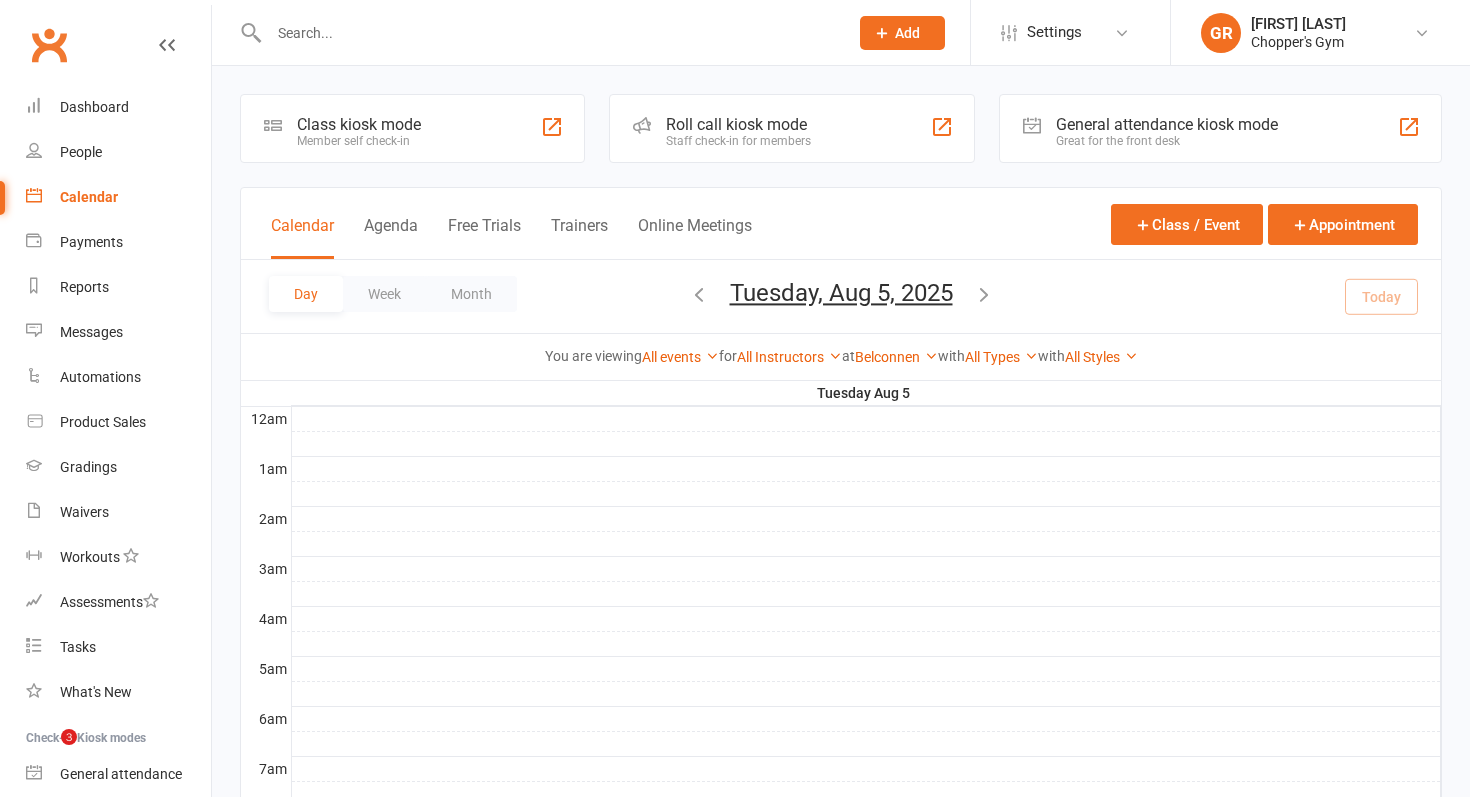 scroll, scrollTop: 867, scrollLeft: 0, axis: vertical 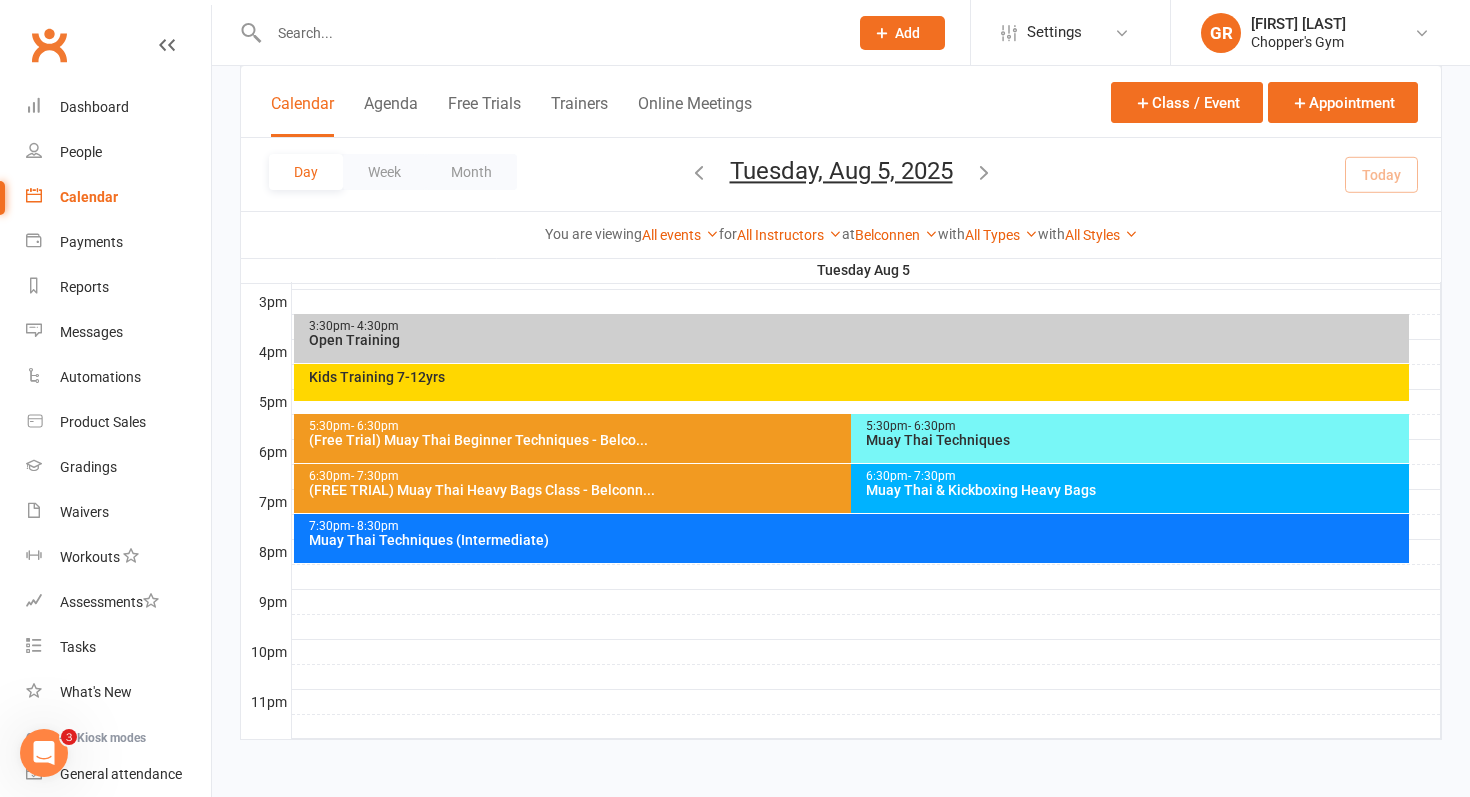 click on "Muay Thai & Kickboxing Heavy Bags" at bounding box center (1135, 490) 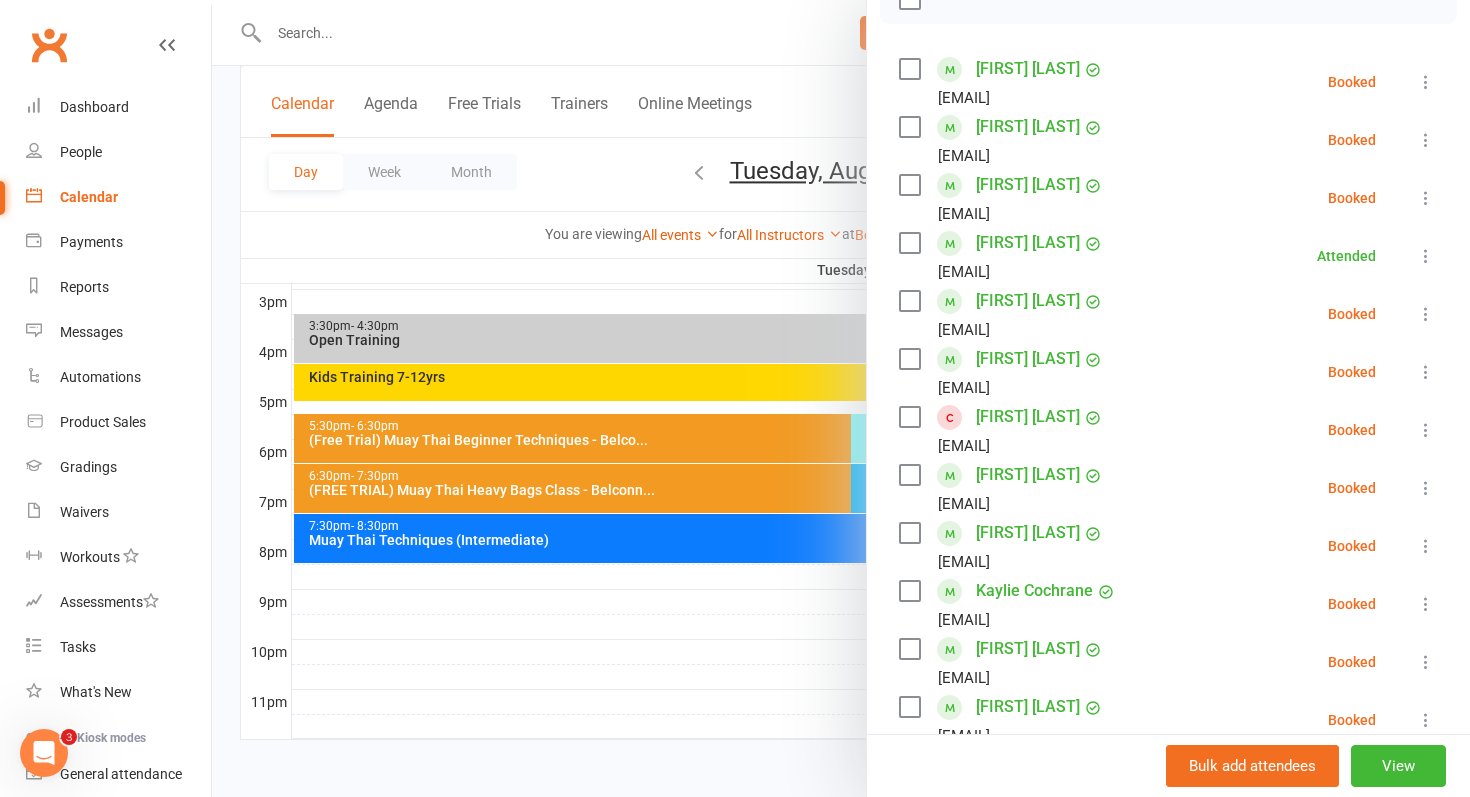 scroll, scrollTop: 317, scrollLeft: 0, axis: vertical 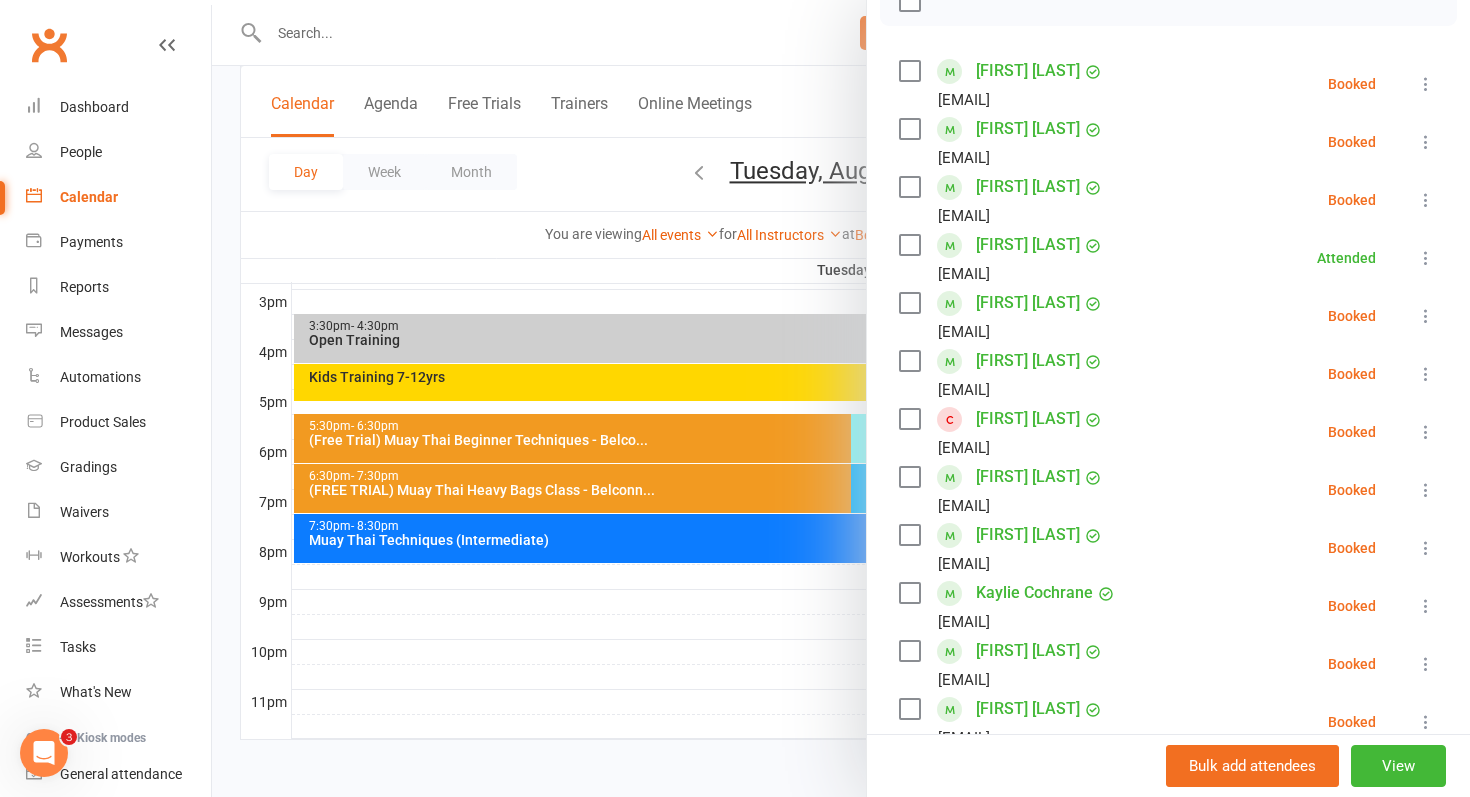 click at bounding box center (1426, 200) 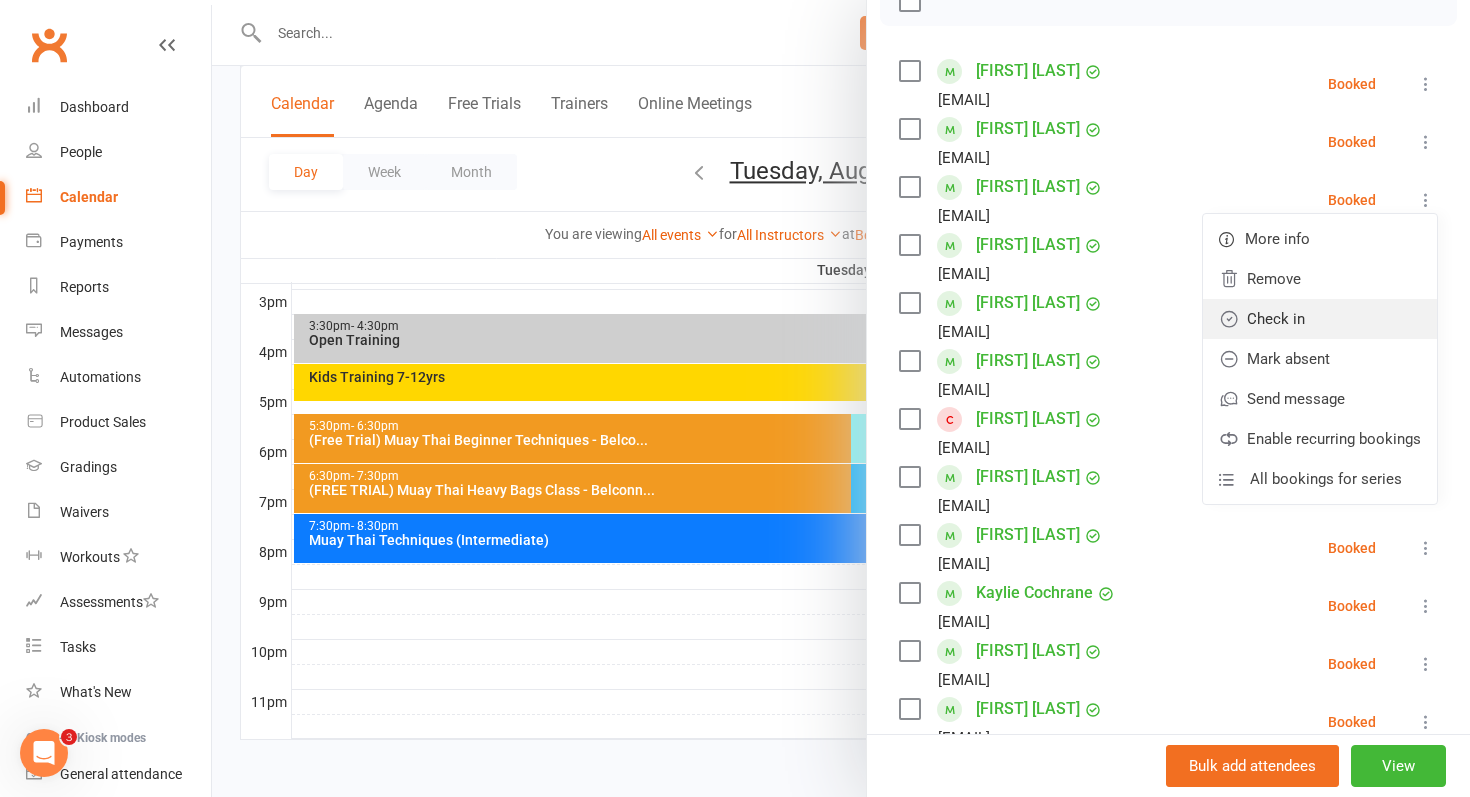 click on "Check in" at bounding box center [1320, 319] 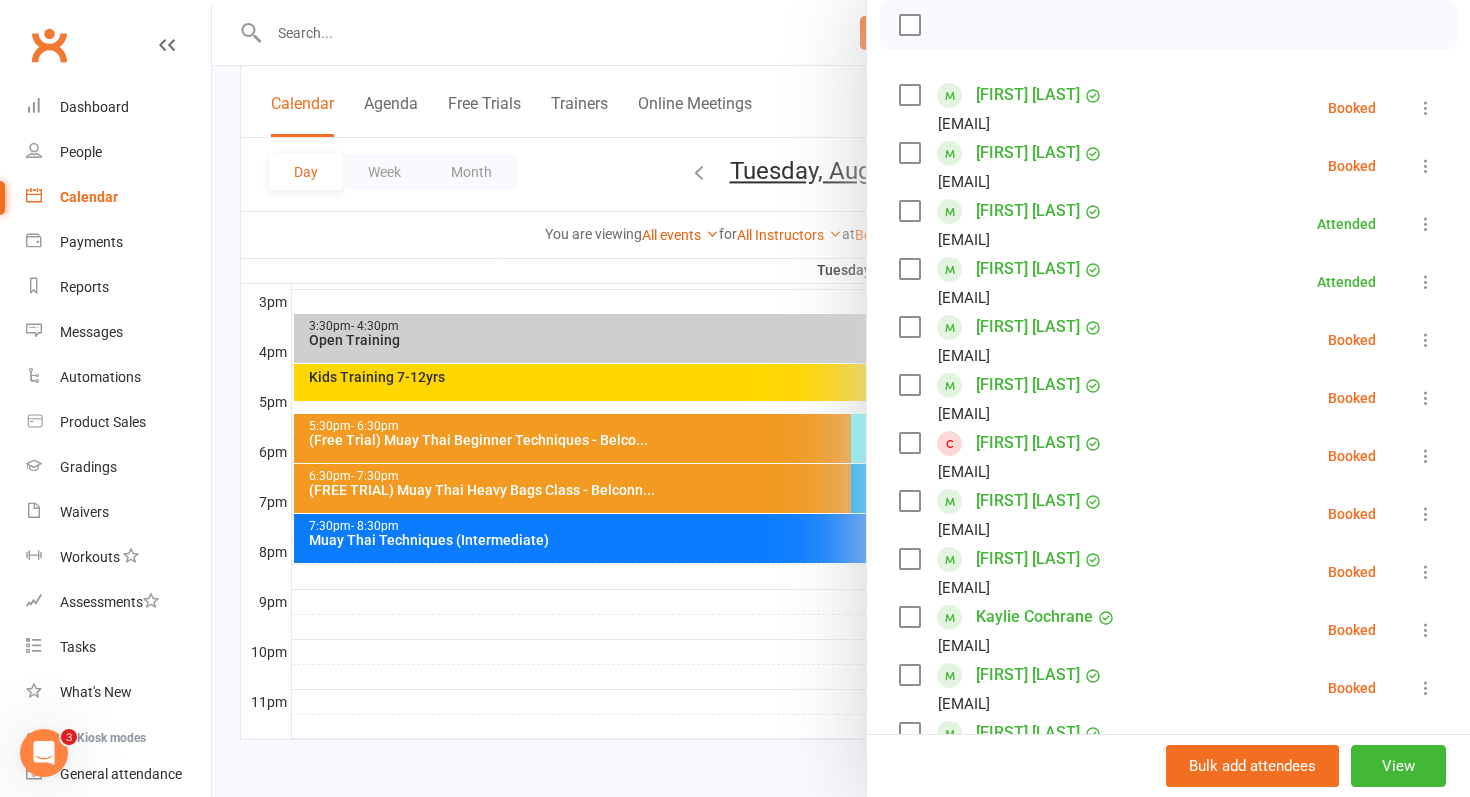 scroll, scrollTop: 295, scrollLeft: 0, axis: vertical 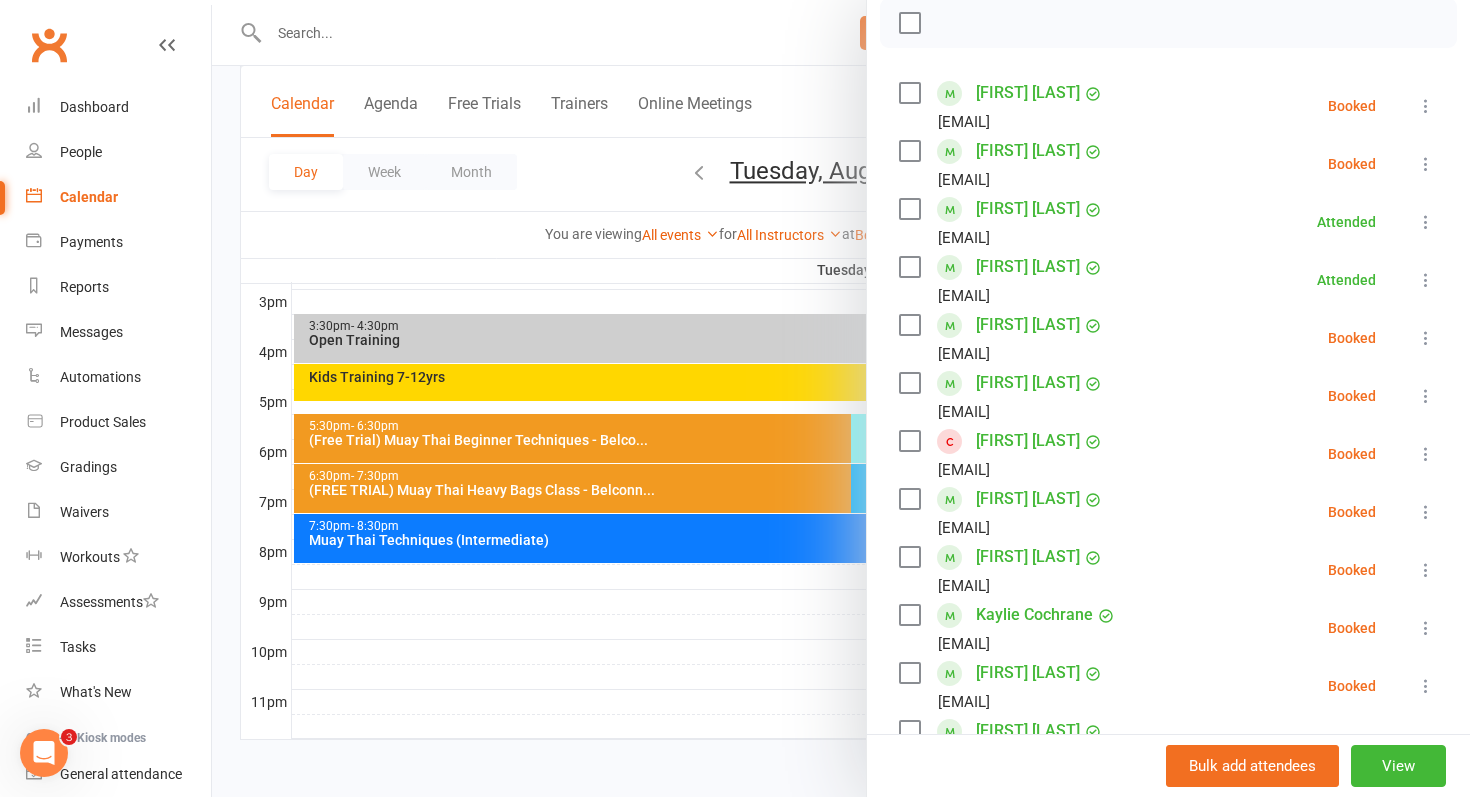 click at bounding box center [1426, 396] 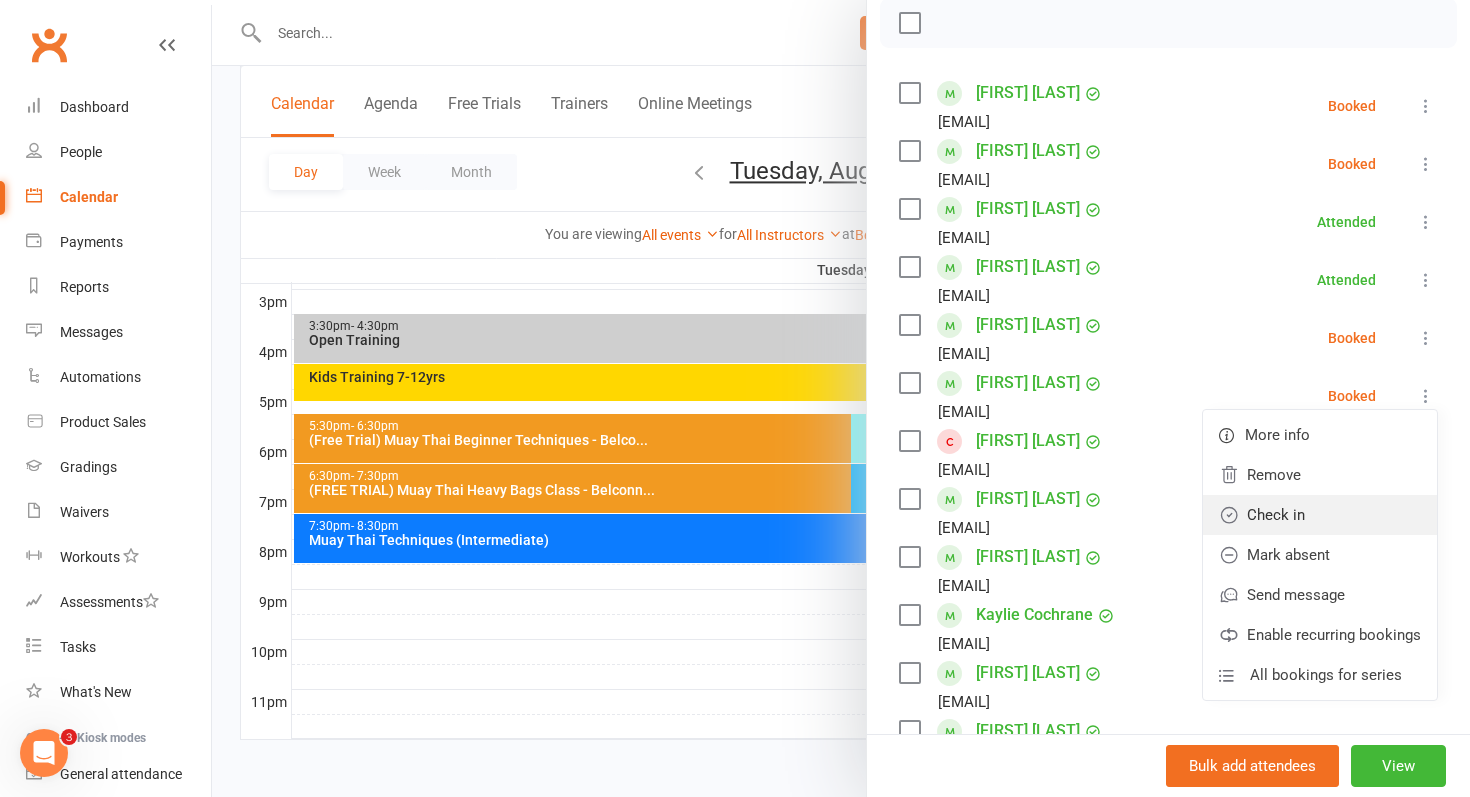 click on "Check in" at bounding box center [1320, 515] 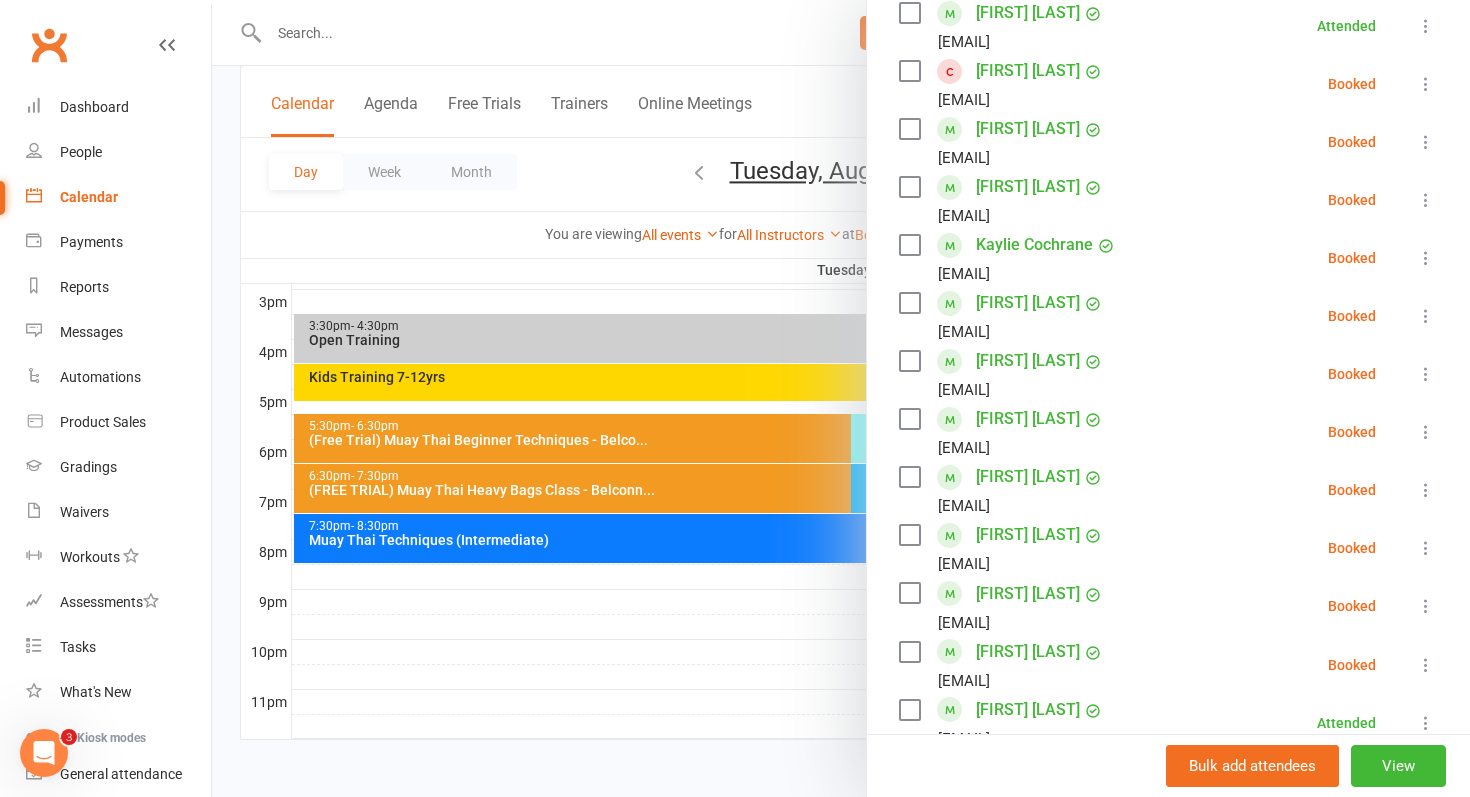 scroll, scrollTop: 670, scrollLeft: 0, axis: vertical 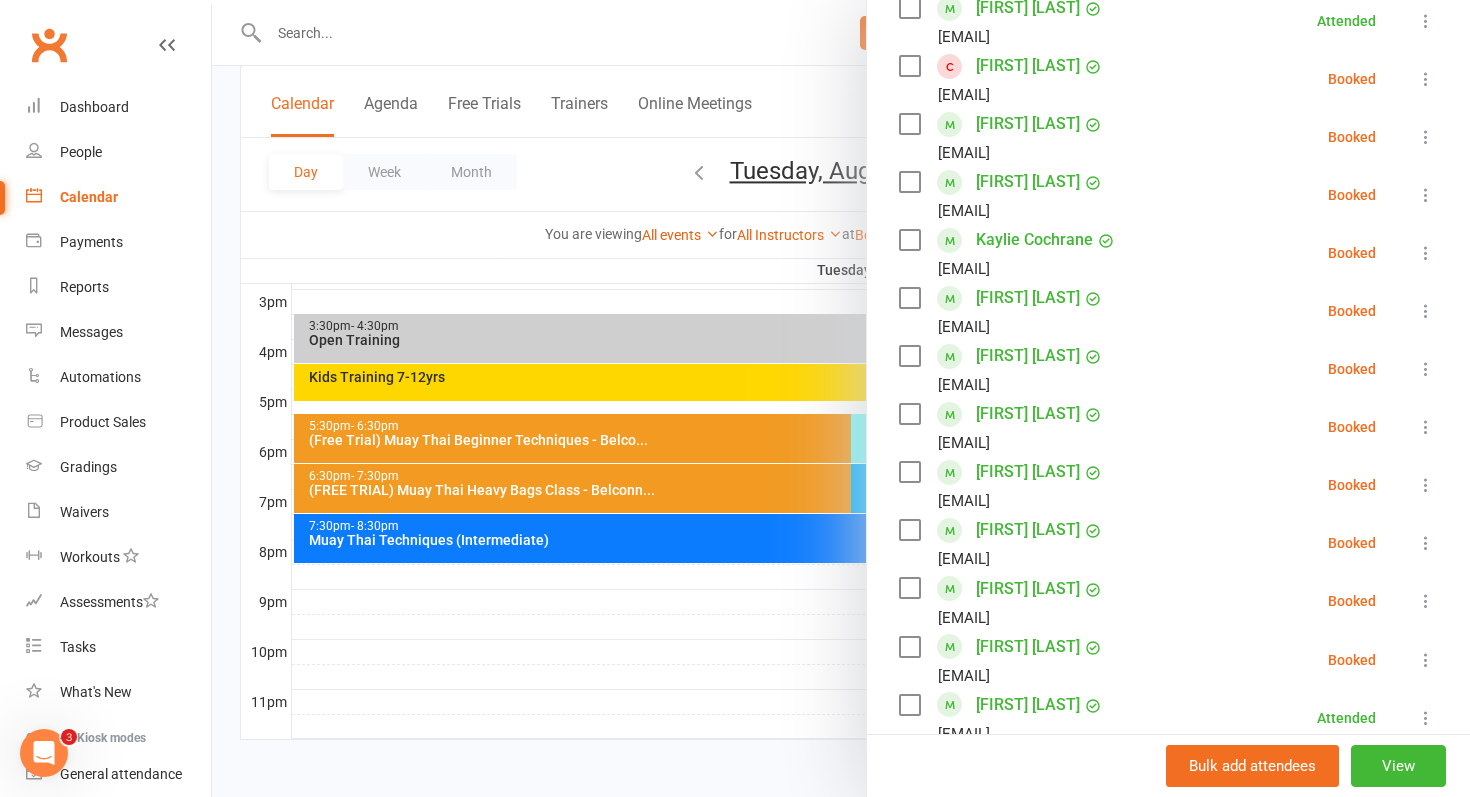 click at bounding box center (1426, 485) 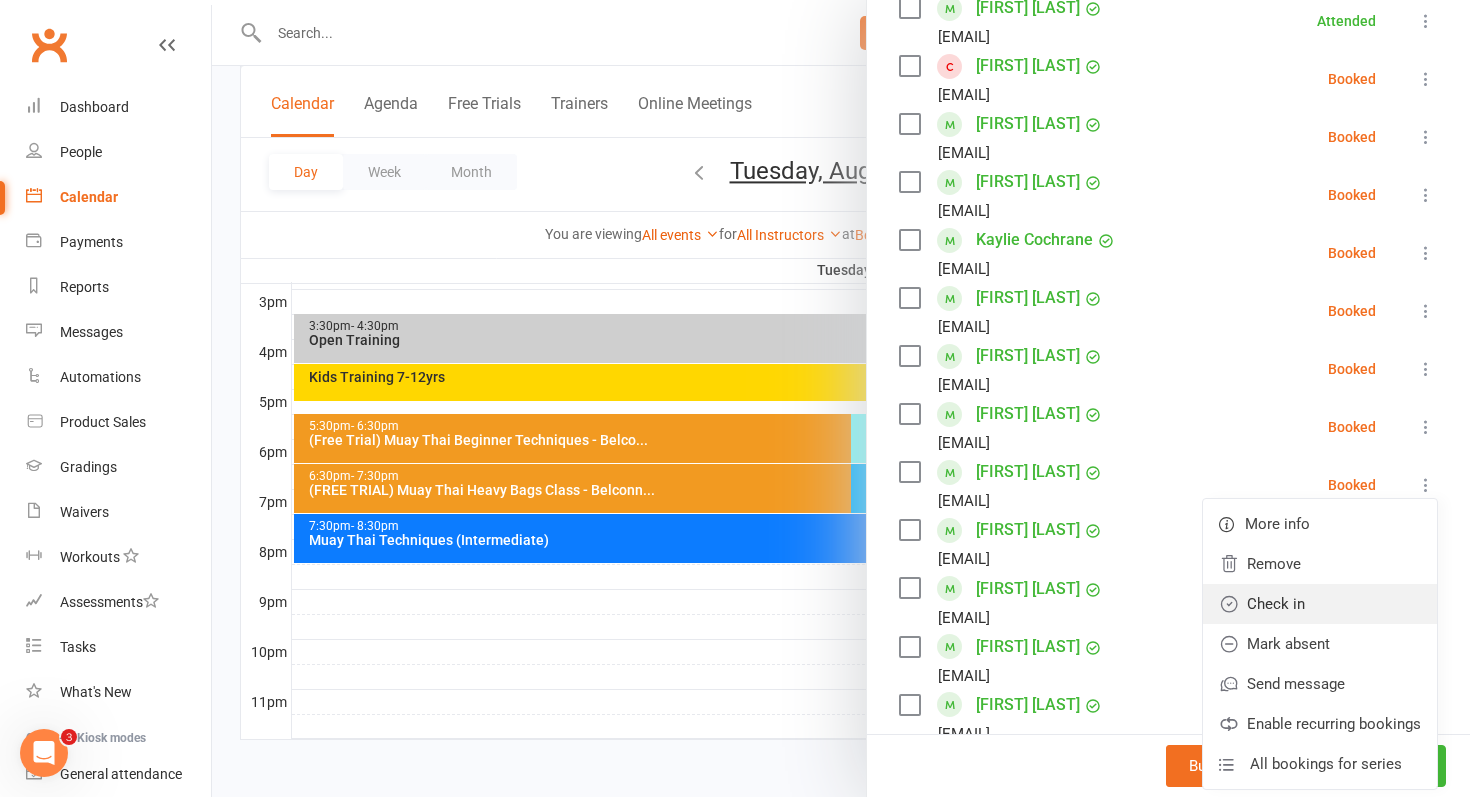 click on "Check in" at bounding box center [1320, 604] 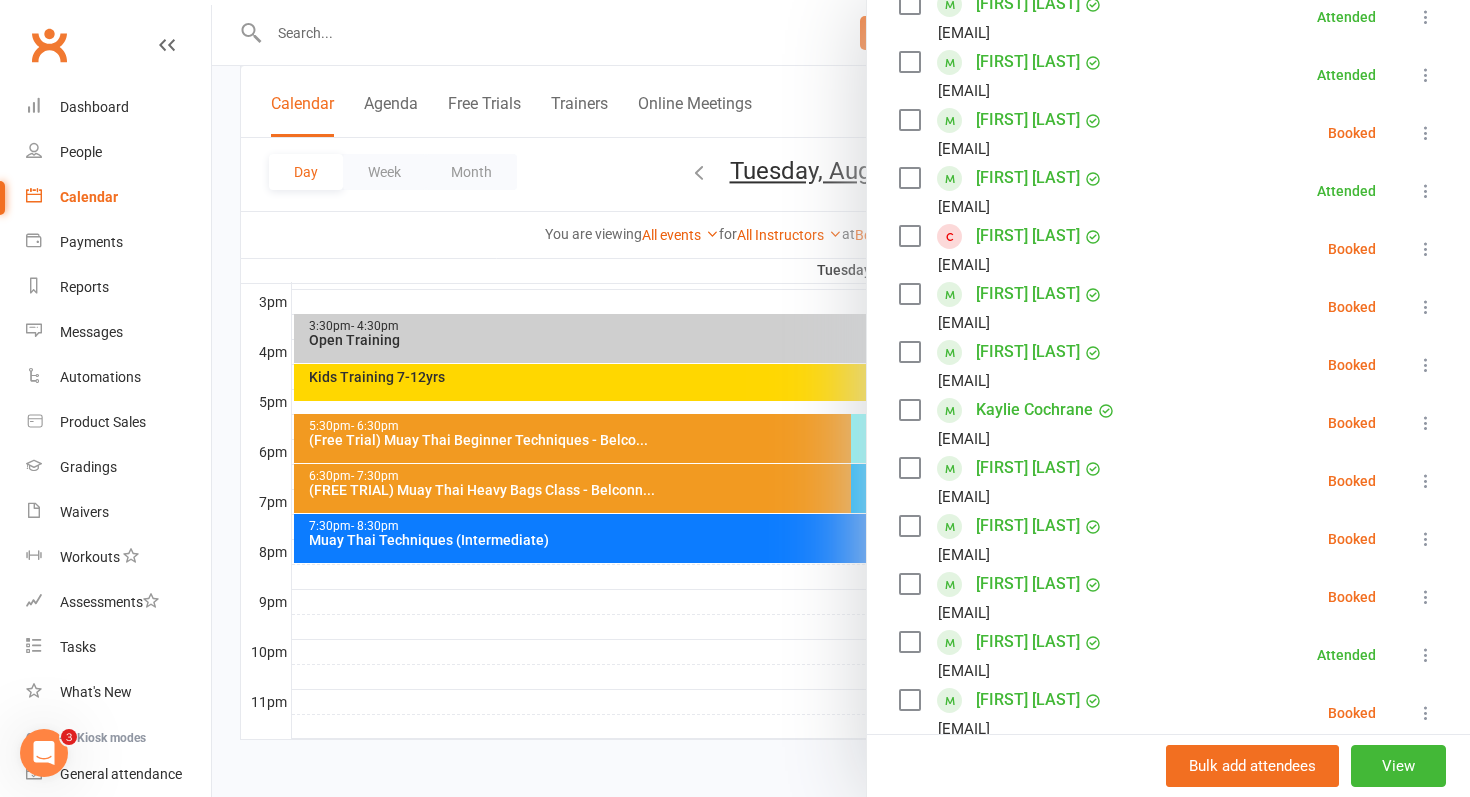 scroll, scrollTop: 501, scrollLeft: 0, axis: vertical 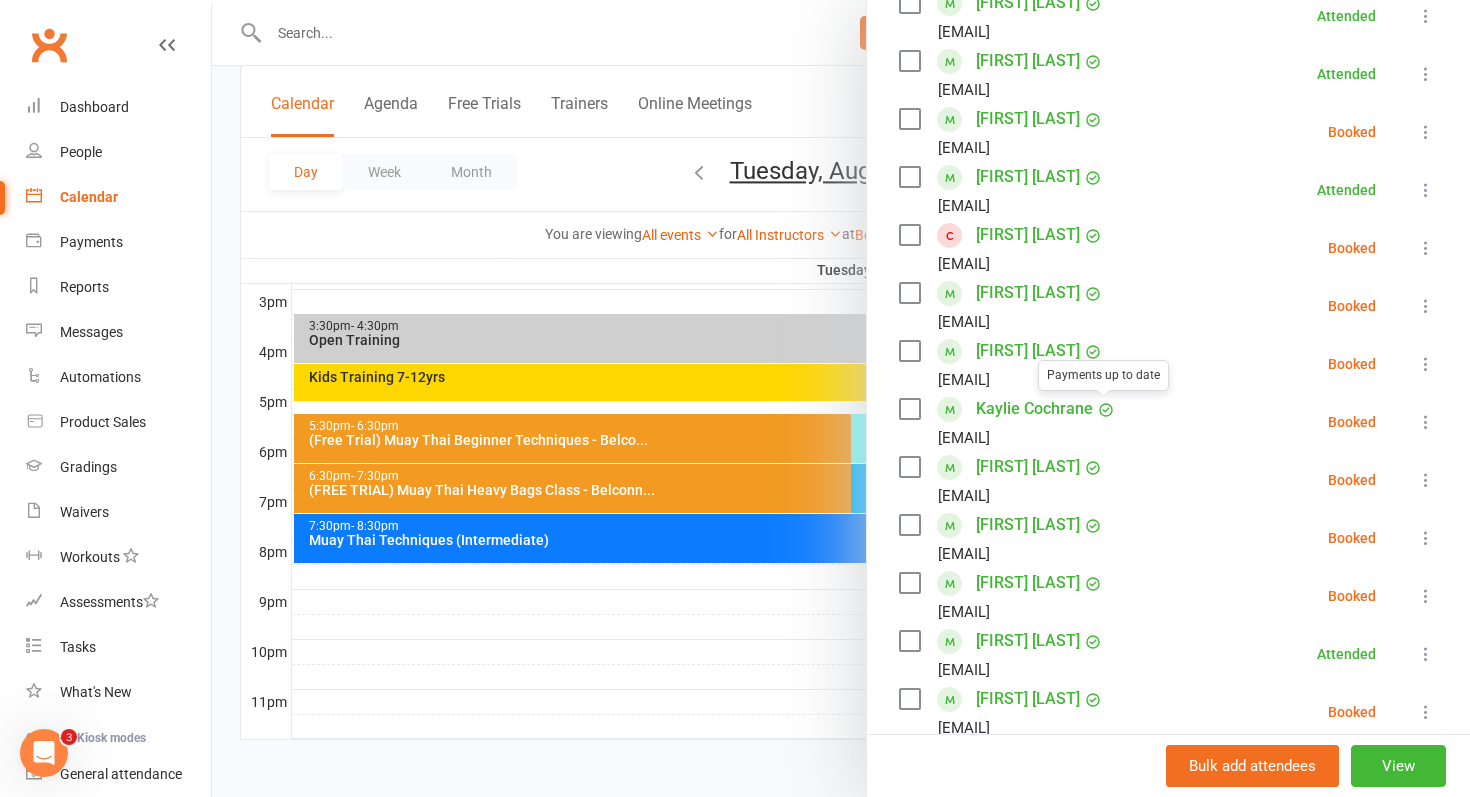 click on "Kaylie Cochrane" at bounding box center (1034, 409) 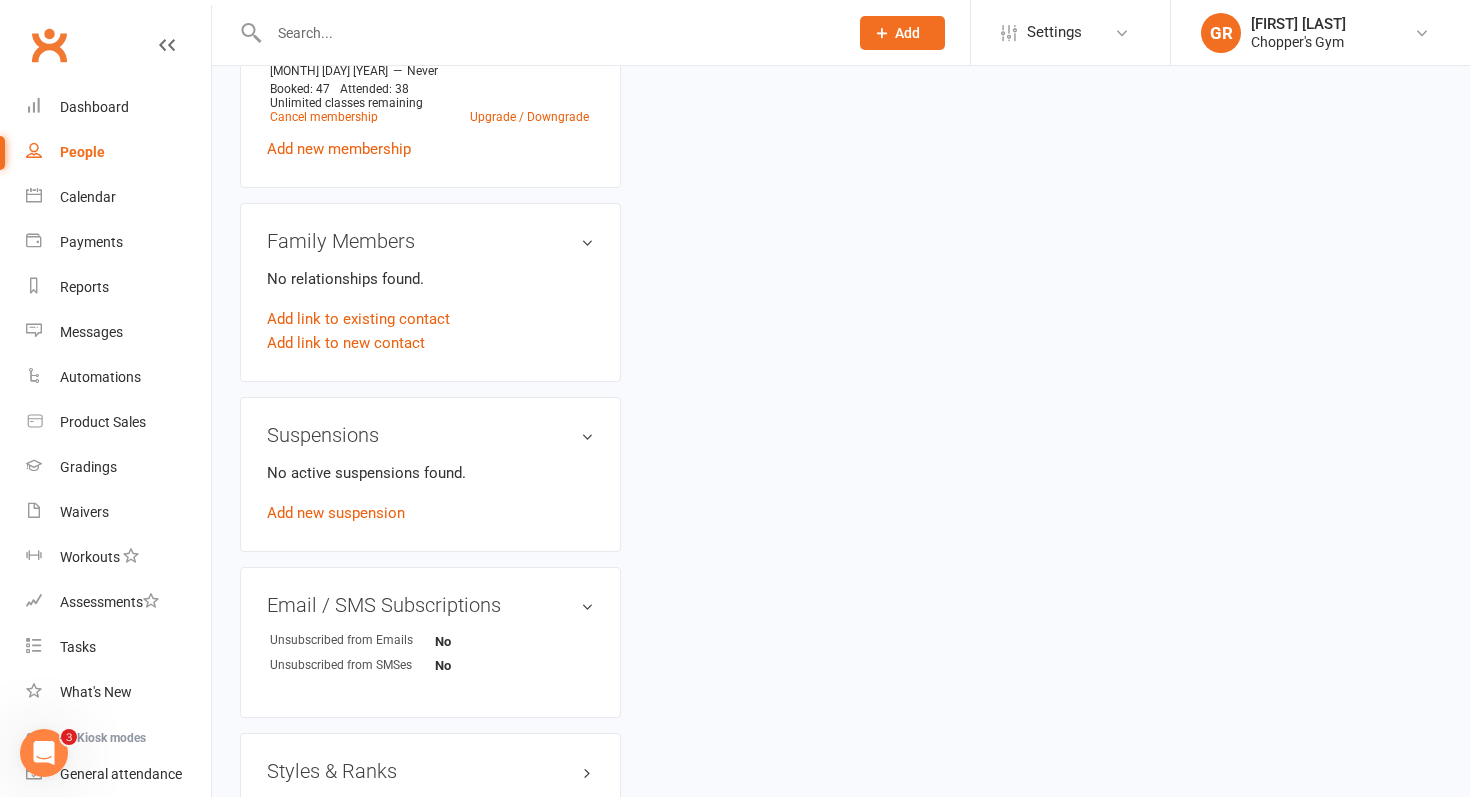 scroll, scrollTop: 0, scrollLeft: 0, axis: both 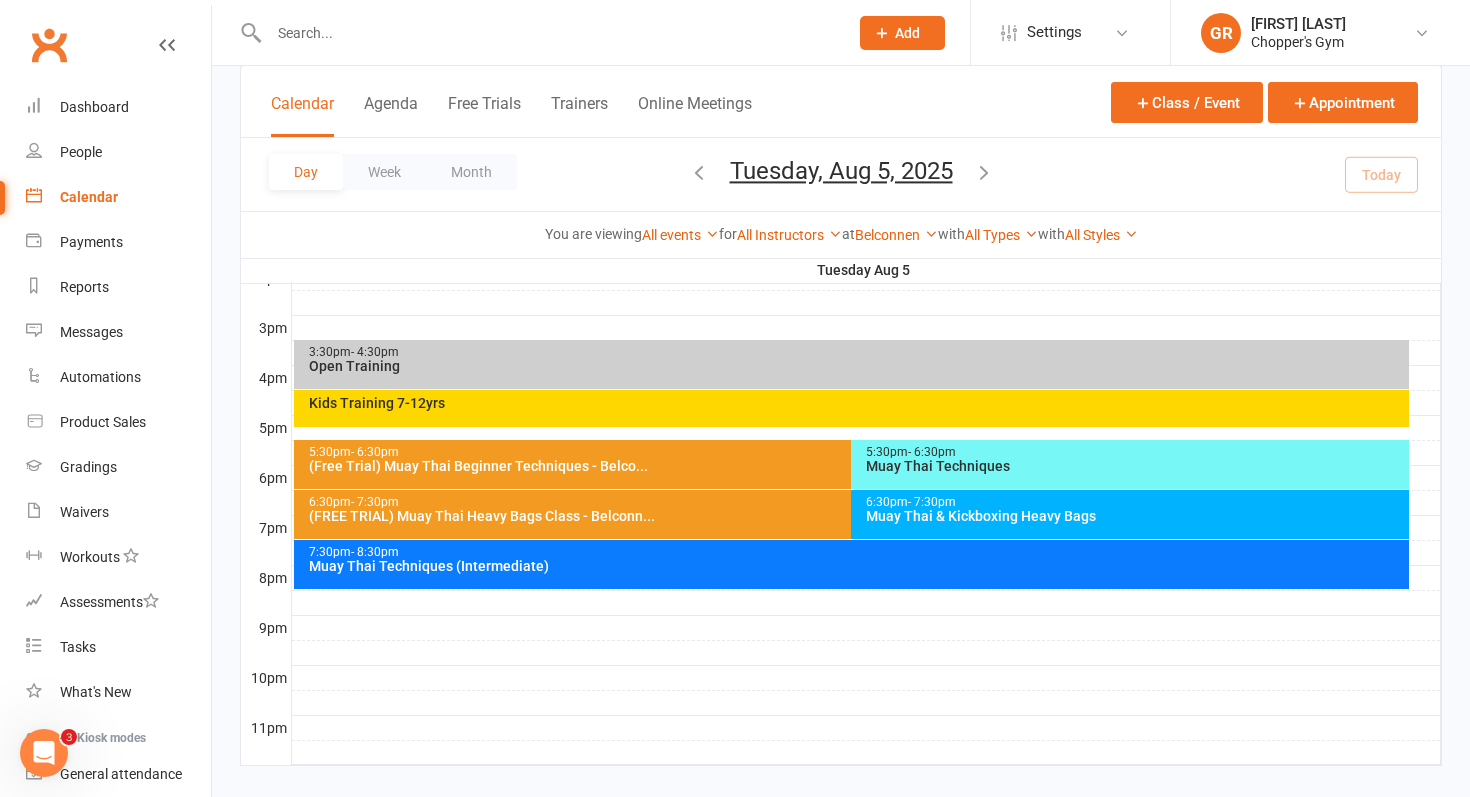 click on "Muay Thai & Kickboxing Heavy Bags" at bounding box center [1135, 516] 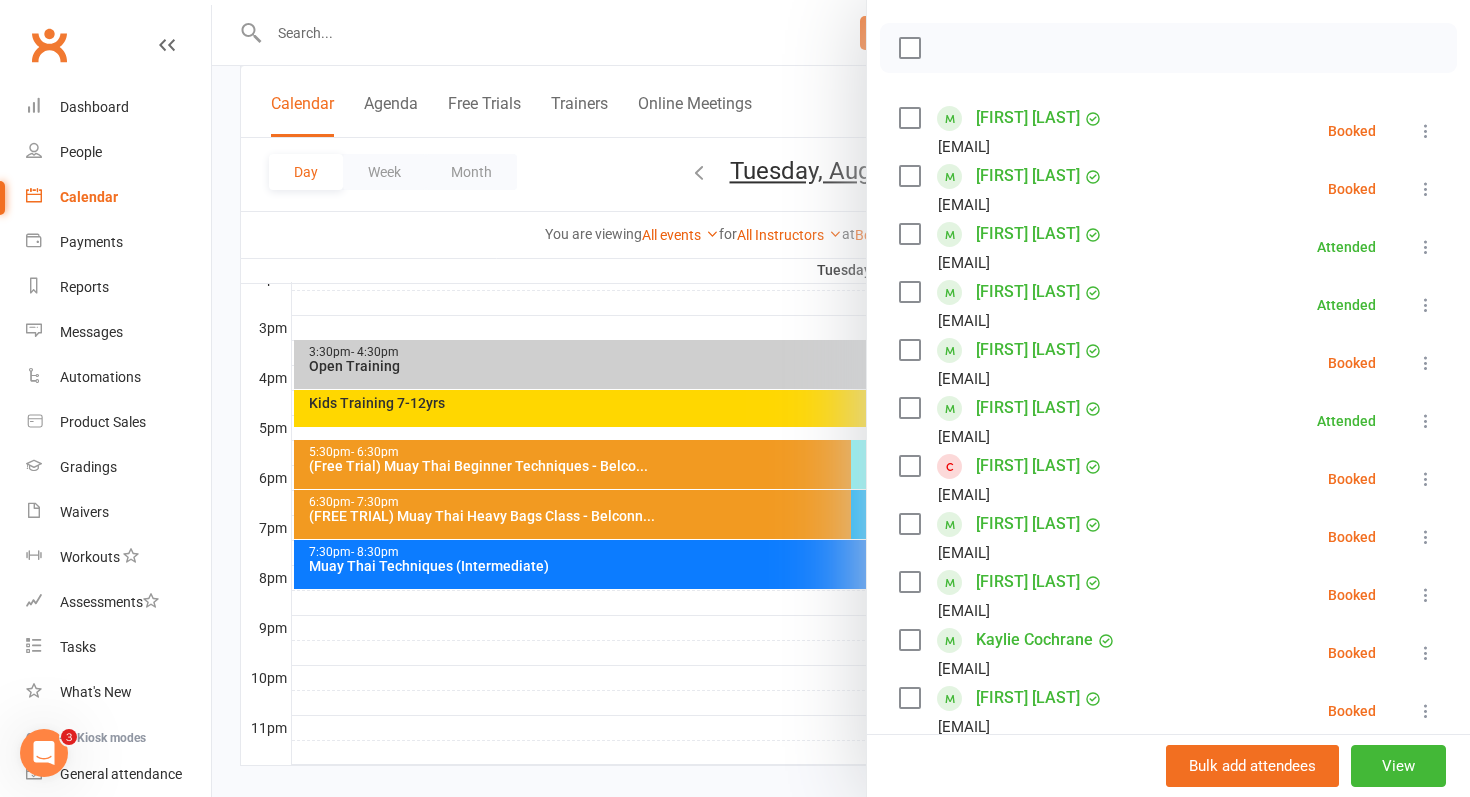 scroll, scrollTop: 271, scrollLeft: 0, axis: vertical 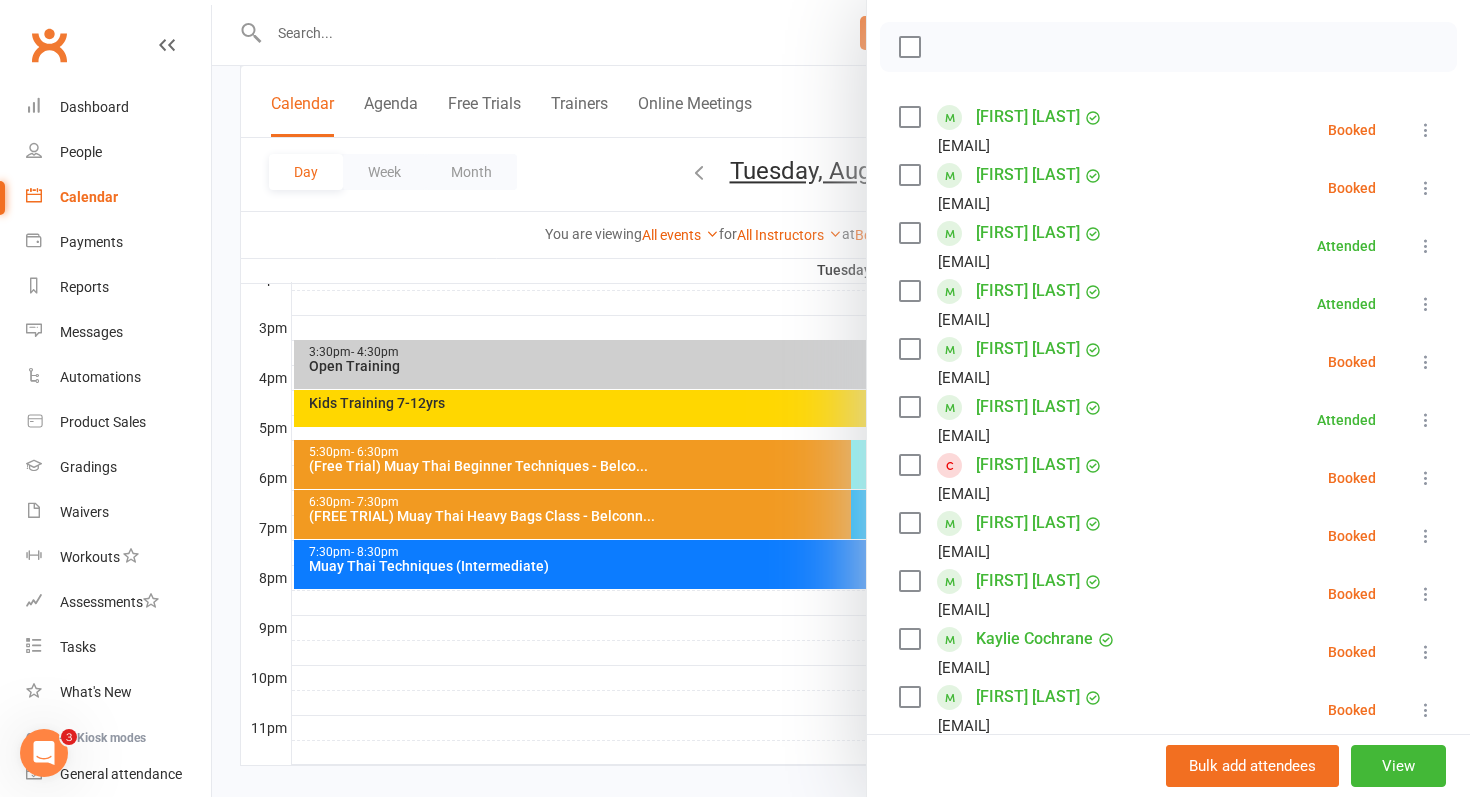 click at bounding box center (841, 398) 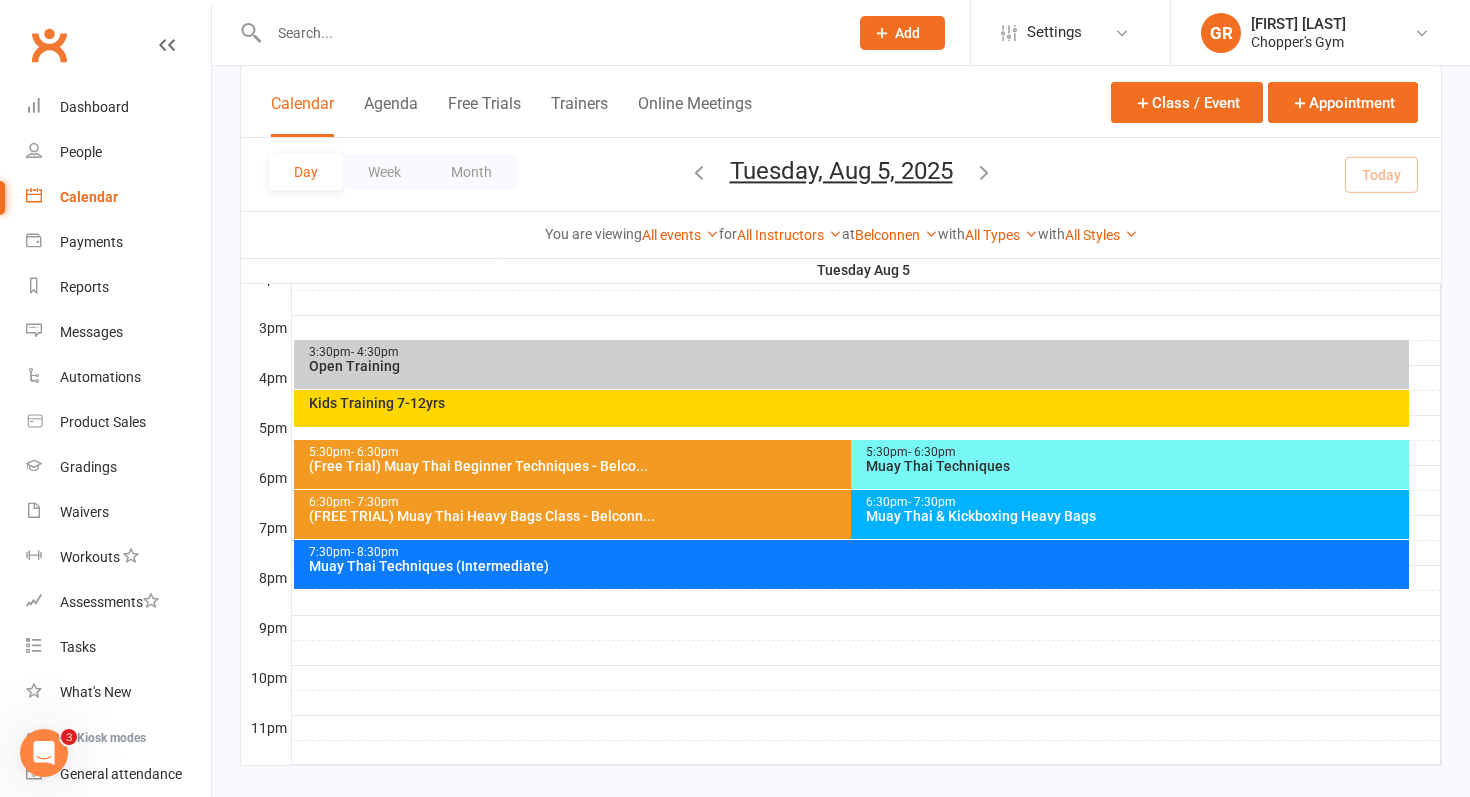 click on "[TIME] - [TIME] [EVENT_NAME]" at bounding box center (852, 564) 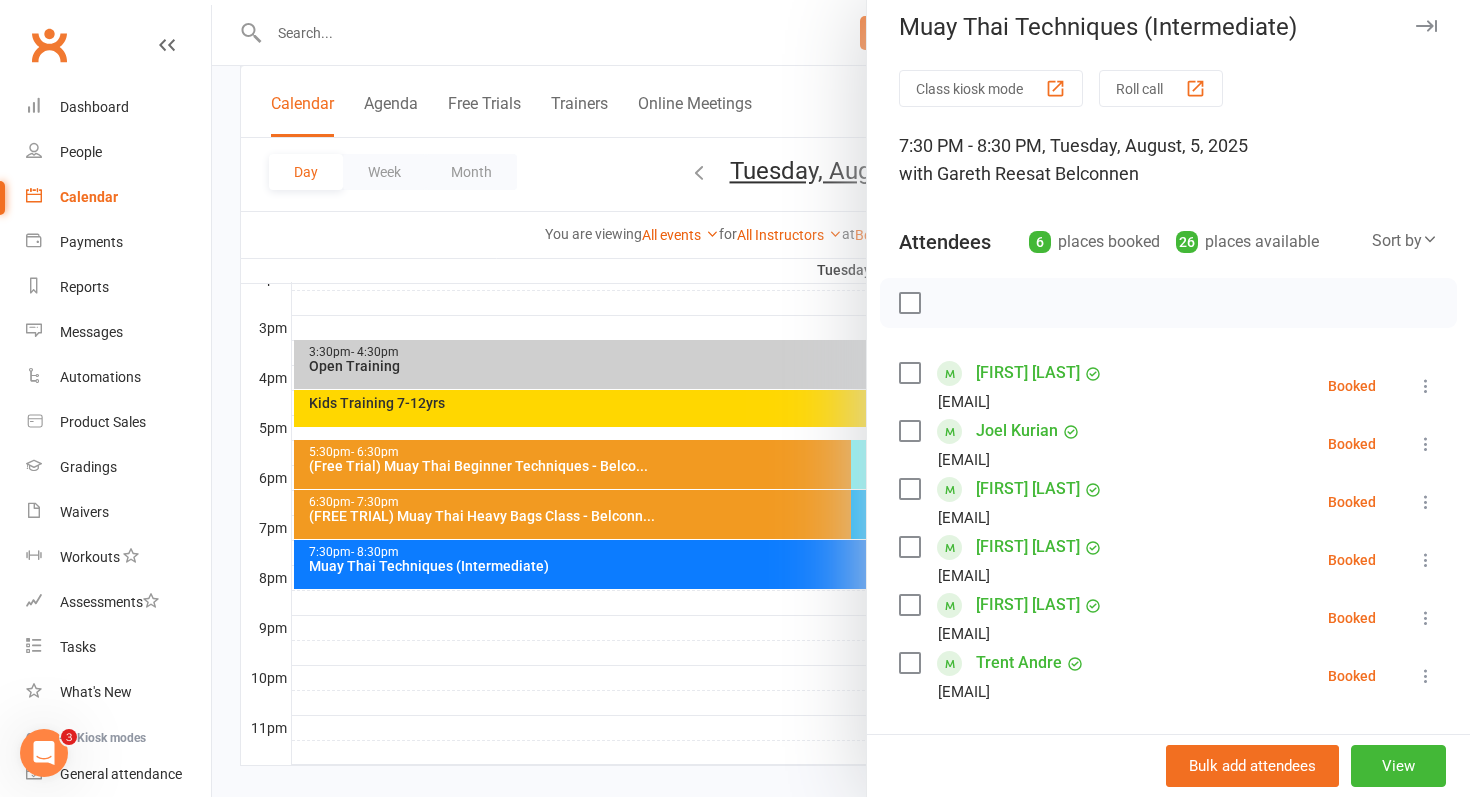 scroll, scrollTop: 0, scrollLeft: 0, axis: both 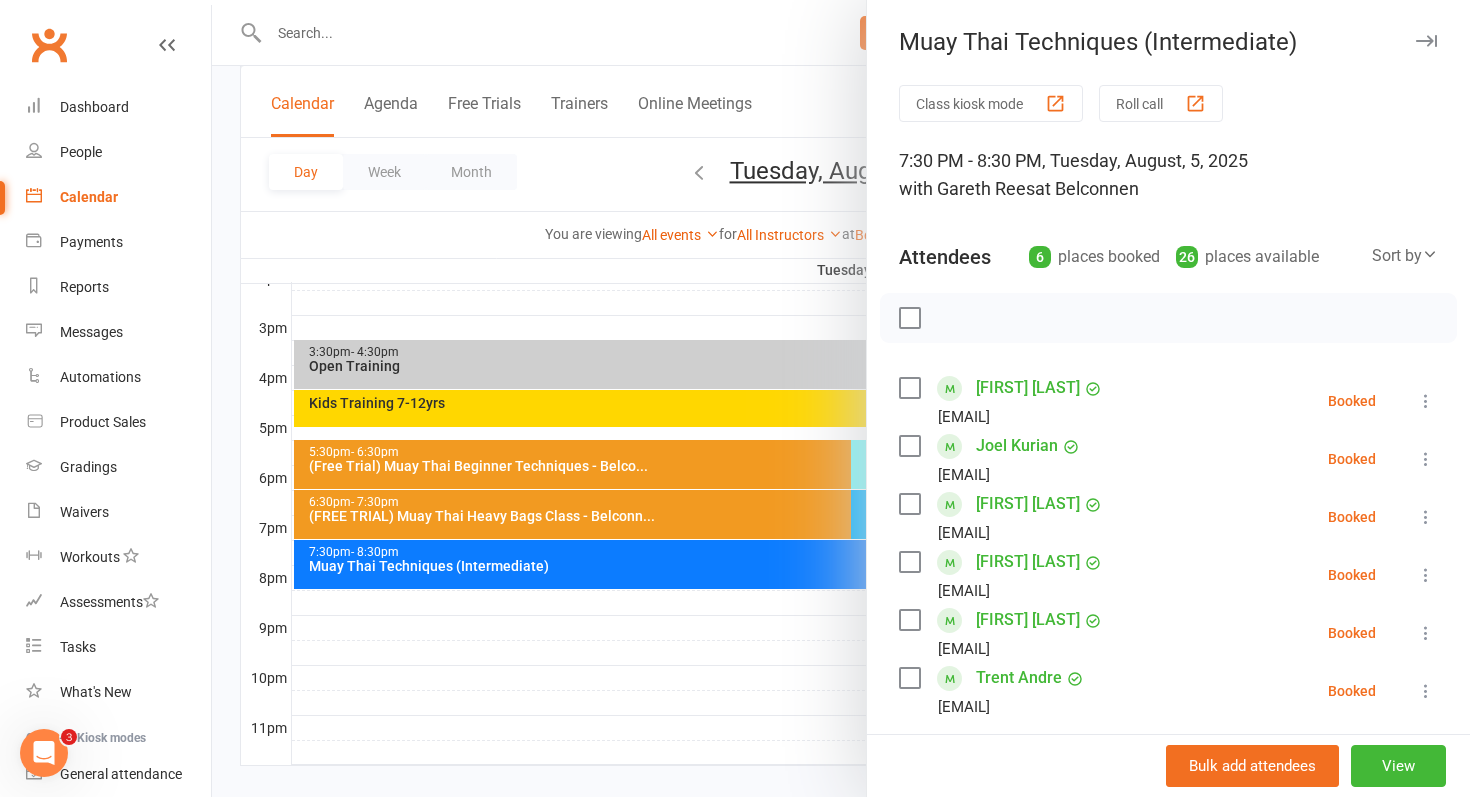 click at bounding box center [841, 398] 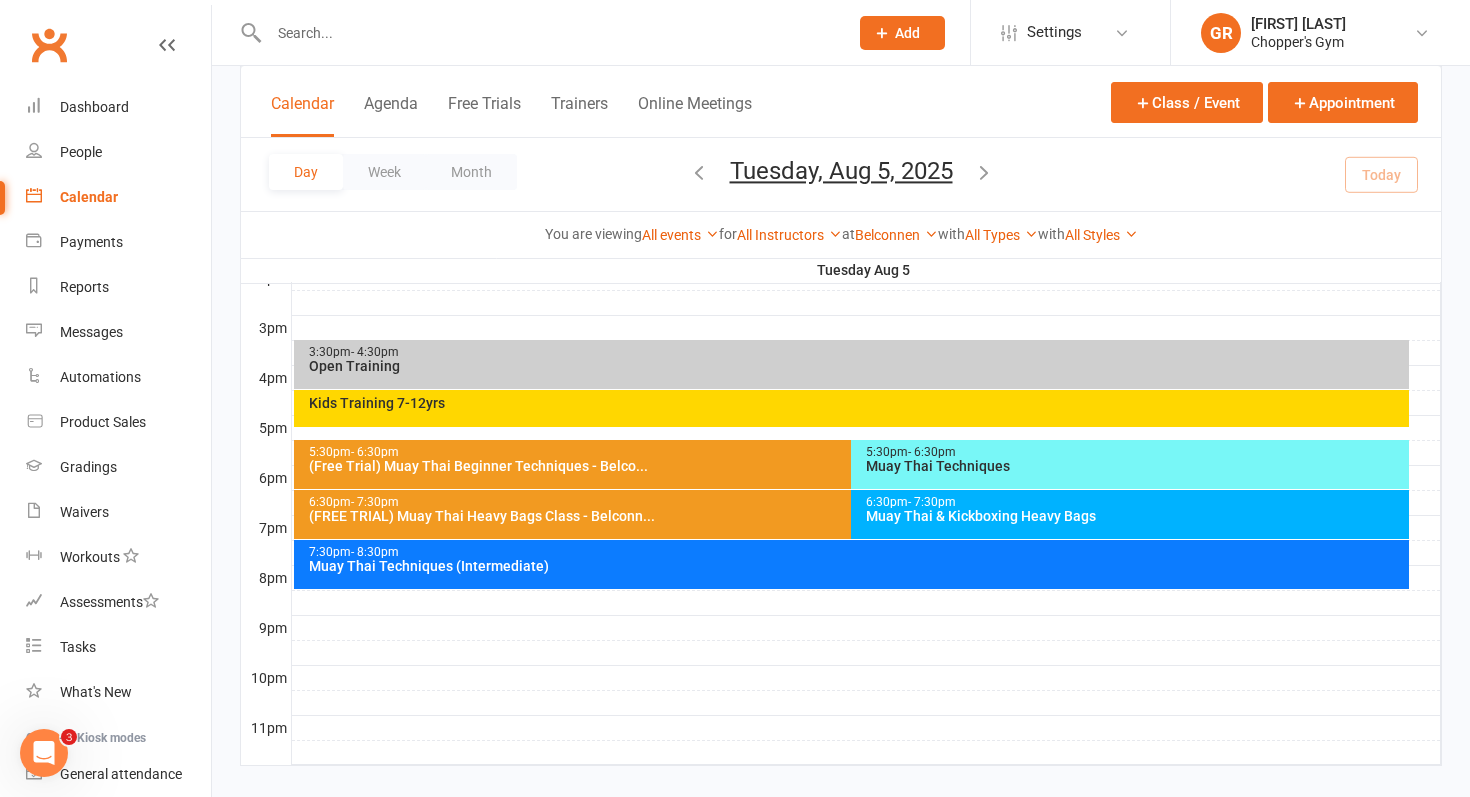 click on "Muay Thai & Kickboxing Heavy Bags" at bounding box center [1135, 516] 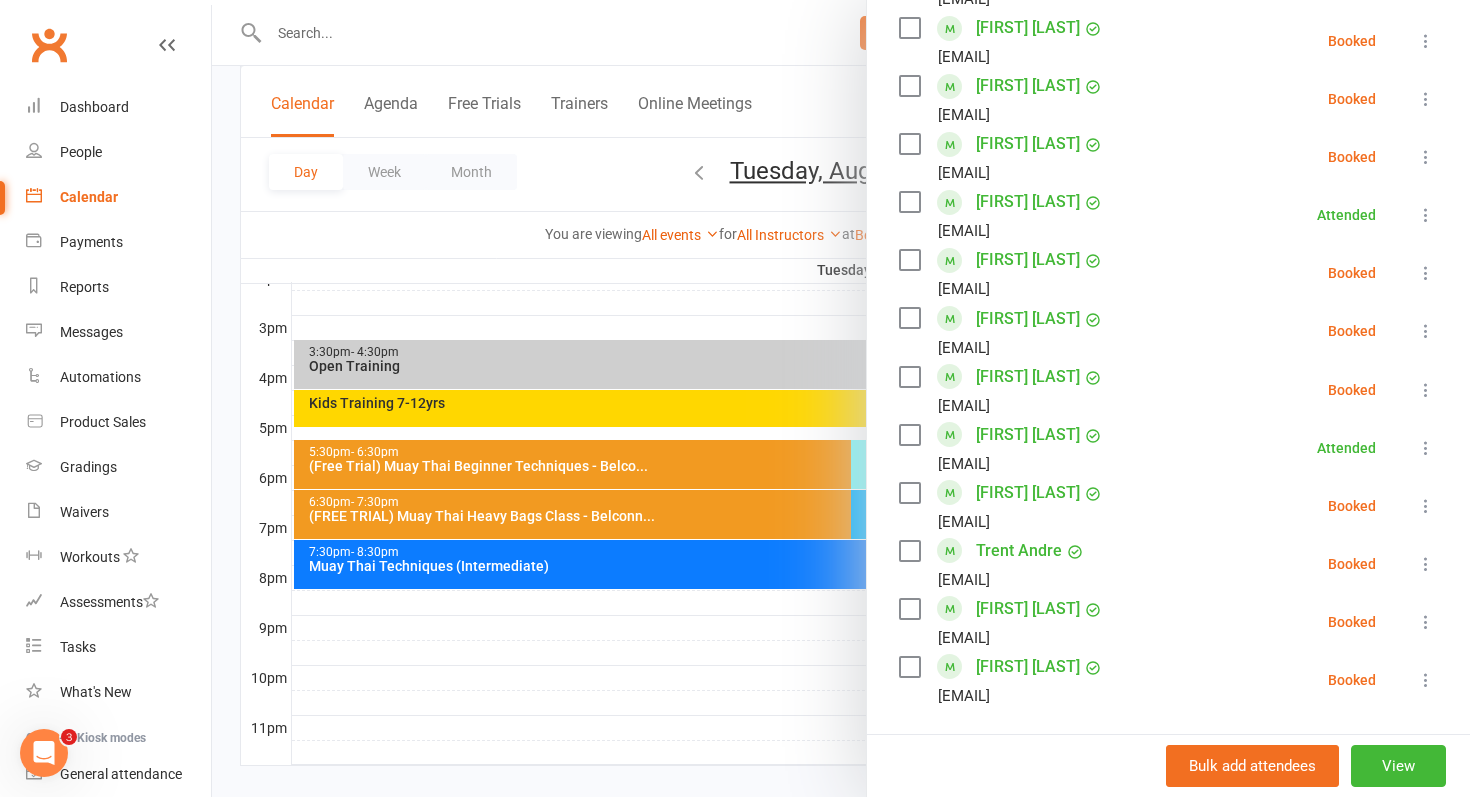scroll, scrollTop: 910, scrollLeft: 0, axis: vertical 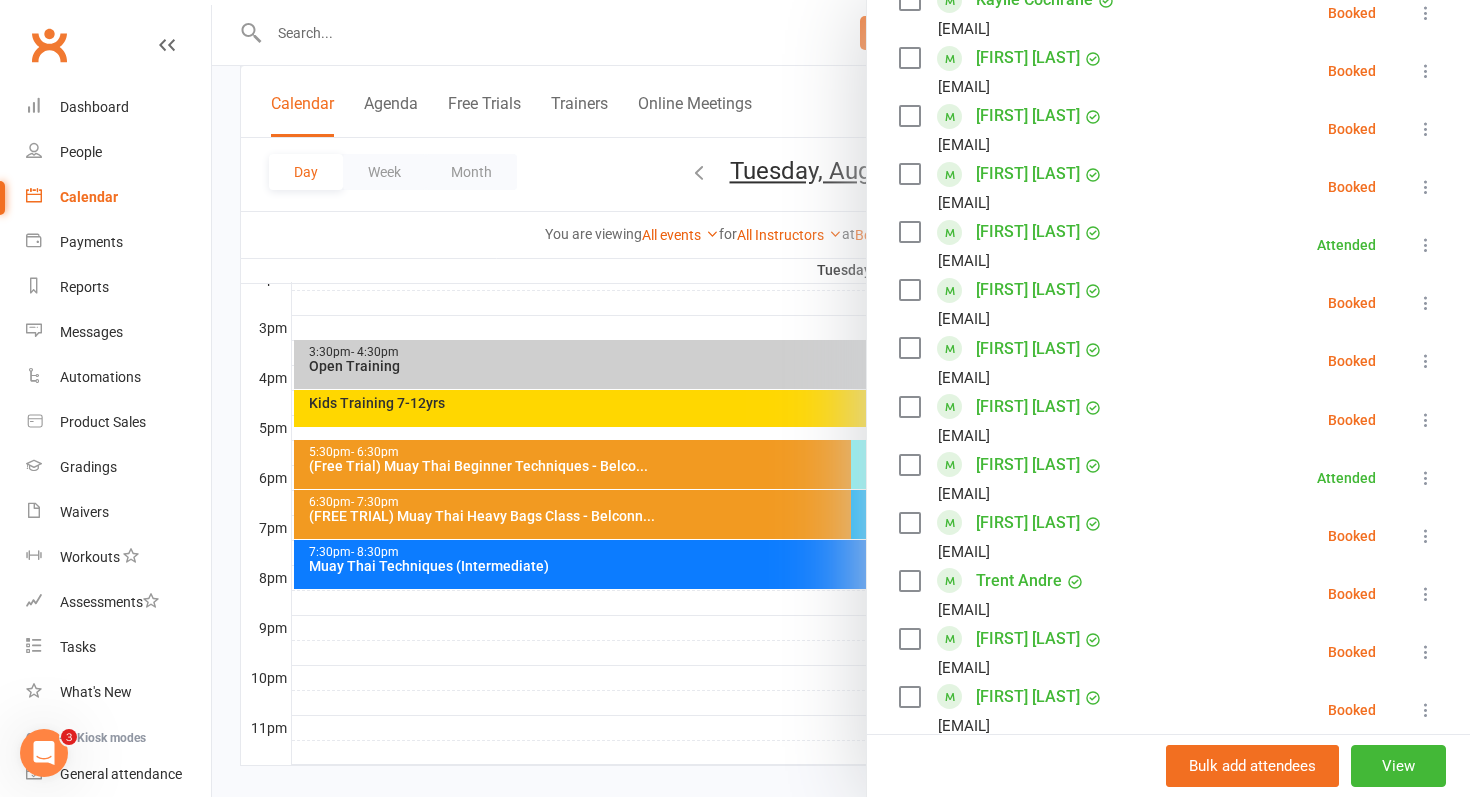 click at bounding box center (841, 398) 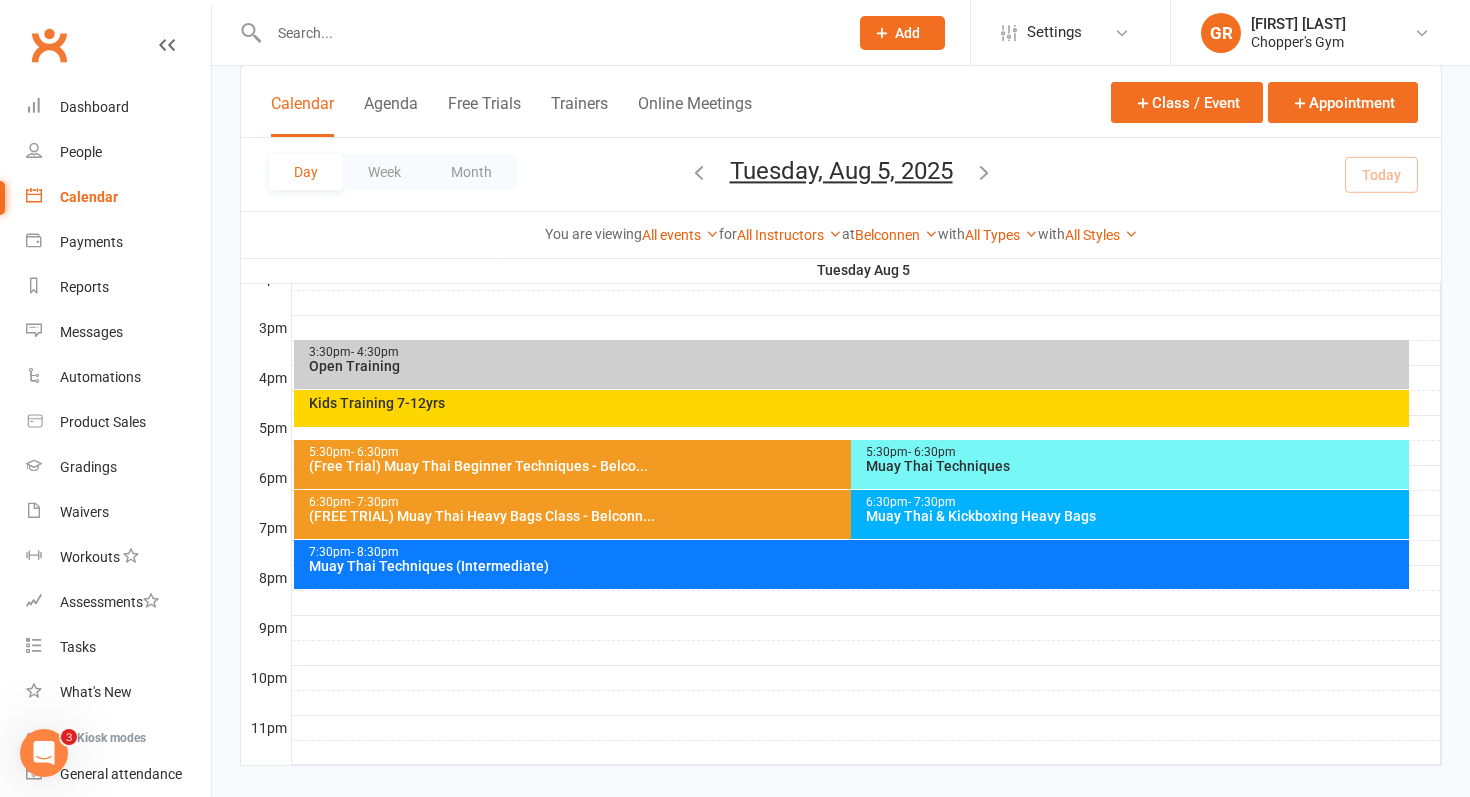click on "Muay Thai & Kickboxing Heavy Bags" at bounding box center [1135, 516] 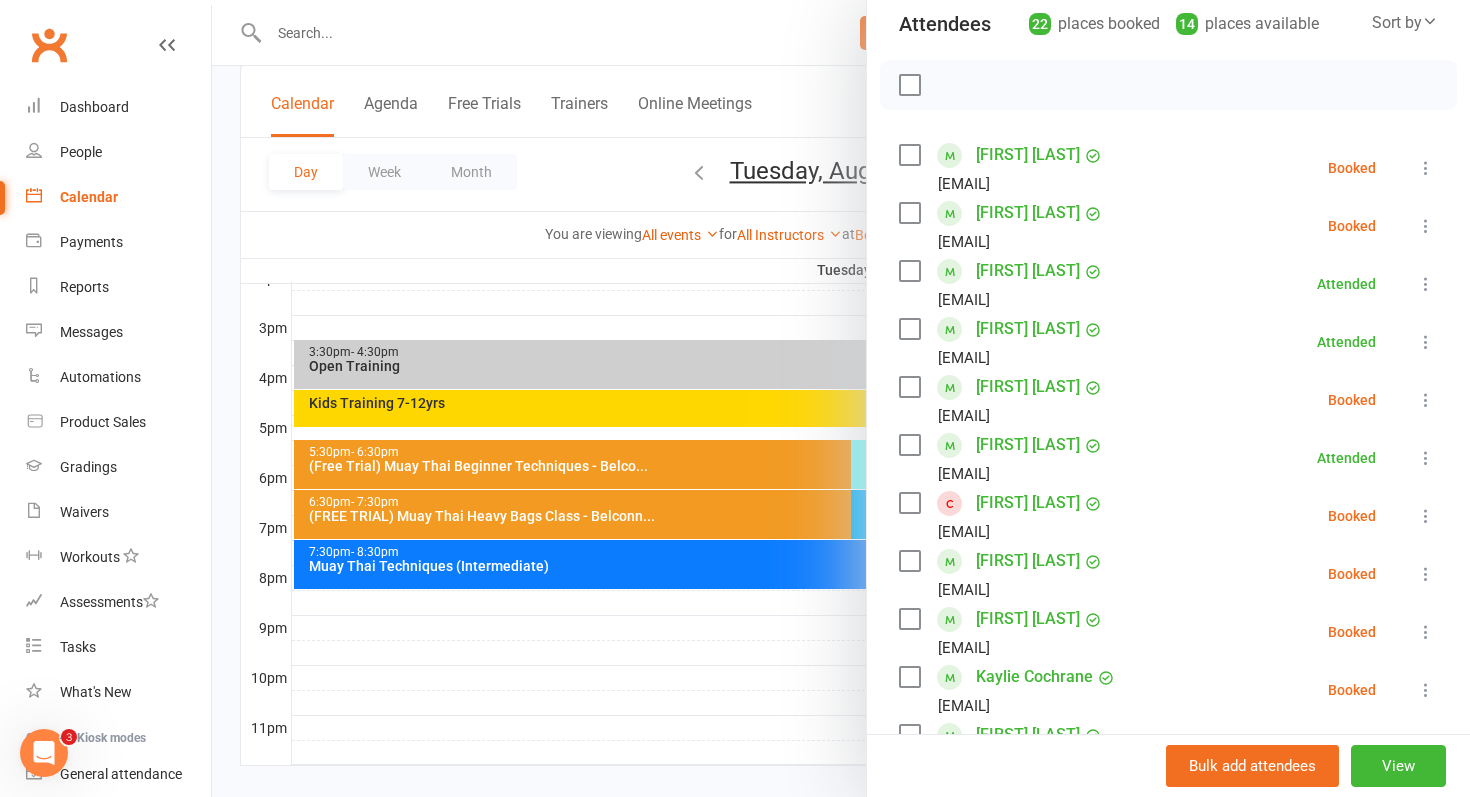 scroll, scrollTop: 239, scrollLeft: 0, axis: vertical 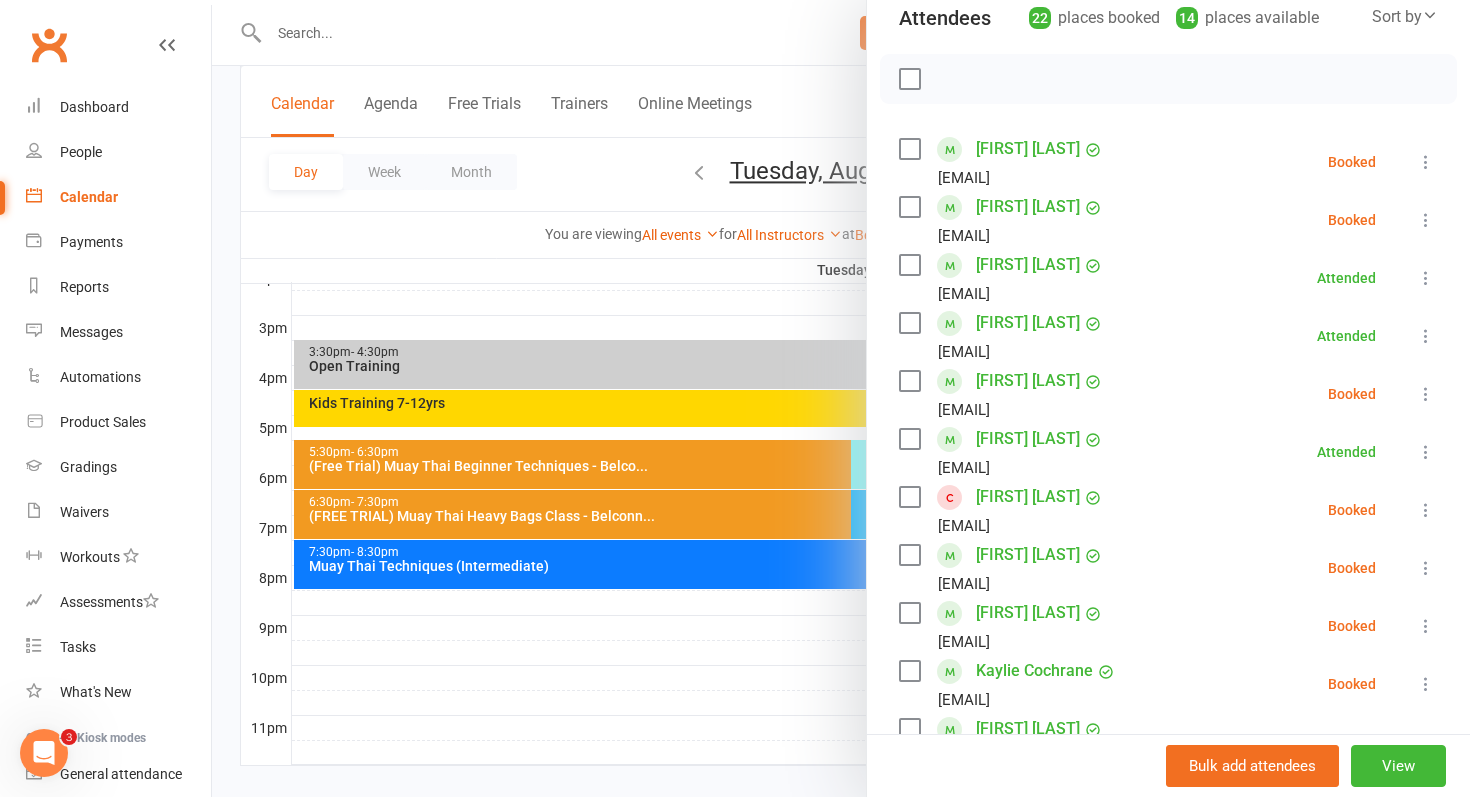 click at bounding box center (841, 398) 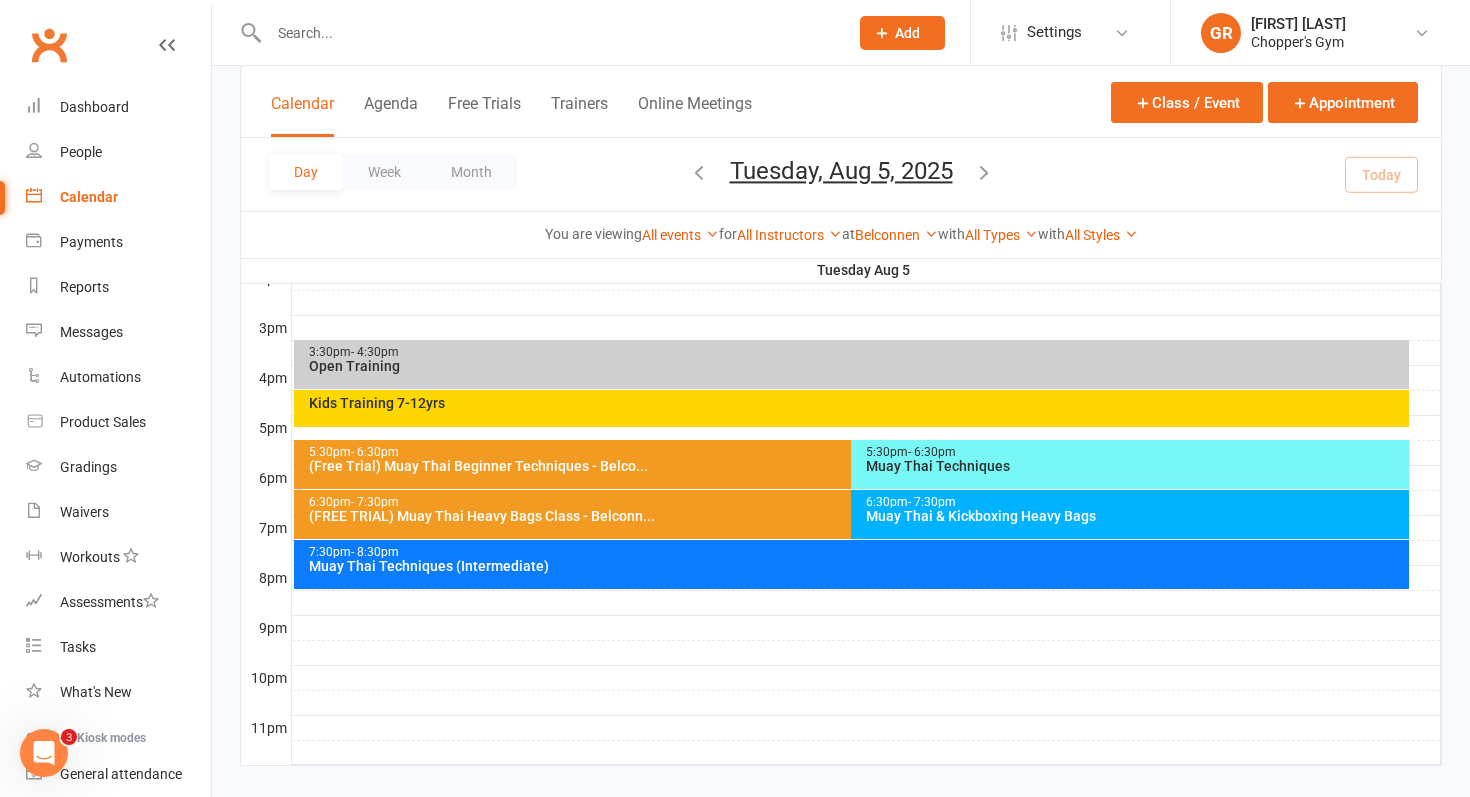 click on "Muay Thai & Kickboxing Heavy Bags" at bounding box center [1135, 516] 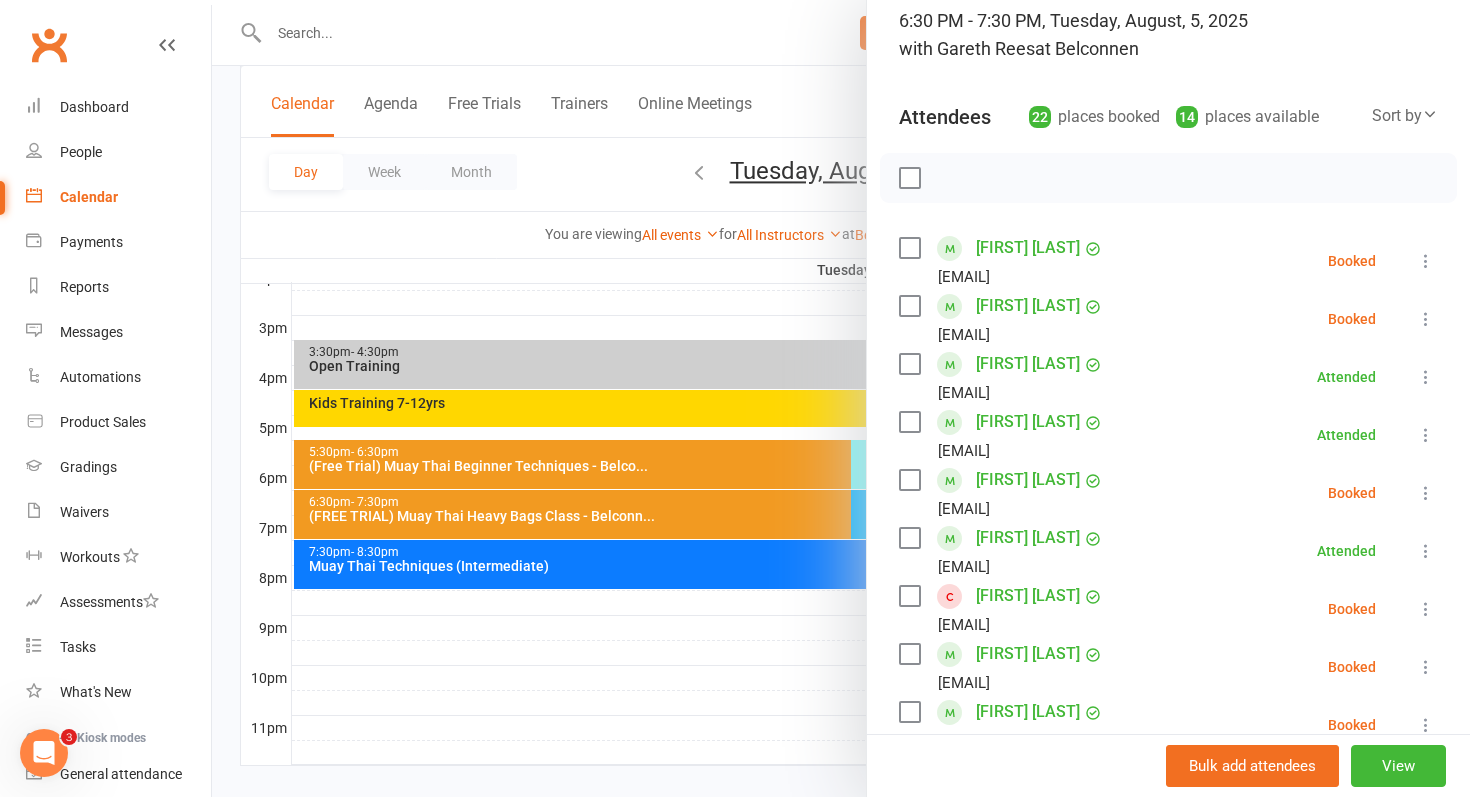 scroll, scrollTop: 281, scrollLeft: 0, axis: vertical 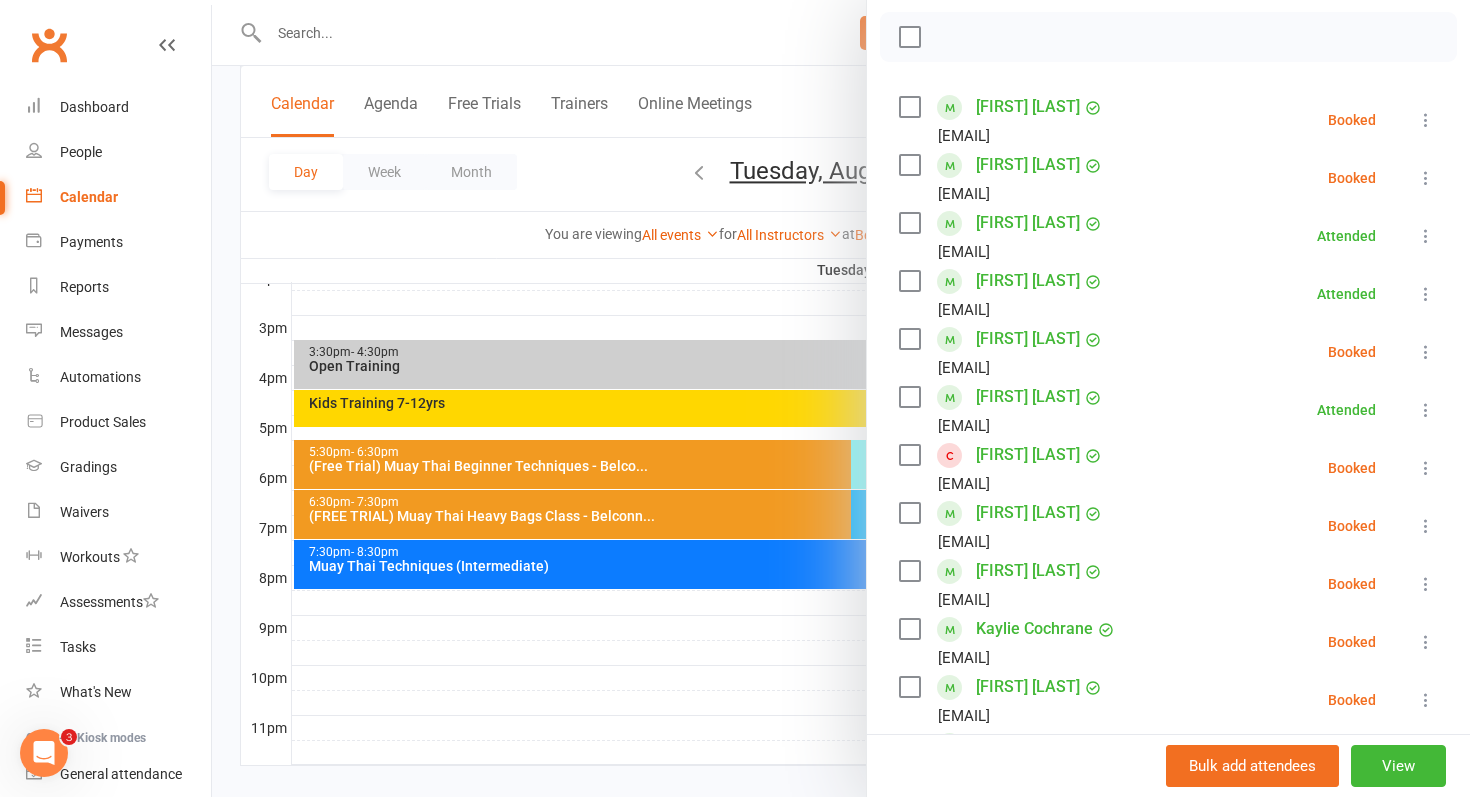 click at bounding box center [1426, 352] 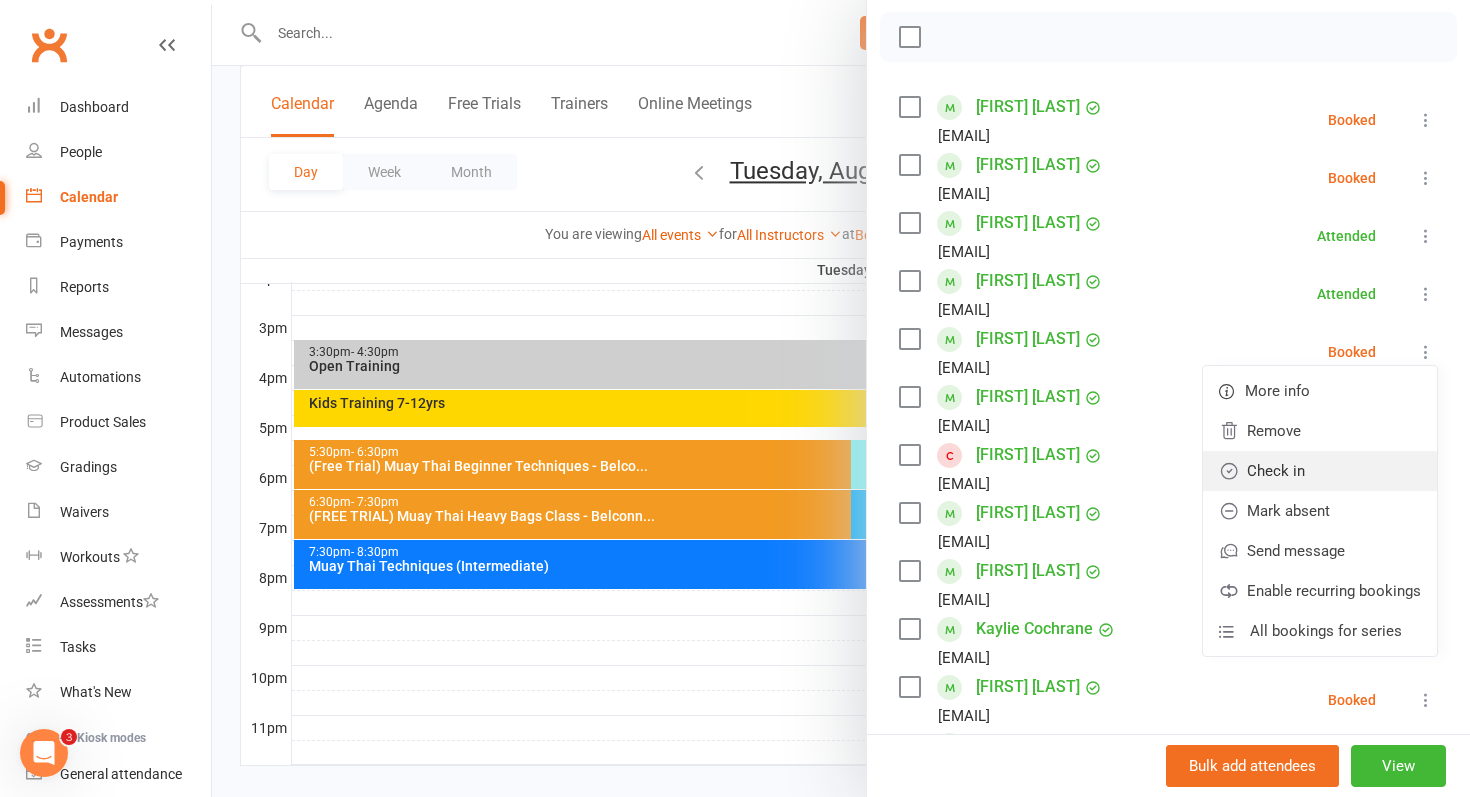 click on "Check in" at bounding box center [1320, 471] 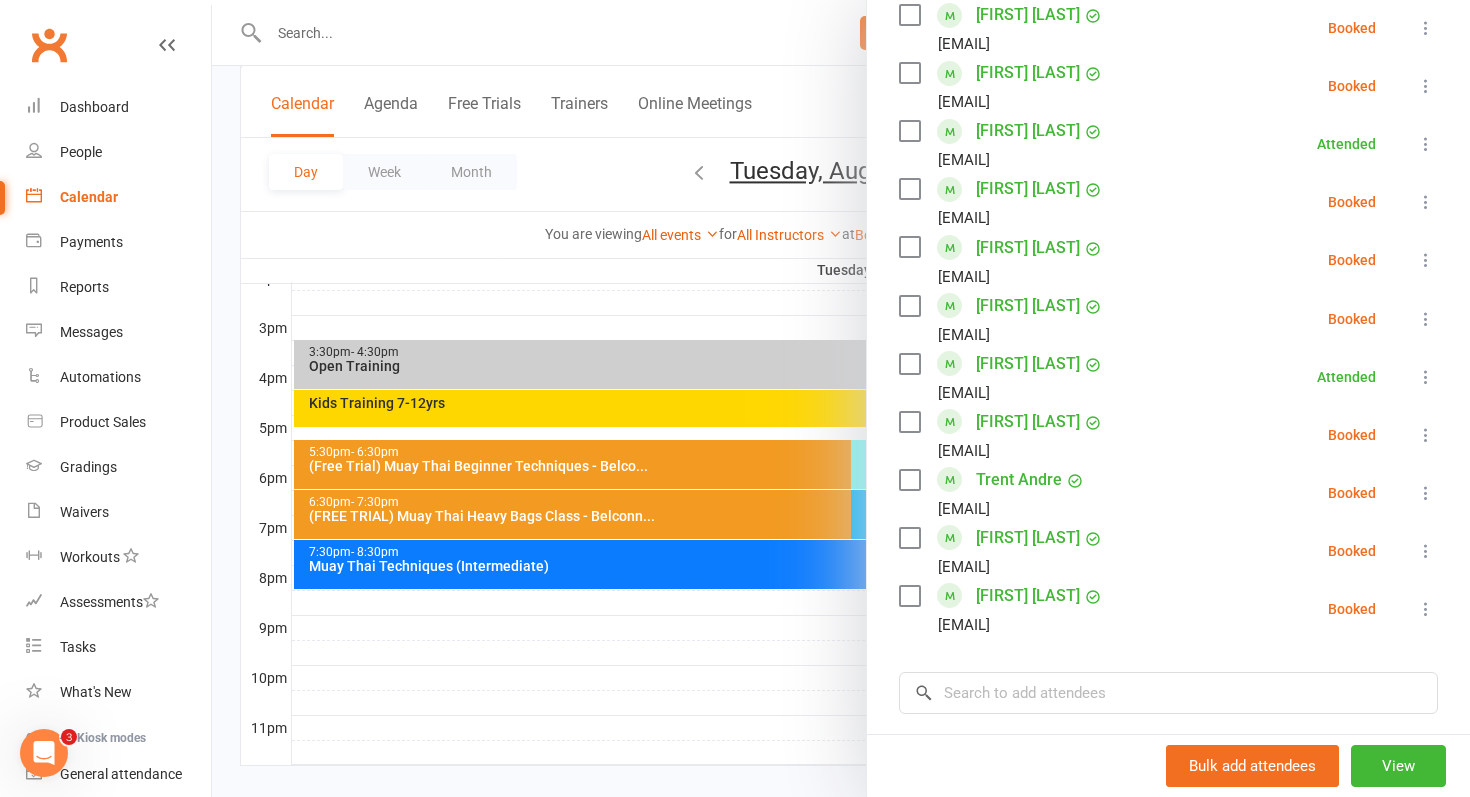 scroll, scrollTop: 1081, scrollLeft: 0, axis: vertical 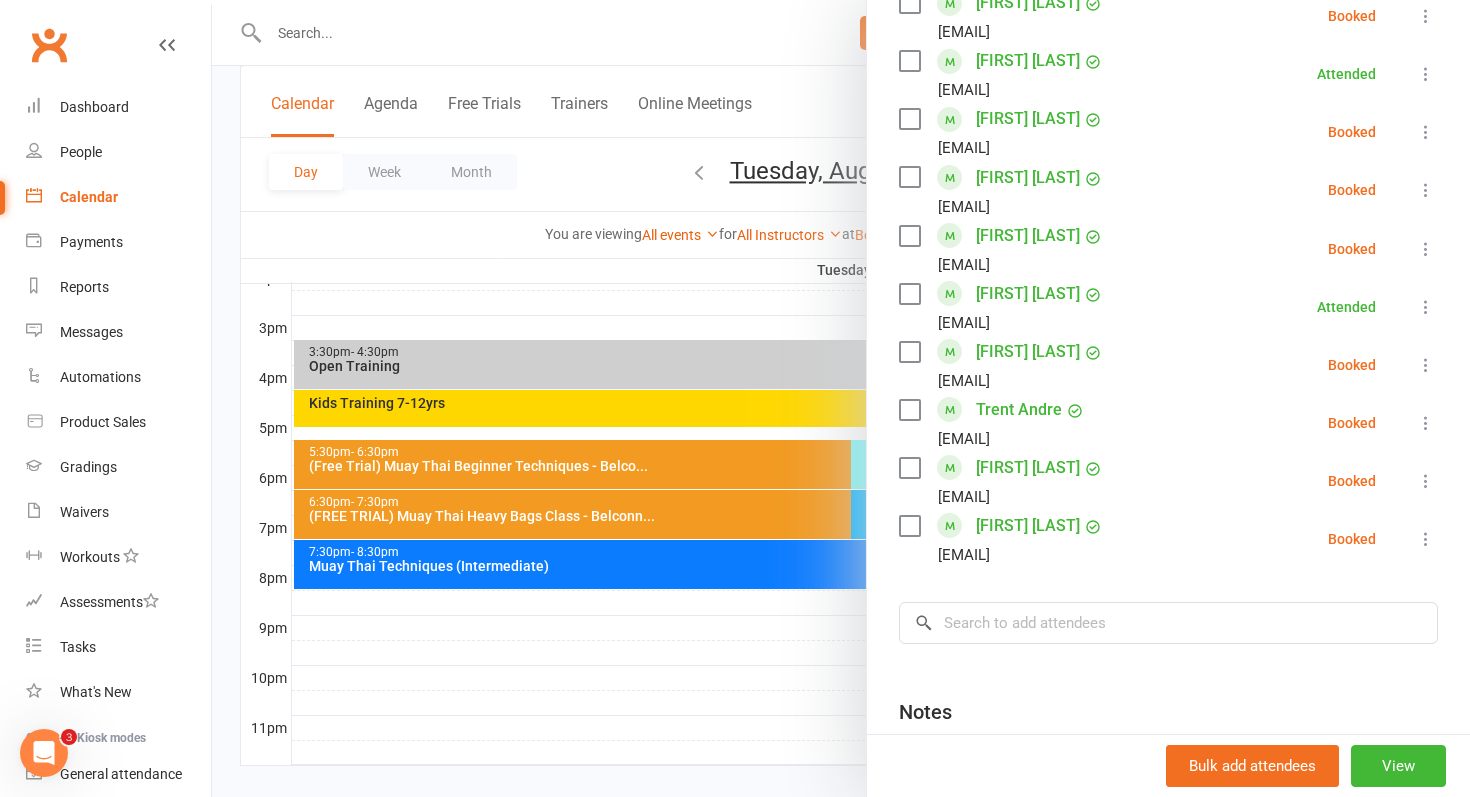 click at bounding box center [1426, 481] 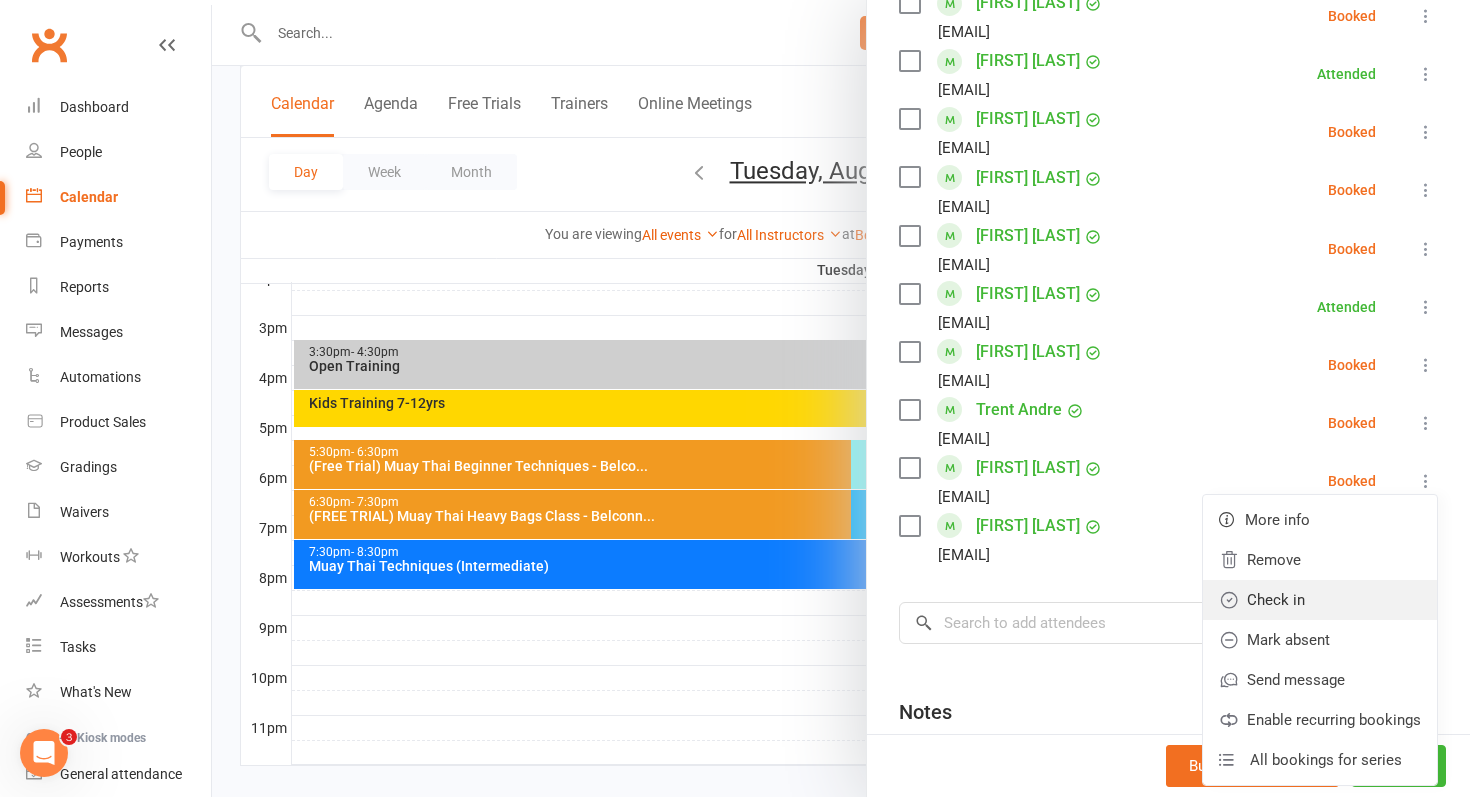 click on "Check in" at bounding box center [1320, 600] 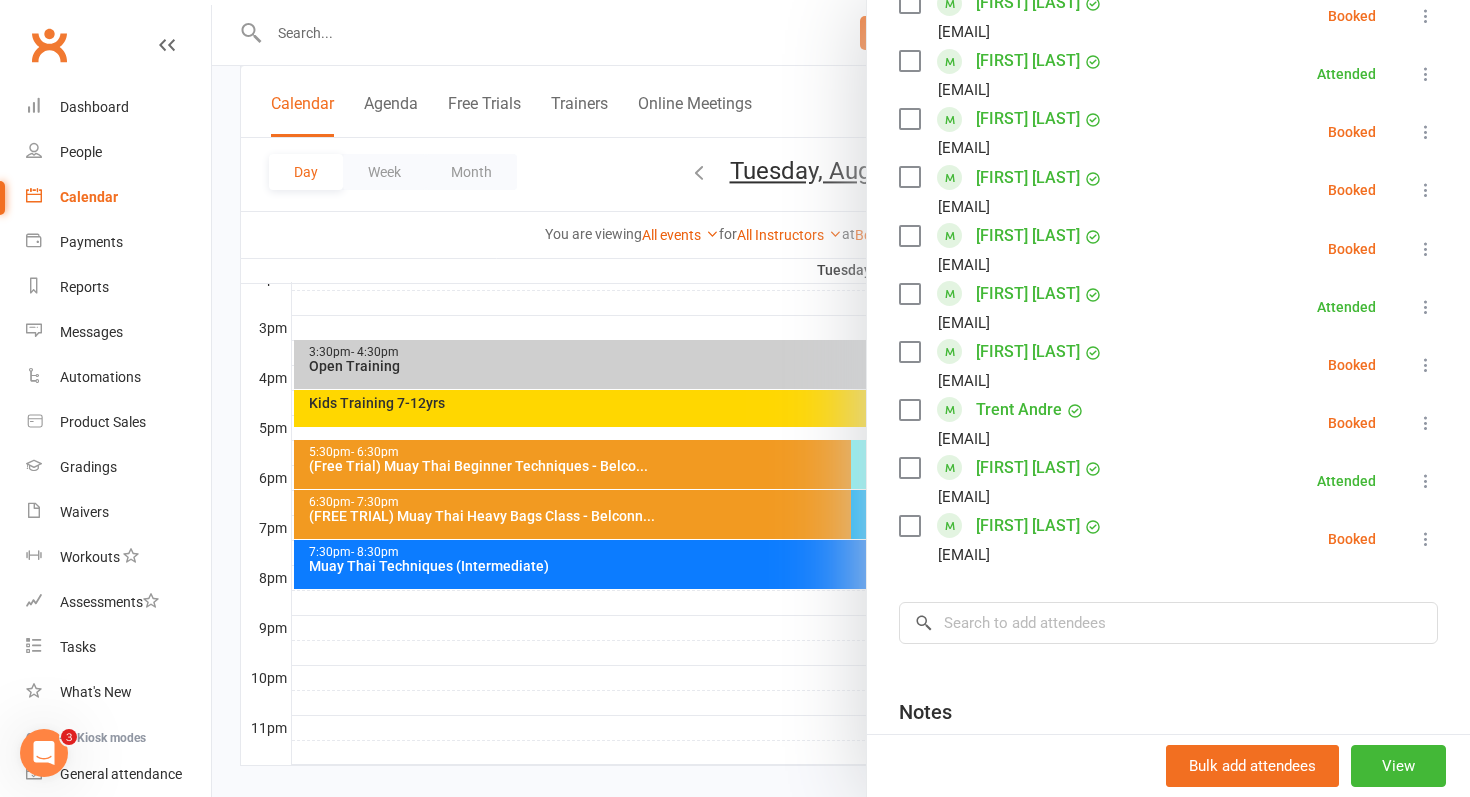 click at bounding box center [1426, 365] 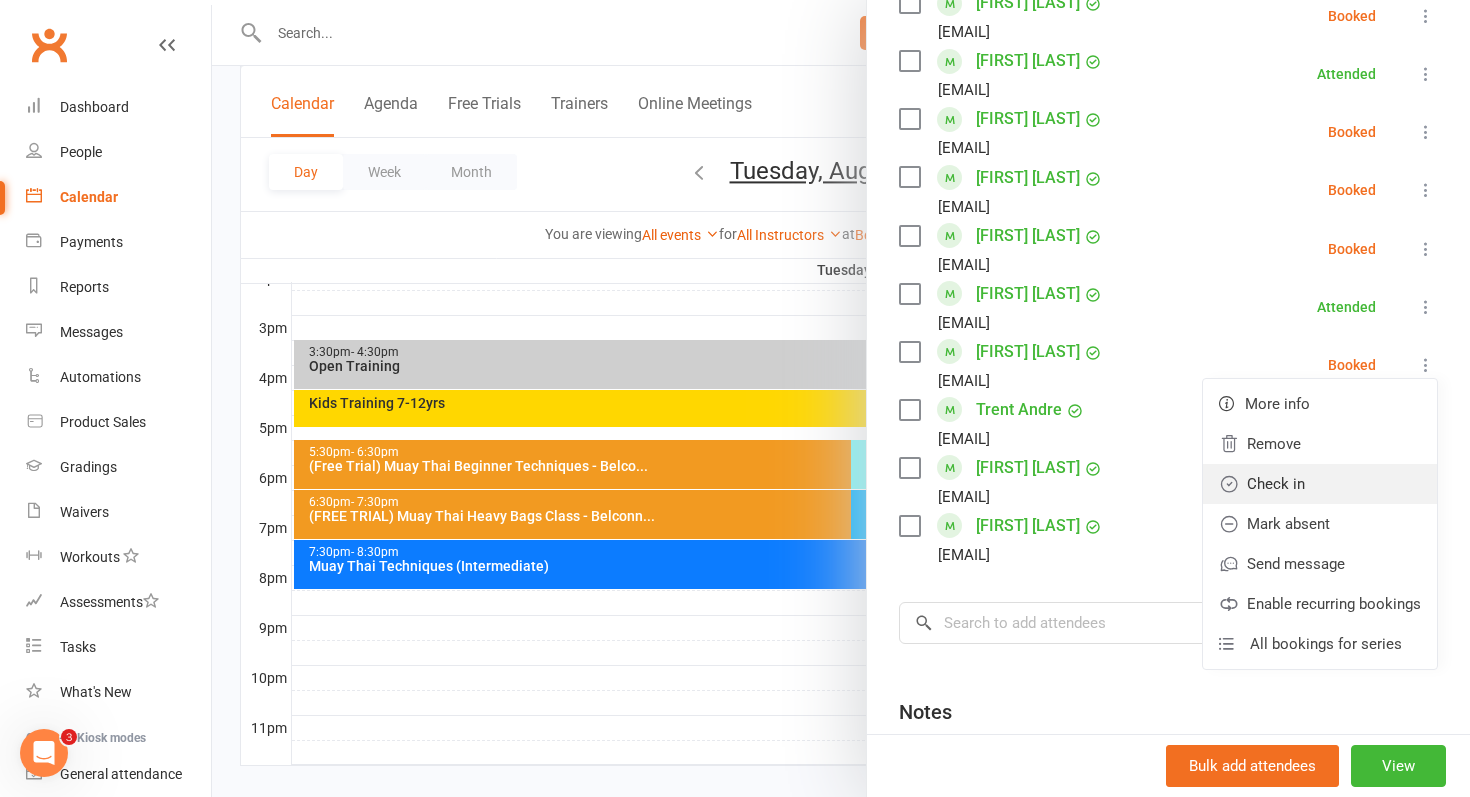 click on "Check in" at bounding box center [1320, 484] 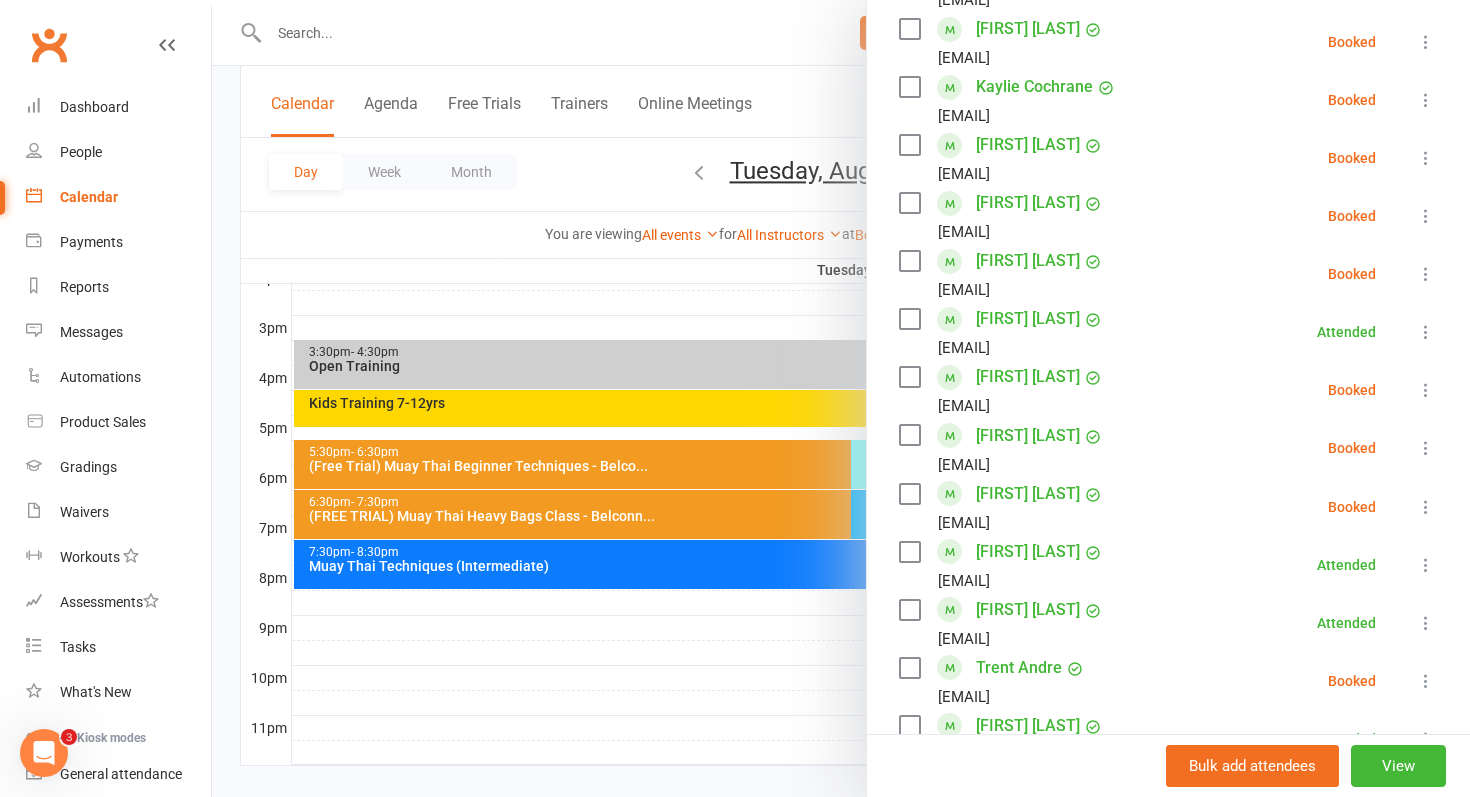 scroll, scrollTop: 633, scrollLeft: 0, axis: vertical 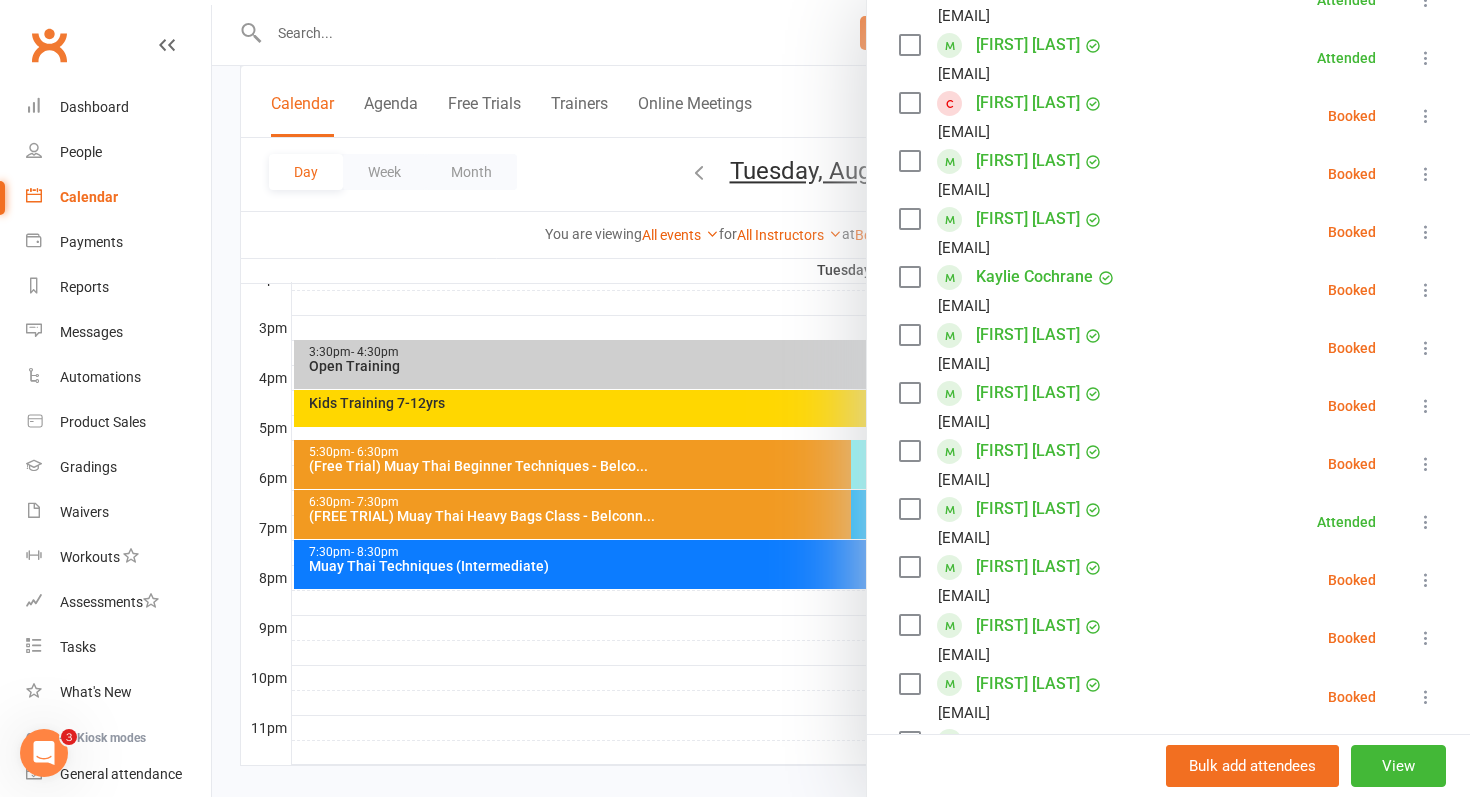 click on "[FIRST] [LAST]" at bounding box center [1028, 393] 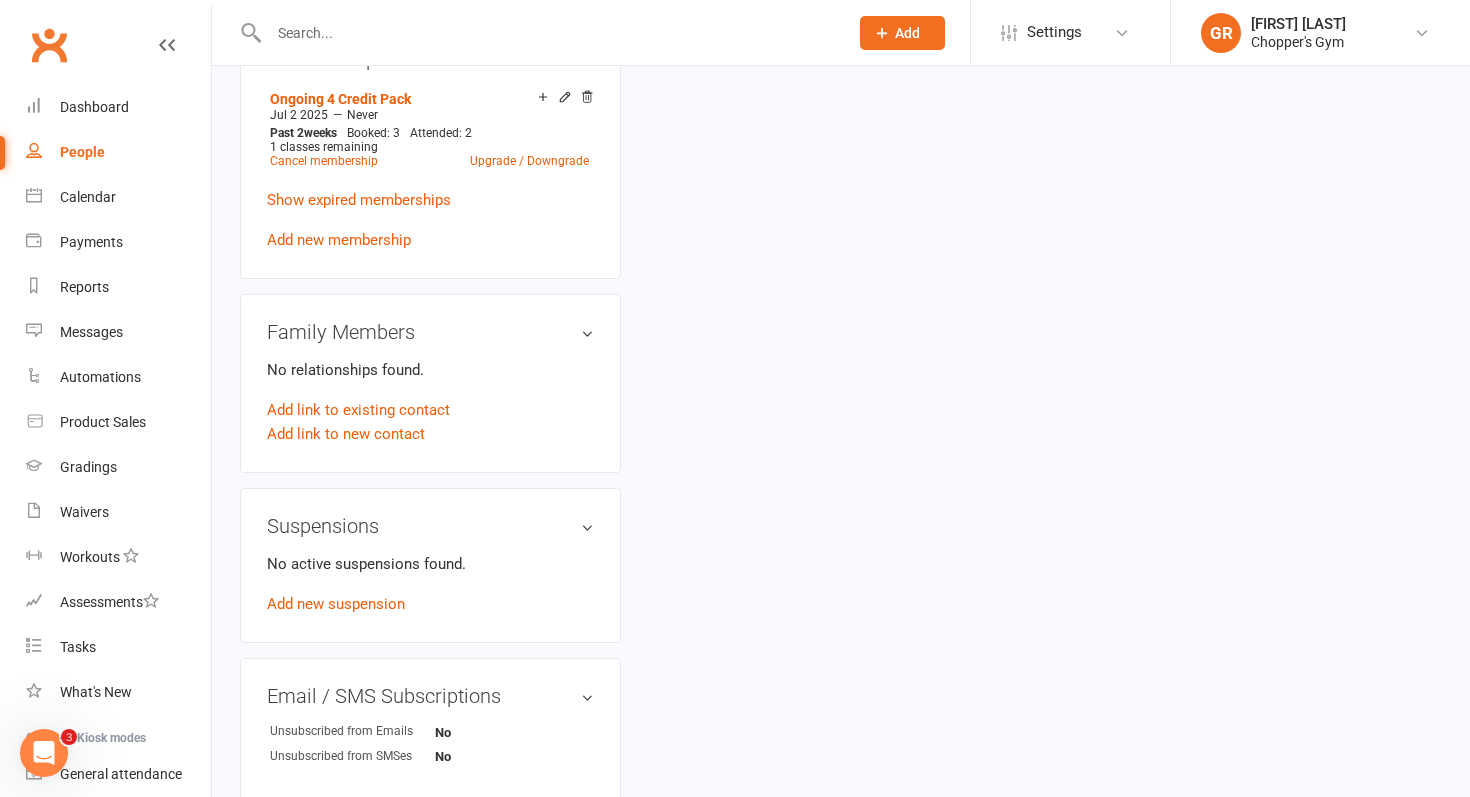 scroll, scrollTop: 0, scrollLeft: 0, axis: both 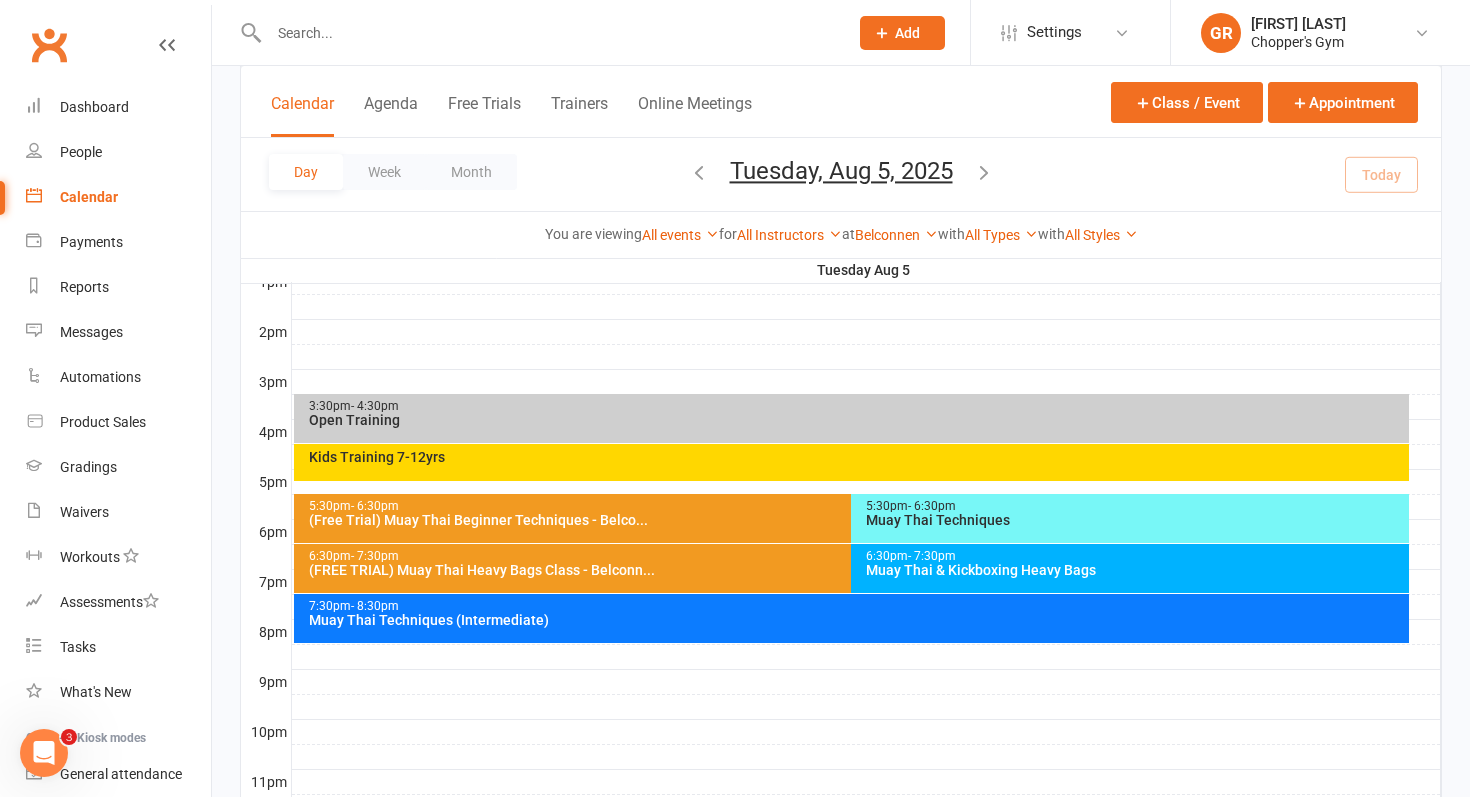 click on "Muay Thai & Kickboxing Heavy Bags" at bounding box center (1135, 570) 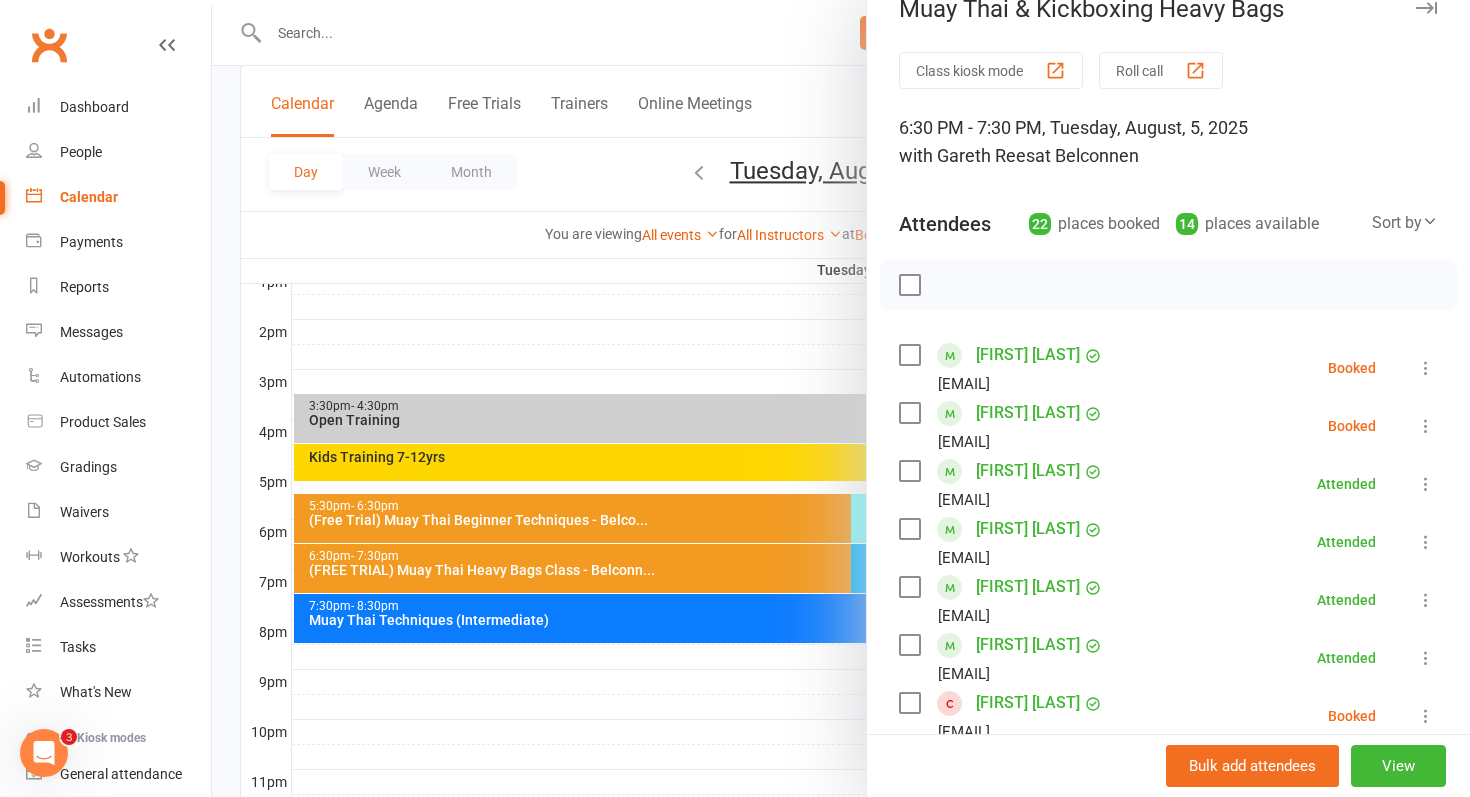 scroll, scrollTop: 16, scrollLeft: 0, axis: vertical 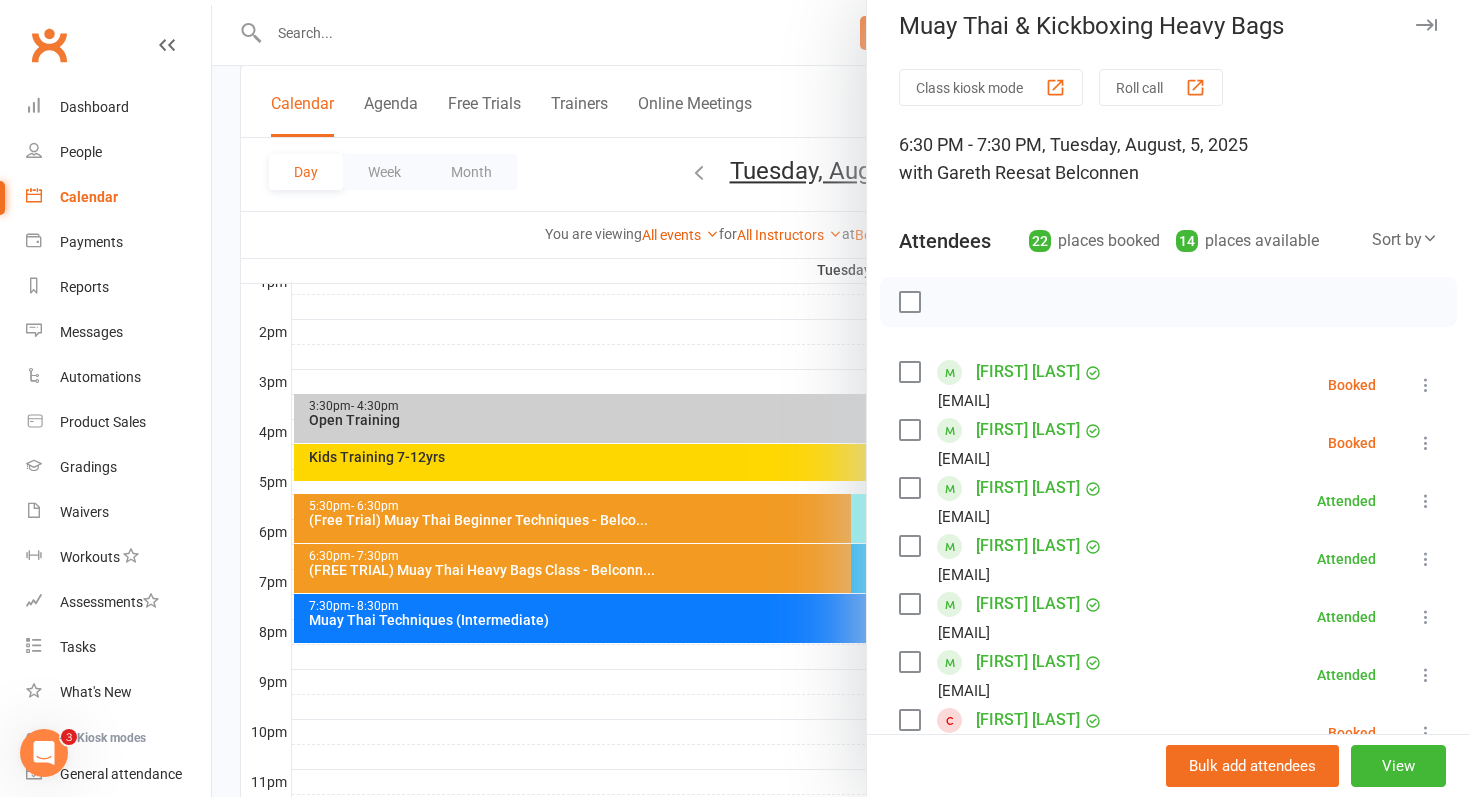 click at bounding box center [1426, 385] 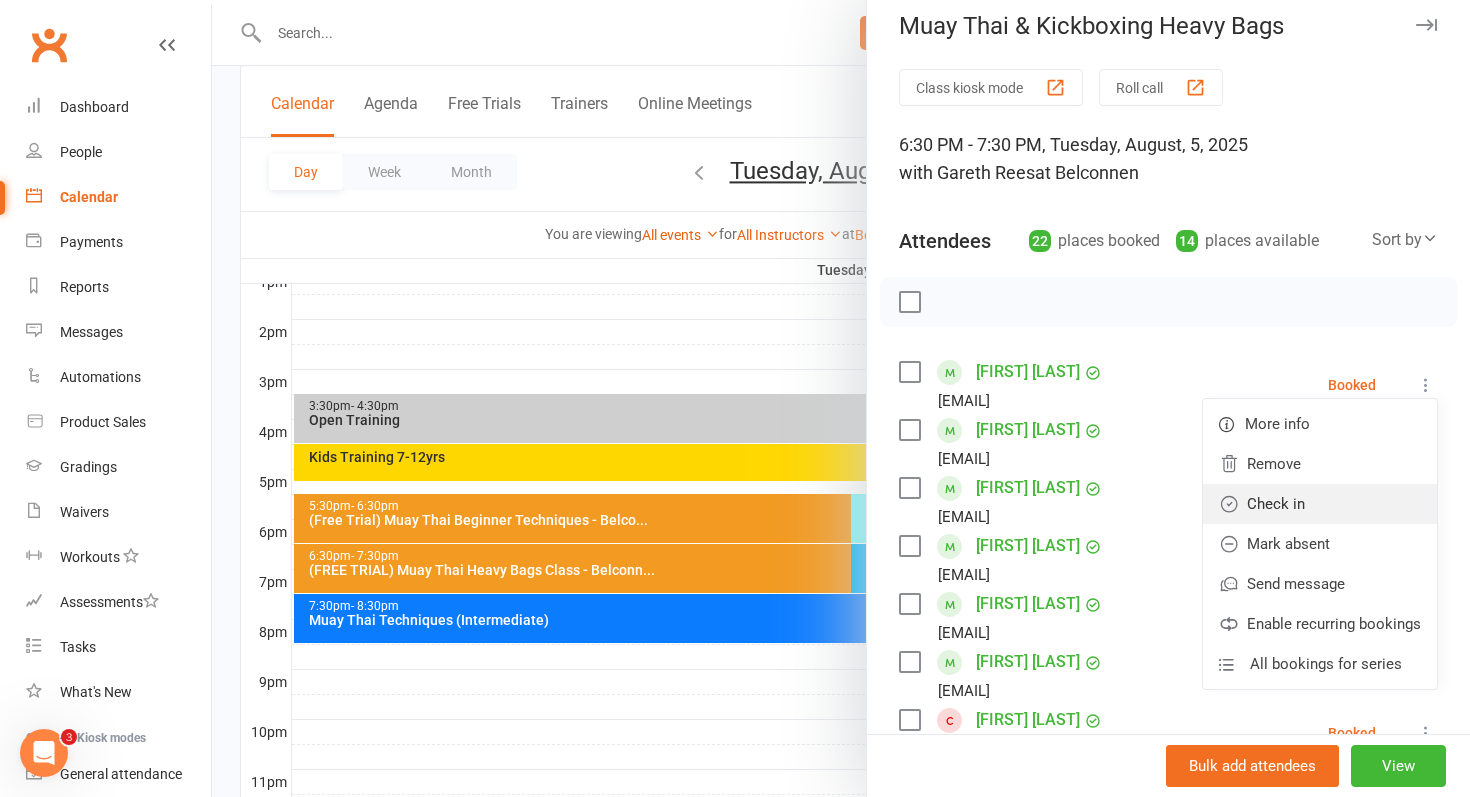 click on "Check in" at bounding box center [1320, 504] 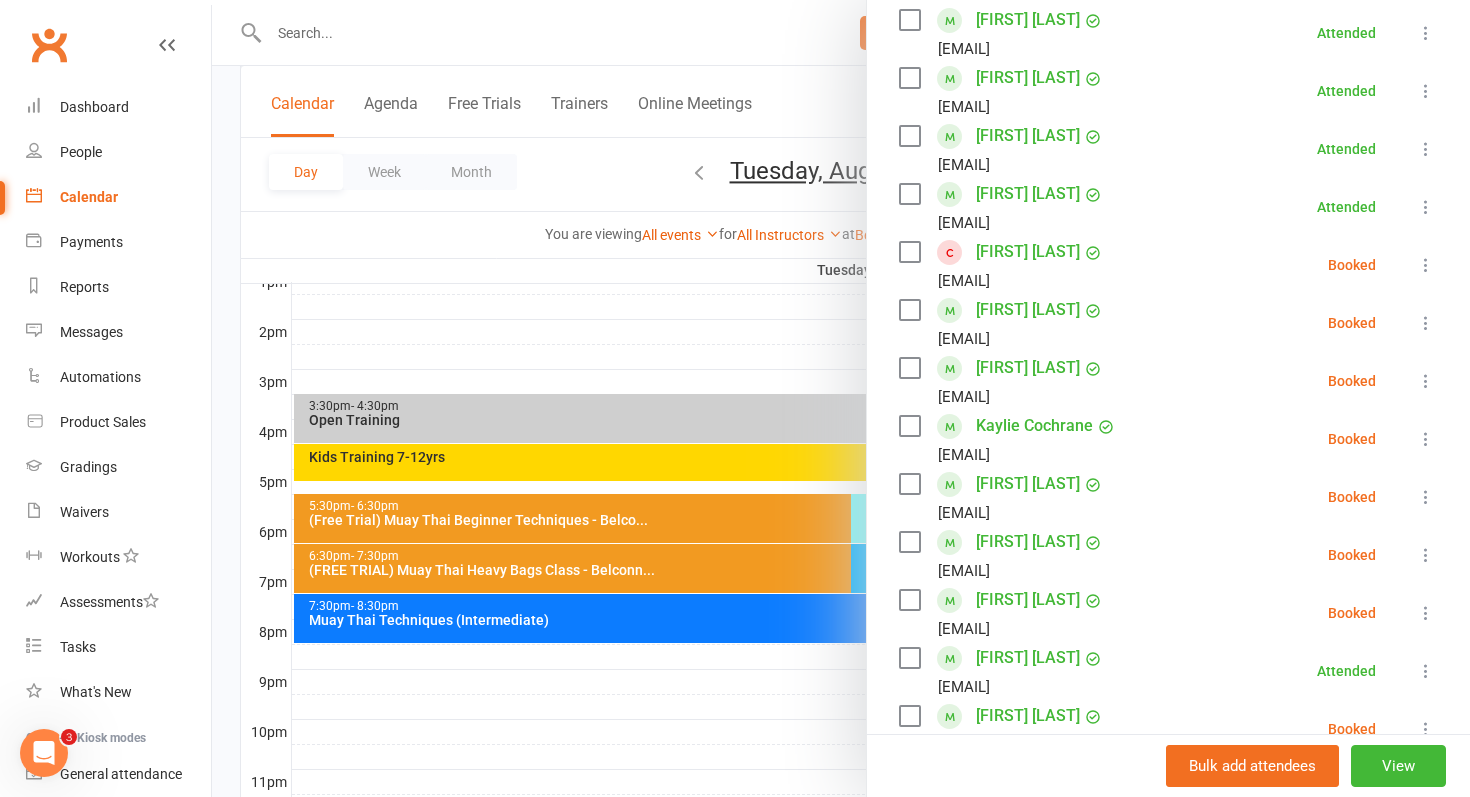 scroll, scrollTop: 485, scrollLeft: 0, axis: vertical 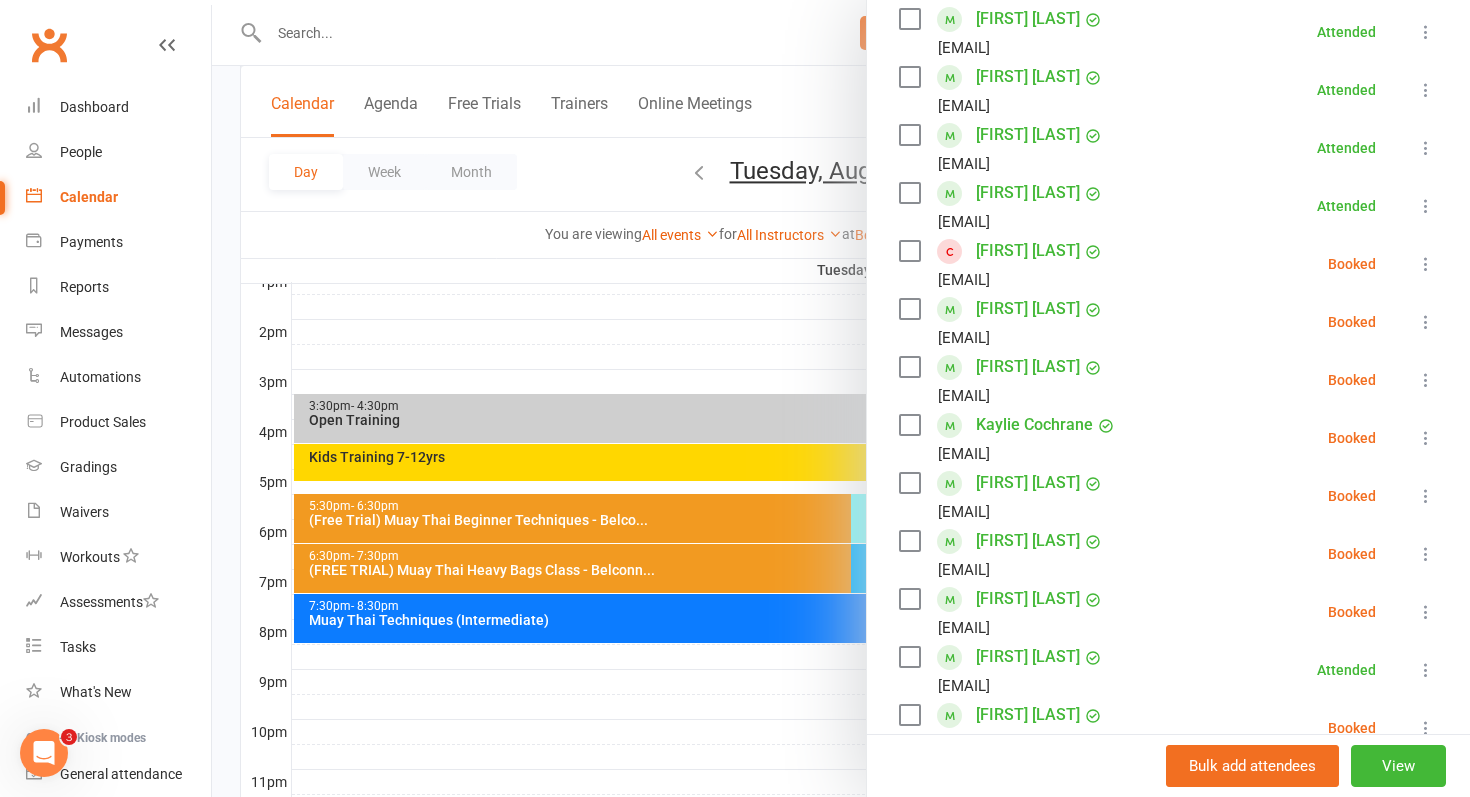 click at bounding box center (1426, 612) 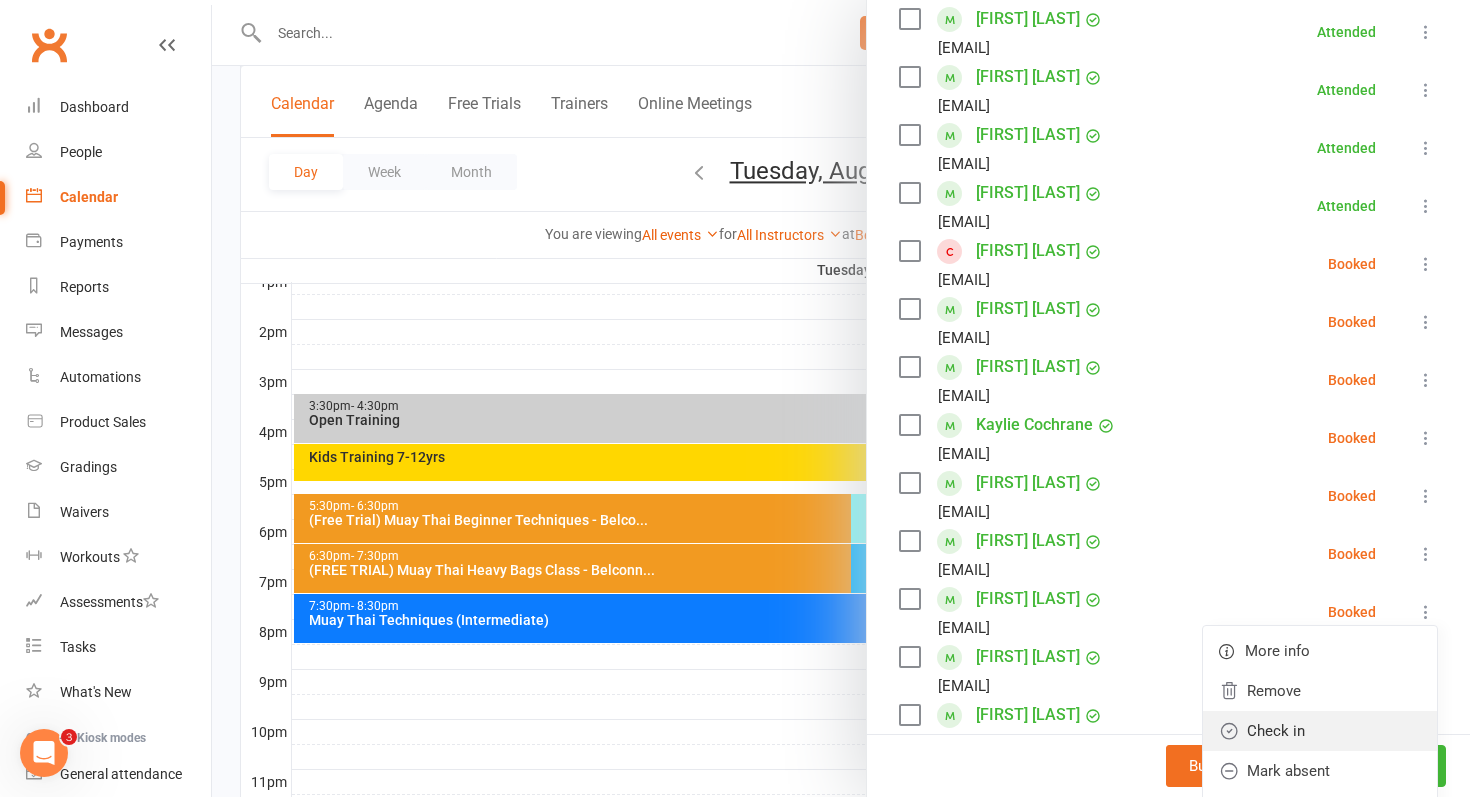 click on "Check in" at bounding box center (1320, 731) 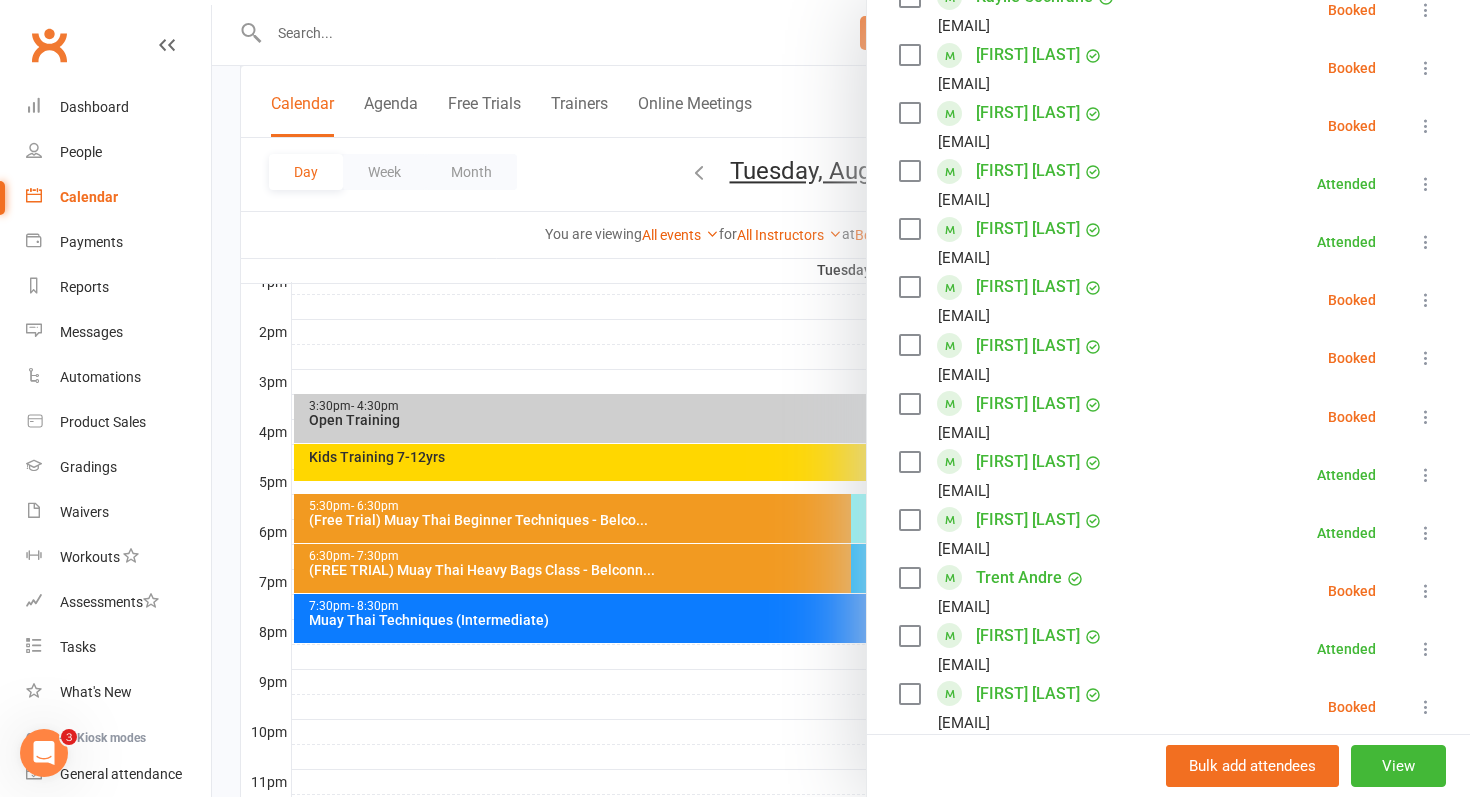 scroll, scrollTop: 926, scrollLeft: 0, axis: vertical 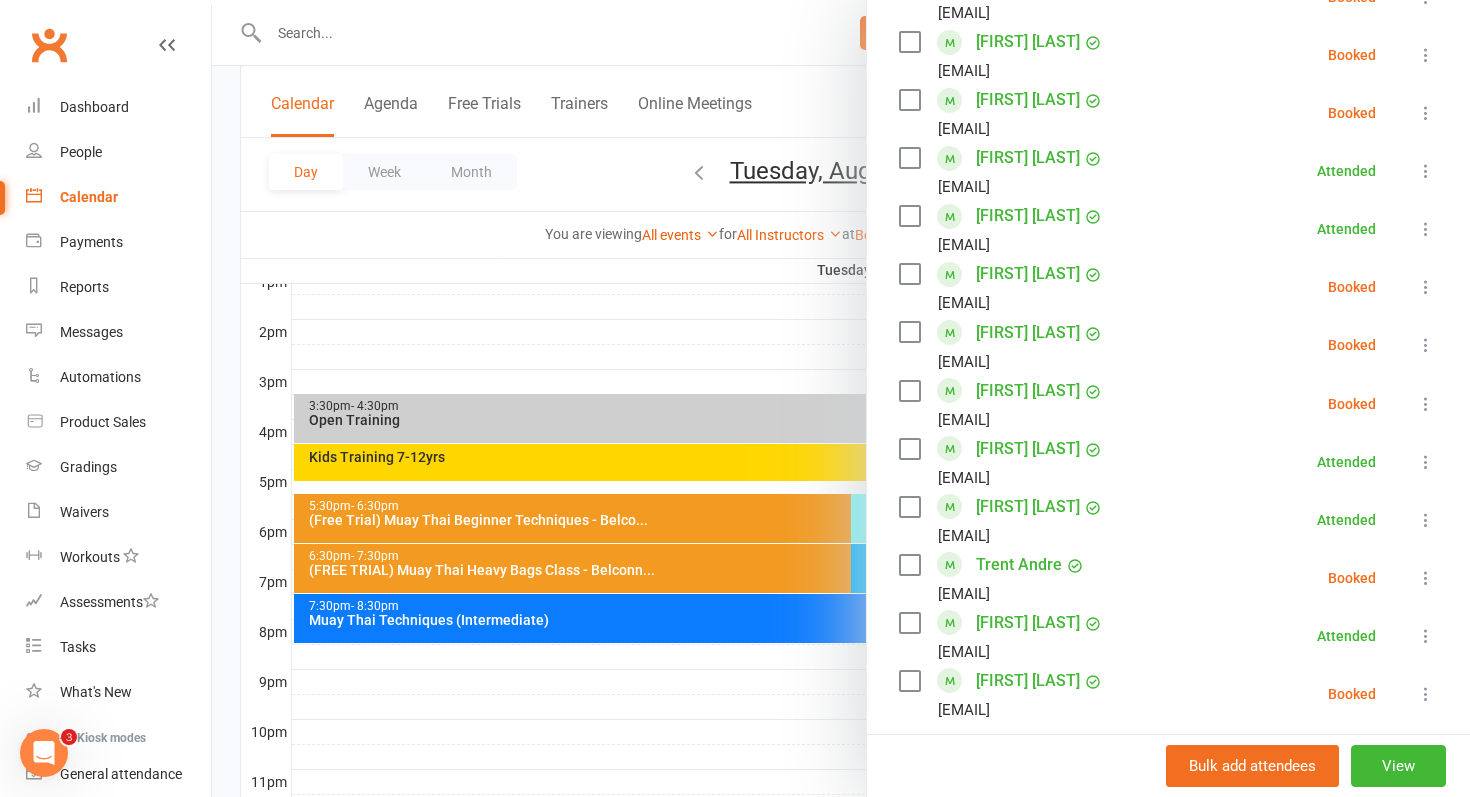 click at bounding box center [841, 398] 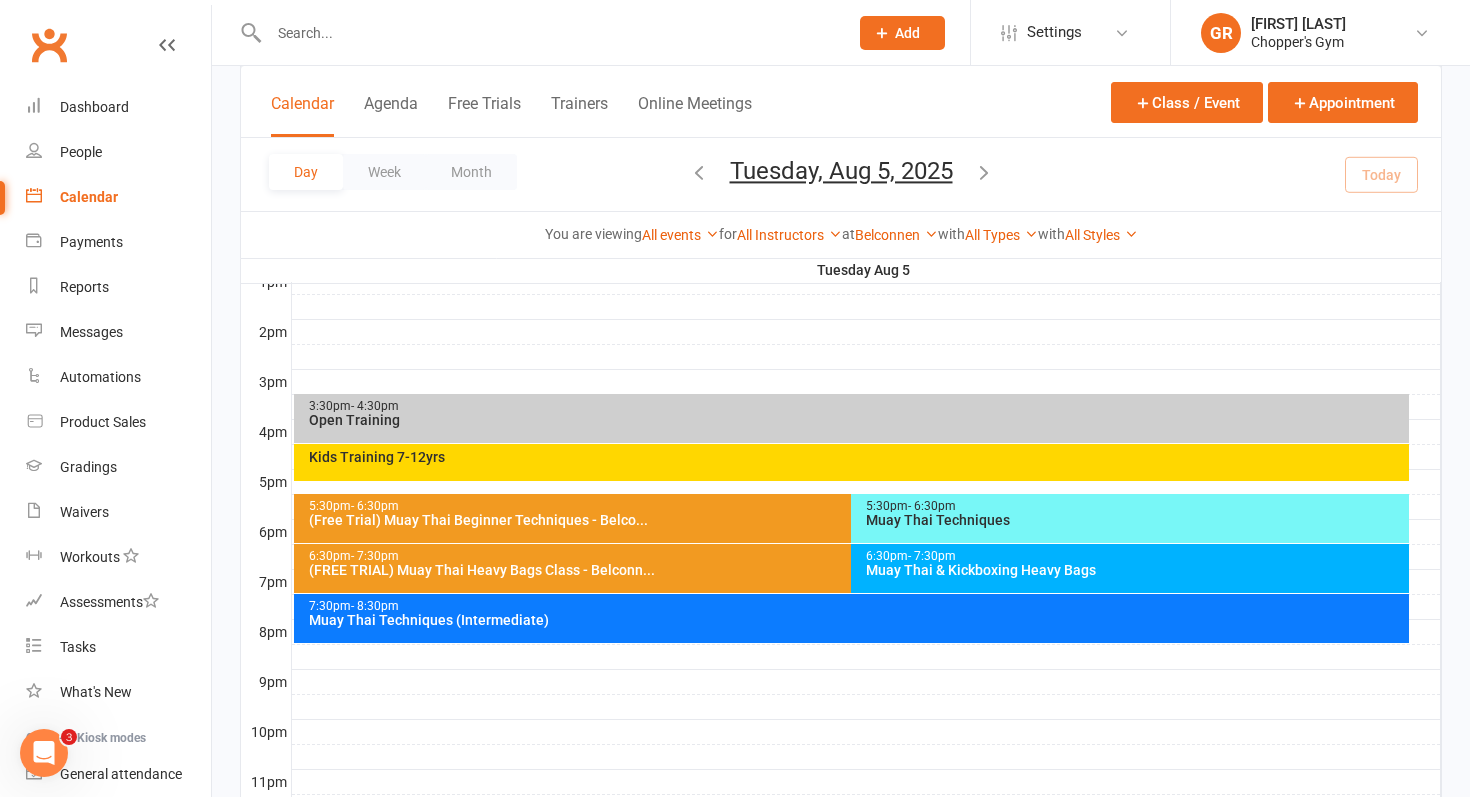click at bounding box center [866, 657] 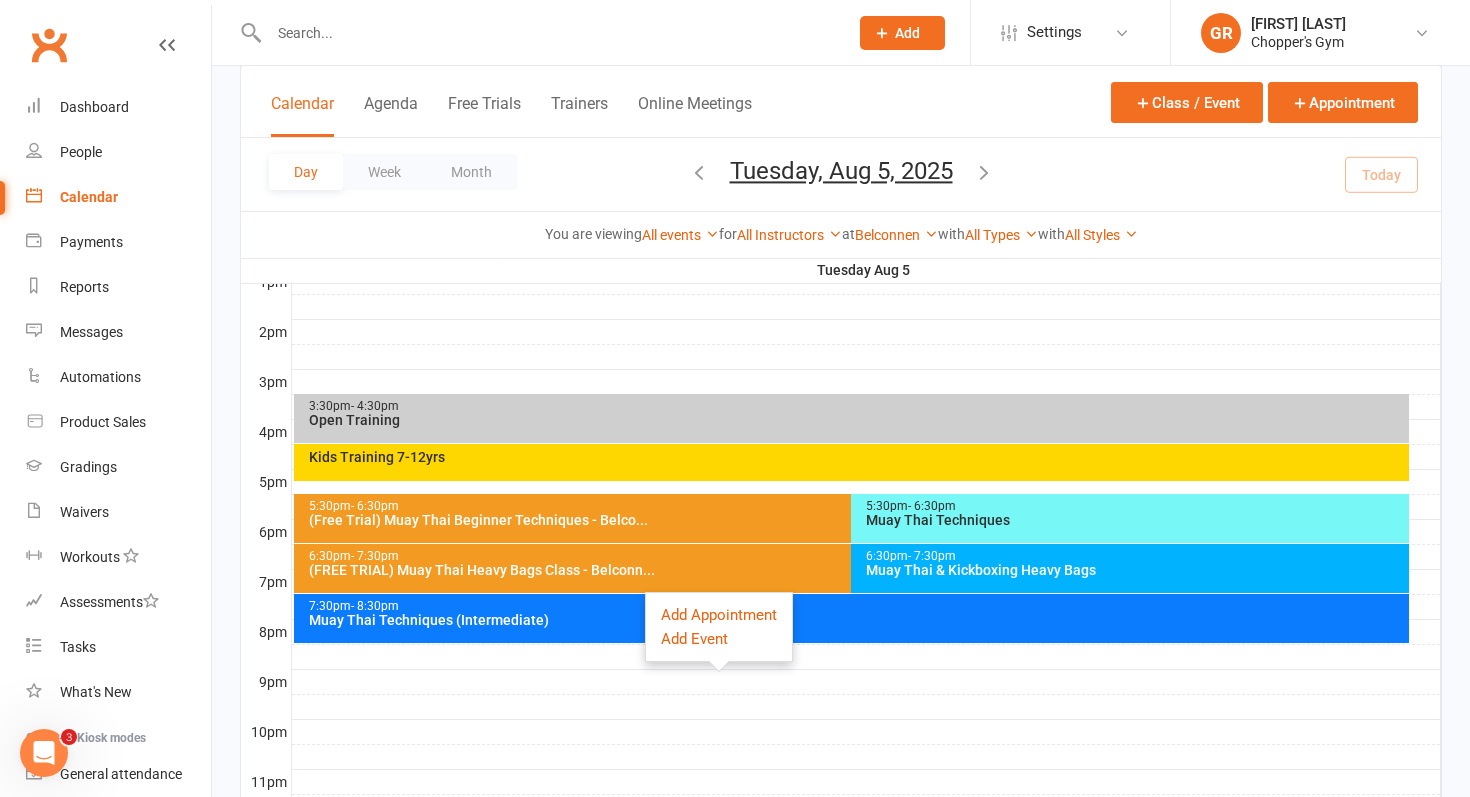 click on "Muay Thai Techniques (Intermediate)" at bounding box center [857, 620] 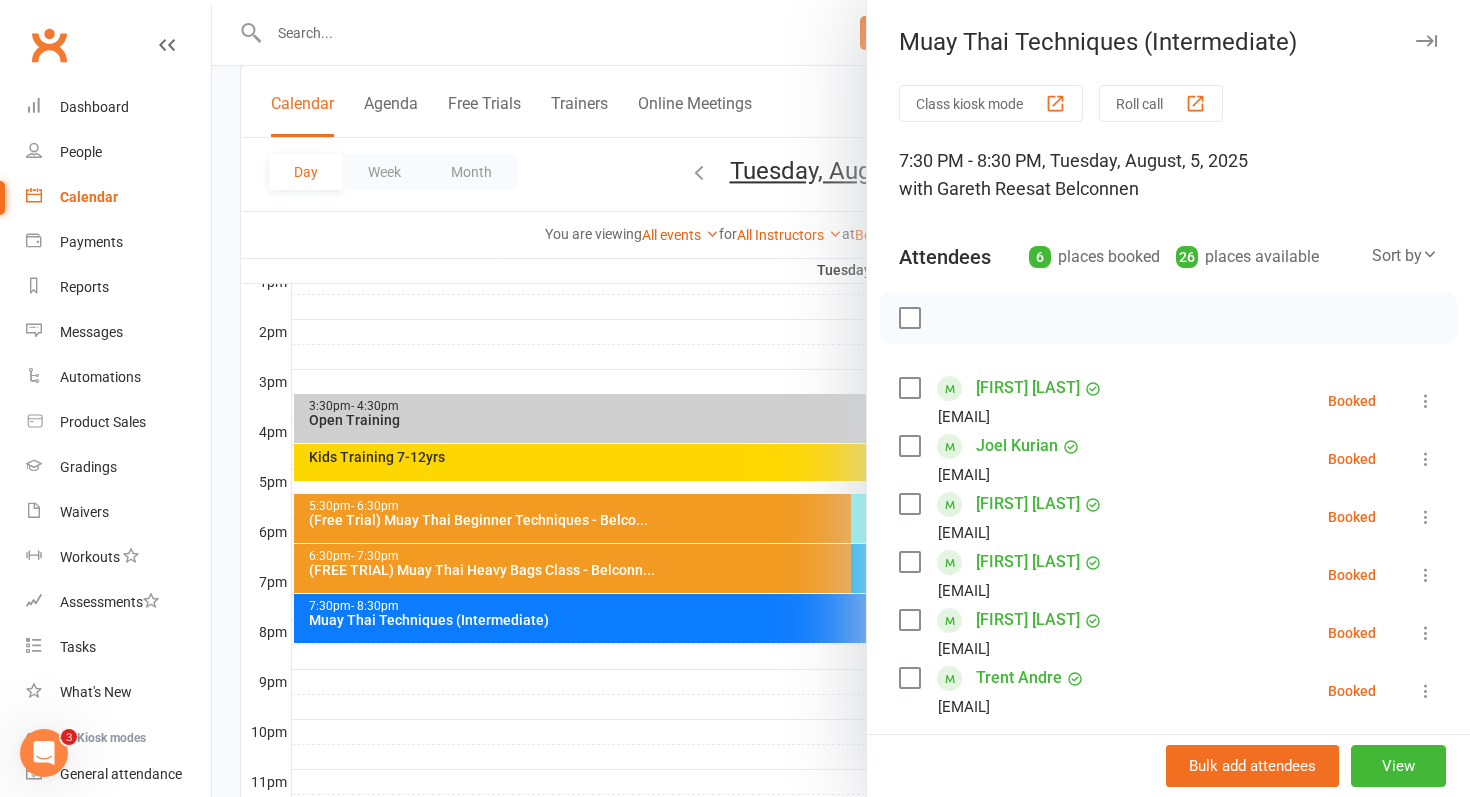 click at bounding box center [841, 398] 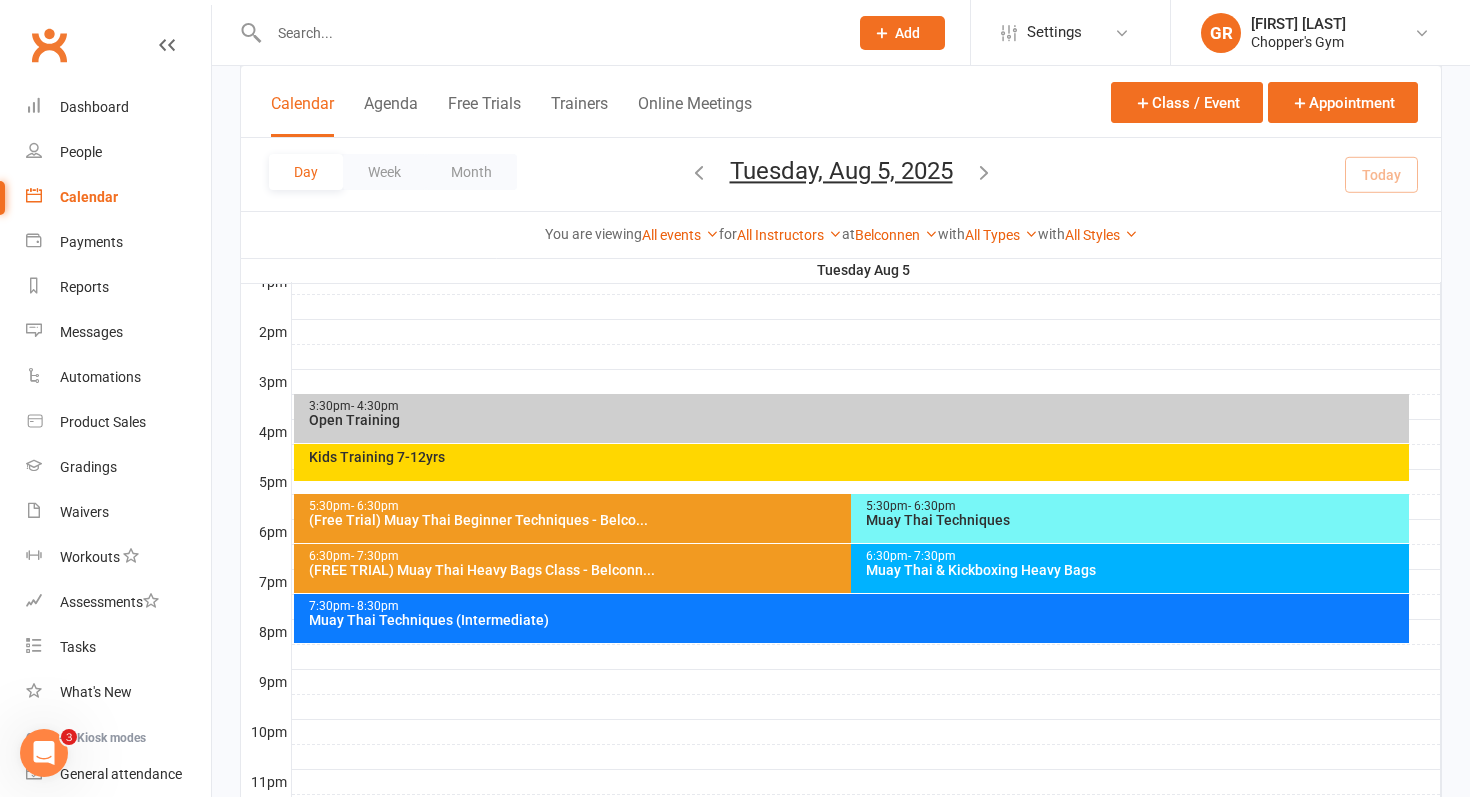 click on "(FREE TRIAL)  Muay Thai Heavy Bags Class - Belconn..." at bounding box center (847, 570) 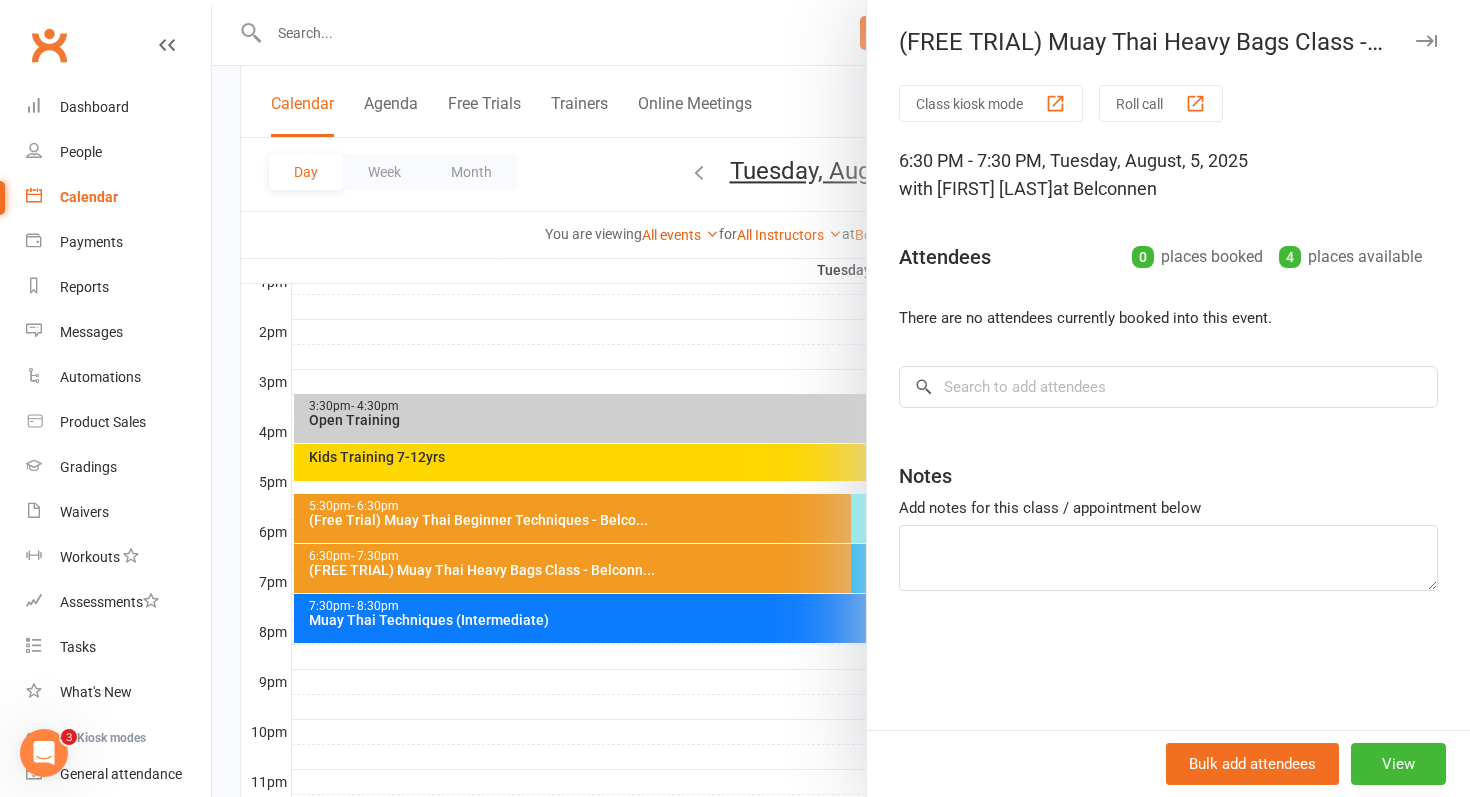 click at bounding box center [841, 398] 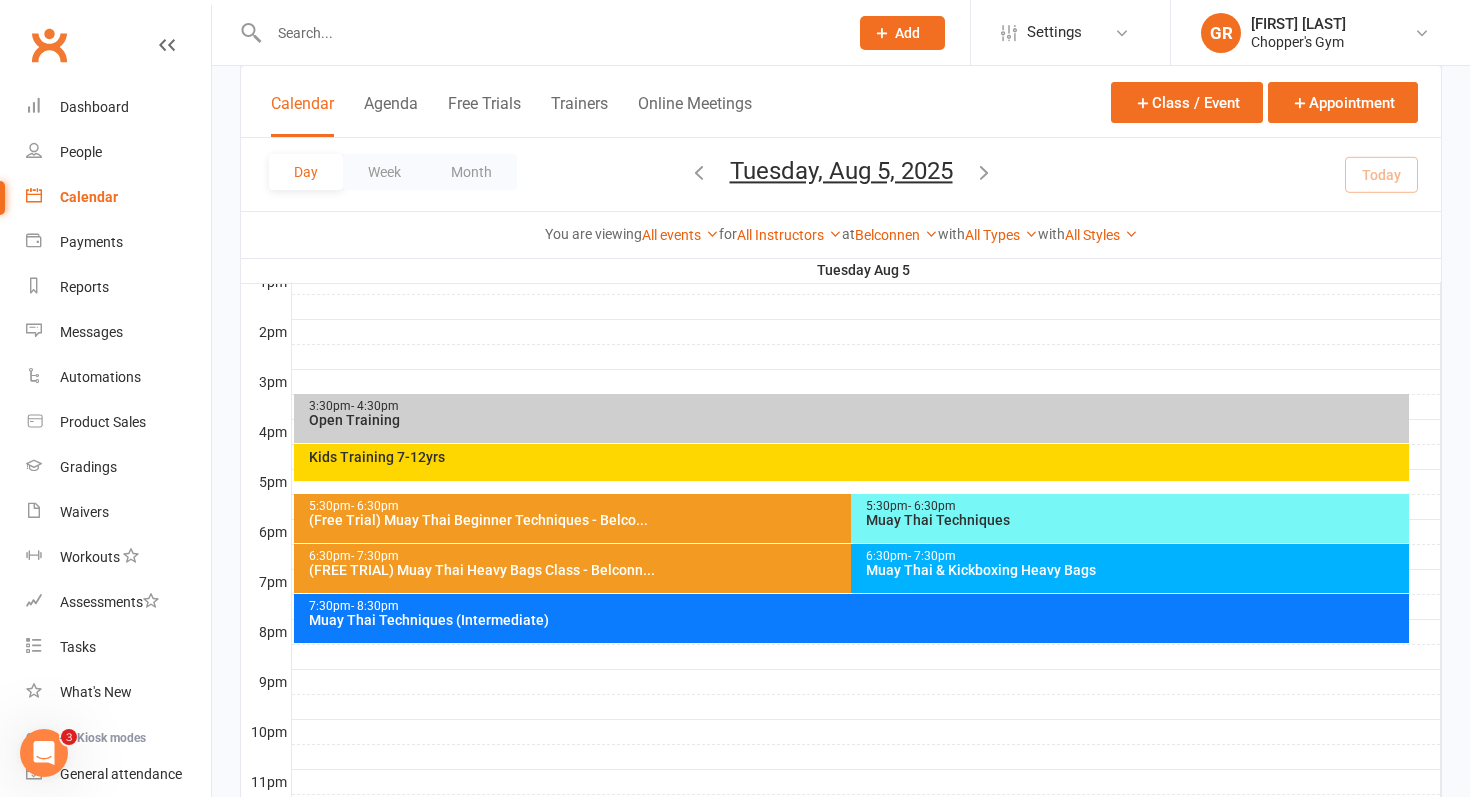 click on "Muay Thai & Kickboxing Heavy Bags" at bounding box center [1135, 570] 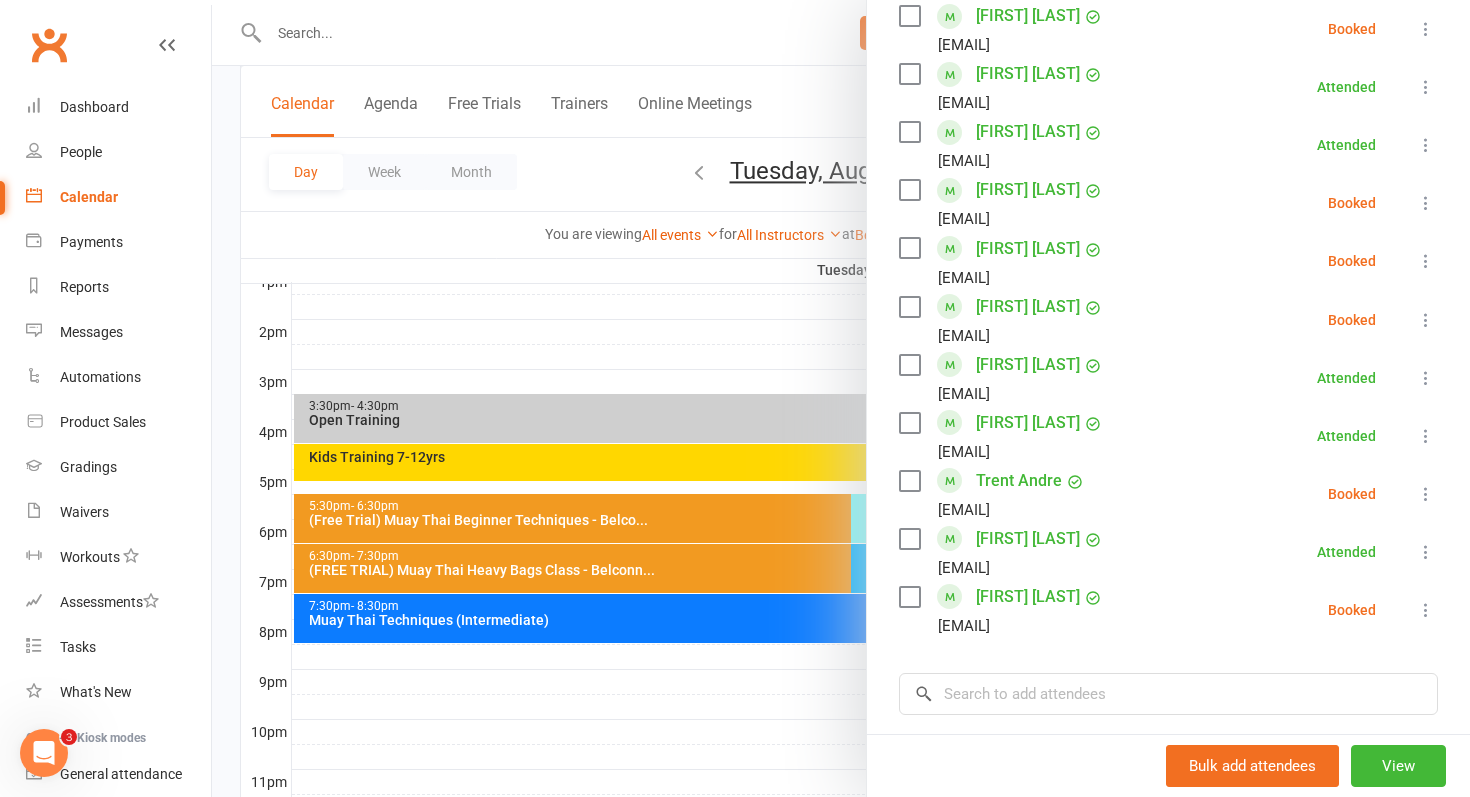 scroll, scrollTop: 1047, scrollLeft: 0, axis: vertical 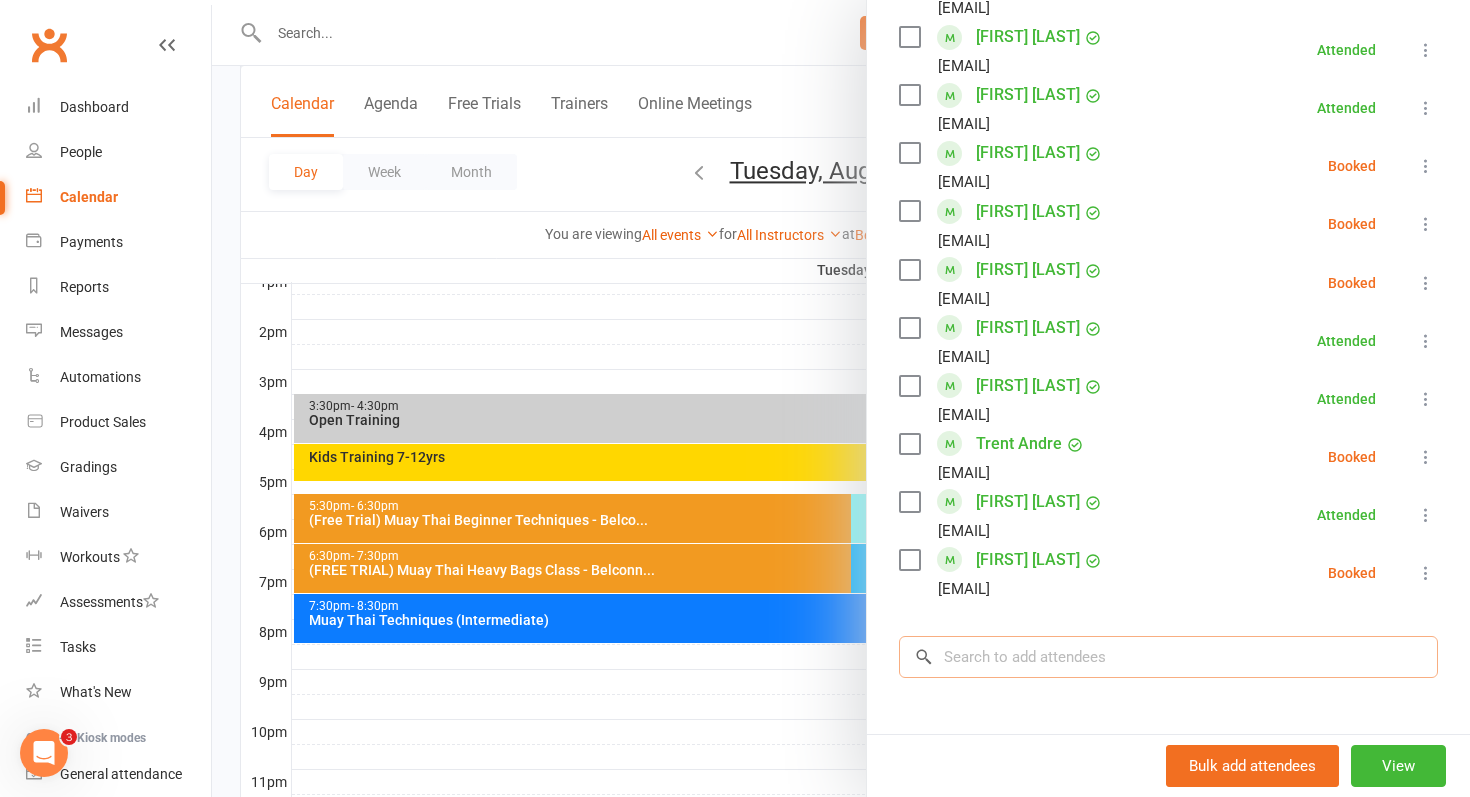 click at bounding box center [1168, 657] 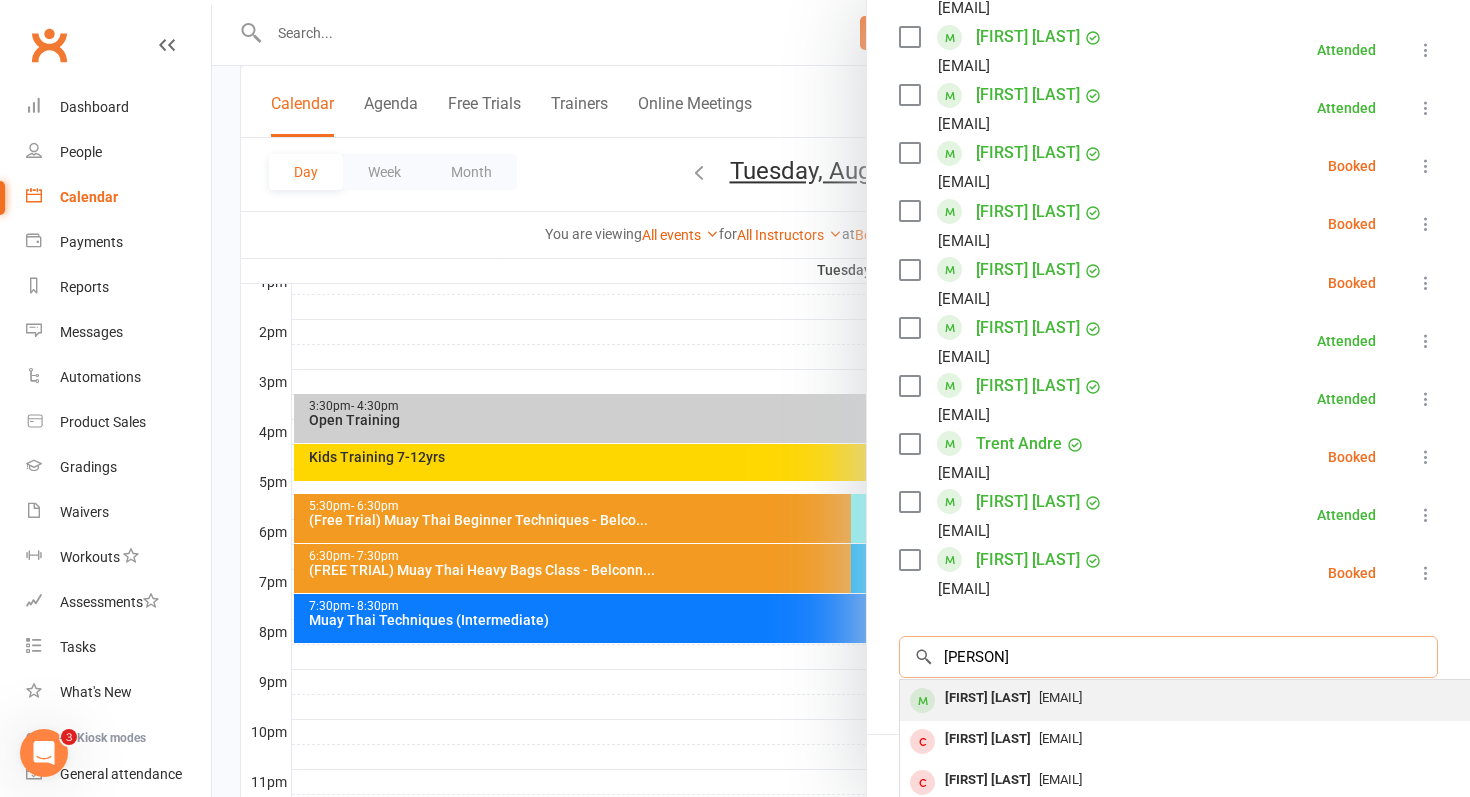 type on "mahdi" 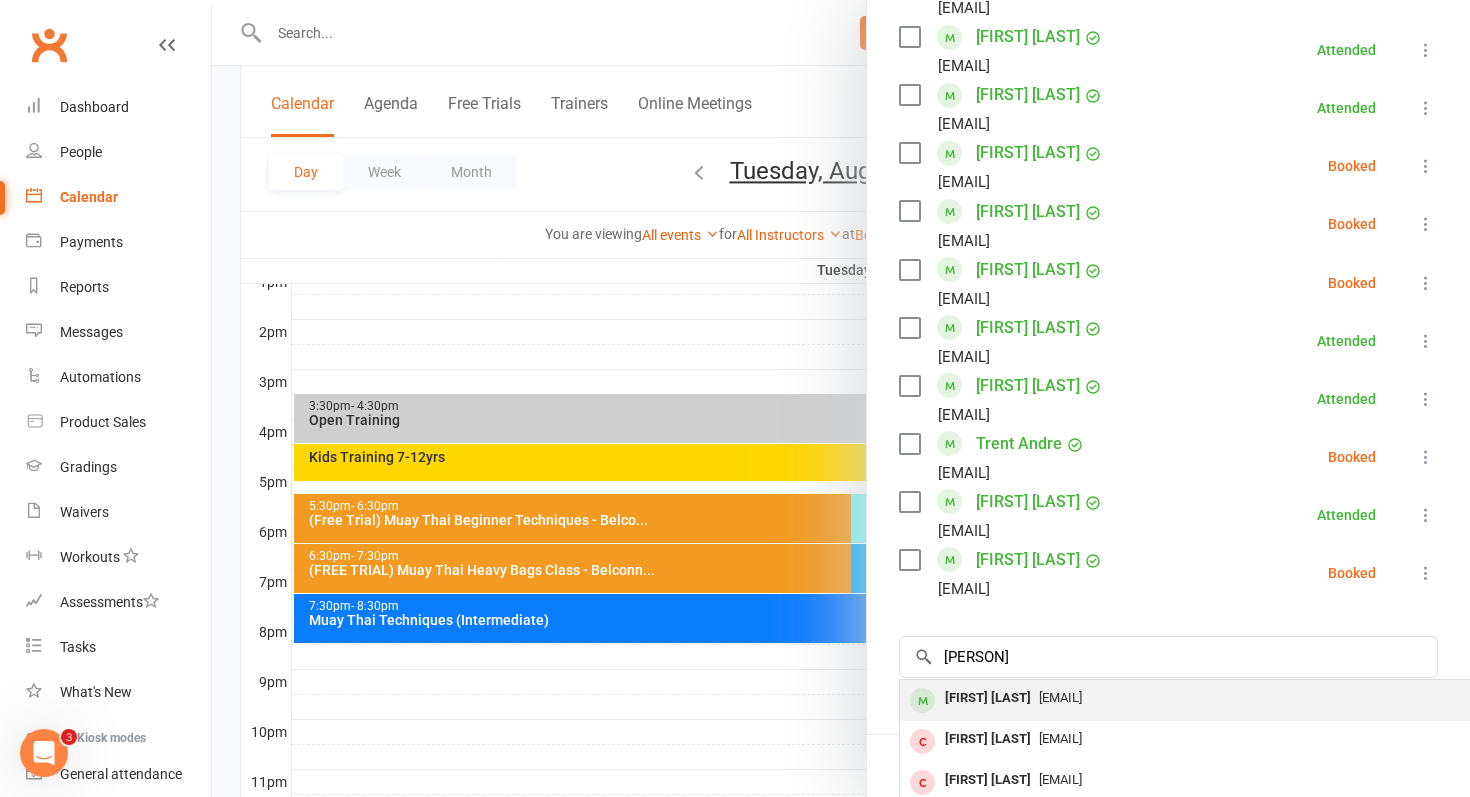 click on "[USERNAME]@[DOMAIN]" at bounding box center [1060, 697] 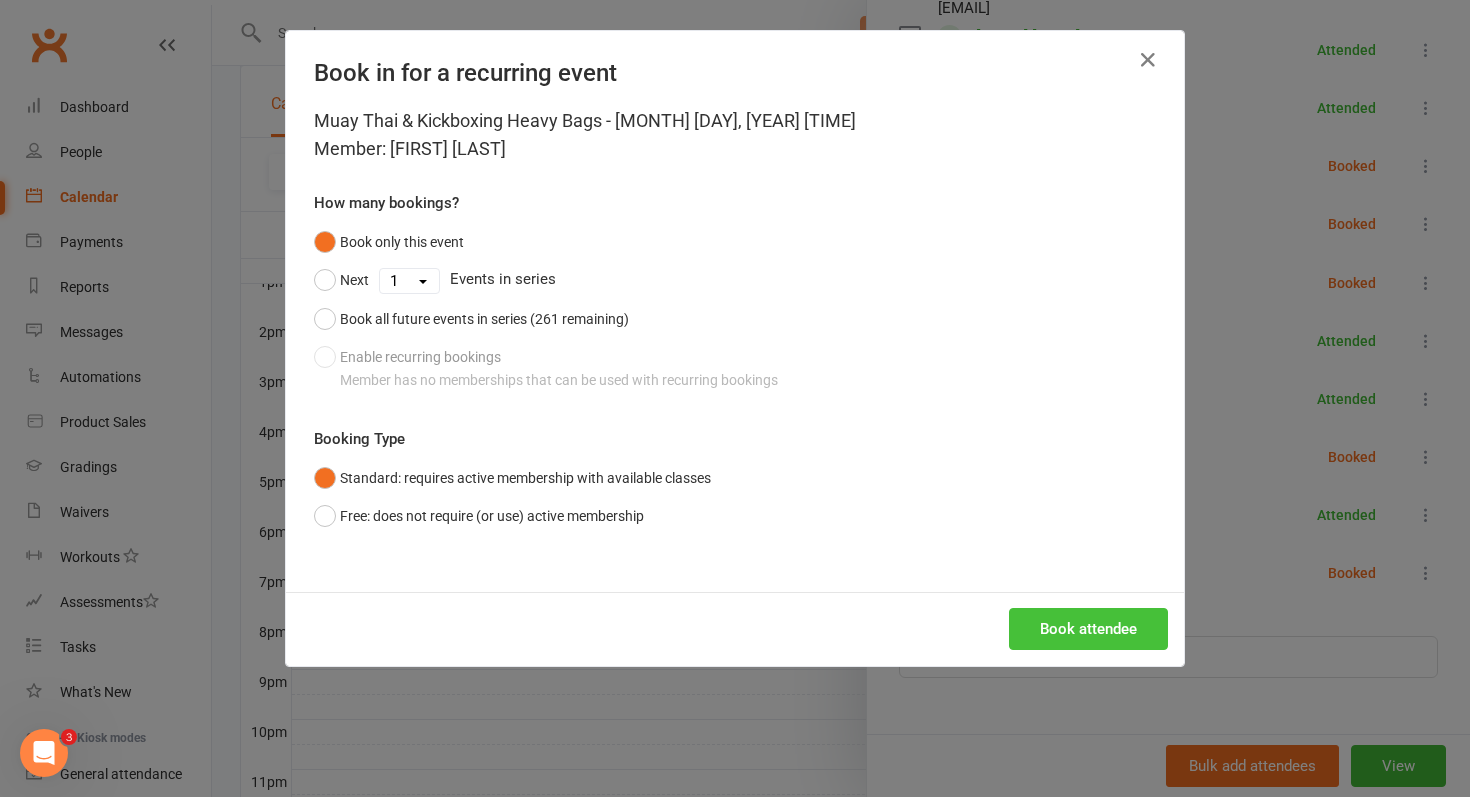 click on "Book attendee" at bounding box center (1088, 629) 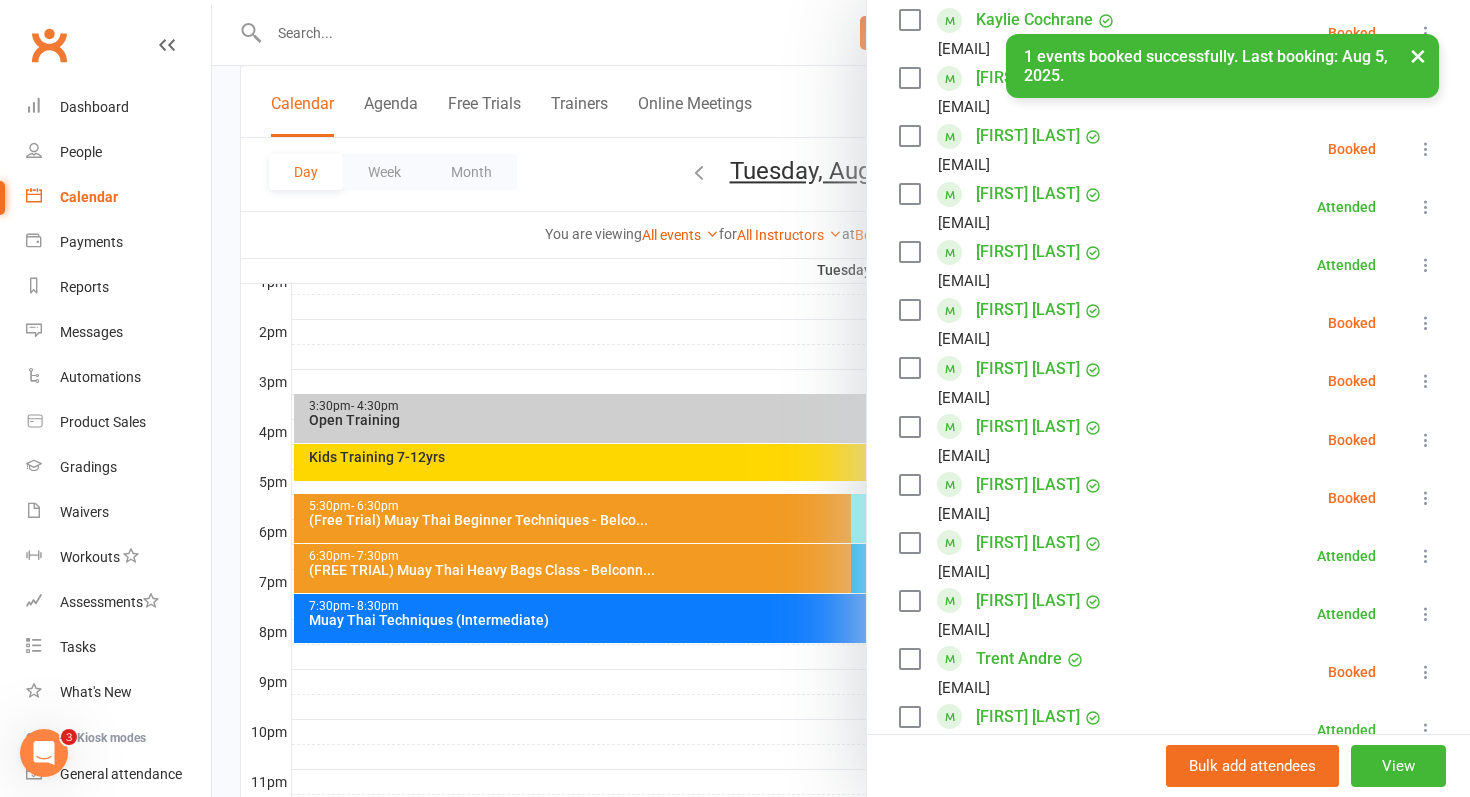 scroll, scrollTop: 889, scrollLeft: 0, axis: vertical 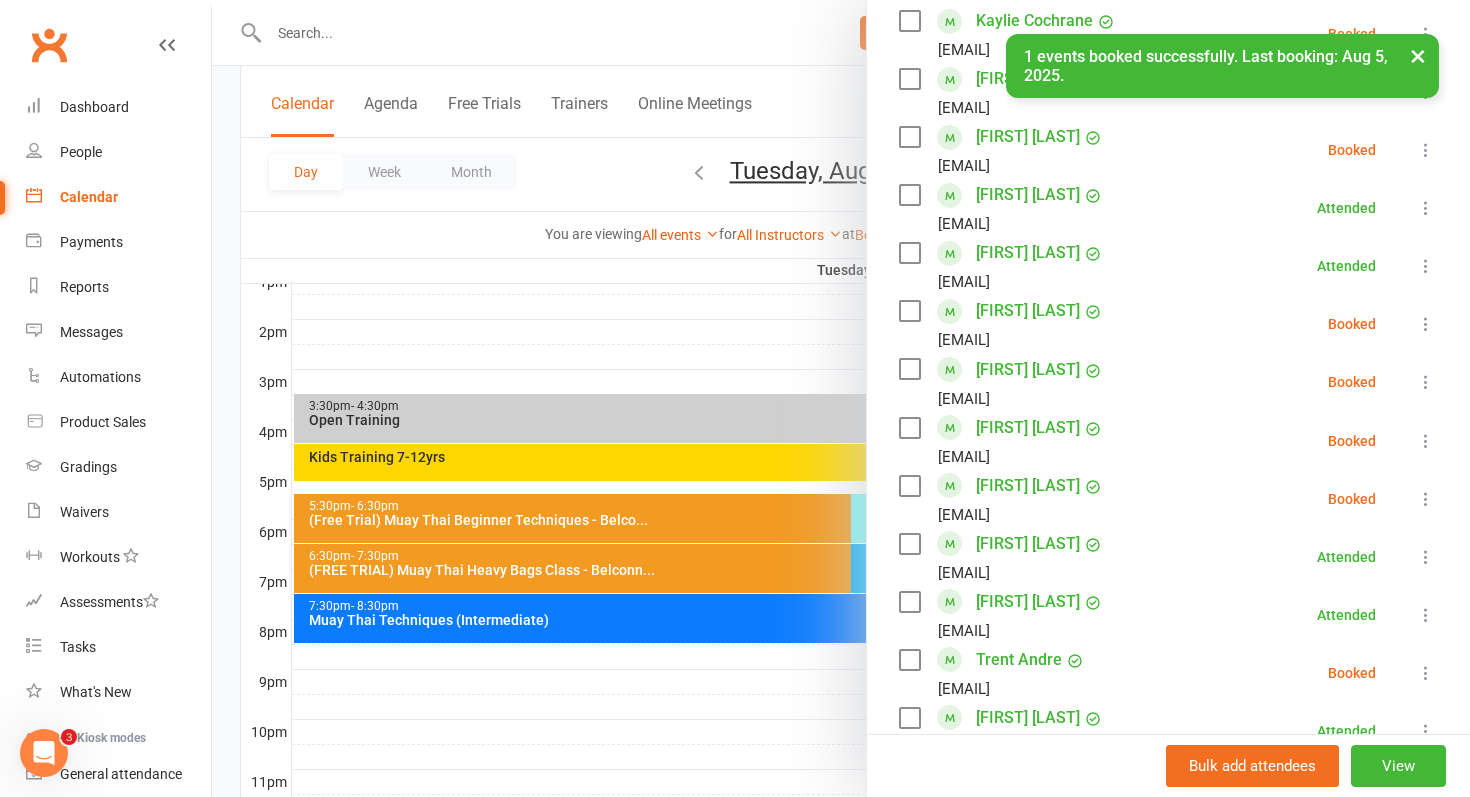 click at bounding box center [1426, 324] 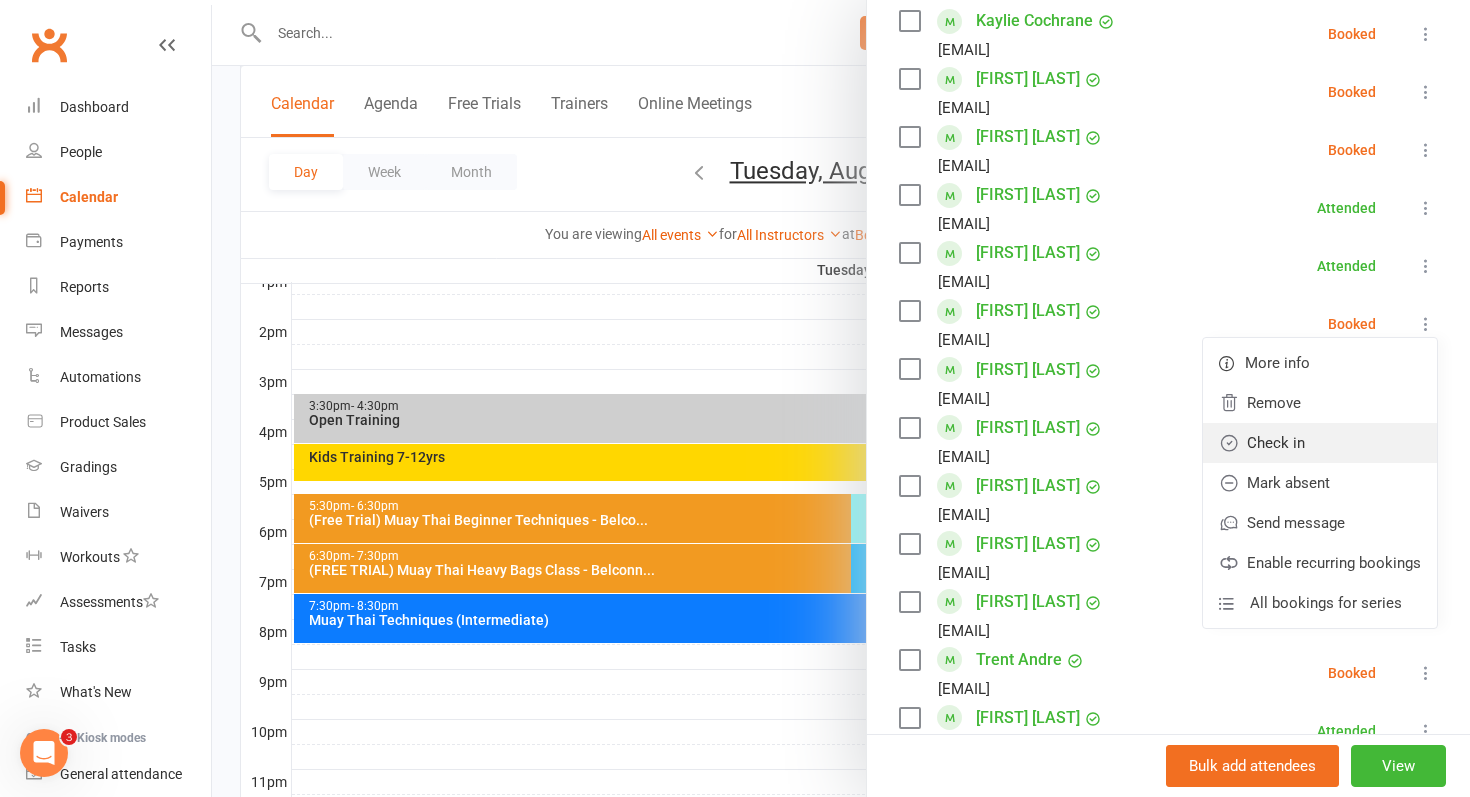 click on "Check in" at bounding box center [1320, 443] 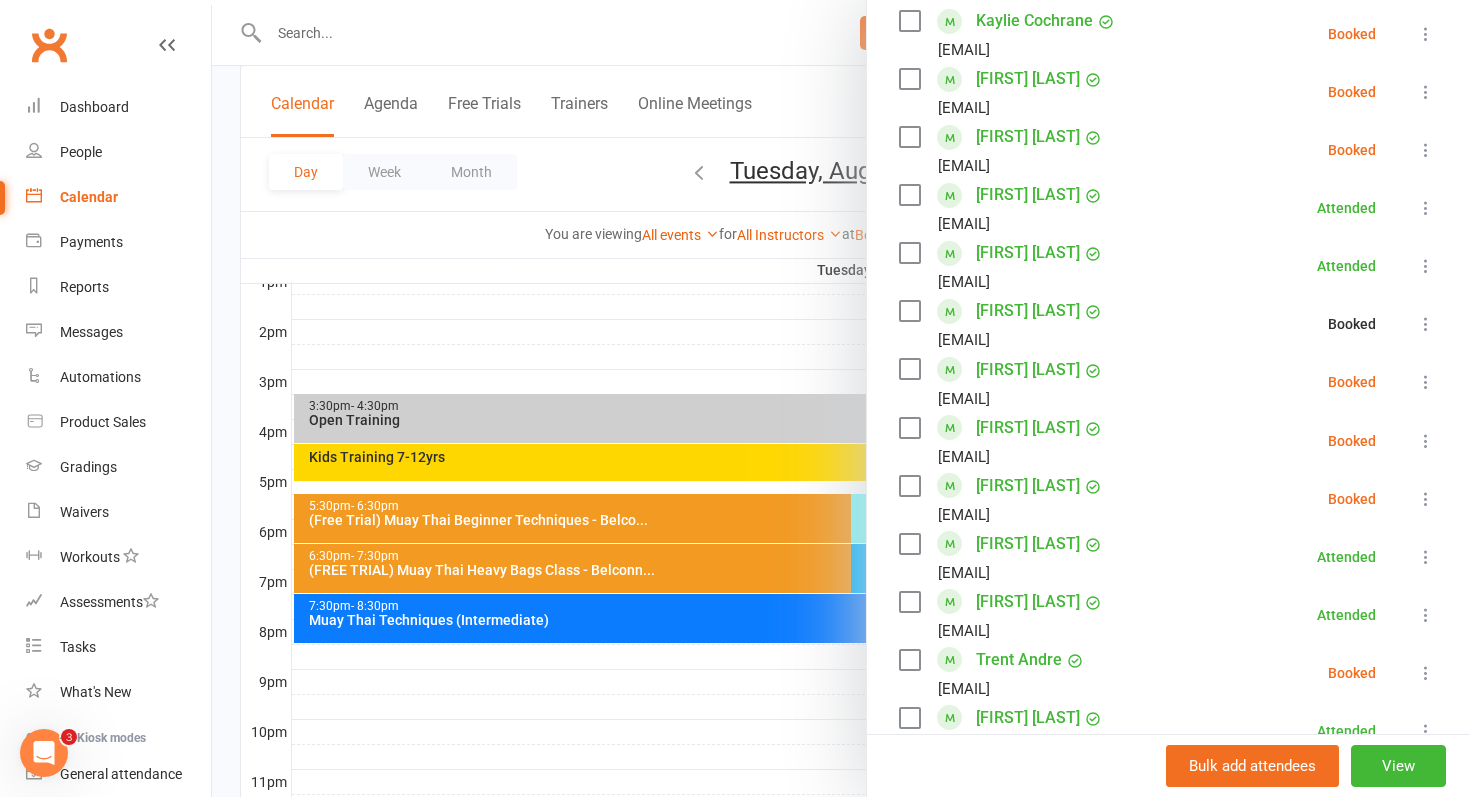 scroll, scrollTop: 831, scrollLeft: 0, axis: vertical 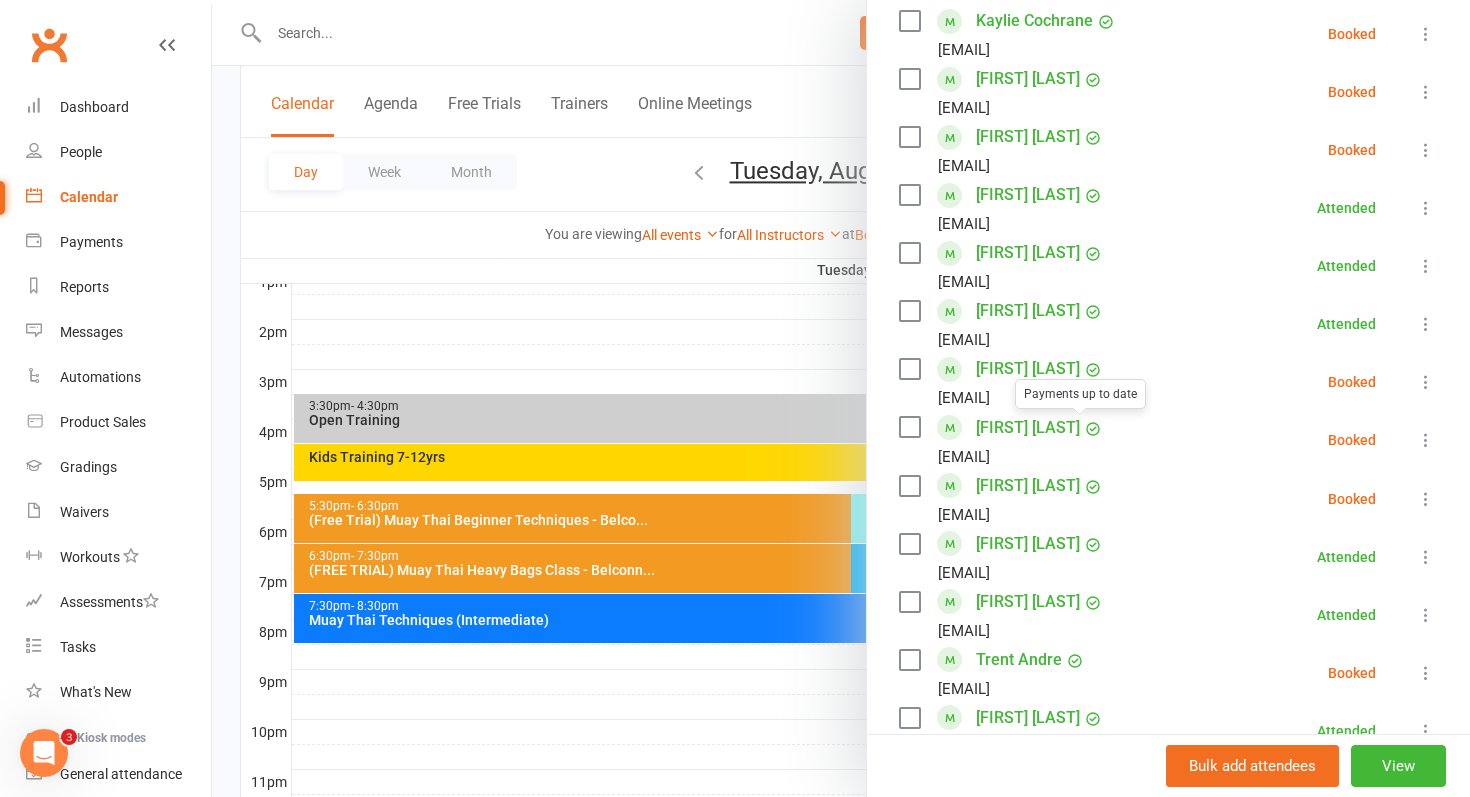 click at bounding box center (841, 398) 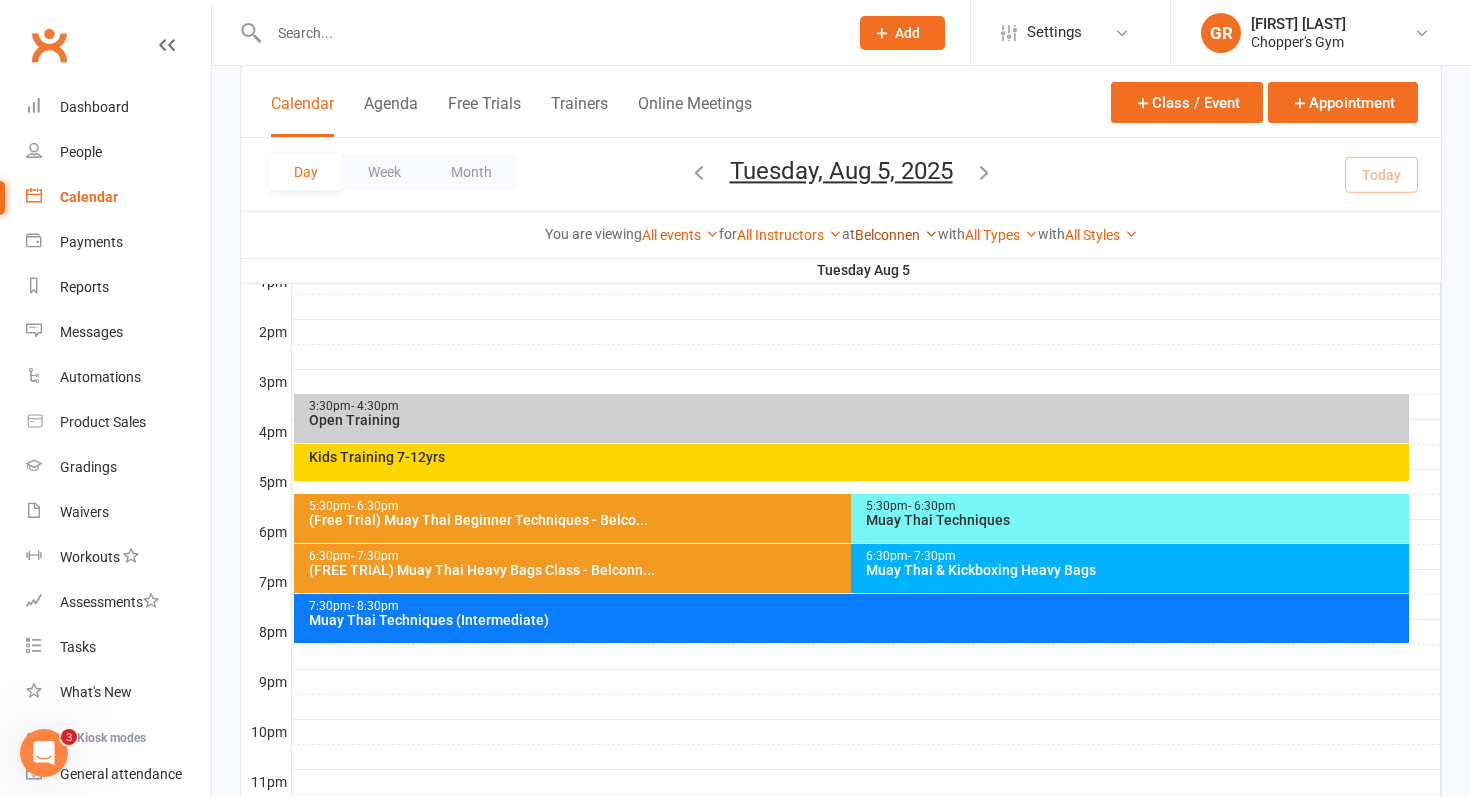 click on "Belconnen" at bounding box center (896, 235) 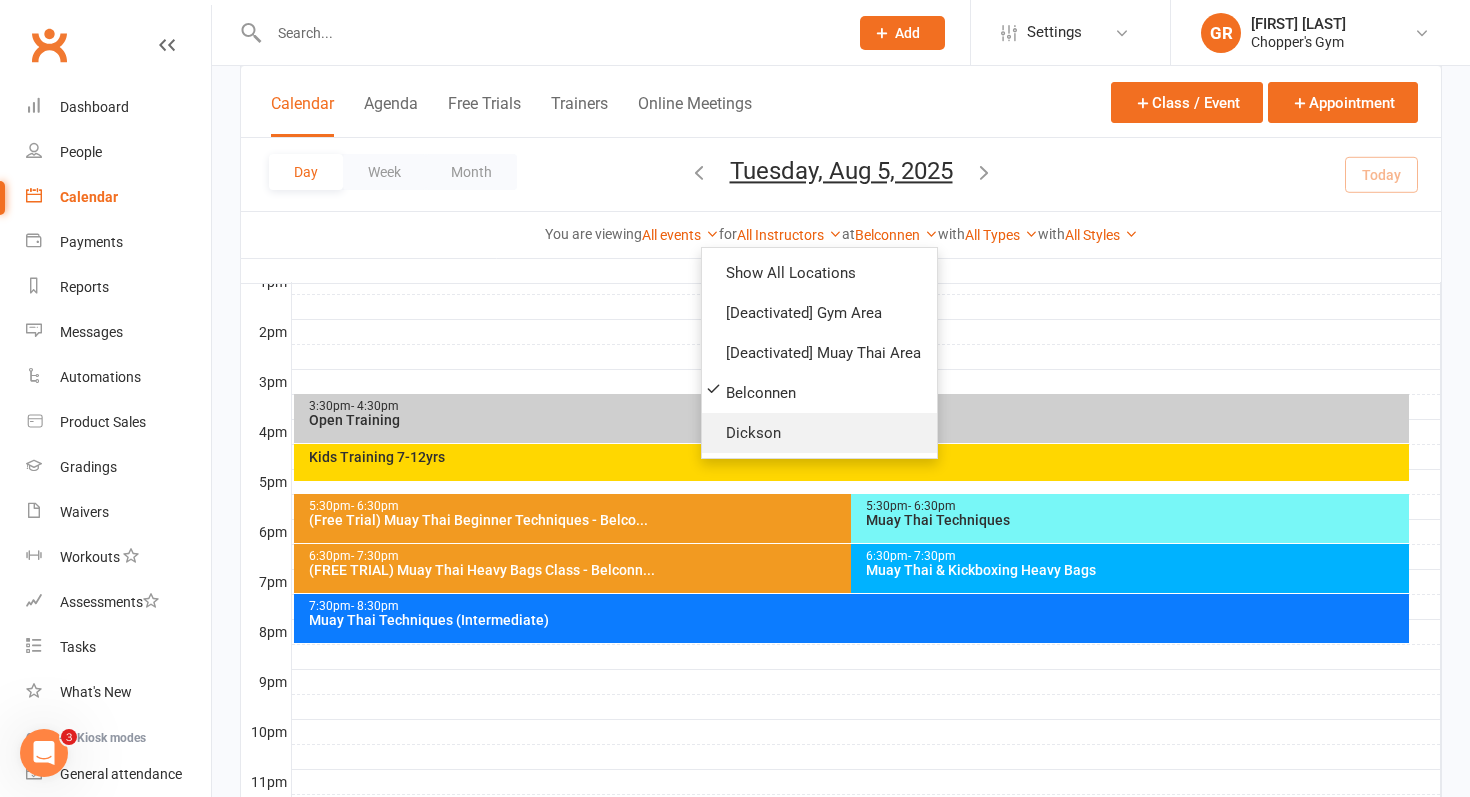 click on "Dickson" at bounding box center (819, 433) 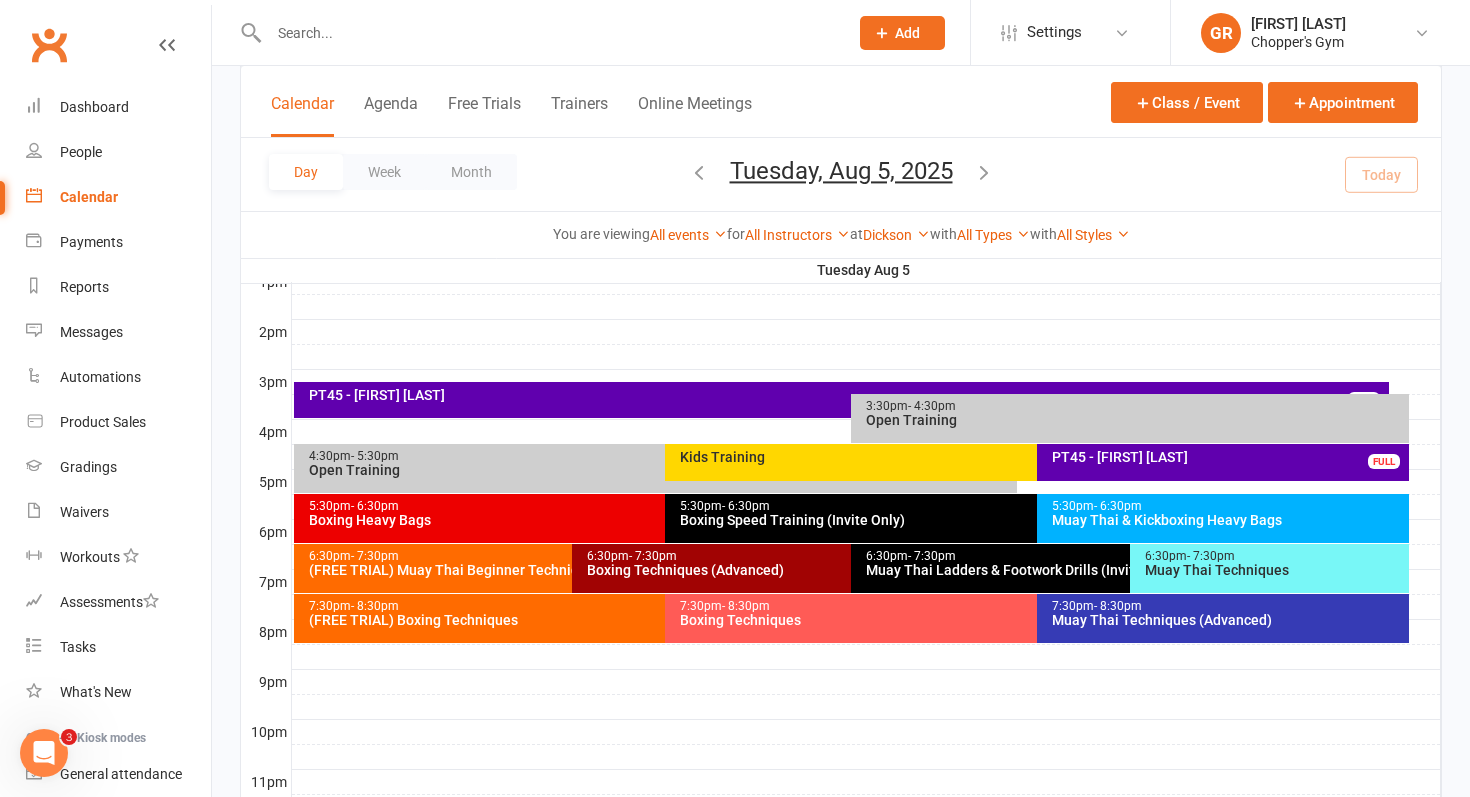 scroll, scrollTop: 867, scrollLeft: 0, axis: vertical 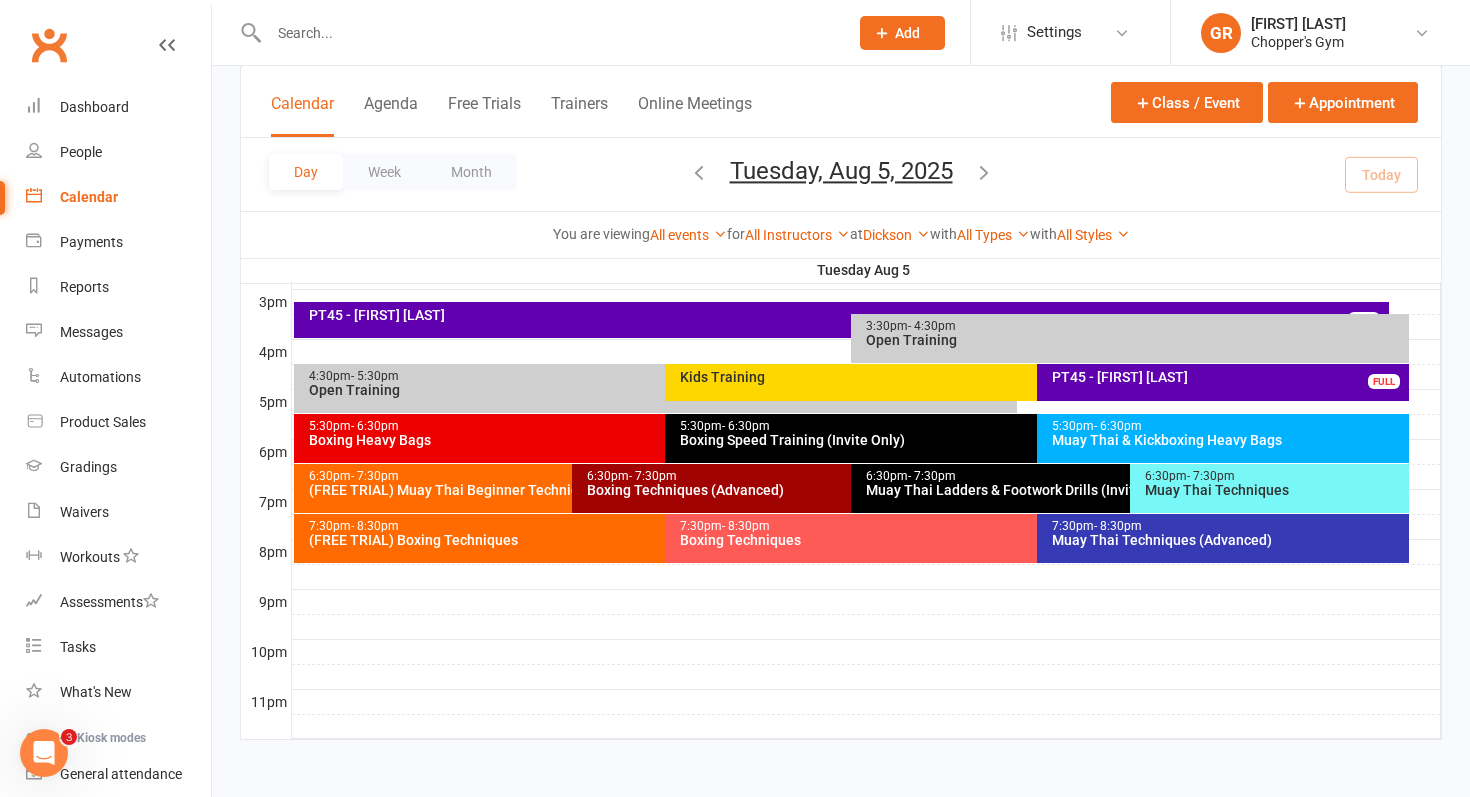 click on "- 7:30pm" at bounding box center [1211, 476] 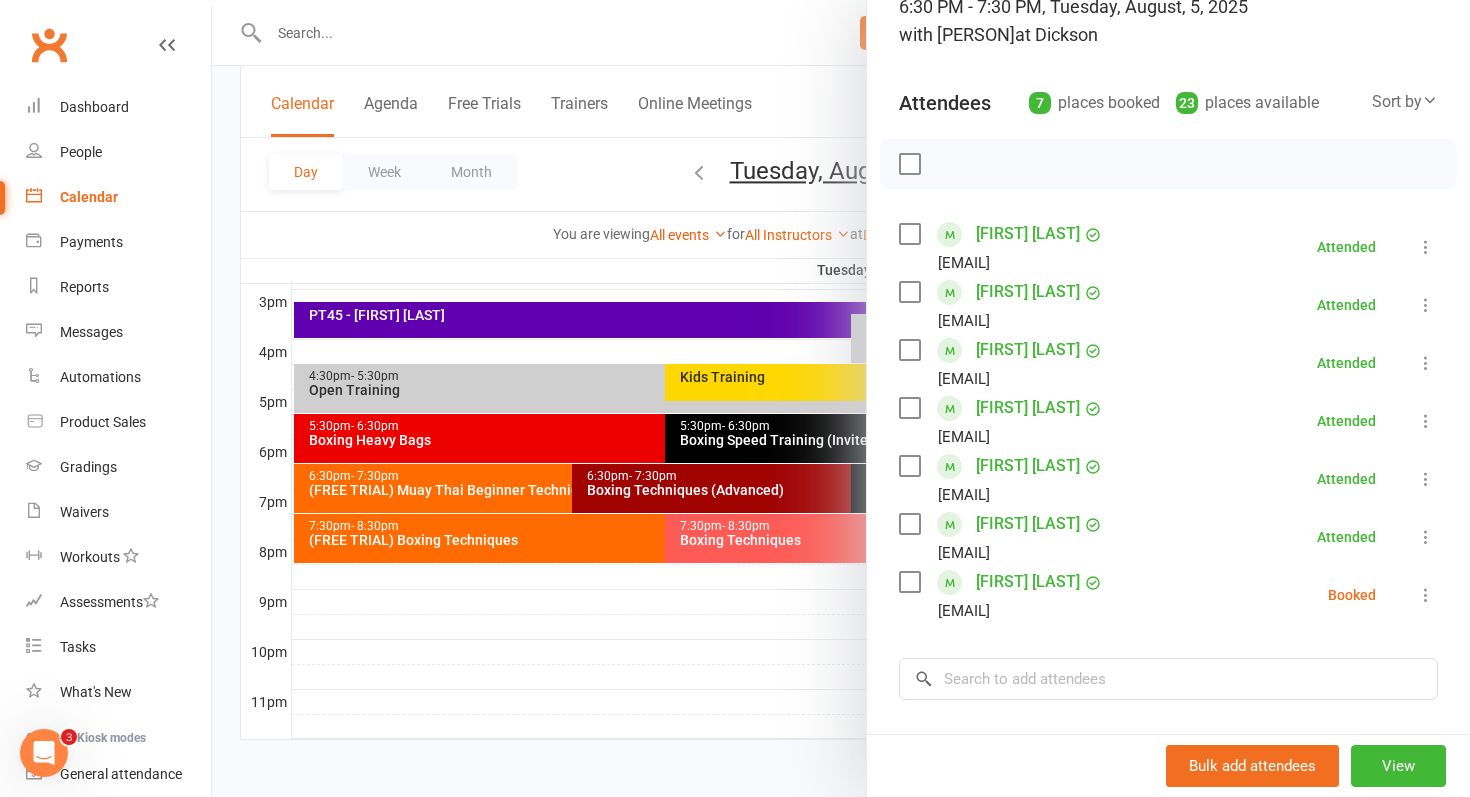 scroll, scrollTop: 157, scrollLeft: 0, axis: vertical 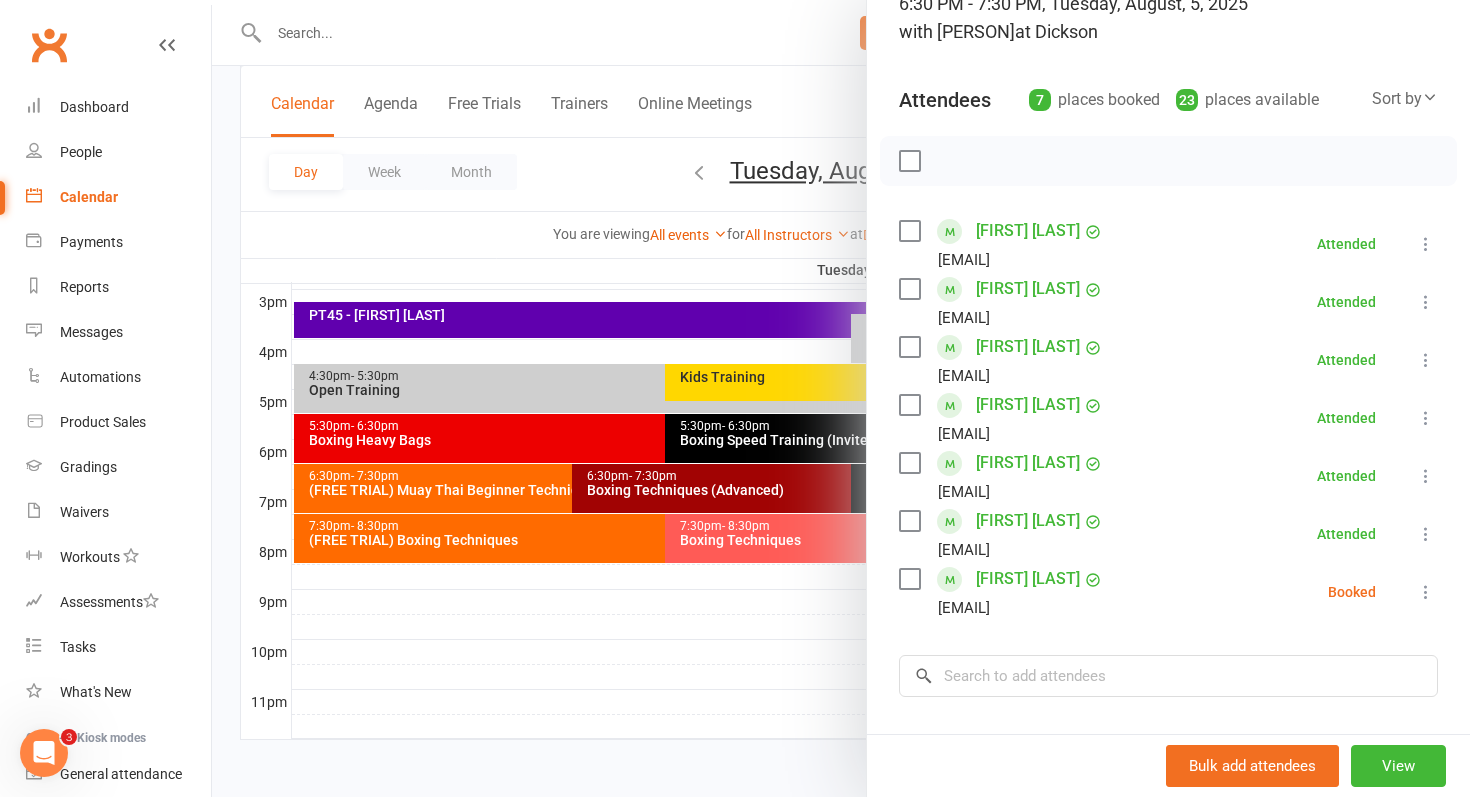 click at bounding box center [841, 398] 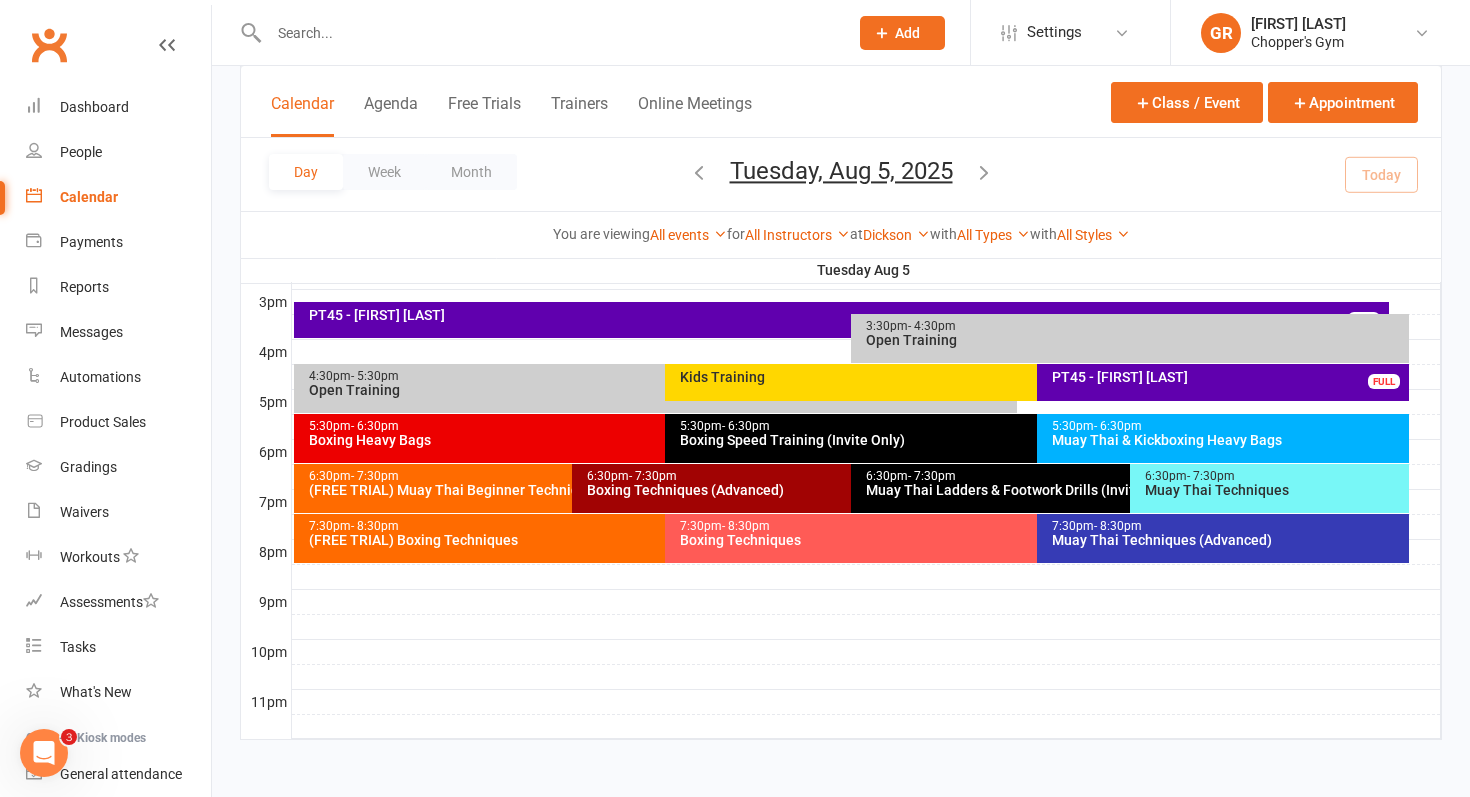 click on "Muay Thai Ladders & Footwork Drills (Invite Only)" at bounding box center (1125, 490) 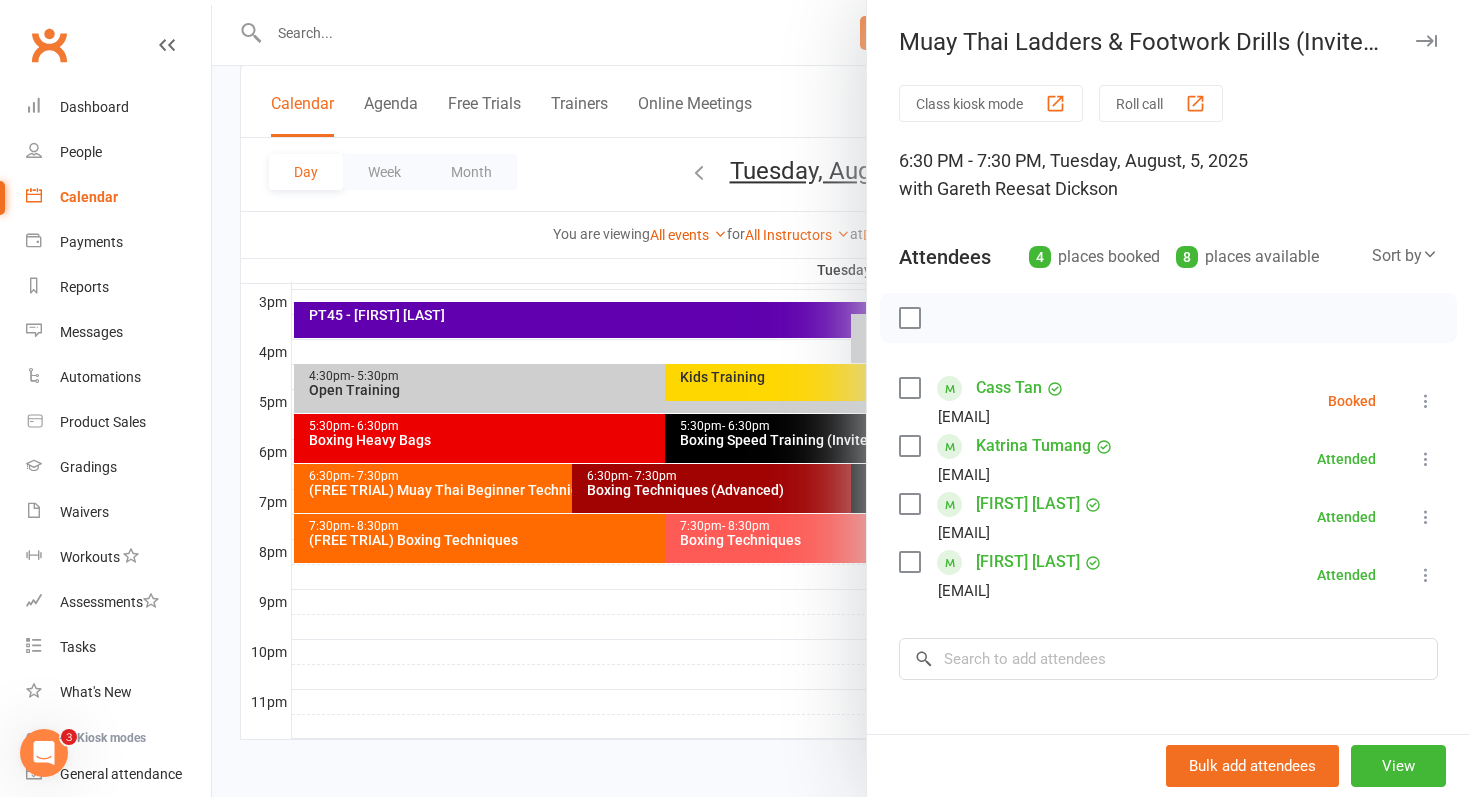 click at bounding box center [841, 398] 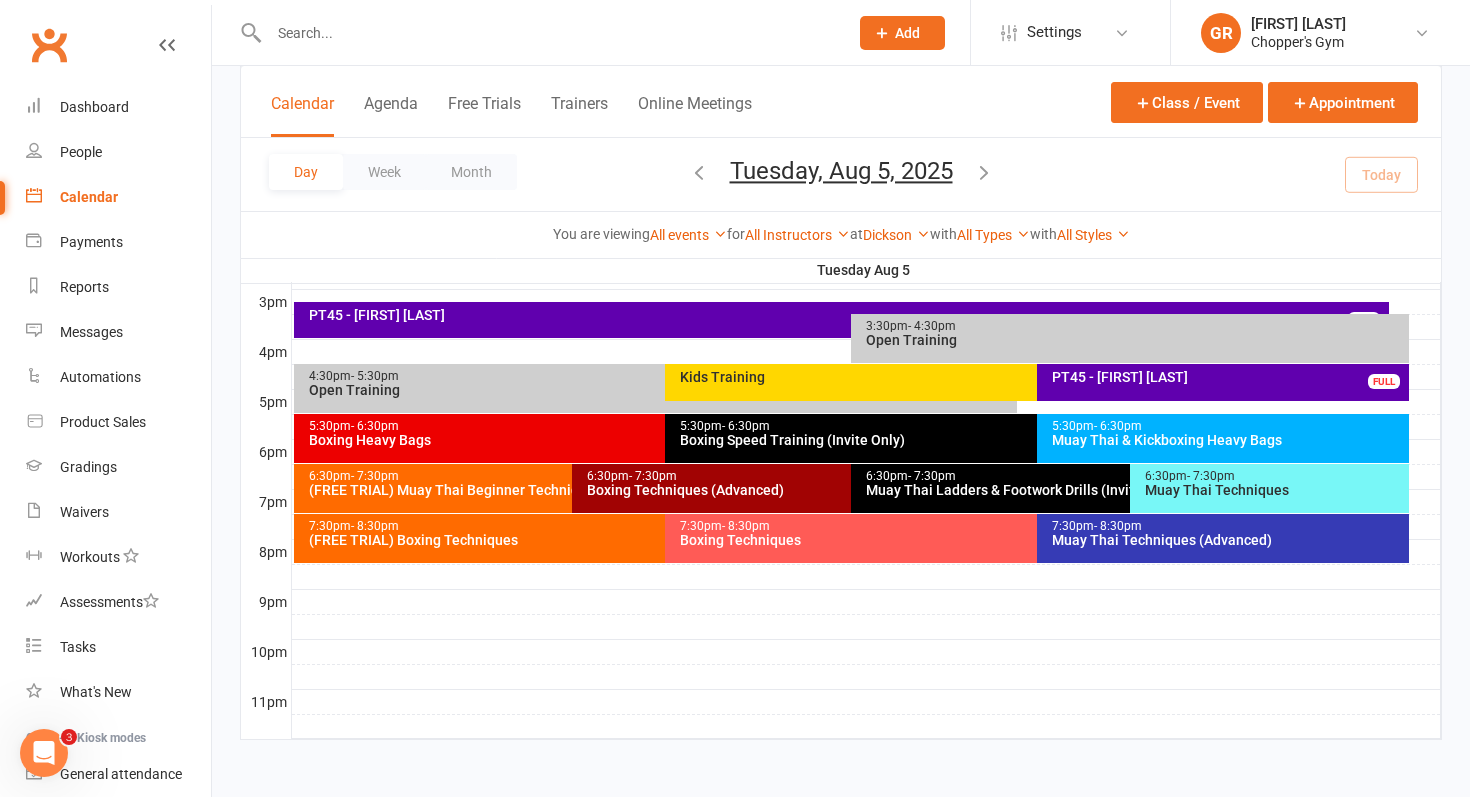 click on "Boxing Techniques (Advanced)" at bounding box center (846, 490) 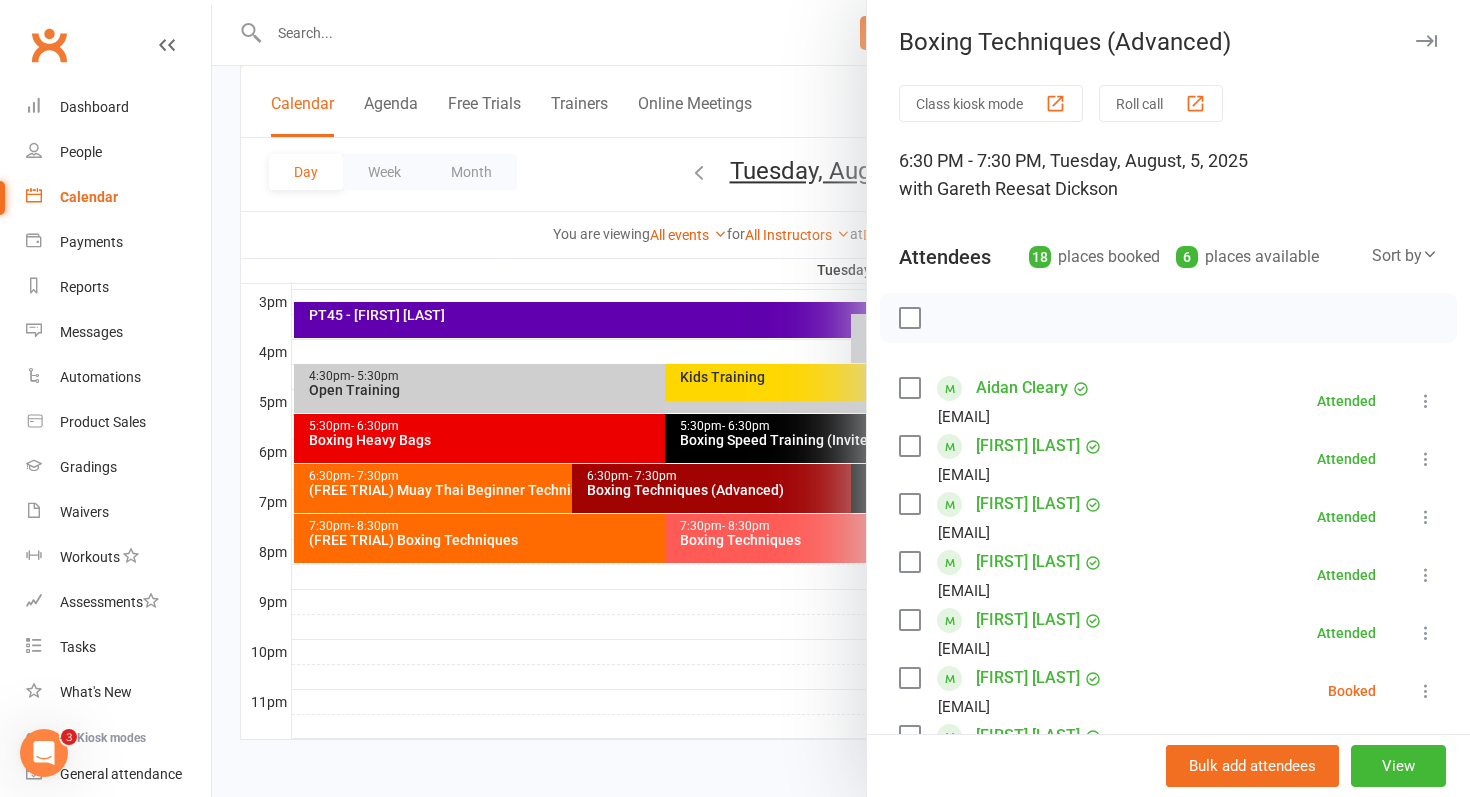 click at bounding box center (841, 398) 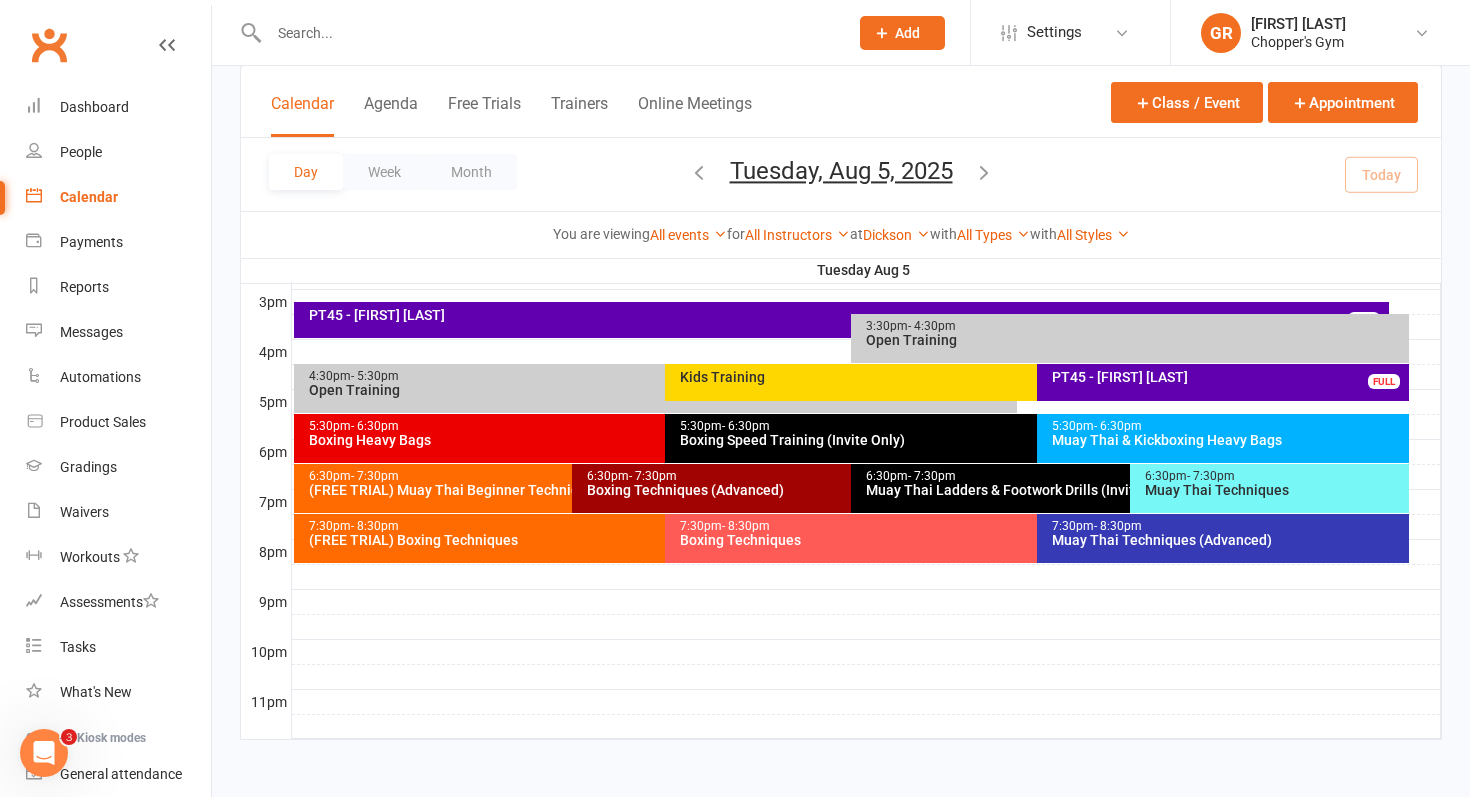 click on "6:30pm  - 7:30pm" at bounding box center (568, 476) 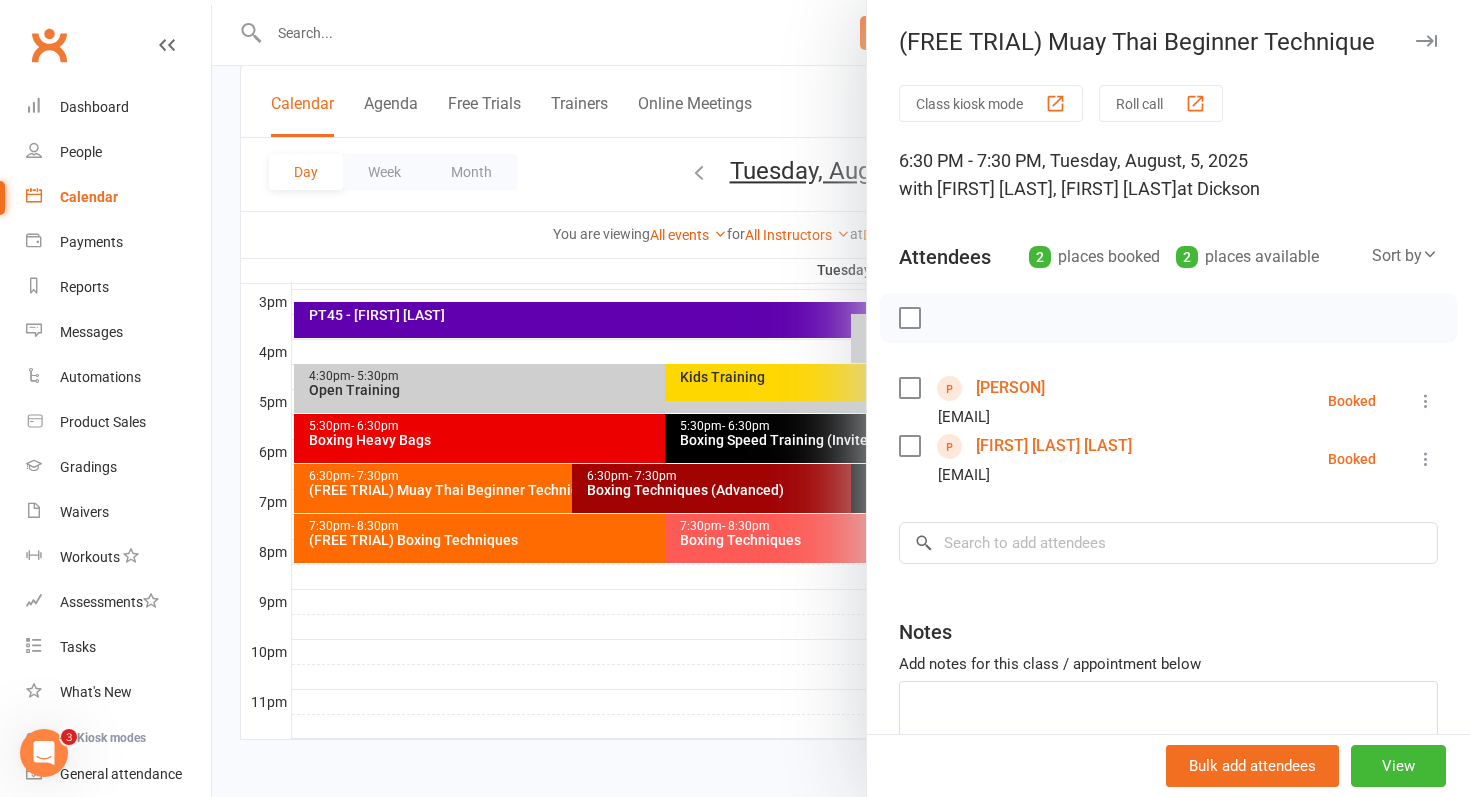 click at bounding box center [841, 398] 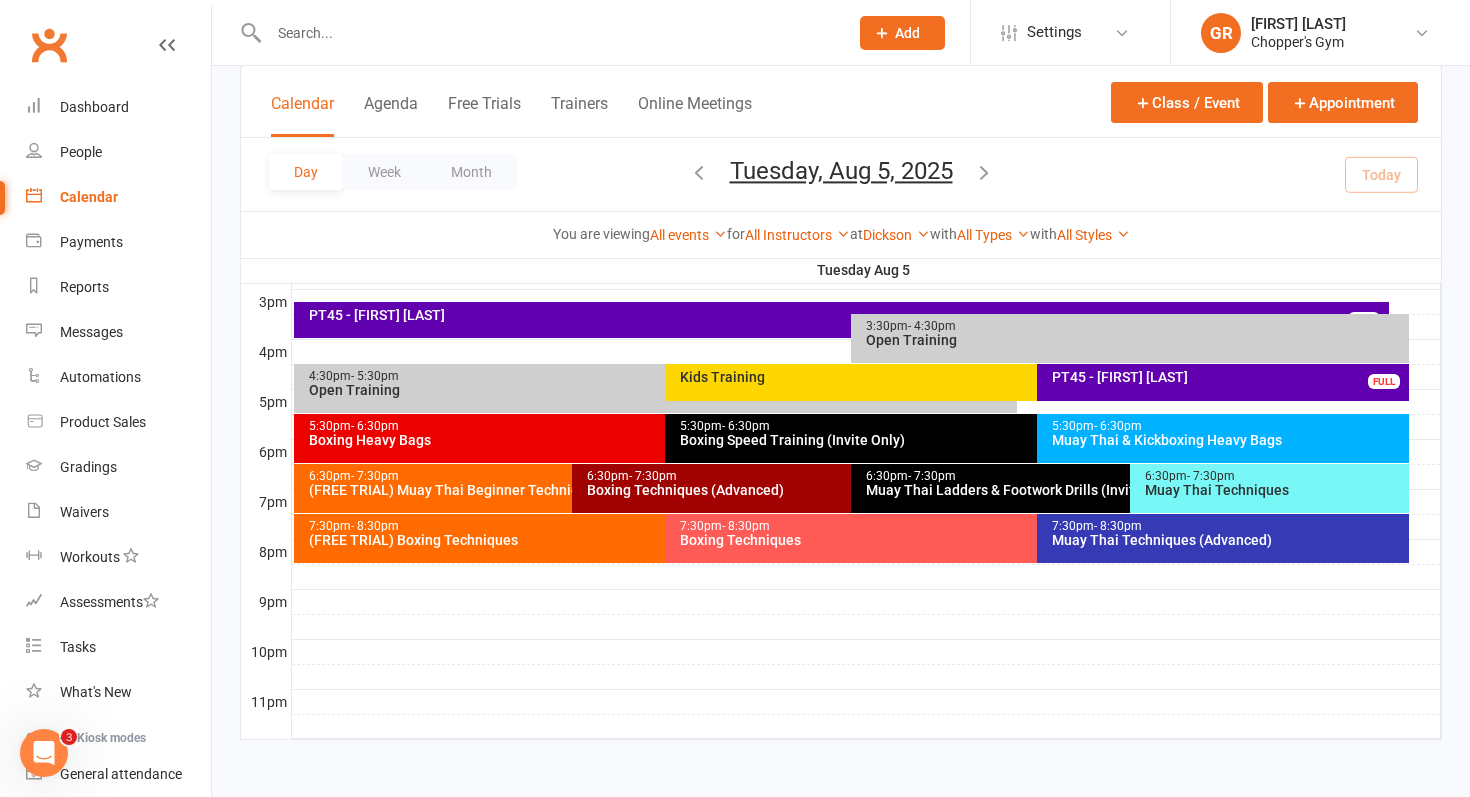click on "- 7:30pm" at bounding box center [1211, 476] 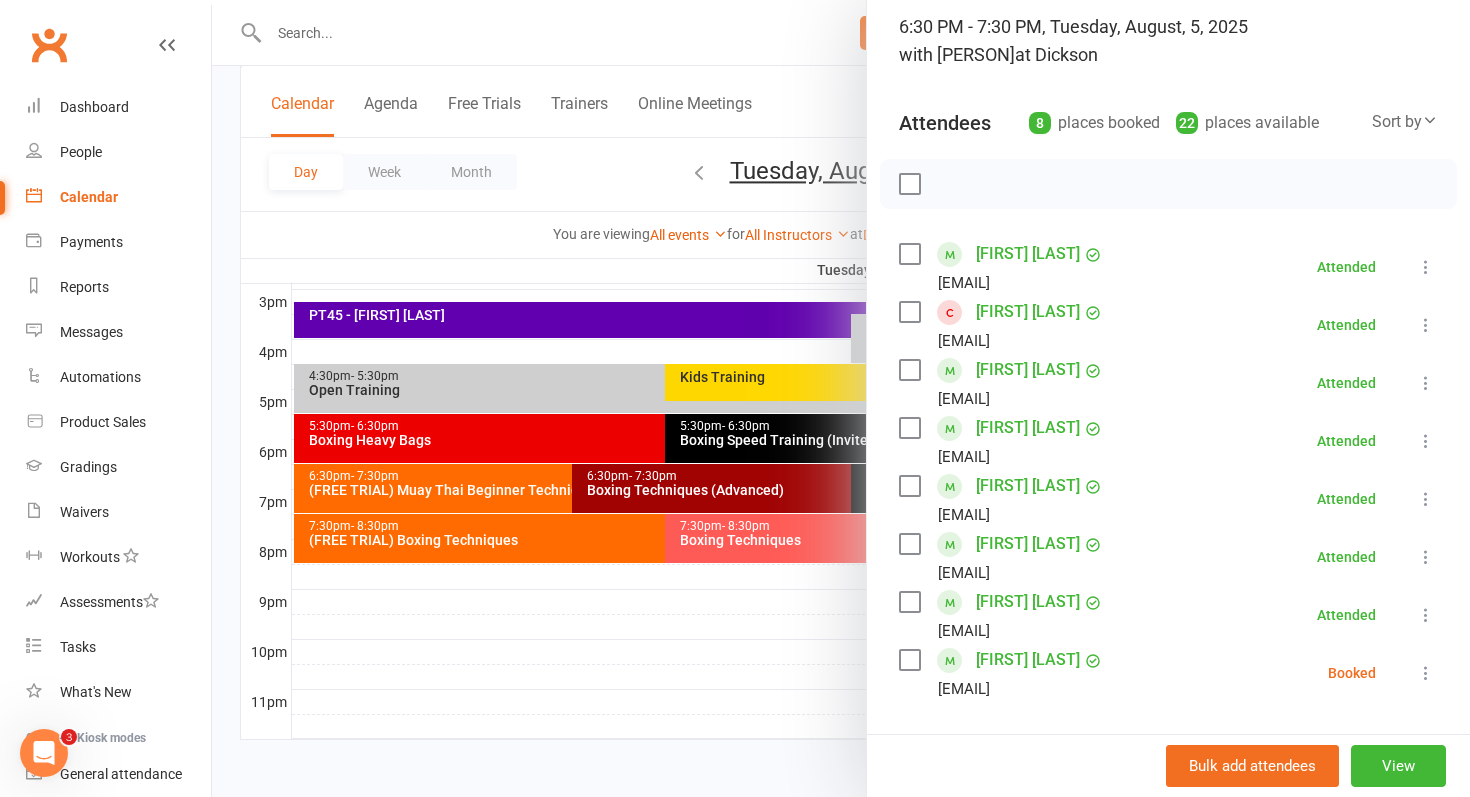 scroll, scrollTop: 135, scrollLeft: 0, axis: vertical 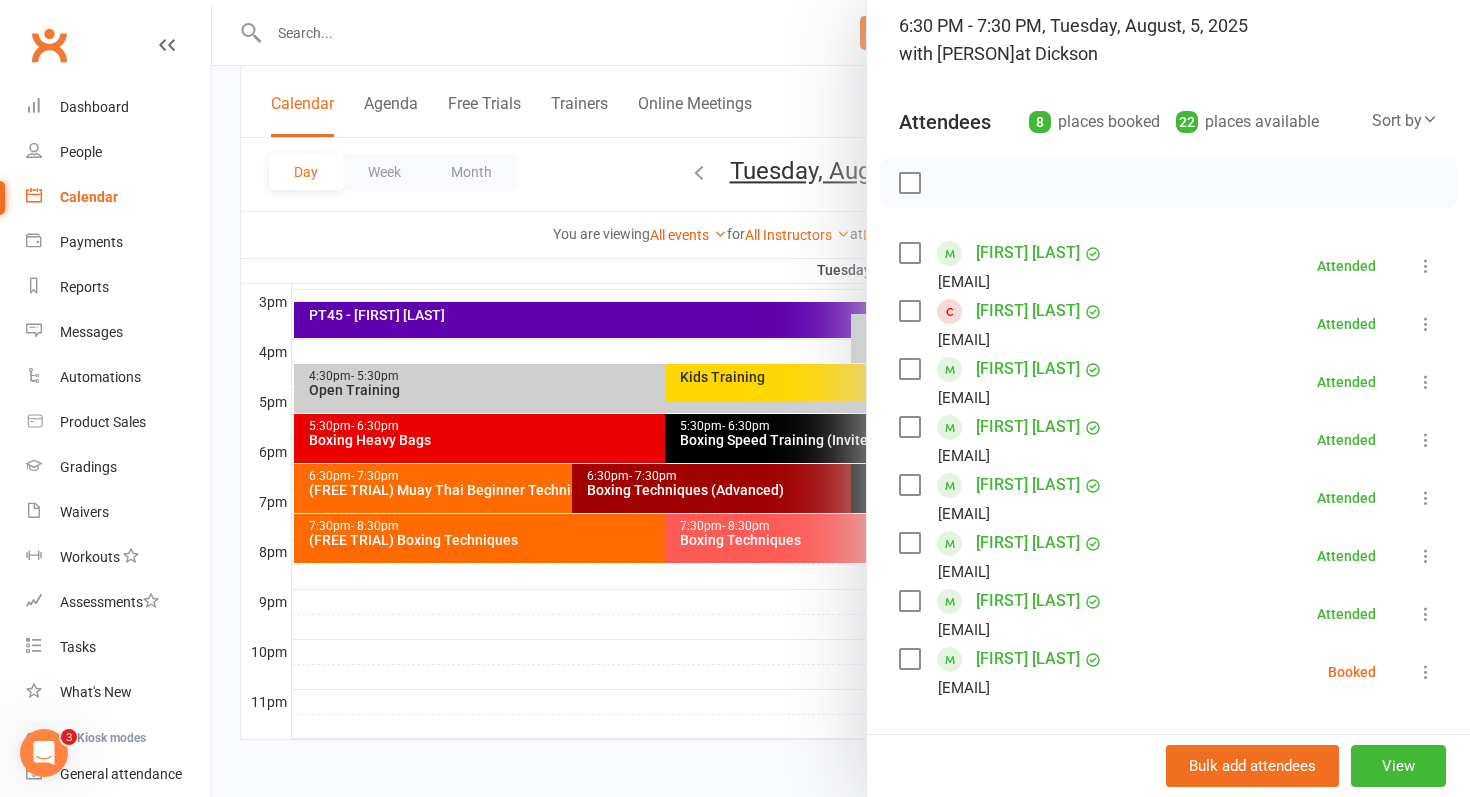 click at bounding box center [841, 398] 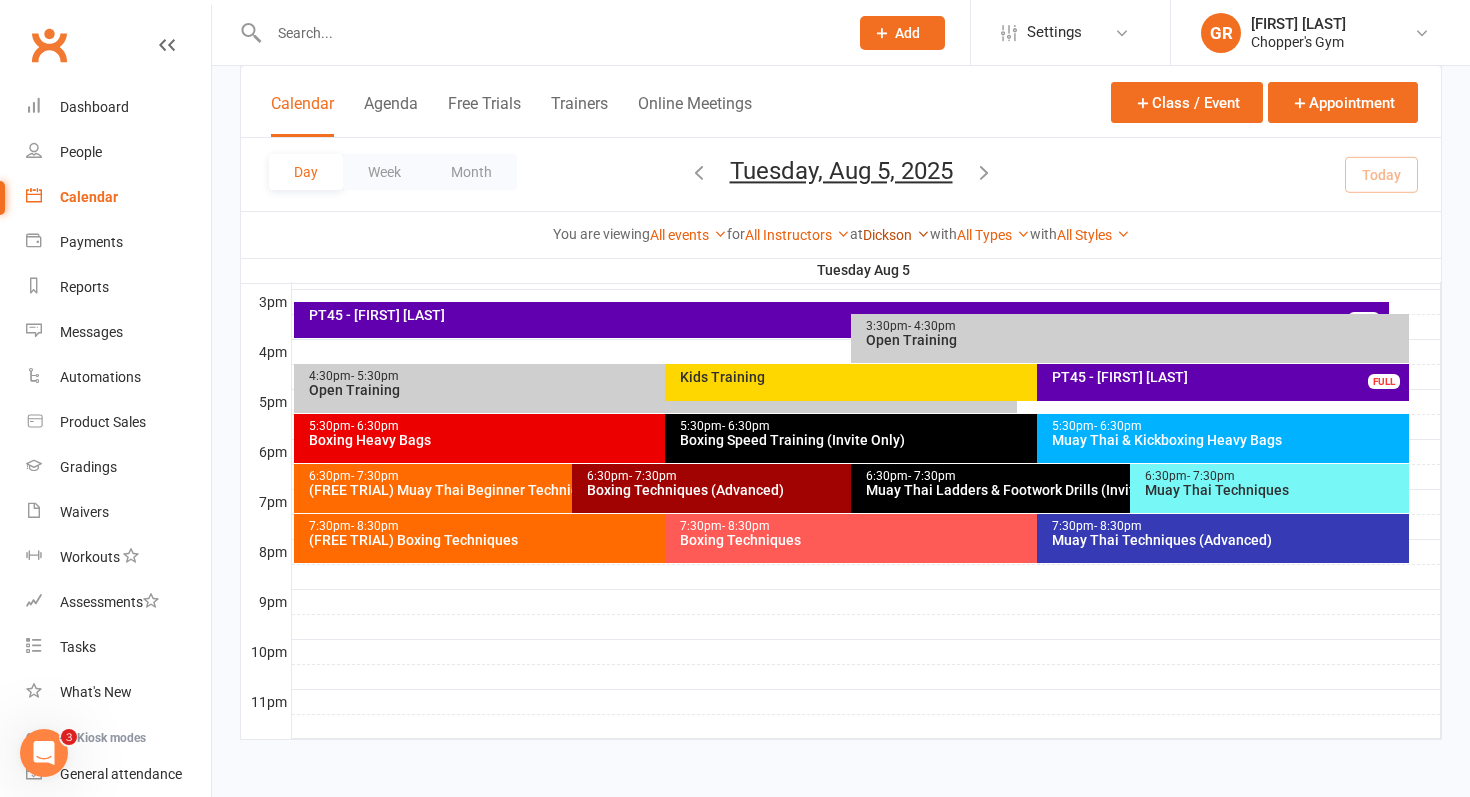 click on "Dickson" at bounding box center (896, 235) 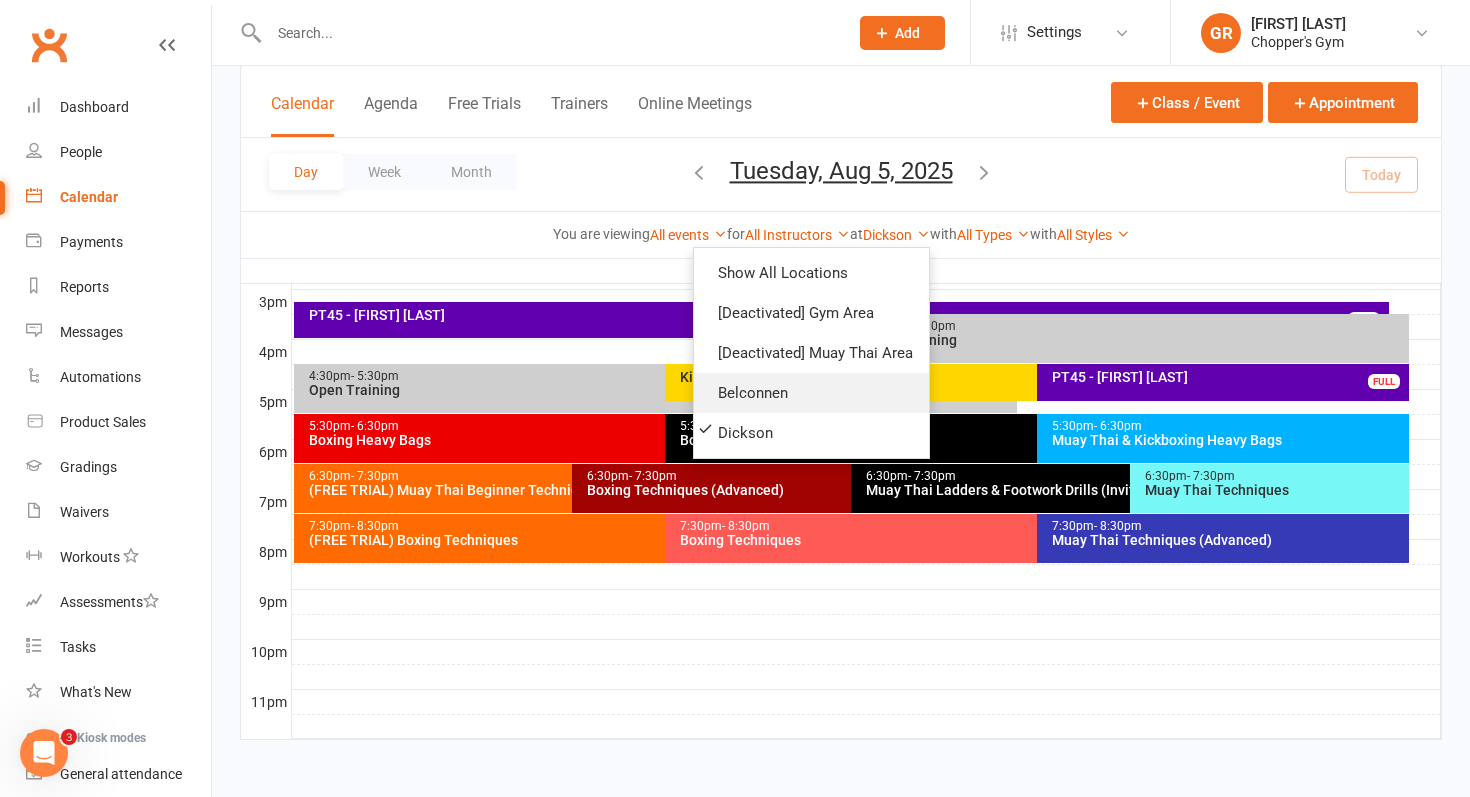 click on "Belconnen" at bounding box center (811, 393) 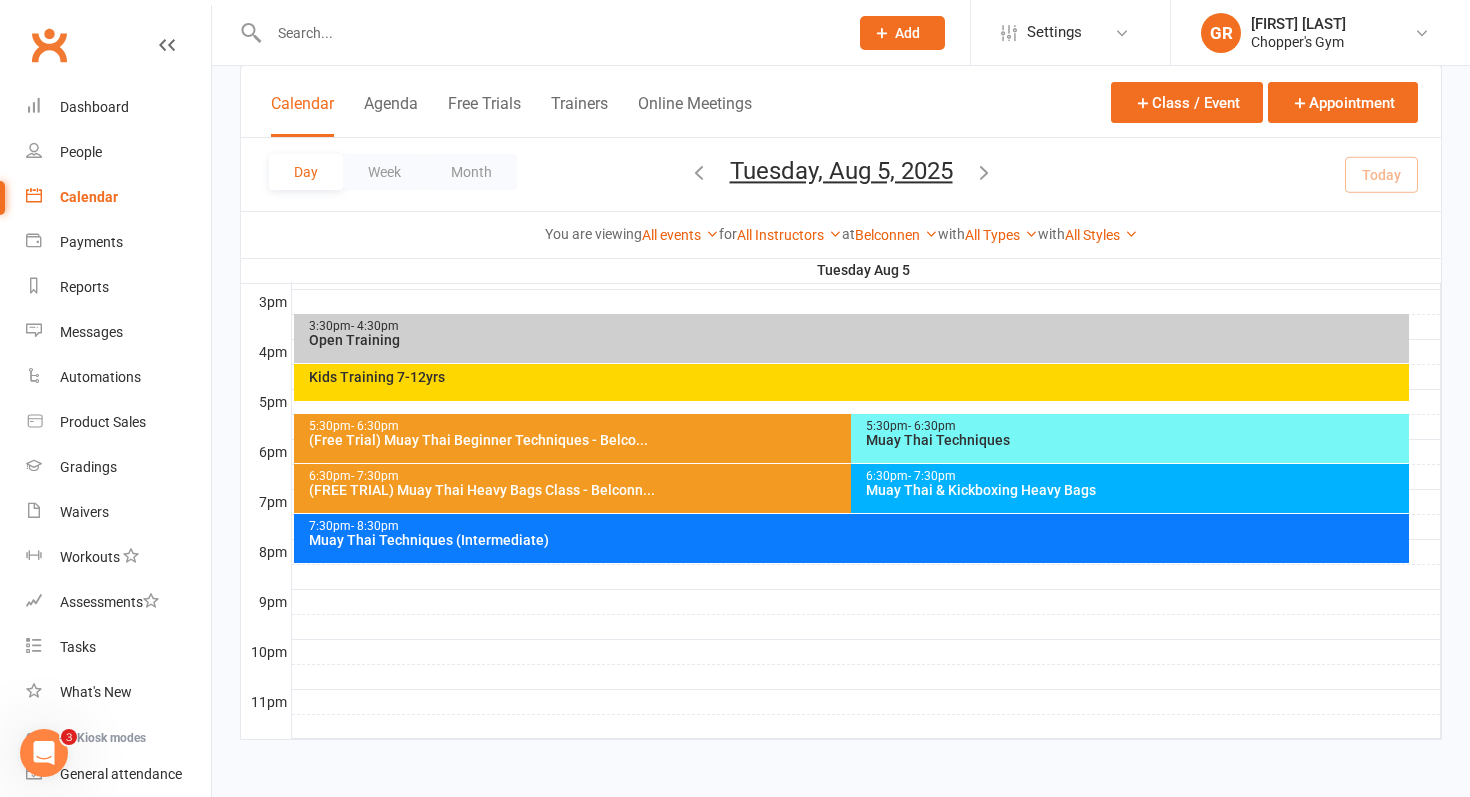 click on "Muay Thai & Kickboxing Heavy Bags" at bounding box center (1135, 490) 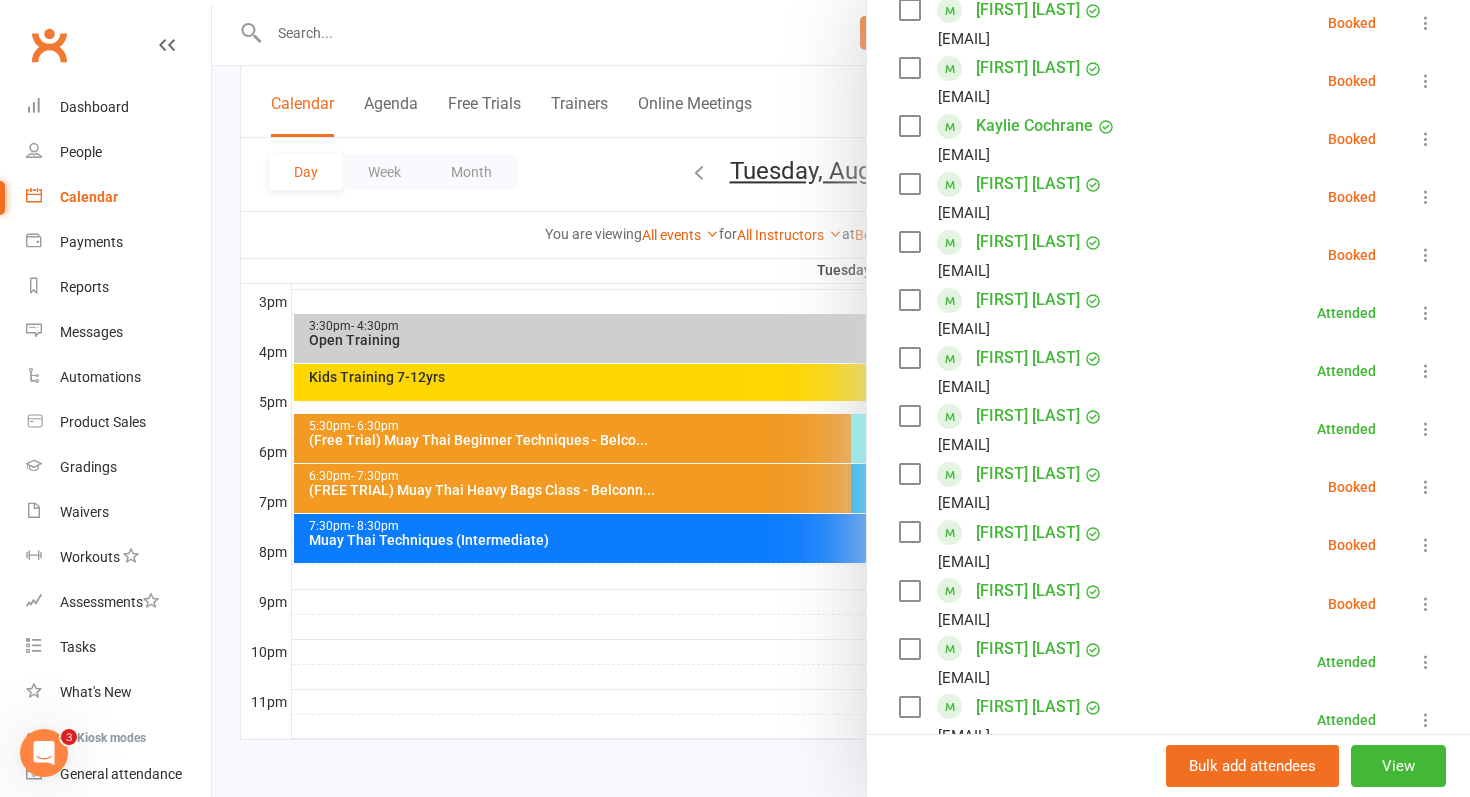 scroll, scrollTop: 727, scrollLeft: 0, axis: vertical 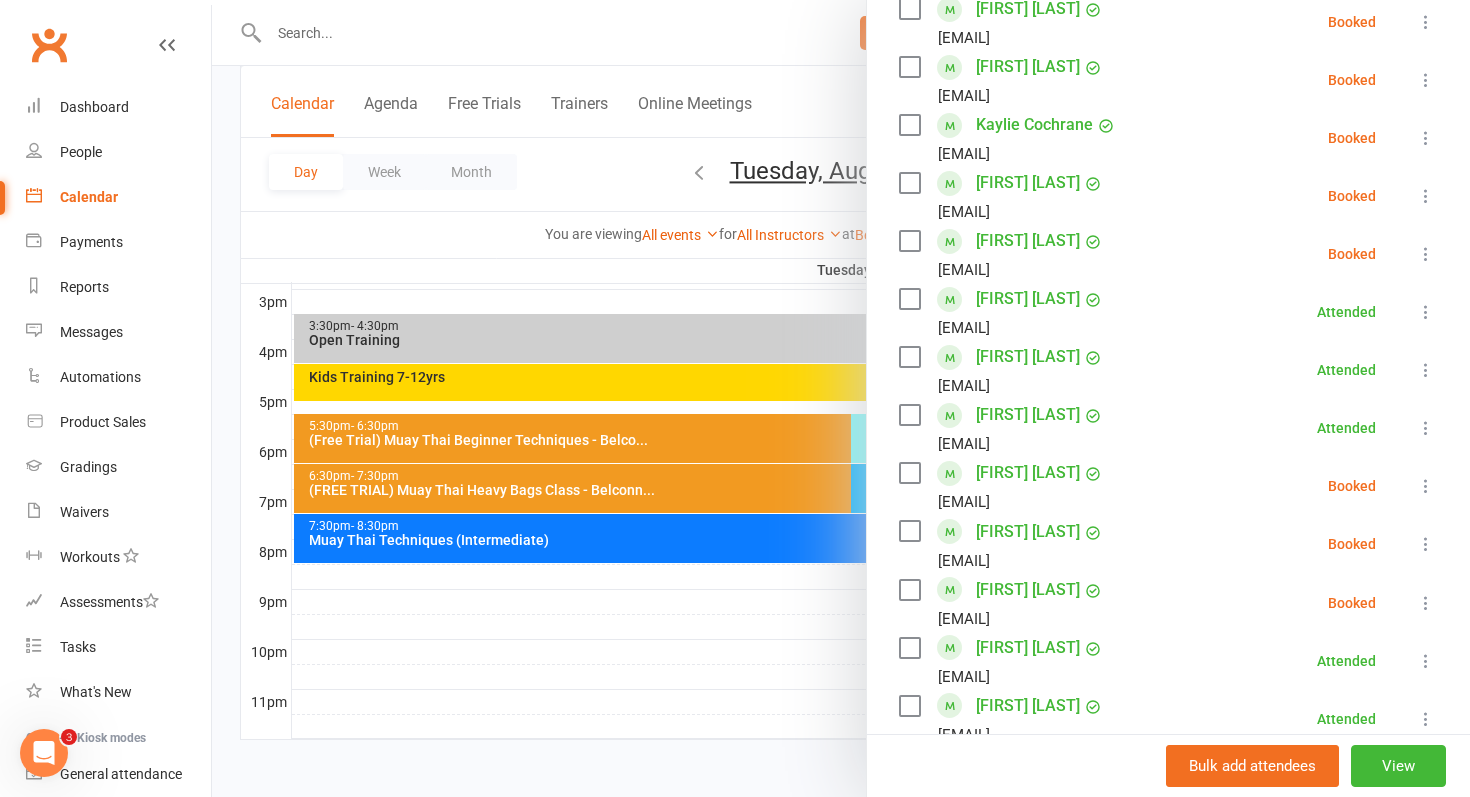 click at bounding box center [1426, 603] 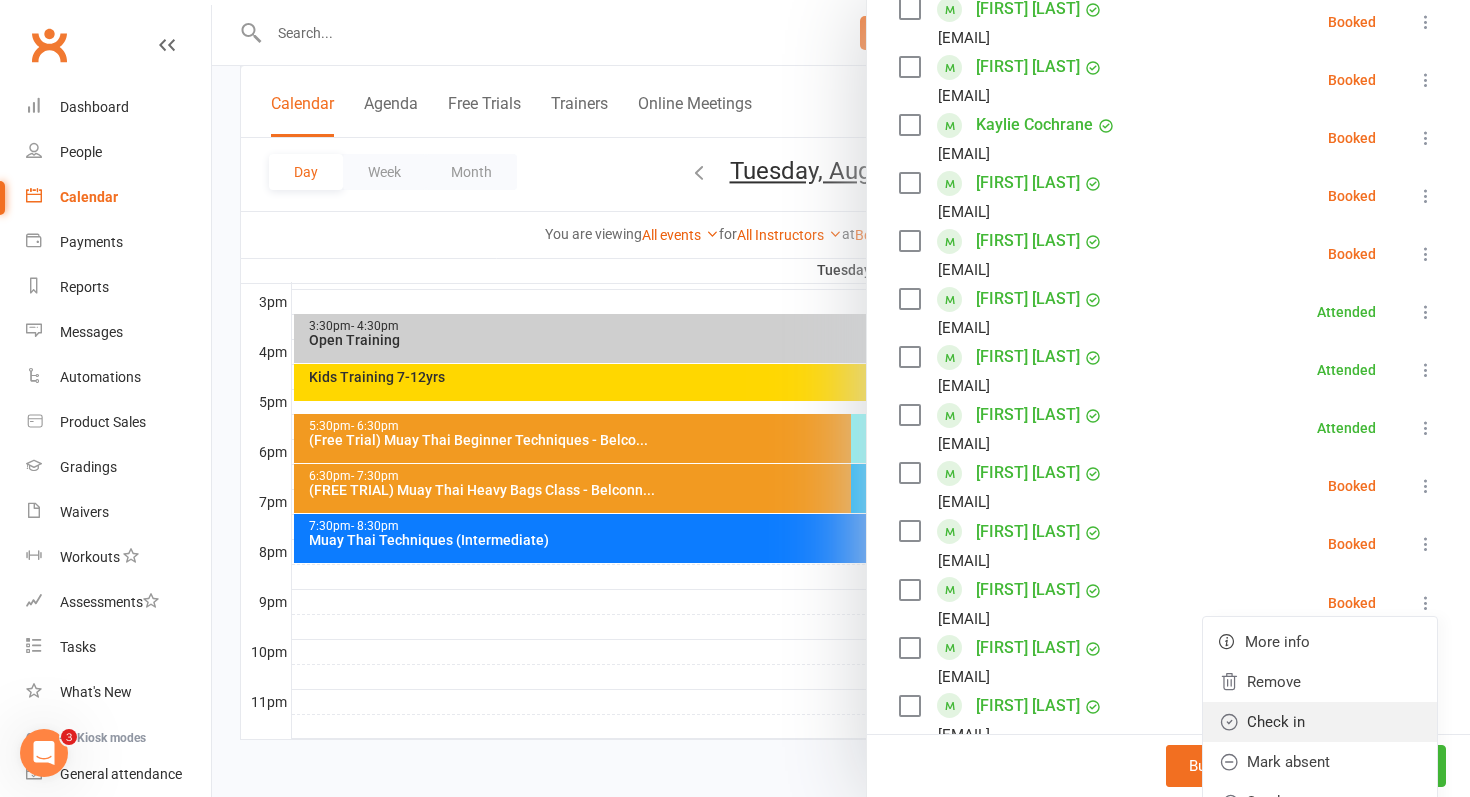 click on "Check in" at bounding box center [1320, 722] 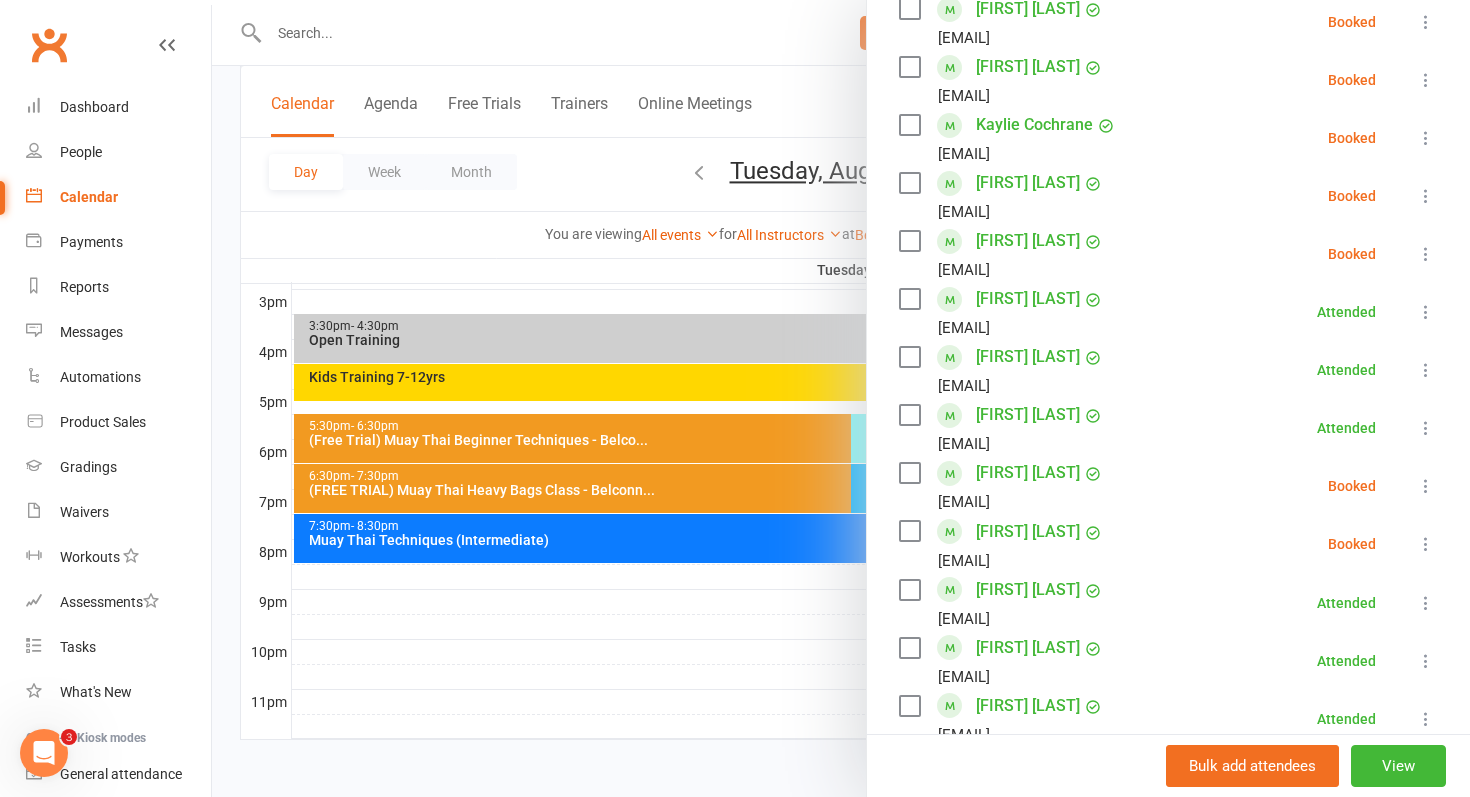click at bounding box center (841, 398) 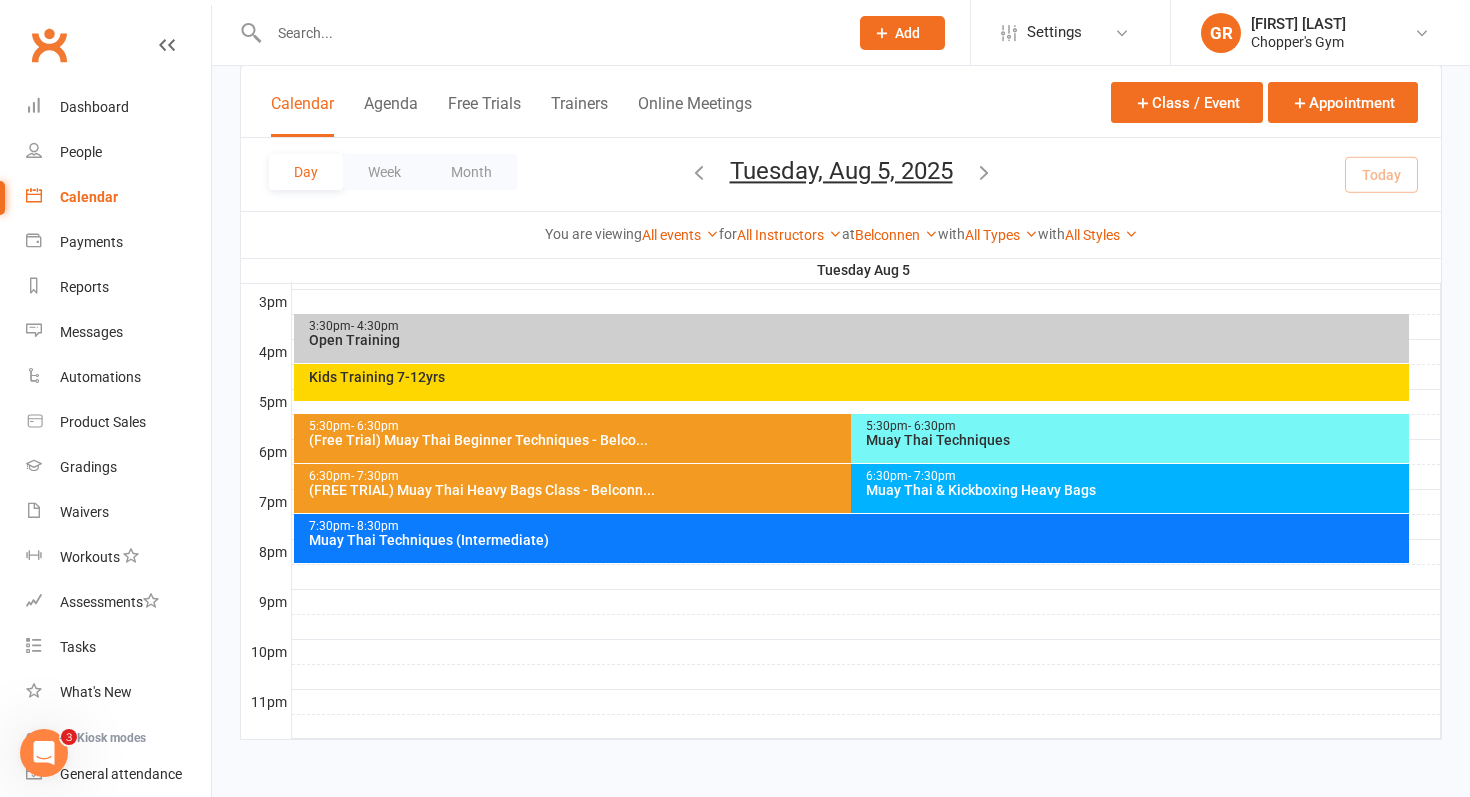 click on "7:30pm  - 8:30pm" at bounding box center (857, 526) 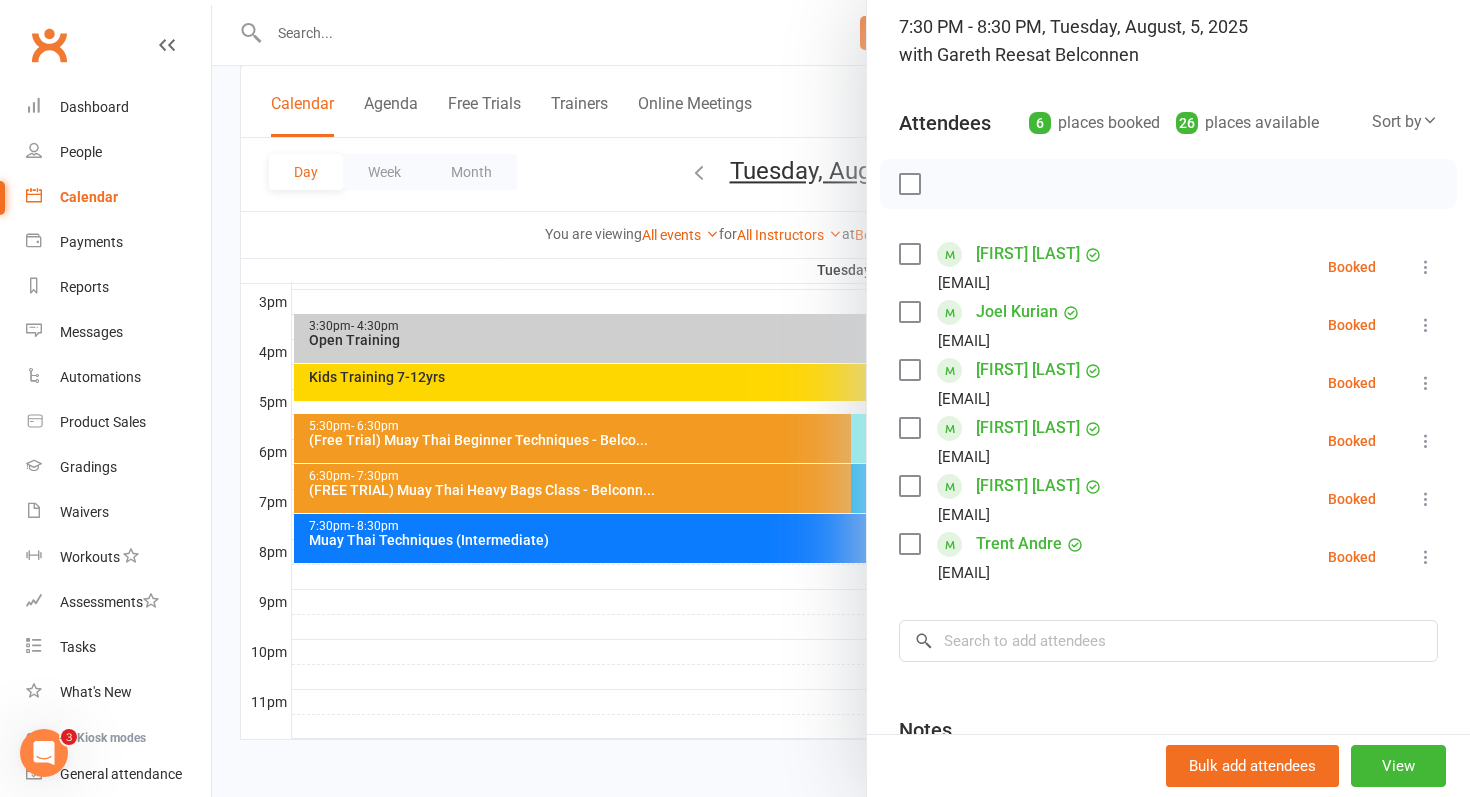 scroll, scrollTop: 345, scrollLeft: 0, axis: vertical 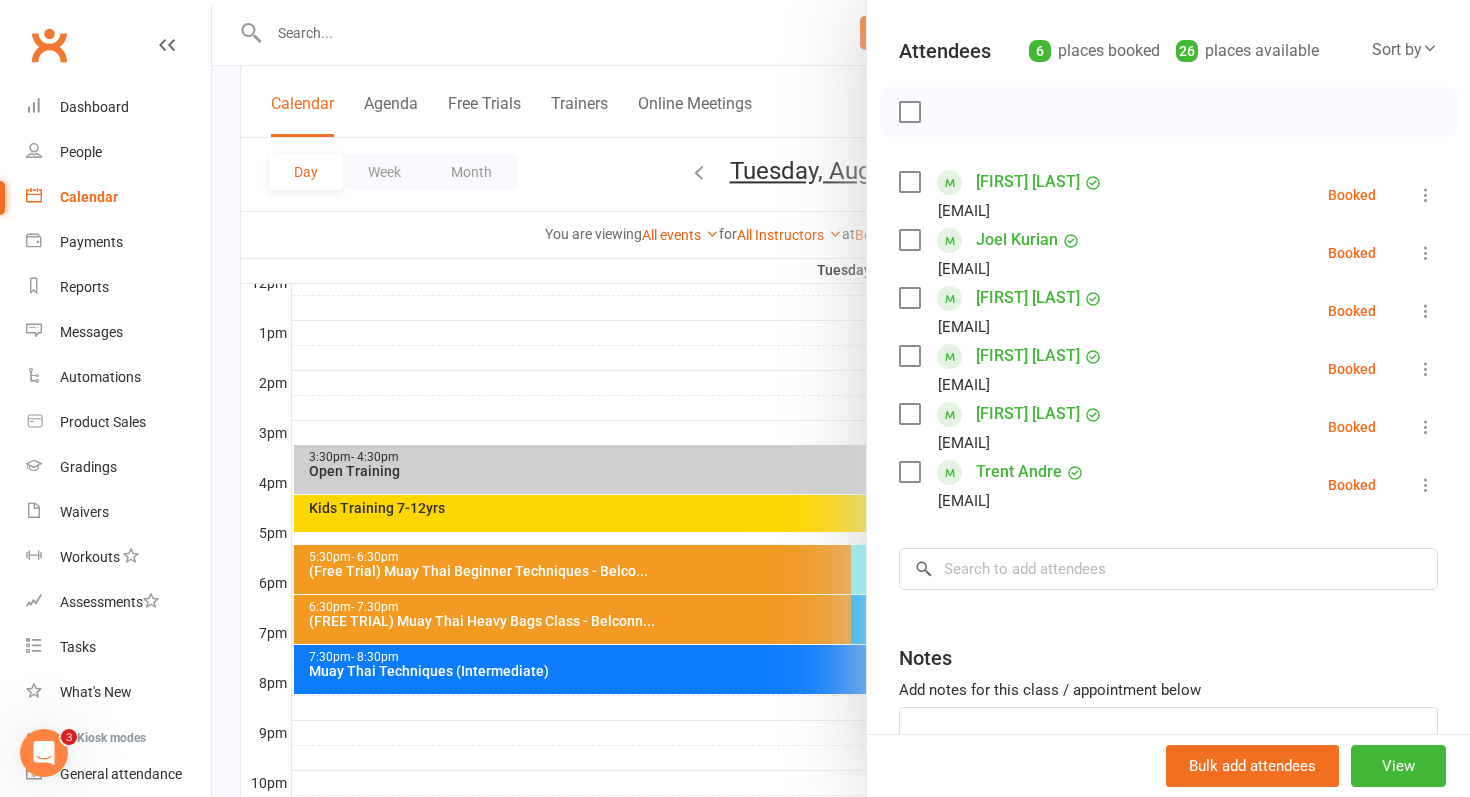 click at bounding box center (841, 398) 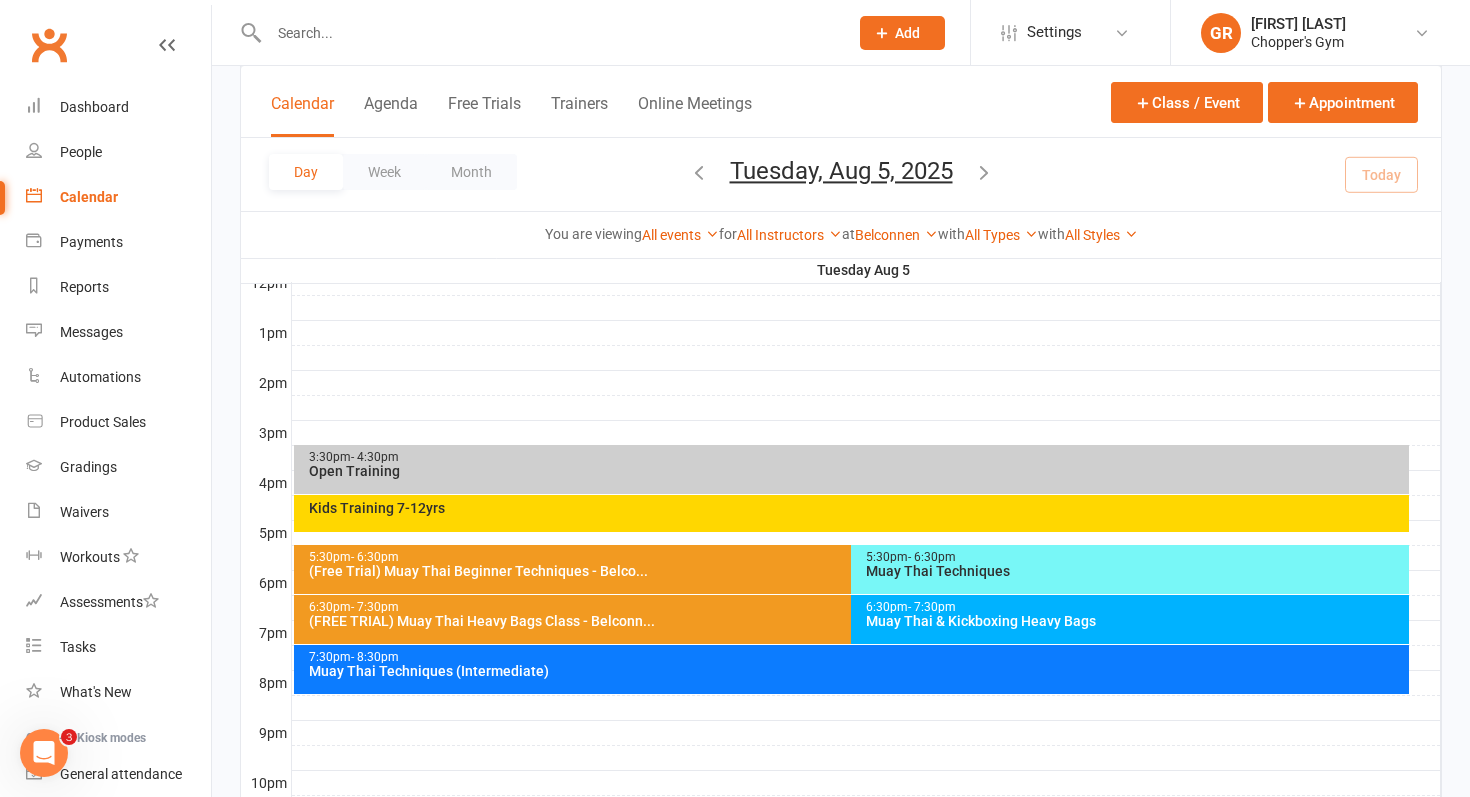 click on "6:30pm  - 7:30pm Muay Thai & Kickboxing Heavy Bags" at bounding box center (1130, 619) 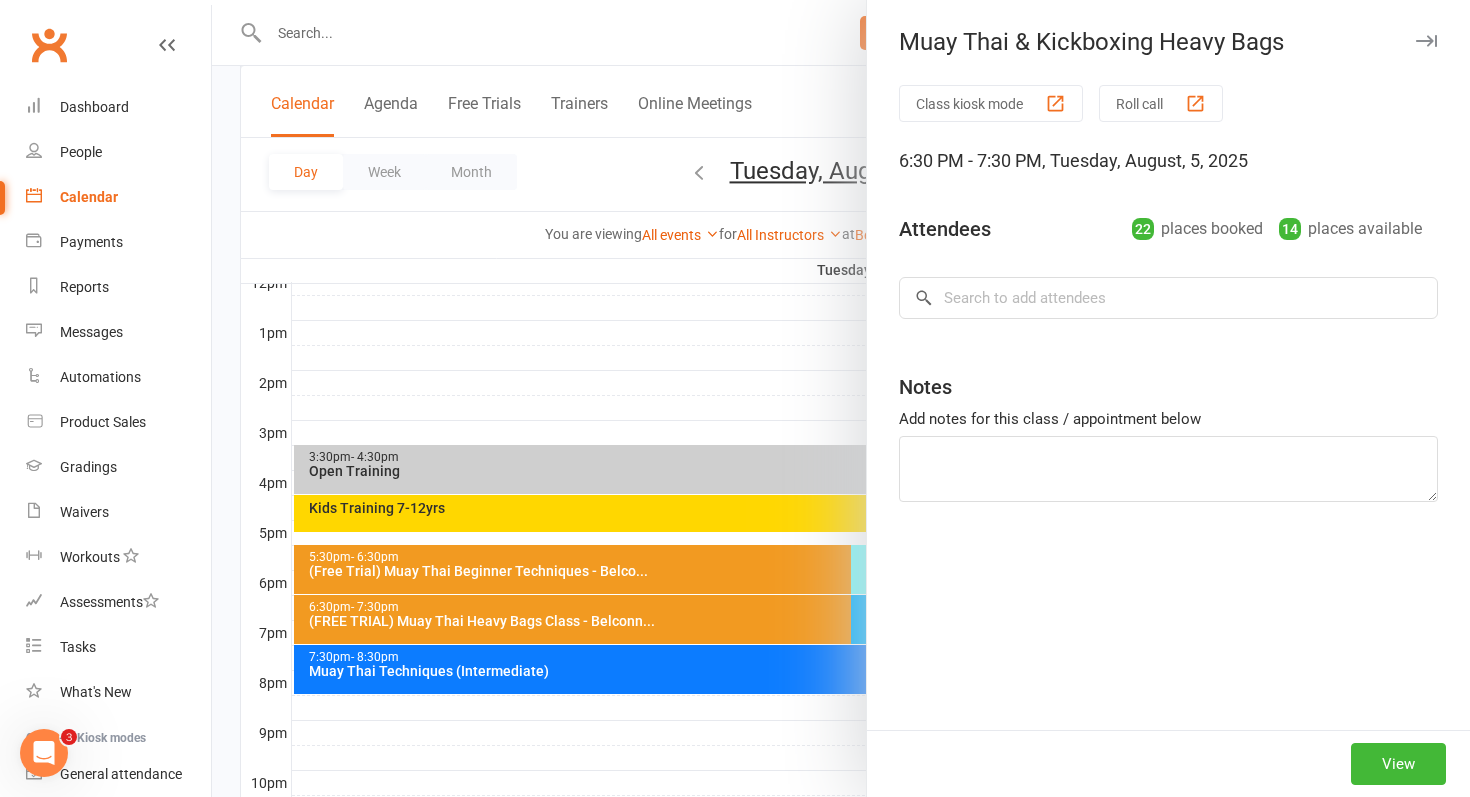 click at bounding box center [841, 398] 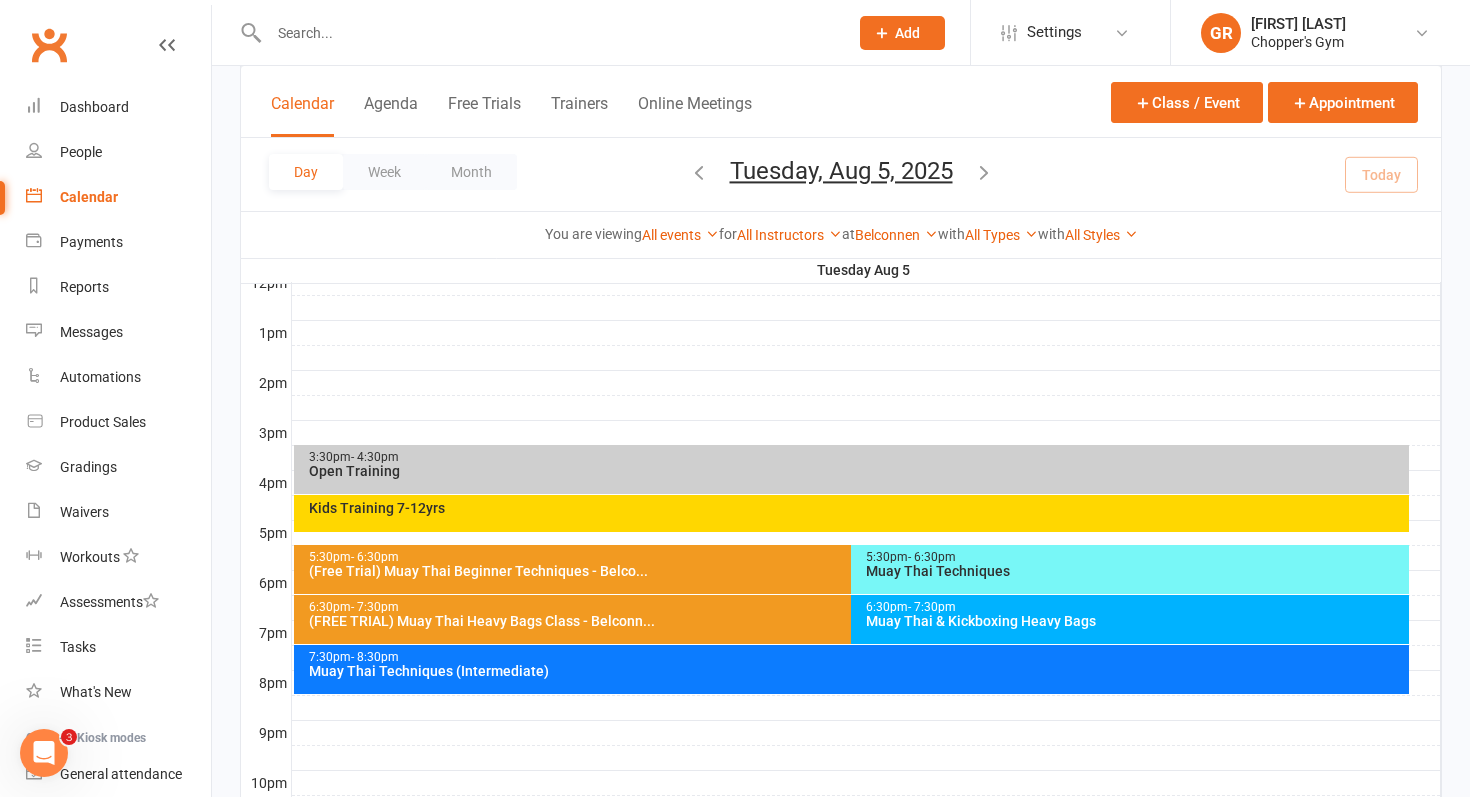 click on "Muay Thai & Kickboxing Heavy Bags" at bounding box center (1135, 621) 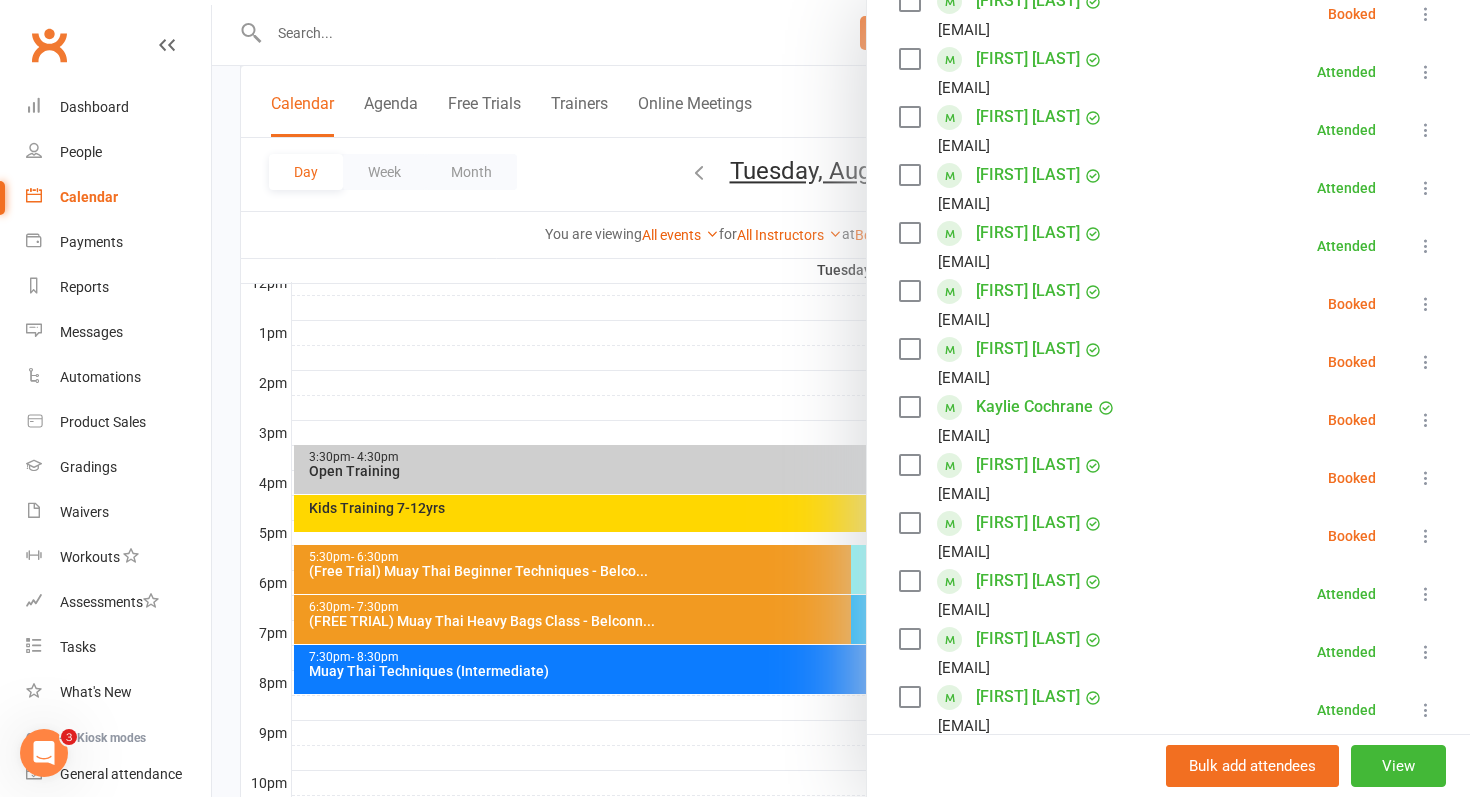 scroll, scrollTop: 184, scrollLeft: 0, axis: vertical 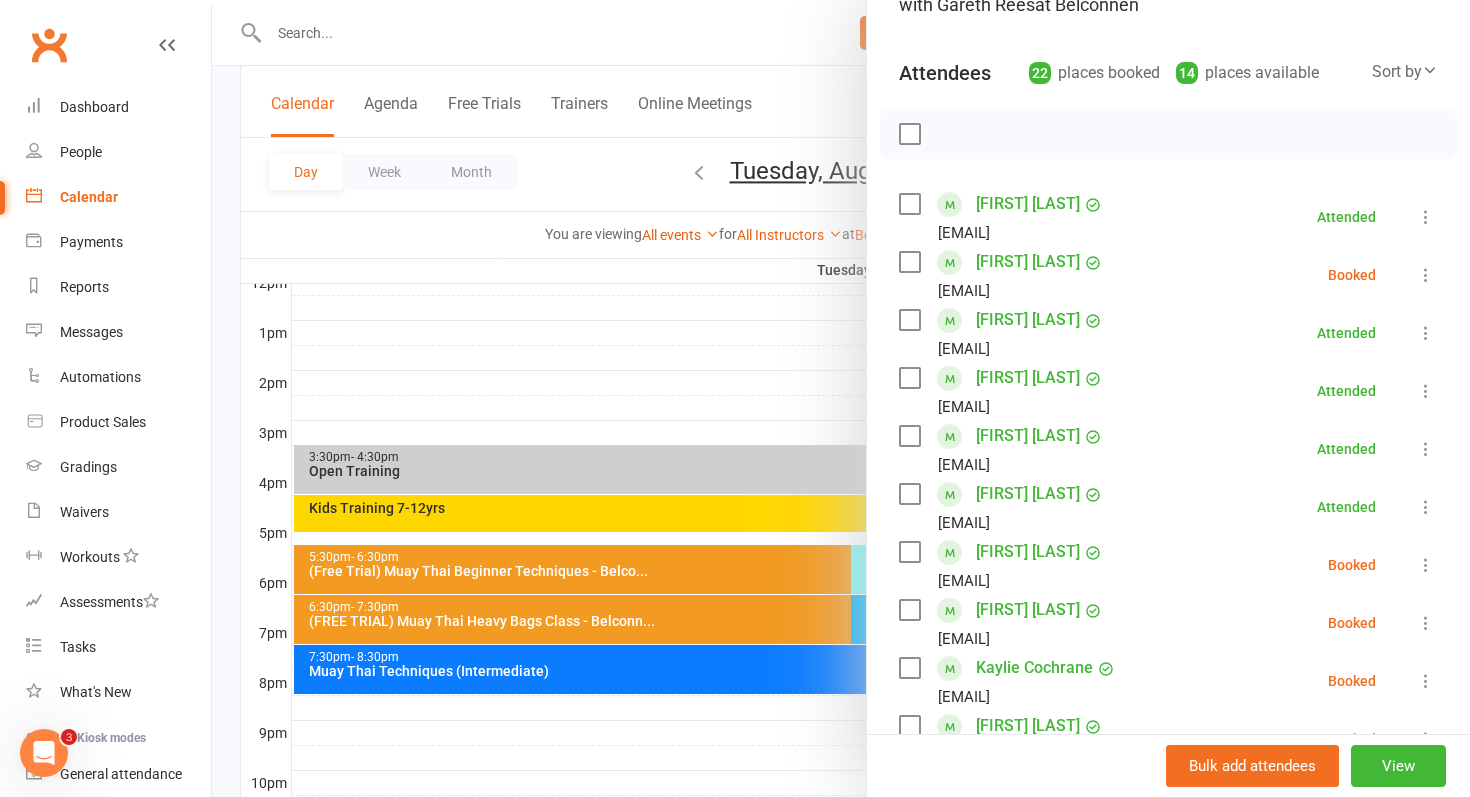 click at bounding box center [841, 398] 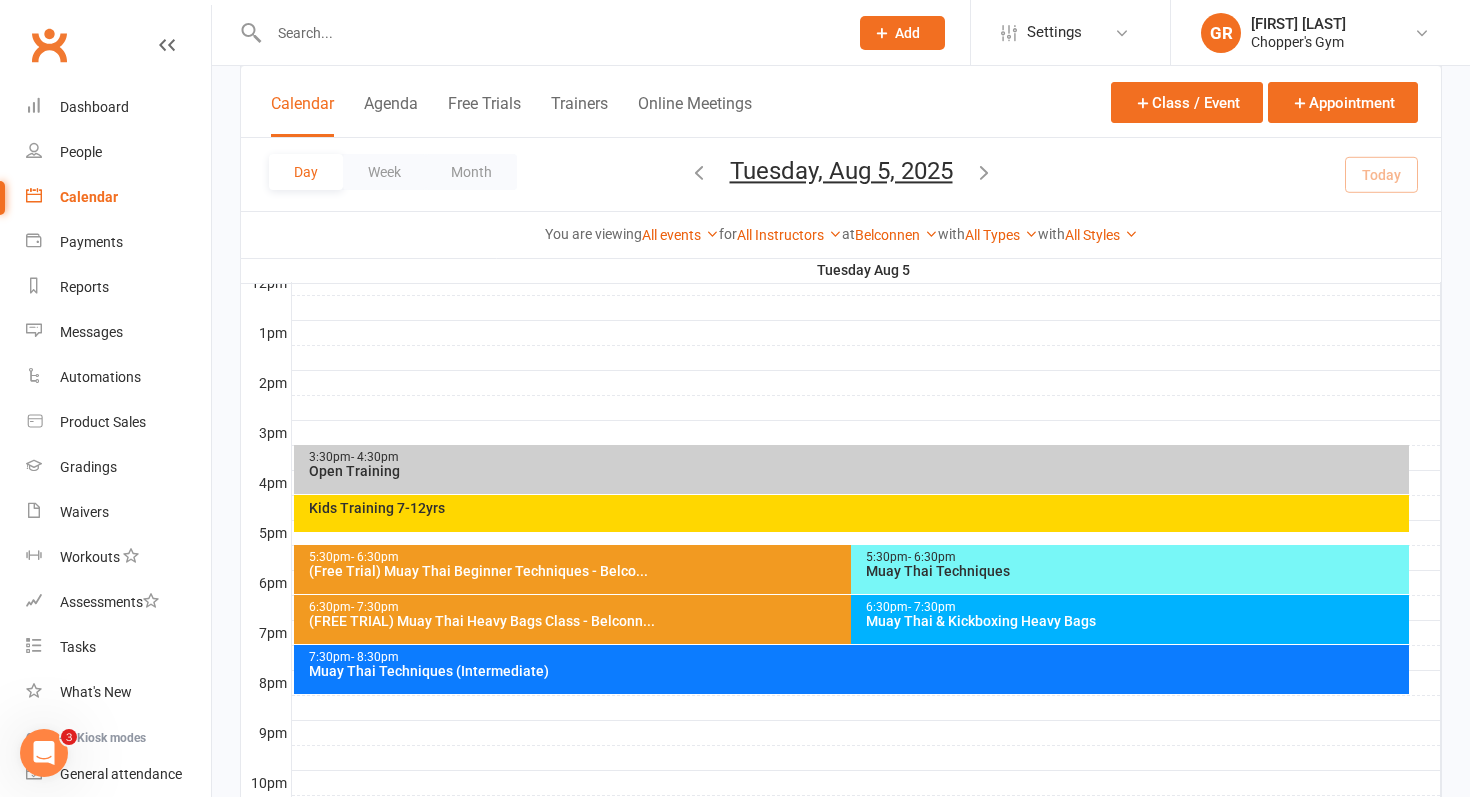 click on "5:30pm  - 6:30pm Muay Thai Techniques" at bounding box center [1130, 569] 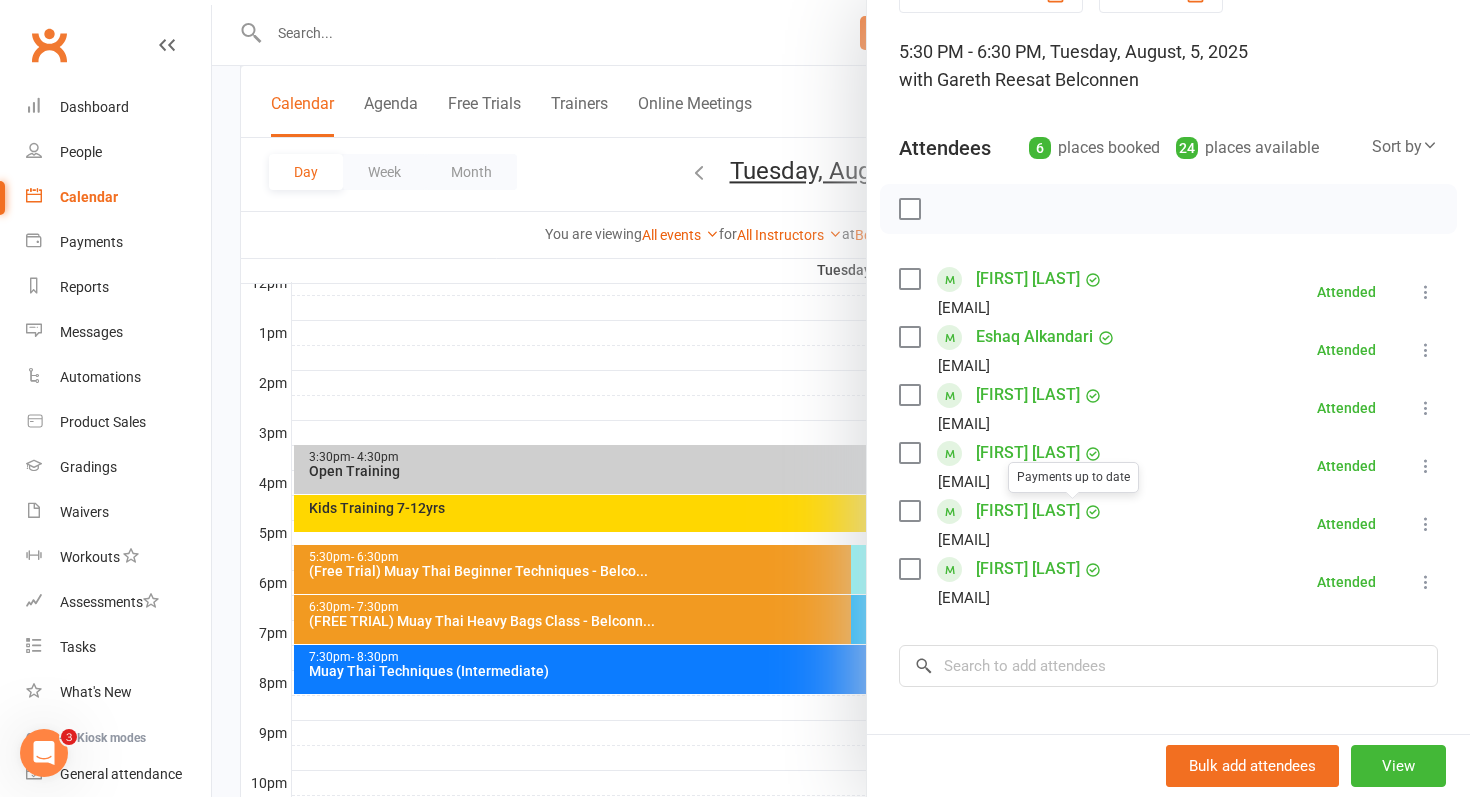 scroll, scrollTop: 113, scrollLeft: 0, axis: vertical 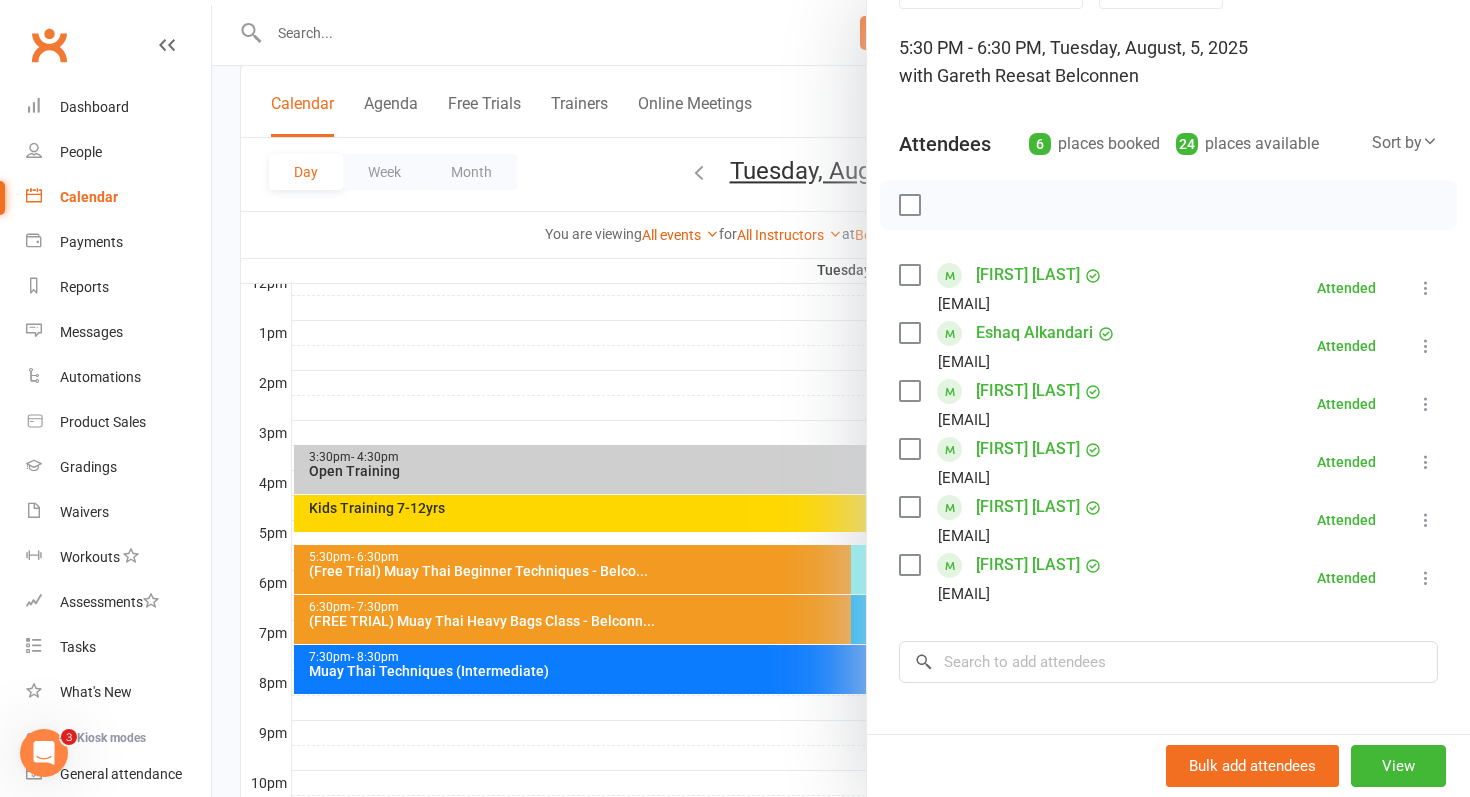 click at bounding box center [841, 398] 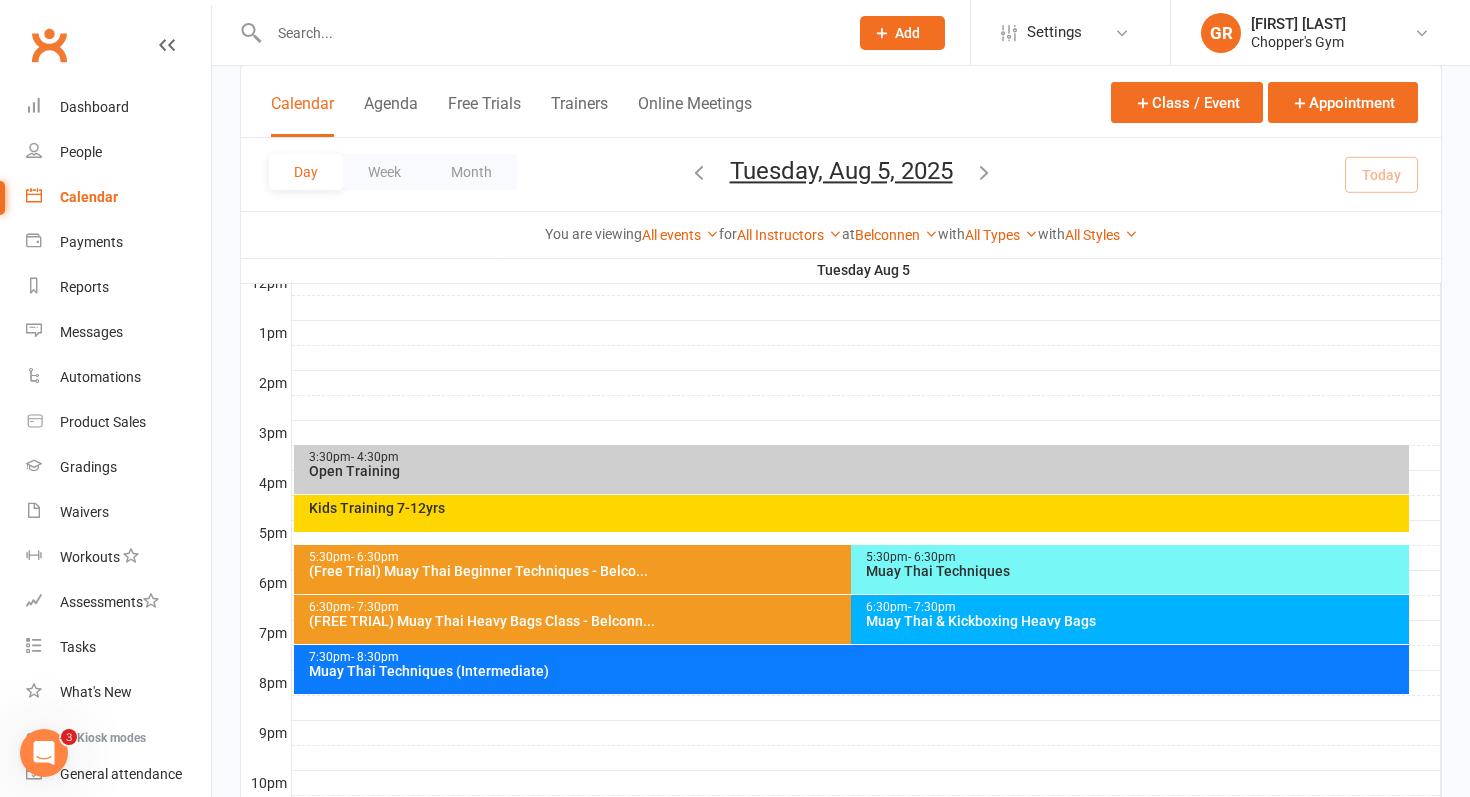 click on "Muay Thai & Kickboxing Heavy Bags" at bounding box center (1135, 621) 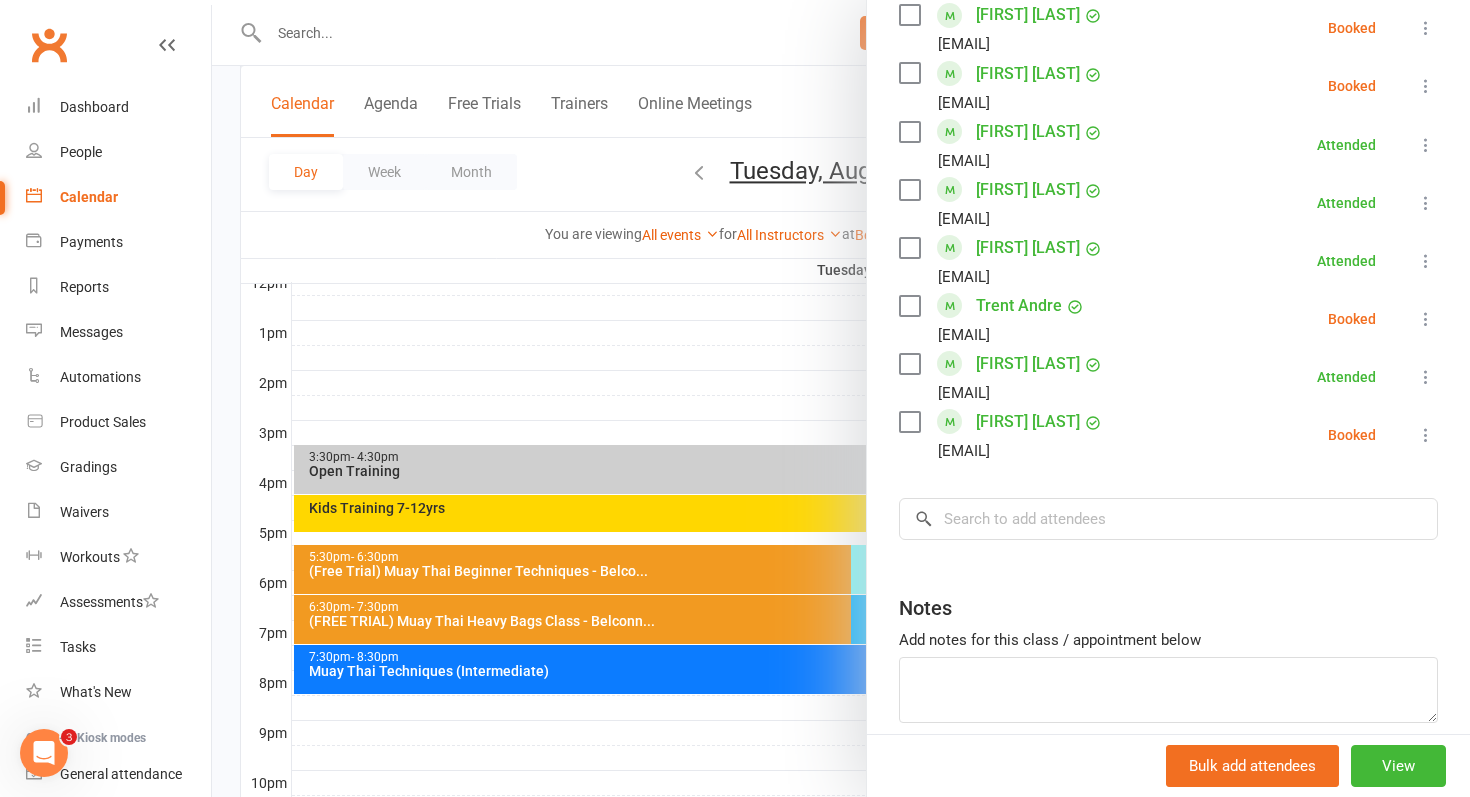 scroll, scrollTop: 1258, scrollLeft: 0, axis: vertical 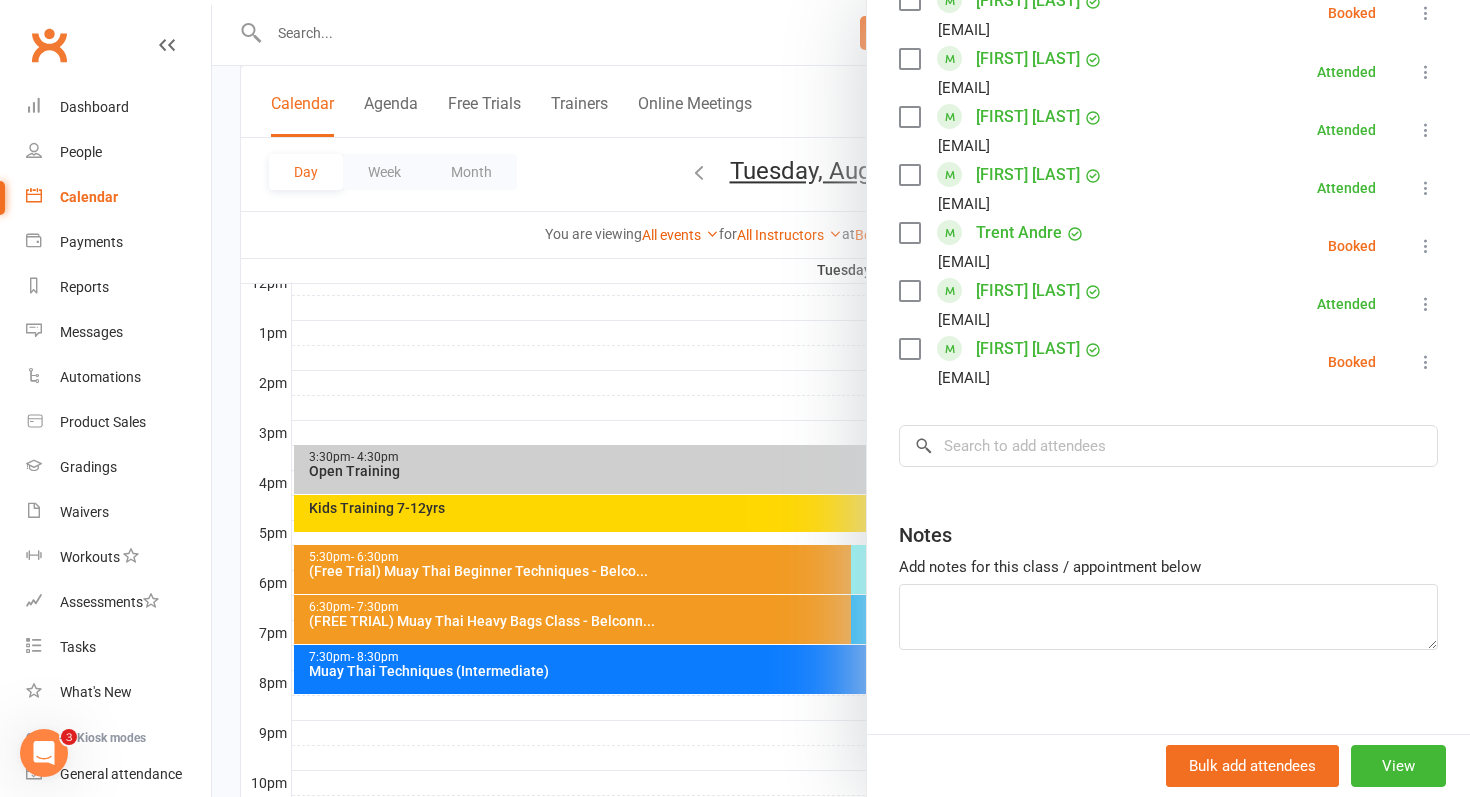 click at bounding box center (1426, 362) 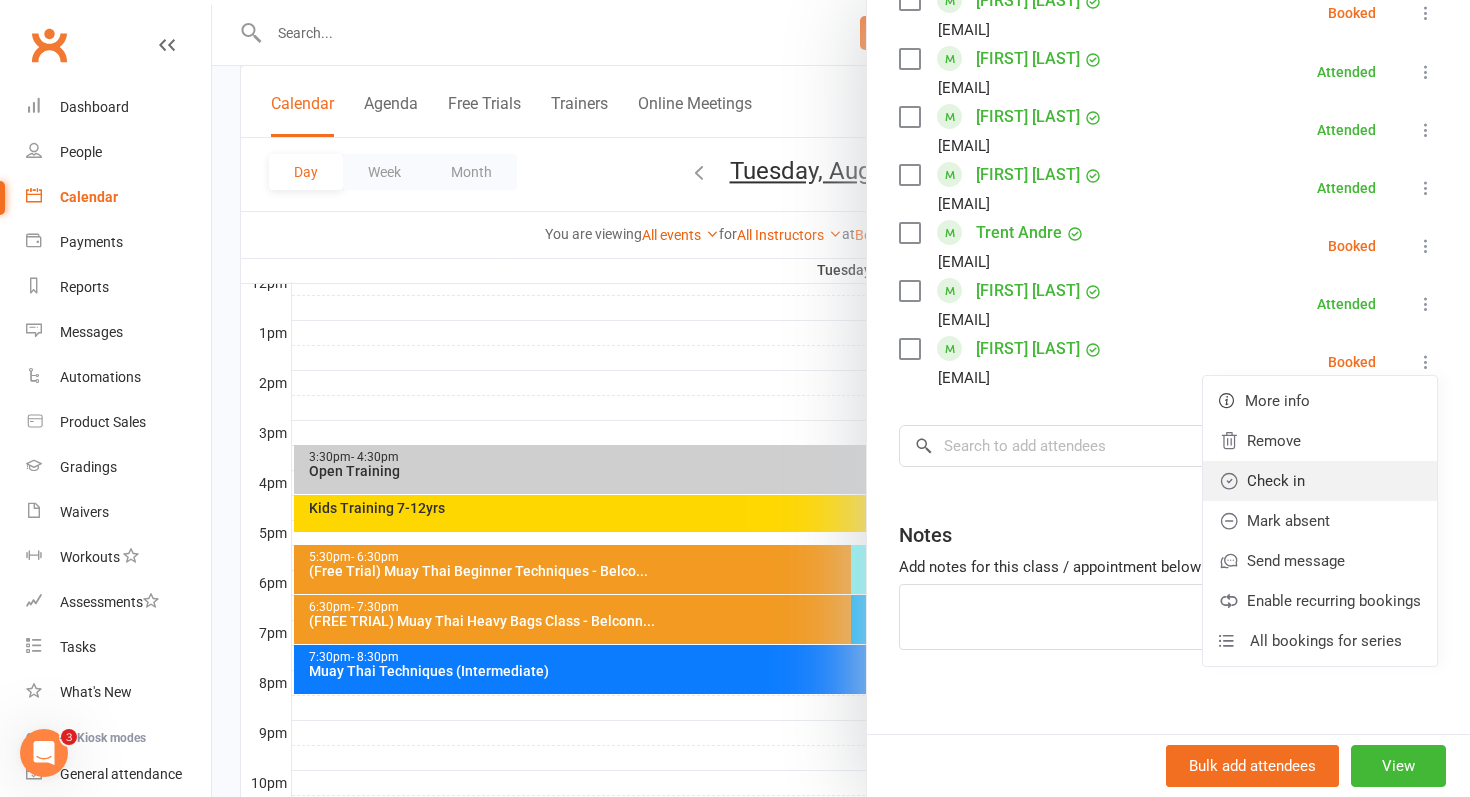 click on "Check in" at bounding box center [1320, 481] 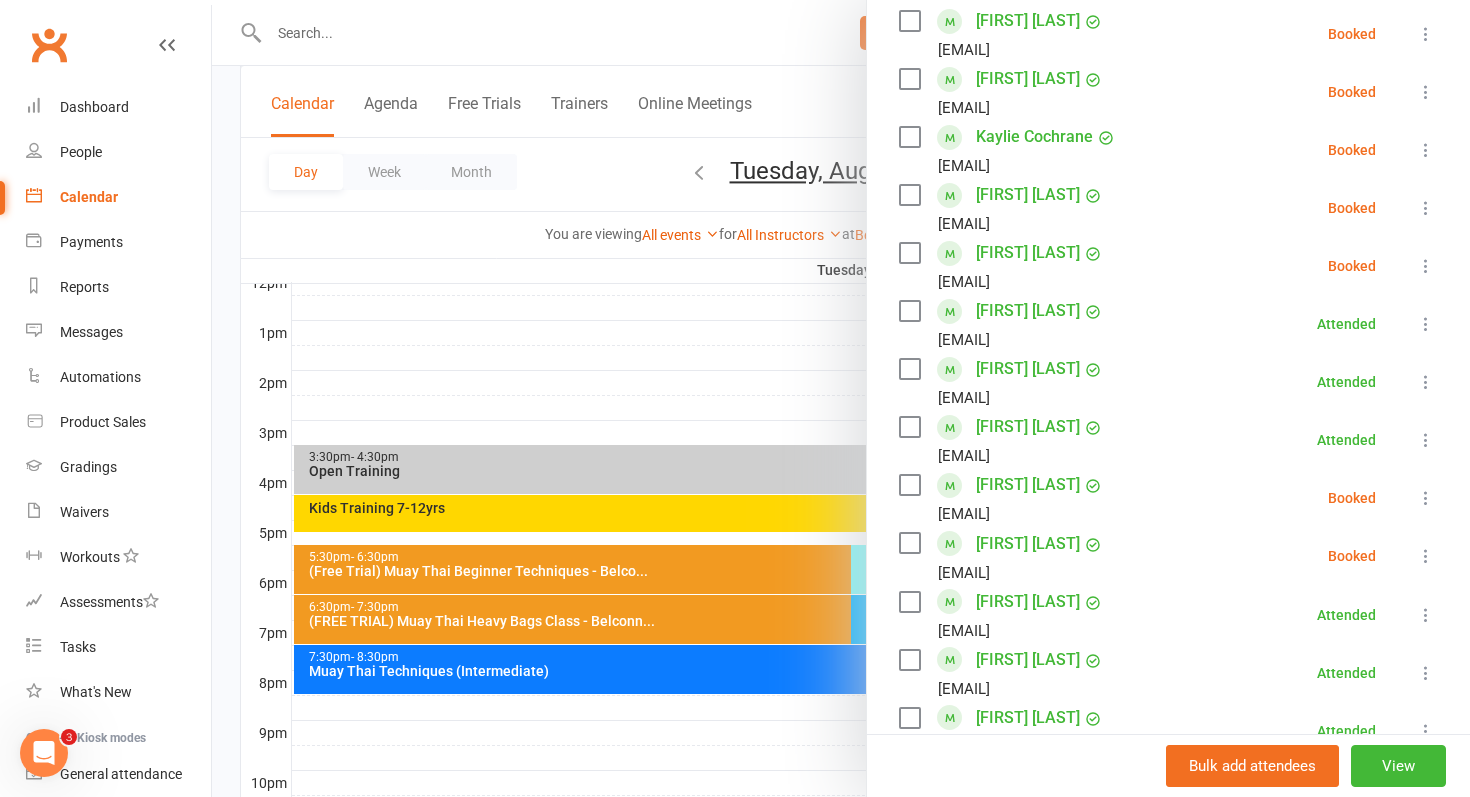scroll, scrollTop: 716, scrollLeft: 0, axis: vertical 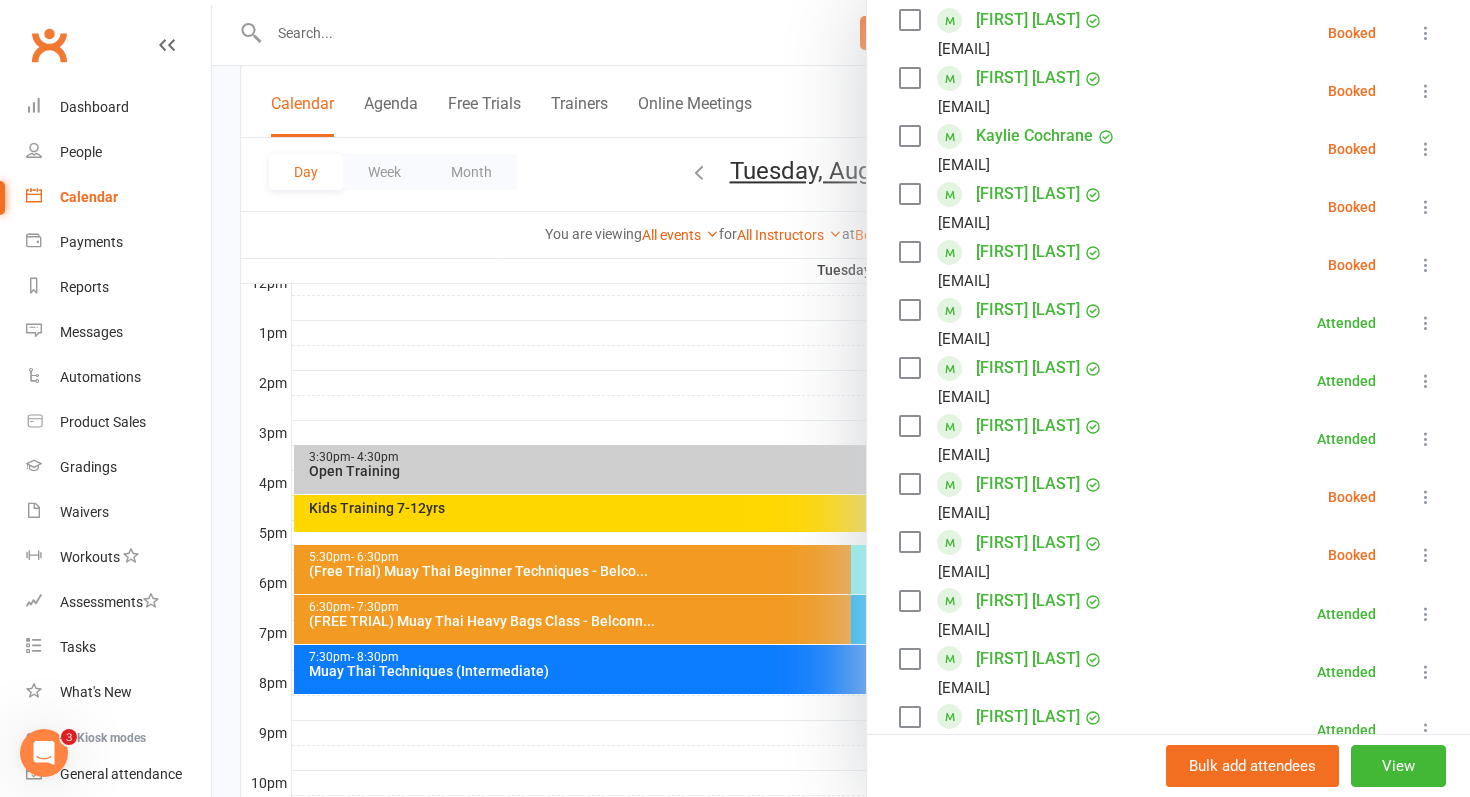 click at bounding box center [1426, 207] 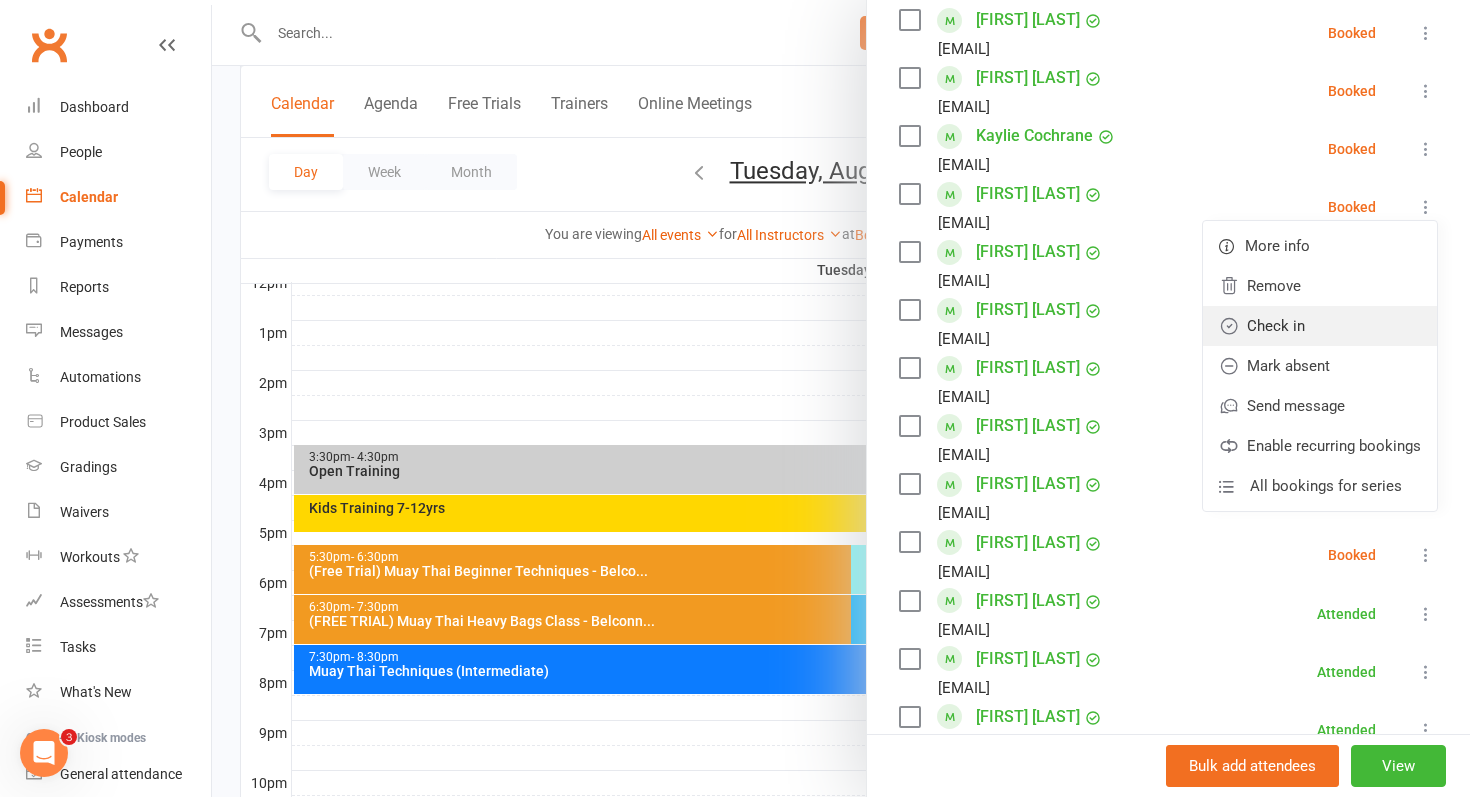 click on "Check in" at bounding box center (1320, 326) 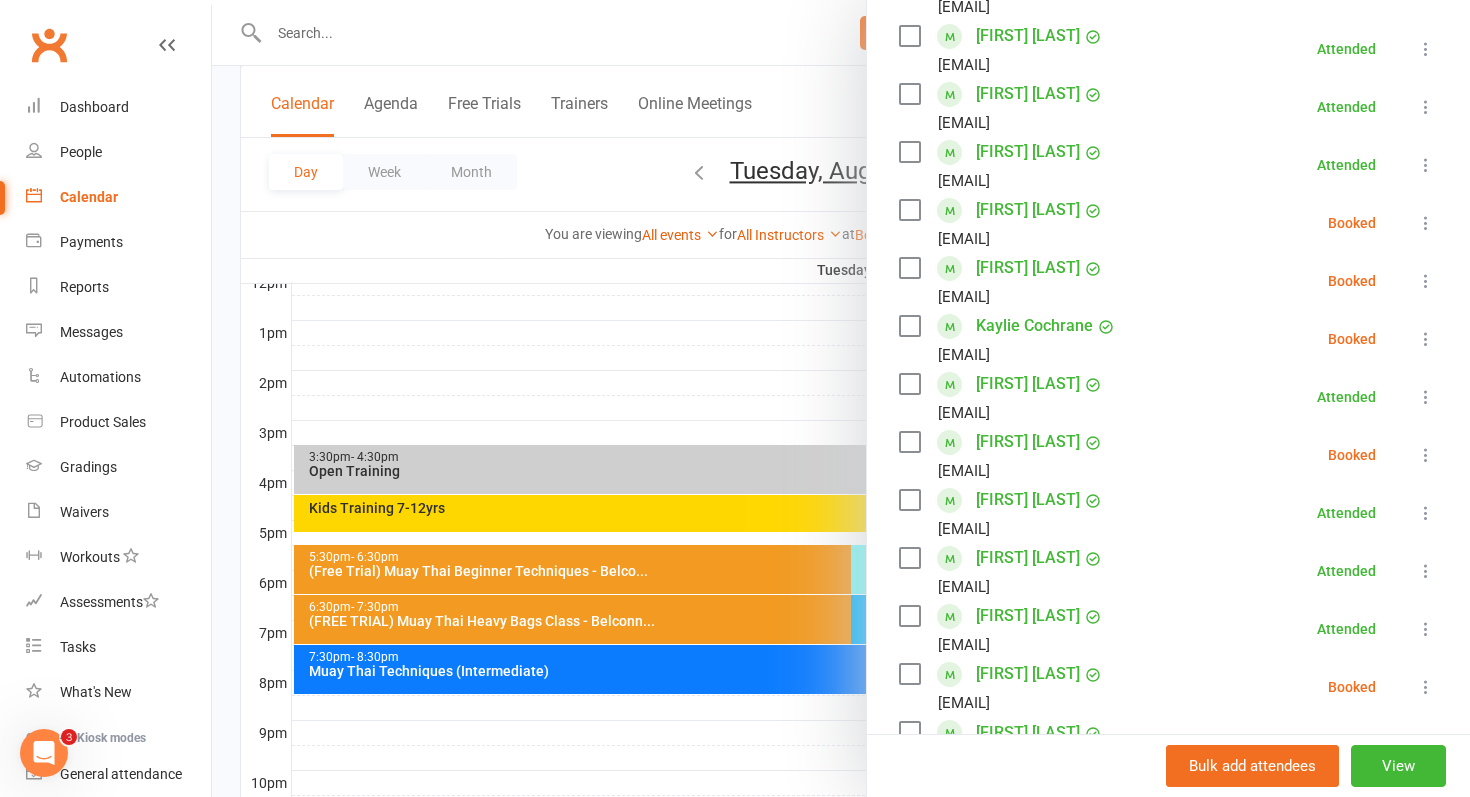 scroll, scrollTop: 523, scrollLeft: 0, axis: vertical 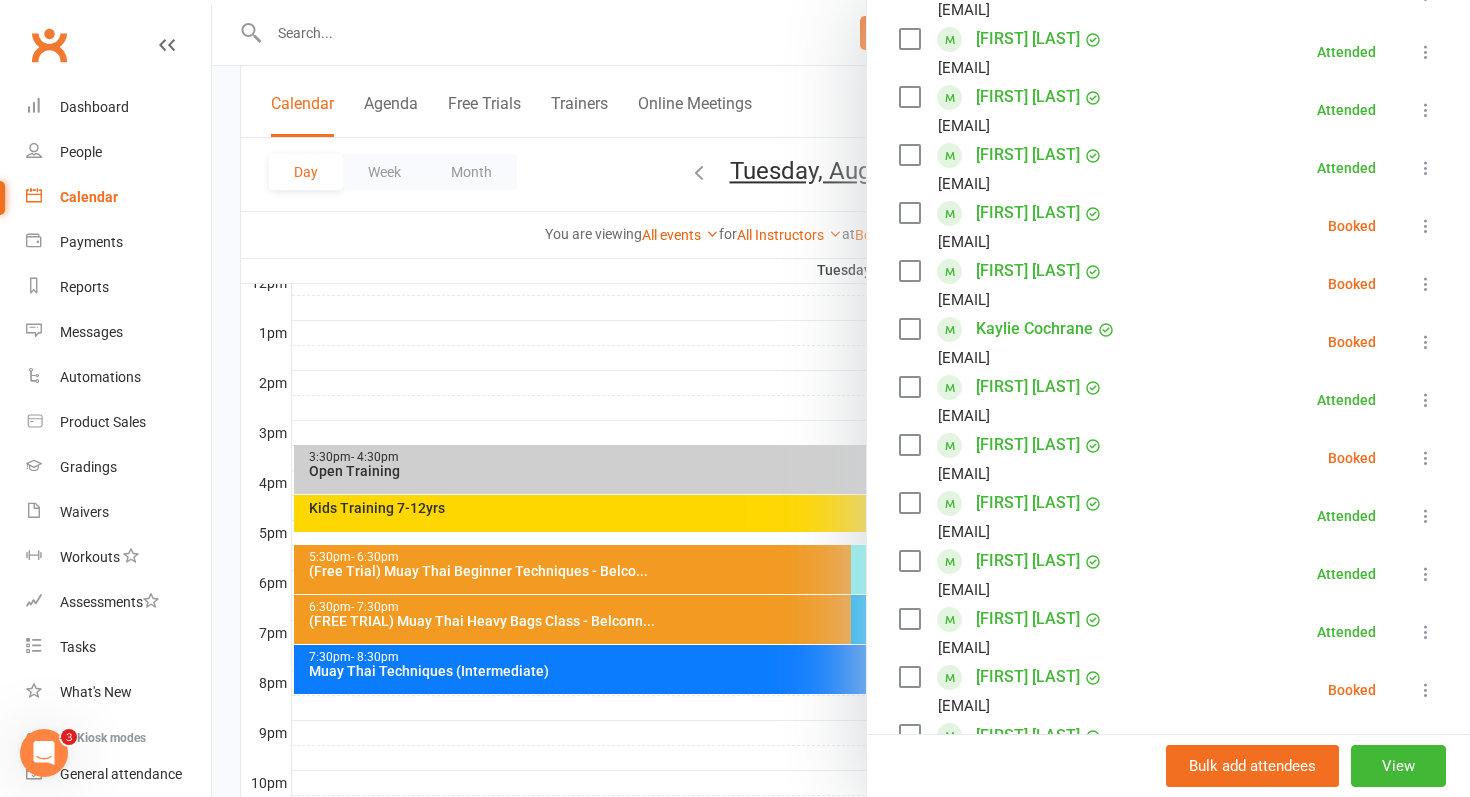 click on "[FIRST] [LAST]" at bounding box center (1028, 213) 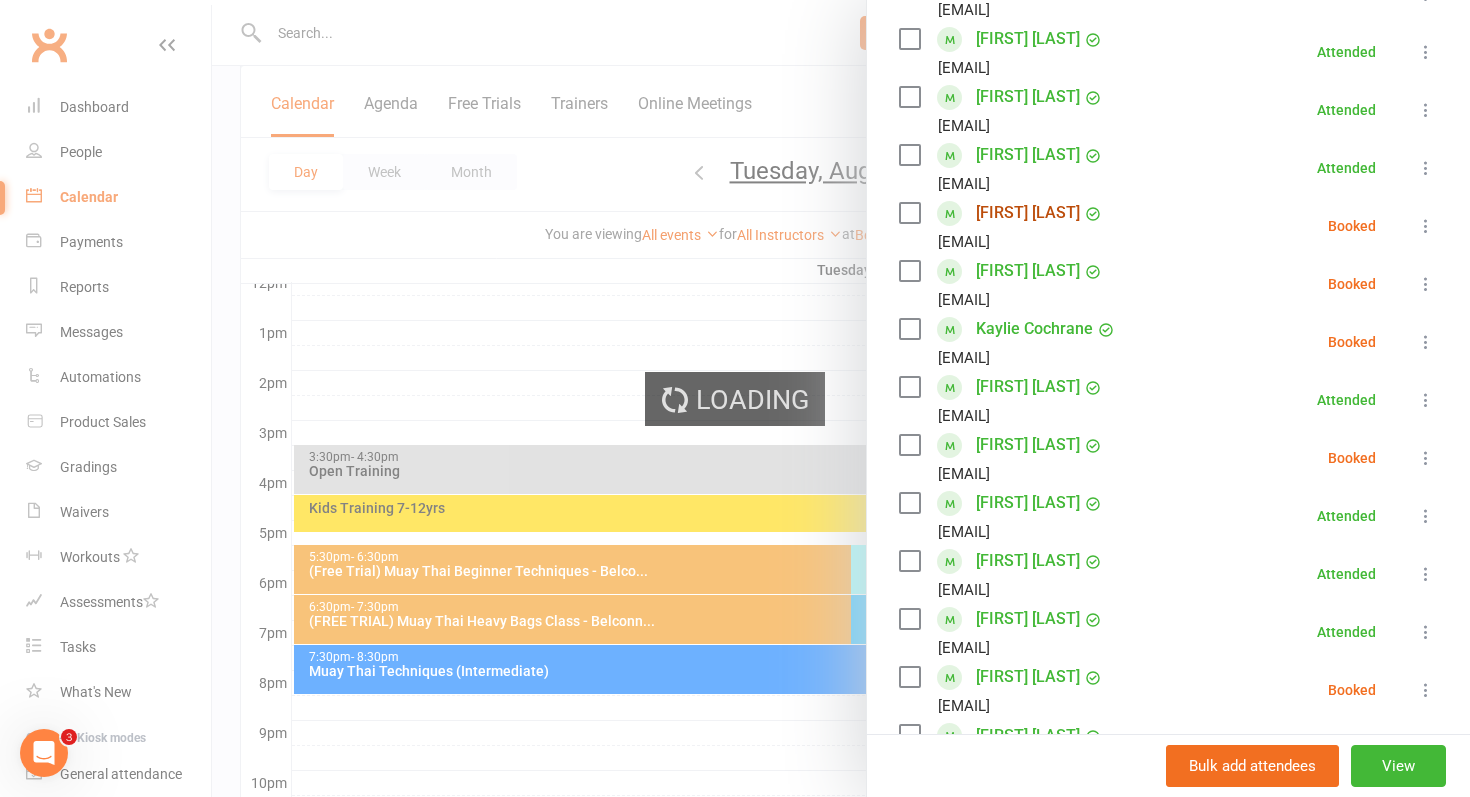 scroll, scrollTop: 0, scrollLeft: 0, axis: both 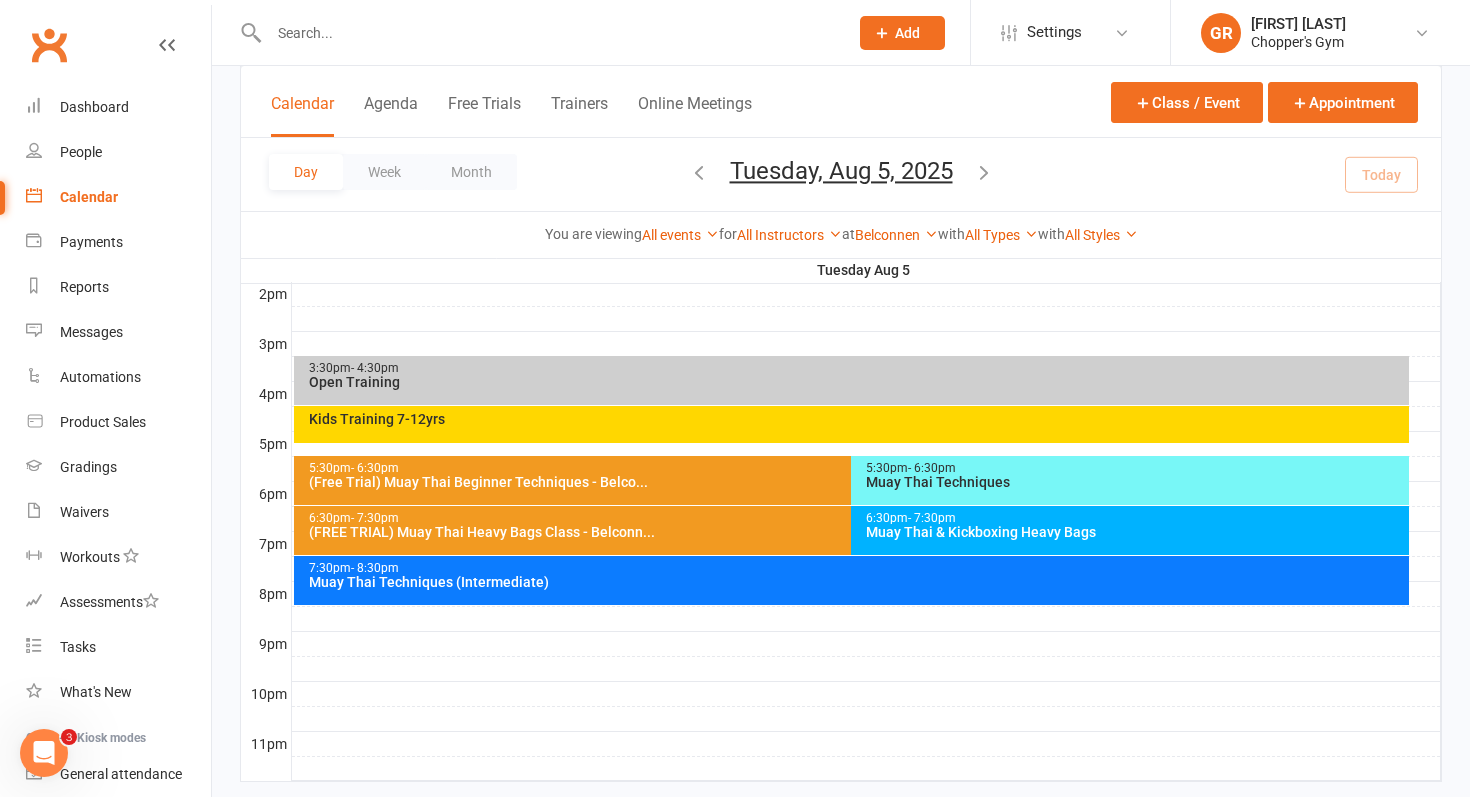 click on "Muay Thai & Kickboxing Heavy Bags" at bounding box center [1135, 532] 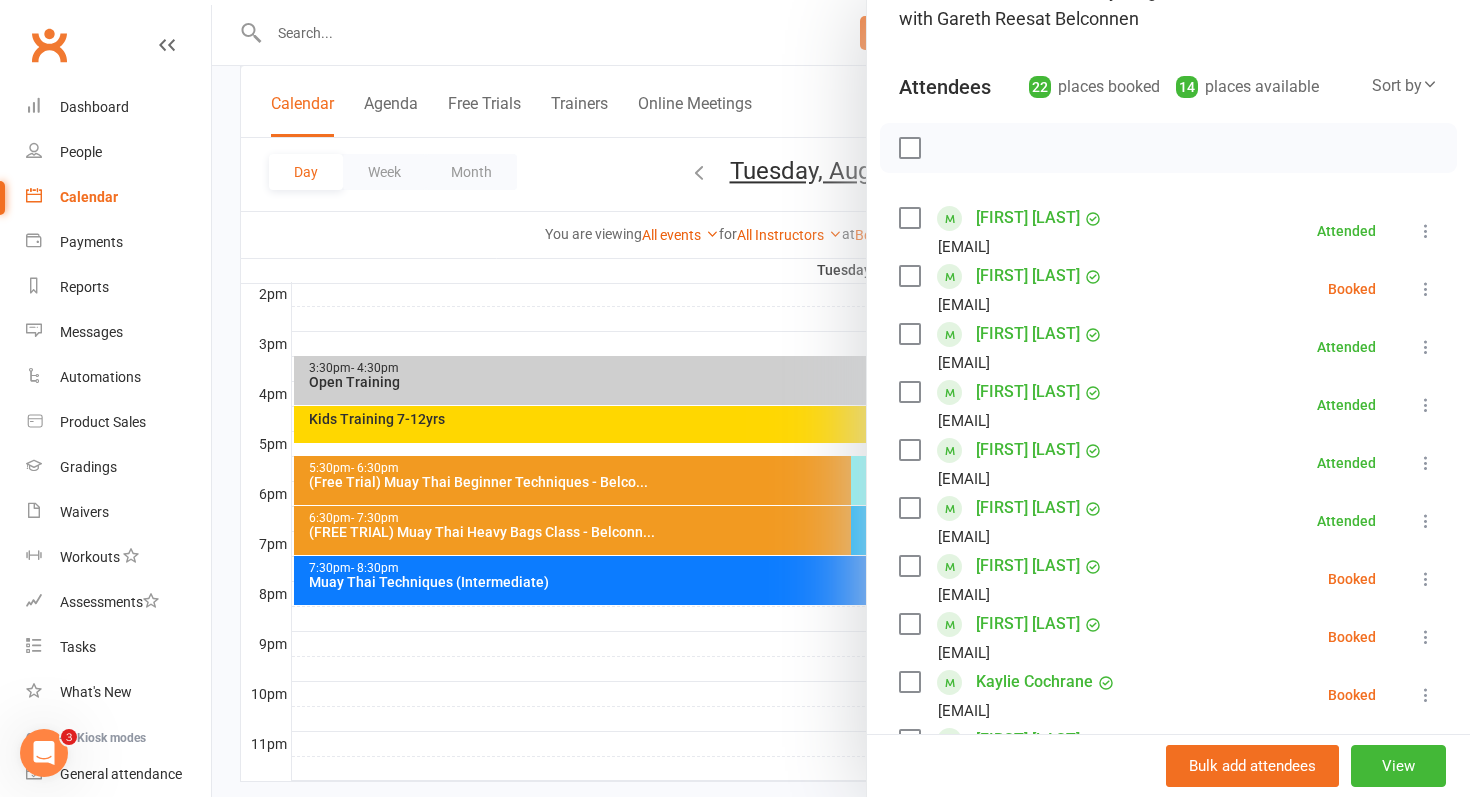 scroll, scrollTop: 212, scrollLeft: 0, axis: vertical 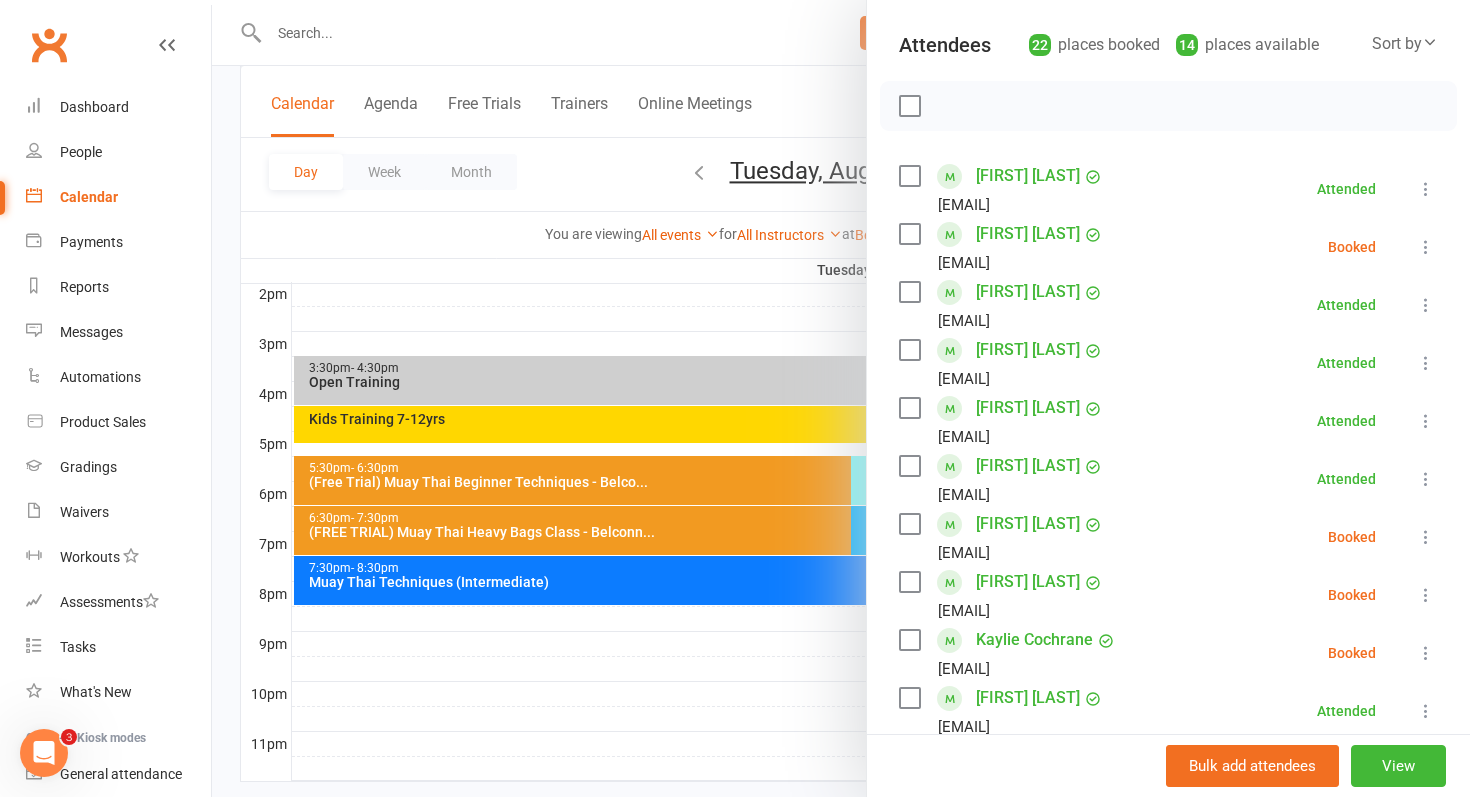 click at bounding box center [1426, 537] 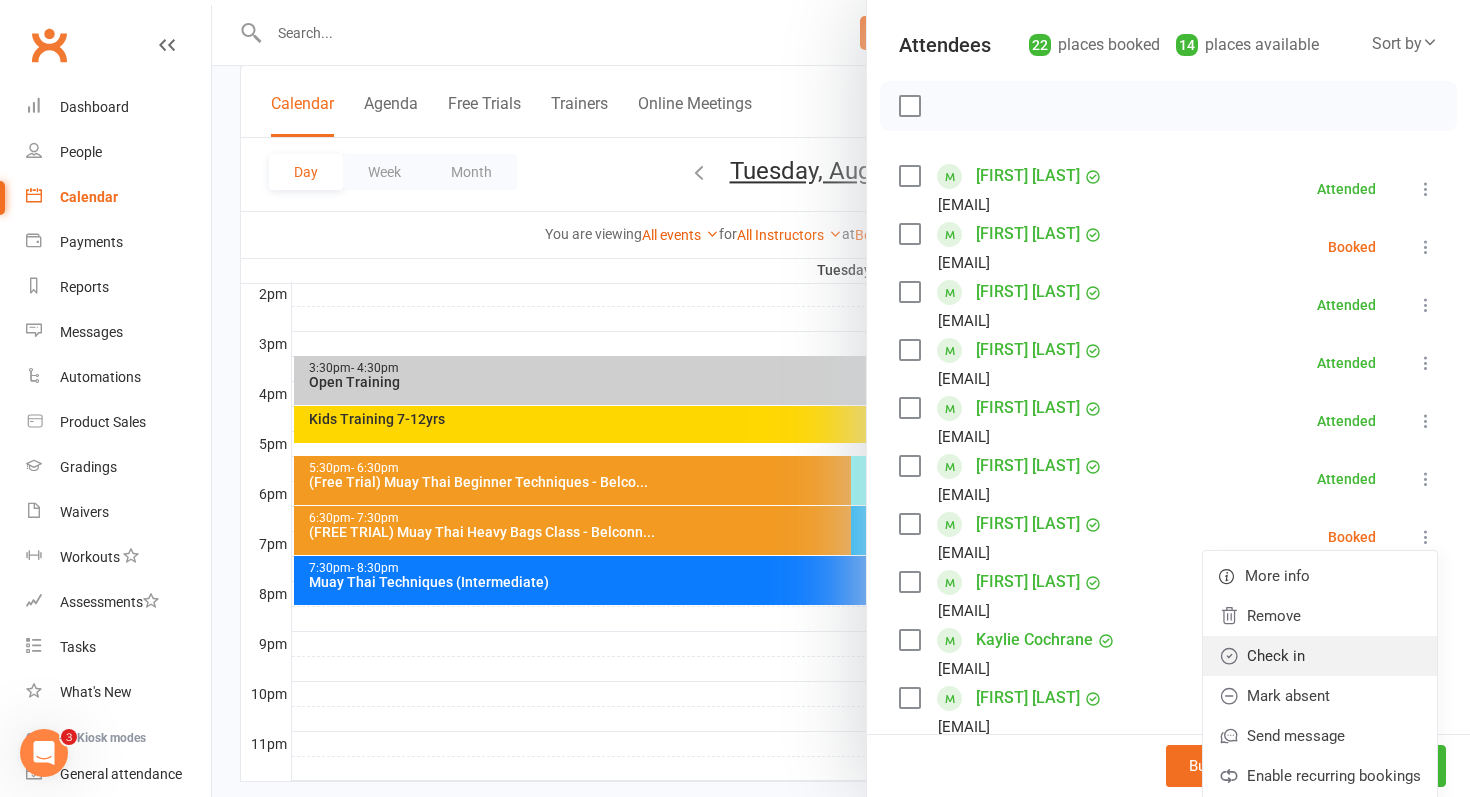 click on "Check in" at bounding box center [1320, 656] 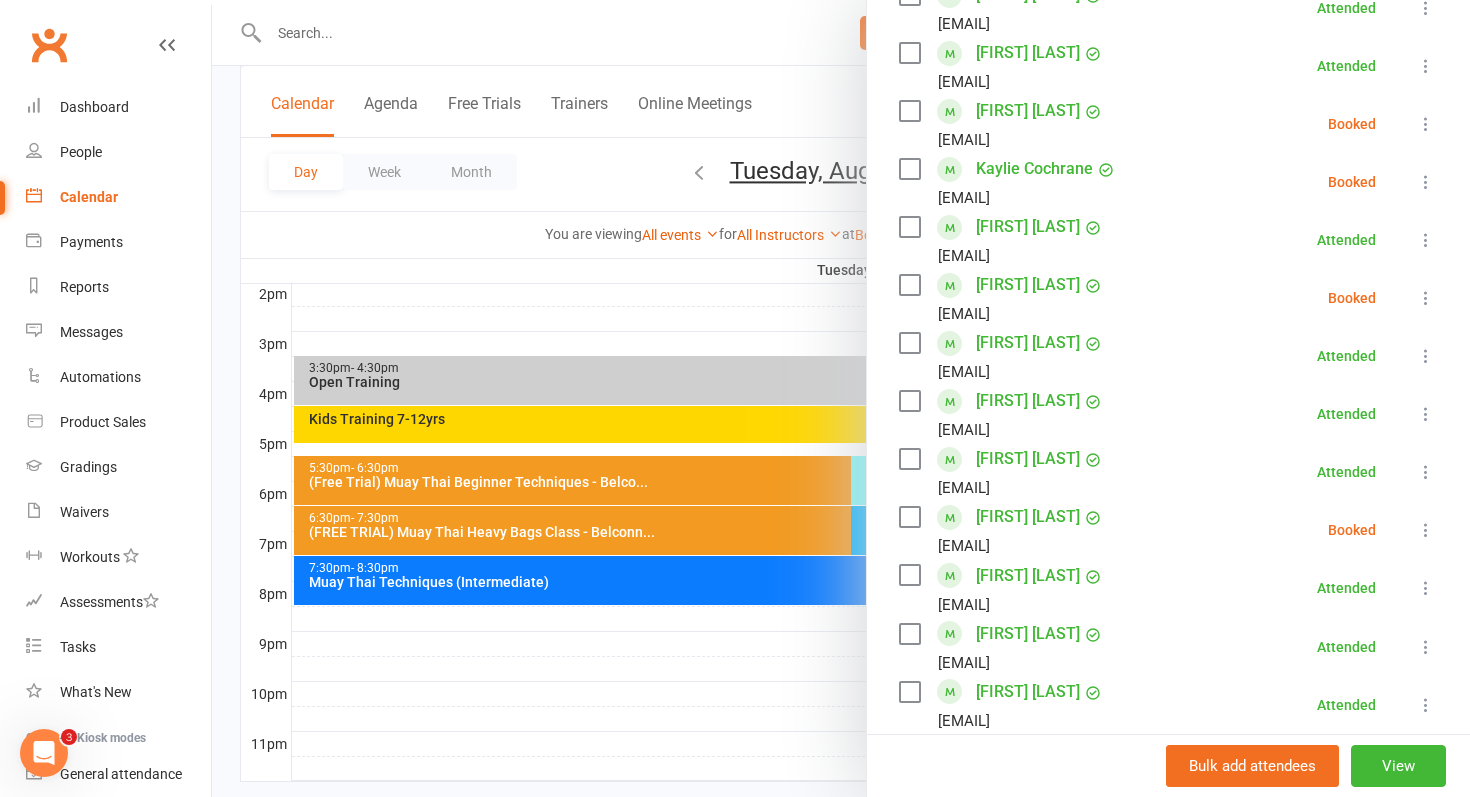 scroll, scrollTop: 682, scrollLeft: 0, axis: vertical 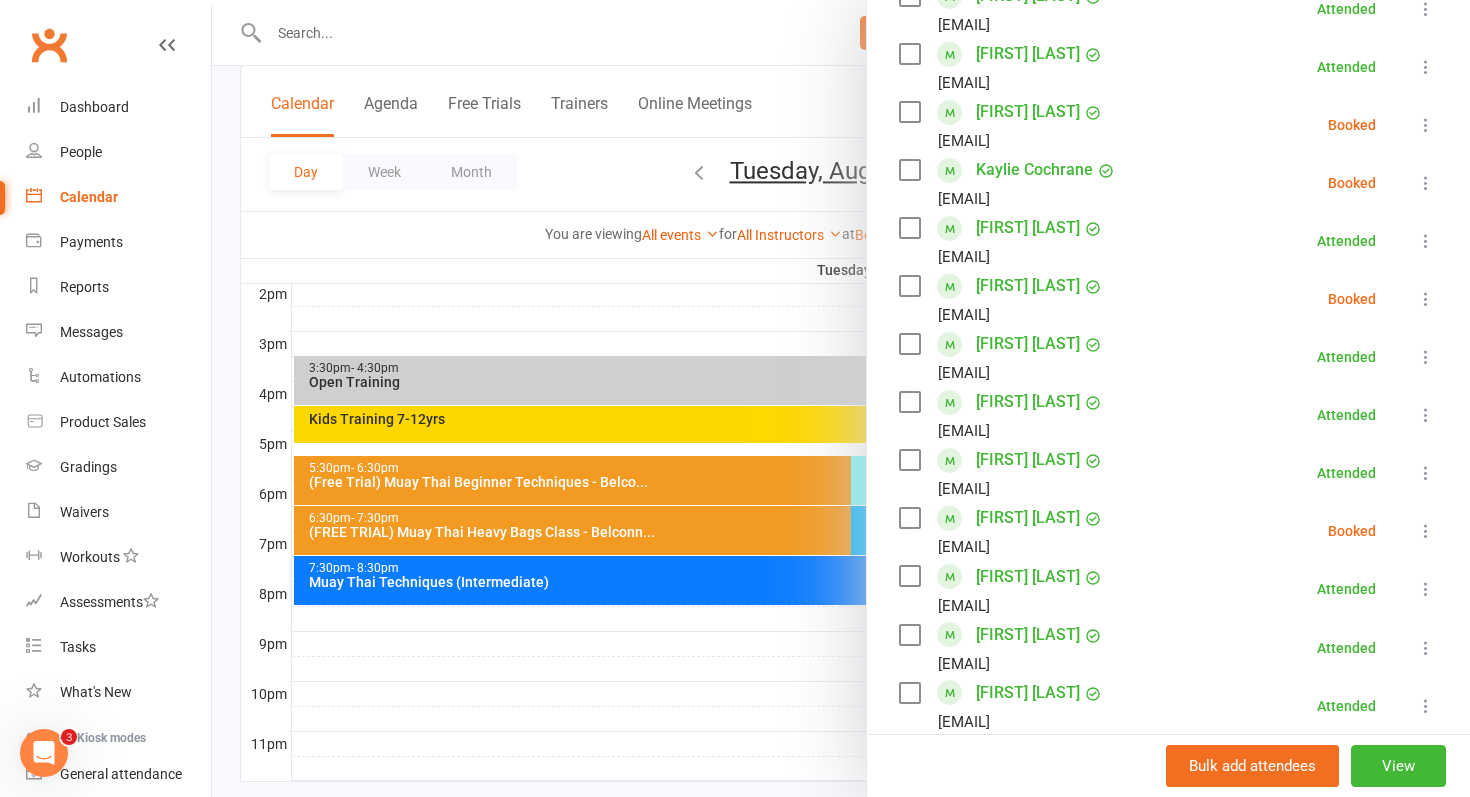 click on "[FIRST] [LAST]" at bounding box center [1028, 518] 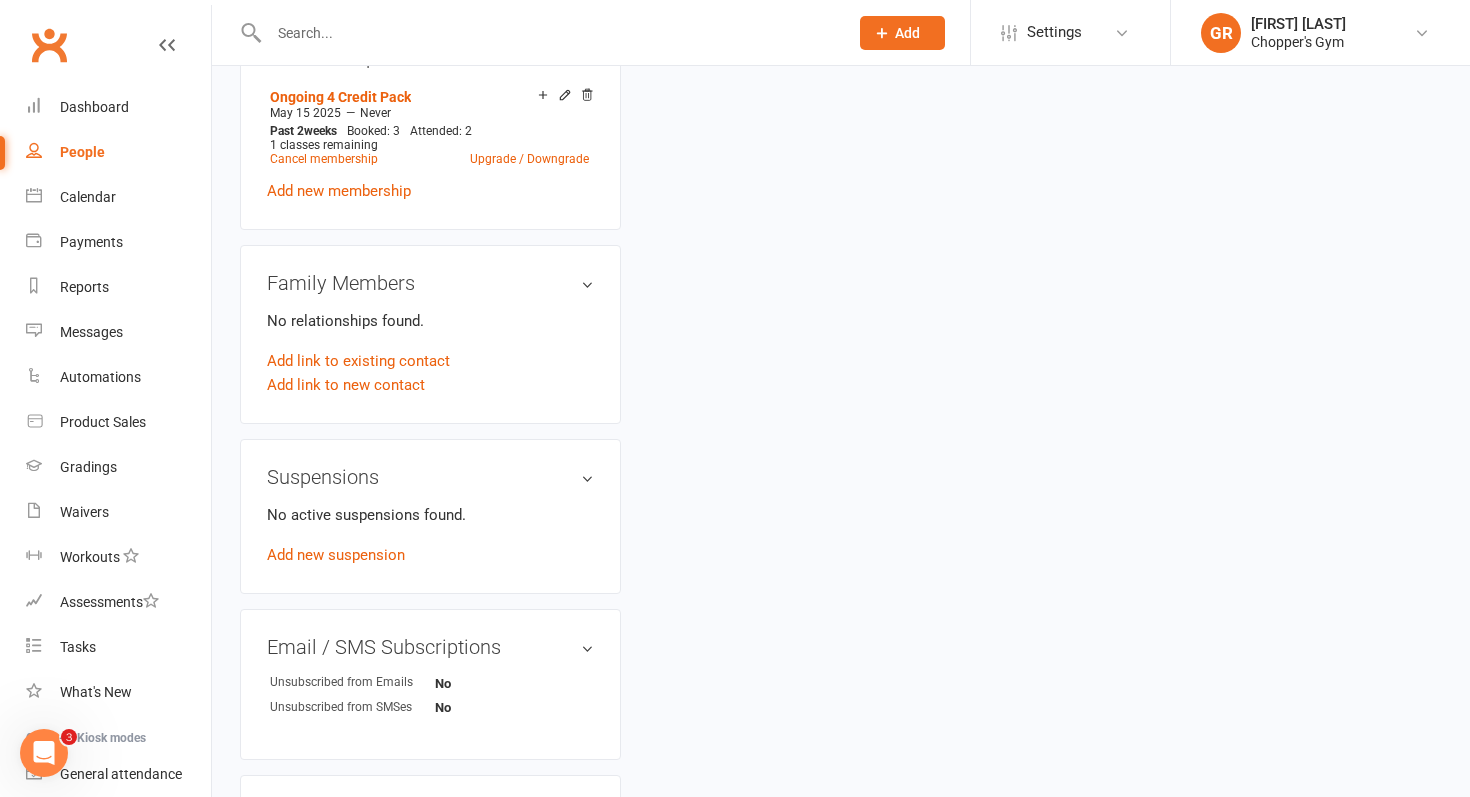 scroll, scrollTop: 0, scrollLeft: 0, axis: both 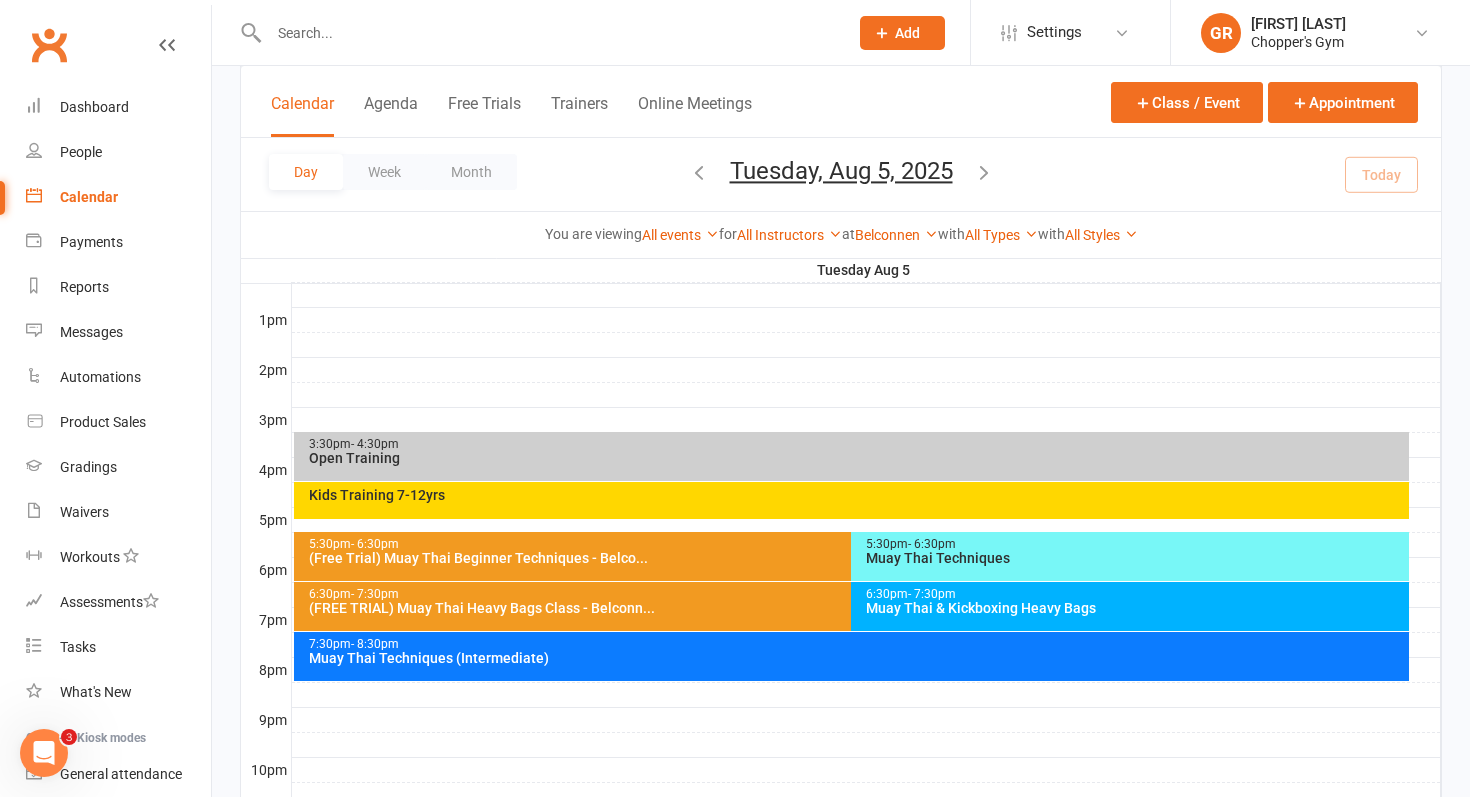 click on "Muay Thai & Kickboxing Heavy Bags" at bounding box center [1135, 608] 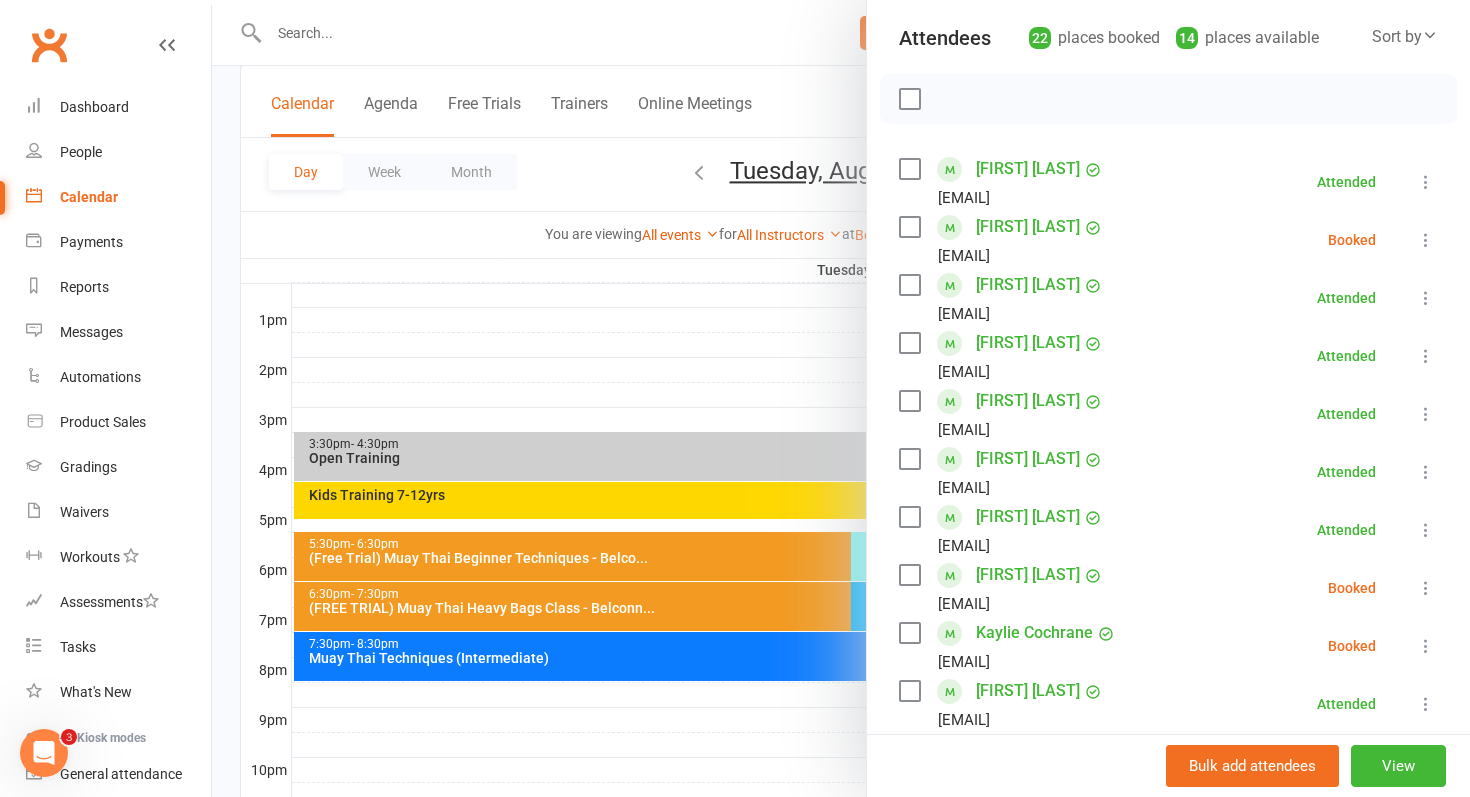 scroll, scrollTop: 229, scrollLeft: 0, axis: vertical 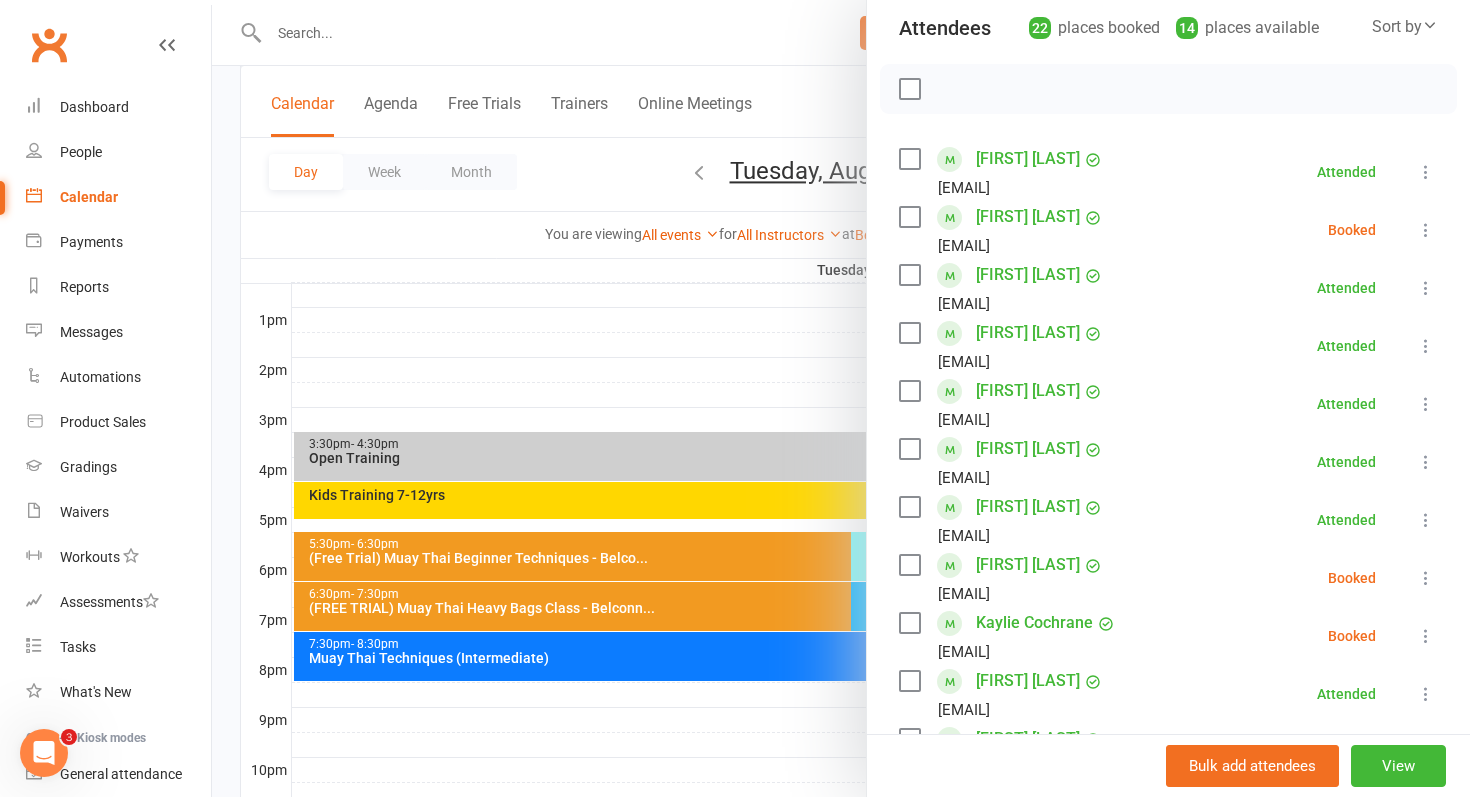 click at bounding box center (1426, 230) 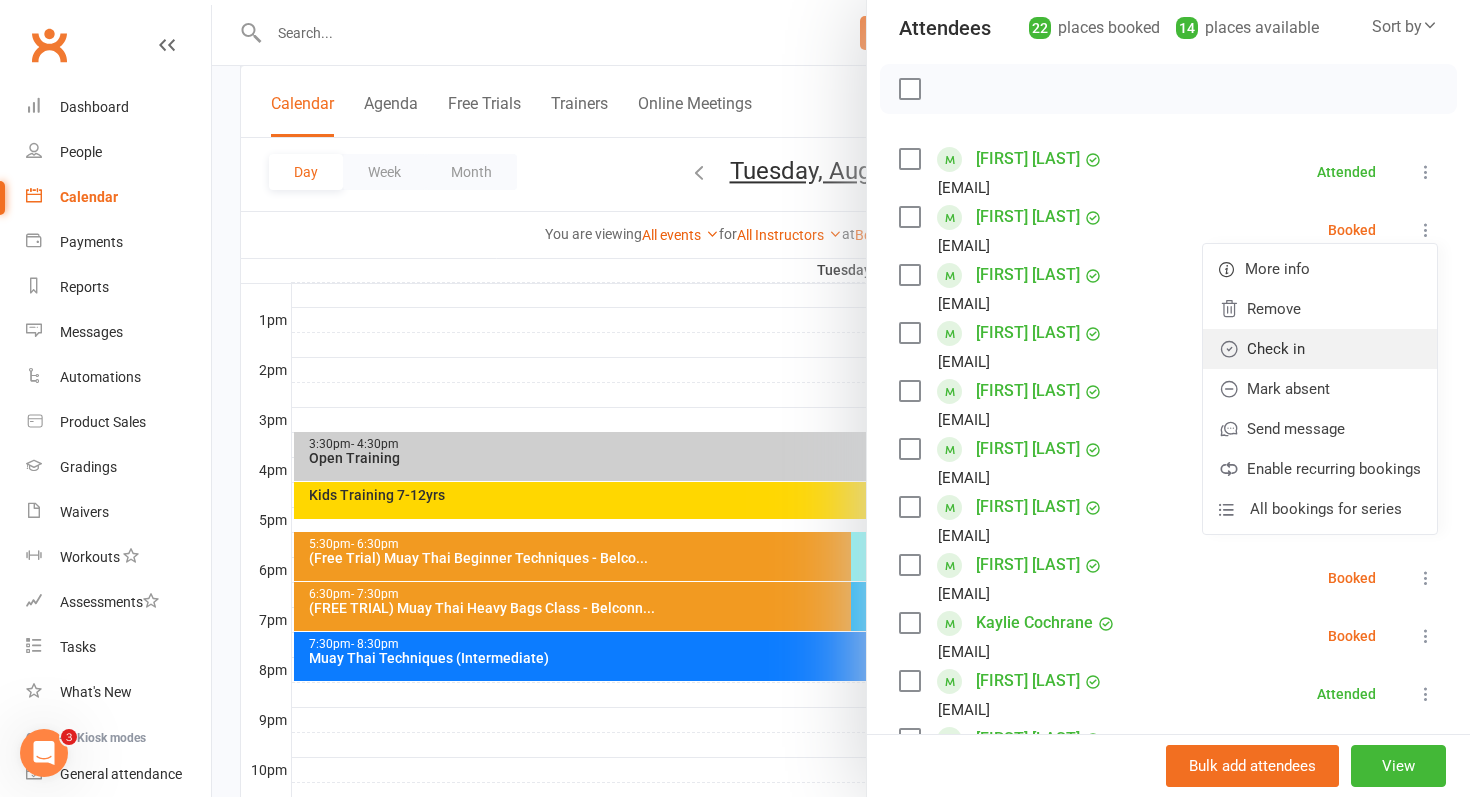 click on "Check in" at bounding box center (1320, 349) 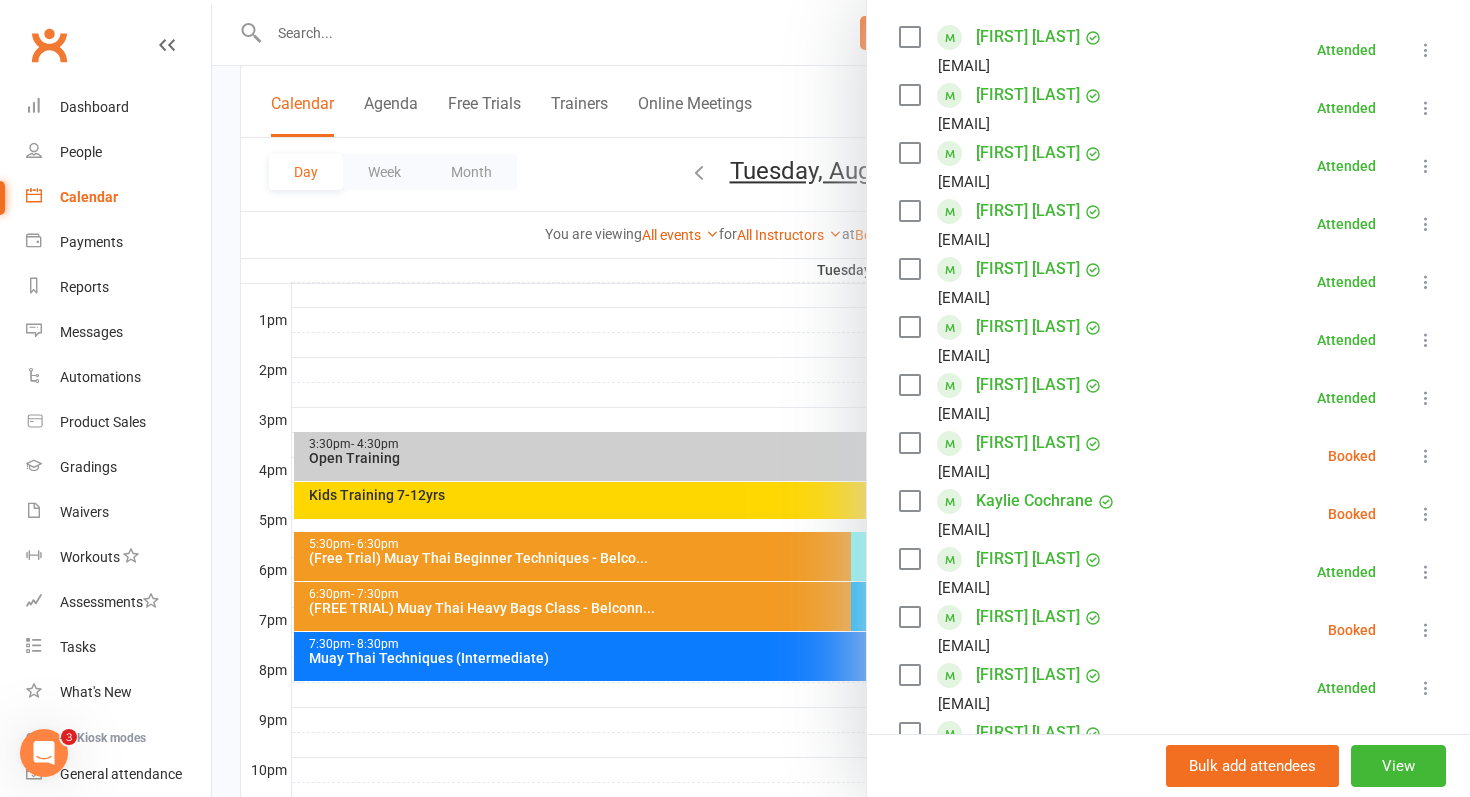 scroll, scrollTop: 376, scrollLeft: 0, axis: vertical 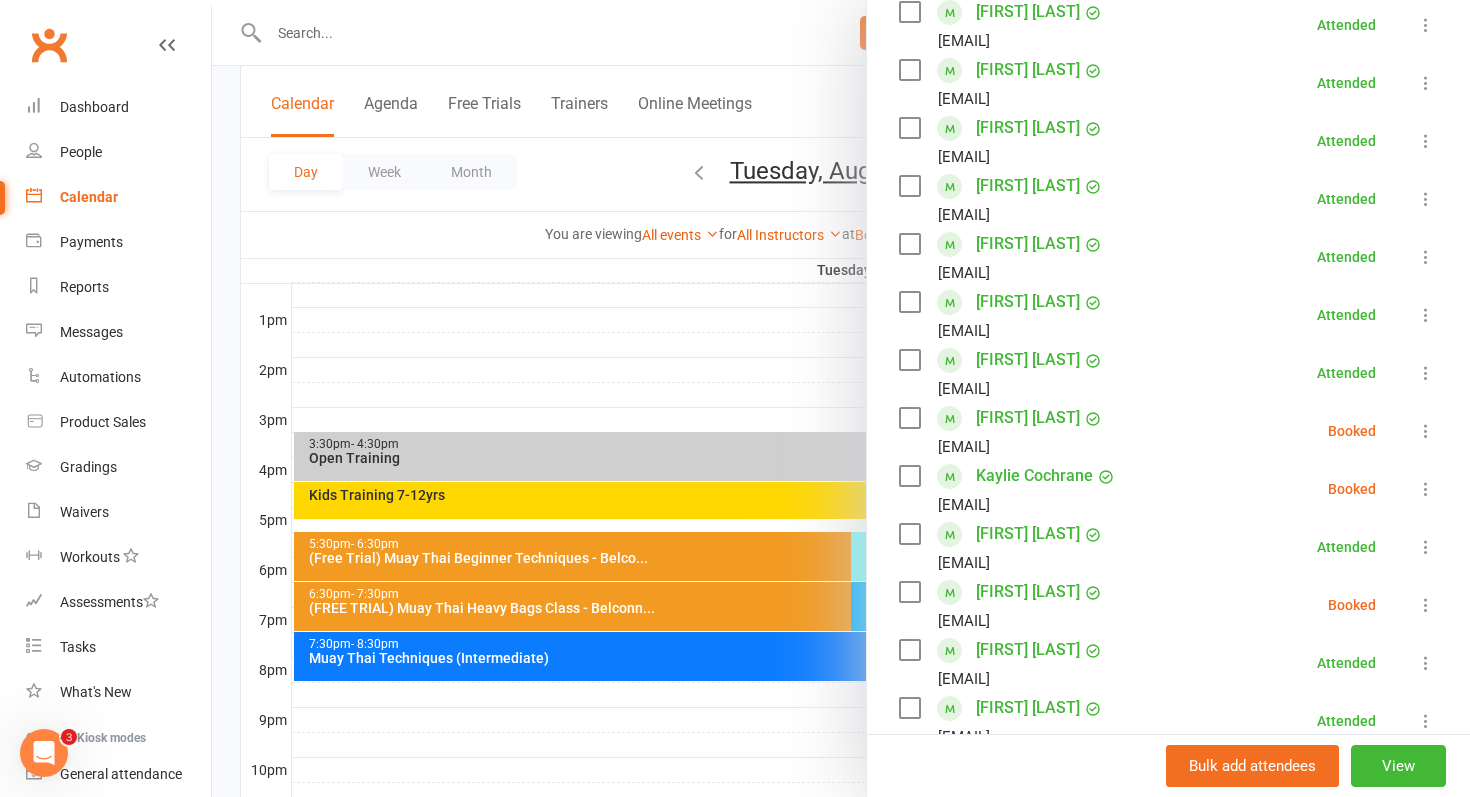 click at bounding box center [1426, 431] 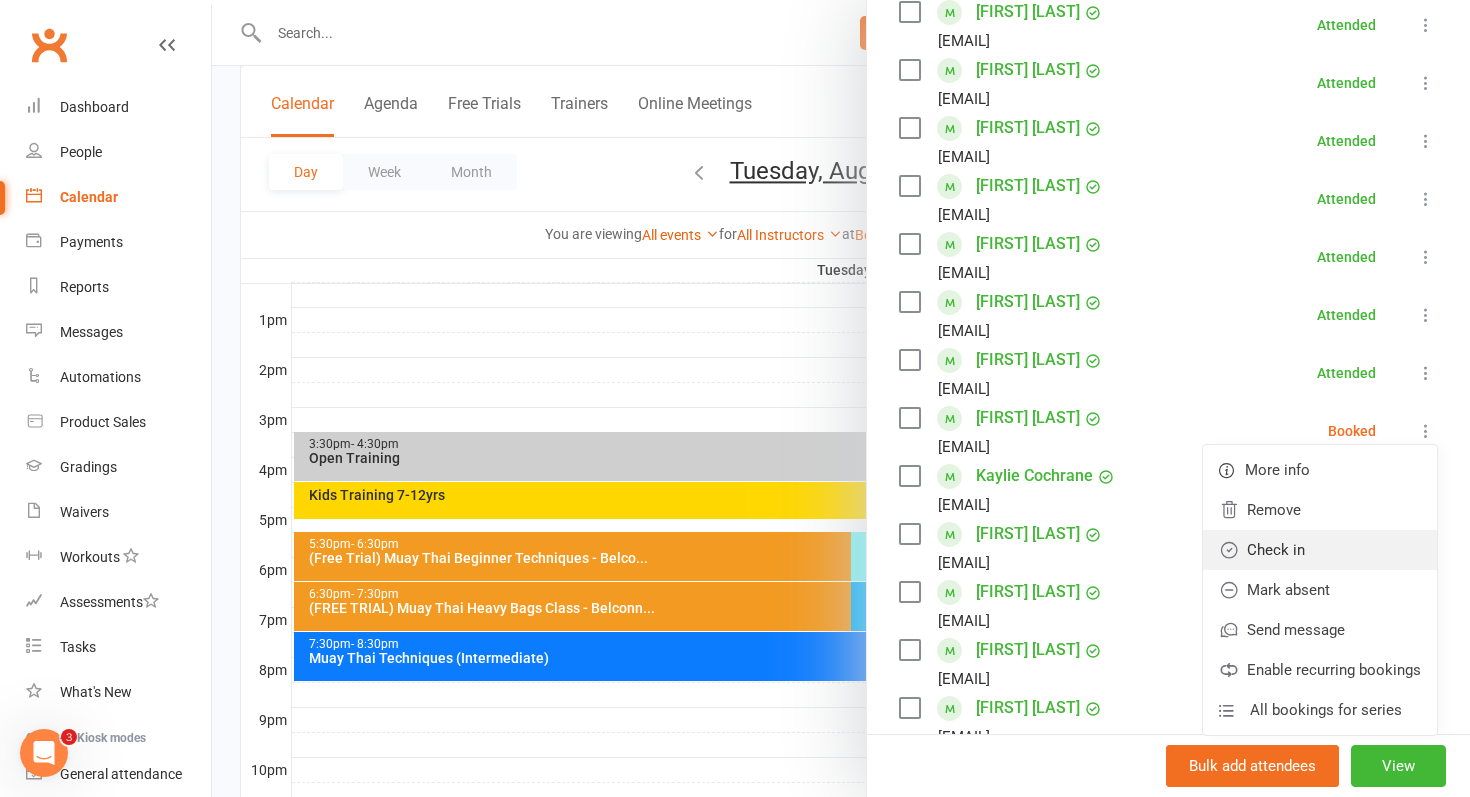 click on "Check in" at bounding box center (1320, 550) 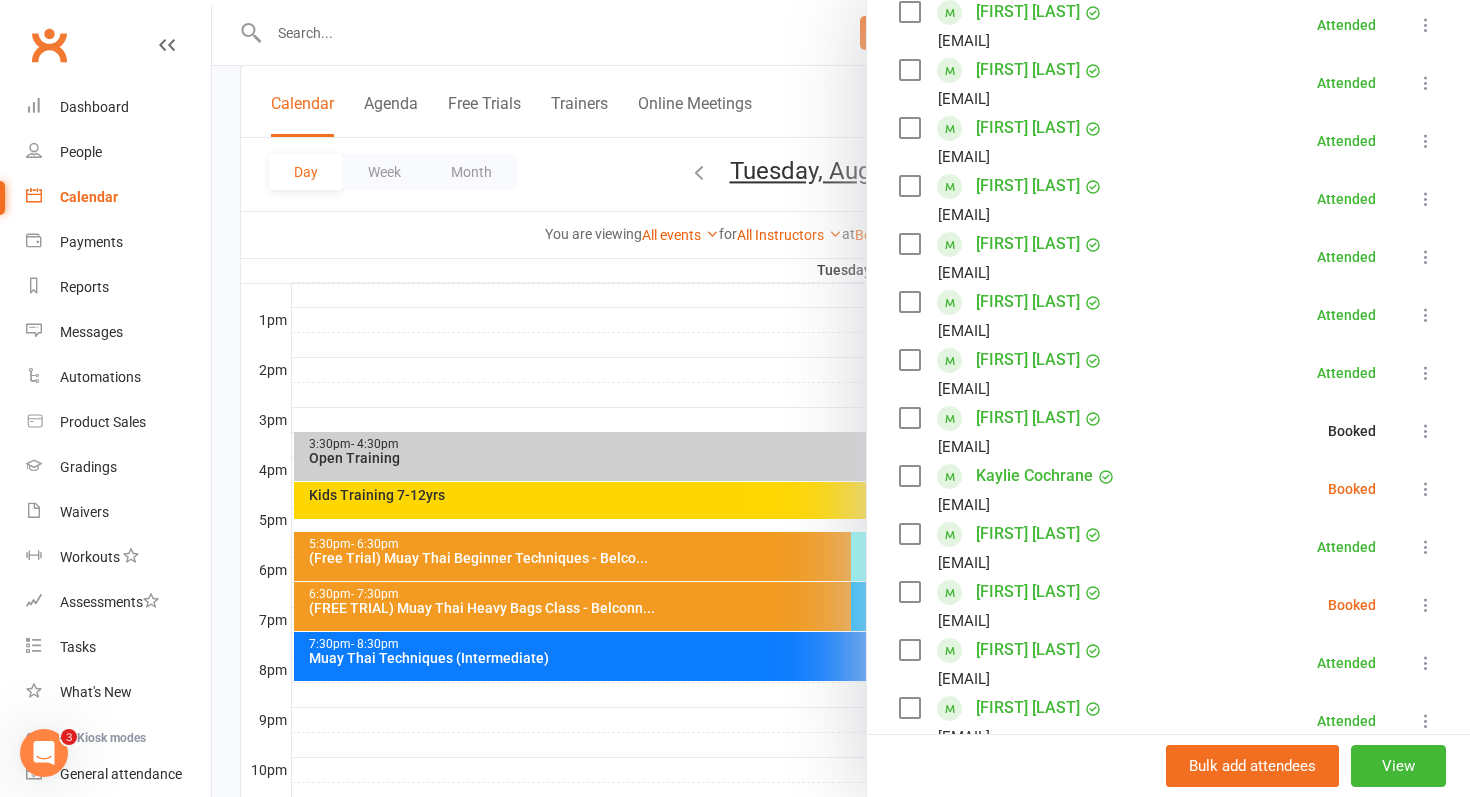 click at bounding box center [1426, 489] 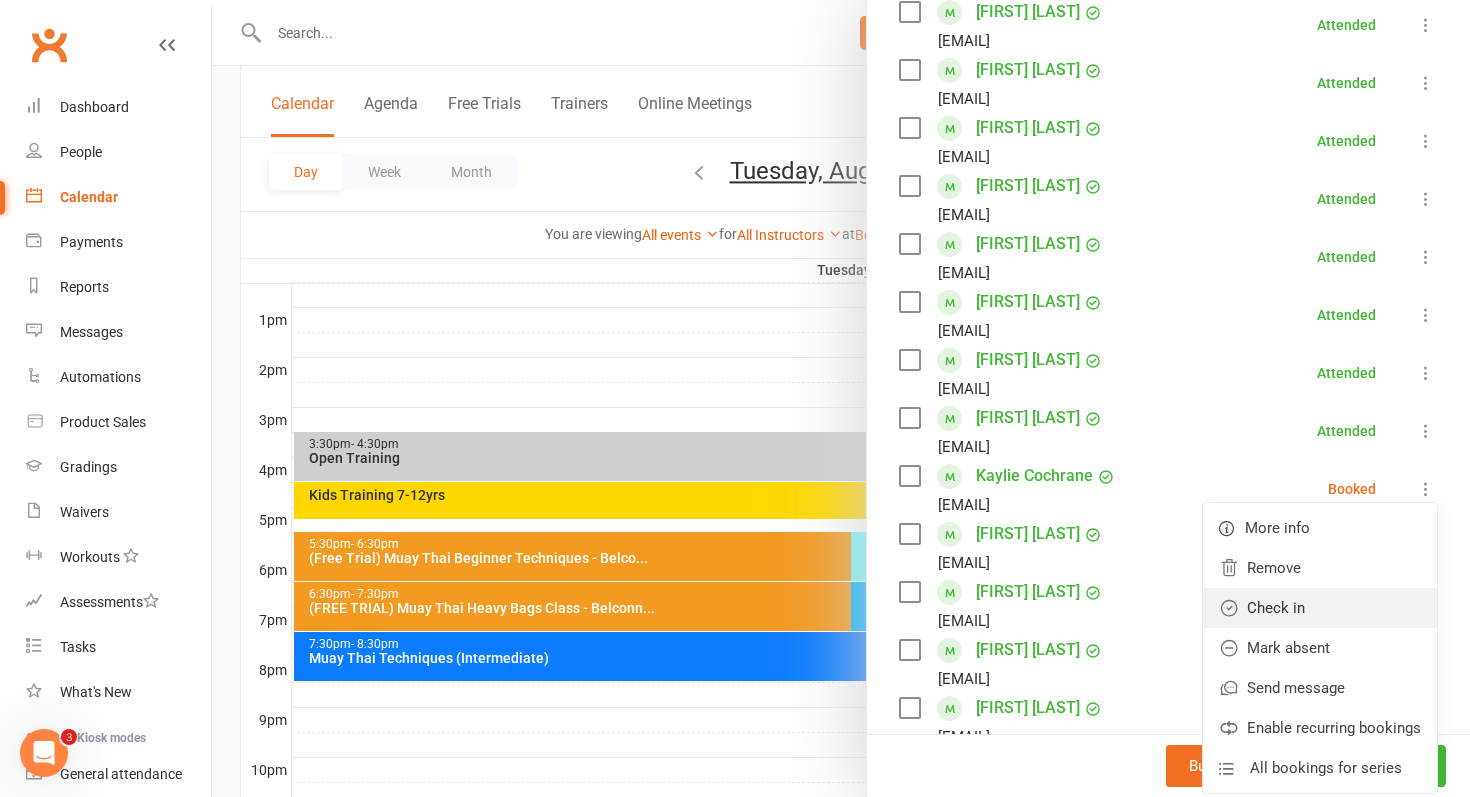 click on "Check in" at bounding box center (1320, 608) 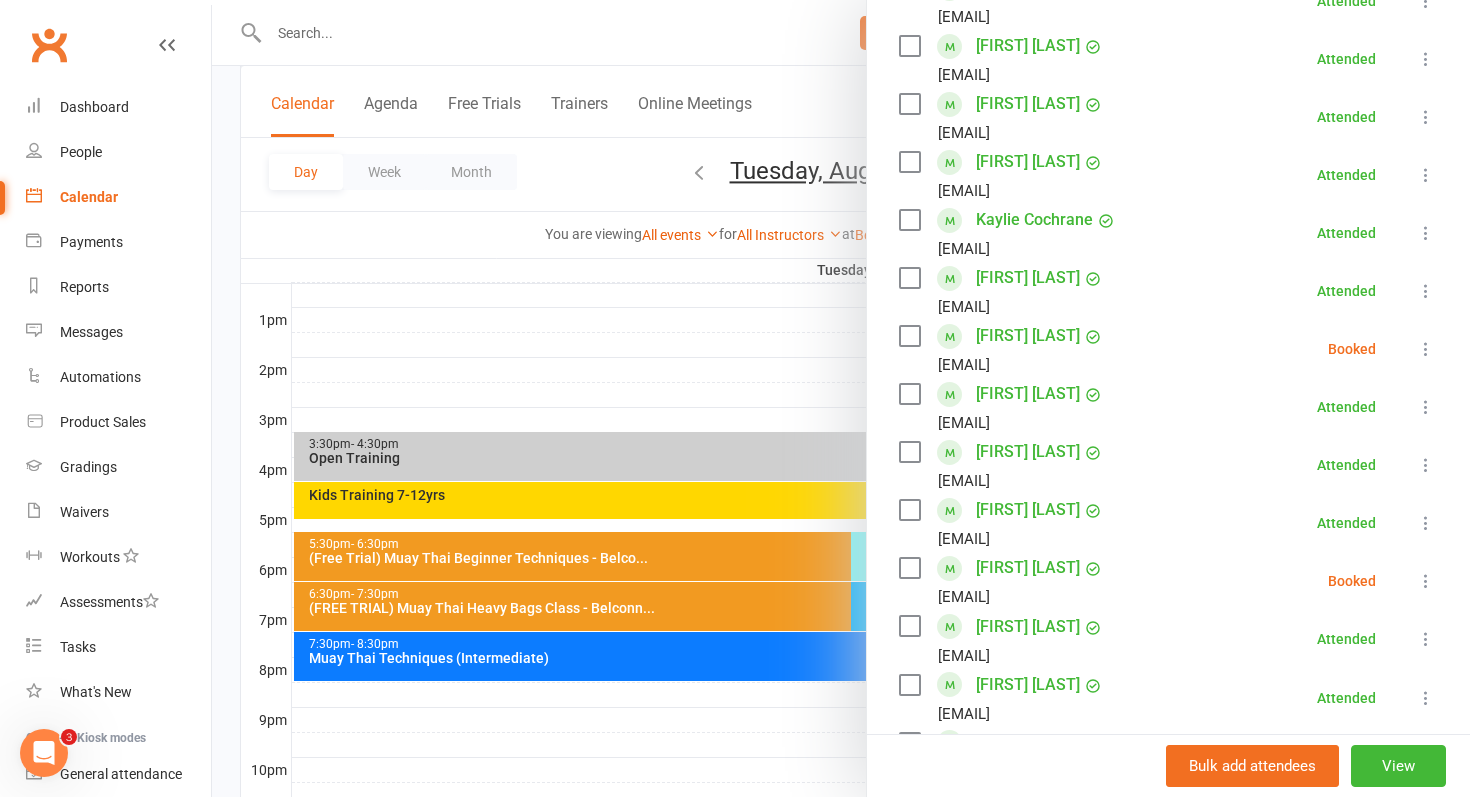 scroll, scrollTop: 644, scrollLeft: 0, axis: vertical 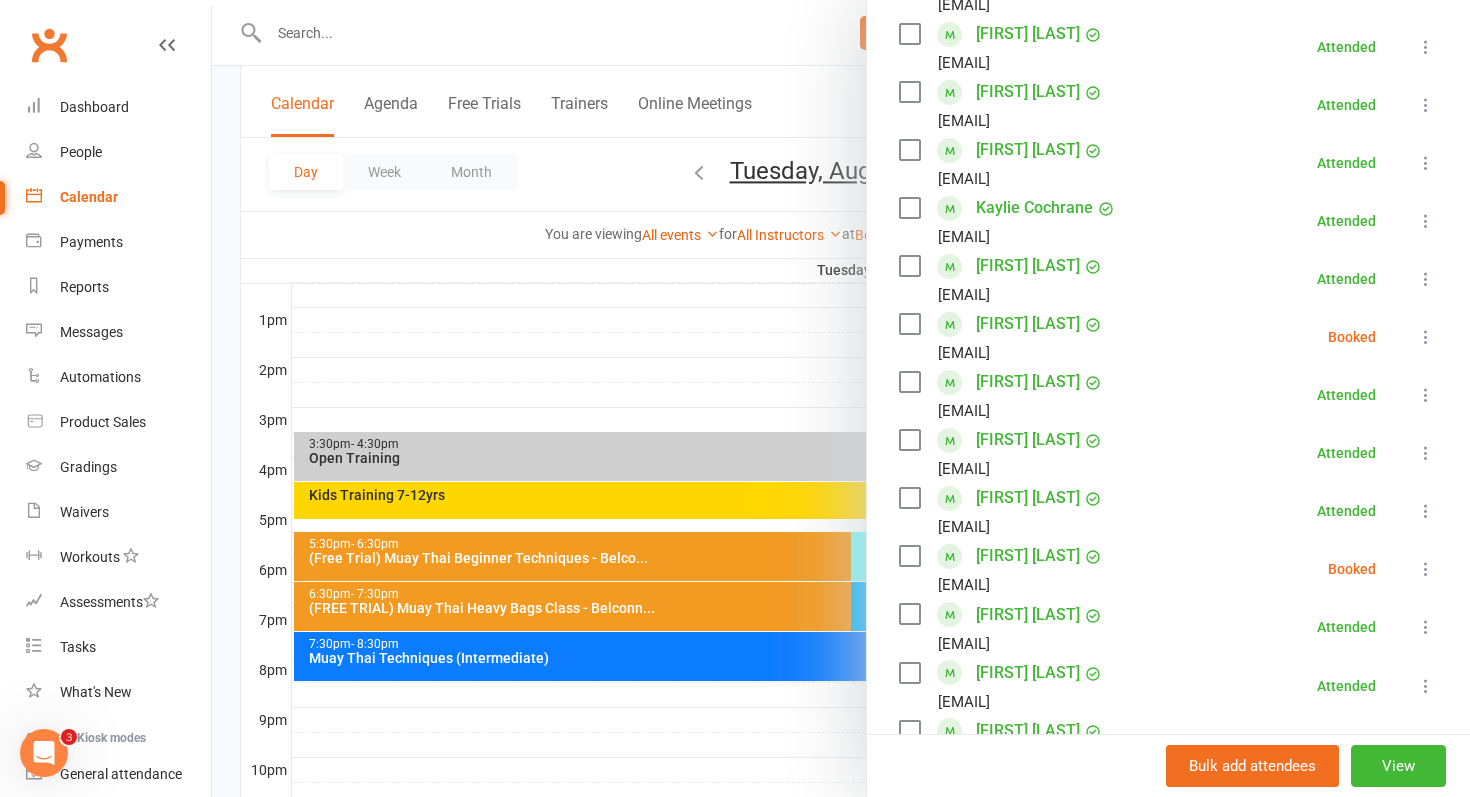 click on "[FIRST] [LAST]" at bounding box center (1028, 324) 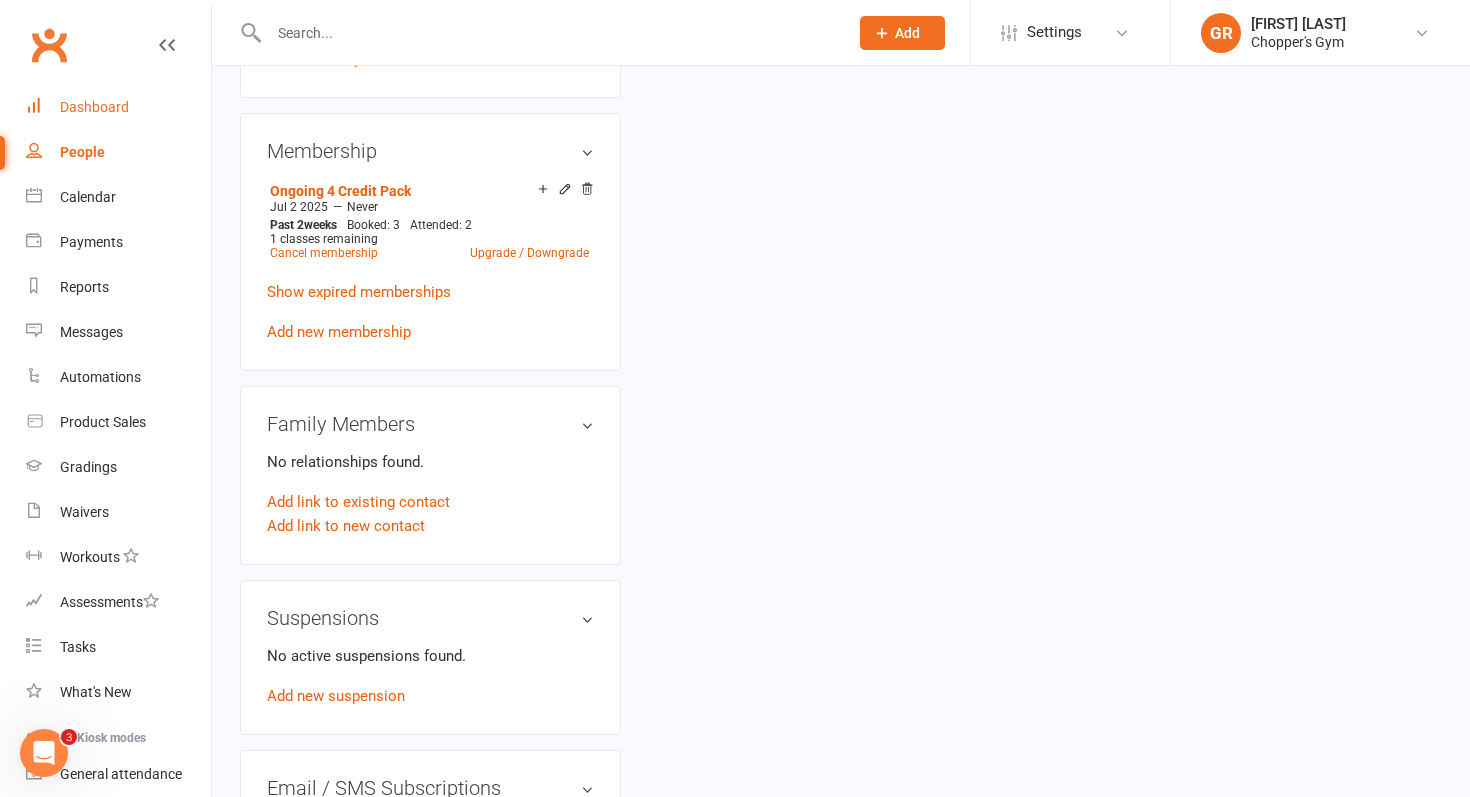 scroll, scrollTop: 0, scrollLeft: 0, axis: both 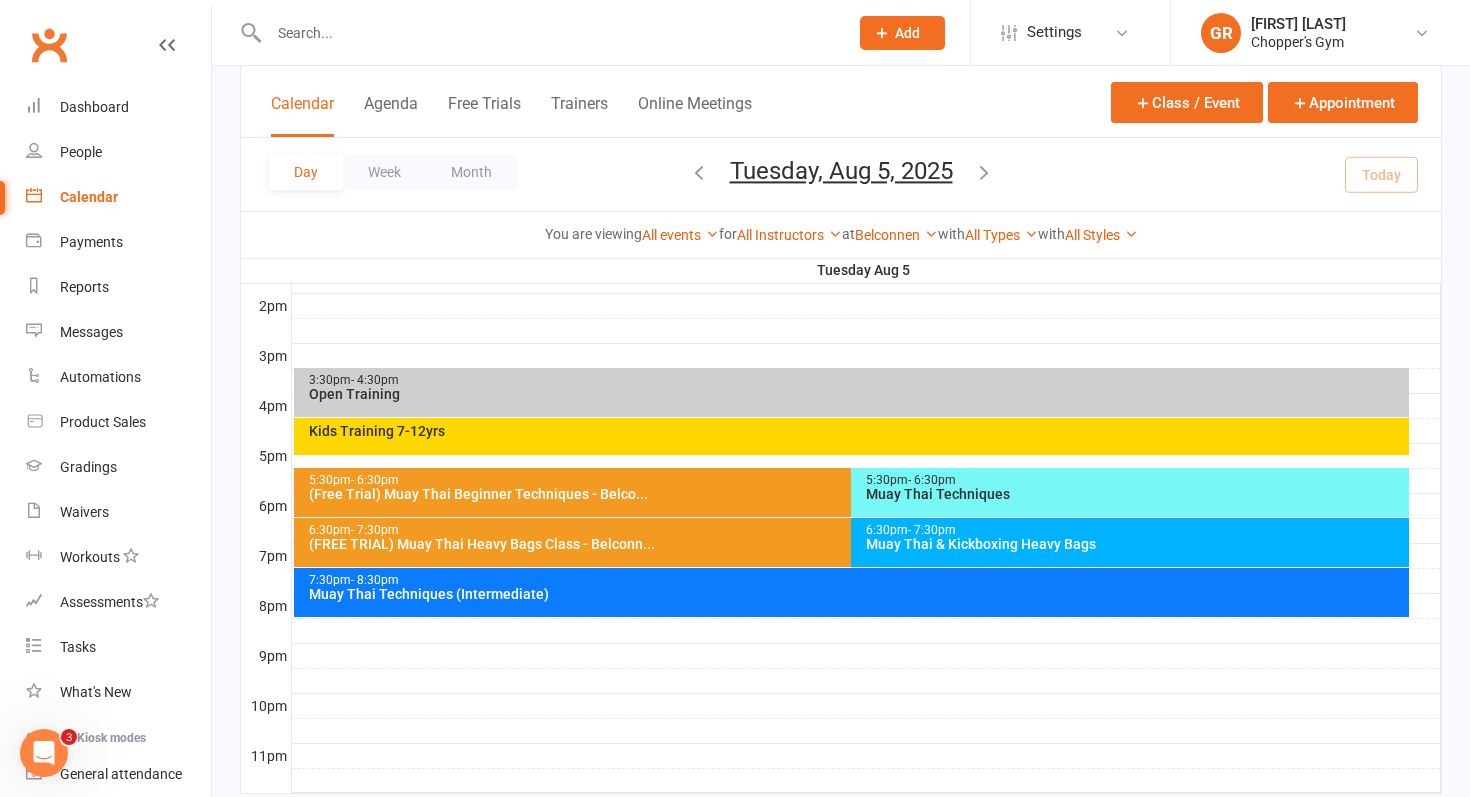 click on "Muay Thai & Kickboxing Heavy Bags" at bounding box center [1135, 544] 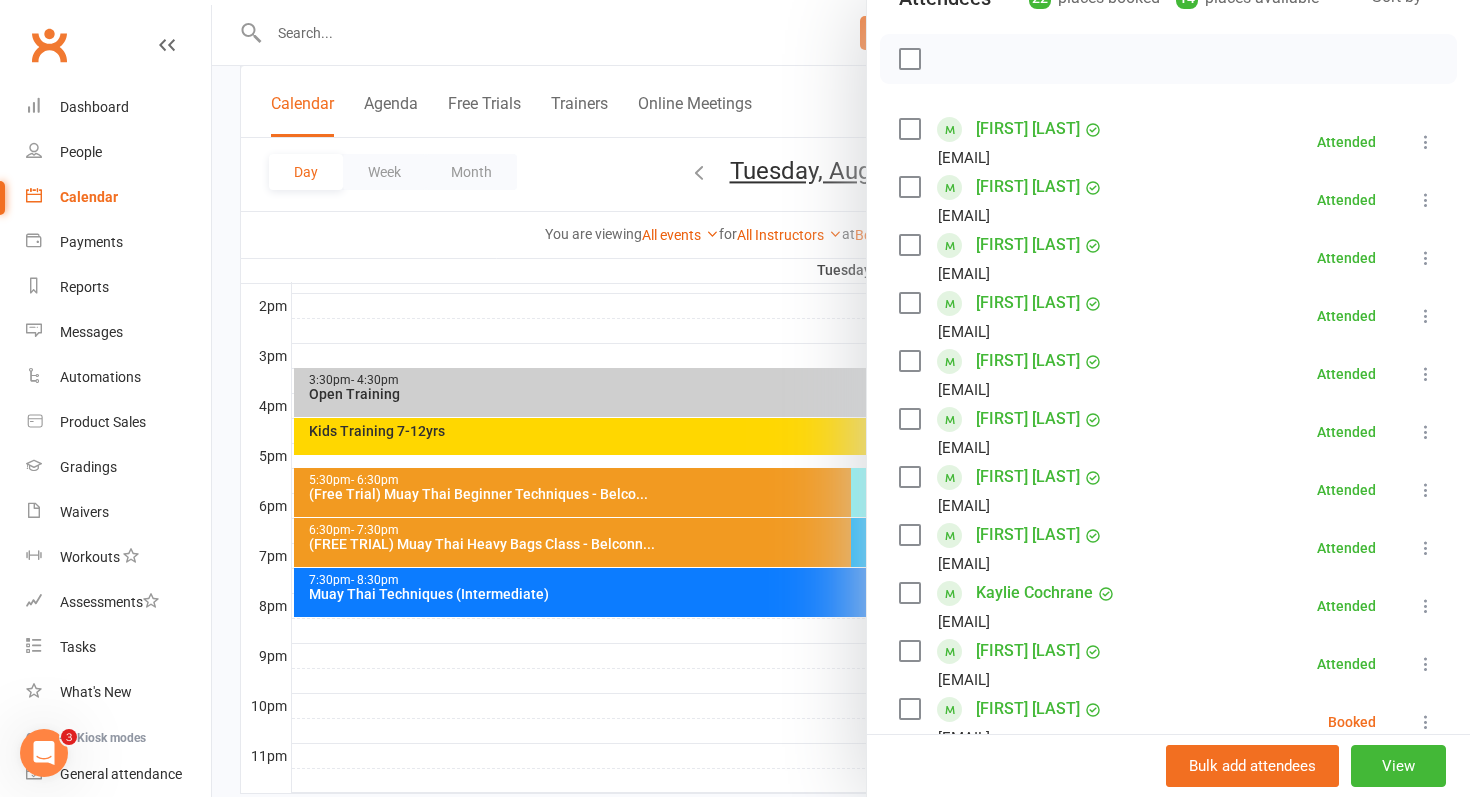 scroll, scrollTop: 209, scrollLeft: 0, axis: vertical 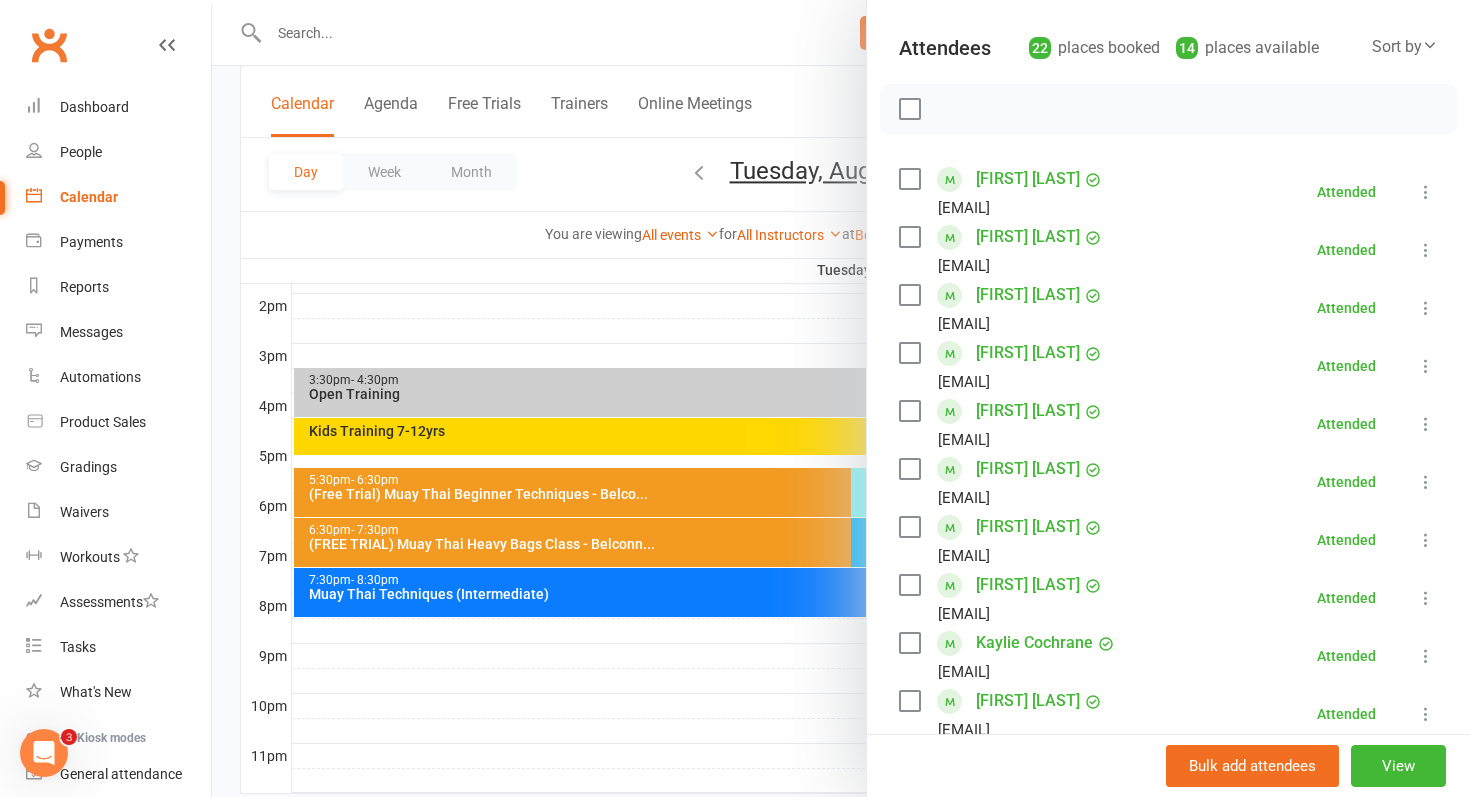click at bounding box center (841, 398) 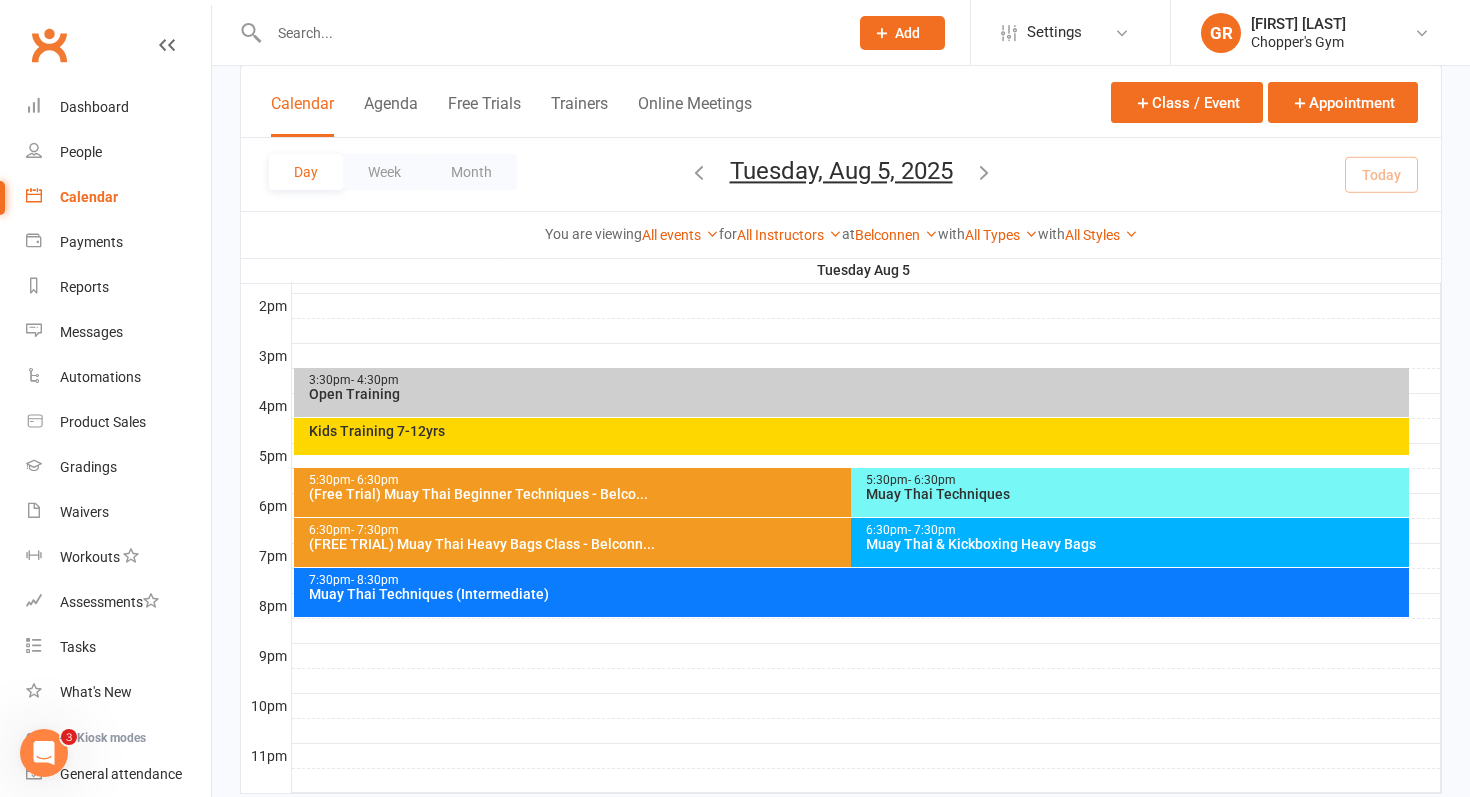 click on "Muay Thai & Kickboxing Heavy Bags" at bounding box center [1135, 544] 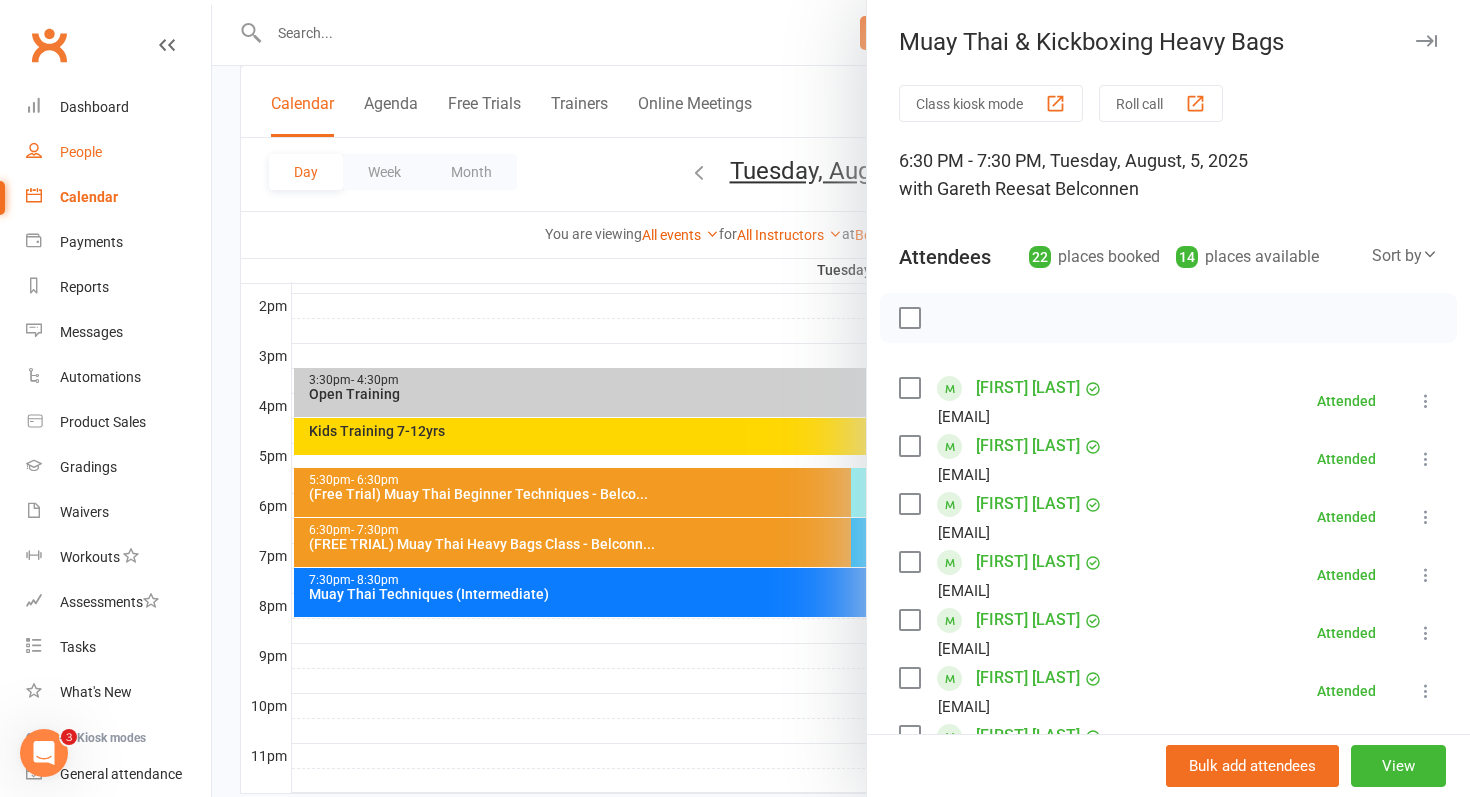 click on "People" at bounding box center (118, 152) 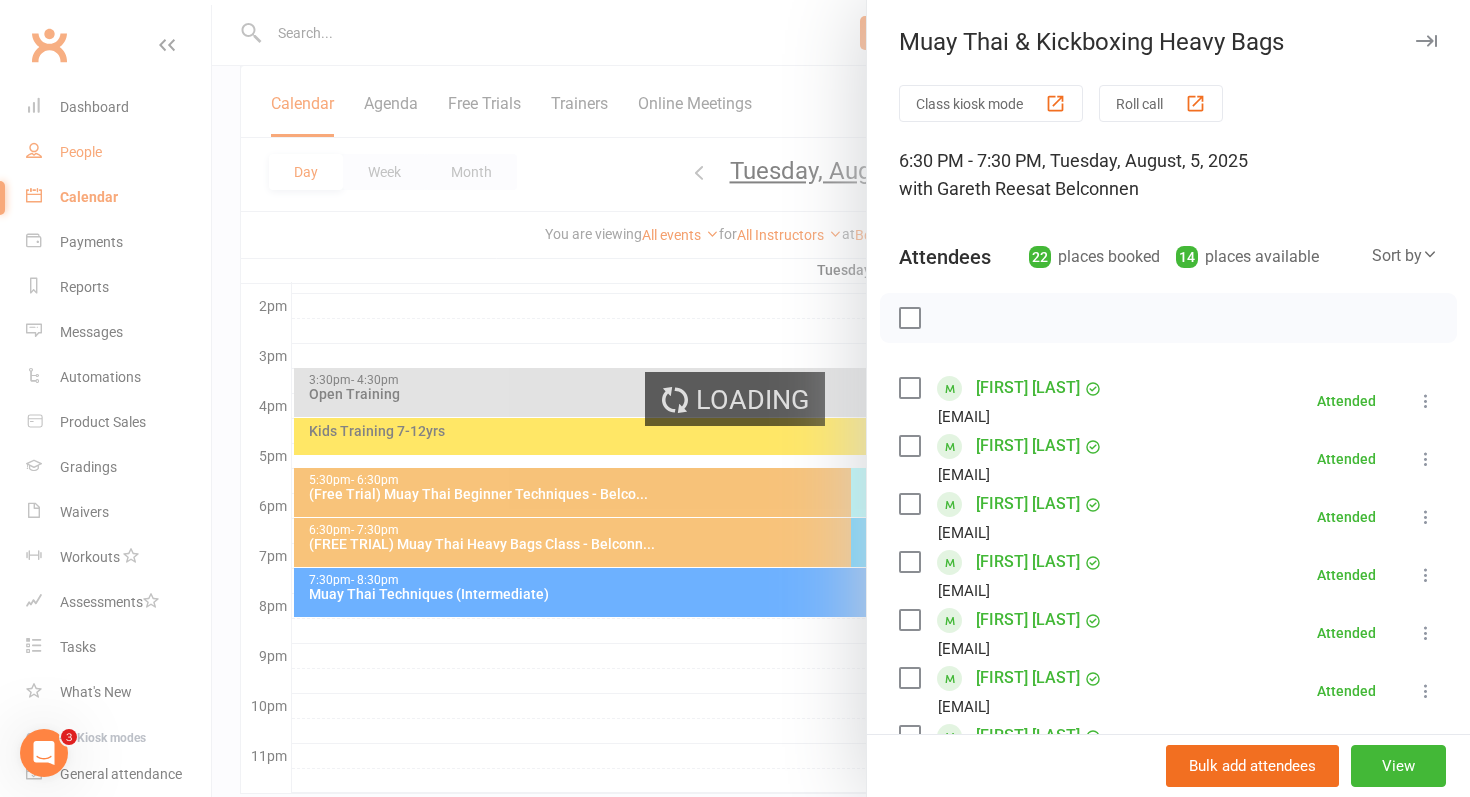 scroll, scrollTop: 0, scrollLeft: 0, axis: both 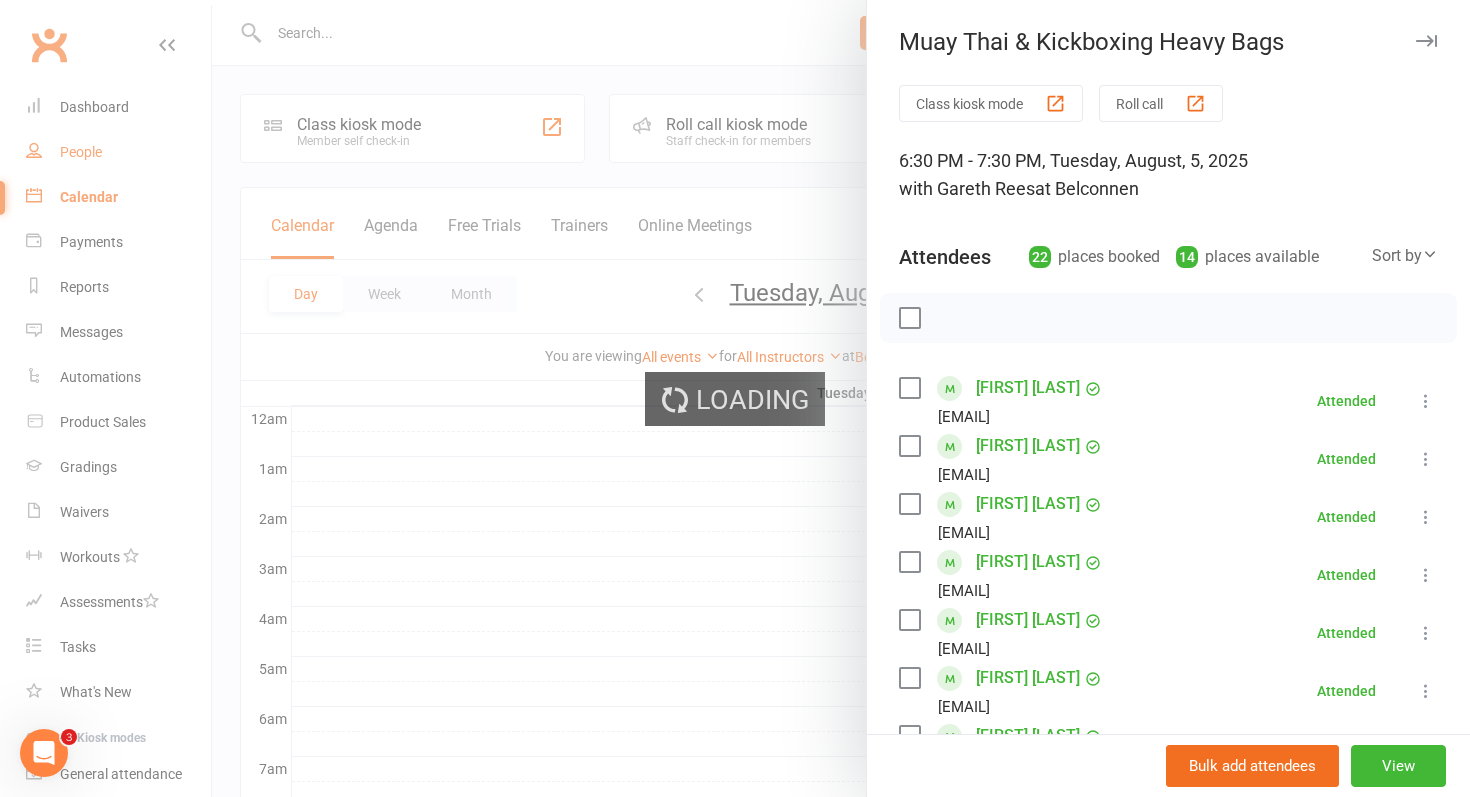 select on "100" 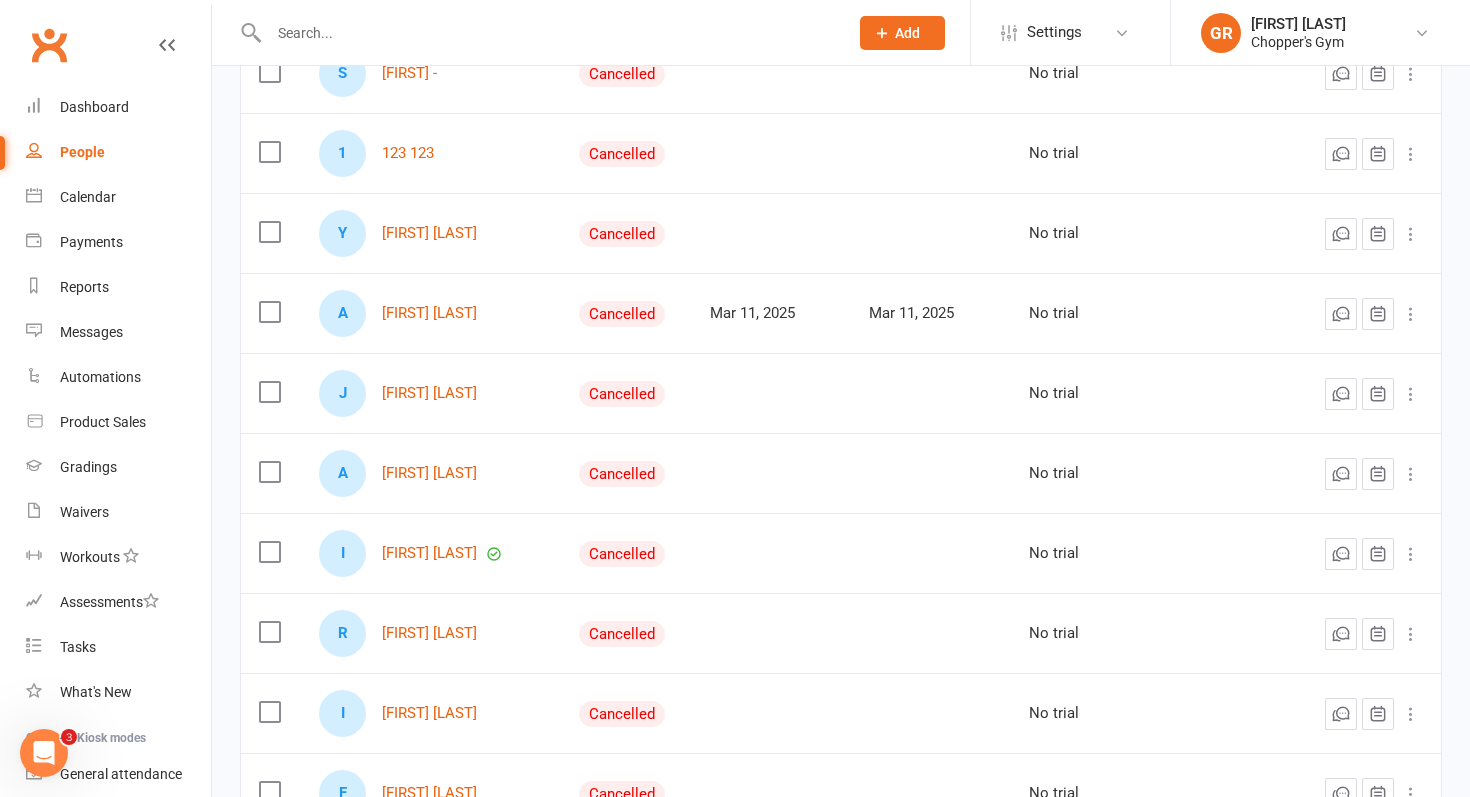 scroll, scrollTop: 290, scrollLeft: 0, axis: vertical 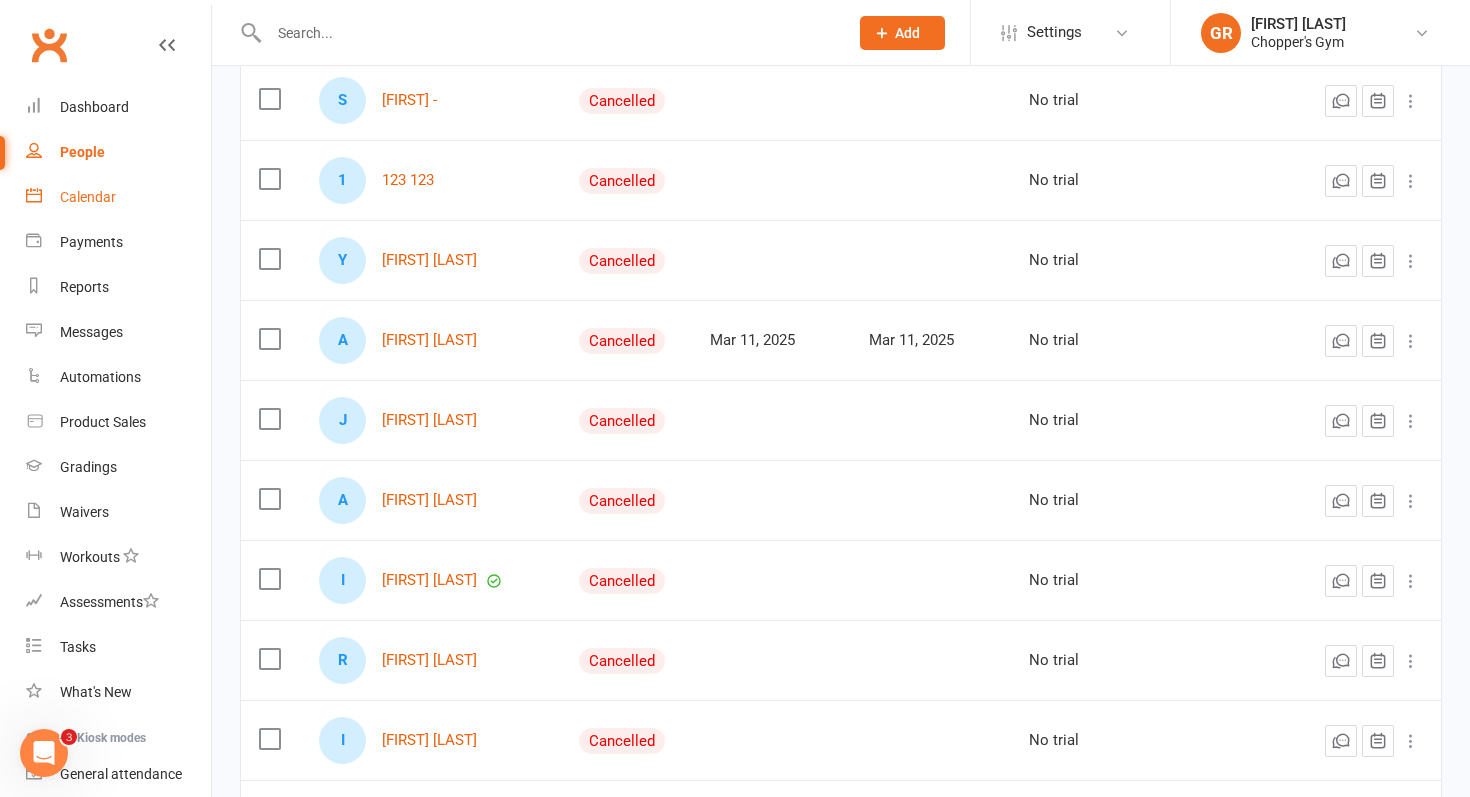 click on "Calendar" at bounding box center (88, 197) 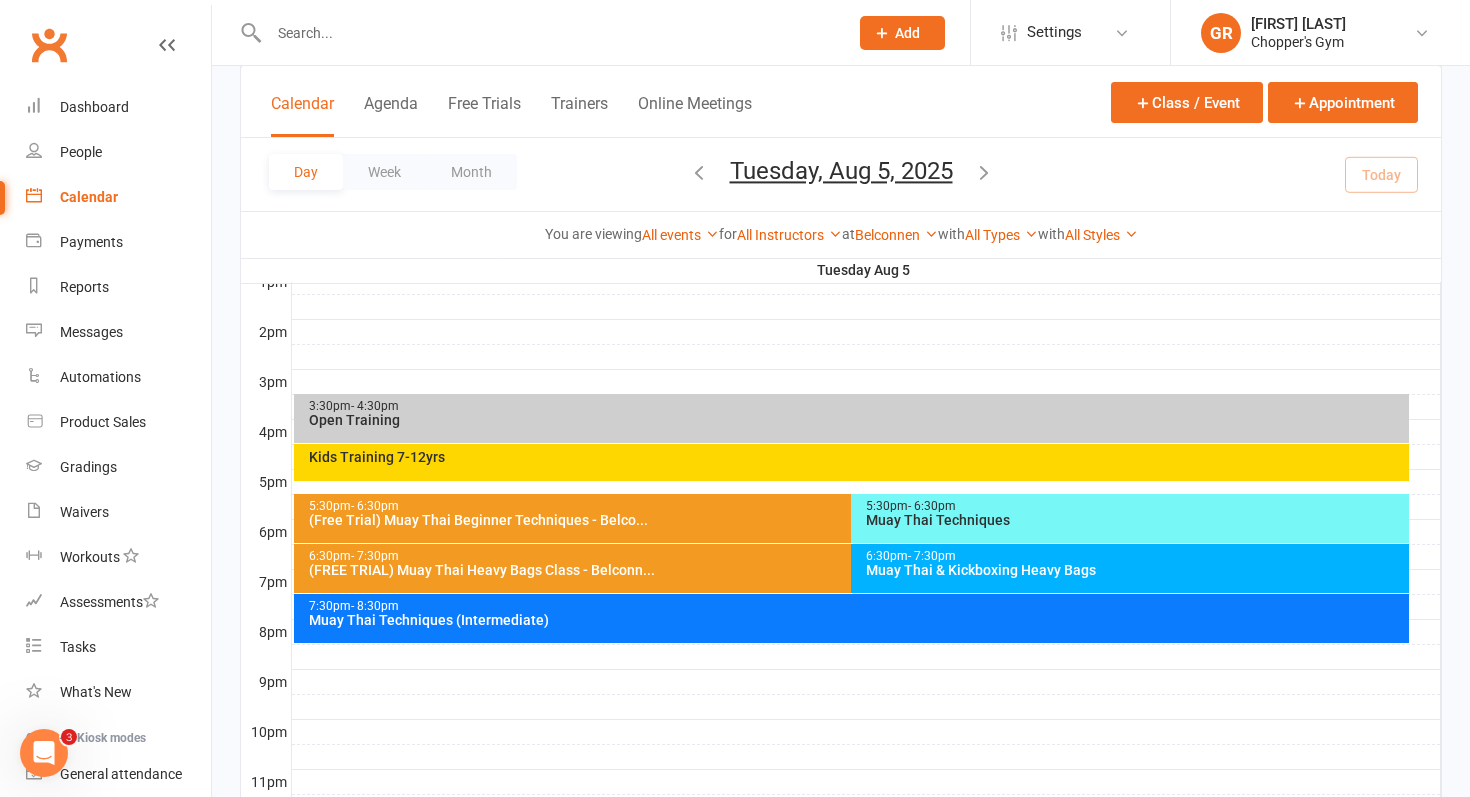 scroll, scrollTop: 793, scrollLeft: 0, axis: vertical 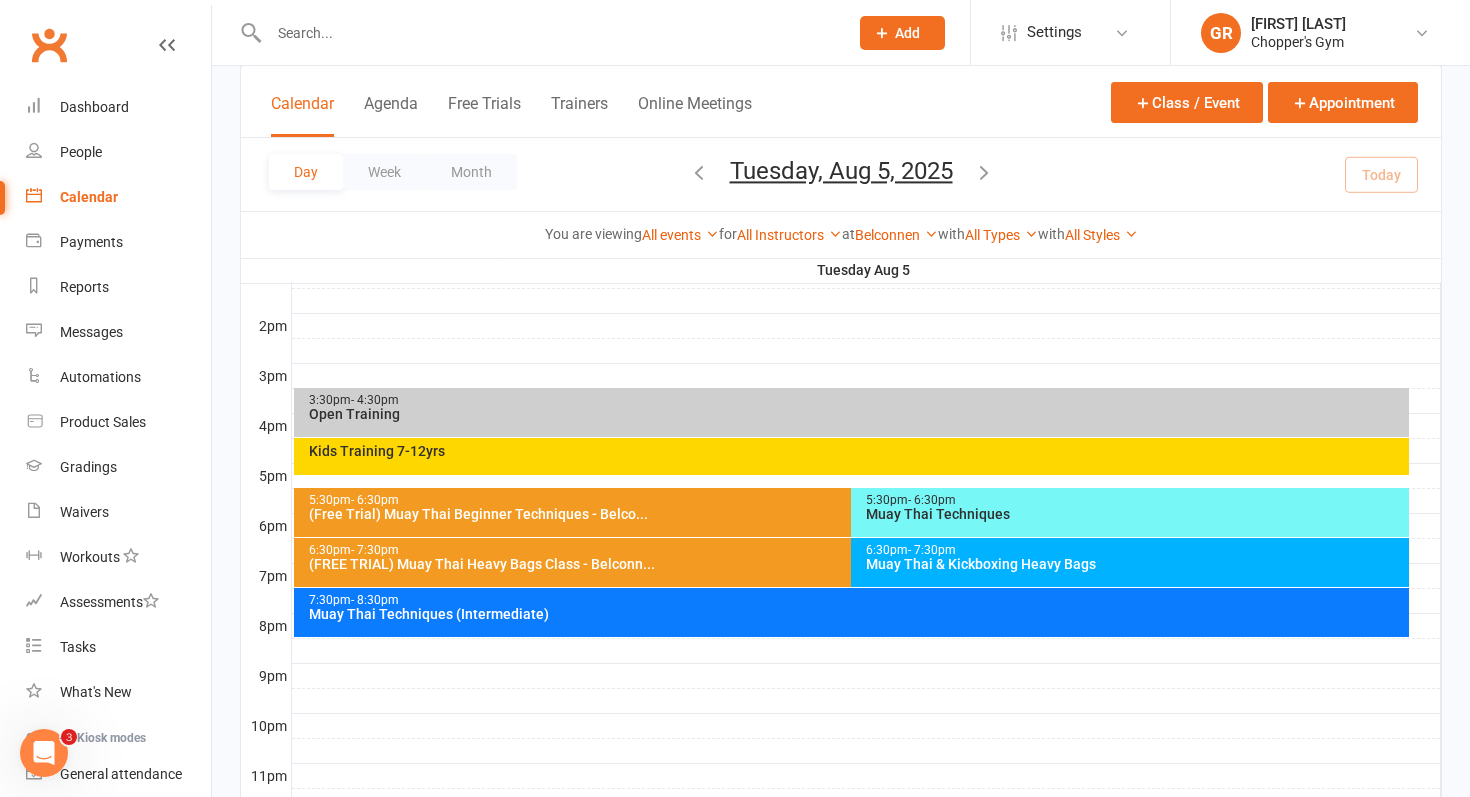 click on "Muay Thai & Kickboxing Heavy Bags" at bounding box center [1135, 564] 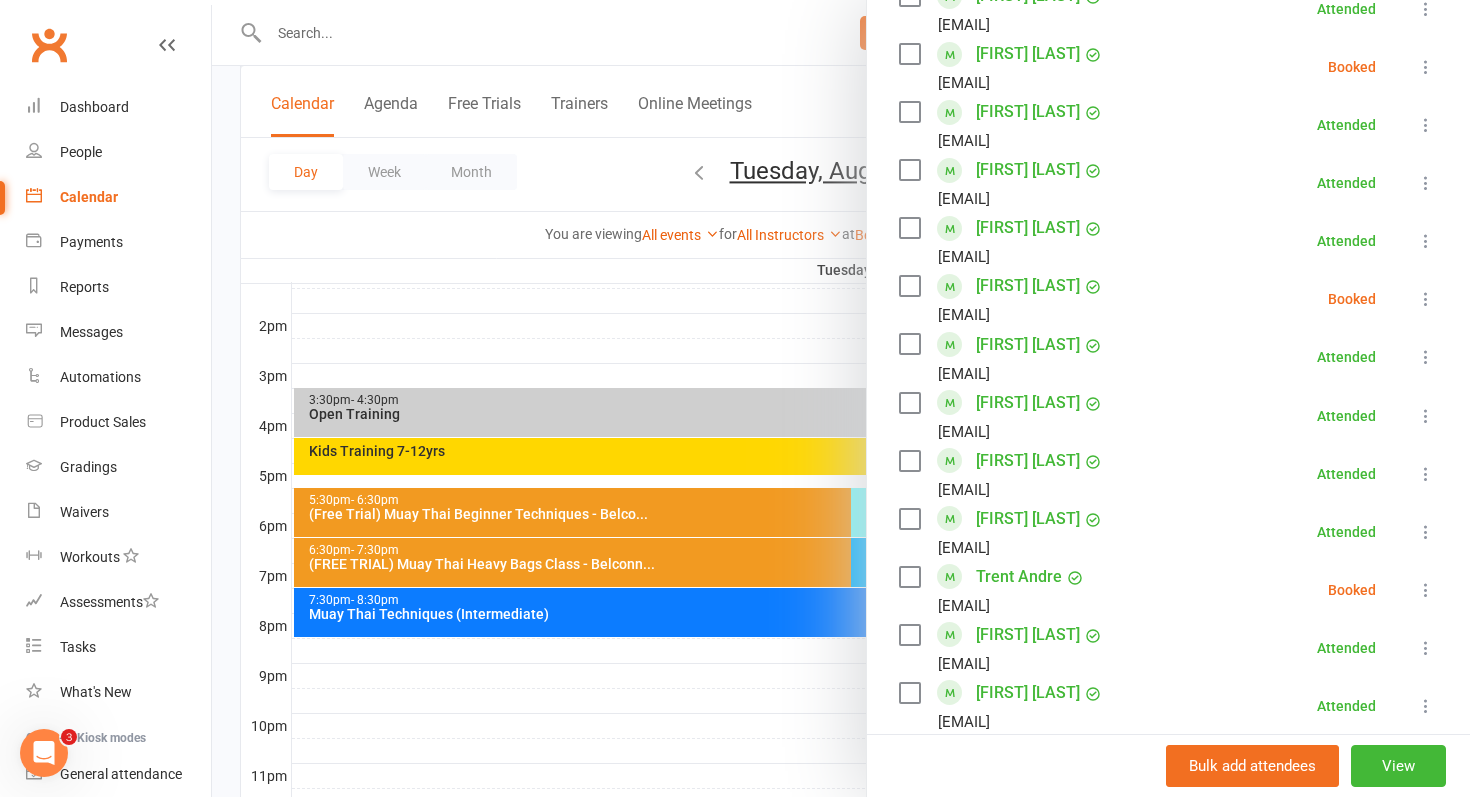 scroll, scrollTop: 915, scrollLeft: 0, axis: vertical 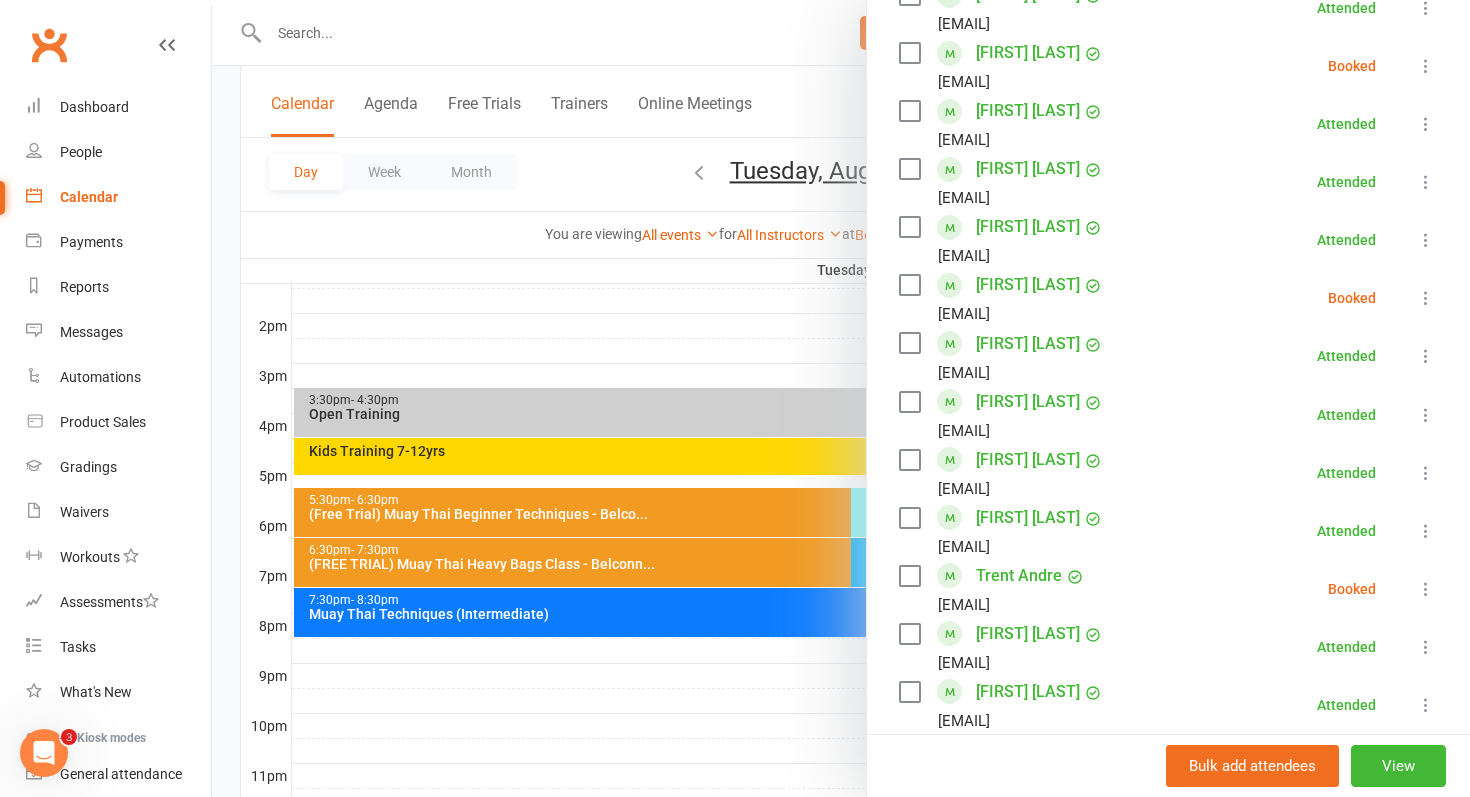 click at bounding box center (841, 398) 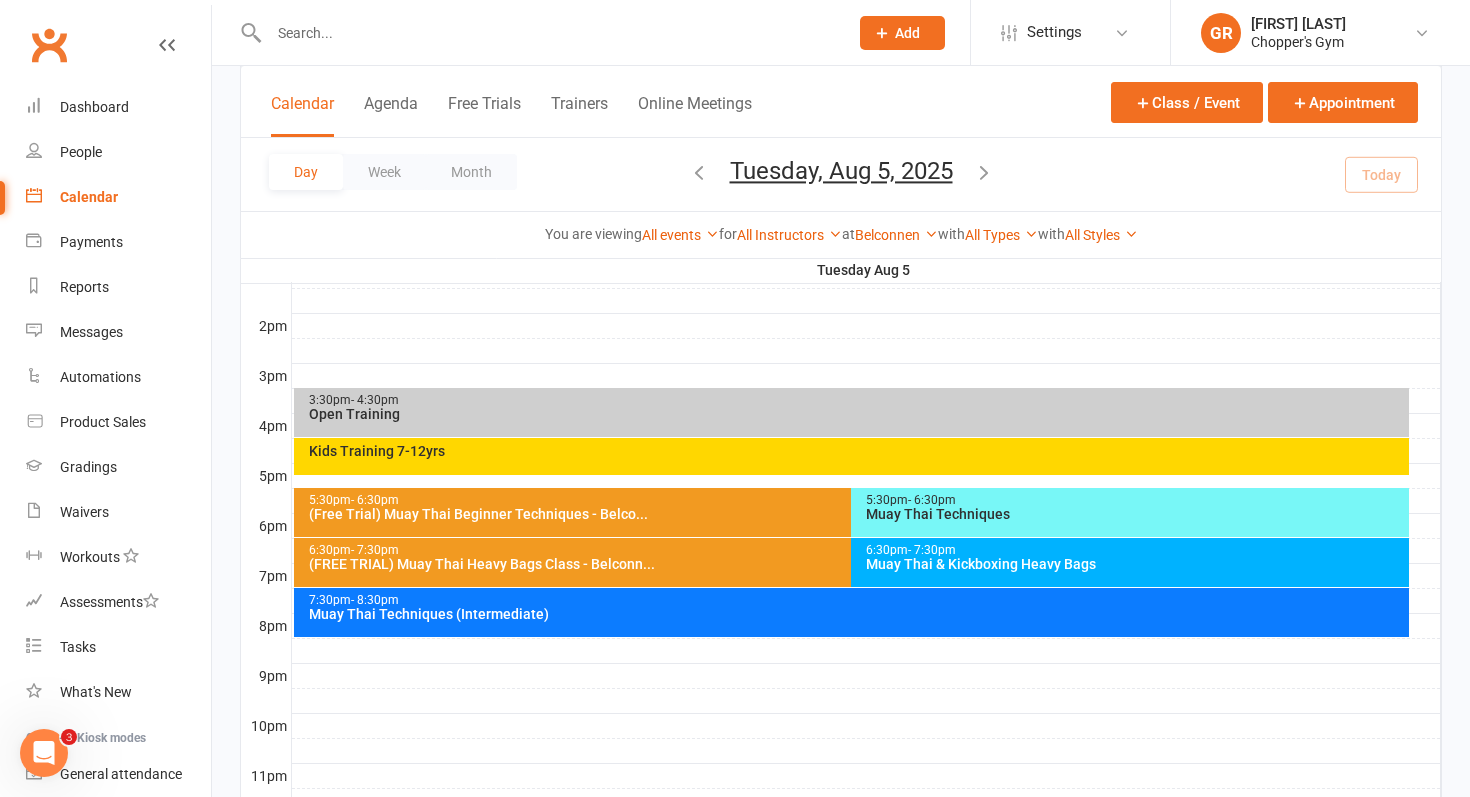 click at bounding box center (699, 172) 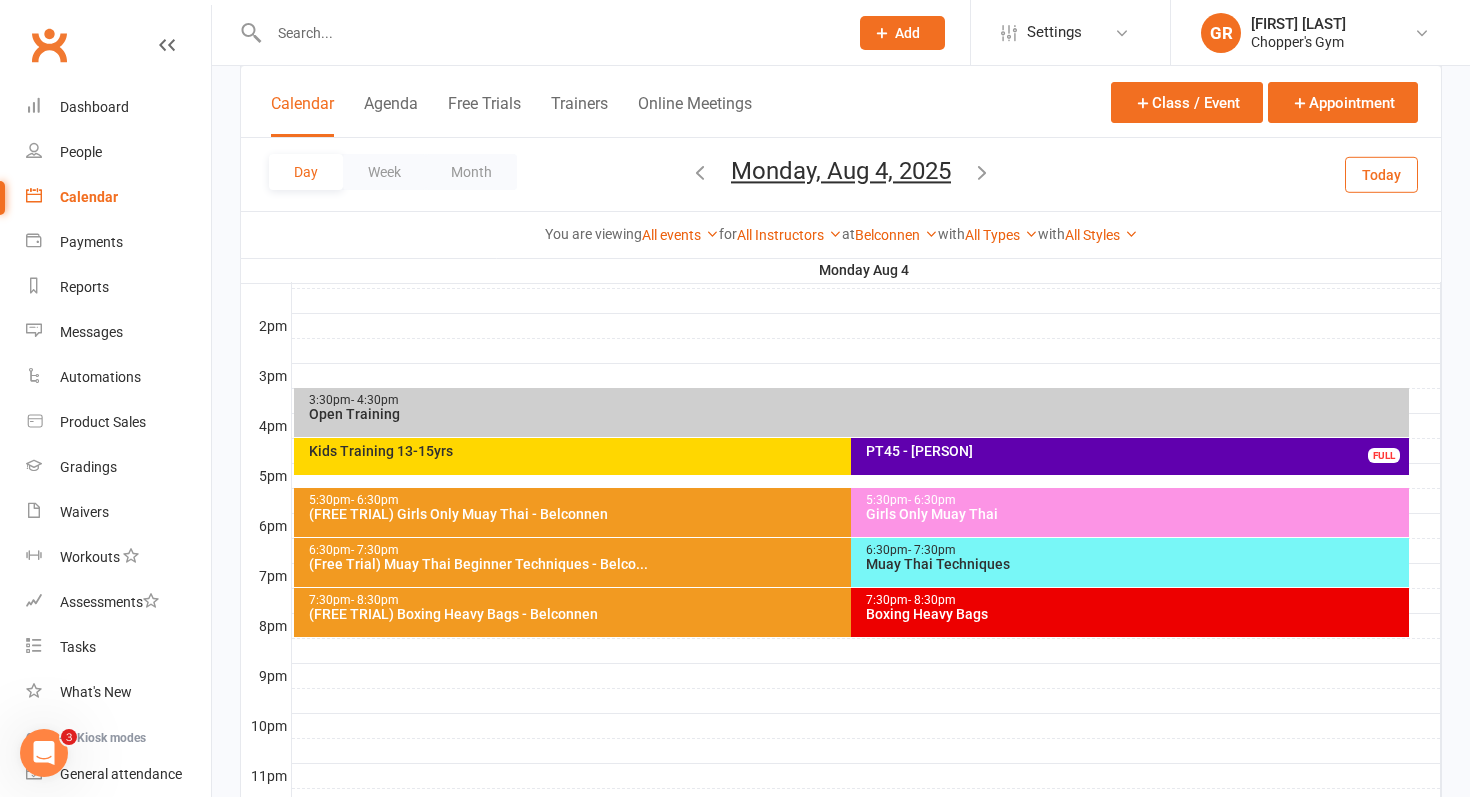 click at bounding box center (700, 172) 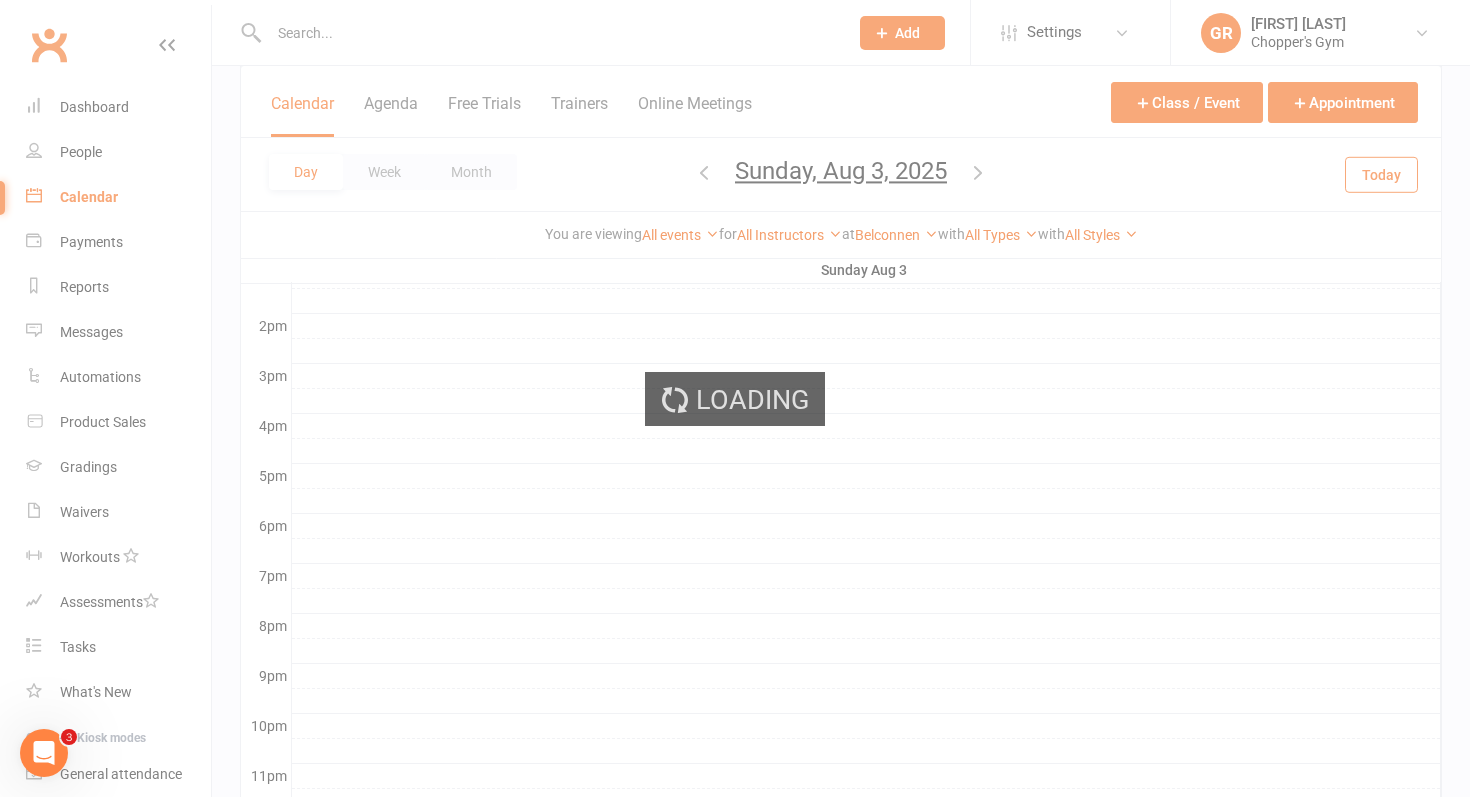 click on "Prospect
Member
Non-attending contact
Class / event
Appointment
Grading event
Task
Membership plan
Bulk message
Add
Settings Membership Plans Event Templates Appointment Types Mobile App  Website Image Library Customize Contacts Bulk Imports Access Control Users Account Profile Clubworx API GR Gareth Rees Chopper's Gym My profile My subscription Help Terms & conditions  Privacy policy  Sign out Clubworx Dashboard People Calendar Payments Reports Messages   Automations   Product Sales Gradings   Waivers   Workouts   Assessments  Tasks   What's New Check-in Kiosk modes General attendance Roll call Class check-in × 1 events booked successfully. Last booking: Aug 5, 2025. × There was an error processing the request. × Class kiosk mode Class" at bounding box center [735, 27] 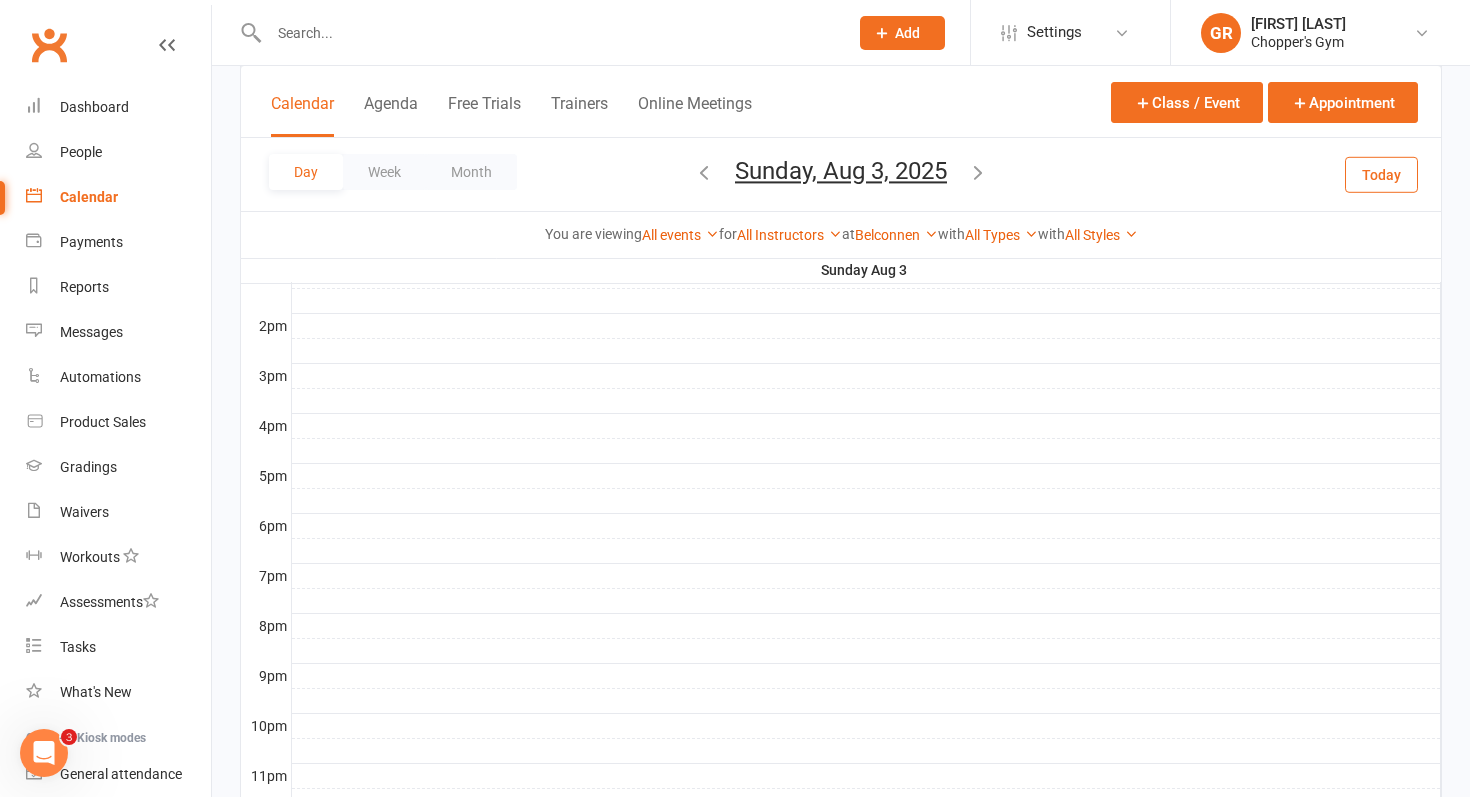 click at bounding box center (704, 172) 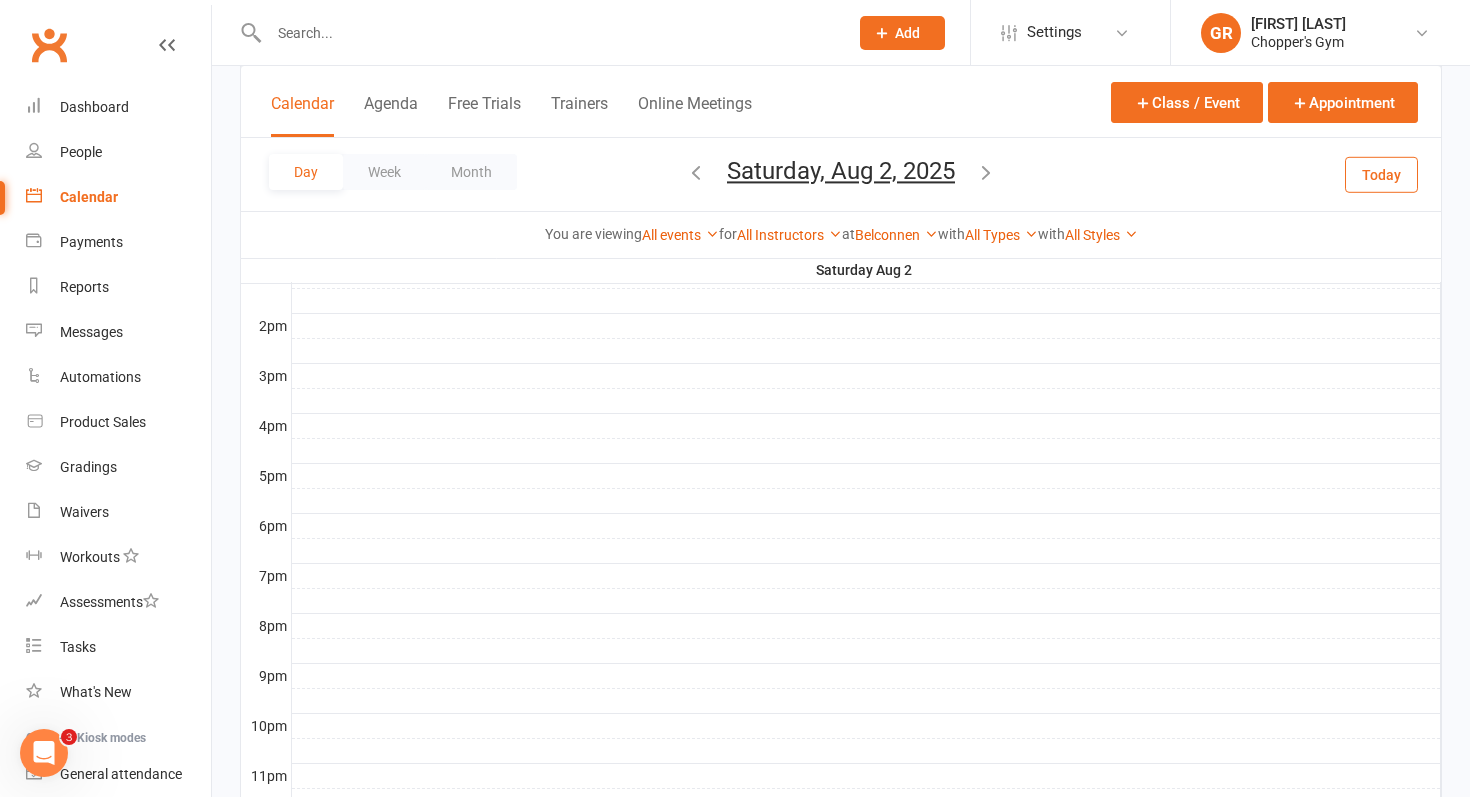 click on "Prospect
Member
Non-attending contact
Class / event
Appointment
Grading event
Task
Membership plan
Bulk message
Add
Settings Membership Plans Event Templates Appointment Types Mobile App  Website Image Library Customize Contacts Bulk Imports Access Control Users Account Profile Clubworx API GR Gareth Rees Chopper's Gym My profile My subscription Help Terms & conditions  Privacy policy  Sign out Clubworx Dashboard People Calendar Payments Reports Messages   Automations   Product Sales Gradings   Waivers   Workouts   Assessments  Tasks   What's New Check-in Kiosk modes General attendance Roll call Class check-in × 1 events booked successfully. Last booking: Aug 5, 2025. × There was an error processing the request. × Class kiosk mode Class" at bounding box center (735, 27) 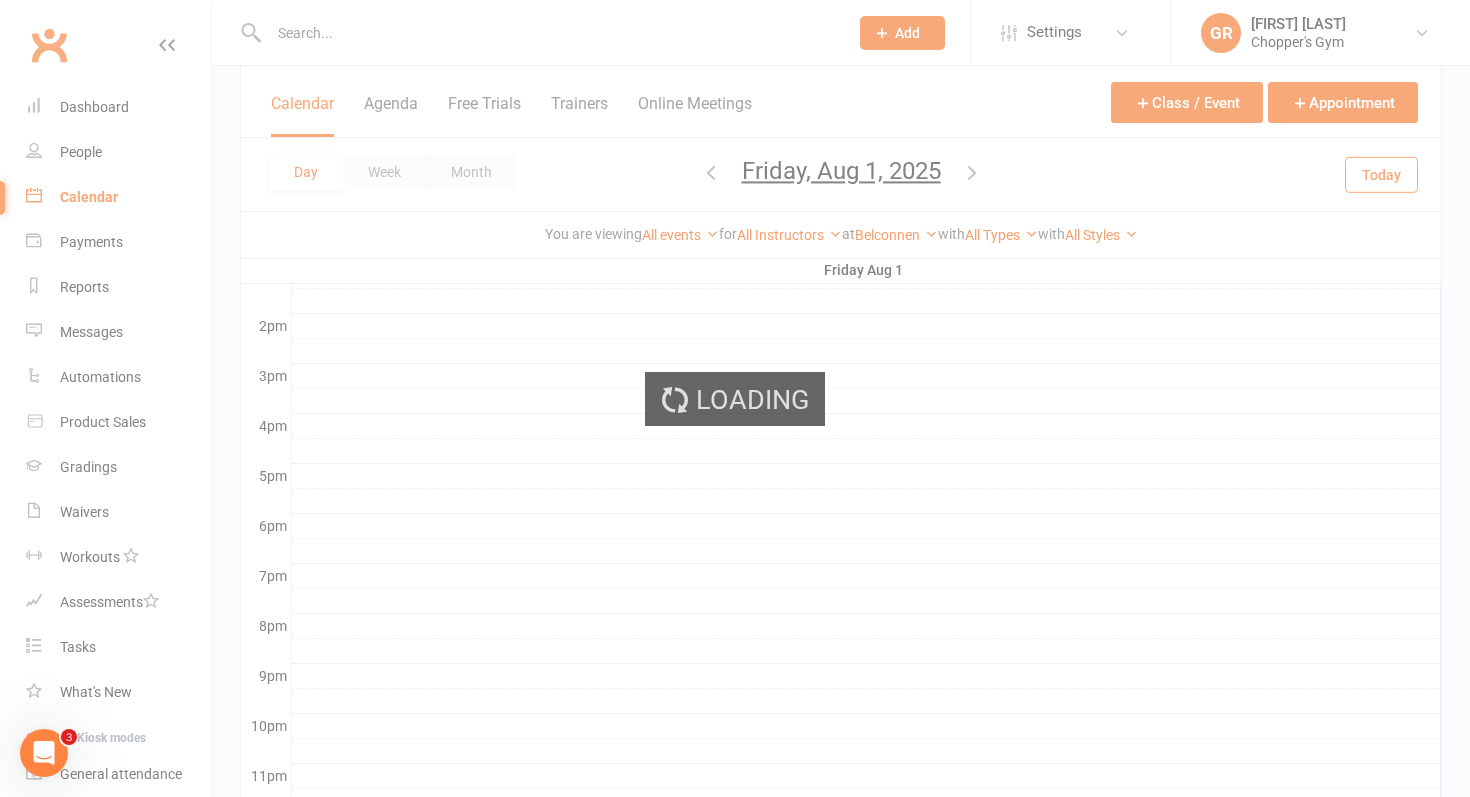 click on "Prospect
Member
Non-attending contact
Class / event
Appointment
Grading event
Task
Membership plan
Bulk message
Add
Settings Membership Plans Event Templates Appointment Types Mobile App  Website Image Library Customize Contacts Bulk Imports Access Control Users Account Profile Clubworx API GR Gareth Rees Chopper's Gym My profile My subscription Help Terms & conditions  Privacy policy  Sign out Clubworx Dashboard People Calendar Payments Reports Messages   Automations   Product Sales Gradings   Waivers   Workouts   Assessments  Tasks   What's New Check-in Kiosk modes General attendance Roll call Class check-in × 1 events booked successfully. Last booking: Aug 5, 2025. × There was an error processing the request. × Class kiosk mode Class" at bounding box center [735, 27] 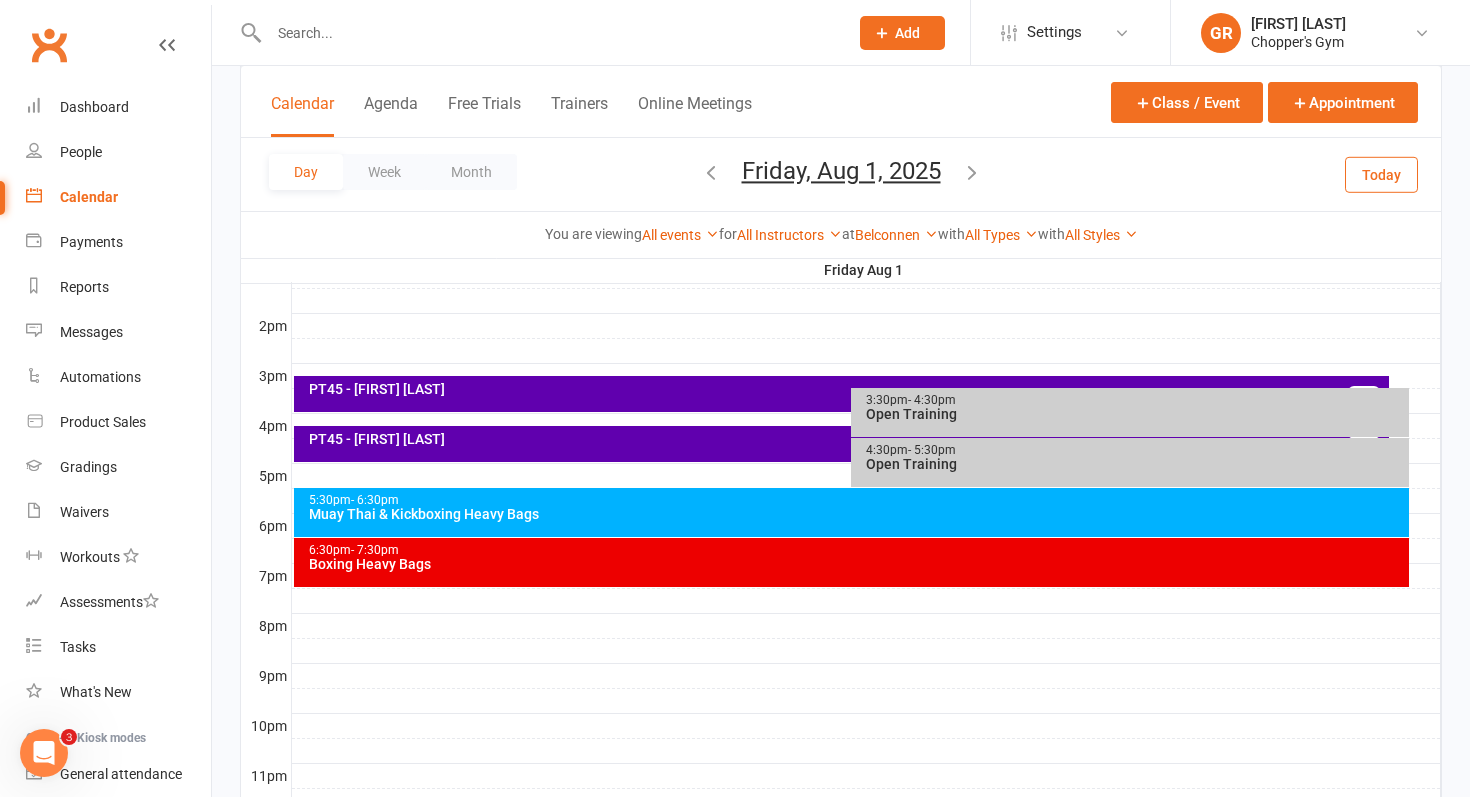 click at bounding box center (711, 172) 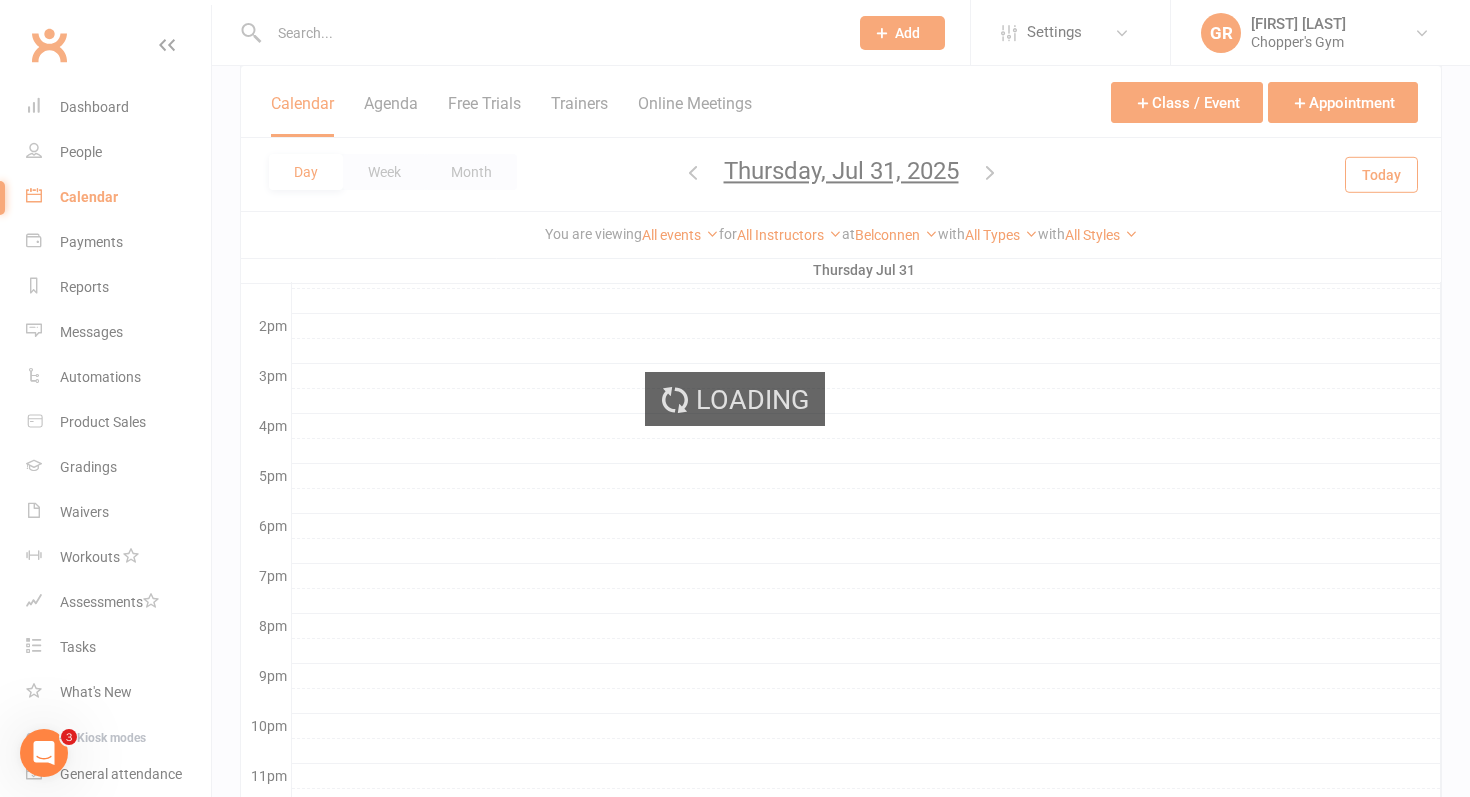 click on "Prospect
Member
Non-attending contact
Class / event
Appointment
Grading event
Task
Membership plan
Bulk message
Add
Settings Membership Plans Event Templates Appointment Types Mobile App  Website Image Library Customize Contacts Bulk Imports Access Control Users Account Profile Clubworx API GR Gareth Rees Chopper's Gym My profile My subscription Help Terms & conditions  Privacy policy  Sign out Clubworx Dashboard People Calendar Payments Reports Messages   Automations   Product Sales Gradings   Waivers   Workouts   Assessments  Tasks   What's New Check-in Kiosk modes General attendance Roll call Class check-in × 1 events booked successfully. Last booking: Aug 5, 2025. × There was an error processing the request. × Class kiosk mode Class" at bounding box center (735, 27) 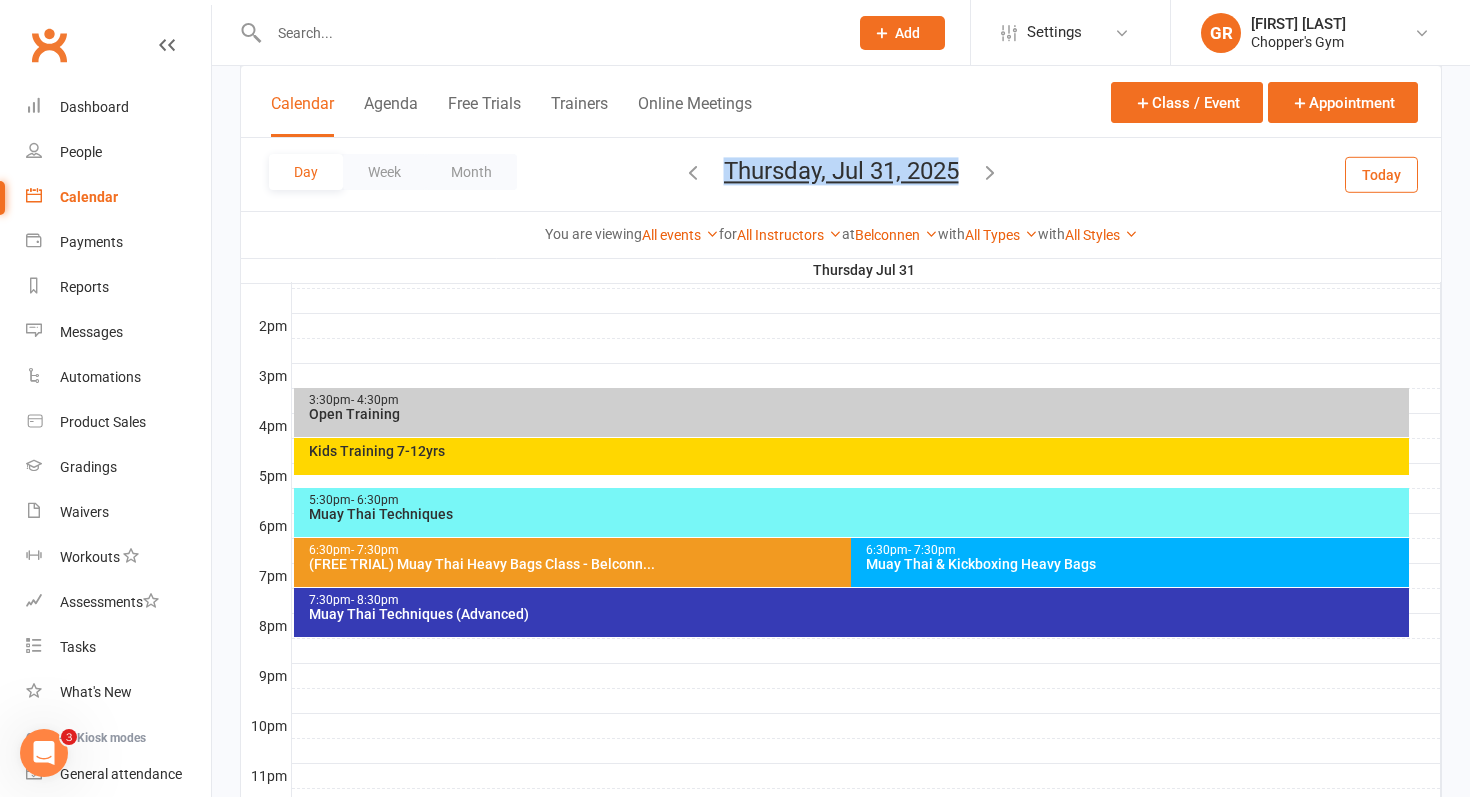 click on "Thursday, Jul 31, 2025
August 2025
Sun Mon Tue Wed Thu Fri Sat
27
28
29
30
31
01
02
03
04
05
06
07
08
09
10
11
12
13
14
15
16
17
18
19
20
21
22
23
24
25
26
27
28
29
30
31" at bounding box center (841, 174) 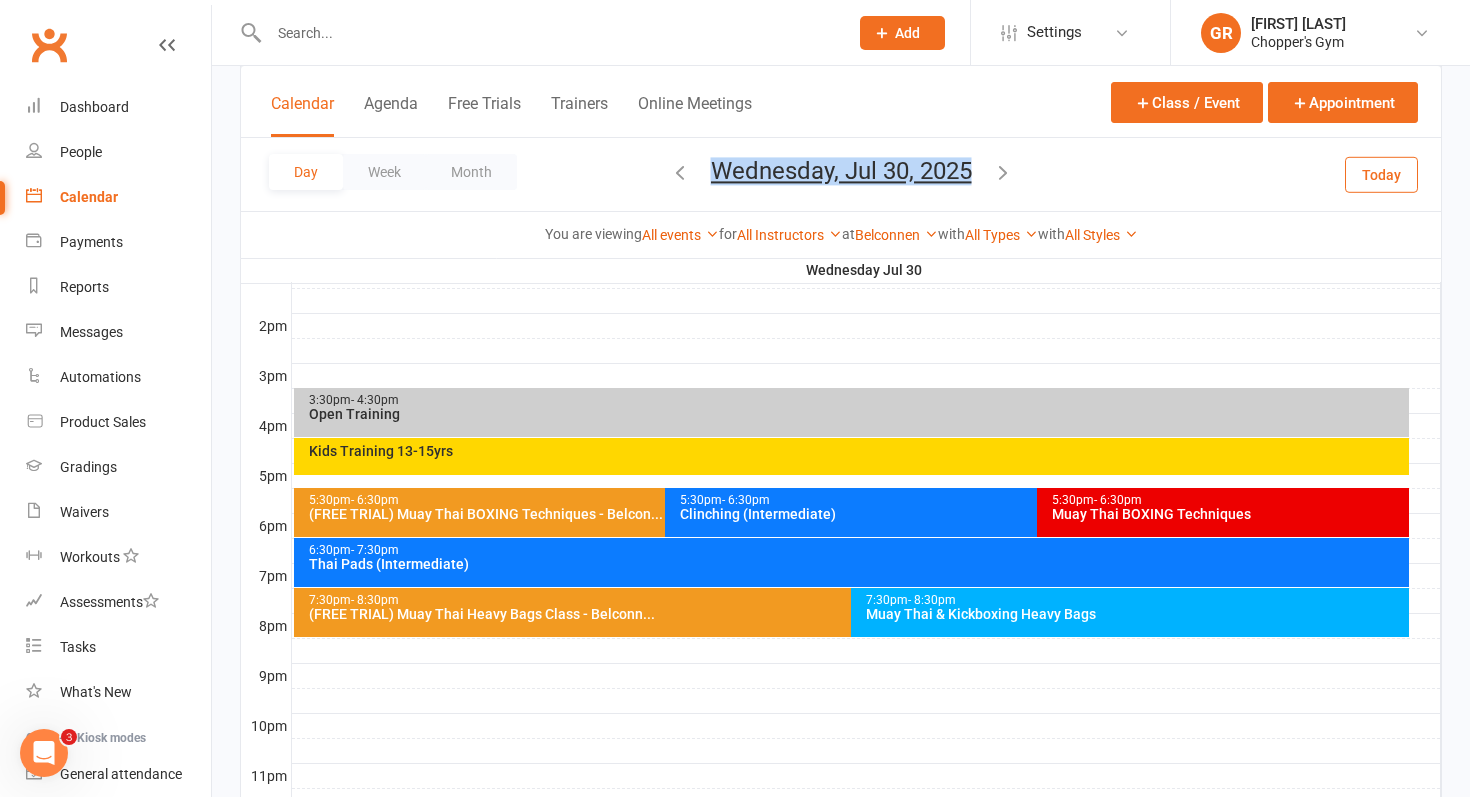 click on "Wednesday, [MONTH], [YEAR]
[MONTH] [YEAR]
Sun Mon Tue Wed Thu Fri Sat
[DAY]
[DAY]
[DAY]
[DAY]
[DAY]
[DAY]
[DAY]
[DAY]
[DAY]
[DAY]
[DAY]
[DAY]
[DAY]
[DAY]
[DAY]
[DAY]
[DAY]
[DAY]
[DAY]
[DAY]
[DAY]
[DAY]
[DAY]
[DAY]
[DAY]
[DAY]
[DAY]
[DAY]
[DAY]
[DAY]
[DAY]
[DAY]
[DAY]
[DAY]
[DAY]
[DAY] [DAY]" at bounding box center (841, 174) 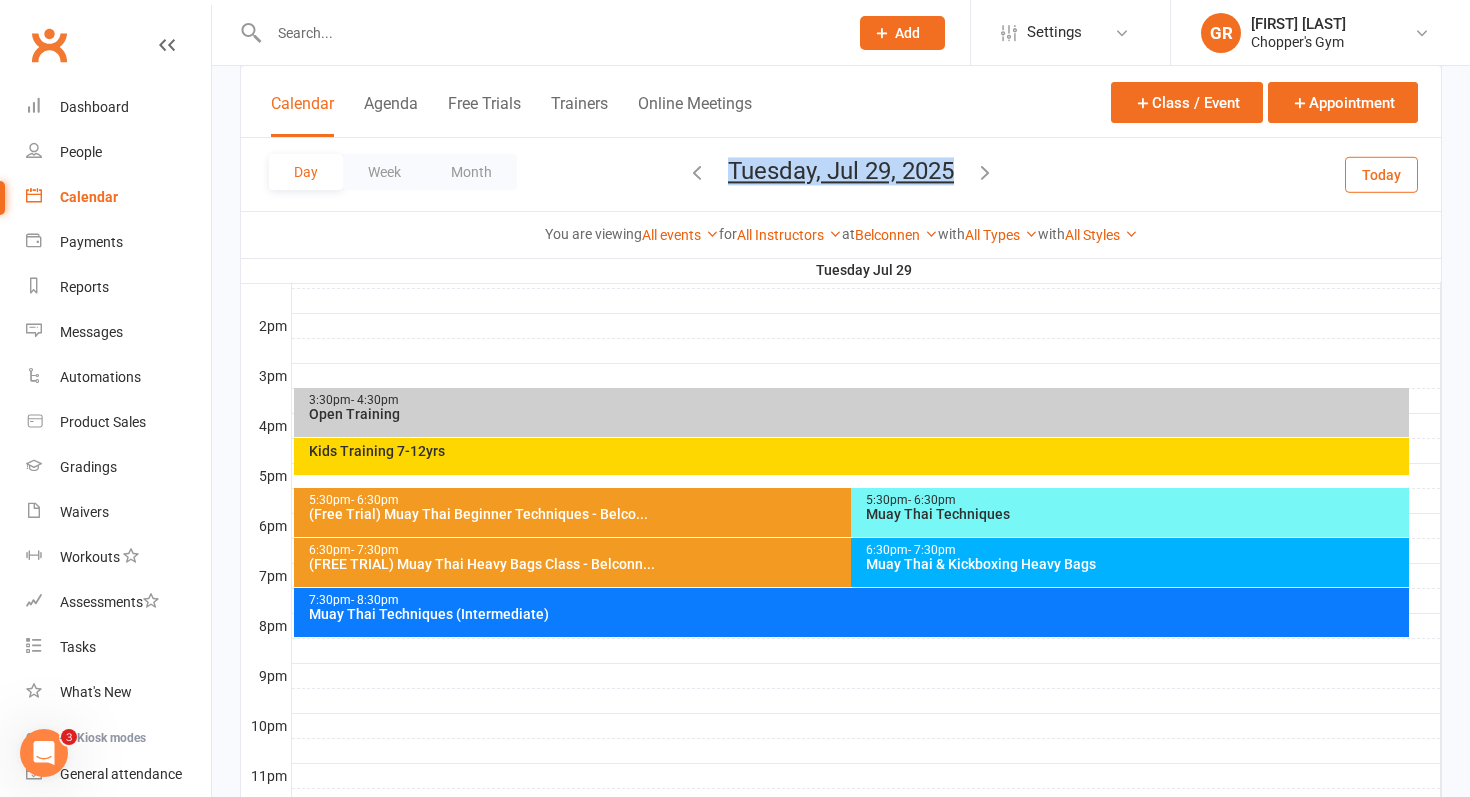 click on "- 7:30pm" at bounding box center [932, 550] 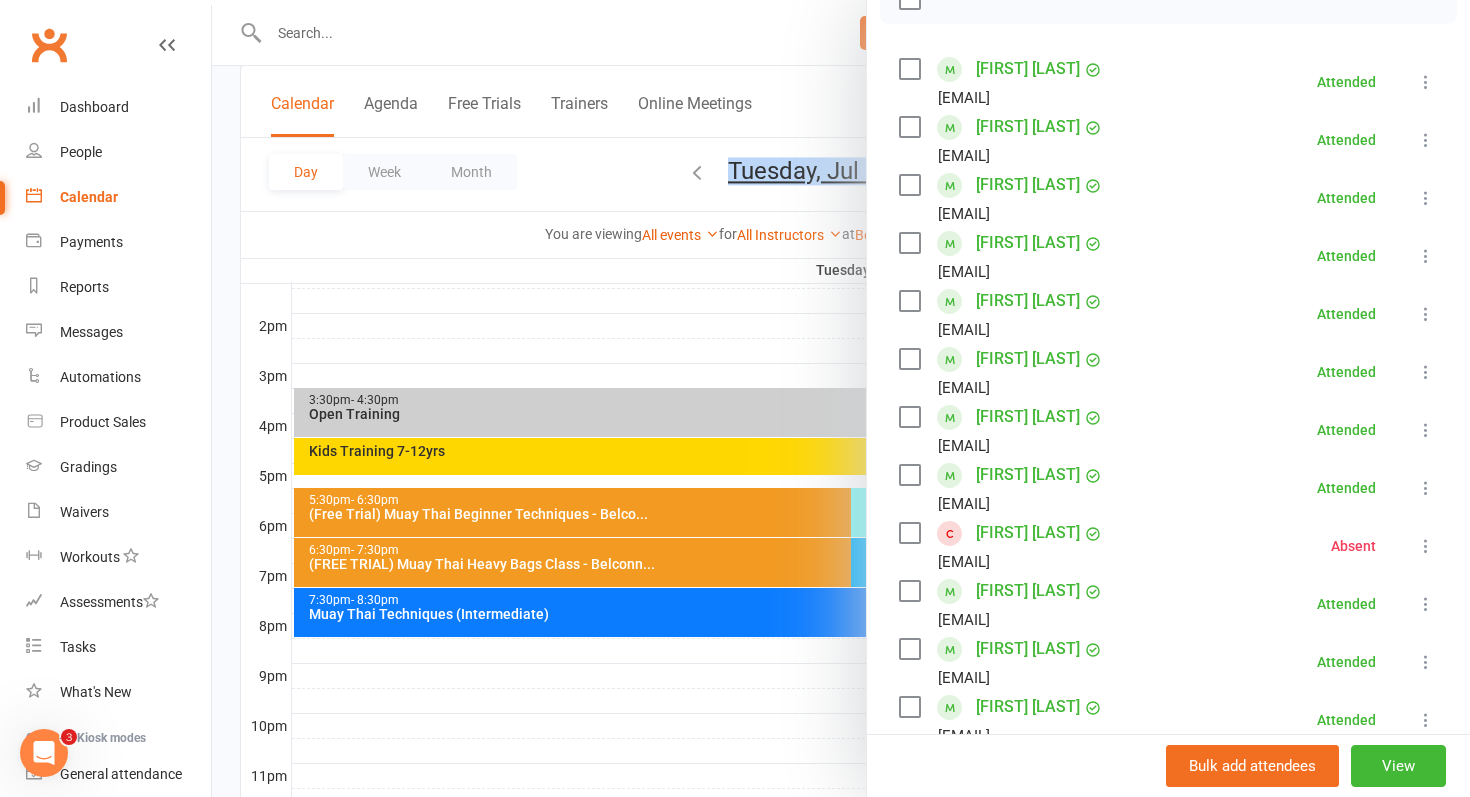 scroll, scrollTop: 316, scrollLeft: 0, axis: vertical 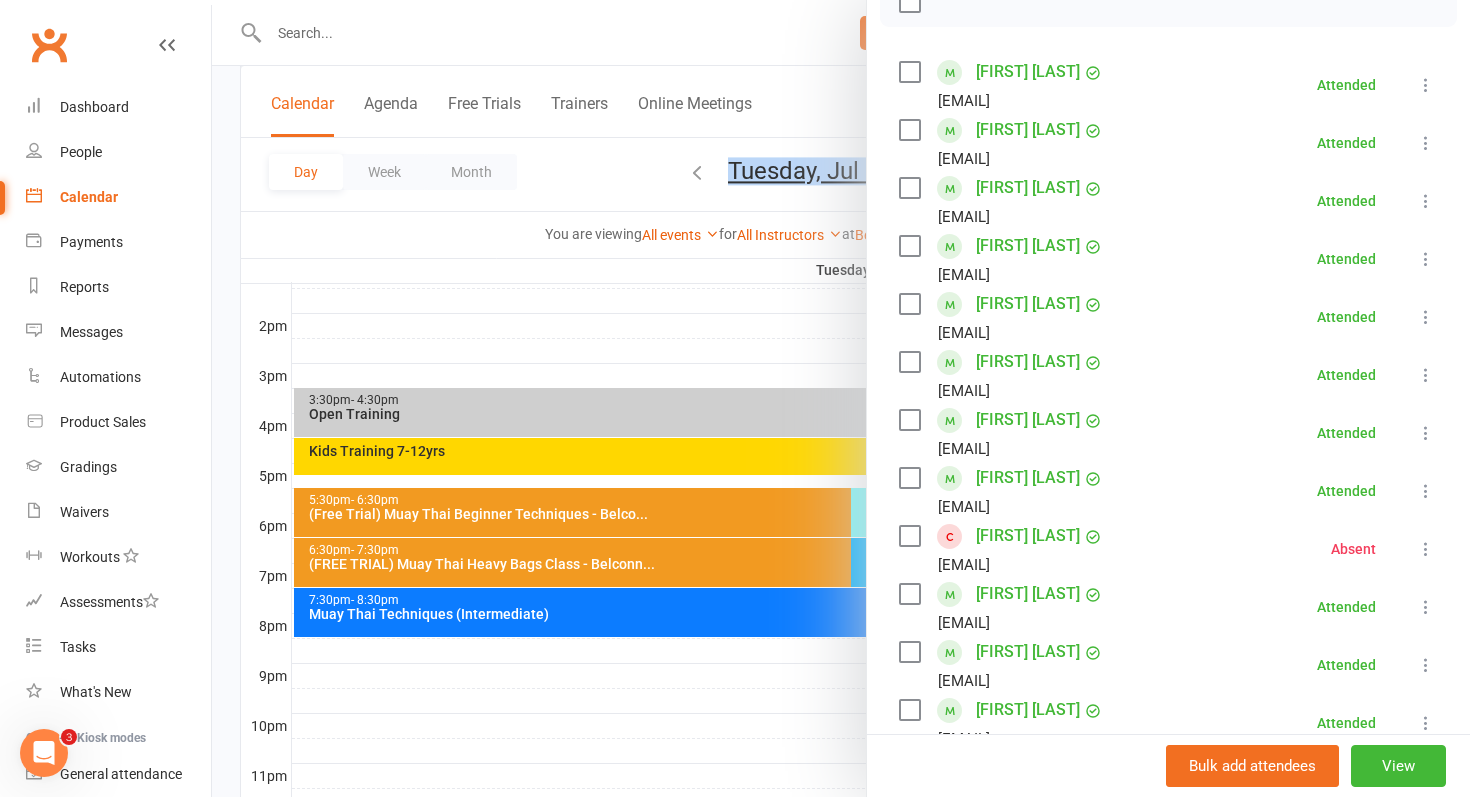 click on "Alex Nikolevski" at bounding box center [1028, 72] 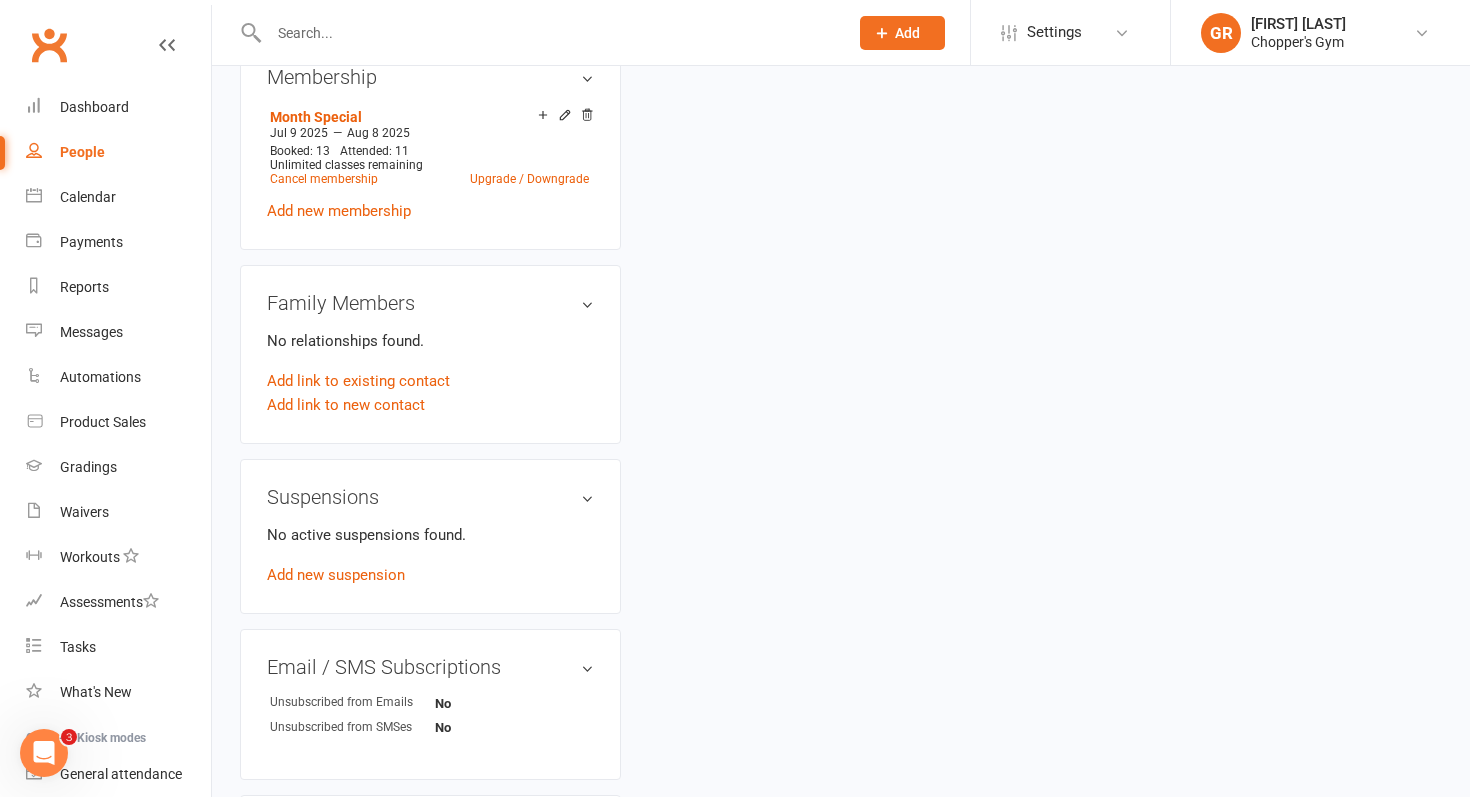 scroll, scrollTop: 0, scrollLeft: 0, axis: both 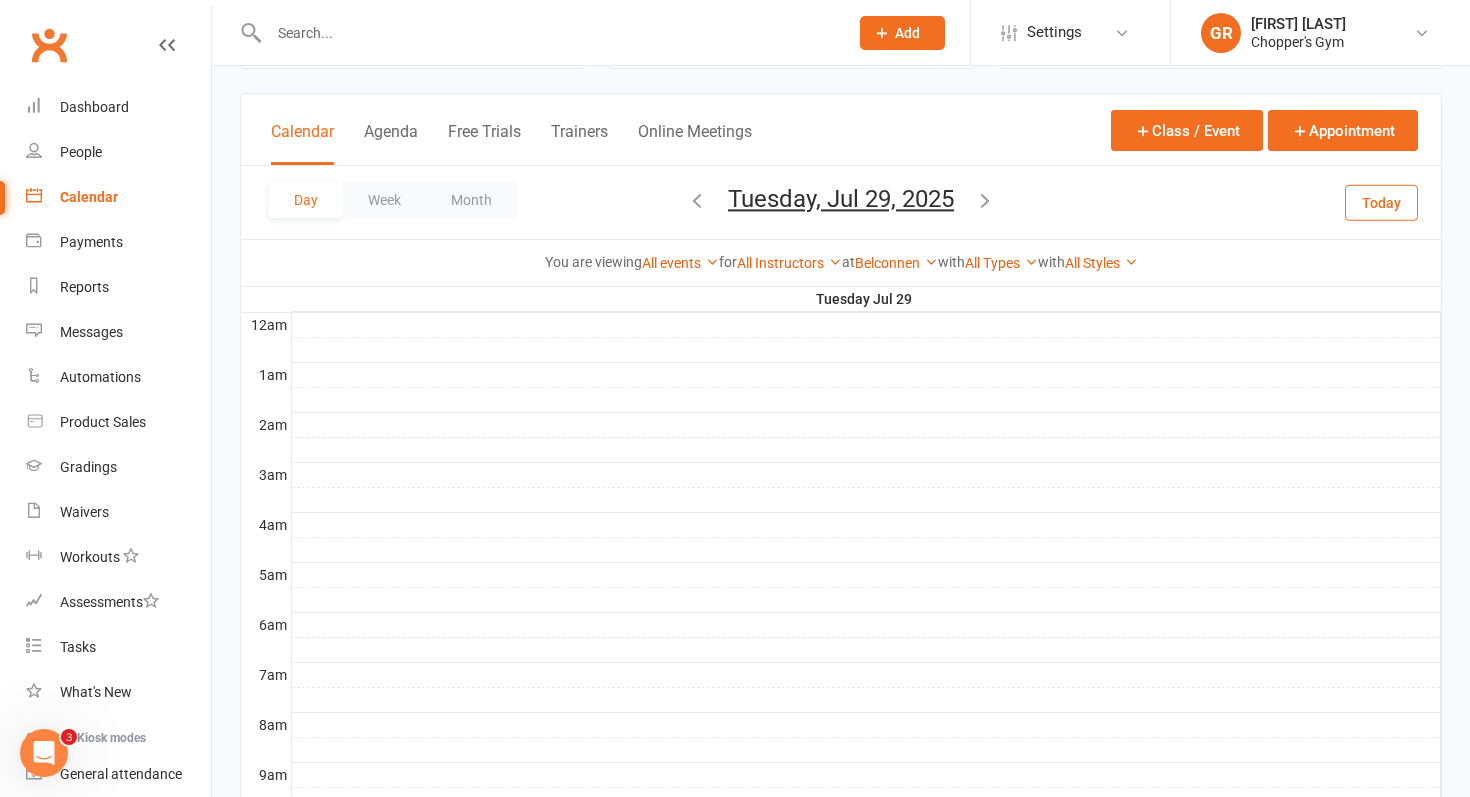 click on "Calendar" at bounding box center (89, 197) 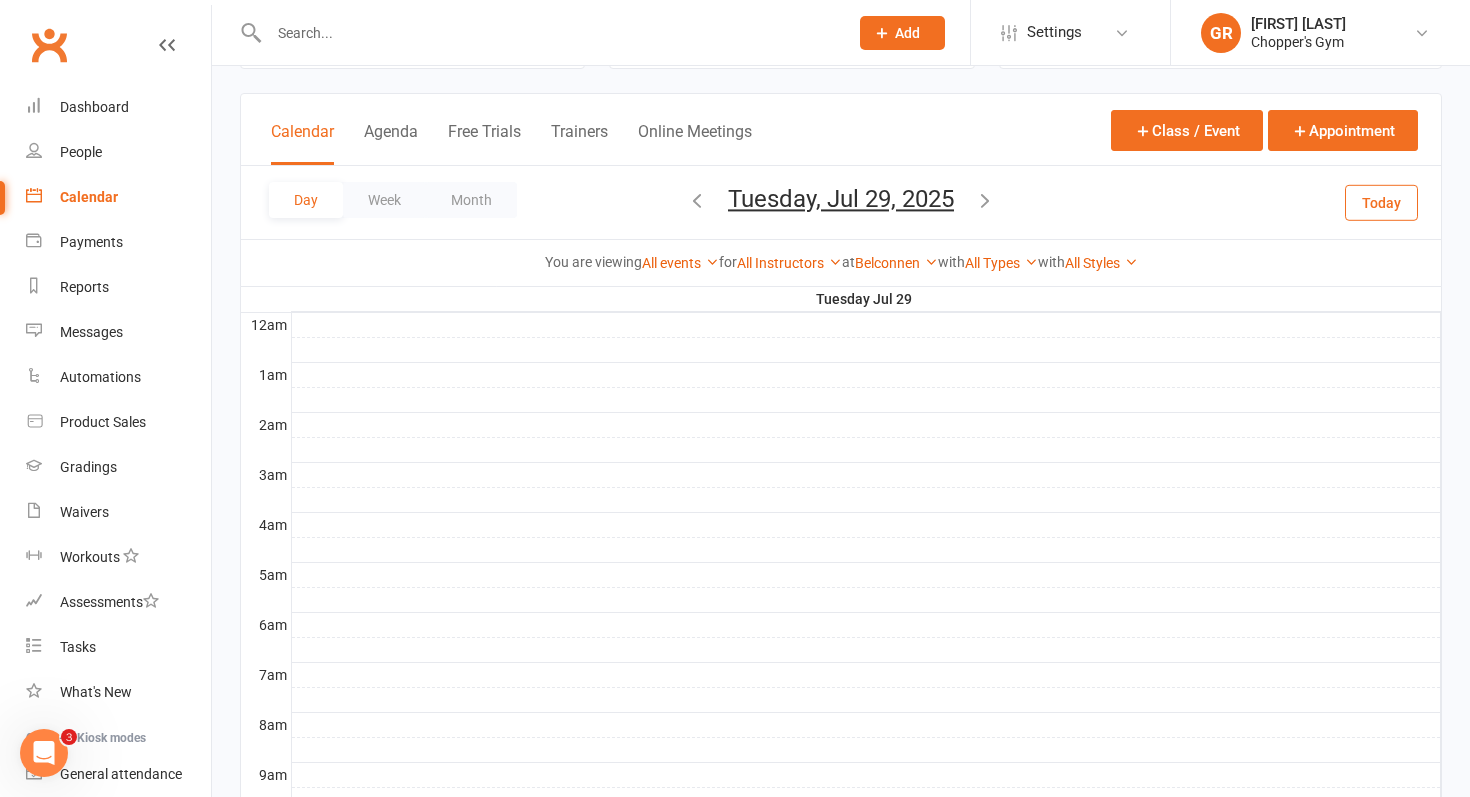 click on "Tuesday, Jul 29, 2025" at bounding box center (841, 199) 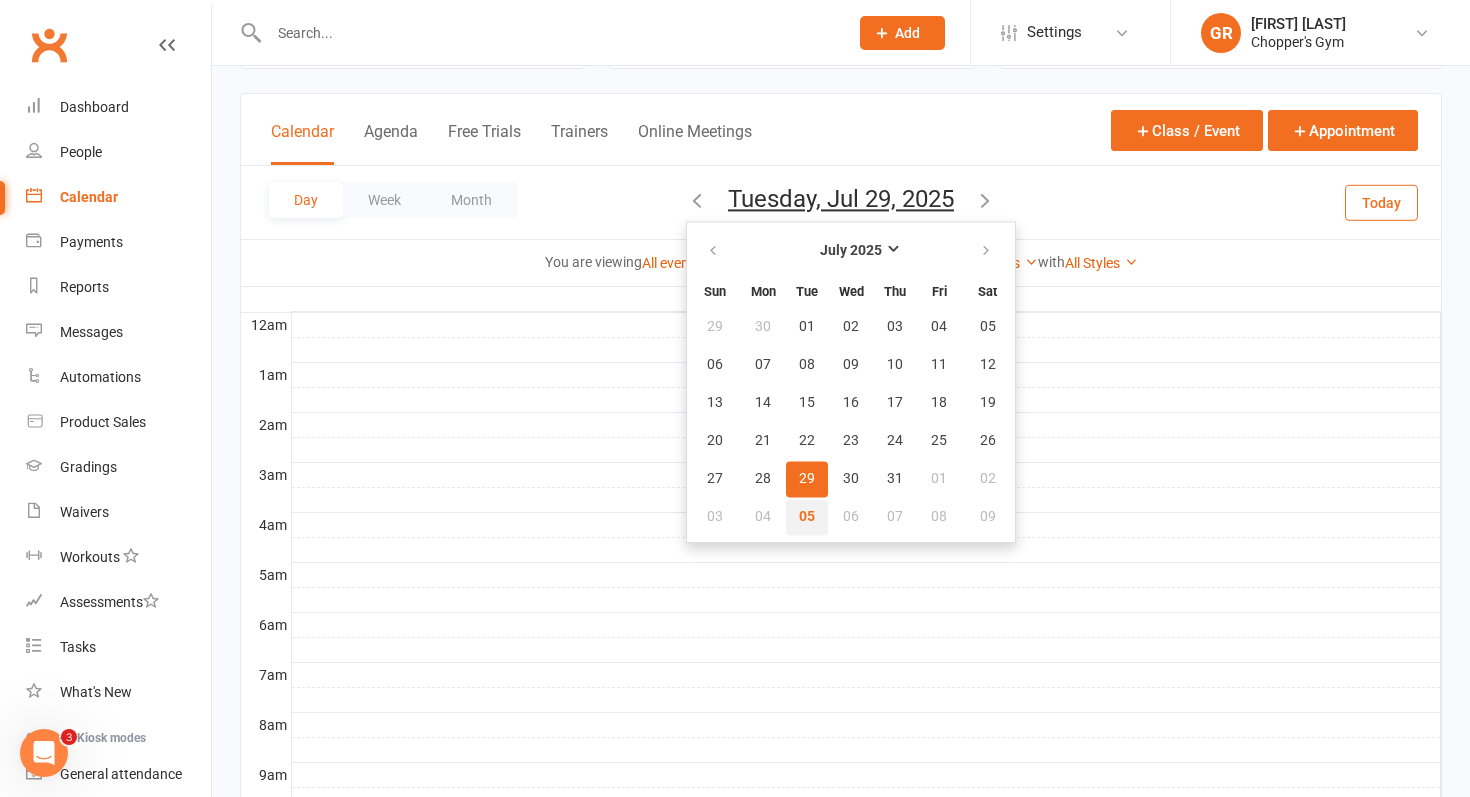 click on "05" at bounding box center (807, 517) 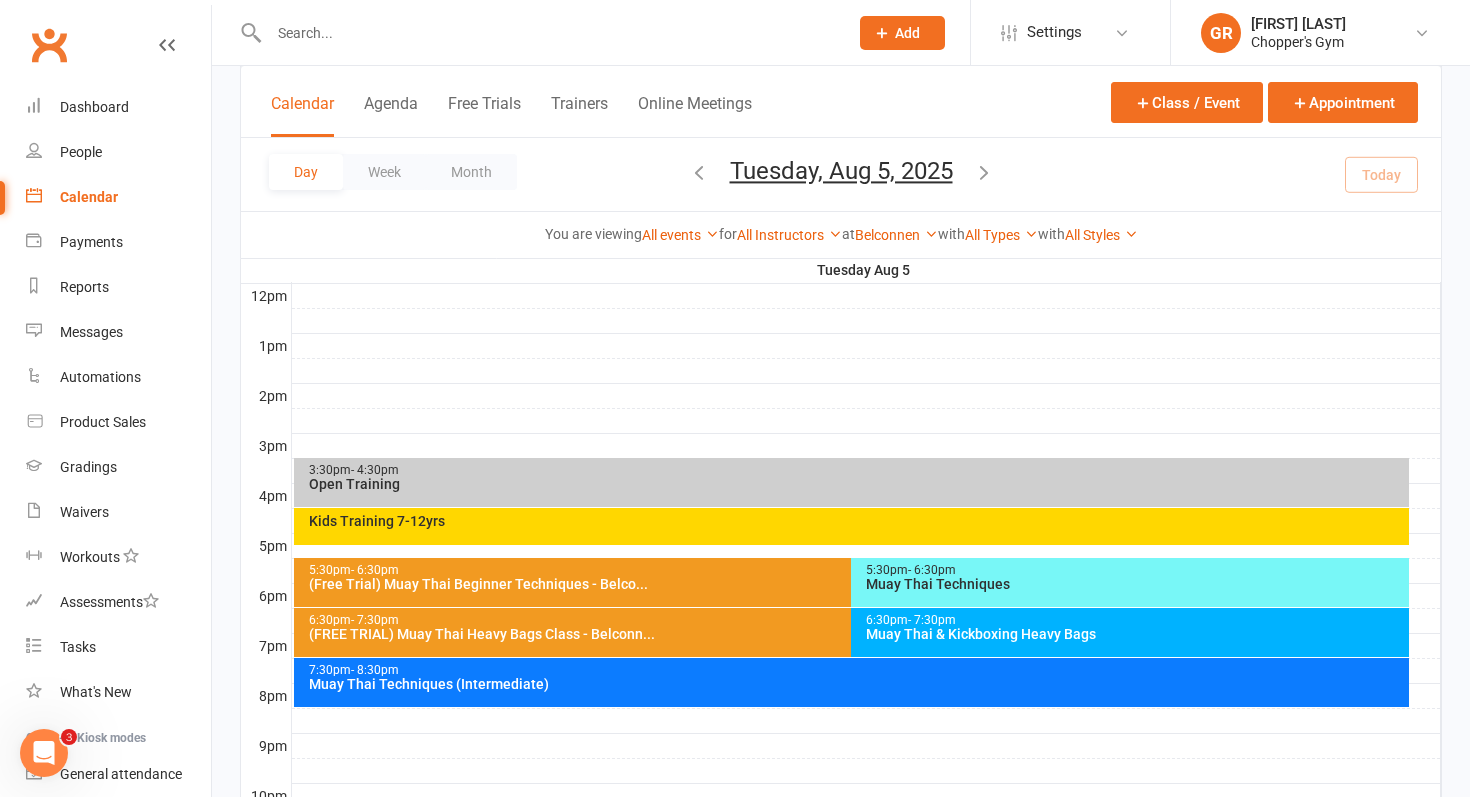 scroll, scrollTop: 726, scrollLeft: 0, axis: vertical 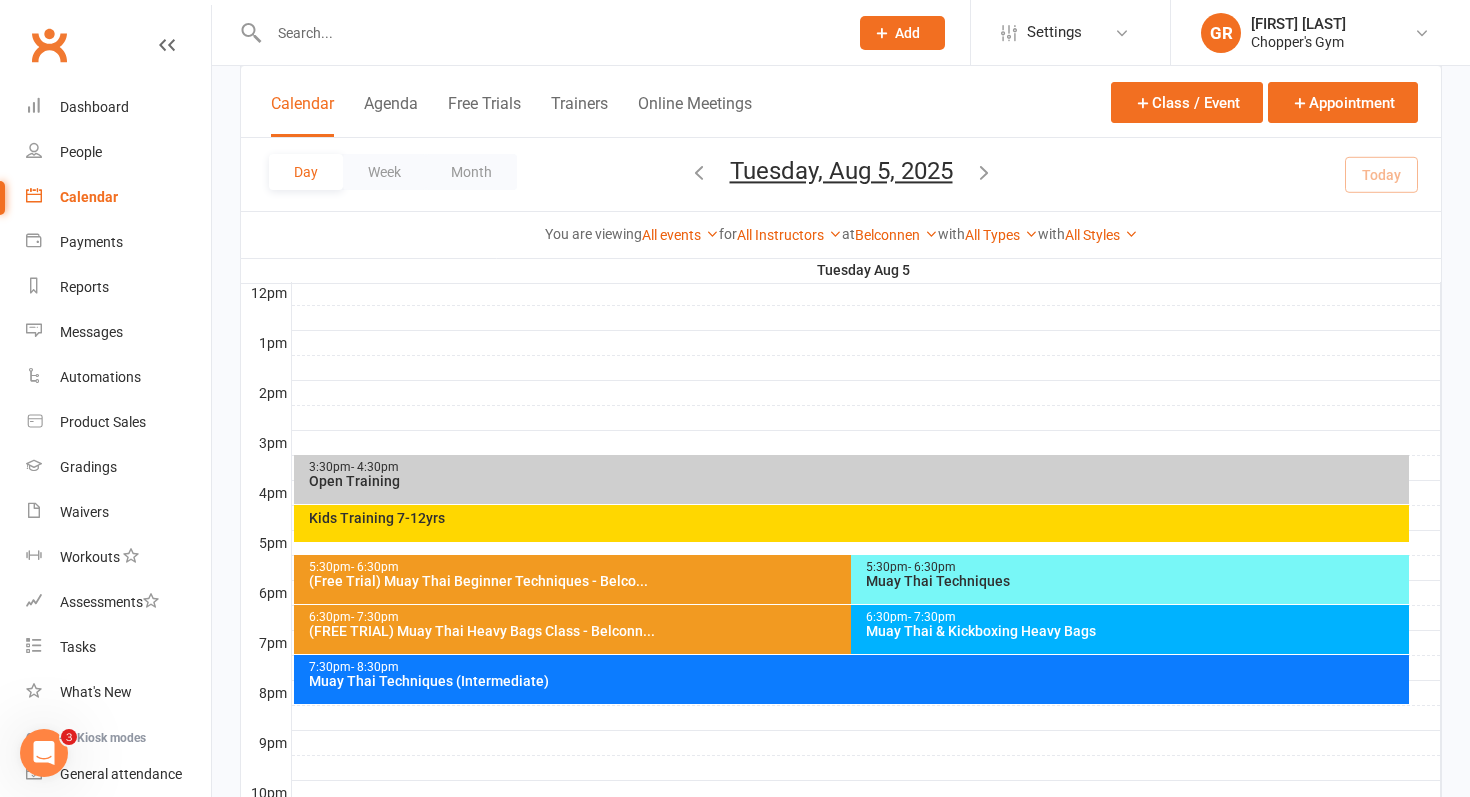 click on "Muay Thai & Kickboxing Heavy Bags" at bounding box center [1135, 631] 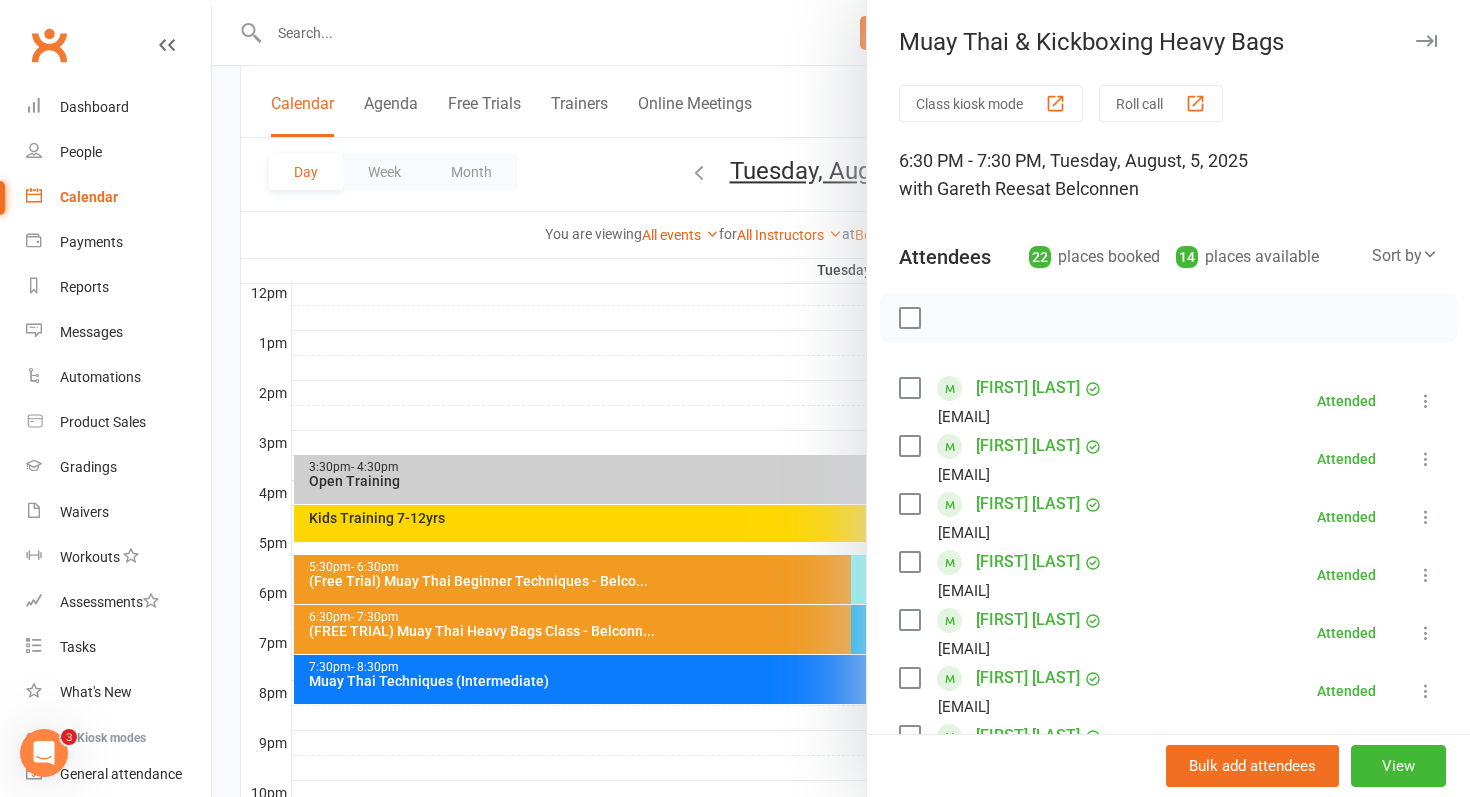 click at bounding box center [841, 398] 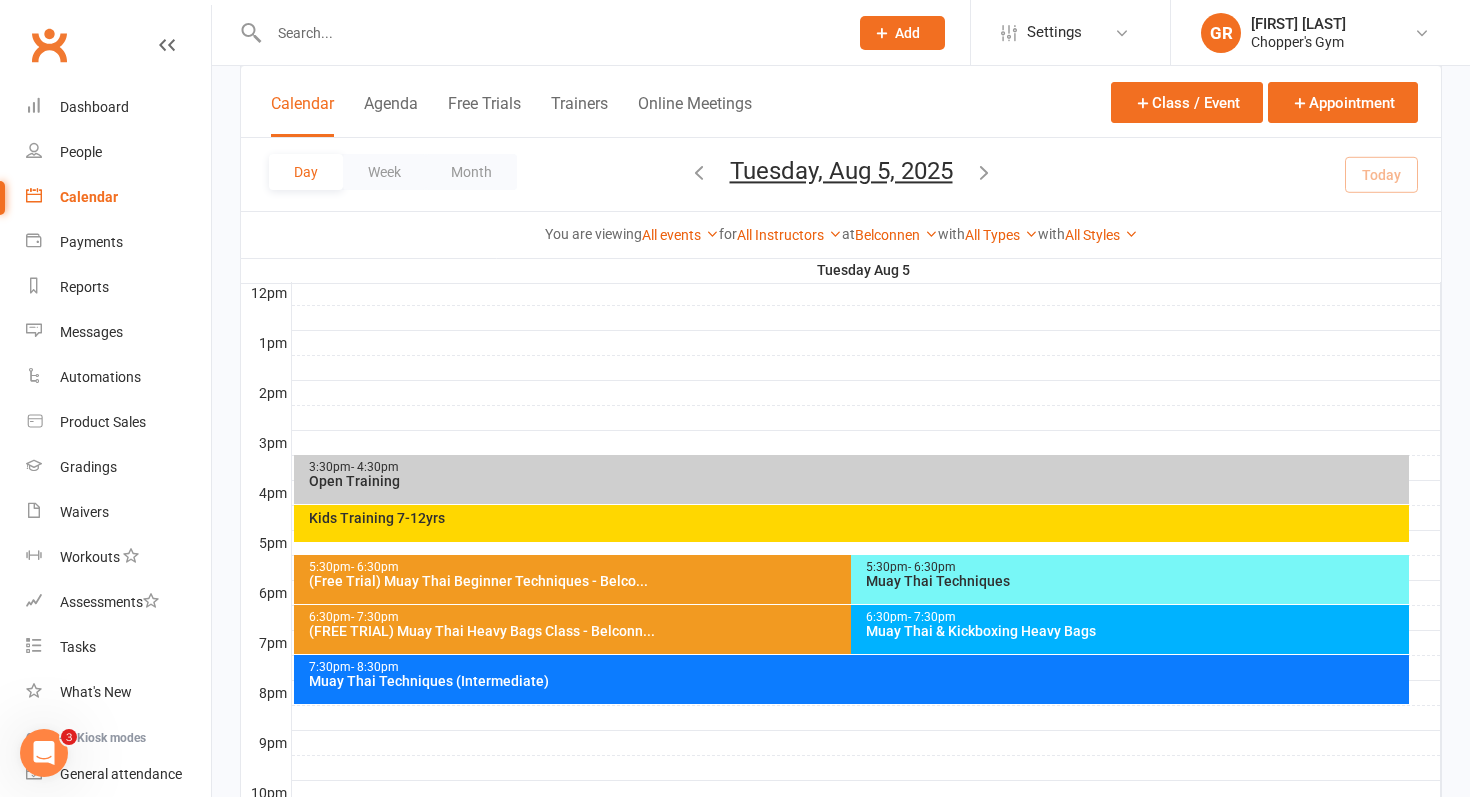click on "6:30pm  - 7:30pm" at bounding box center [847, 617] 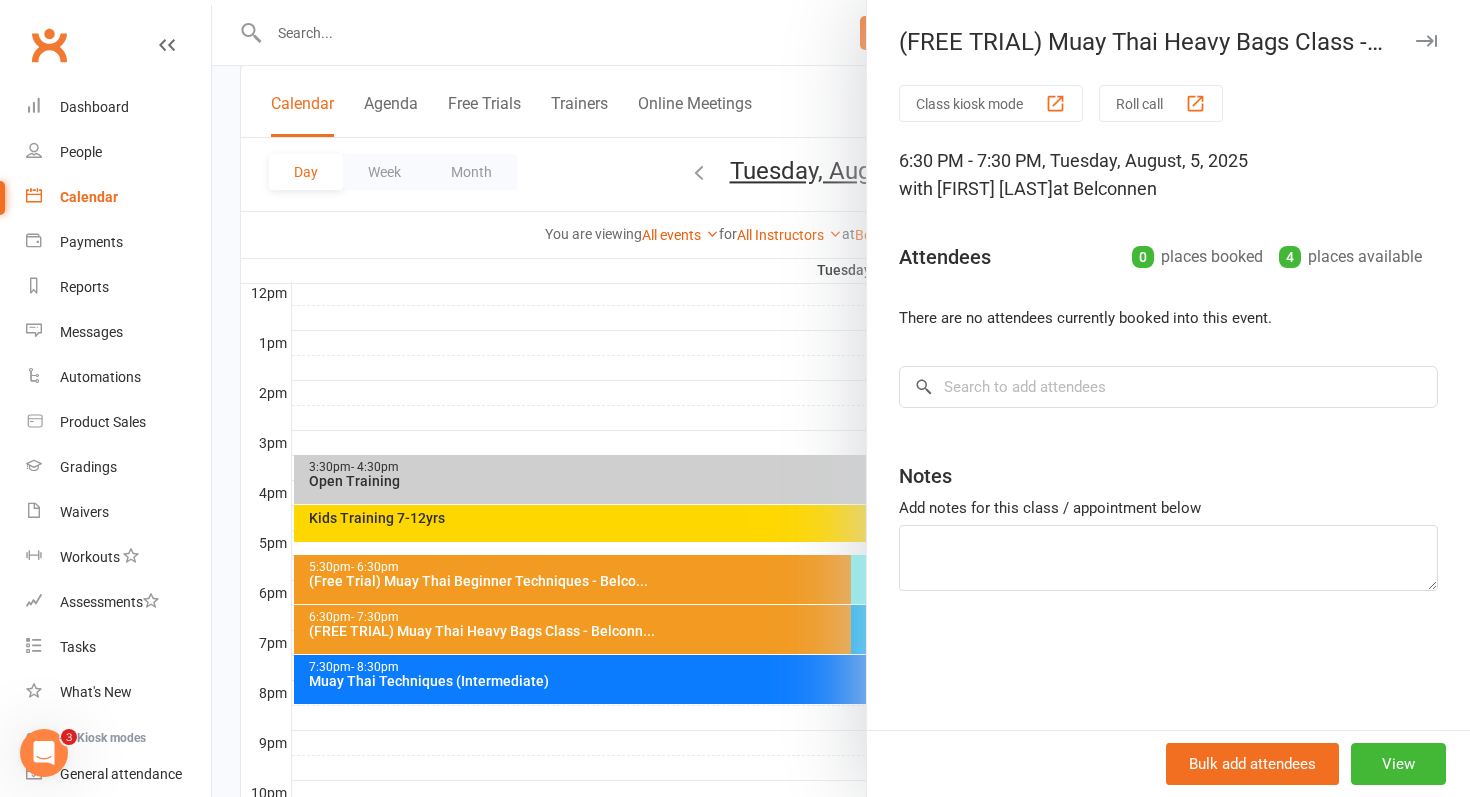 click at bounding box center (841, 398) 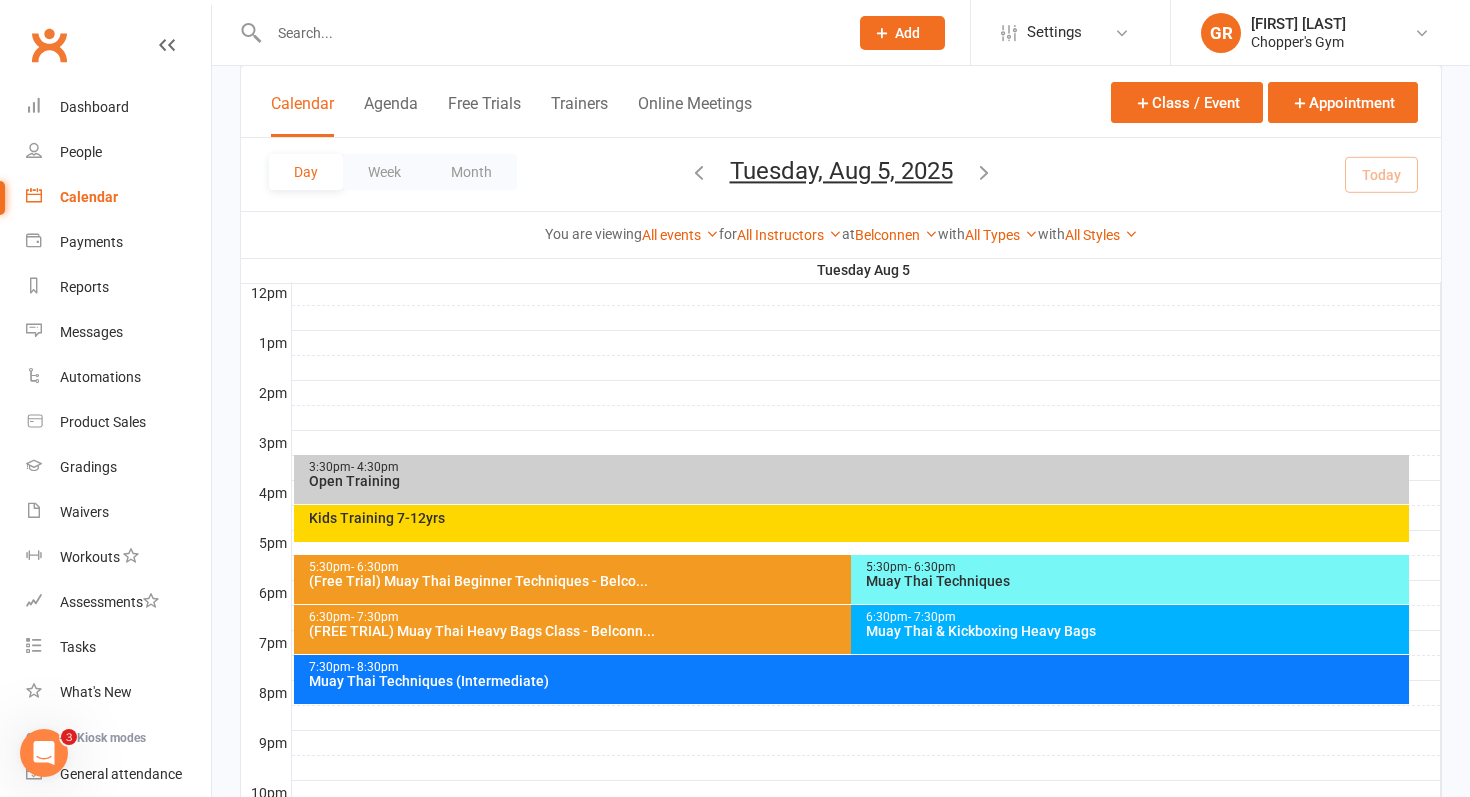 click on "Day" at bounding box center [306, 172] 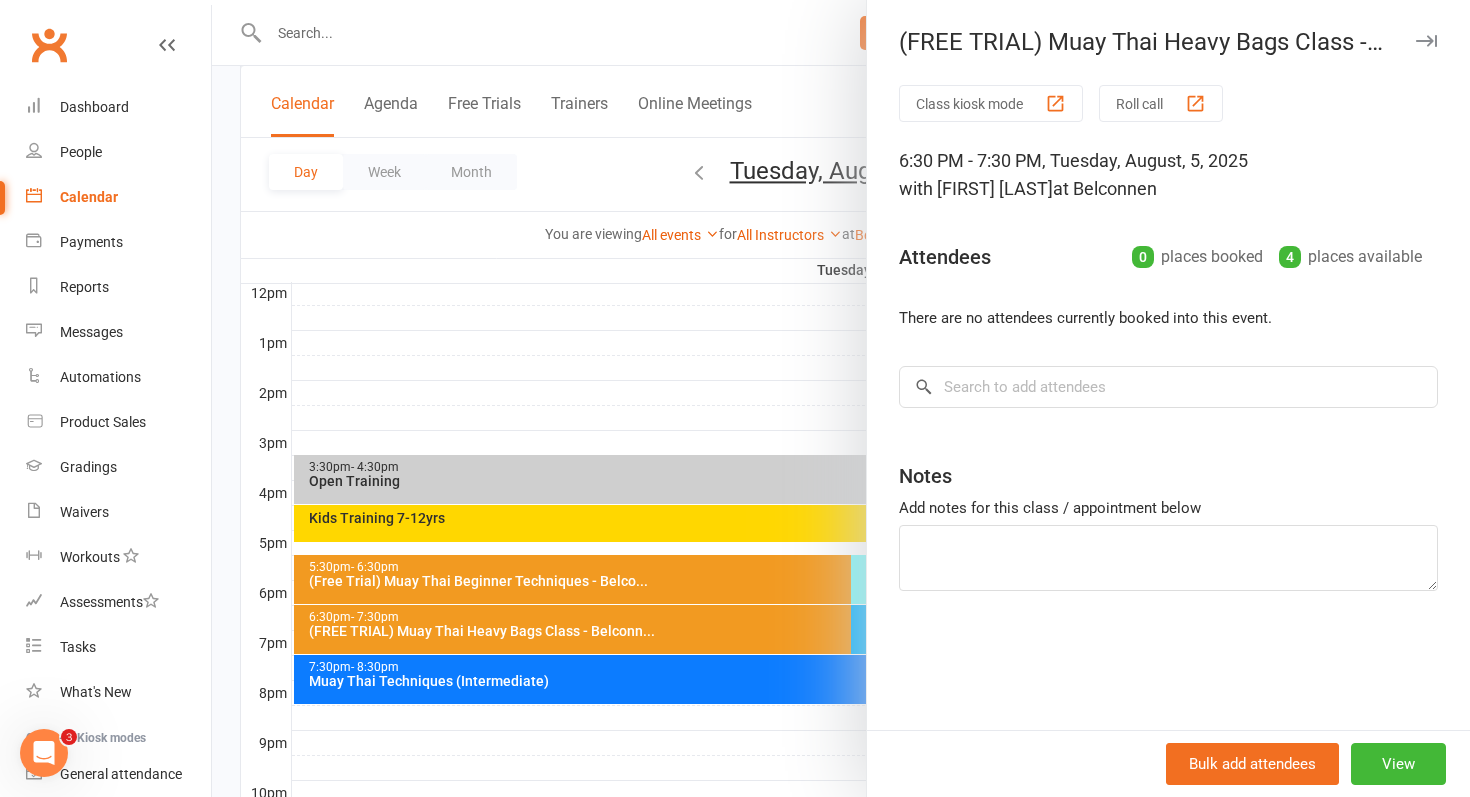 click at bounding box center [841, 398] 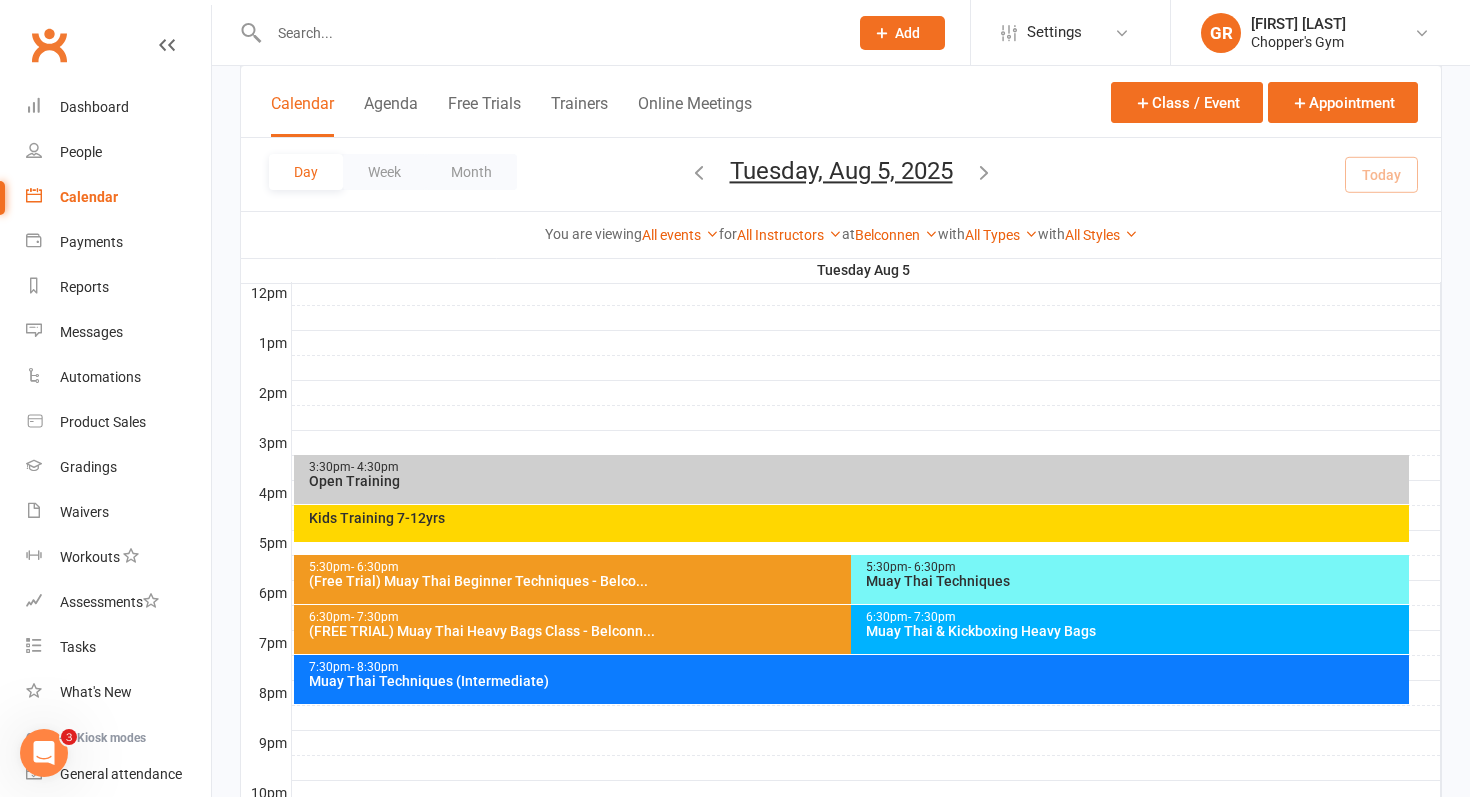 click on "(Free Trial) Muay Thai Beginner Techniques - Belco..." at bounding box center [847, 581] 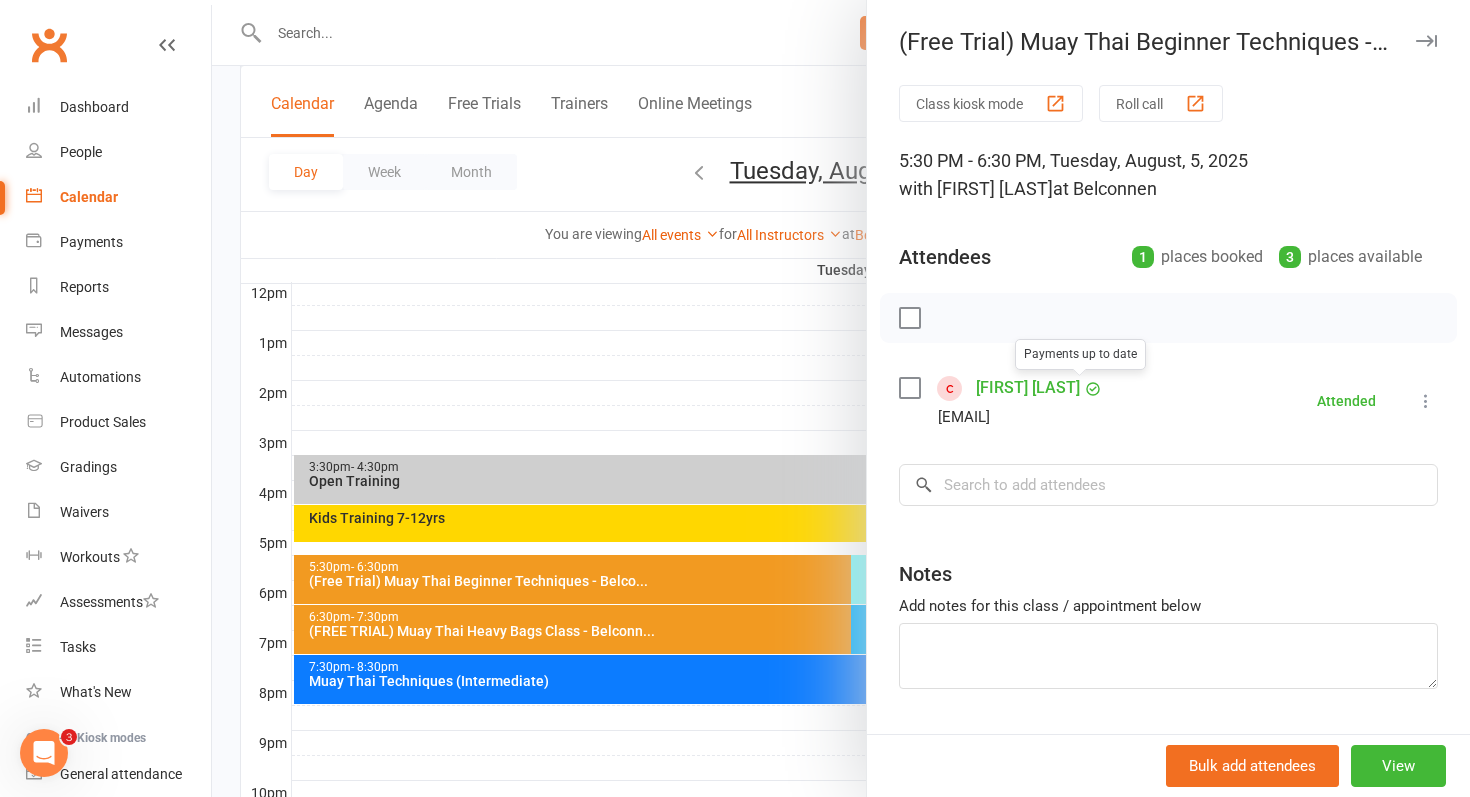click on "[FIRST] [LAST]" at bounding box center [1028, 388] 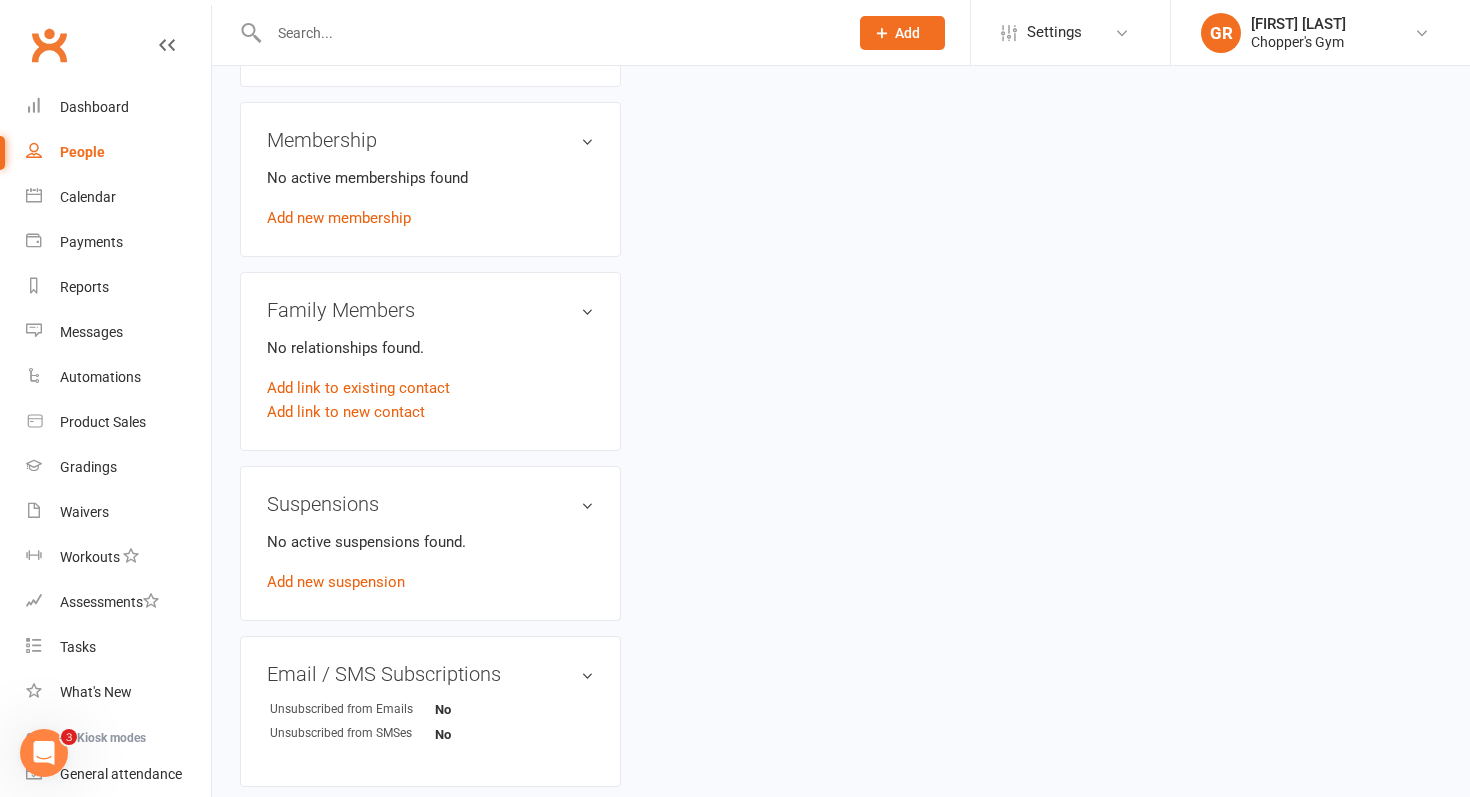 scroll, scrollTop: 0, scrollLeft: 0, axis: both 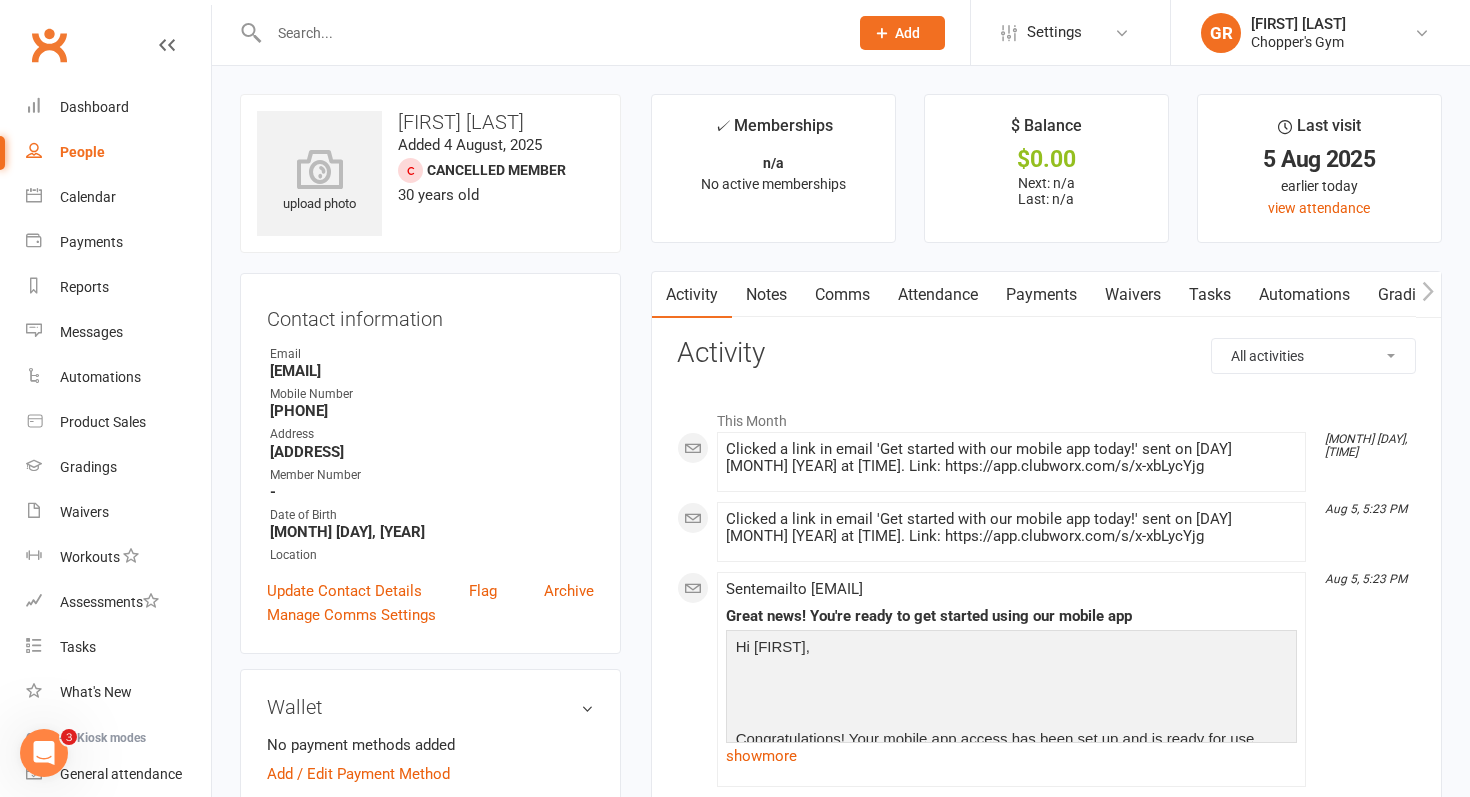click 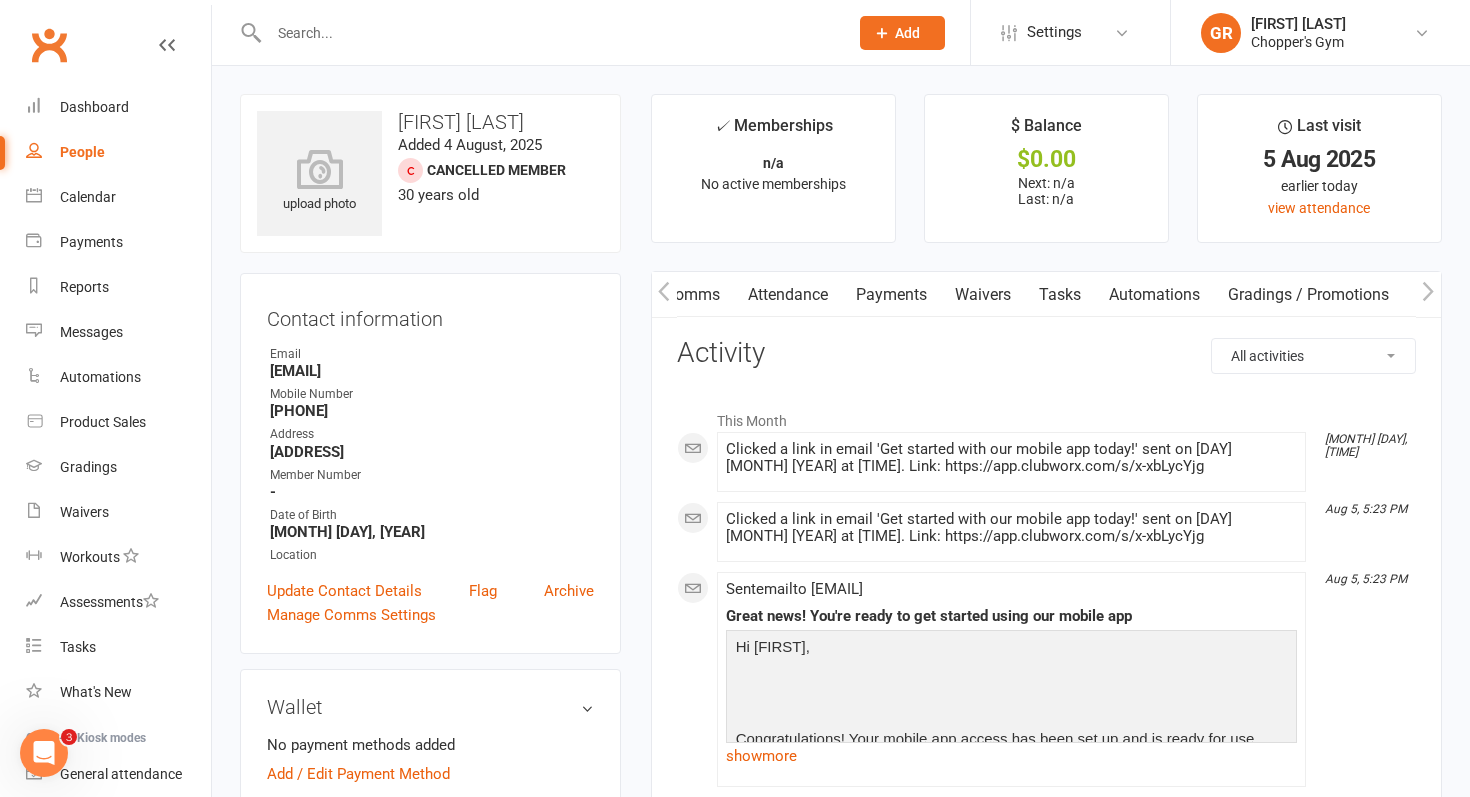 click 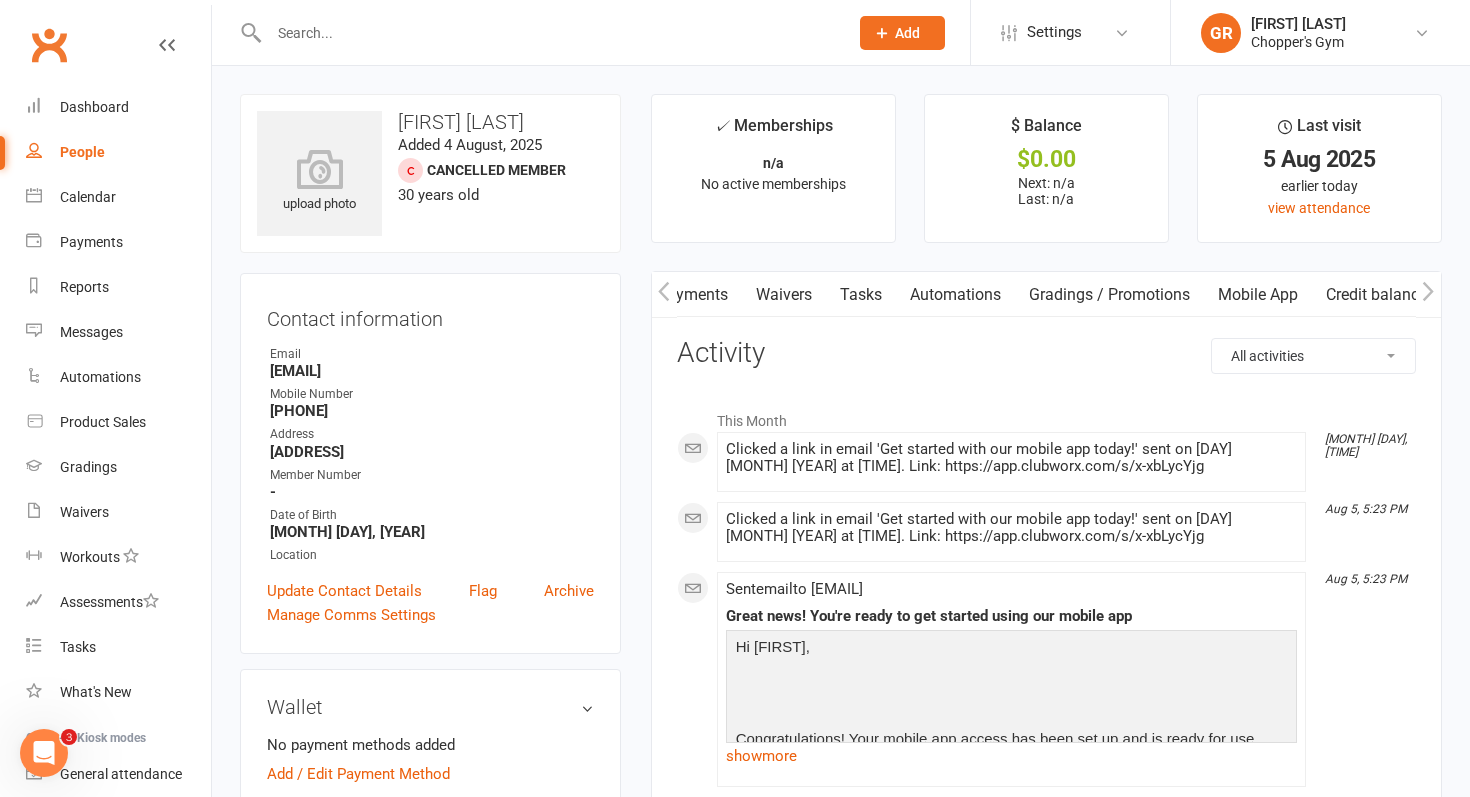 click on "Mobile App" at bounding box center [1258, 295] 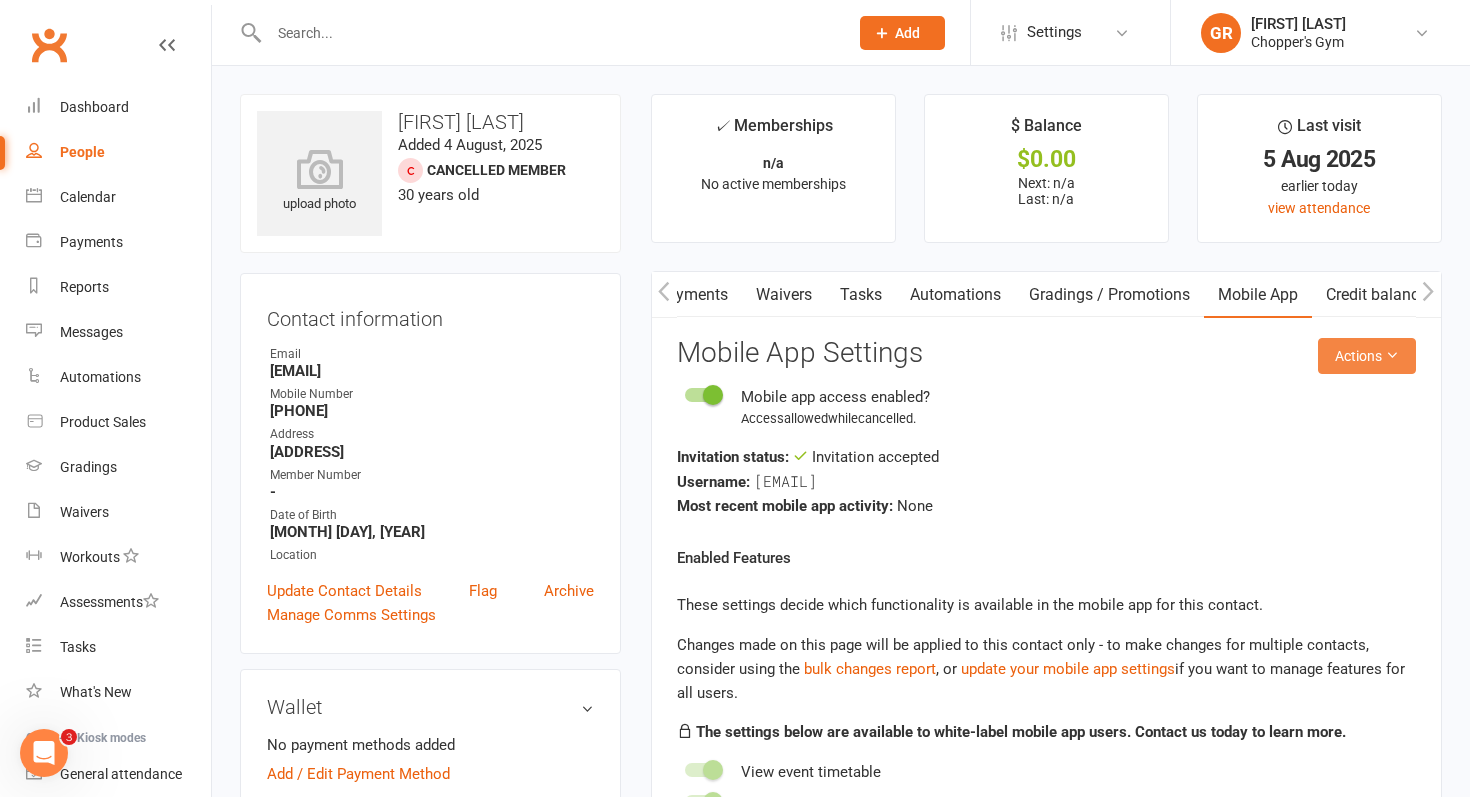 click on "Actions" at bounding box center (1367, 356) 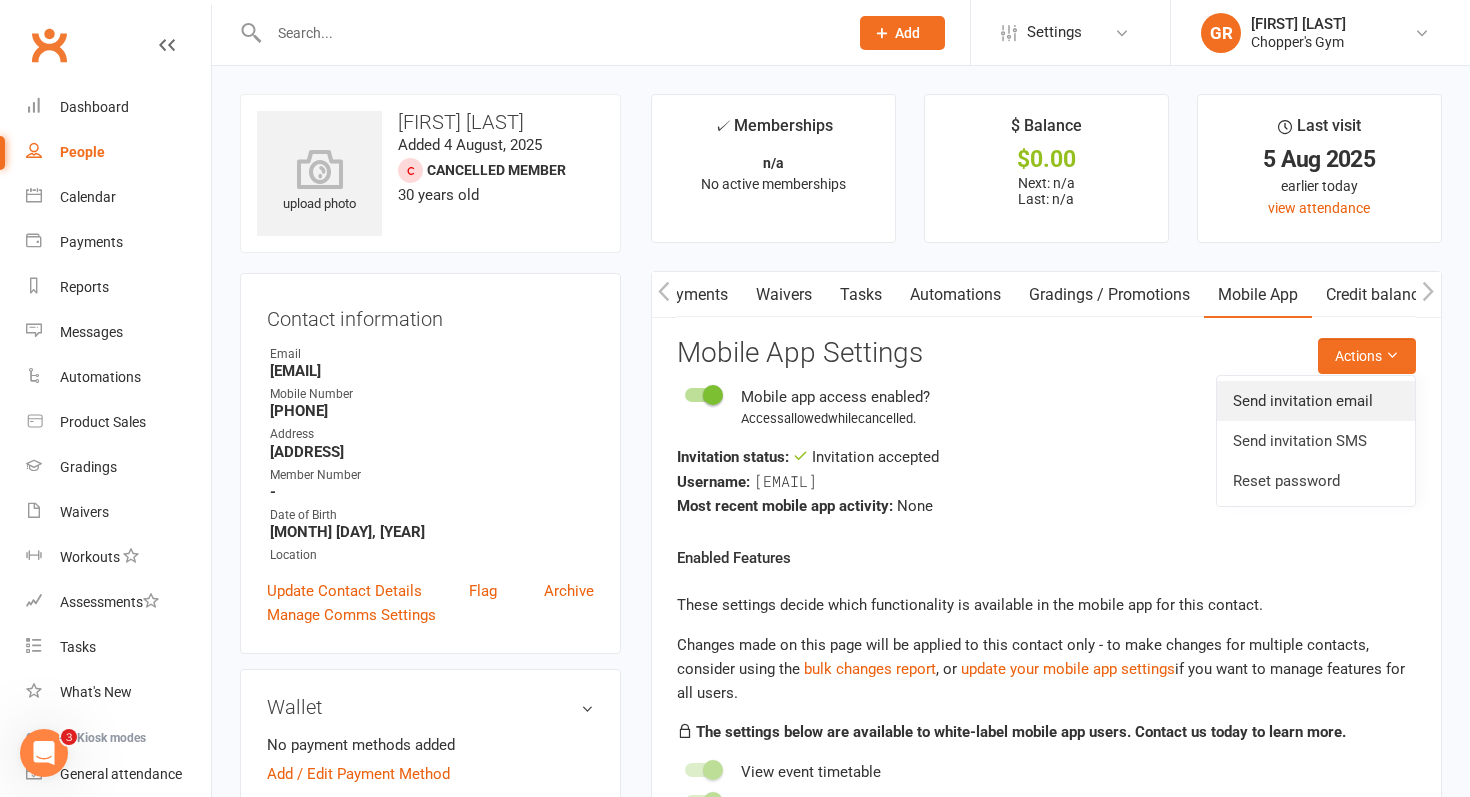 click on "Send invitation email" at bounding box center (1316, 401) 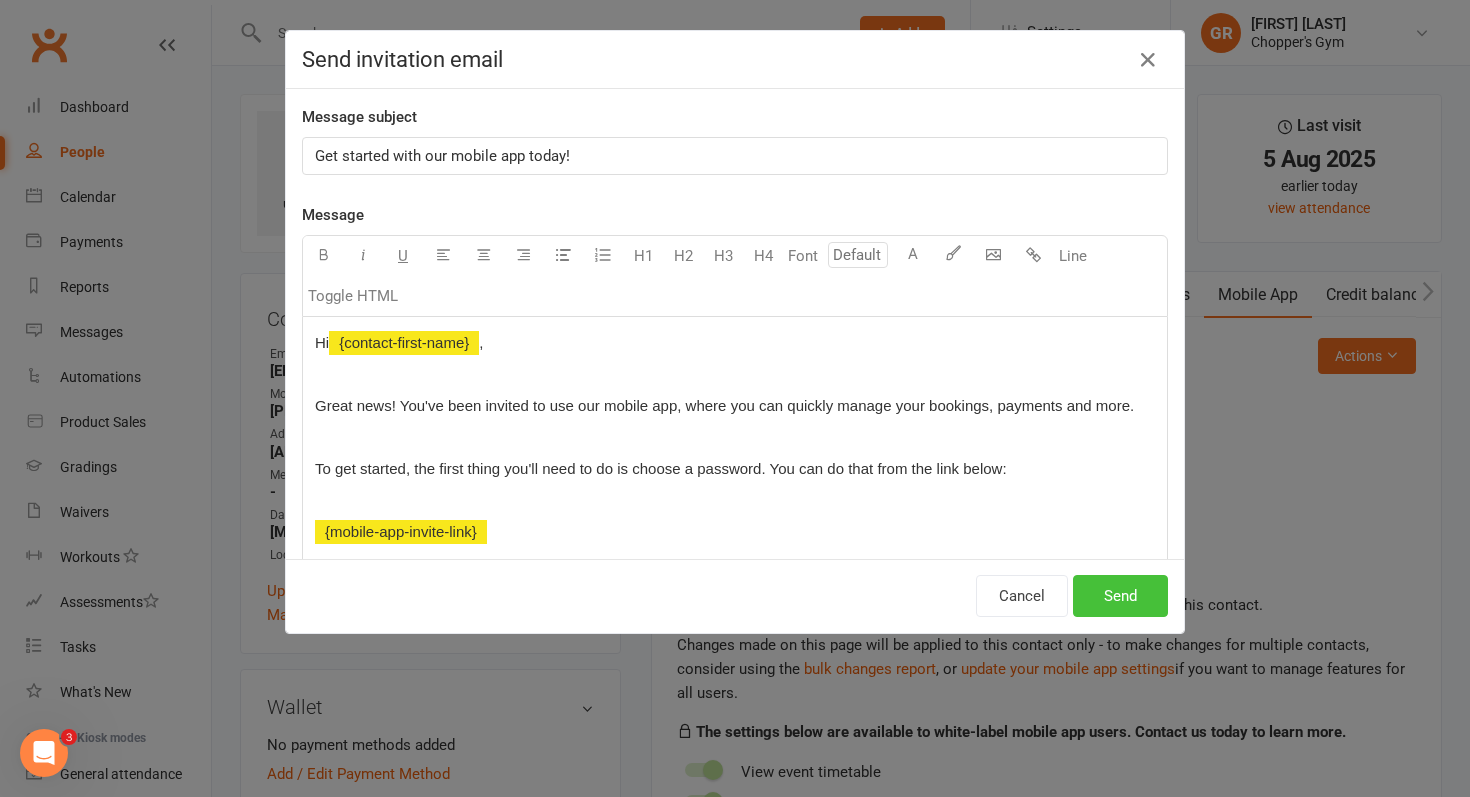 click on "Send" at bounding box center [1120, 596] 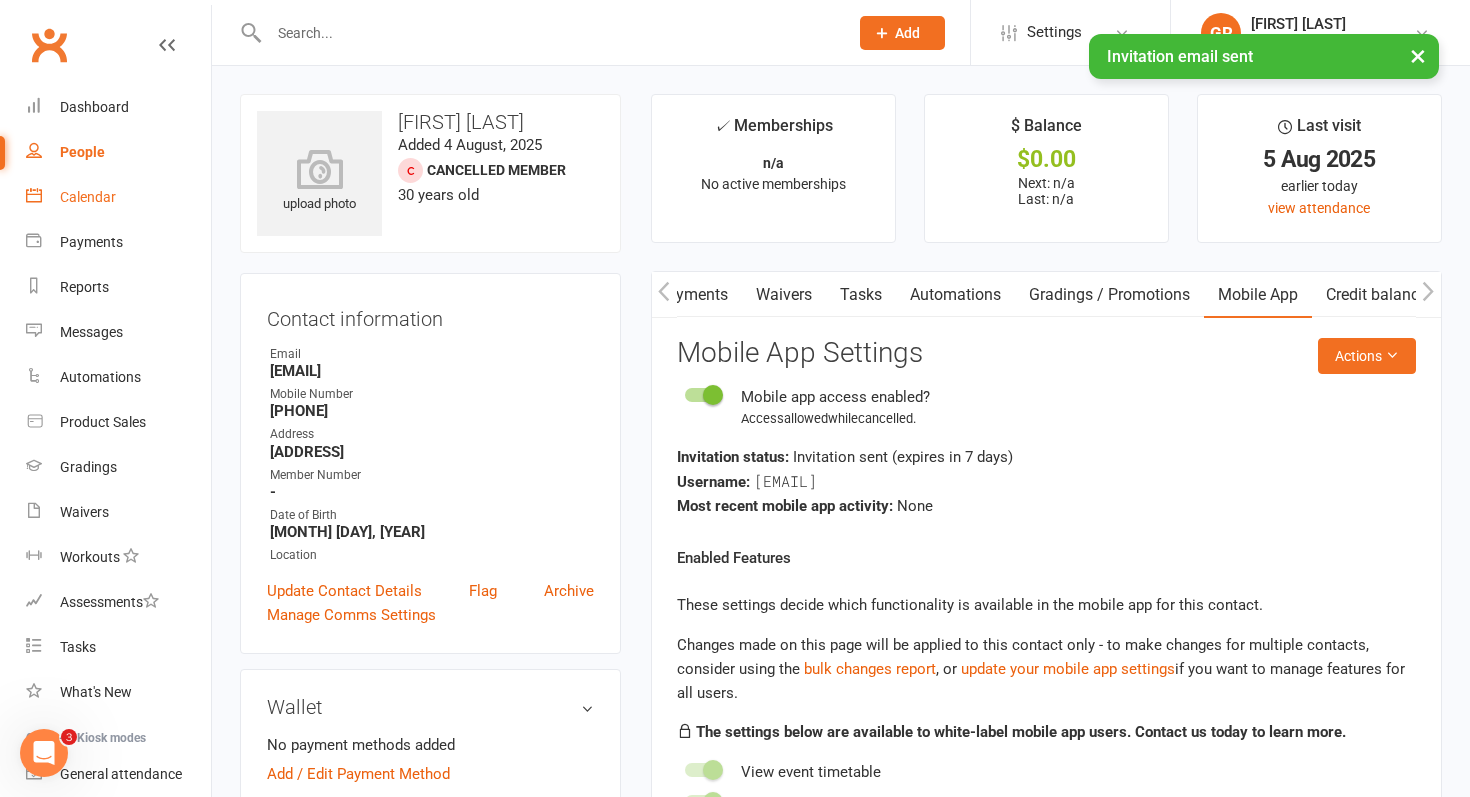 click on "Calendar" at bounding box center (88, 197) 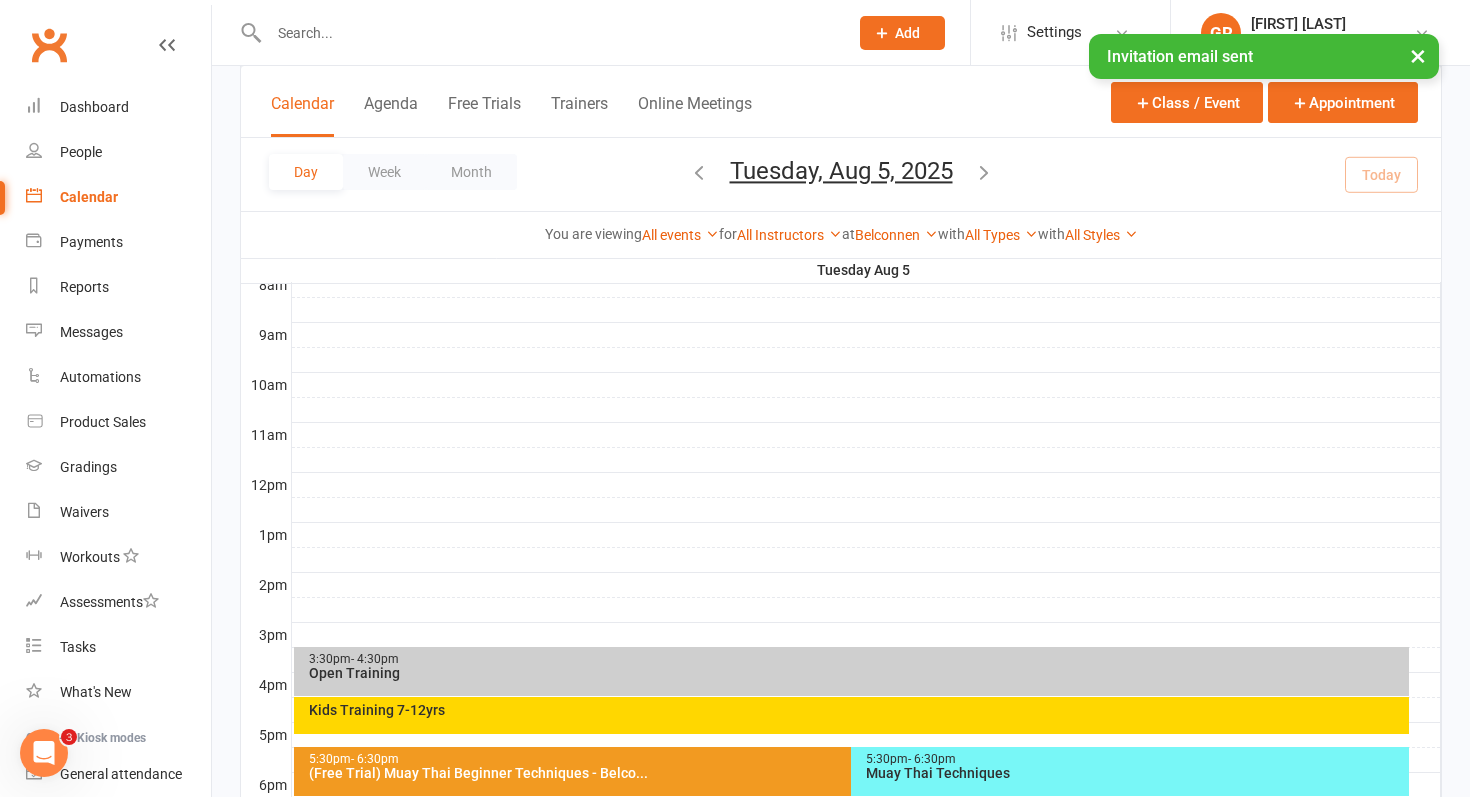 scroll, scrollTop: 773, scrollLeft: 0, axis: vertical 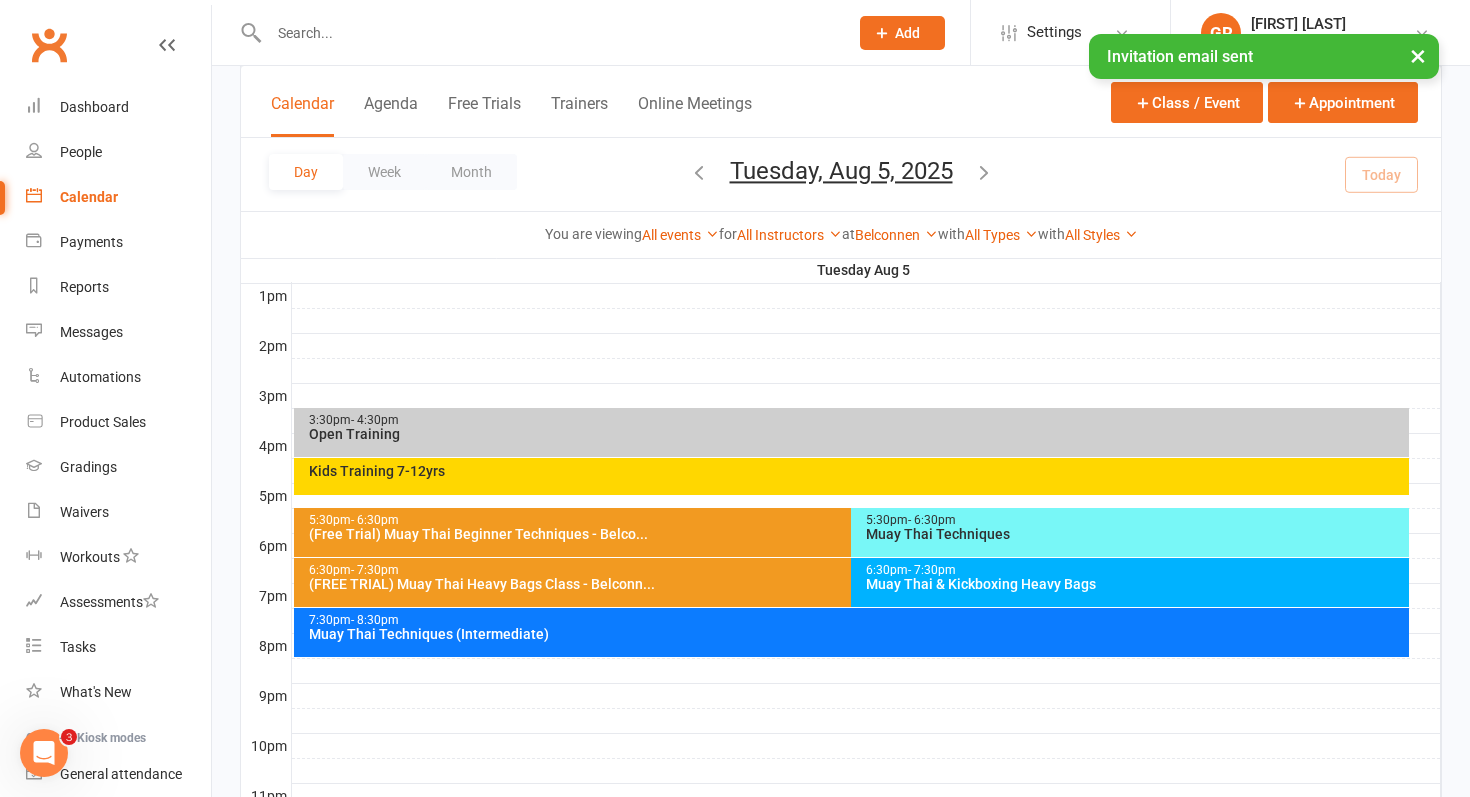 click on "Muay Thai & Kickboxing Heavy Bags" at bounding box center (1135, 584) 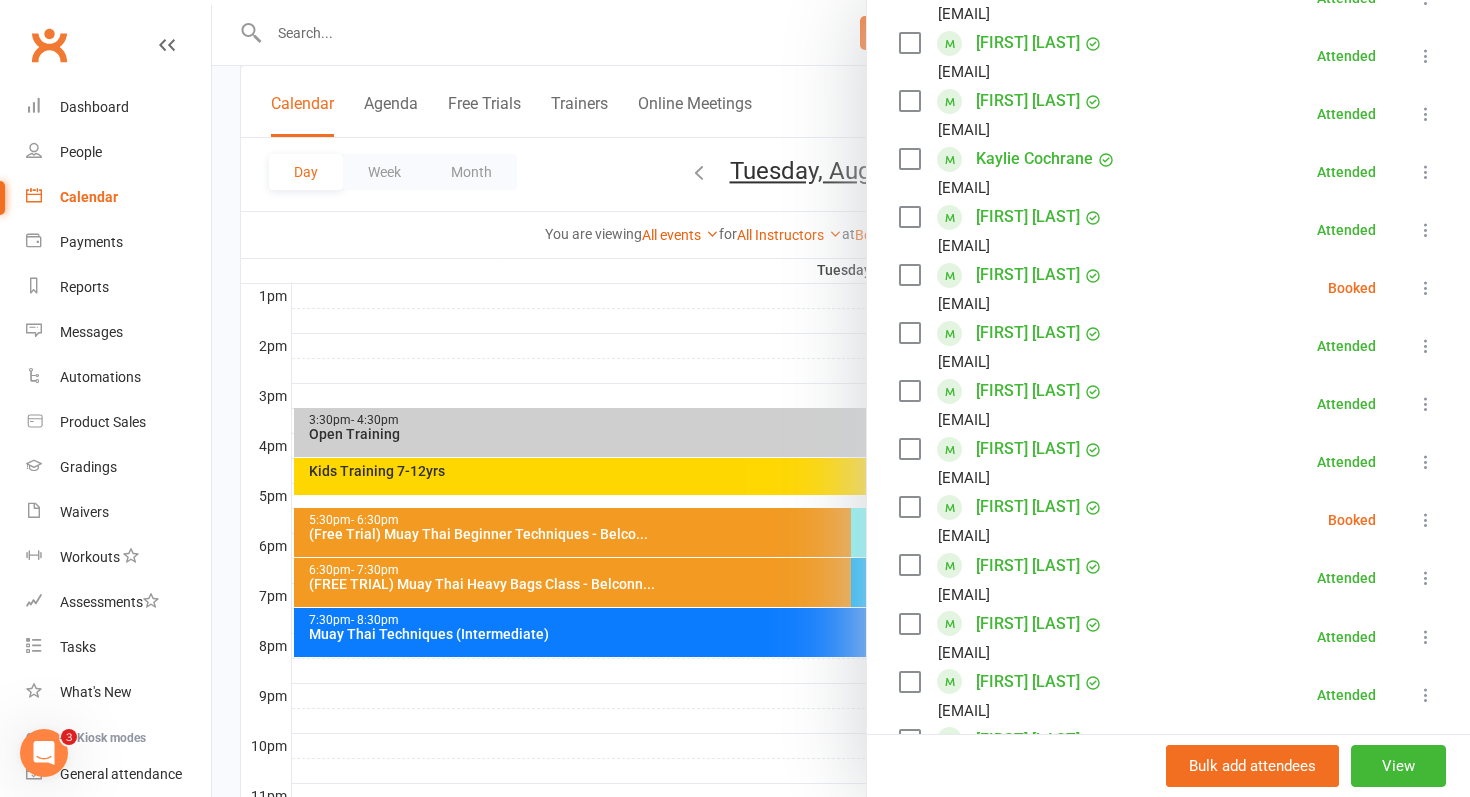 scroll, scrollTop: 704, scrollLeft: 0, axis: vertical 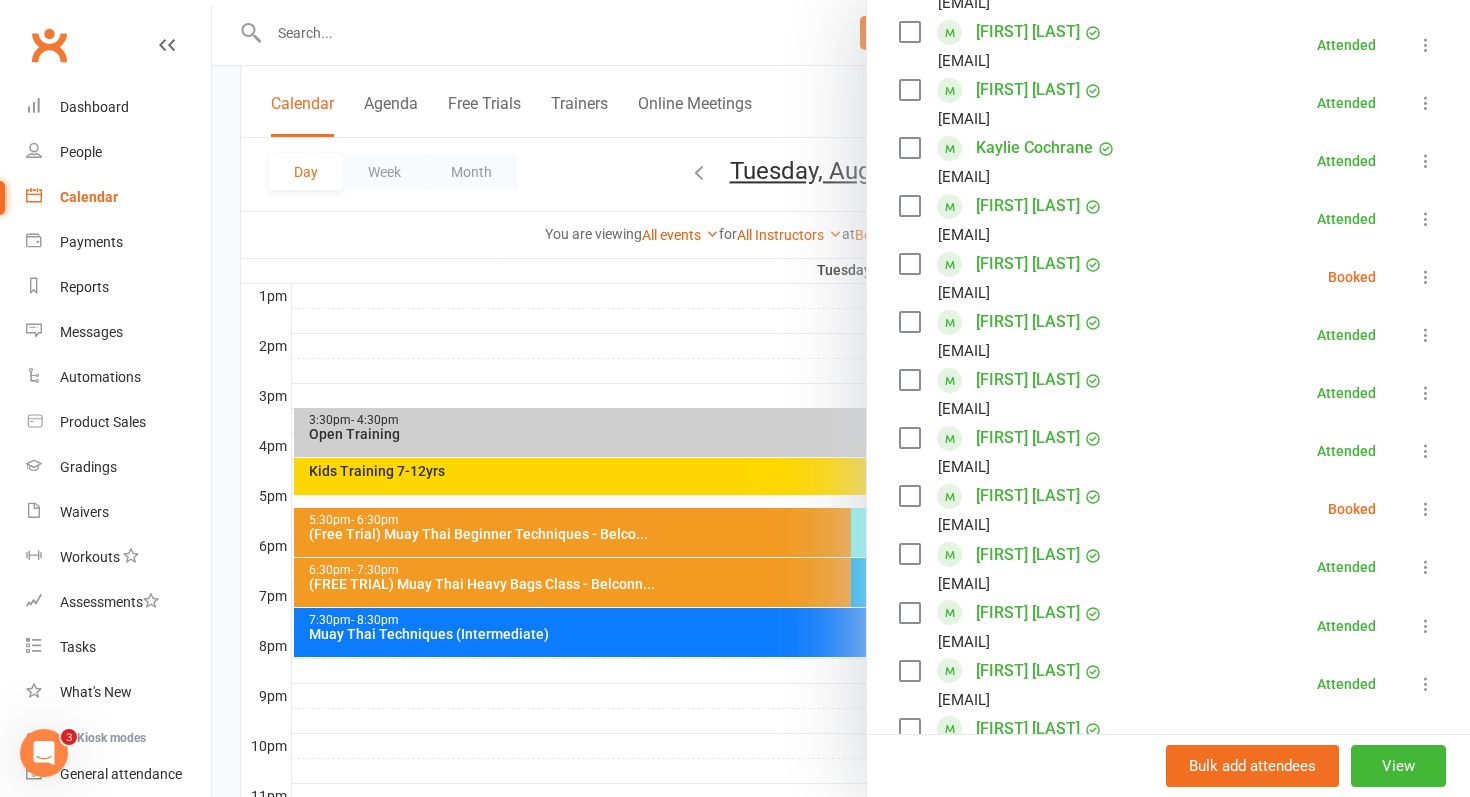 click at bounding box center (1426, 277) 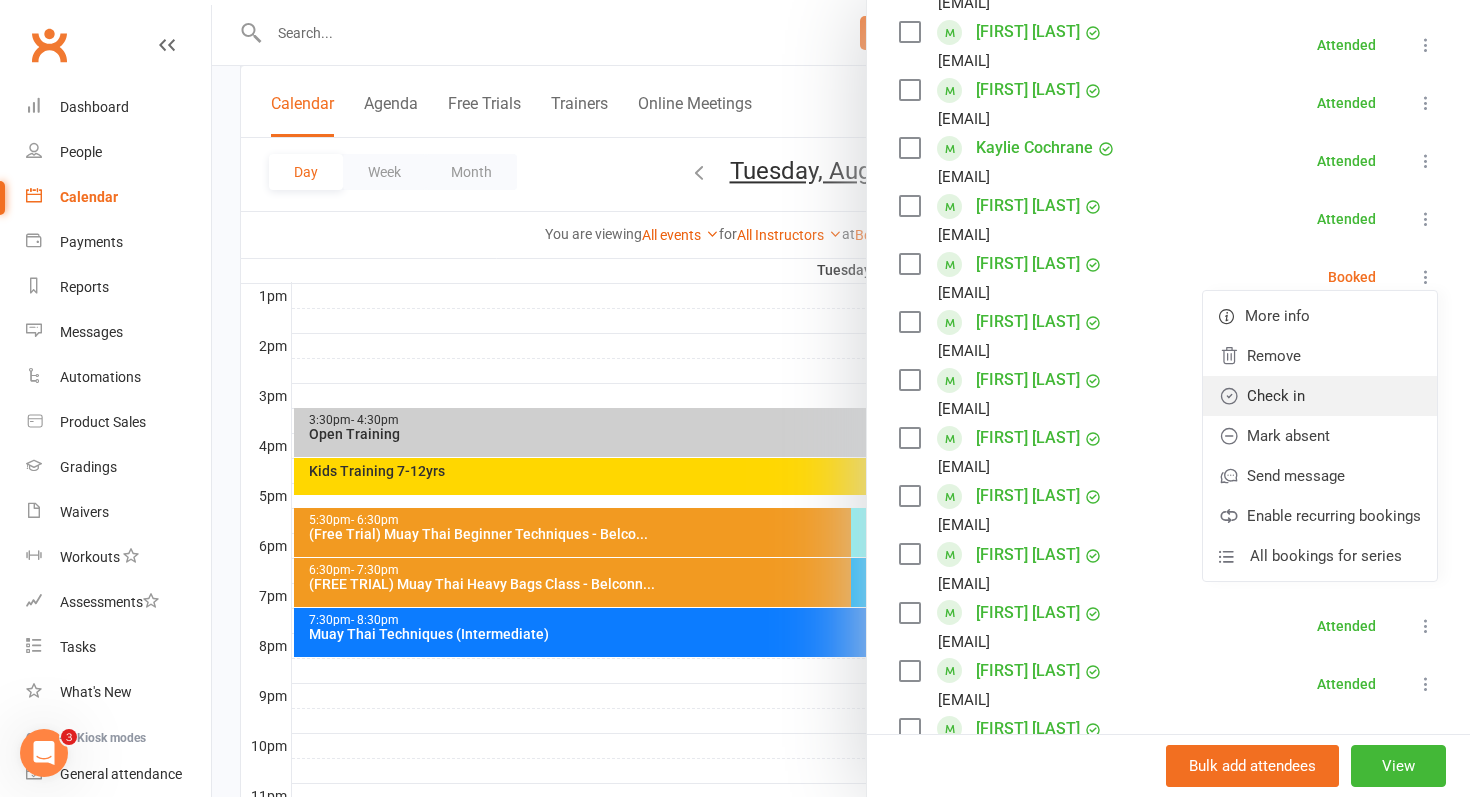 click on "Check in" at bounding box center [1320, 396] 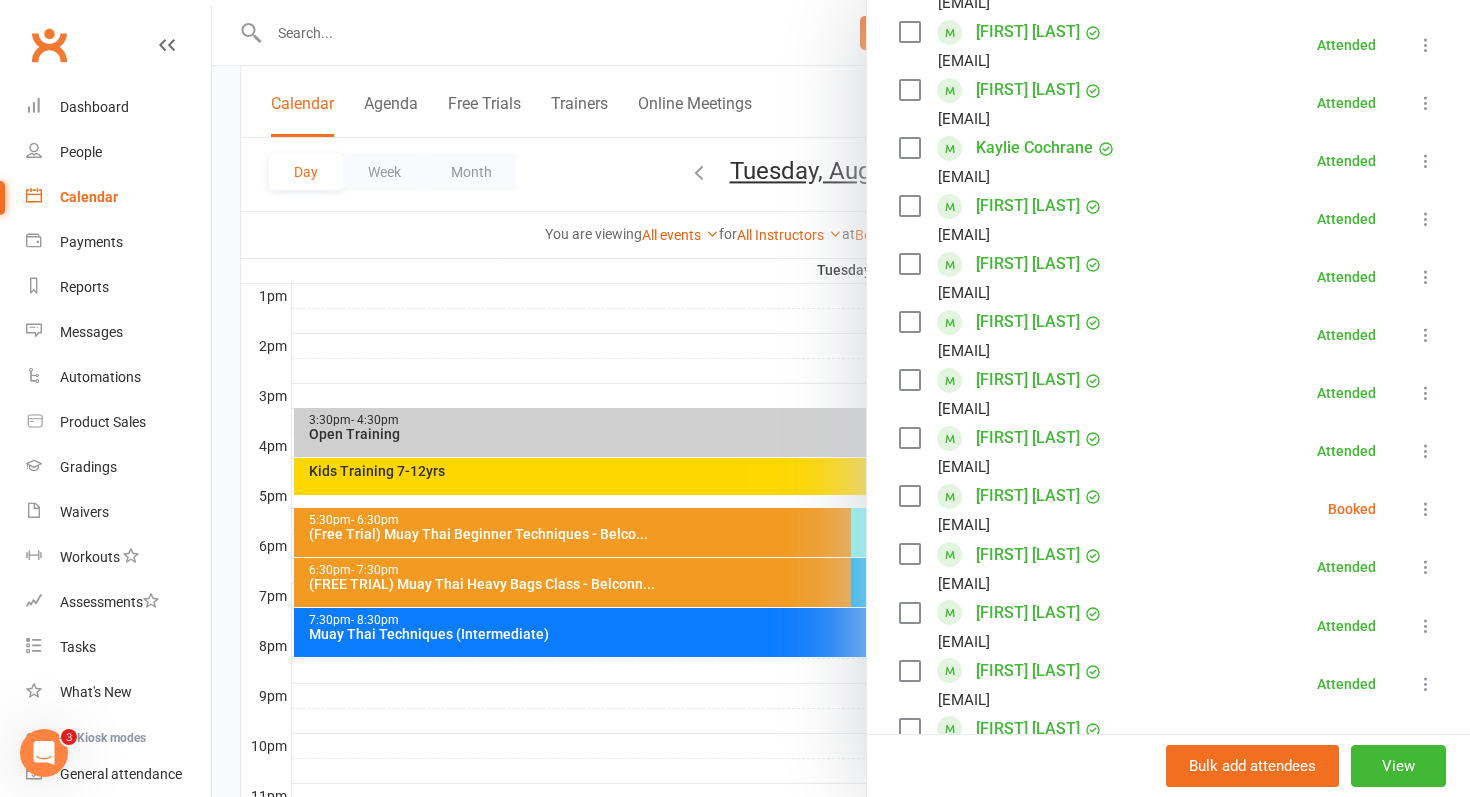 click at bounding box center [1426, 509] 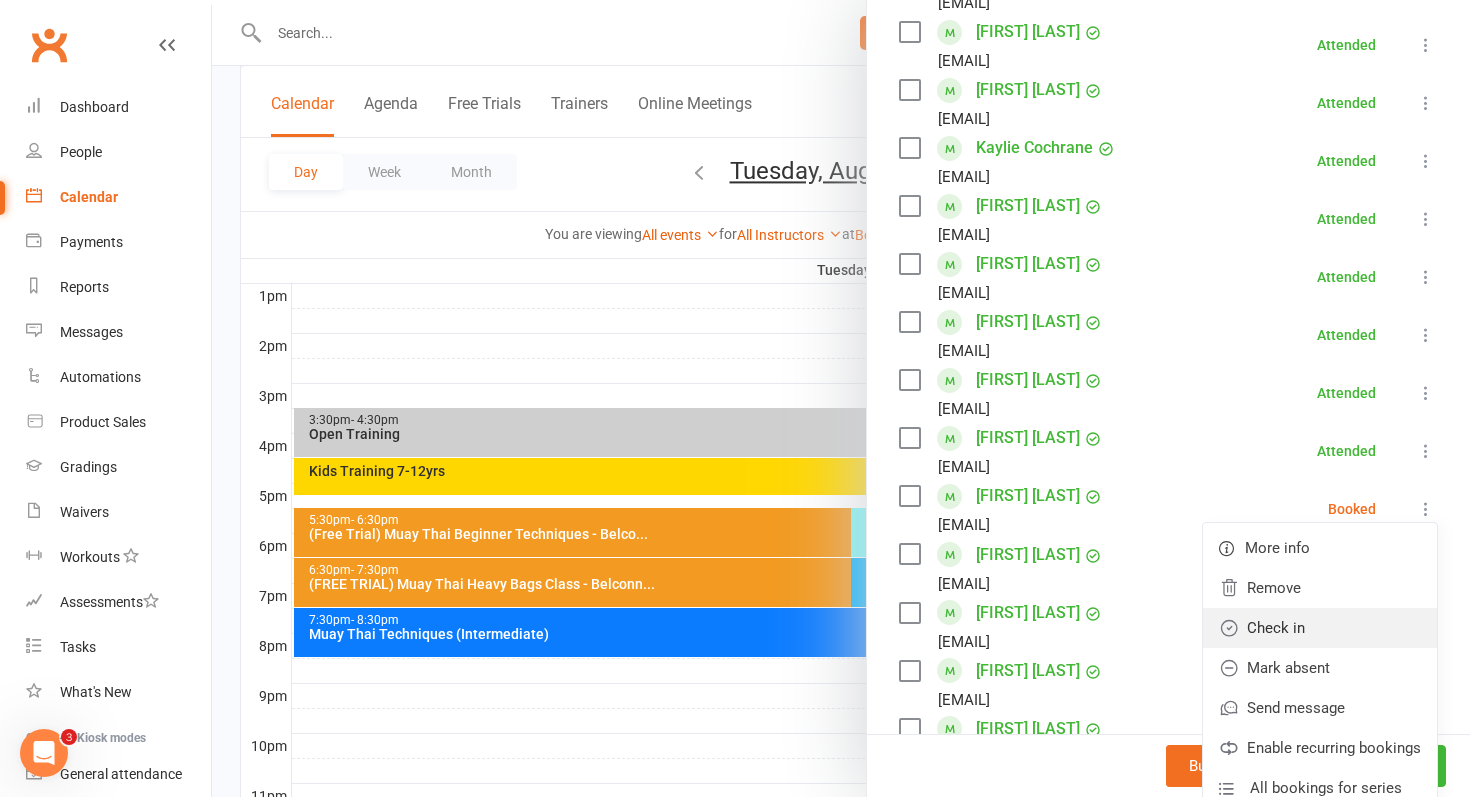click on "Check in" at bounding box center (1320, 628) 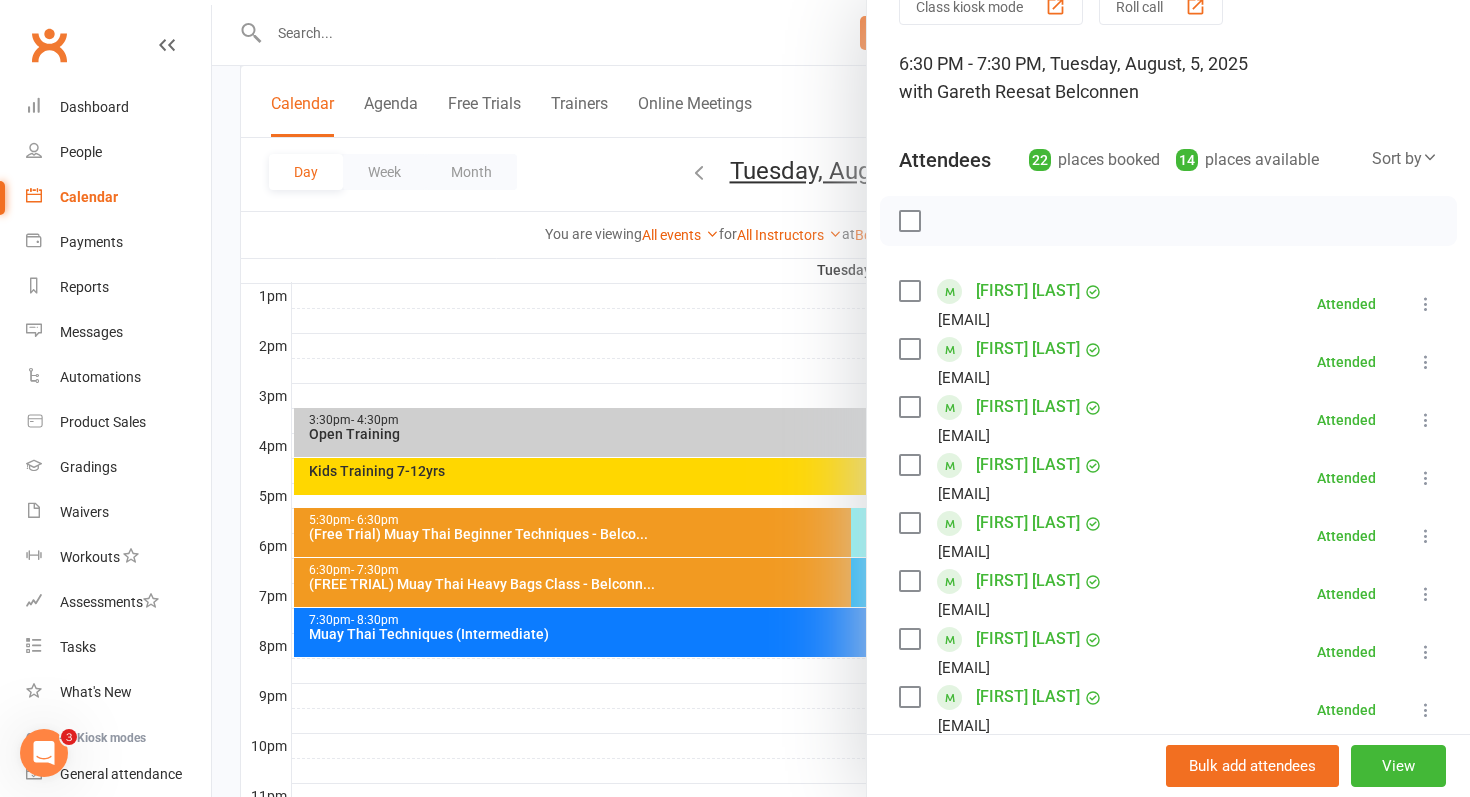 scroll, scrollTop: 0, scrollLeft: 0, axis: both 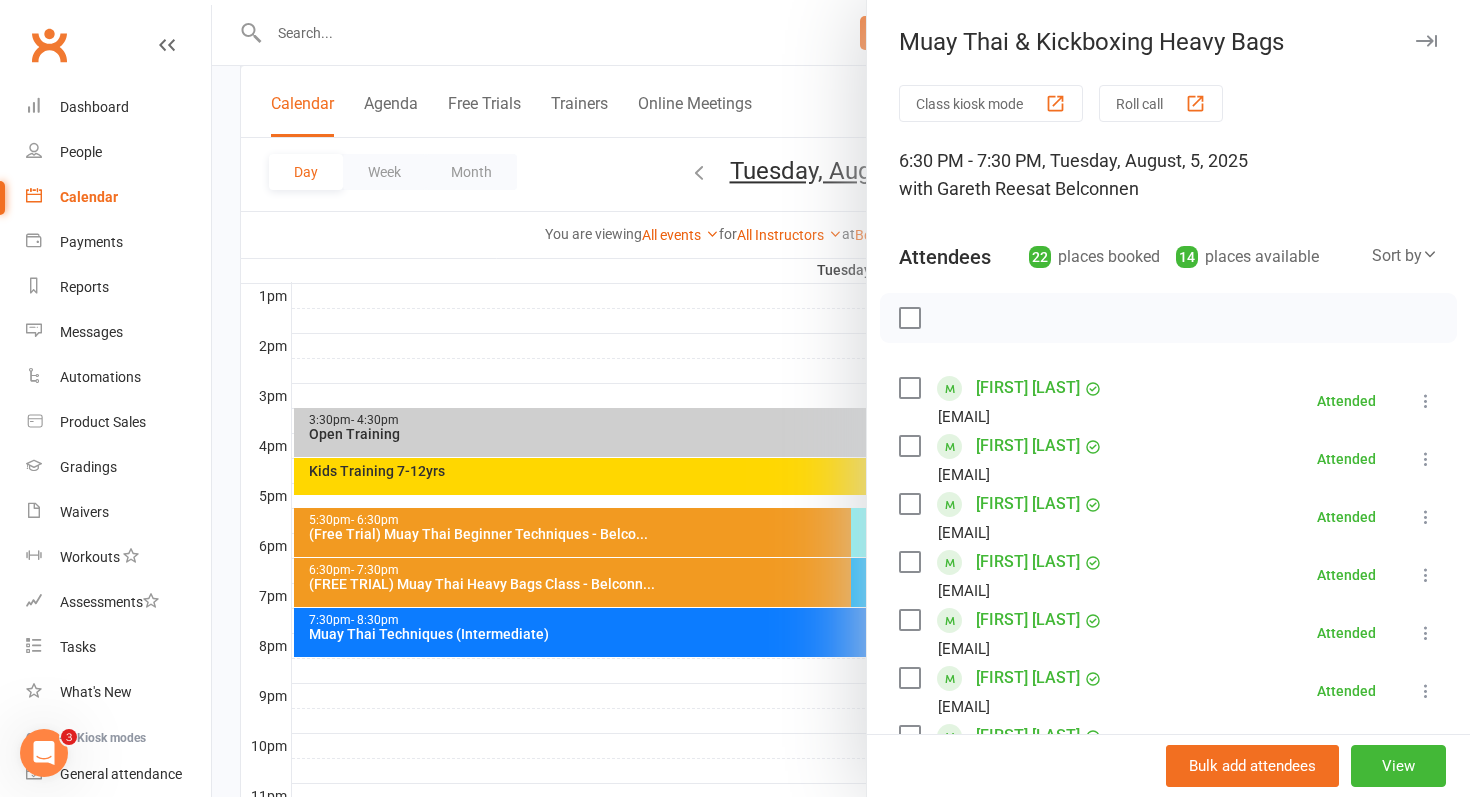 click at bounding box center (841, 398) 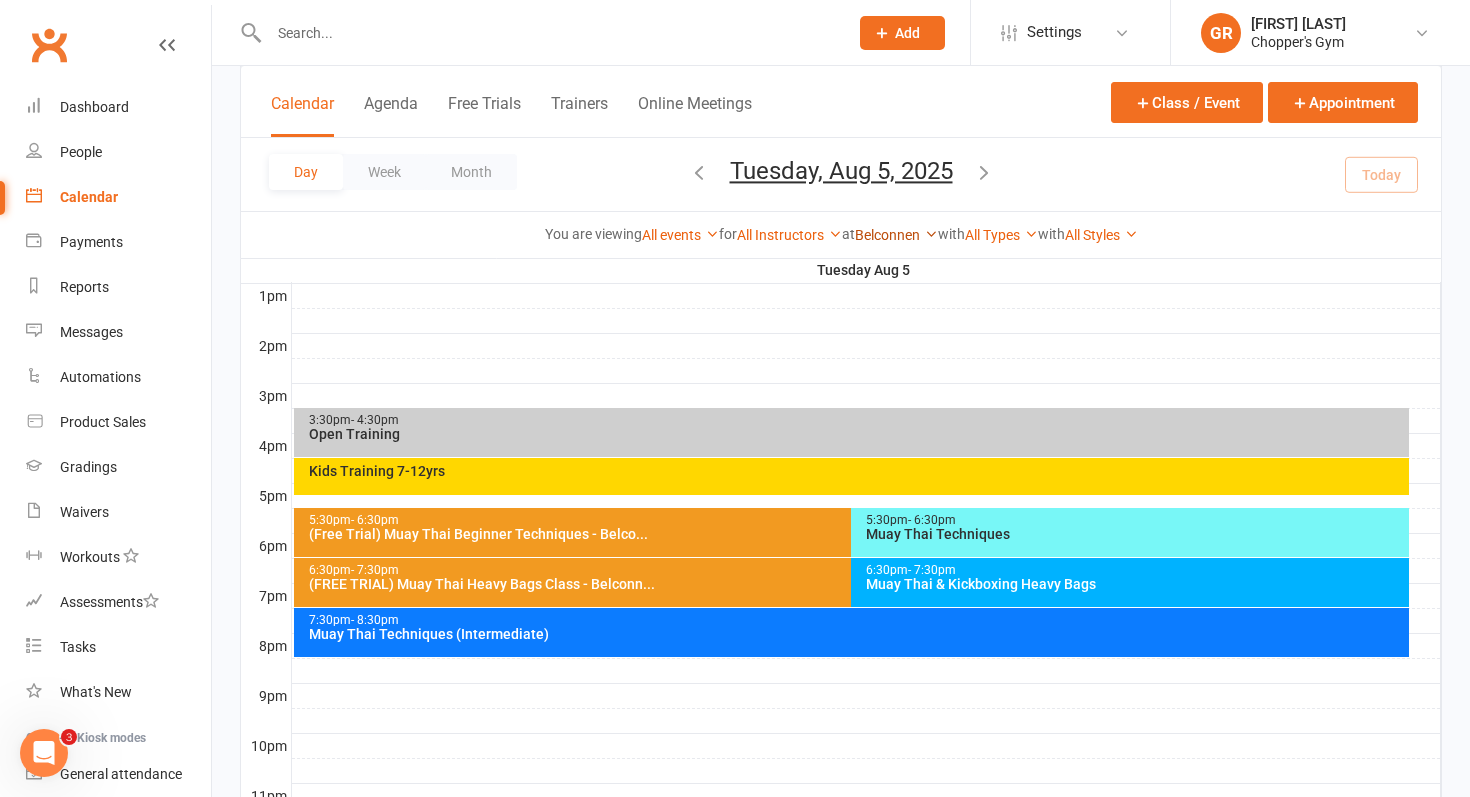 click on "Belconnen" at bounding box center [896, 235] 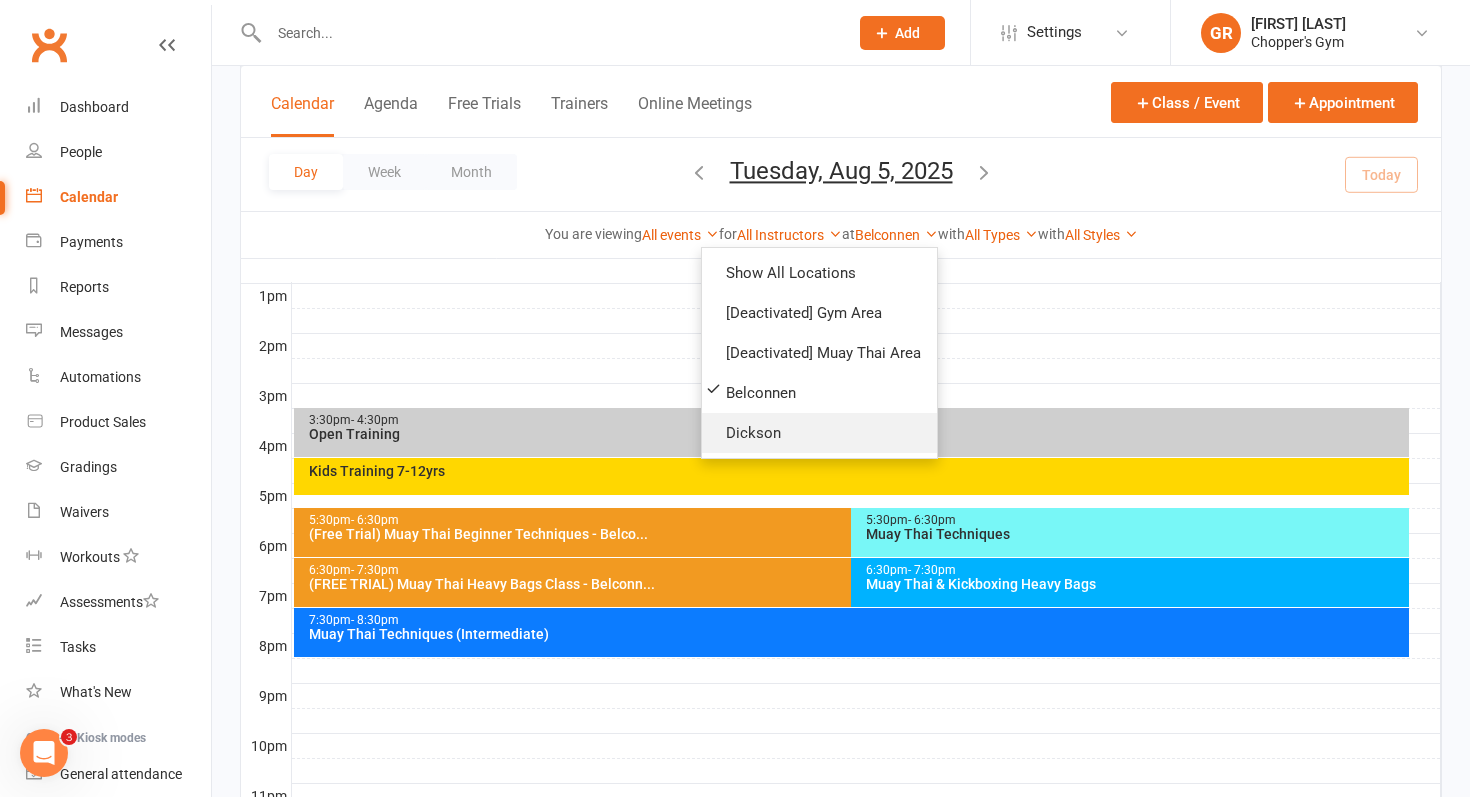 click on "Dickson" at bounding box center [819, 433] 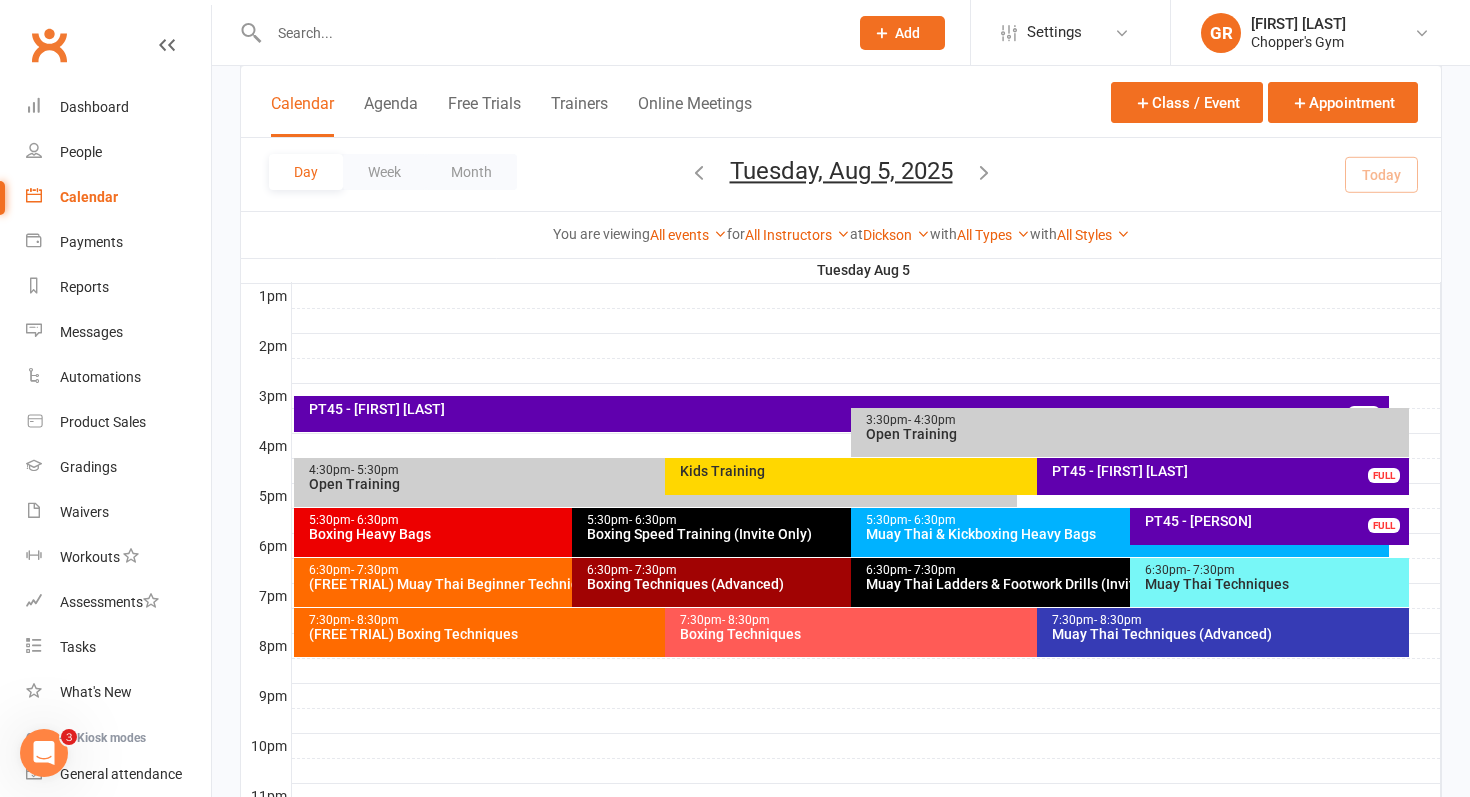 scroll, scrollTop: 867, scrollLeft: 0, axis: vertical 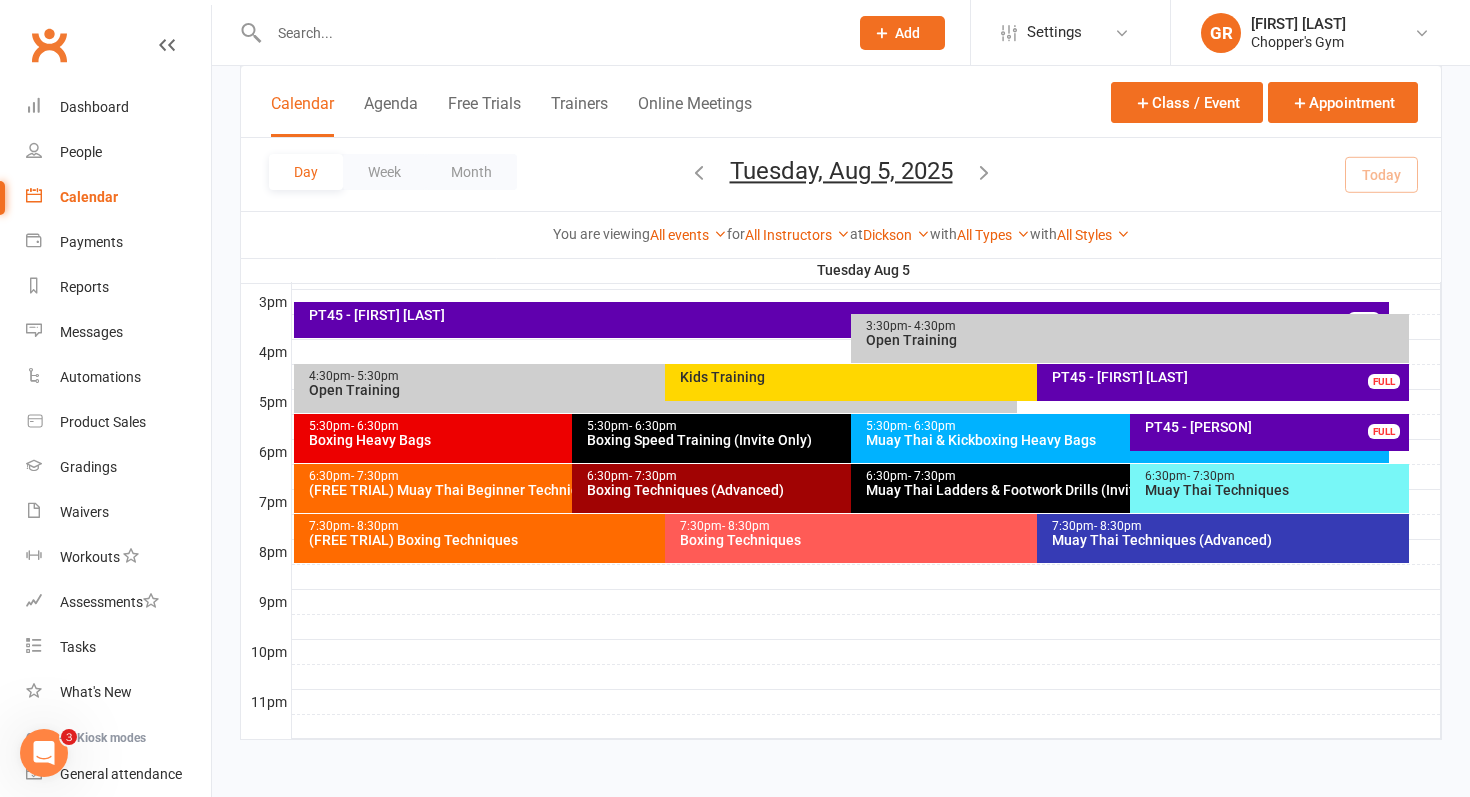 click on "7:30pm  - 8:30pm Muay Thai Techniques (Advanced)" at bounding box center (1223, 538) 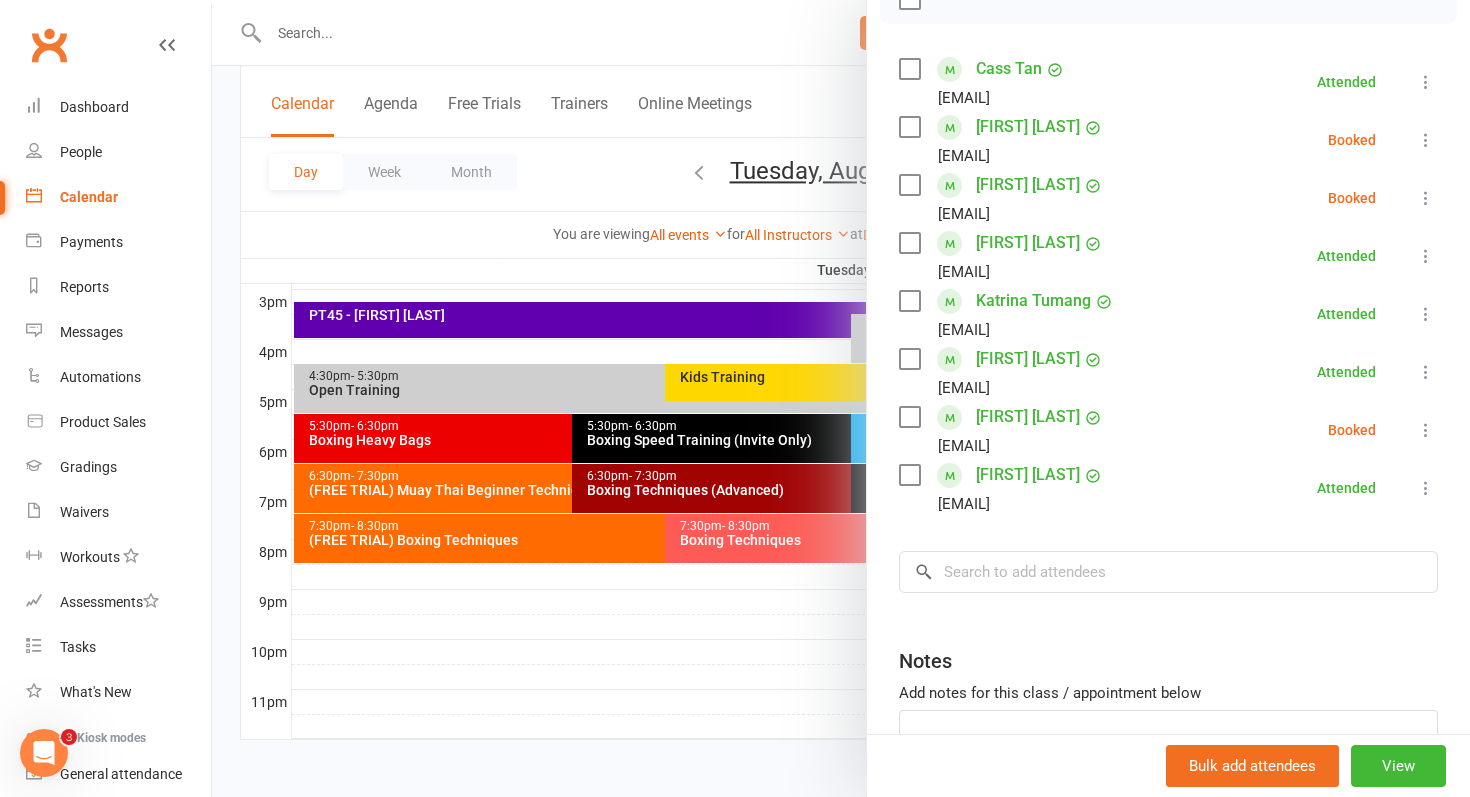 scroll, scrollTop: 321, scrollLeft: 0, axis: vertical 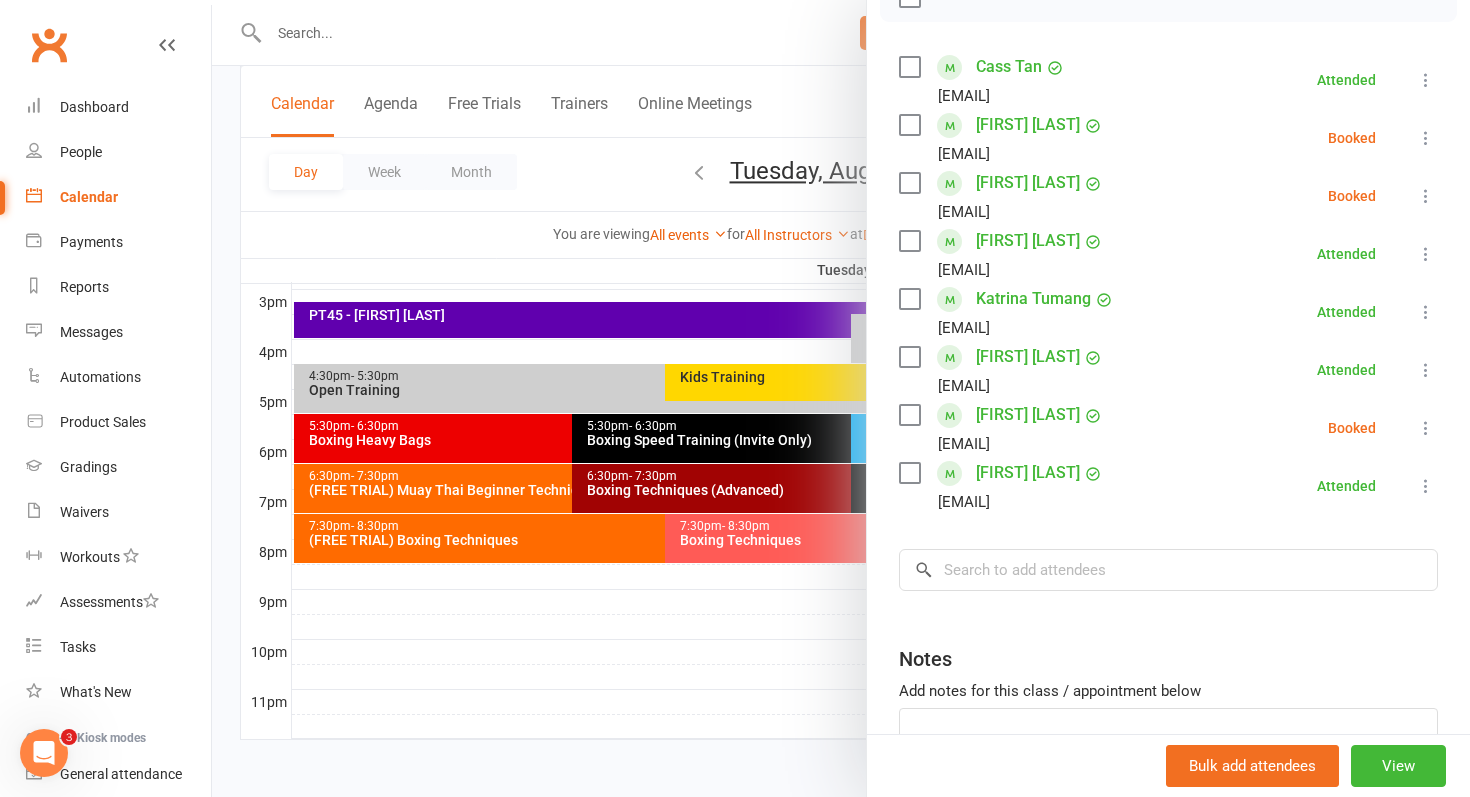 click at bounding box center [841, 398] 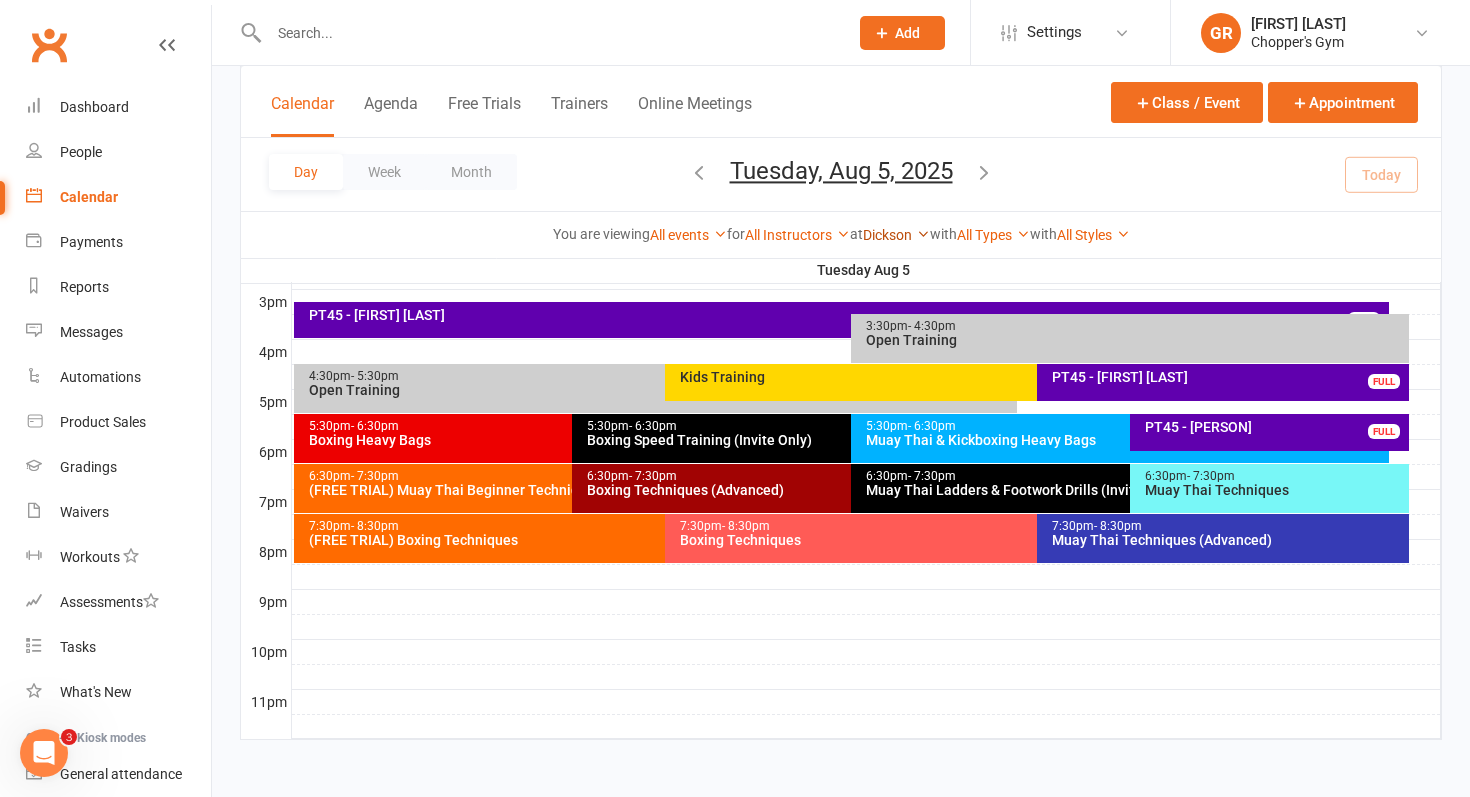 click on "Dickson" at bounding box center (896, 235) 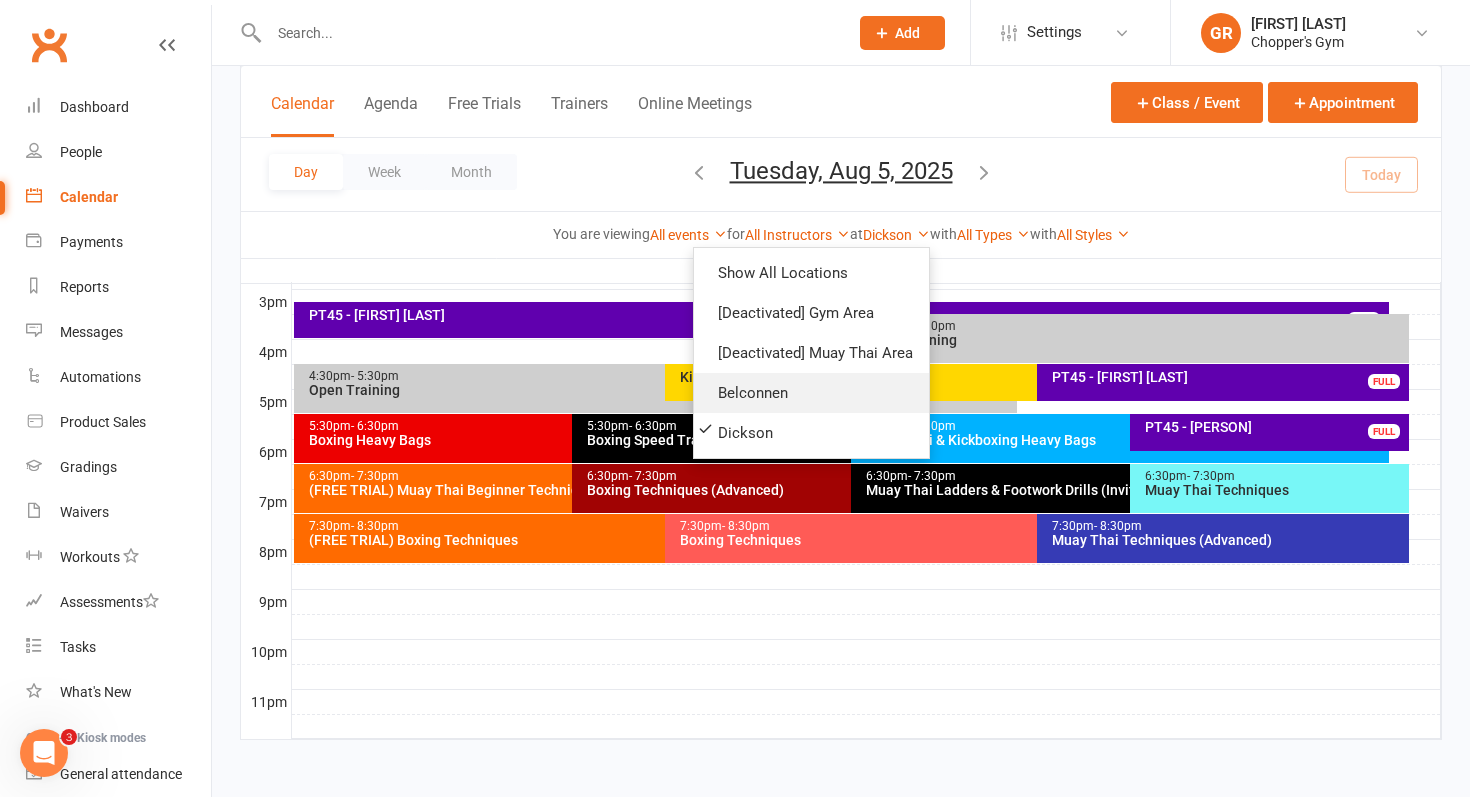 click on "Belconnen" at bounding box center [811, 393] 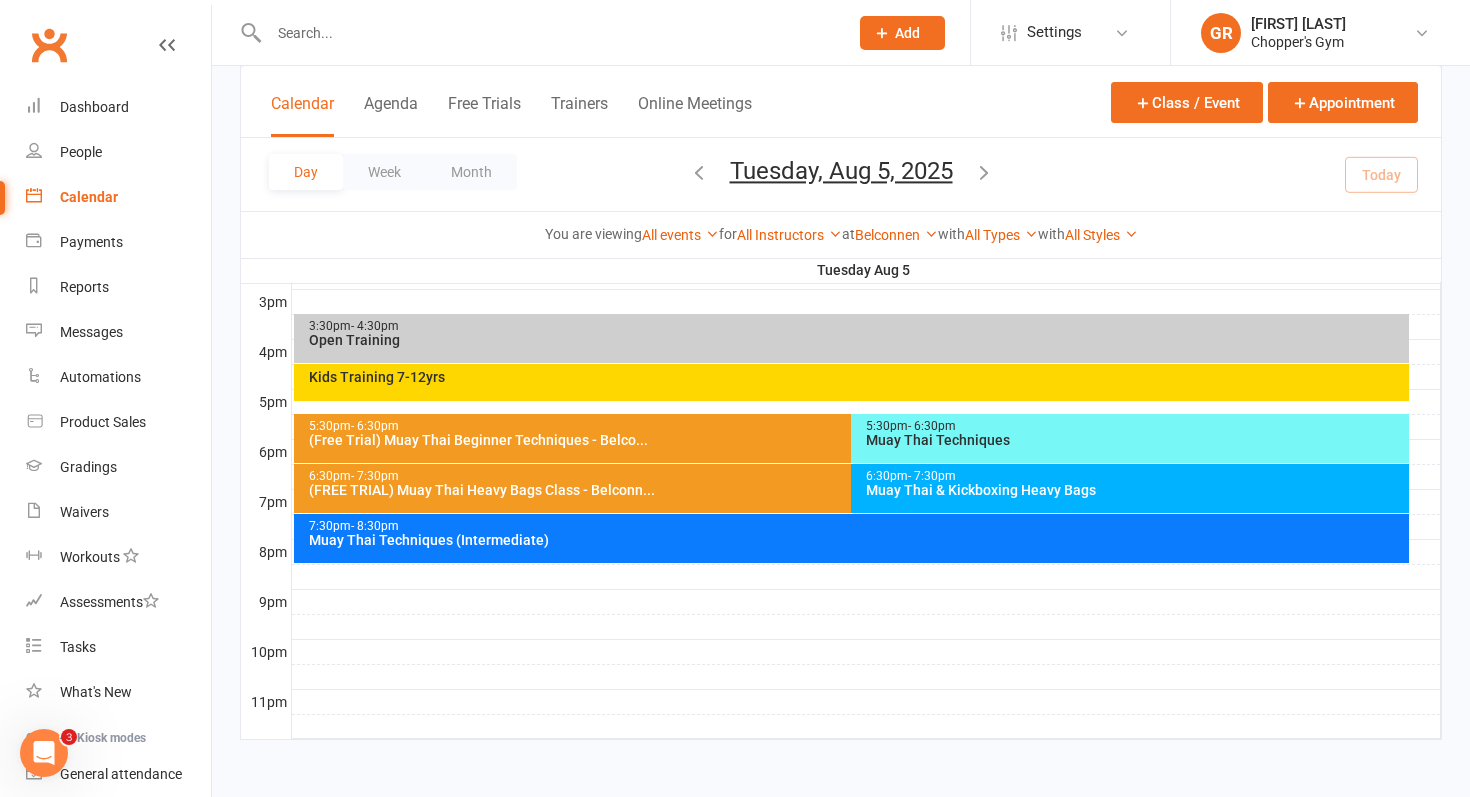click on "[TIME] - [TIME] [EVENT_NAME]" at bounding box center [852, 538] 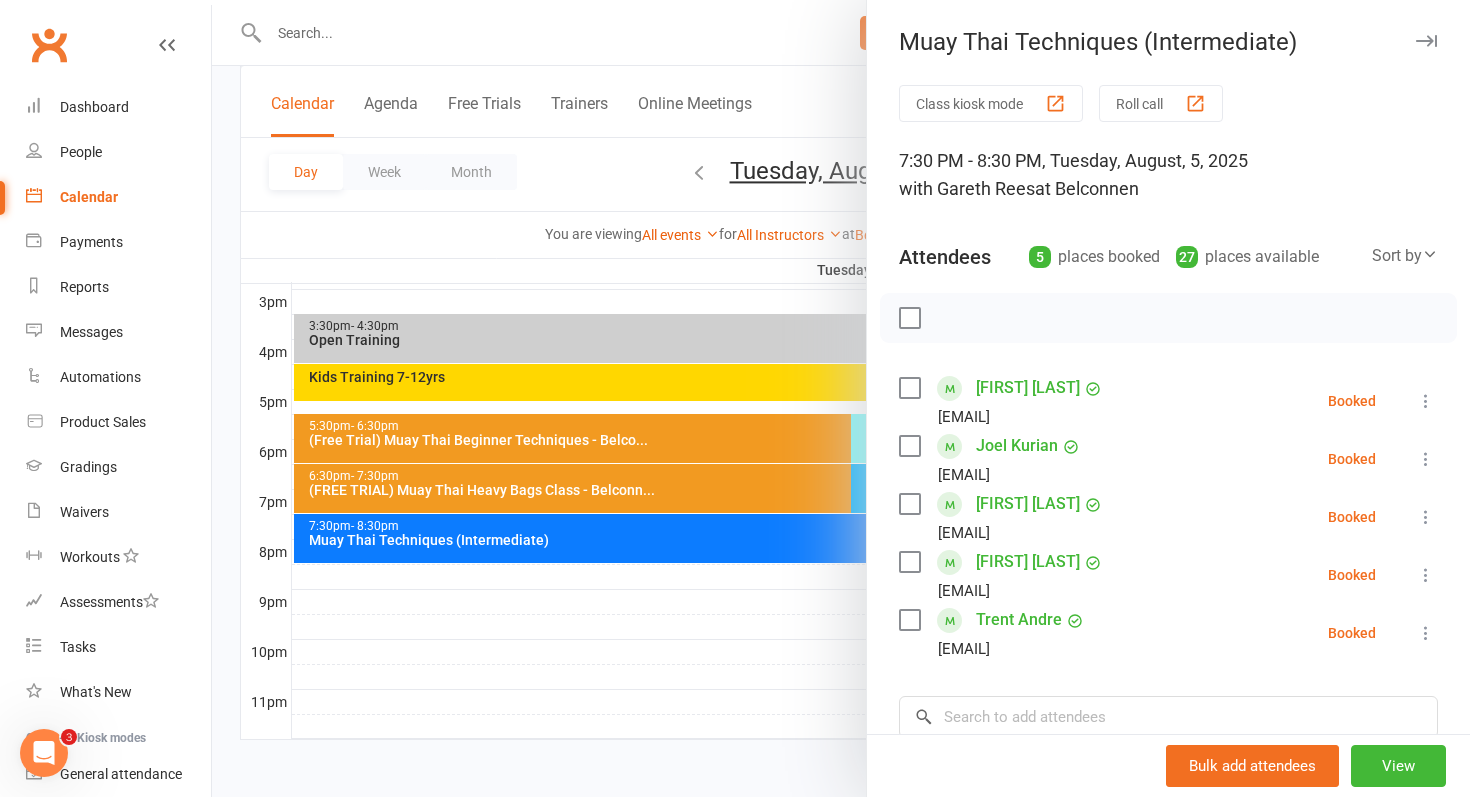 click at bounding box center (841, 398) 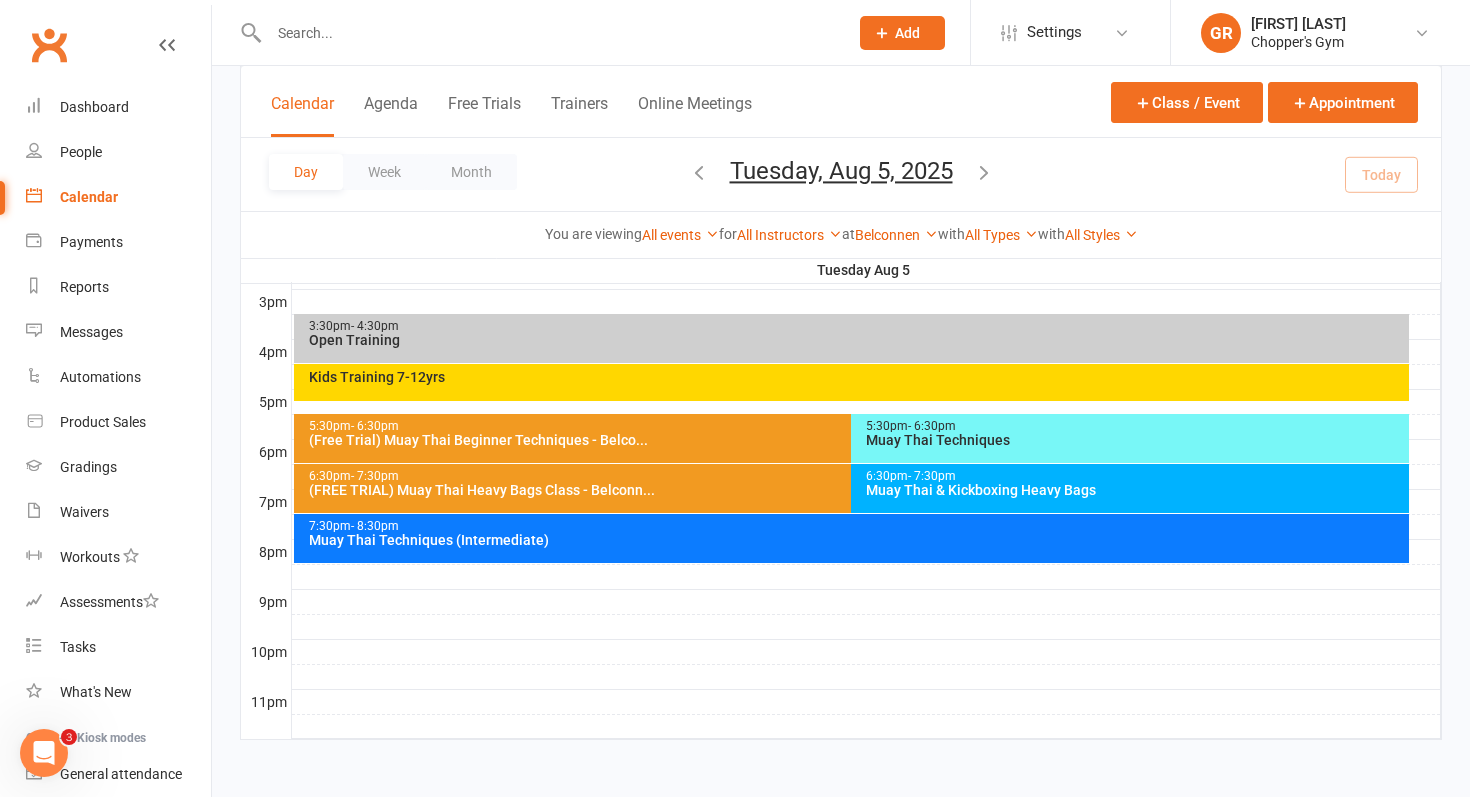 click at bounding box center [548, 33] 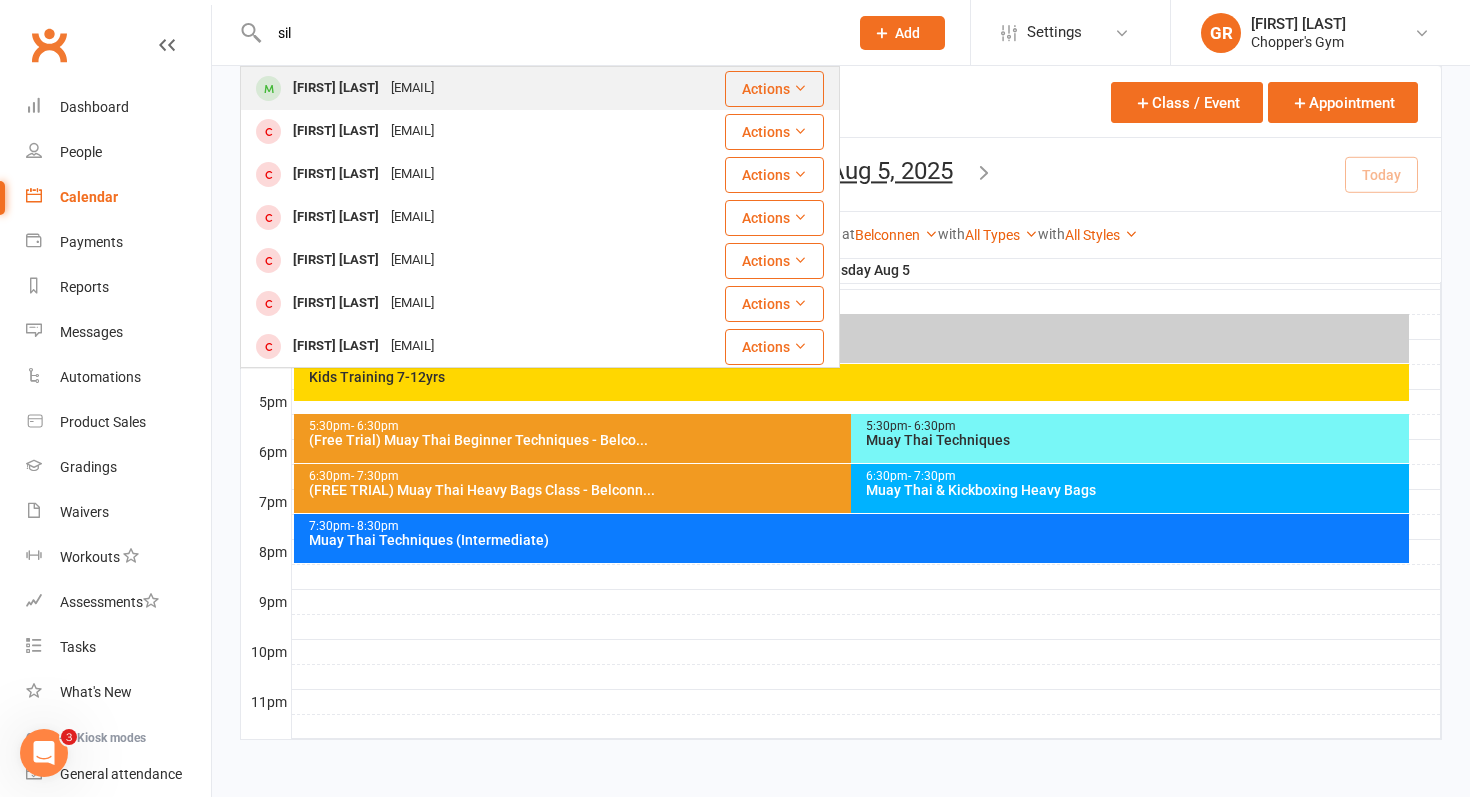 type on "sil" 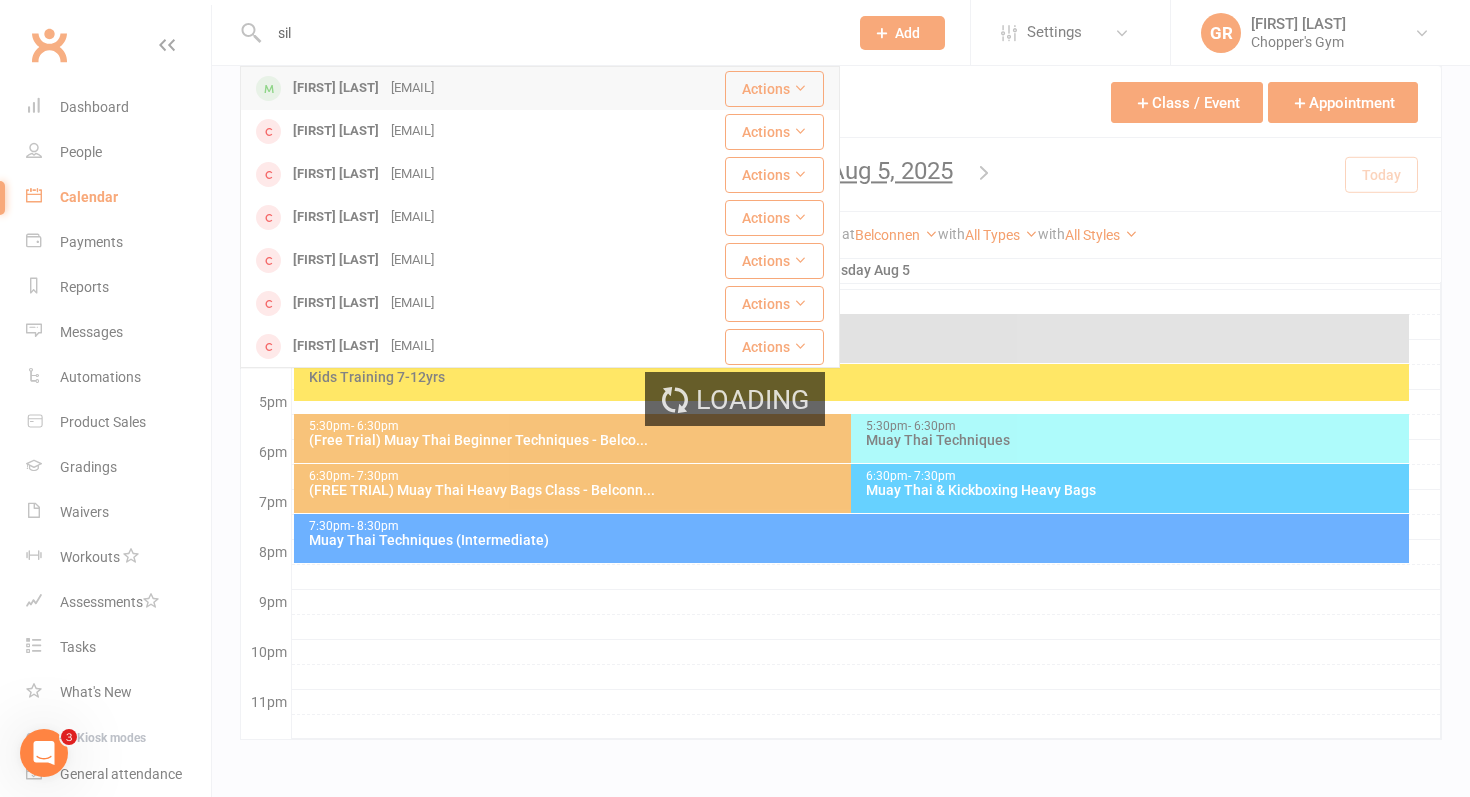 type 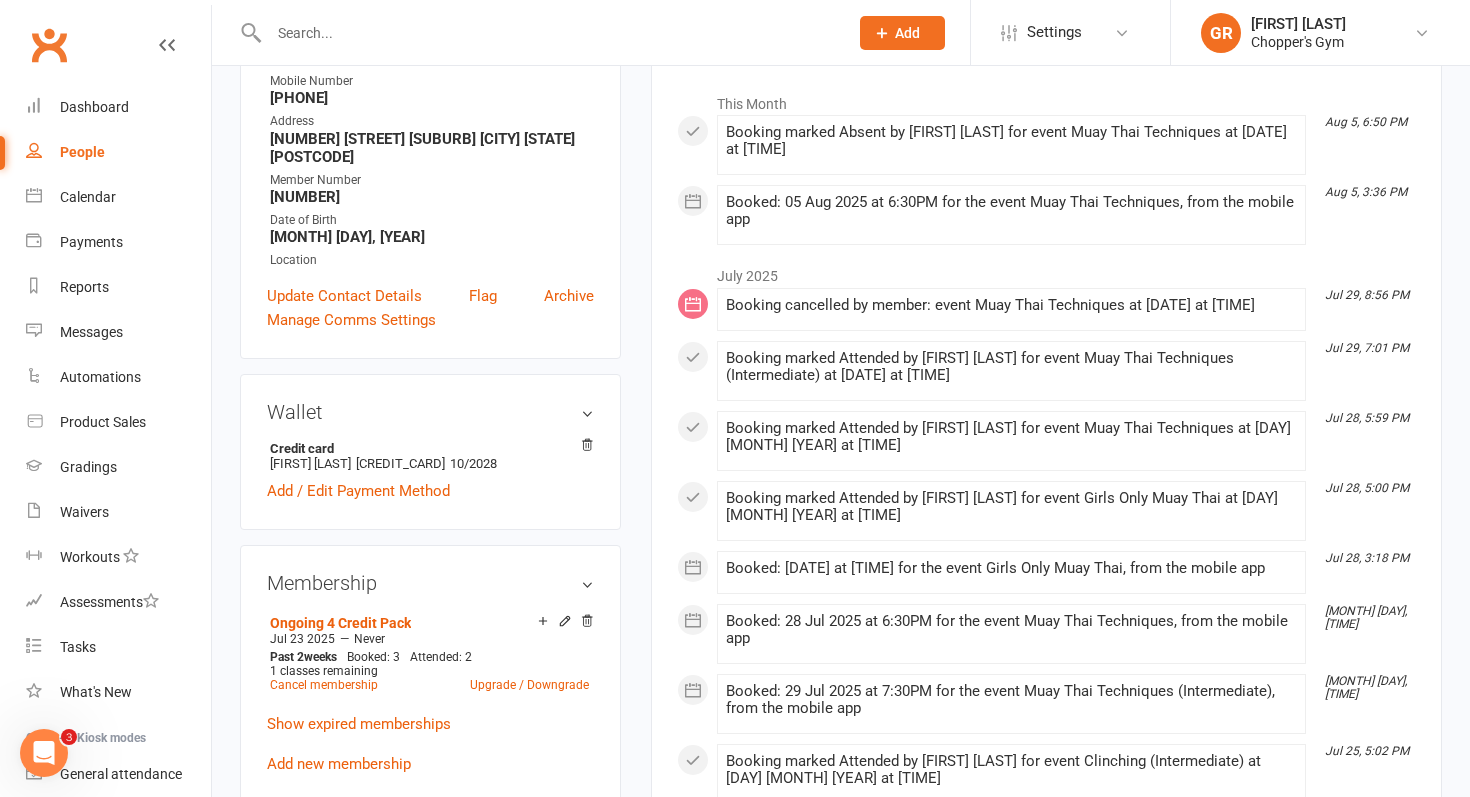 scroll, scrollTop: 321, scrollLeft: 0, axis: vertical 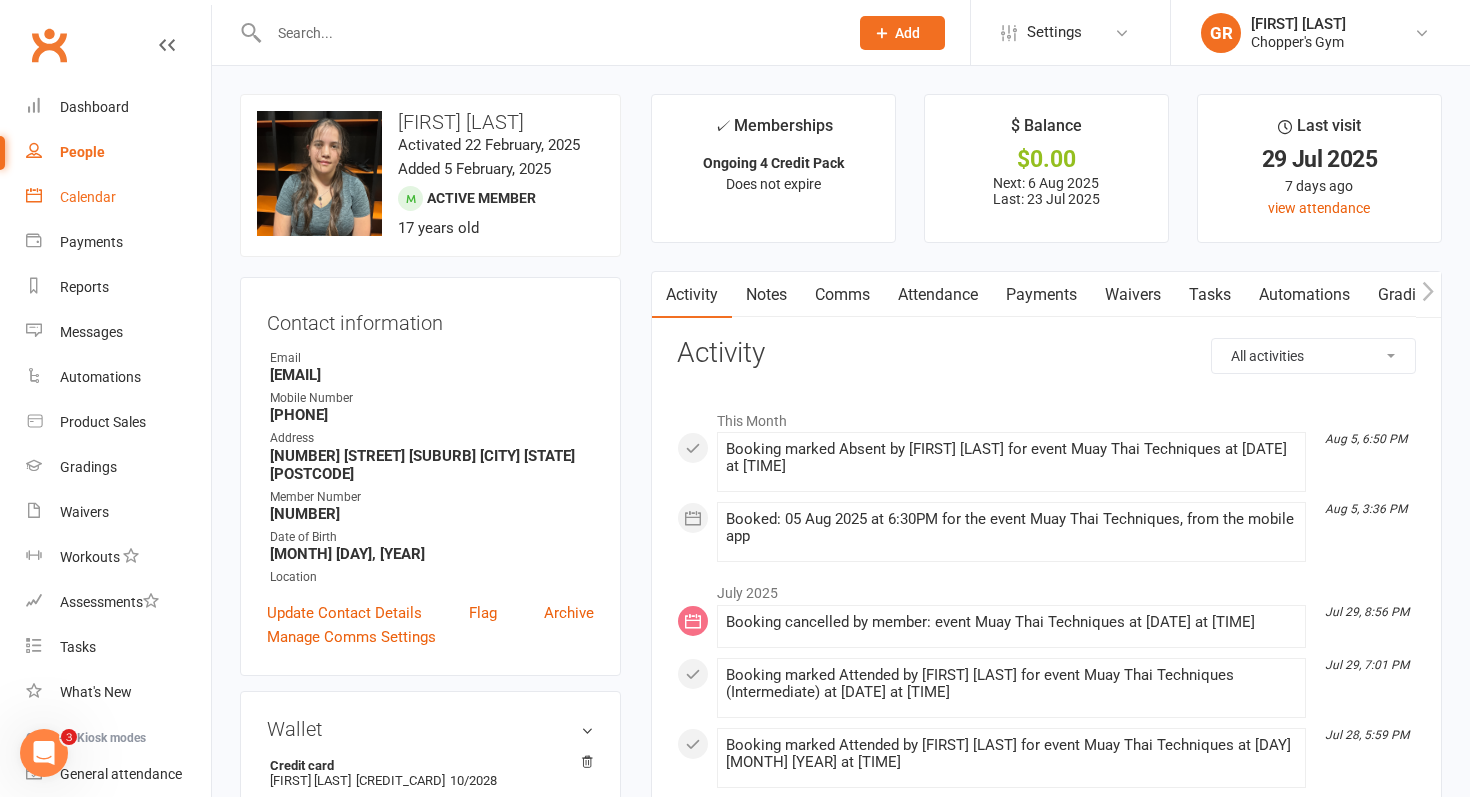 click on "Payments" at bounding box center [1041, 295] 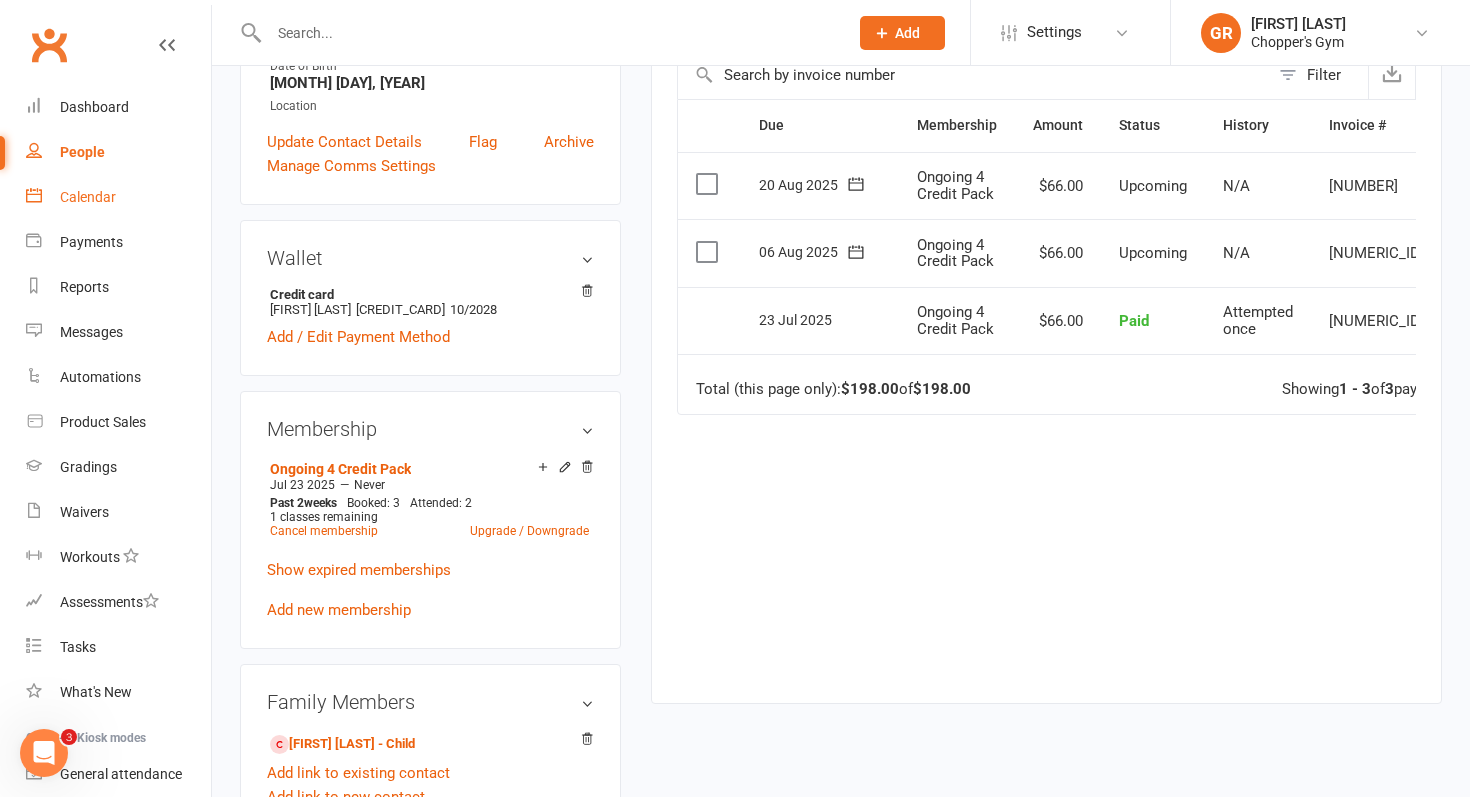 scroll, scrollTop: 476, scrollLeft: 0, axis: vertical 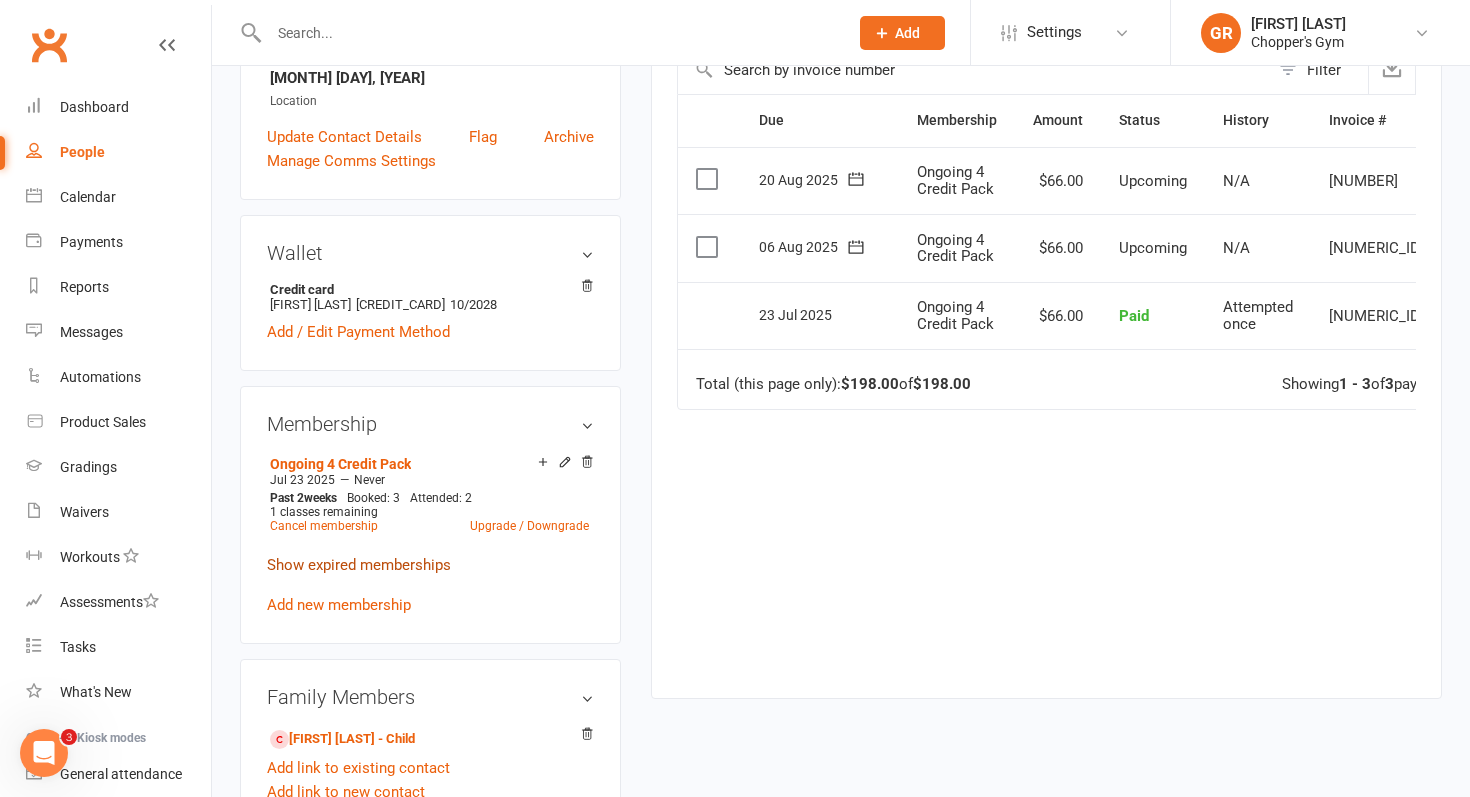click on "Show expired memberships" at bounding box center [359, 565] 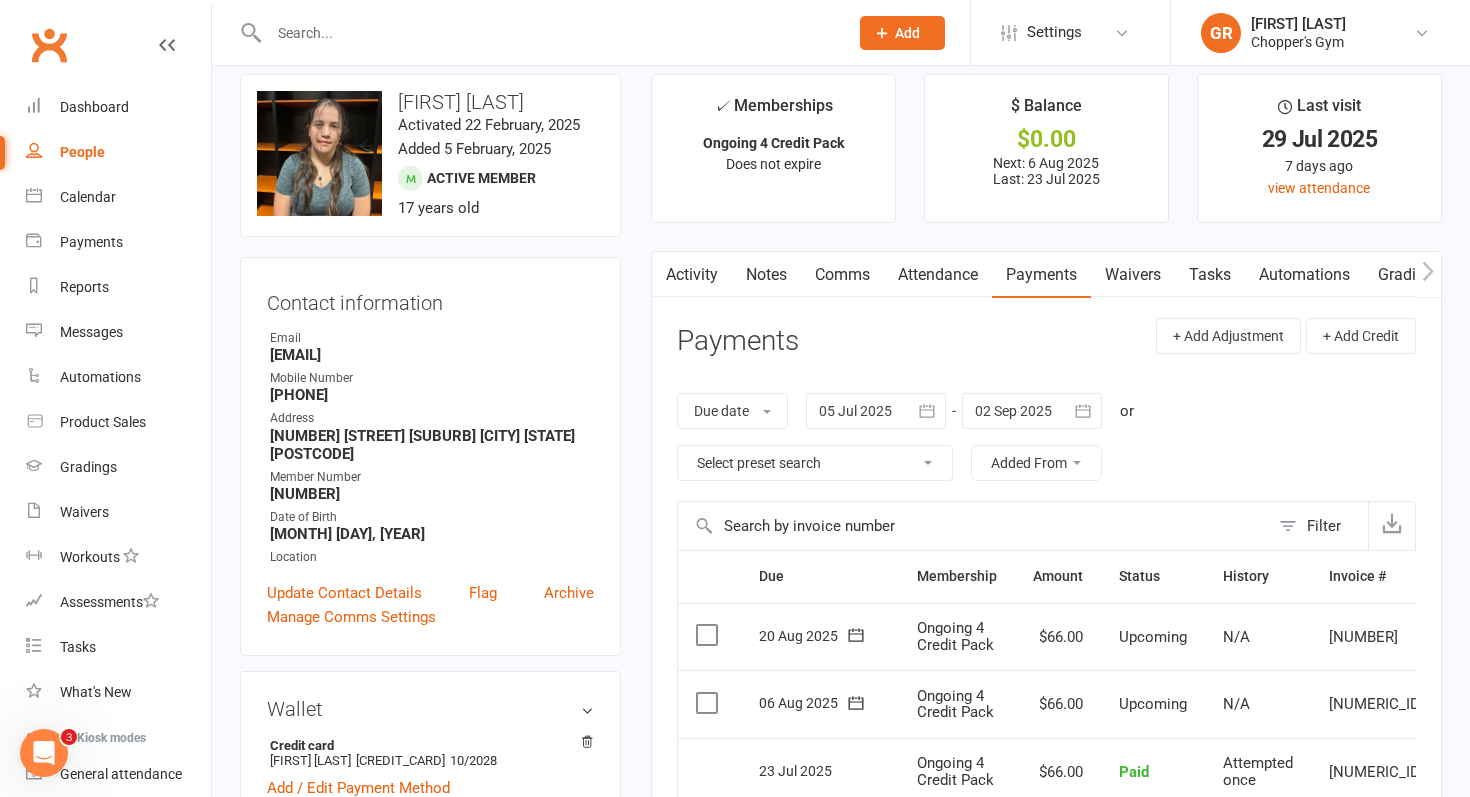 scroll, scrollTop: 32, scrollLeft: 0, axis: vertical 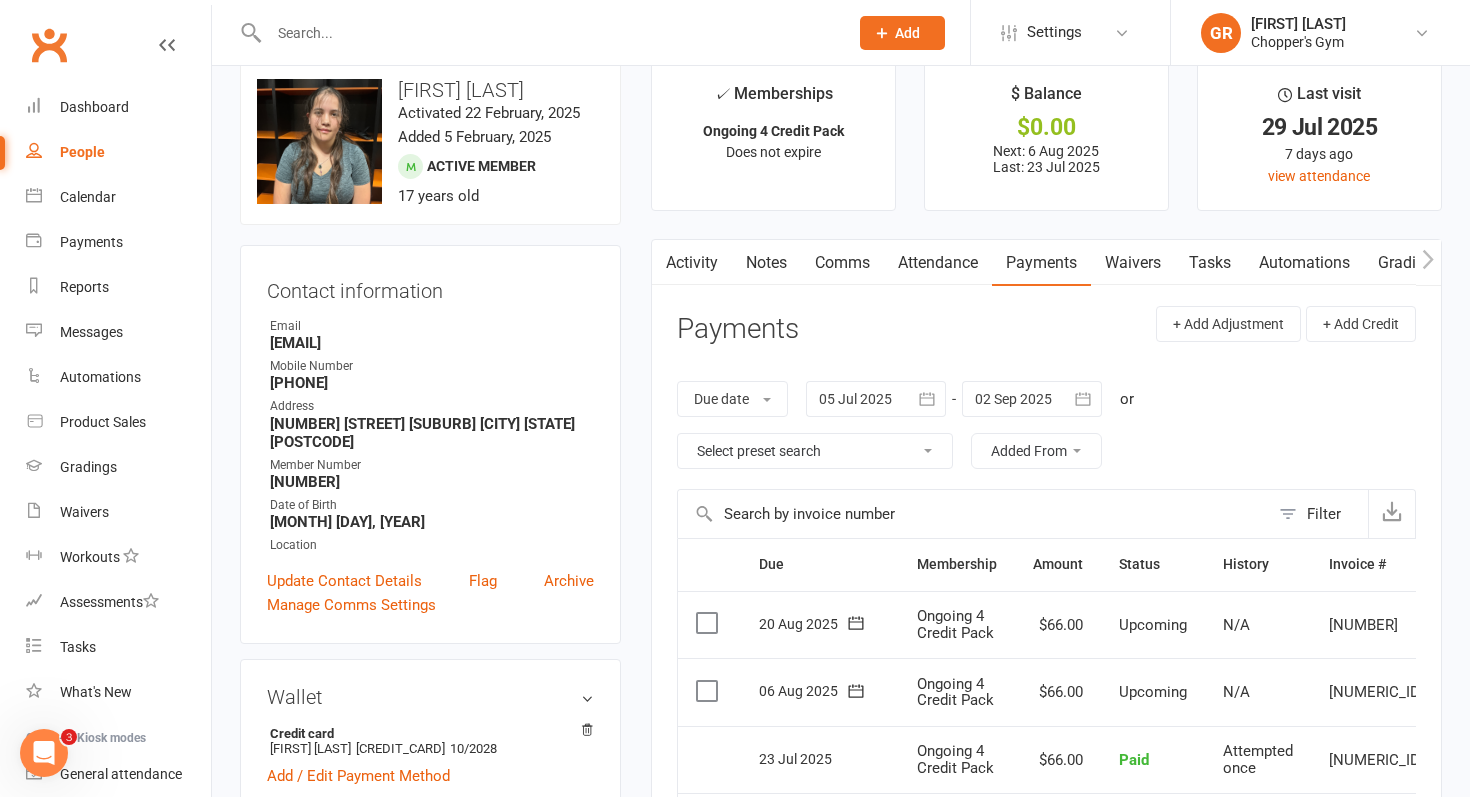 click on "Attendance" at bounding box center [938, 263] 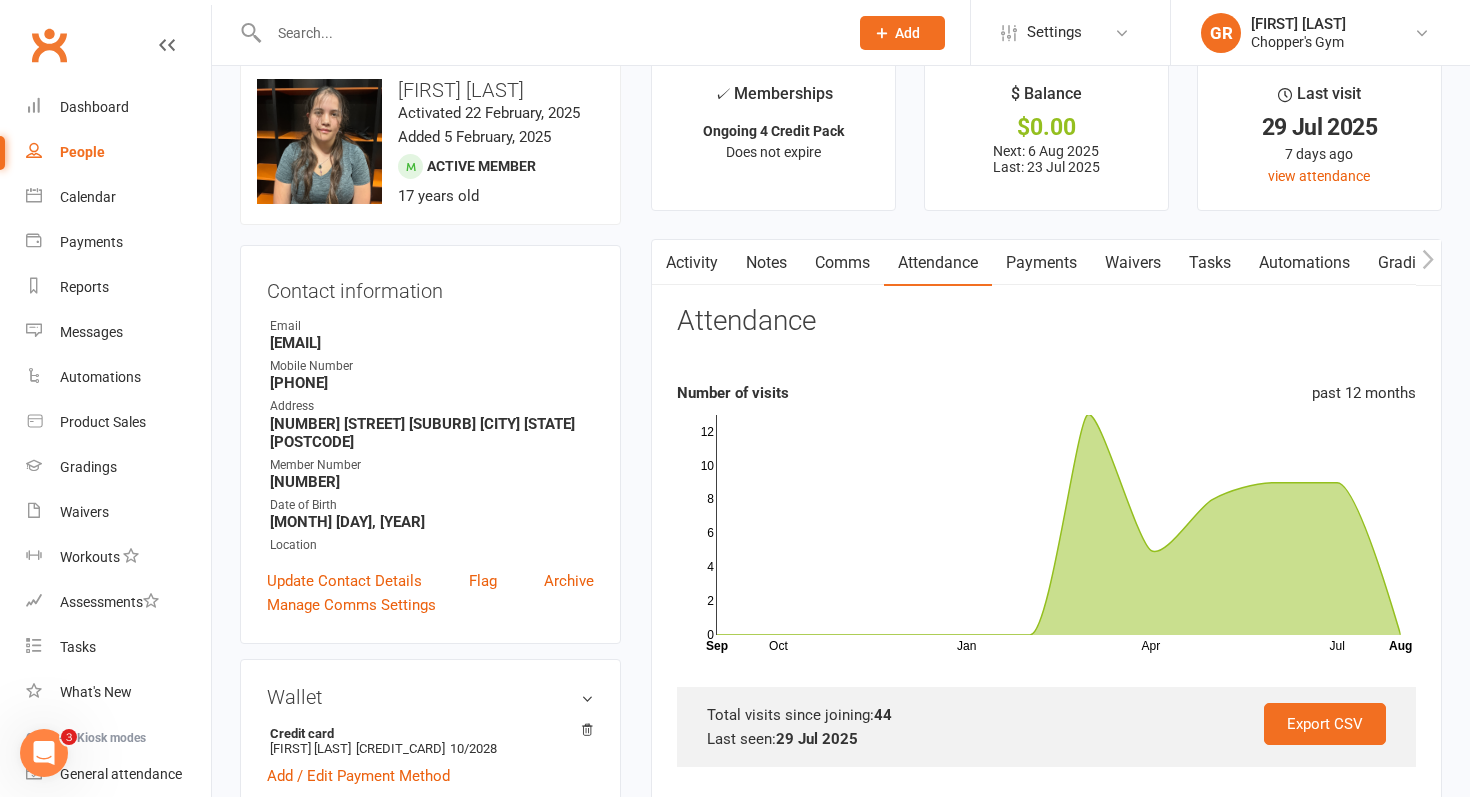 click on "Activity" at bounding box center (692, 263) 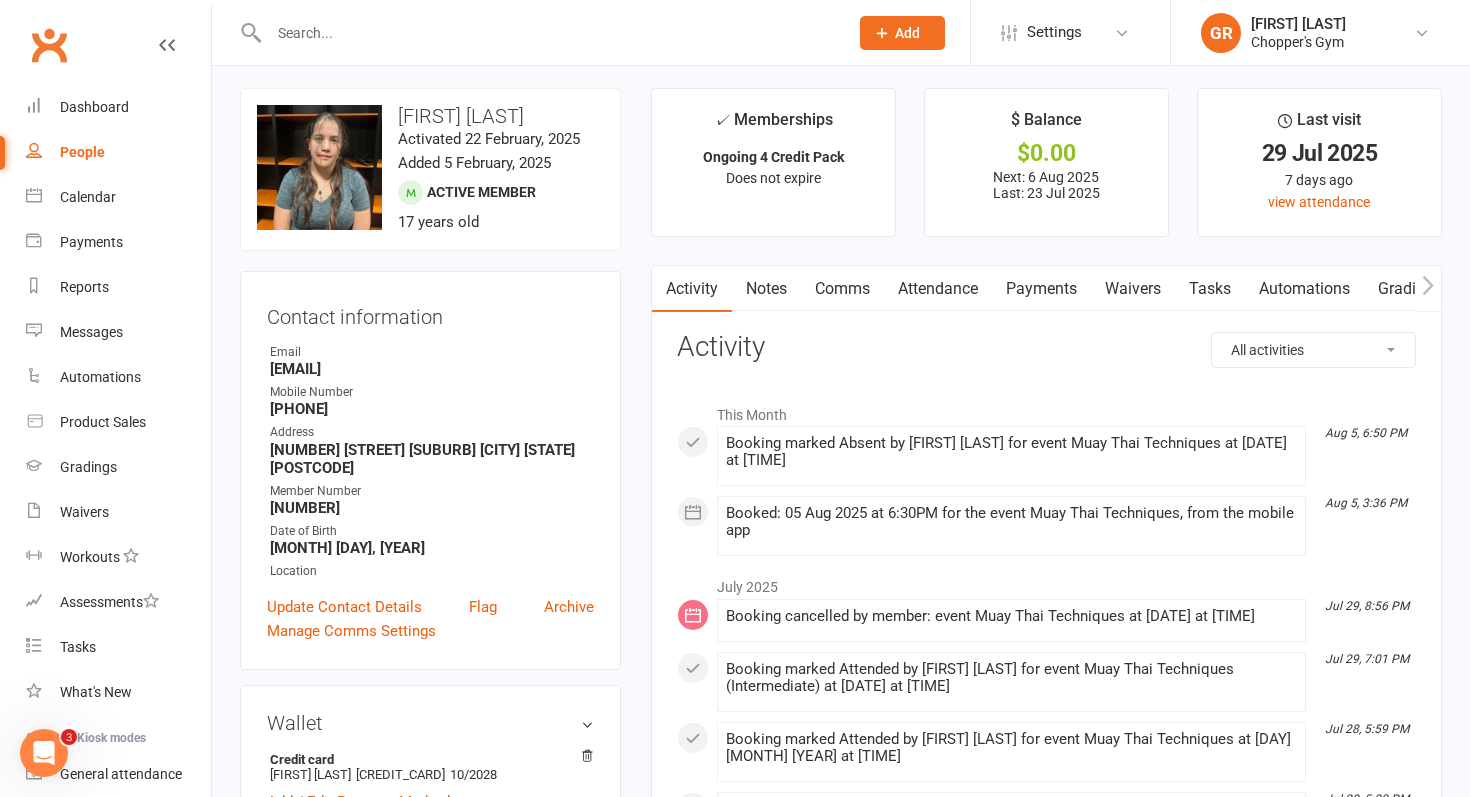 scroll, scrollTop: 0, scrollLeft: 0, axis: both 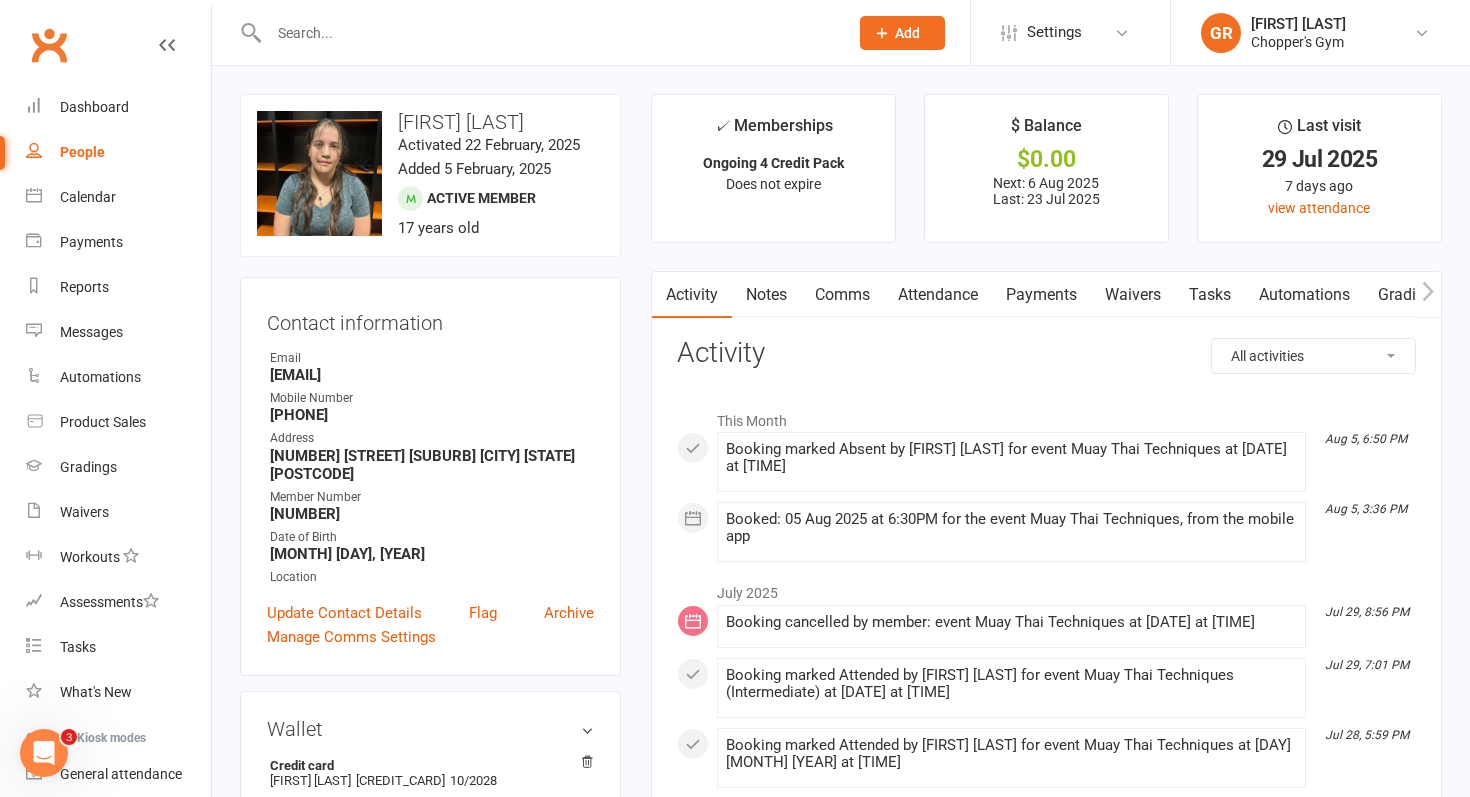 click on "Comms" at bounding box center [842, 295] 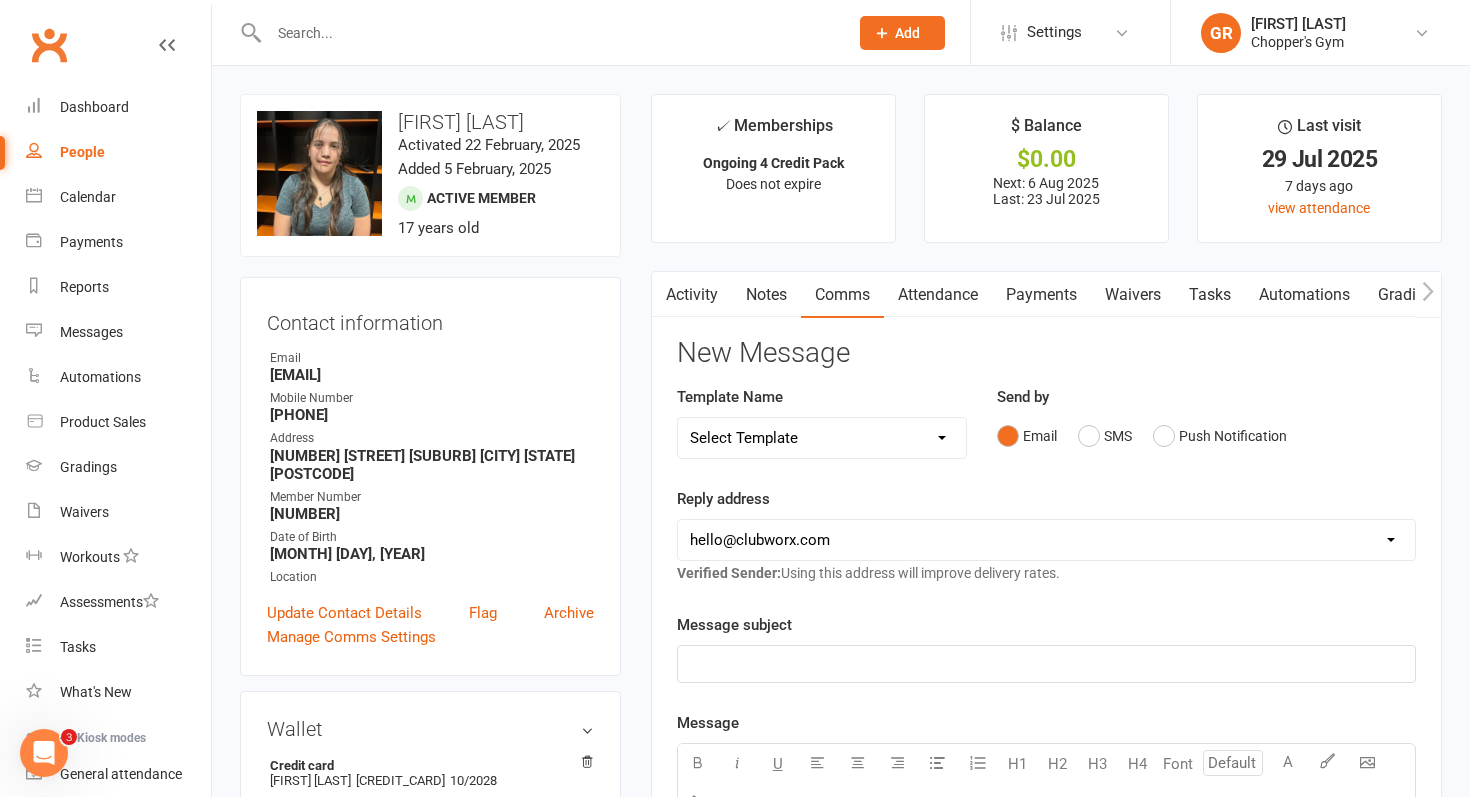 click on "Gradings / Promotions" at bounding box center [1458, 295] 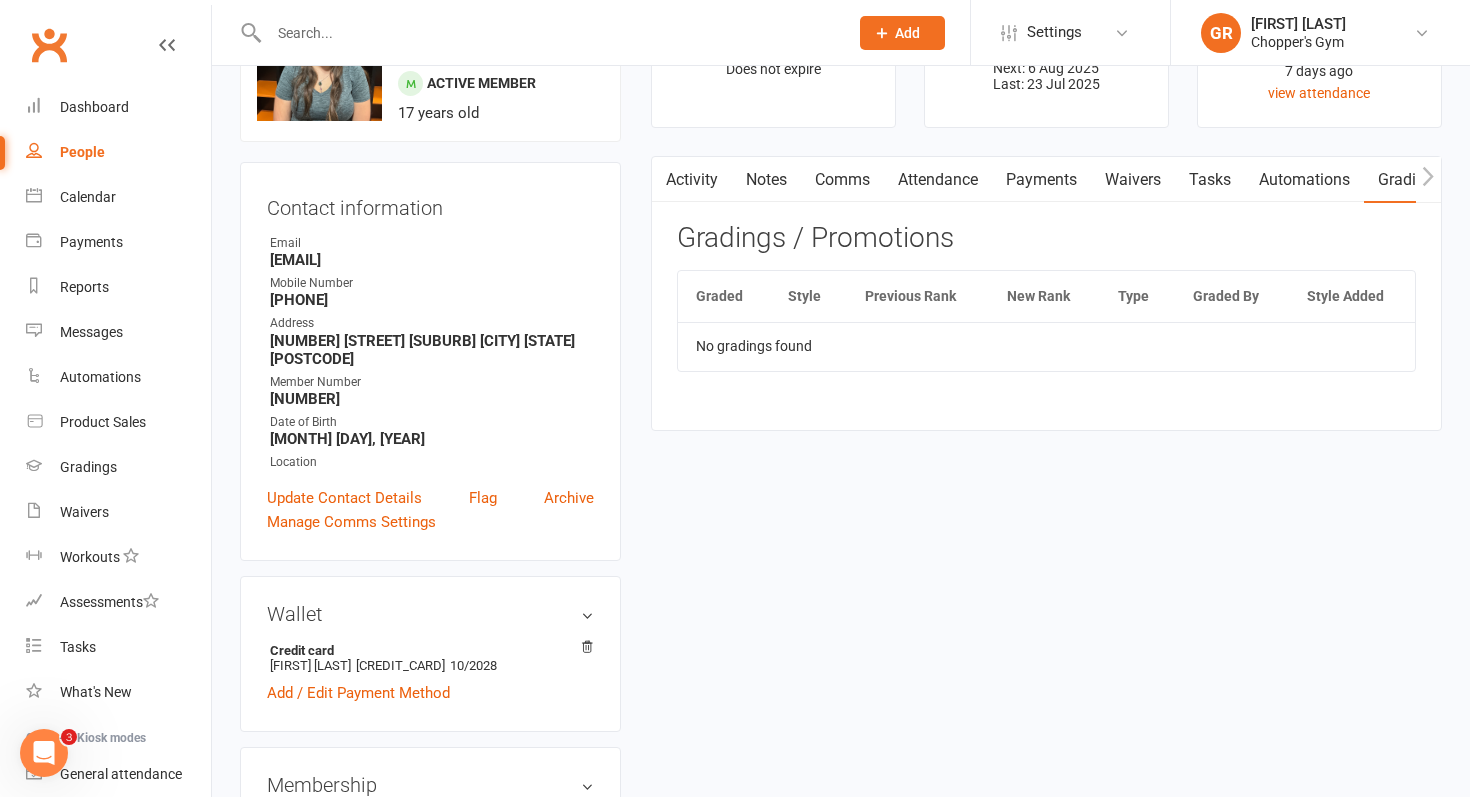 scroll, scrollTop: 106, scrollLeft: 0, axis: vertical 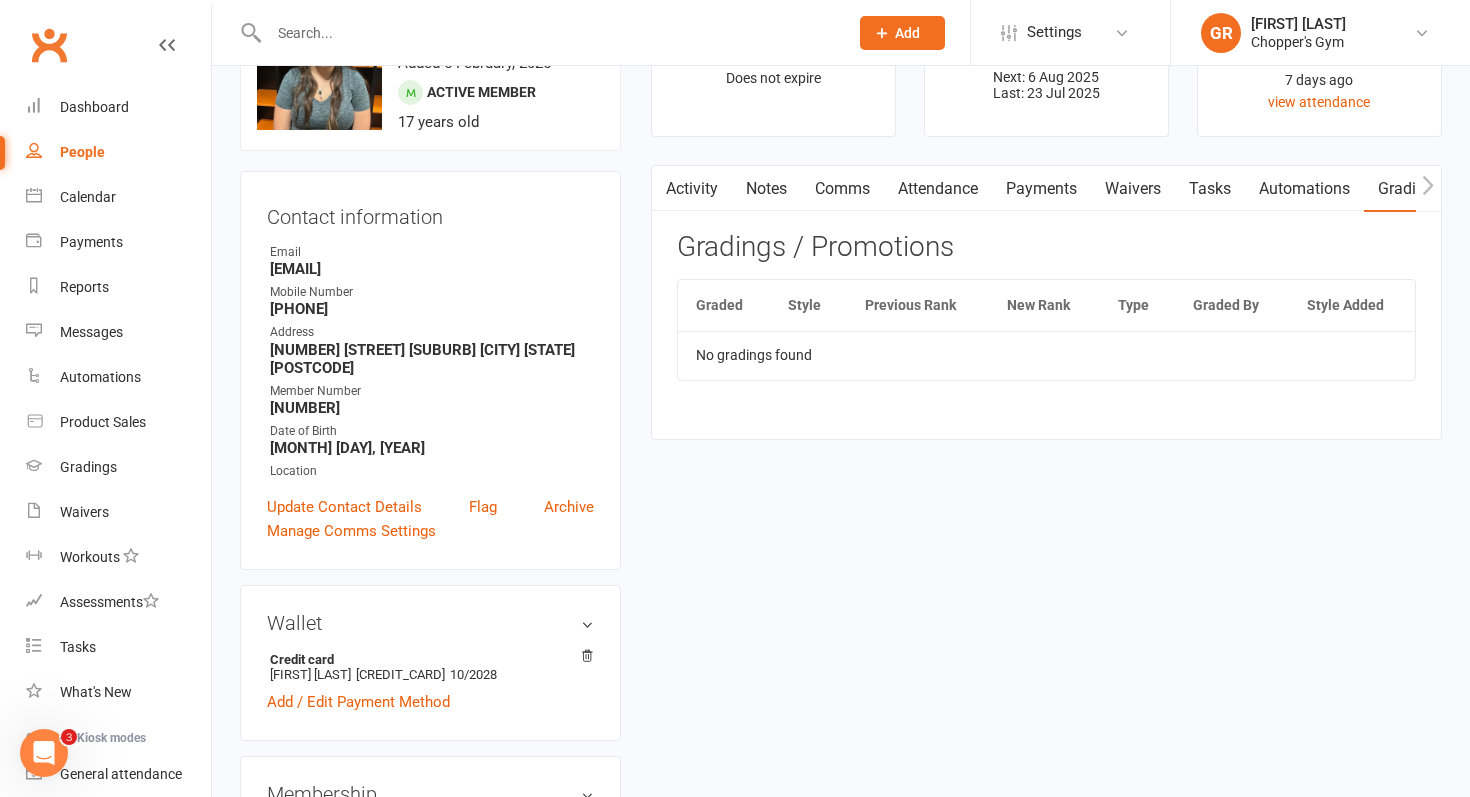 click on "Payments" at bounding box center (1041, 189) 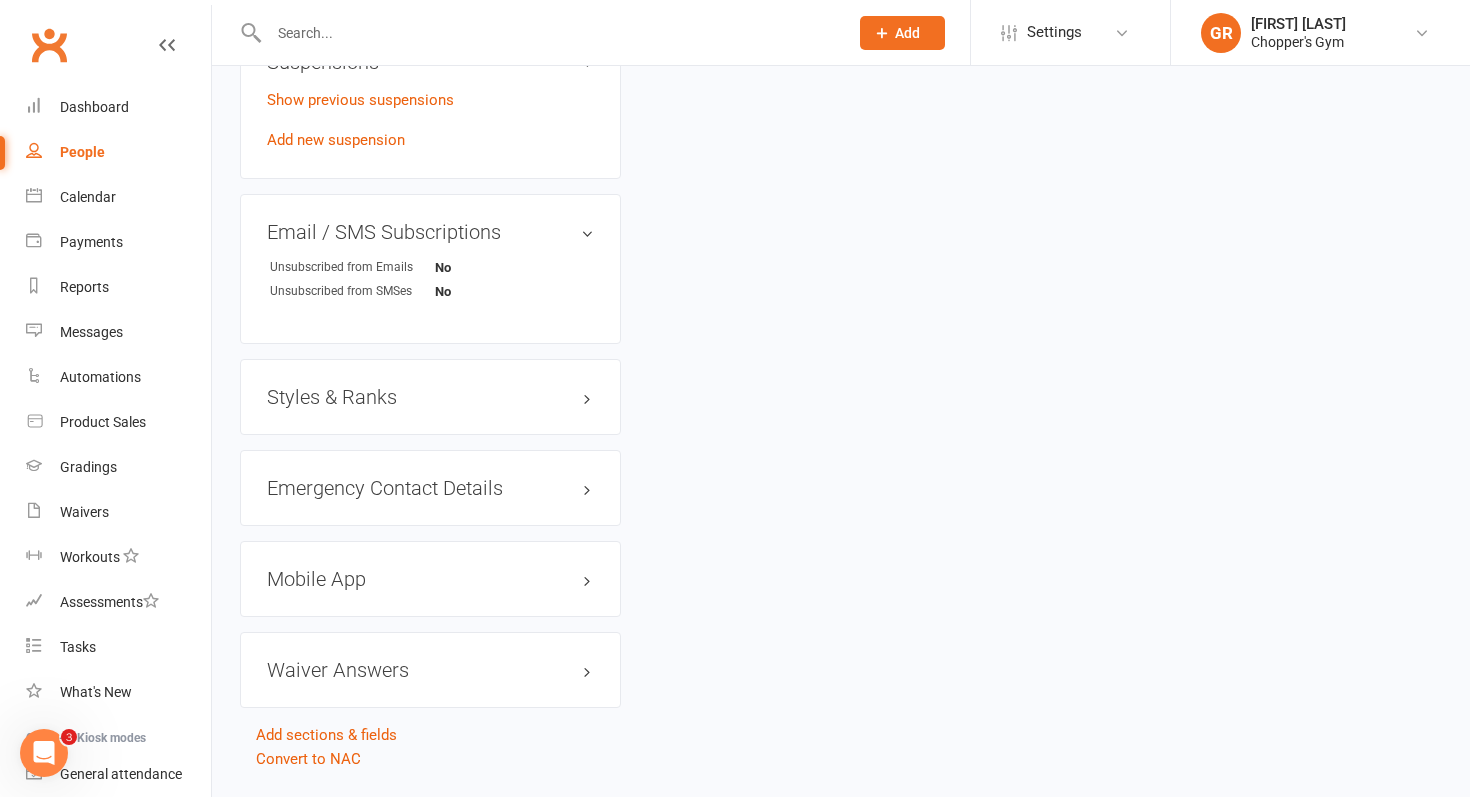 scroll, scrollTop: 1401, scrollLeft: 0, axis: vertical 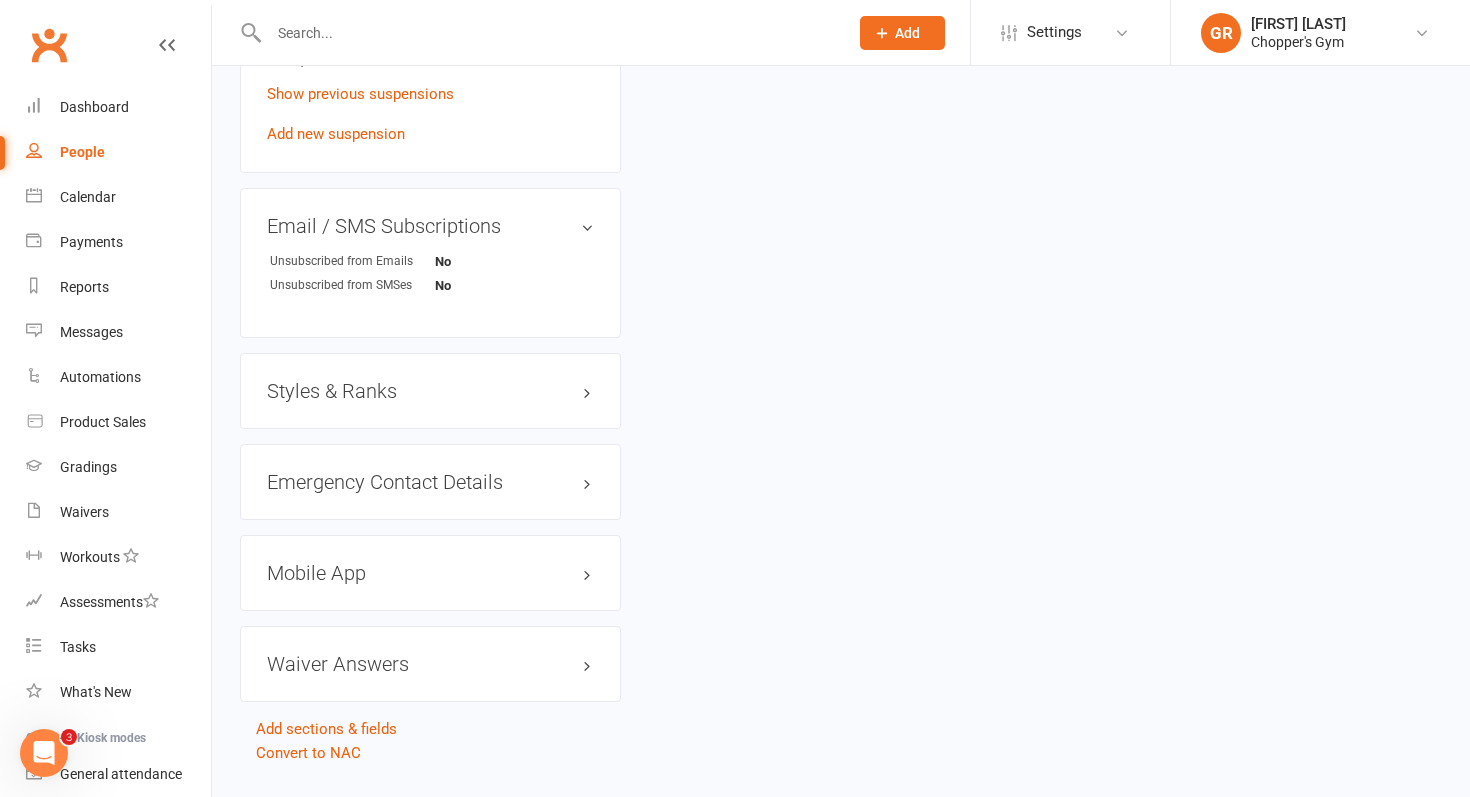 click on "Styles & Ranks" at bounding box center (430, 391) 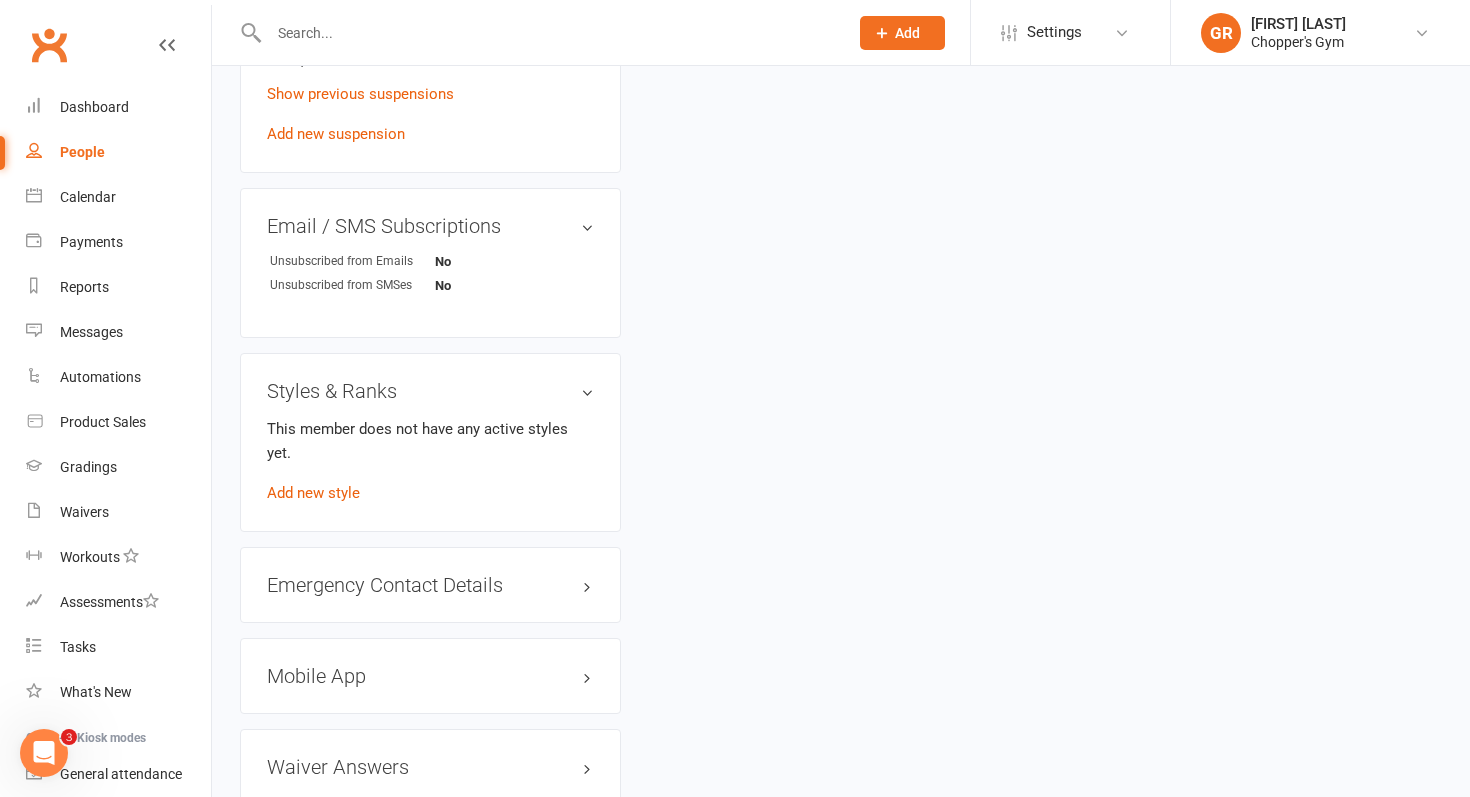 click on "Styles & Ranks" at bounding box center [430, 391] 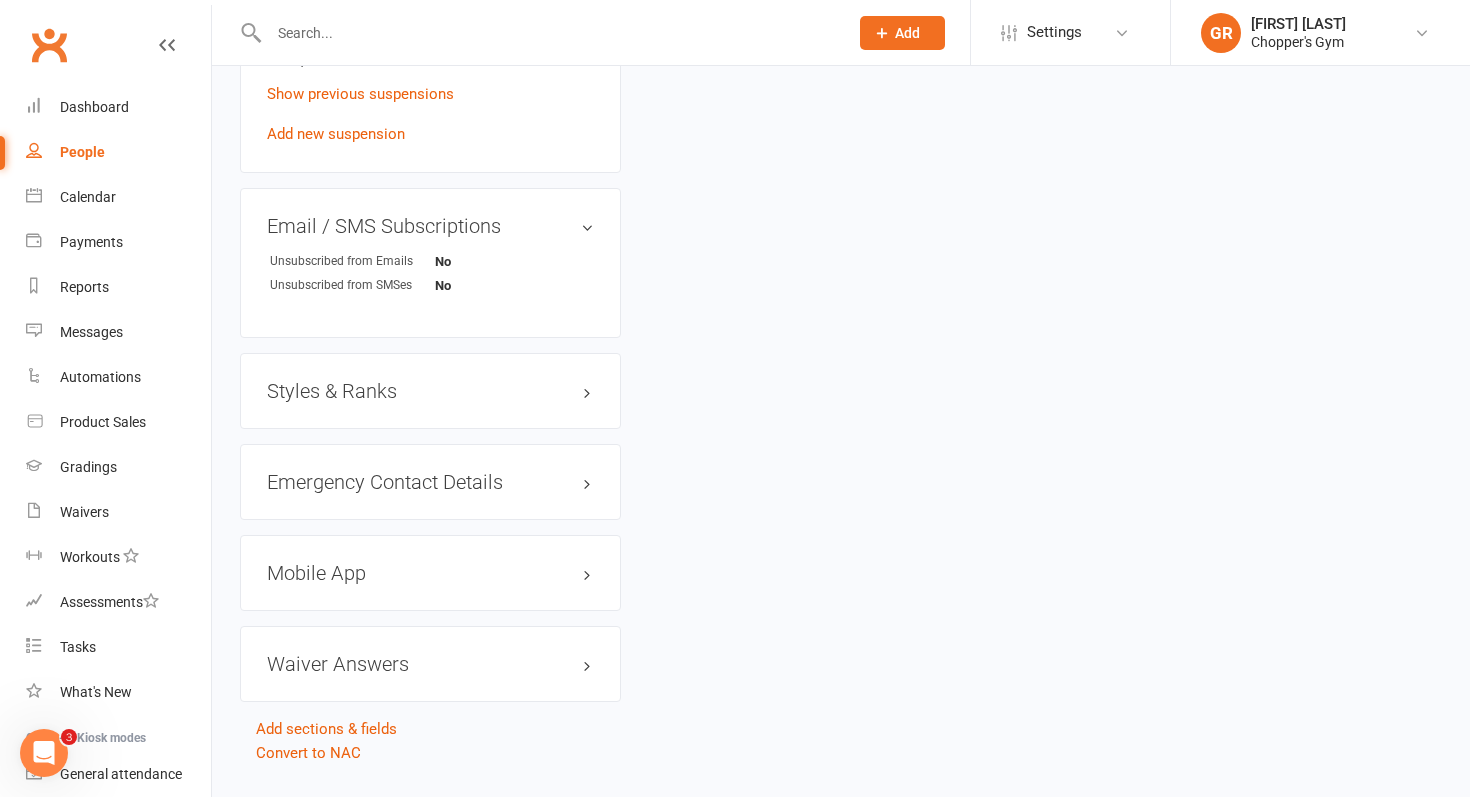 click on "Styles & Ranks" at bounding box center [430, 391] 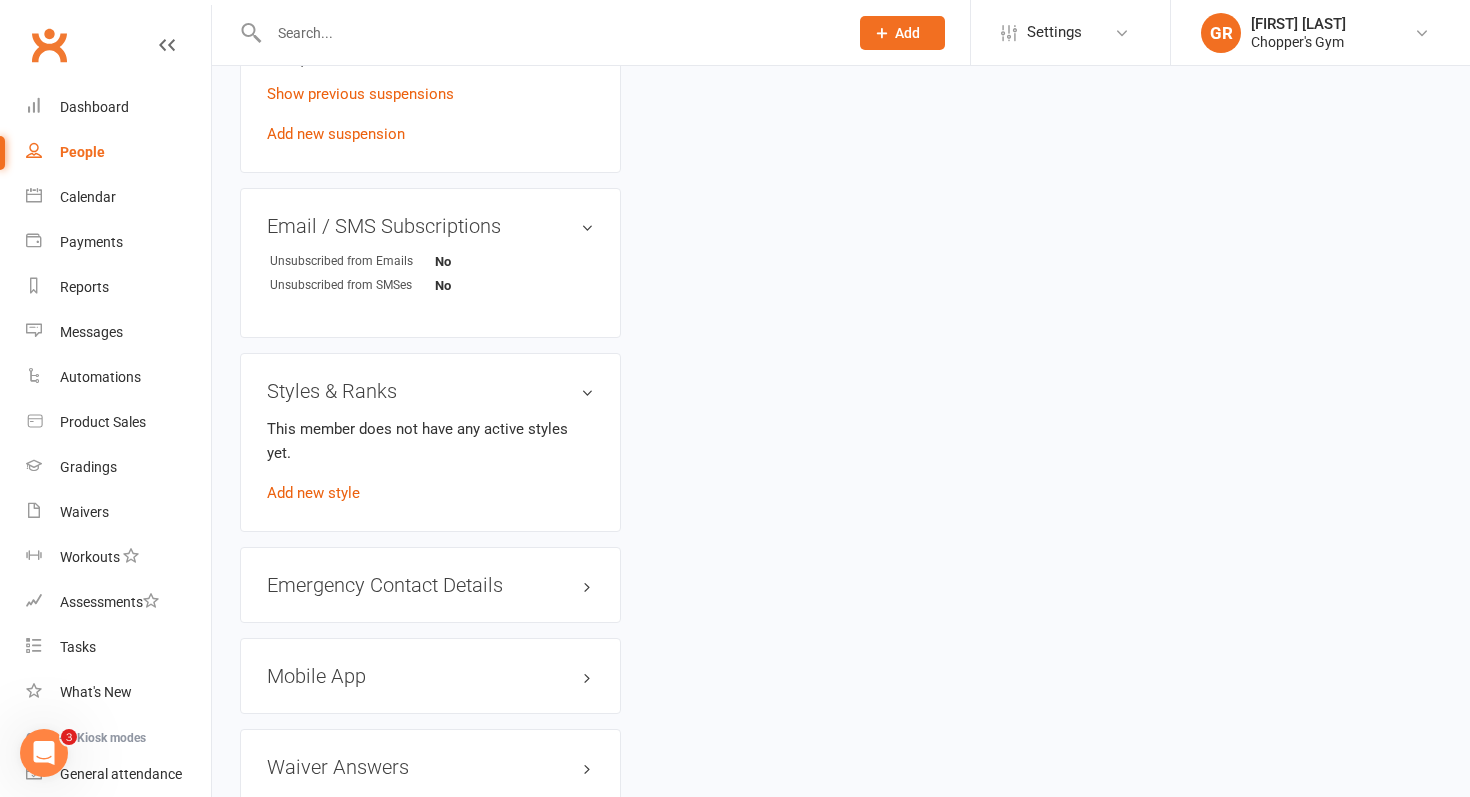 click on "Styles & Ranks" at bounding box center (430, 391) 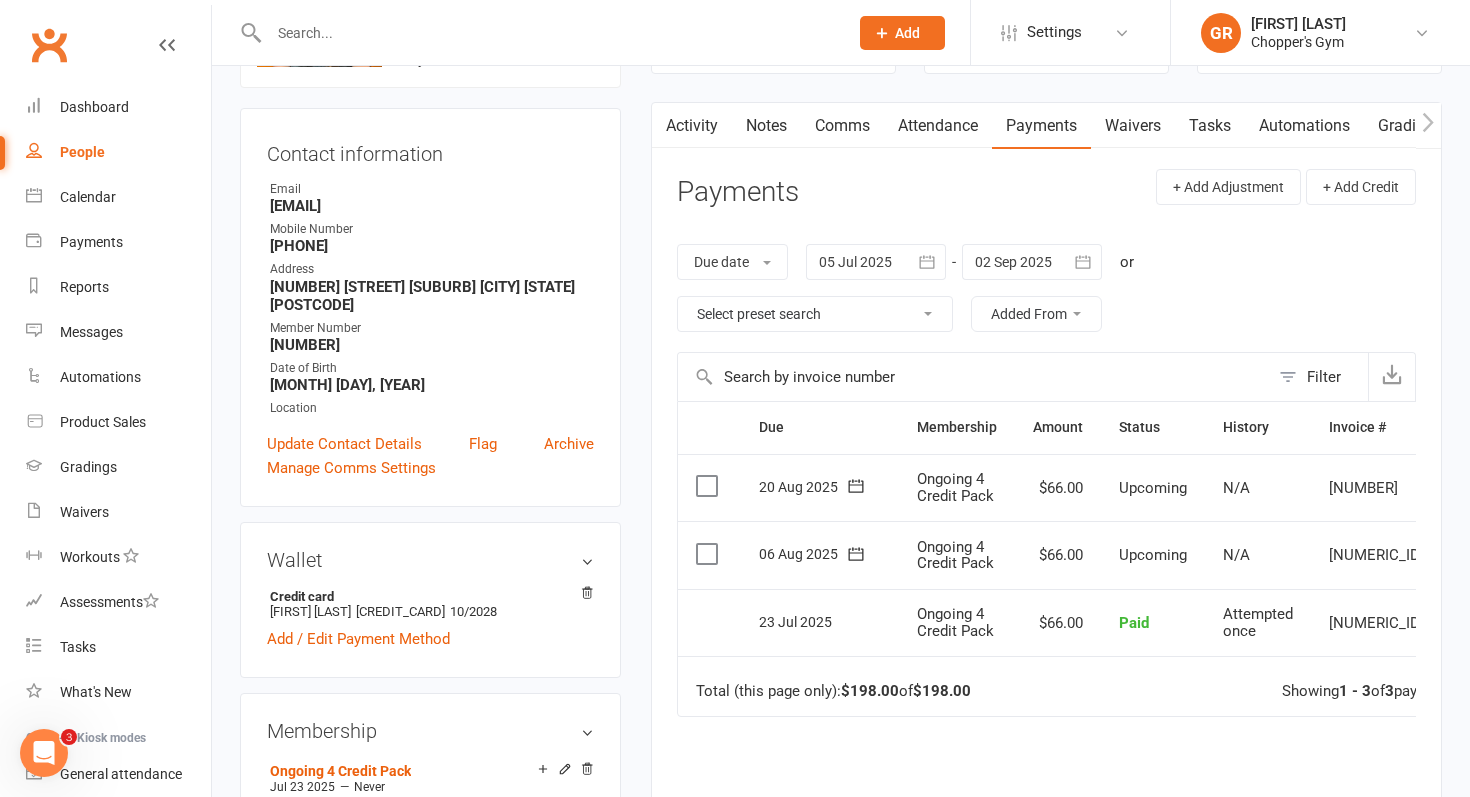 scroll, scrollTop: 168, scrollLeft: 0, axis: vertical 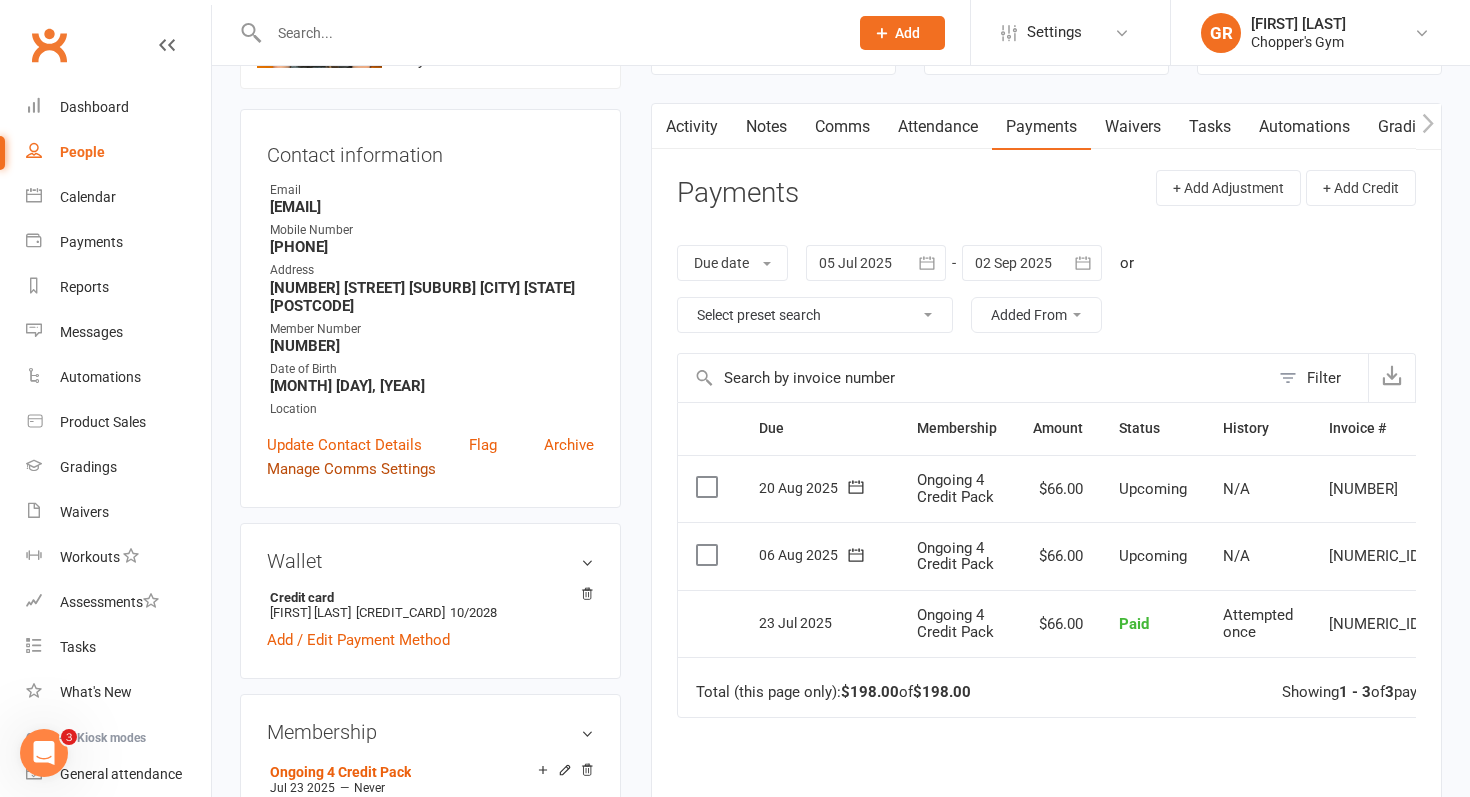 click on "Manage Comms Settings" at bounding box center [351, 469] 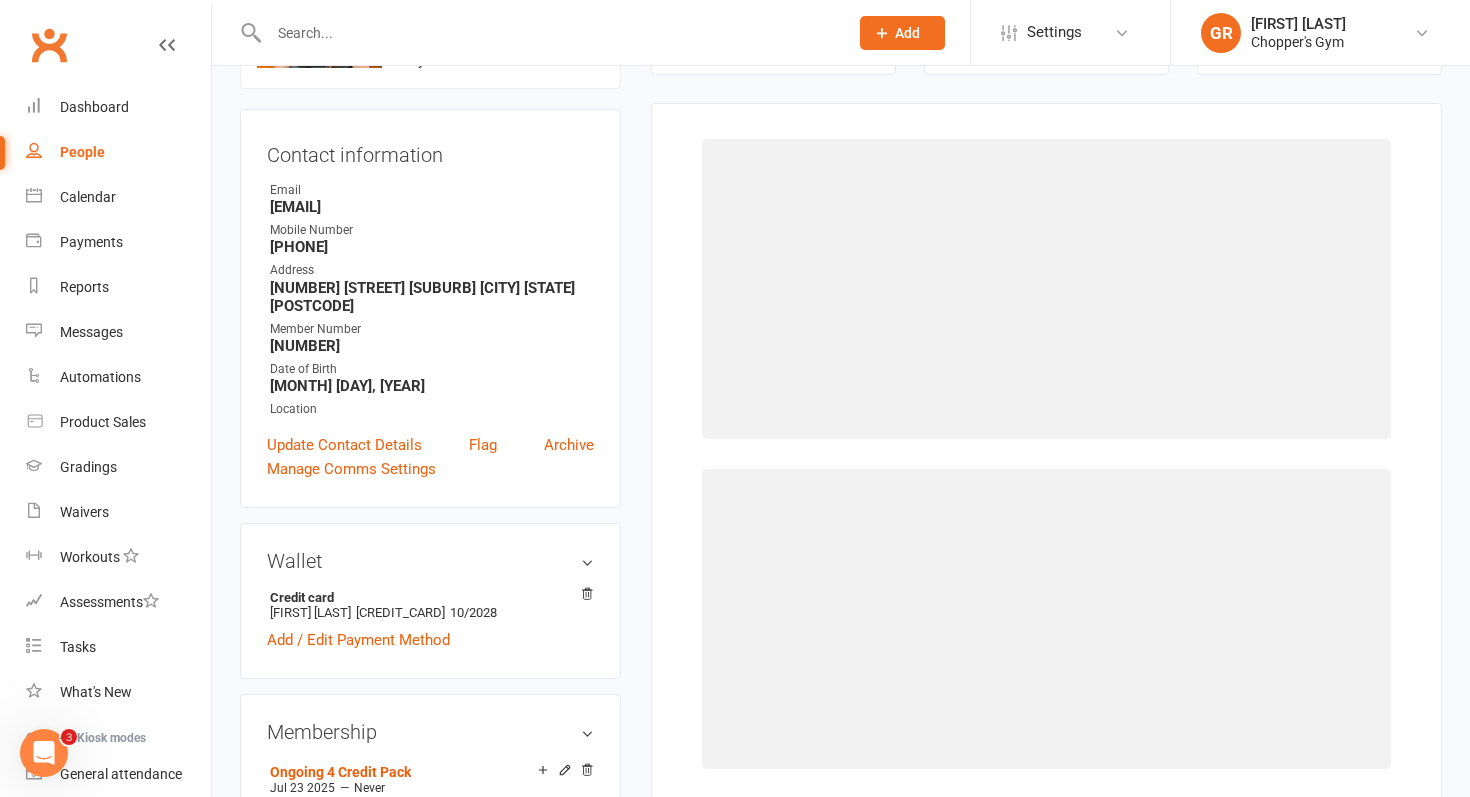 scroll, scrollTop: 171, scrollLeft: 0, axis: vertical 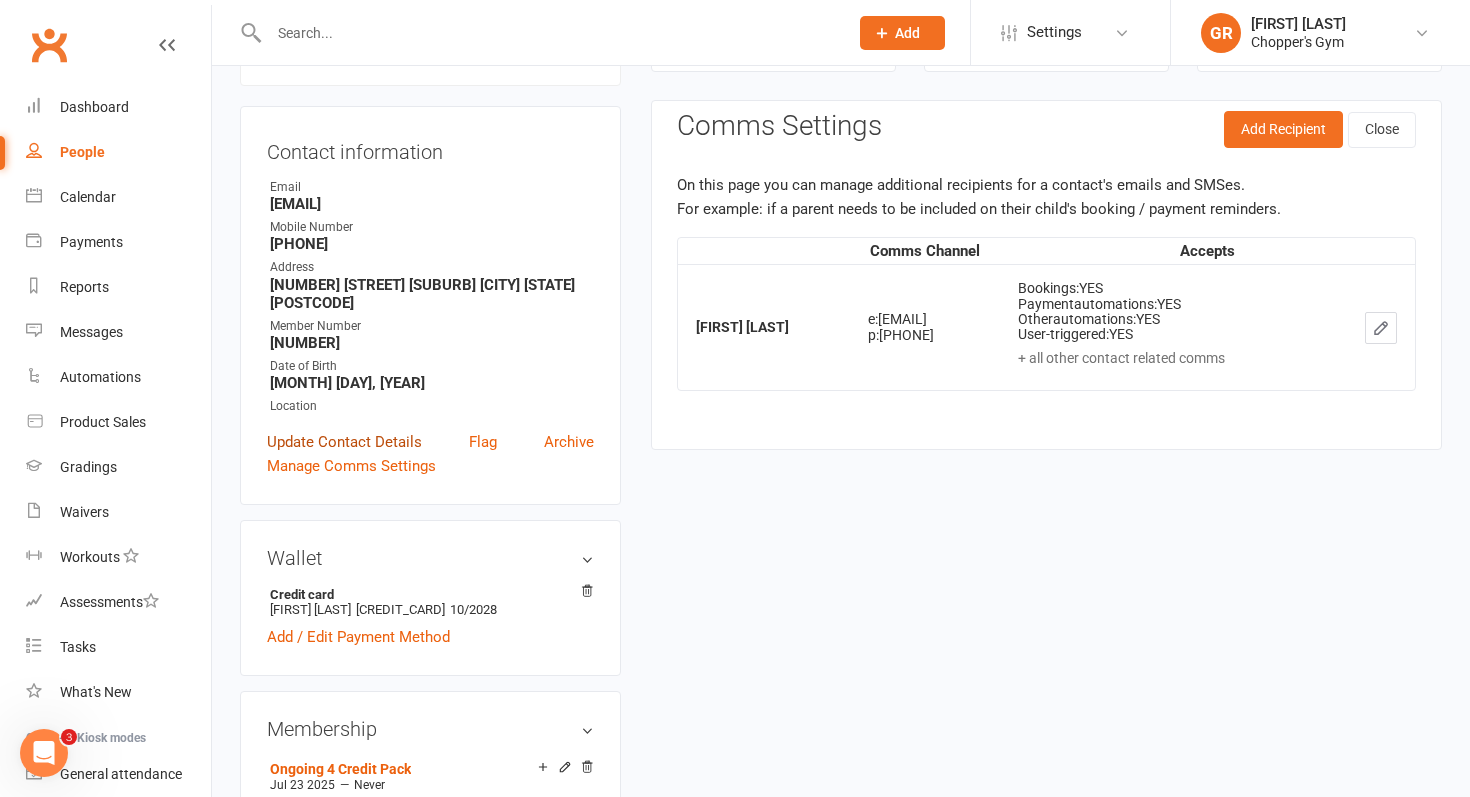 click on "Update Contact Details" at bounding box center [344, 442] 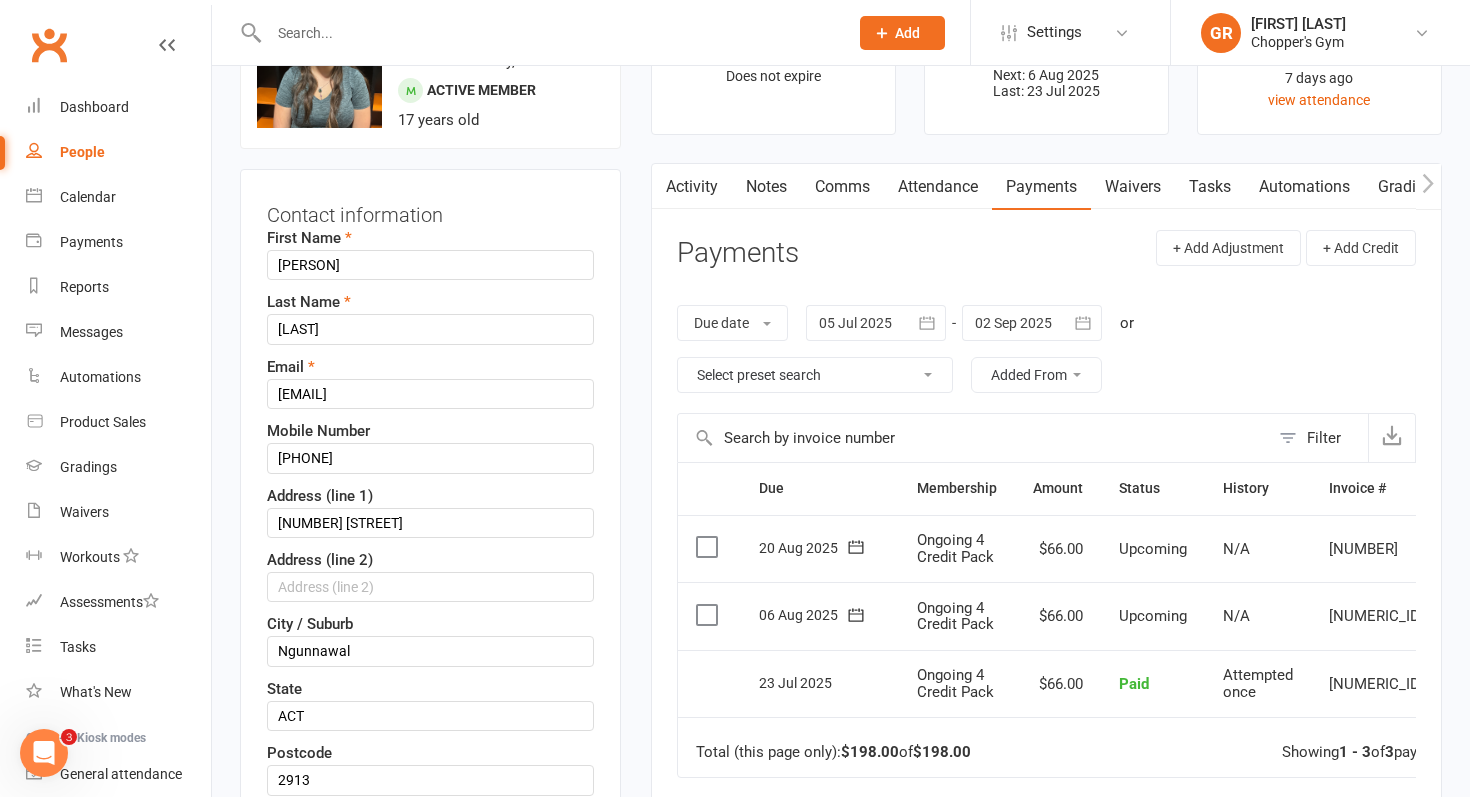 scroll, scrollTop: 109, scrollLeft: 0, axis: vertical 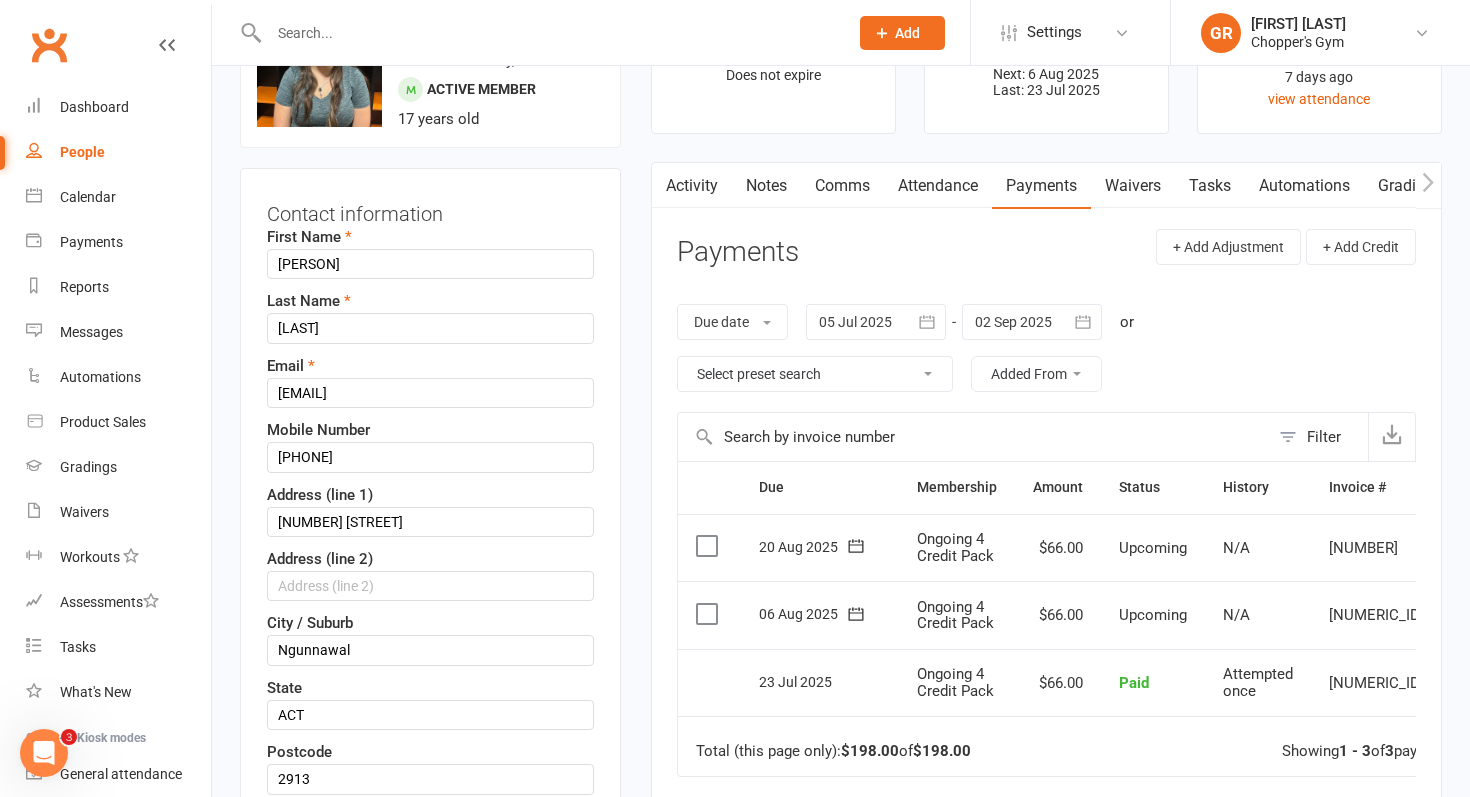 click on "Waivers" at bounding box center (1133, 186) 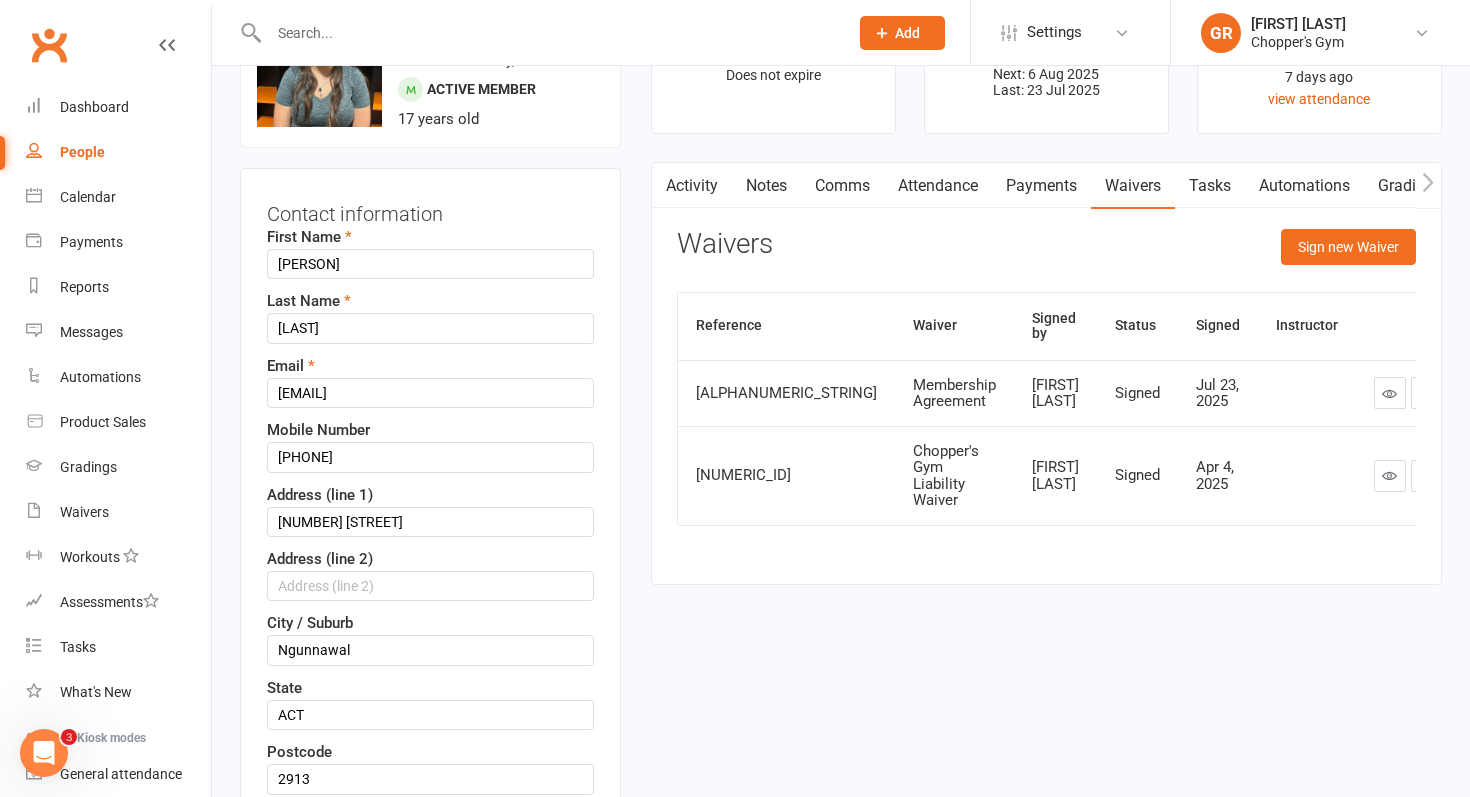 click on "Tasks" at bounding box center [1210, 186] 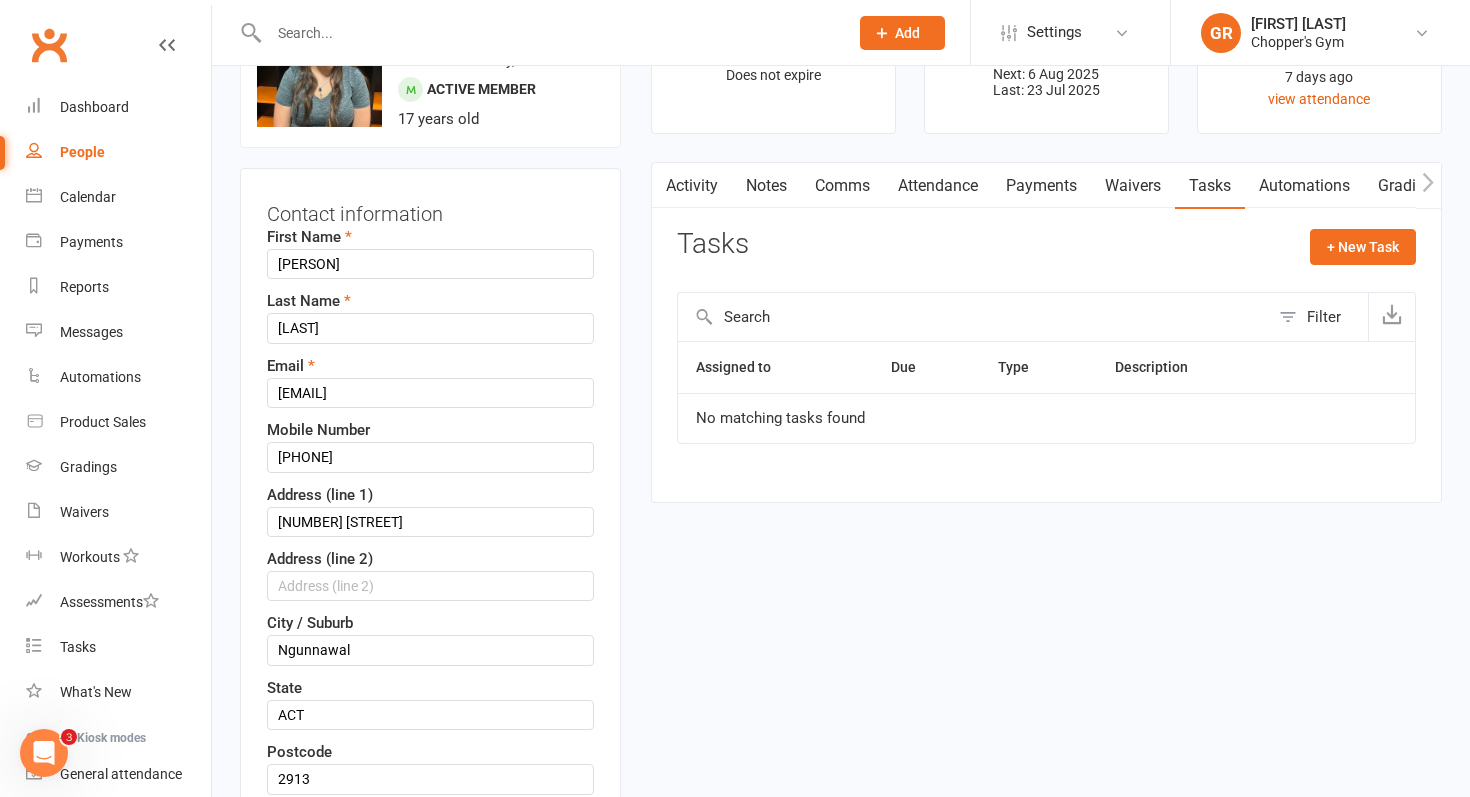 click on "Automations" at bounding box center [1304, 186] 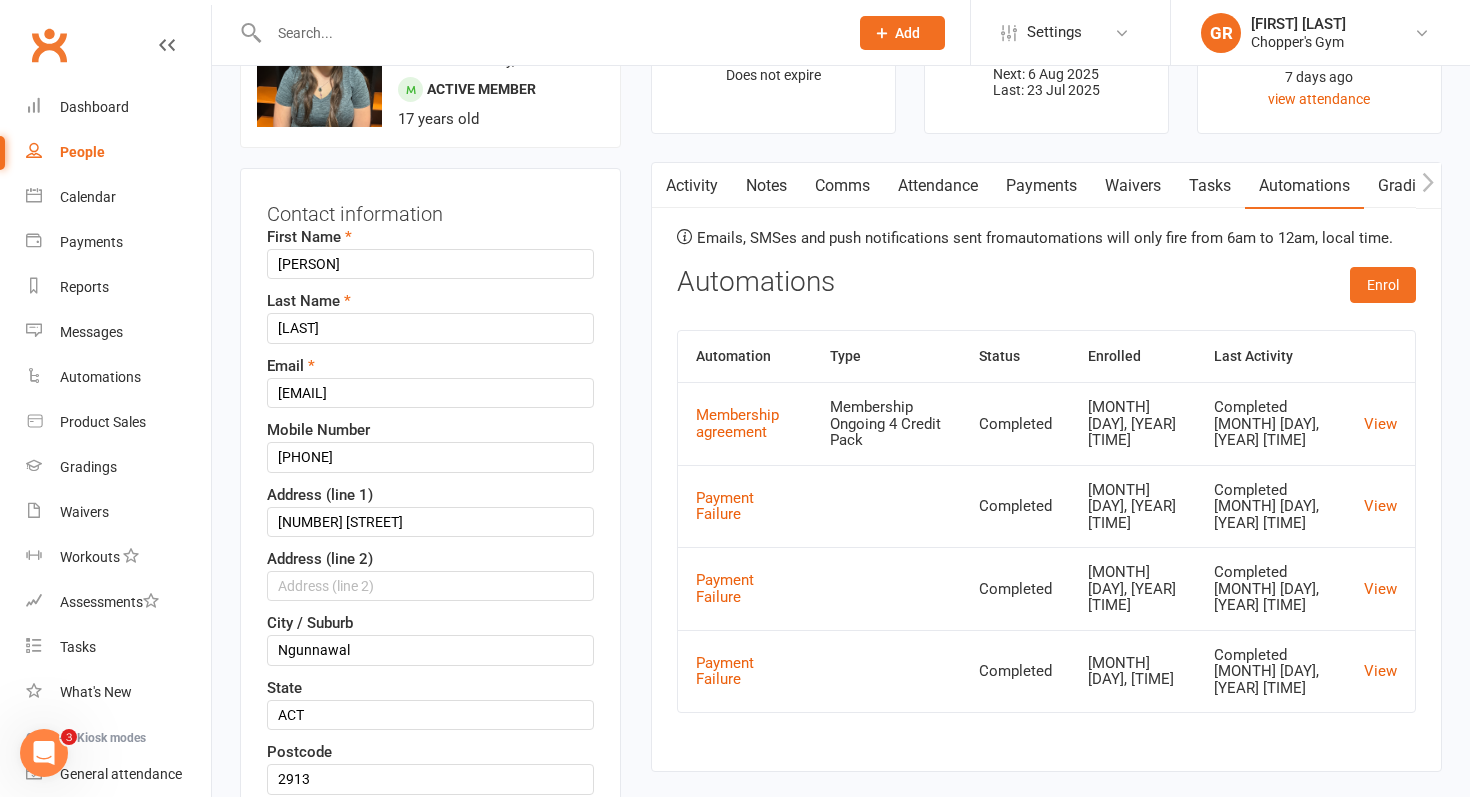 click on "Gradings / Promotions" at bounding box center (1458, 186) 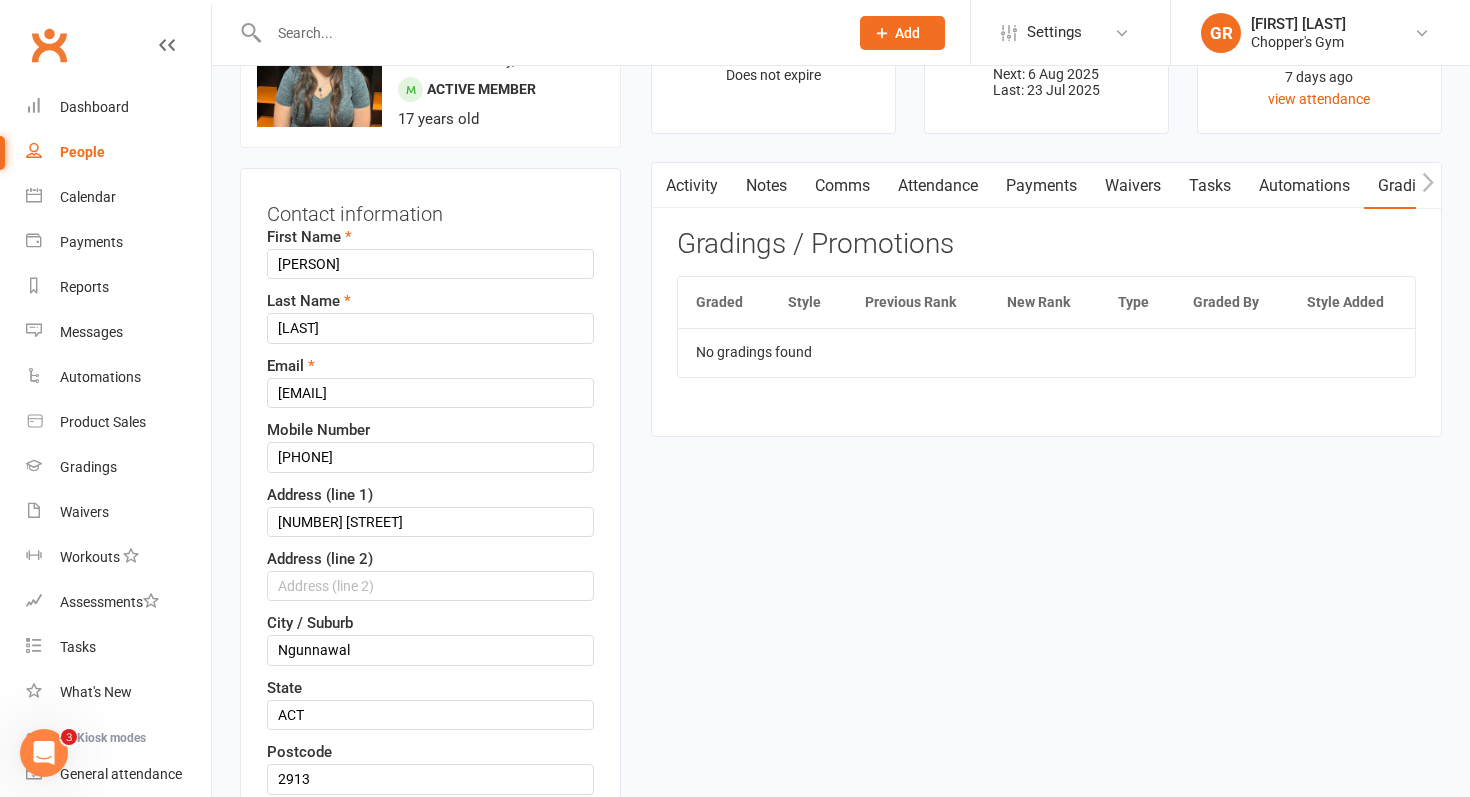 click on "Activity Notes Comms Attendance Payments Waivers Tasks Automations Gradings / Promotions Mobile App Credit balance
Payments + Add Adjustment + Add Credit Due date  Due date Date paid Date failed Date settled 05 Jul 2025
July 2025
Sun Mon Tue Wed Thu Fri Sat
27
29
30
01
02
03
04
05
28
06
07
08
09
10
11
12
29
13
14
15
16
17
18
19
30
20
21
22
23
24
25
26" at bounding box center [1046, 299] 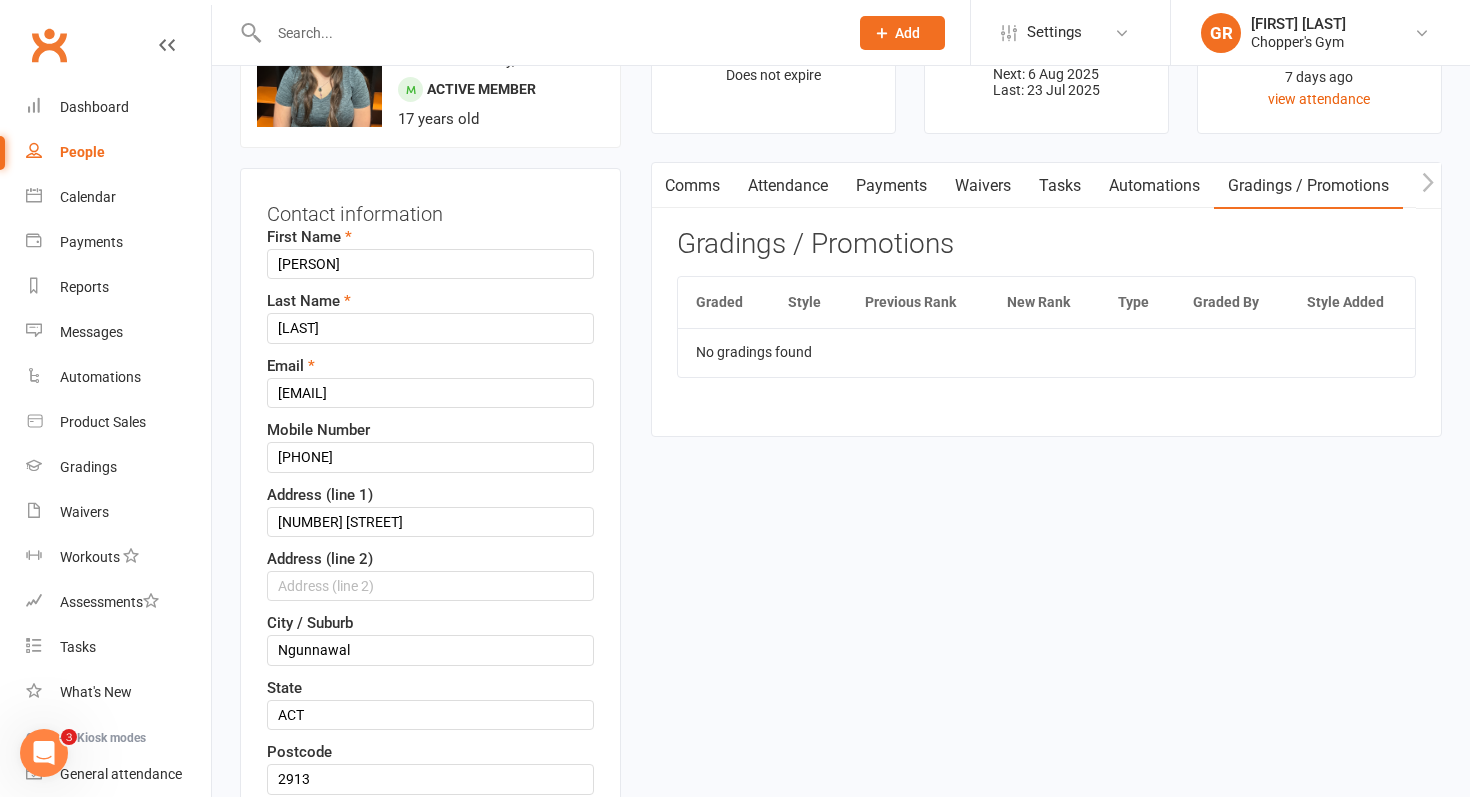scroll, scrollTop: 0, scrollLeft: 150, axis: horizontal 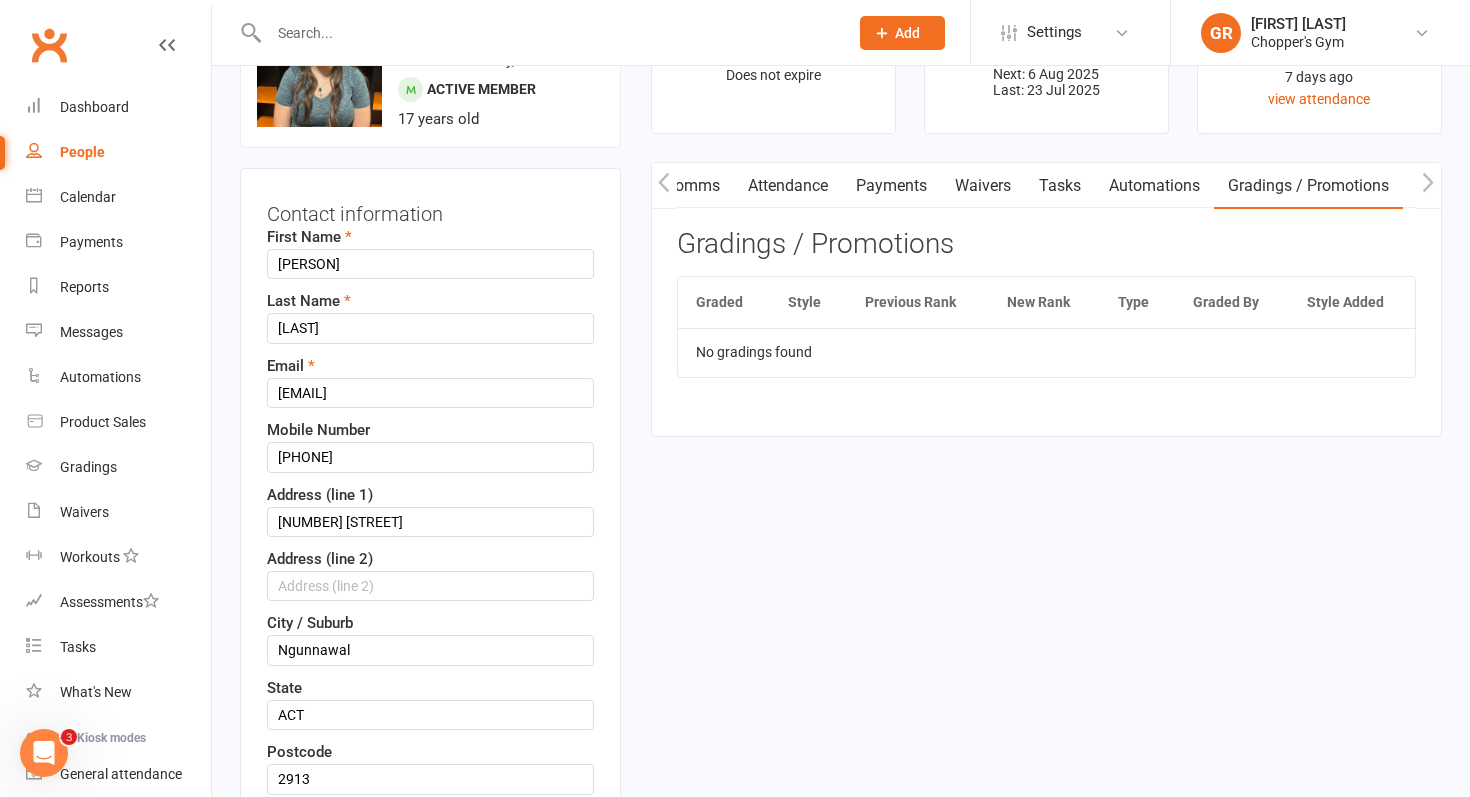 click at bounding box center (1428, 185) 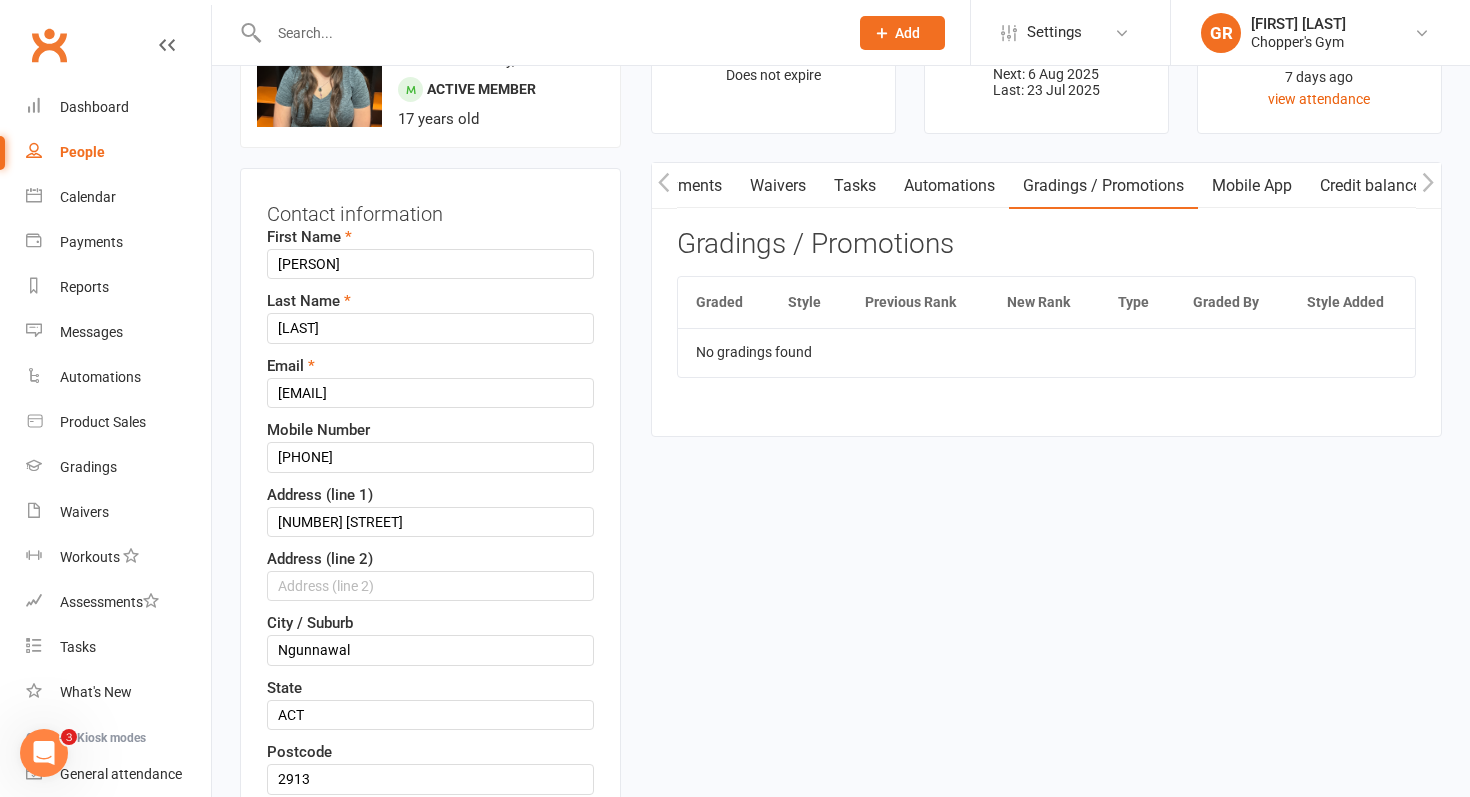 scroll, scrollTop: 0, scrollLeft: 355, axis: horizontal 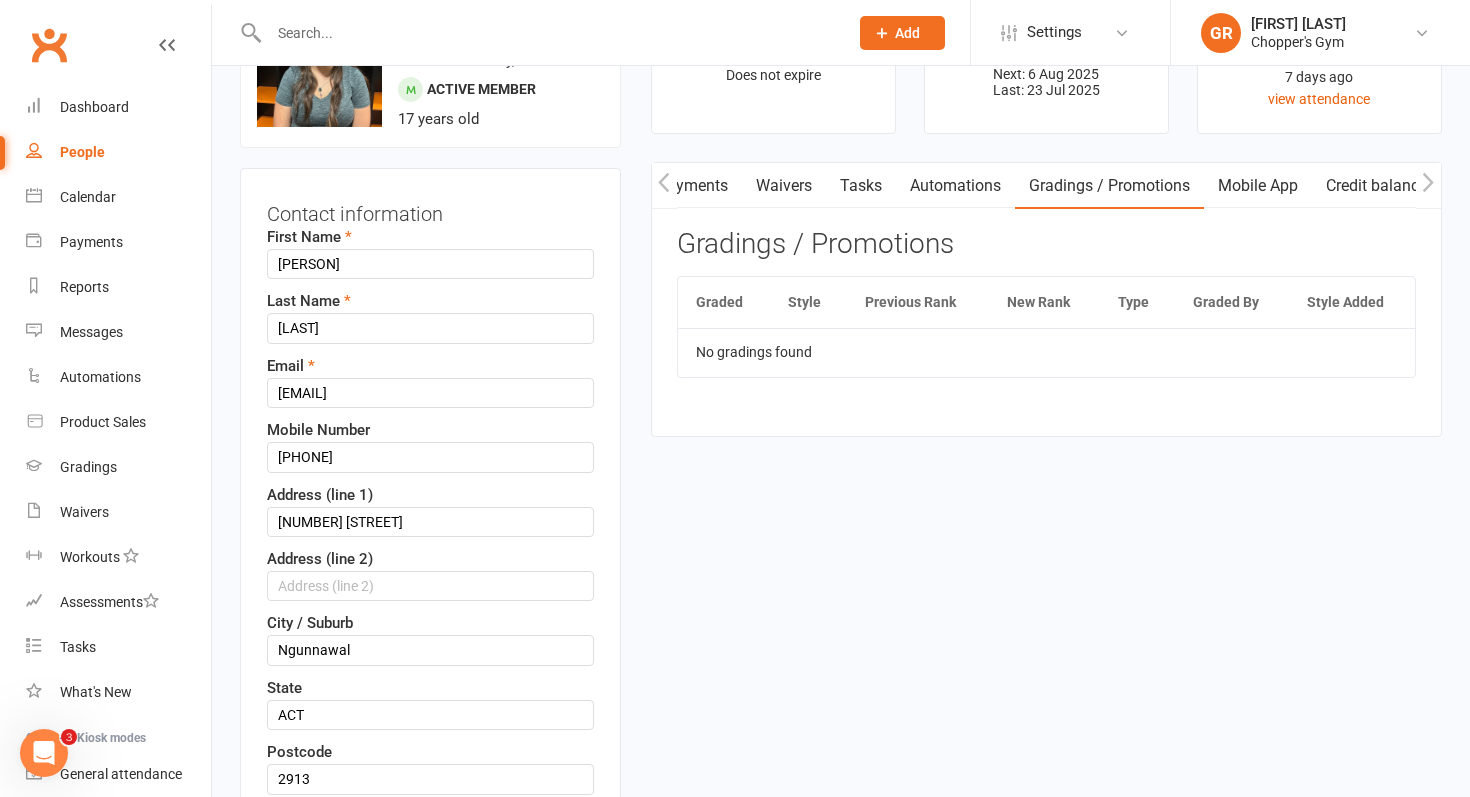click 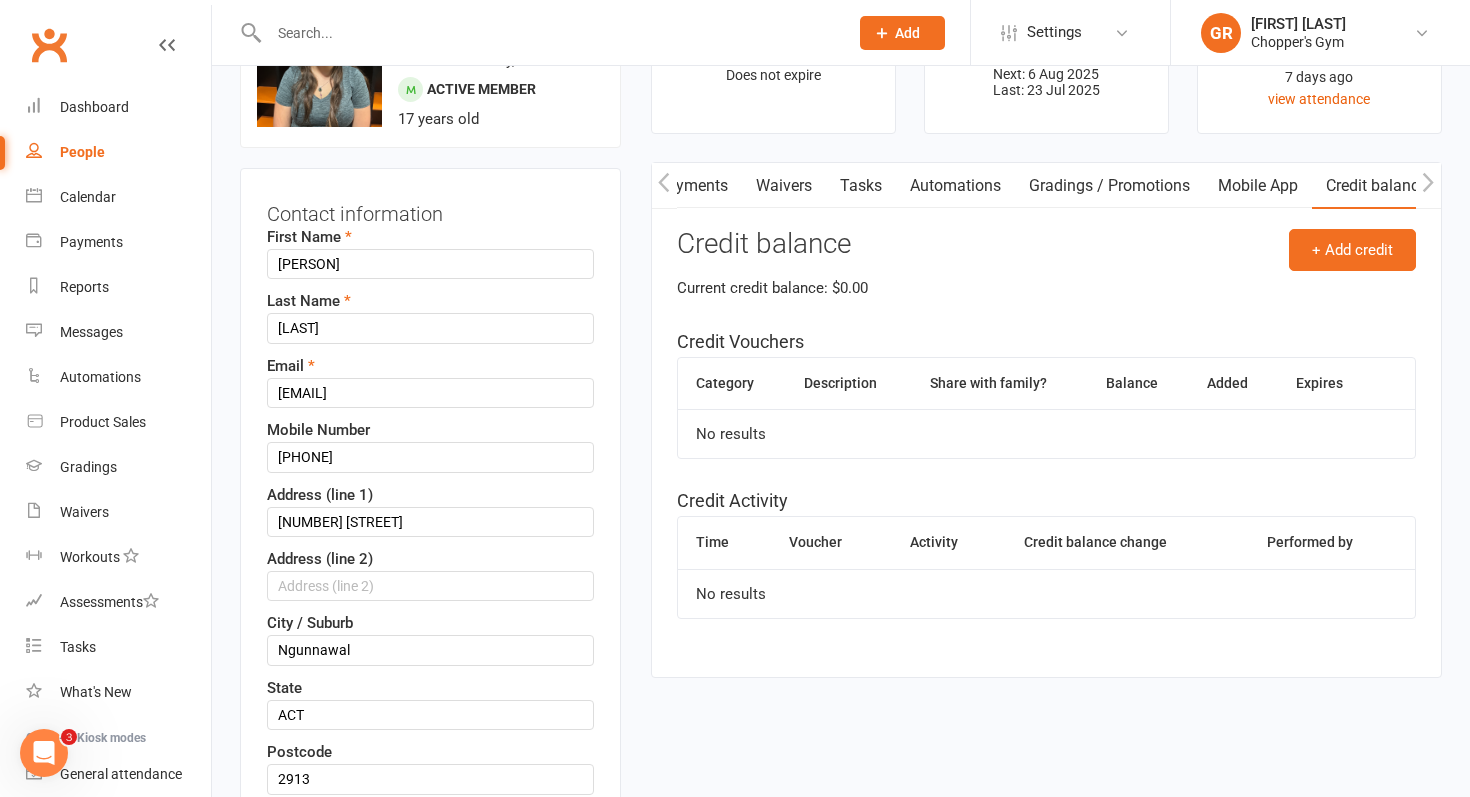 click 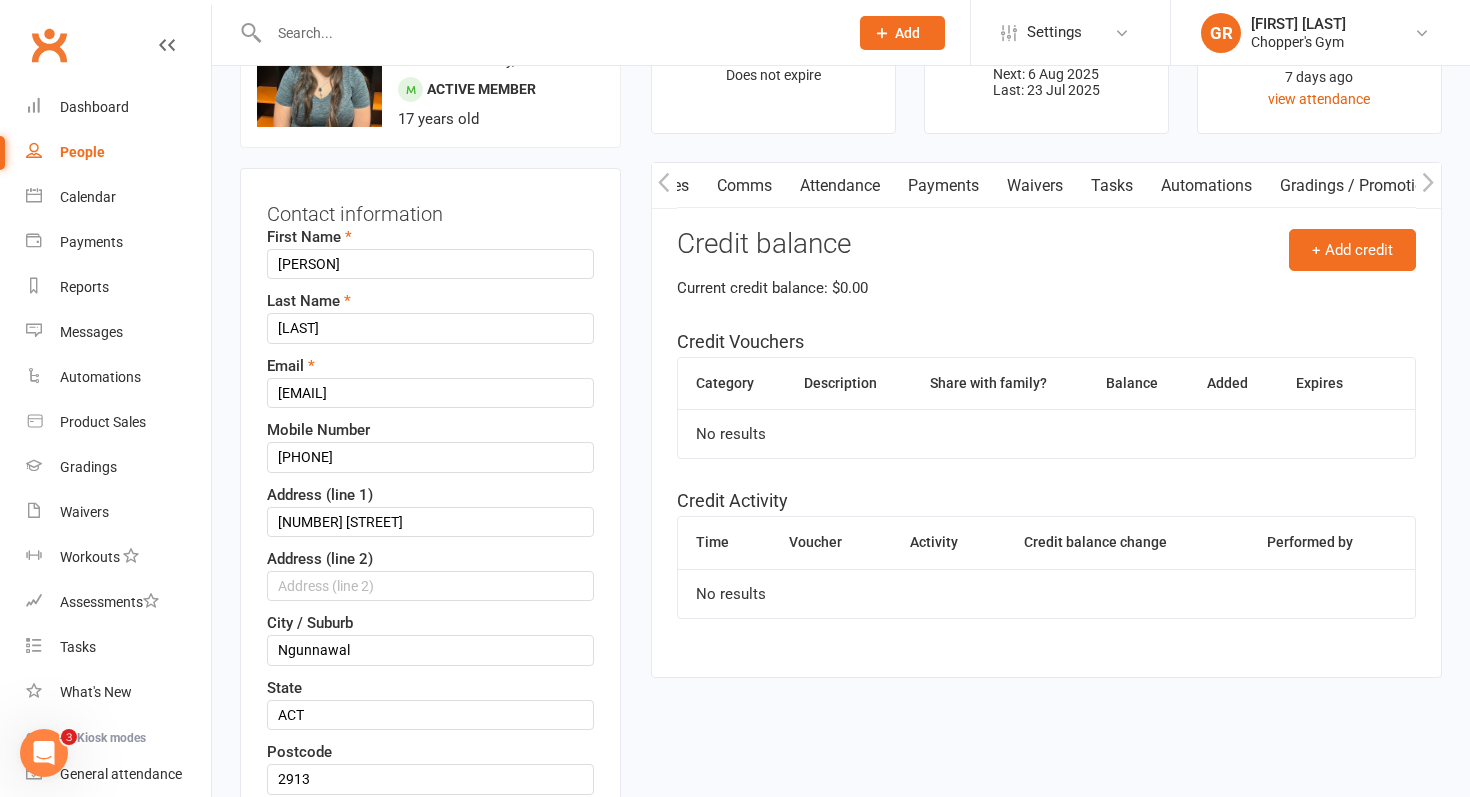 scroll, scrollTop: 0, scrollLeft: 0, axis: both 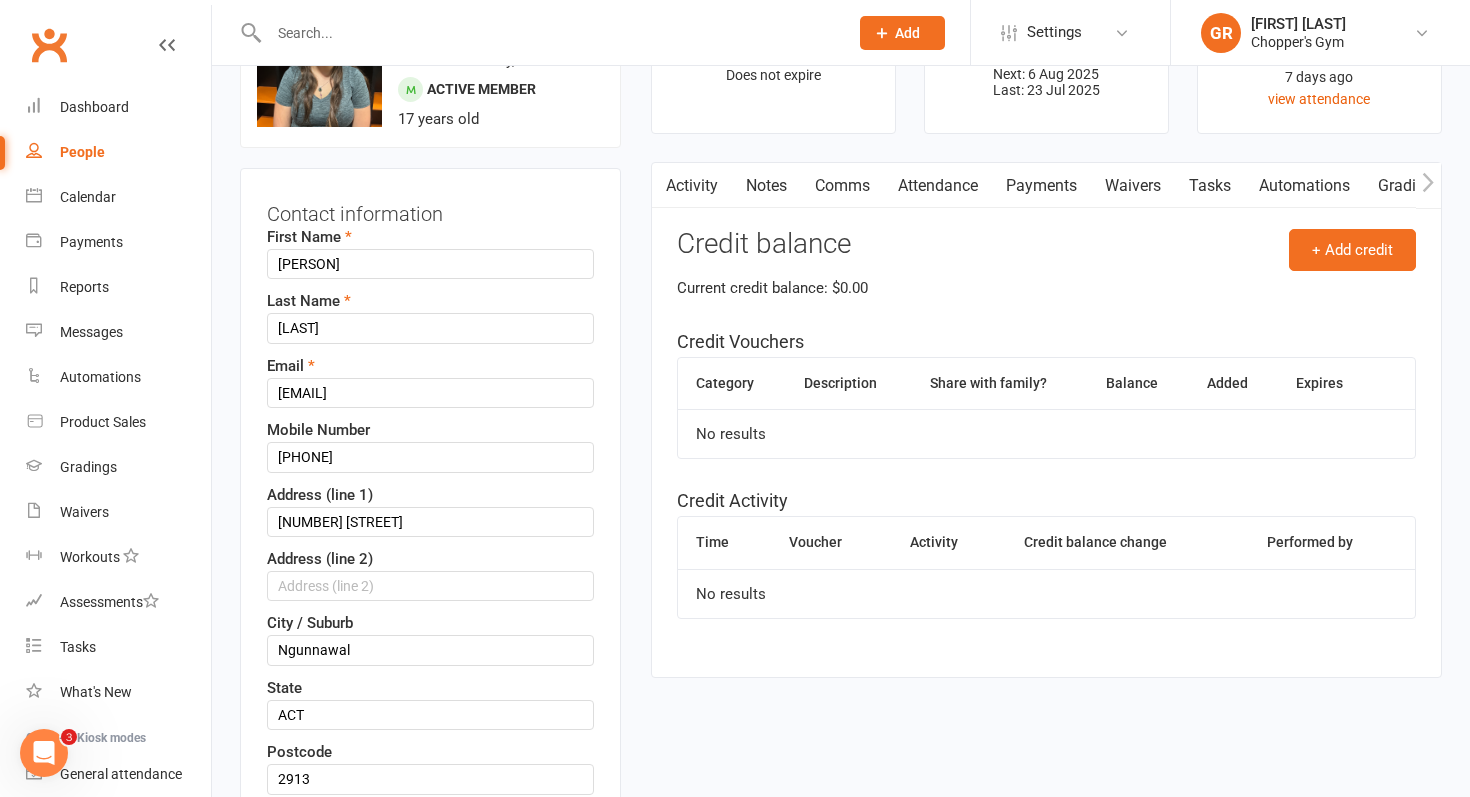 click on "Attendance" at bounding box center (938, 186) 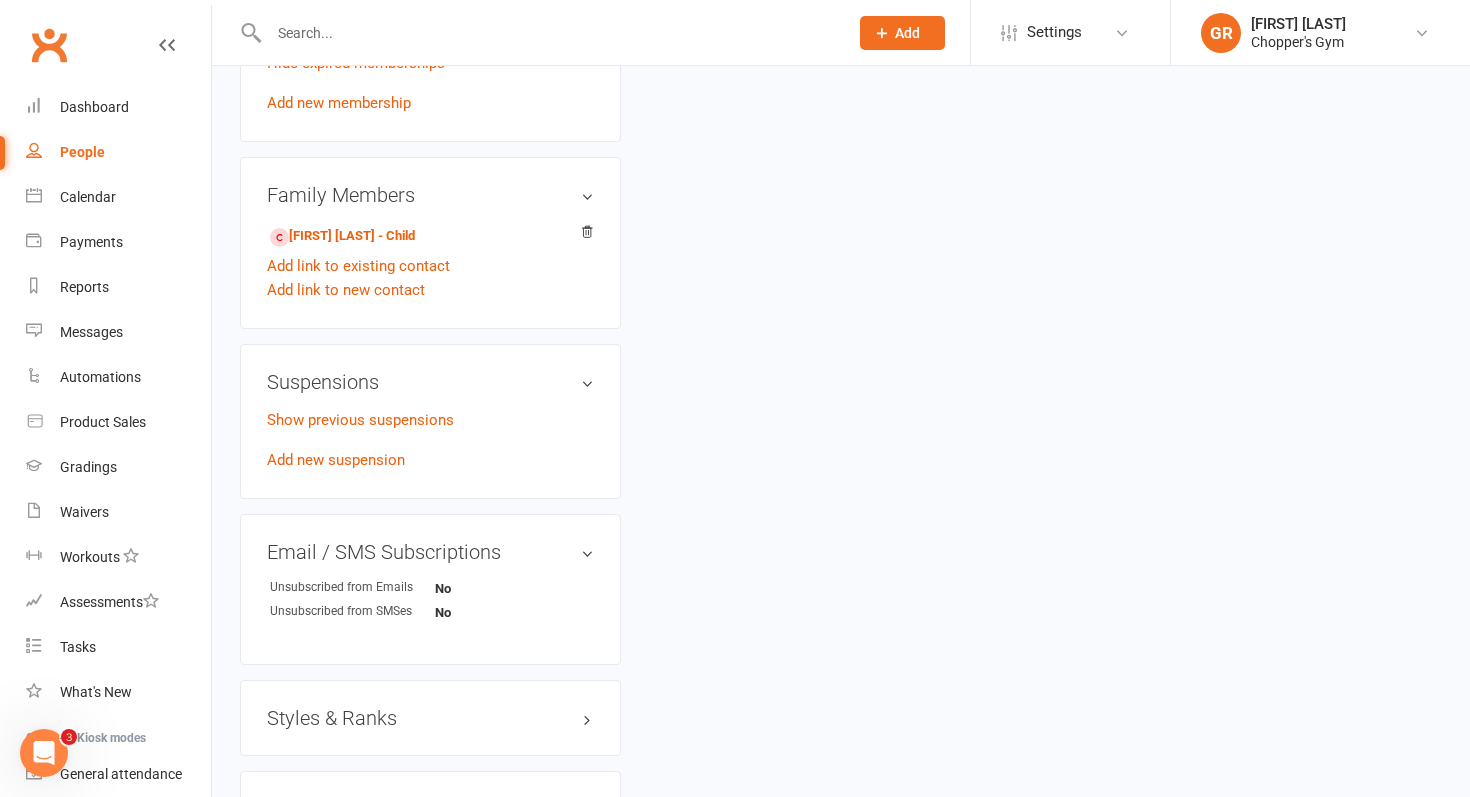 scroll, scrollTop: 1646, scrollLeft: 0, axis: vertical 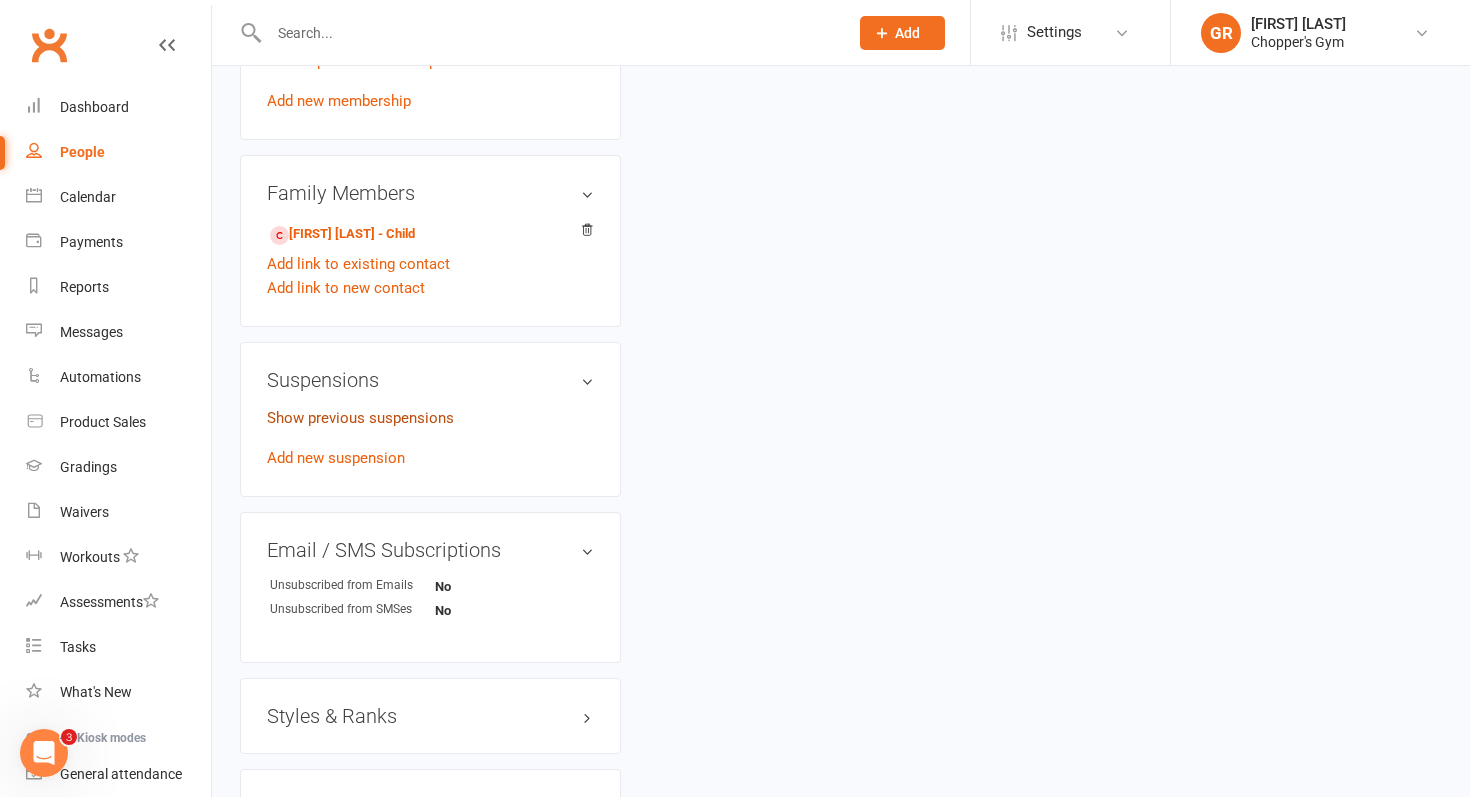 click on "Show previous suspensions" at bounding box center [360, 418] 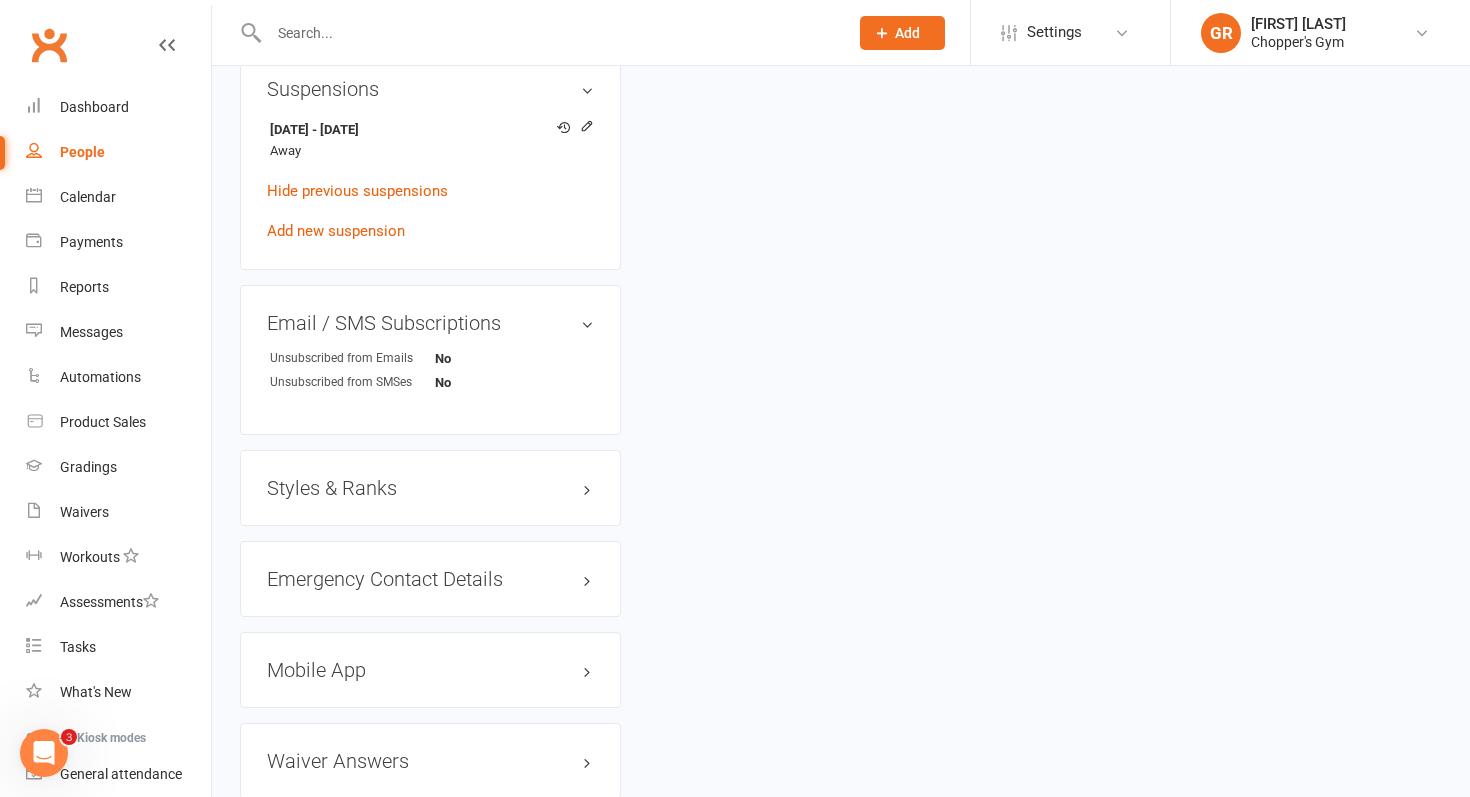 scroll, scrollTop: 1938, scrollLeft: 0, axis: vertical 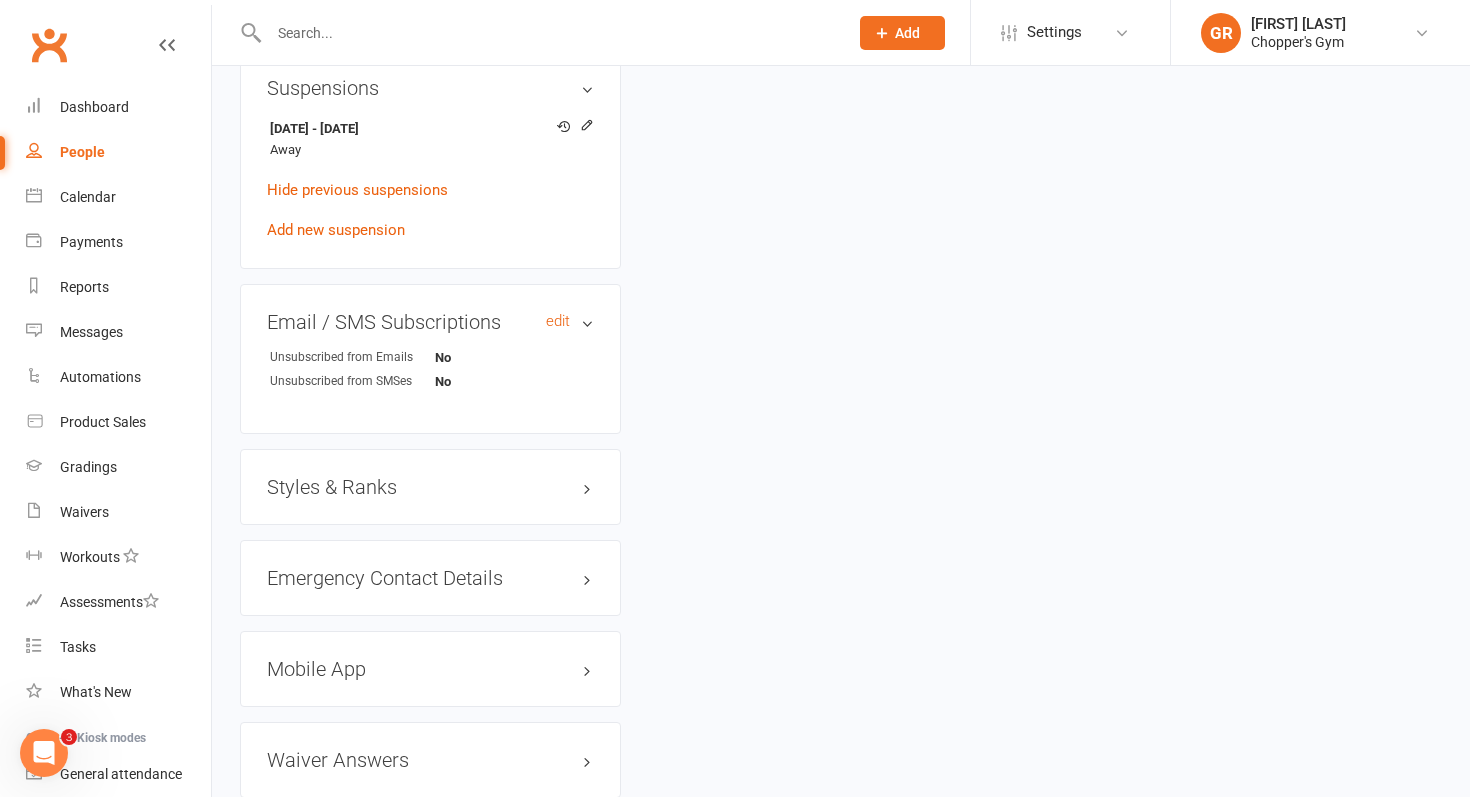 click on "Email / SMS Subscriptions  edit" at bounding box center (430, 322) 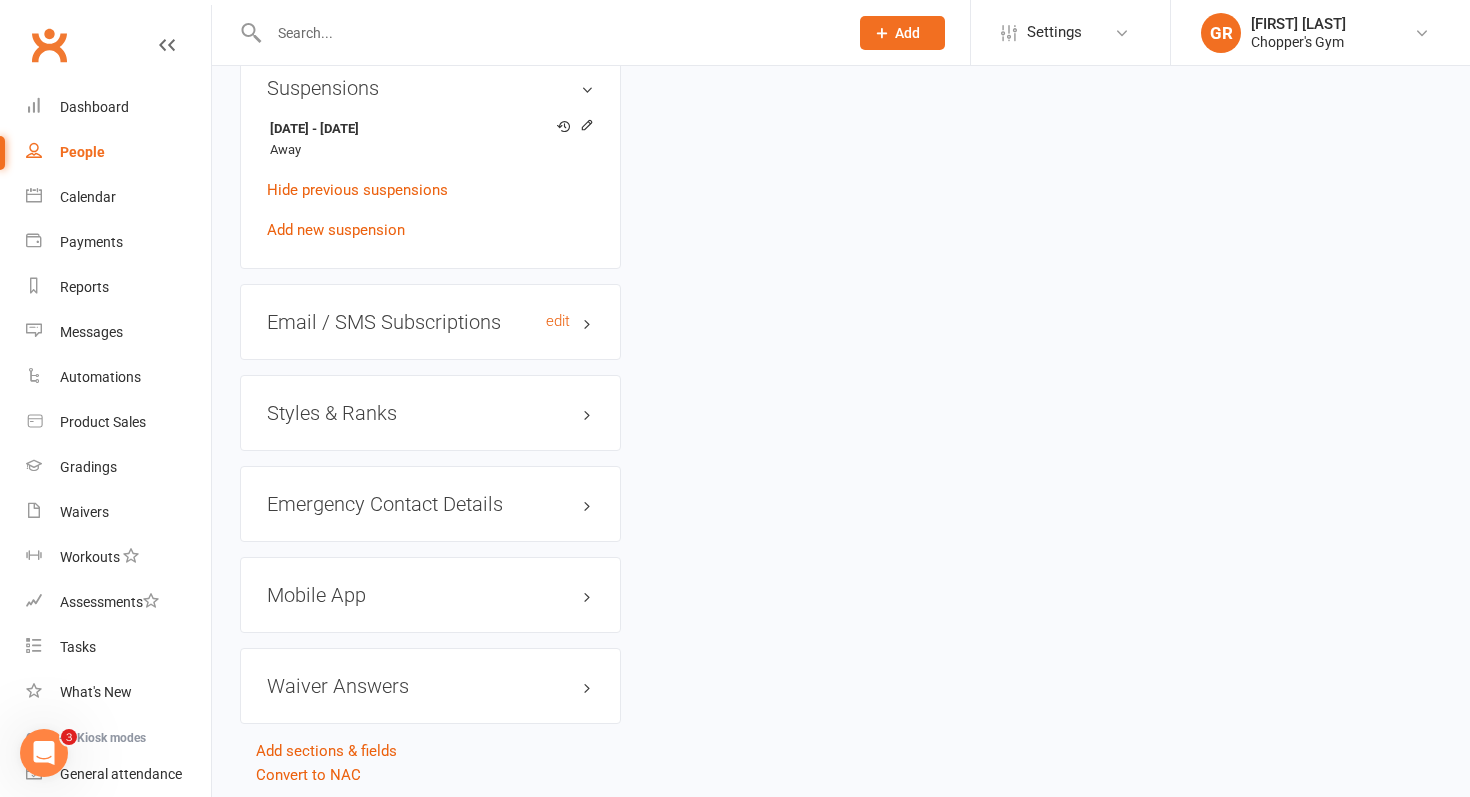 click on "Email / SMS Subscriptions  edit" at bounding box center [430, 322] 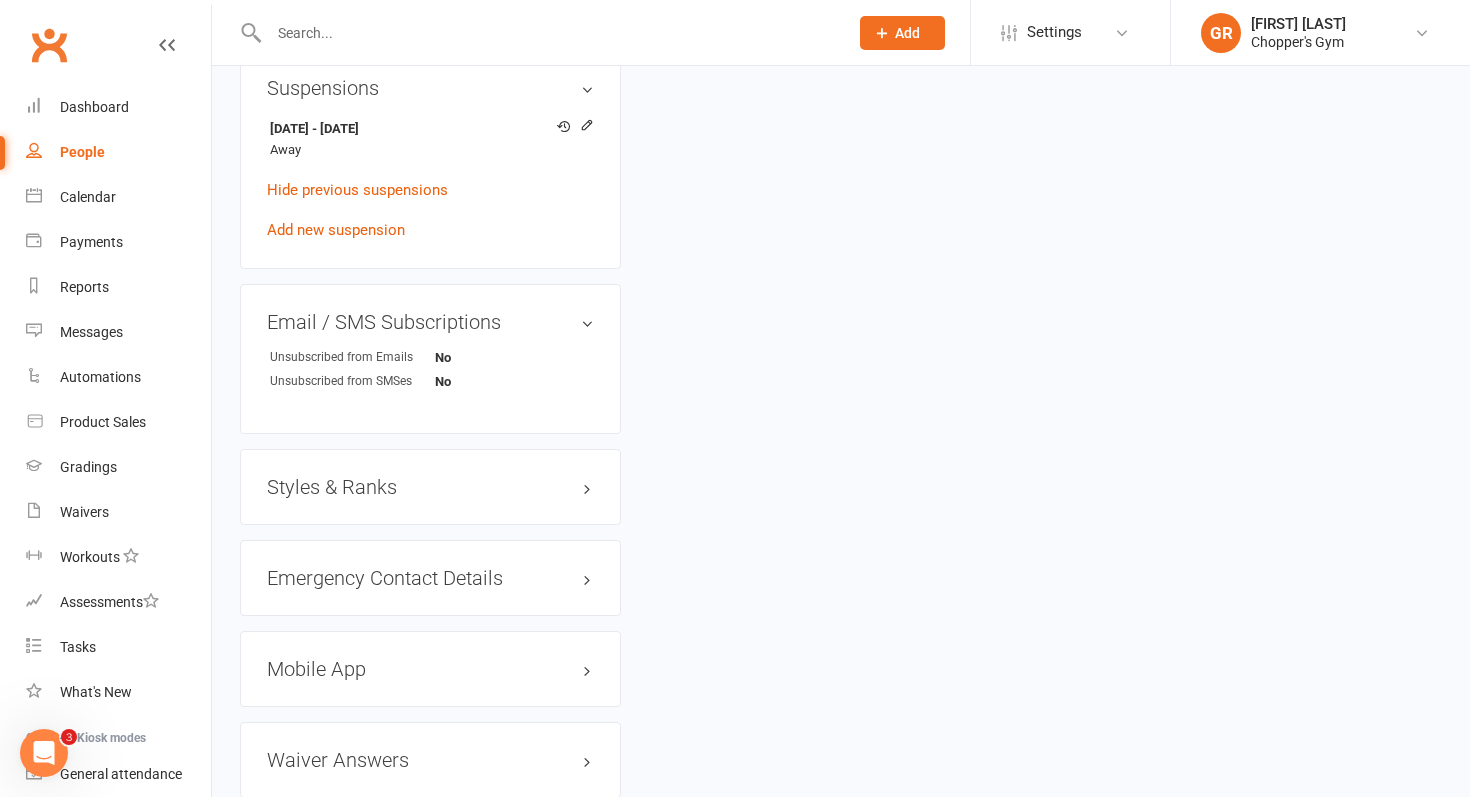 click on "Styles & Ranks" at bounding box center (430, 487) 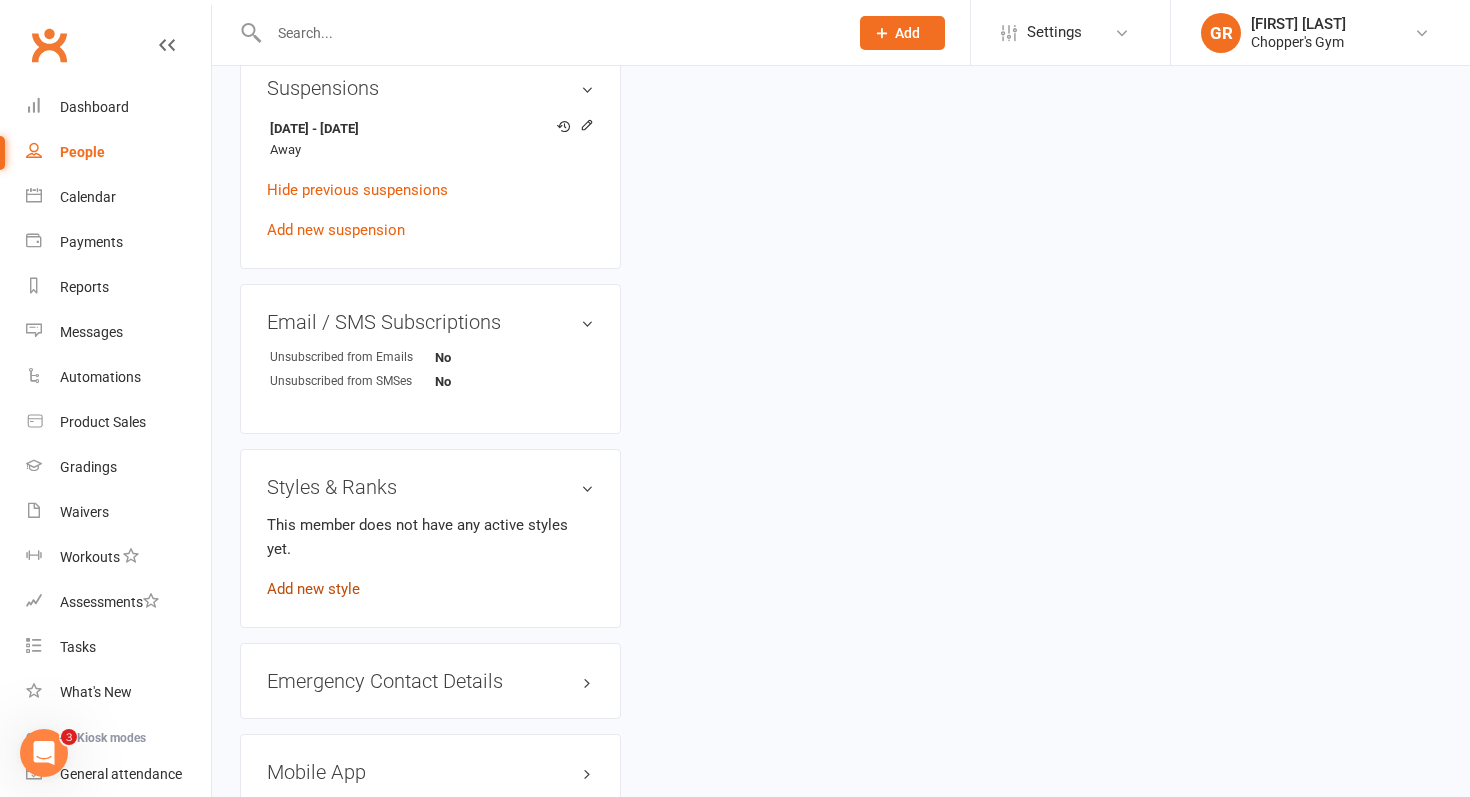 click on "Add new style" at bounding box center [313, 589] 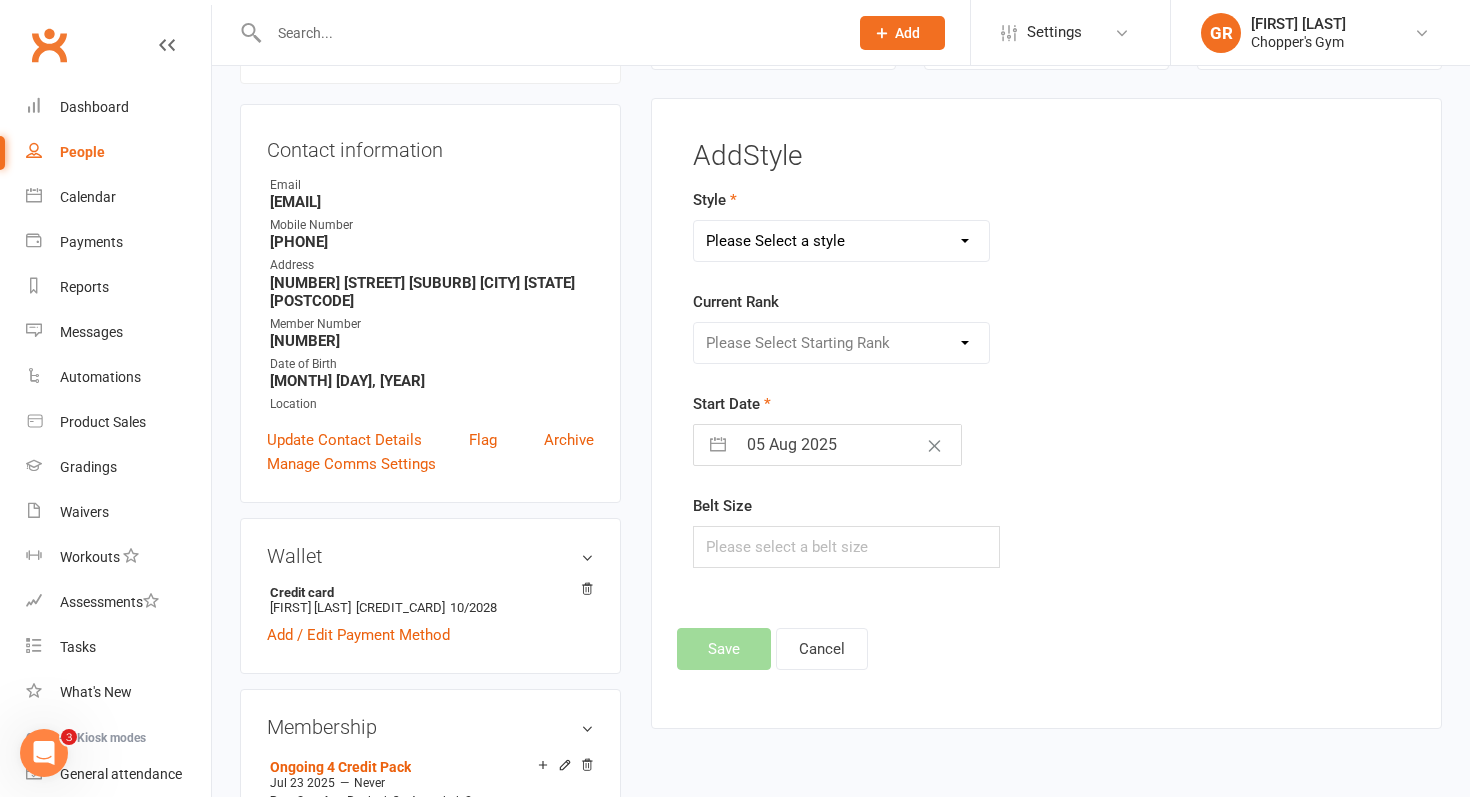 scroll, scrollTop: 171, scrollLeft: 0, axis: vertical 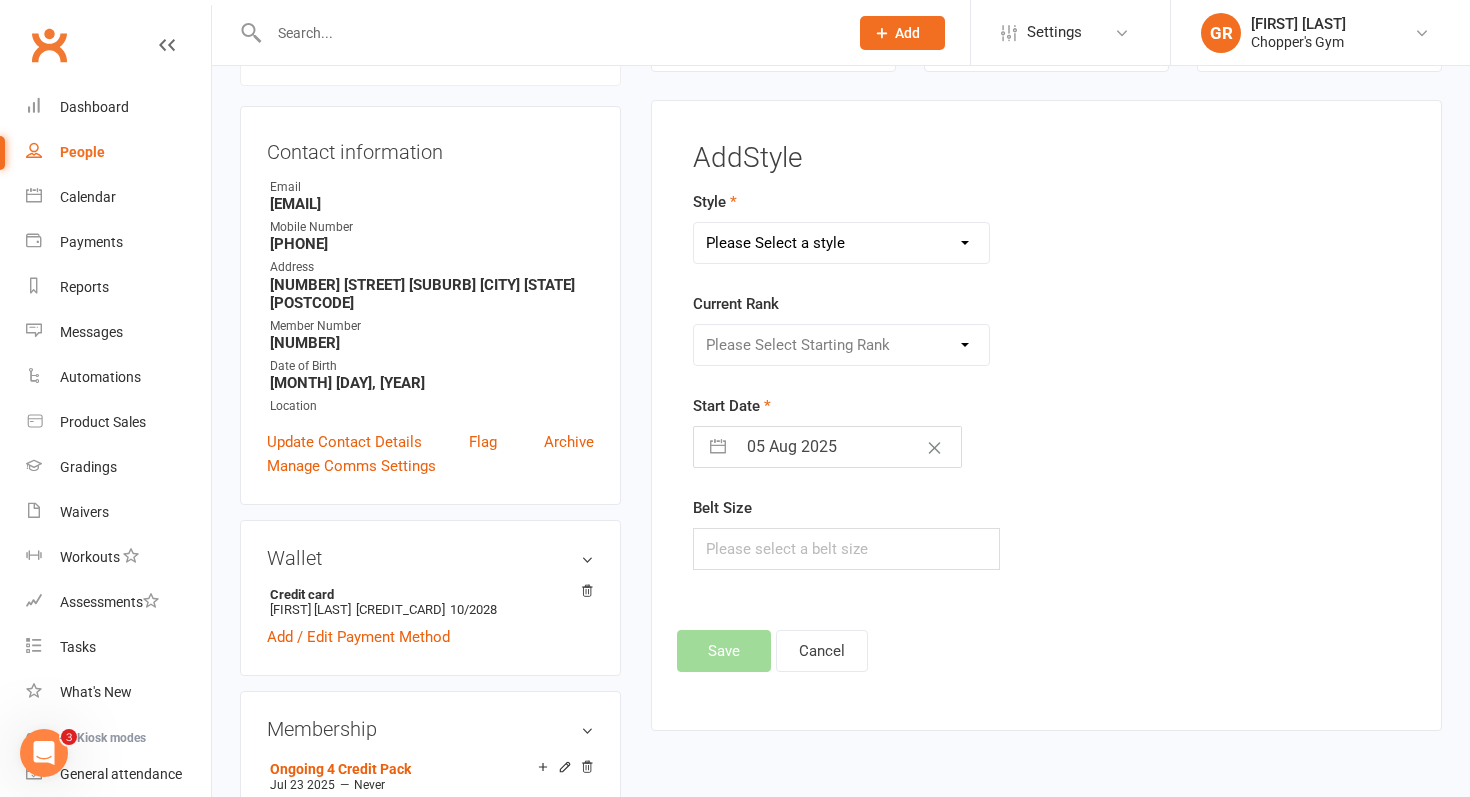click on "Please Select Starting Rank" at bounding box center [842, 345] 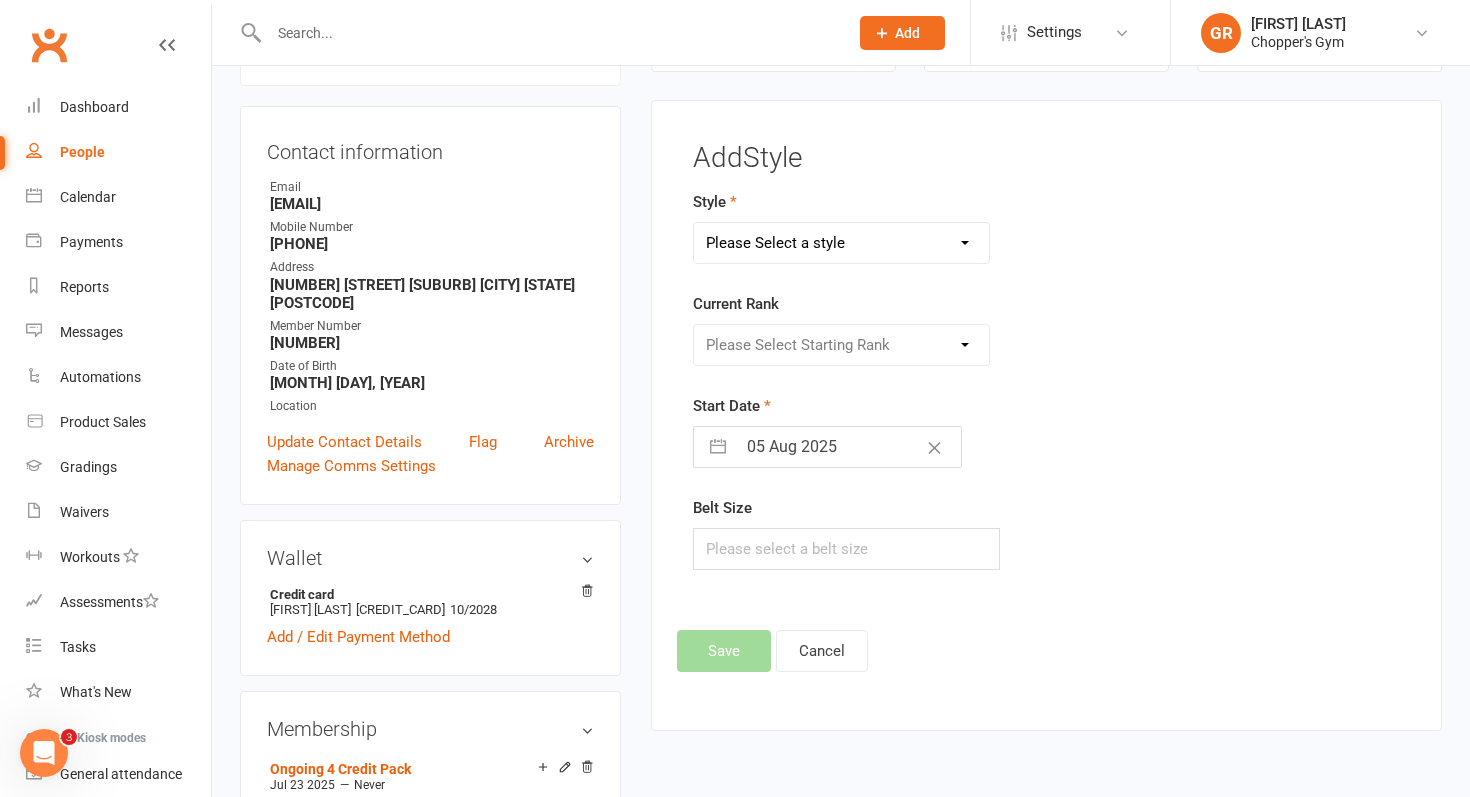 click on "Please Select a style Fighter Team" at bounding box center [842, 243] 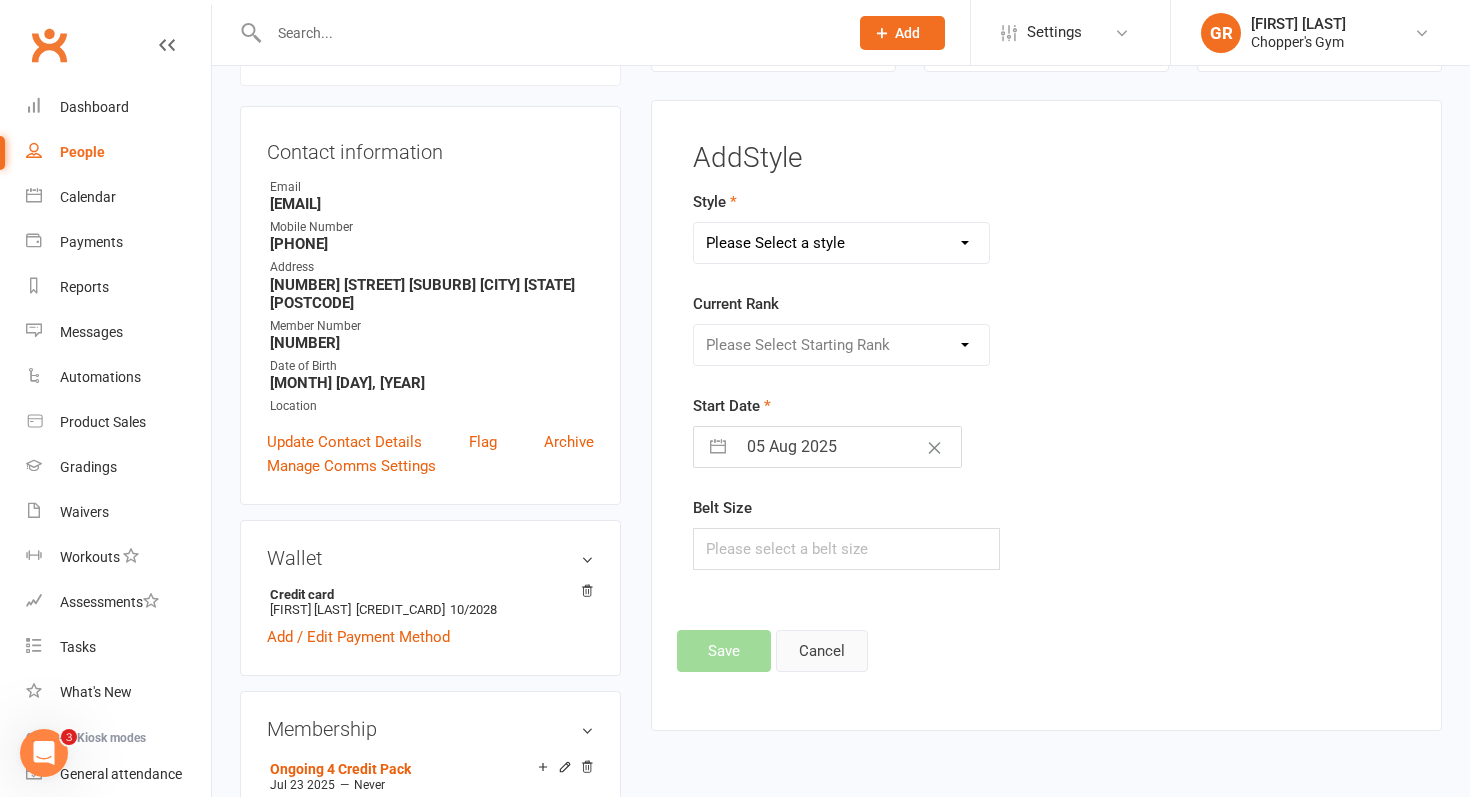click on "Cancel" at bounding box center [822, 651] 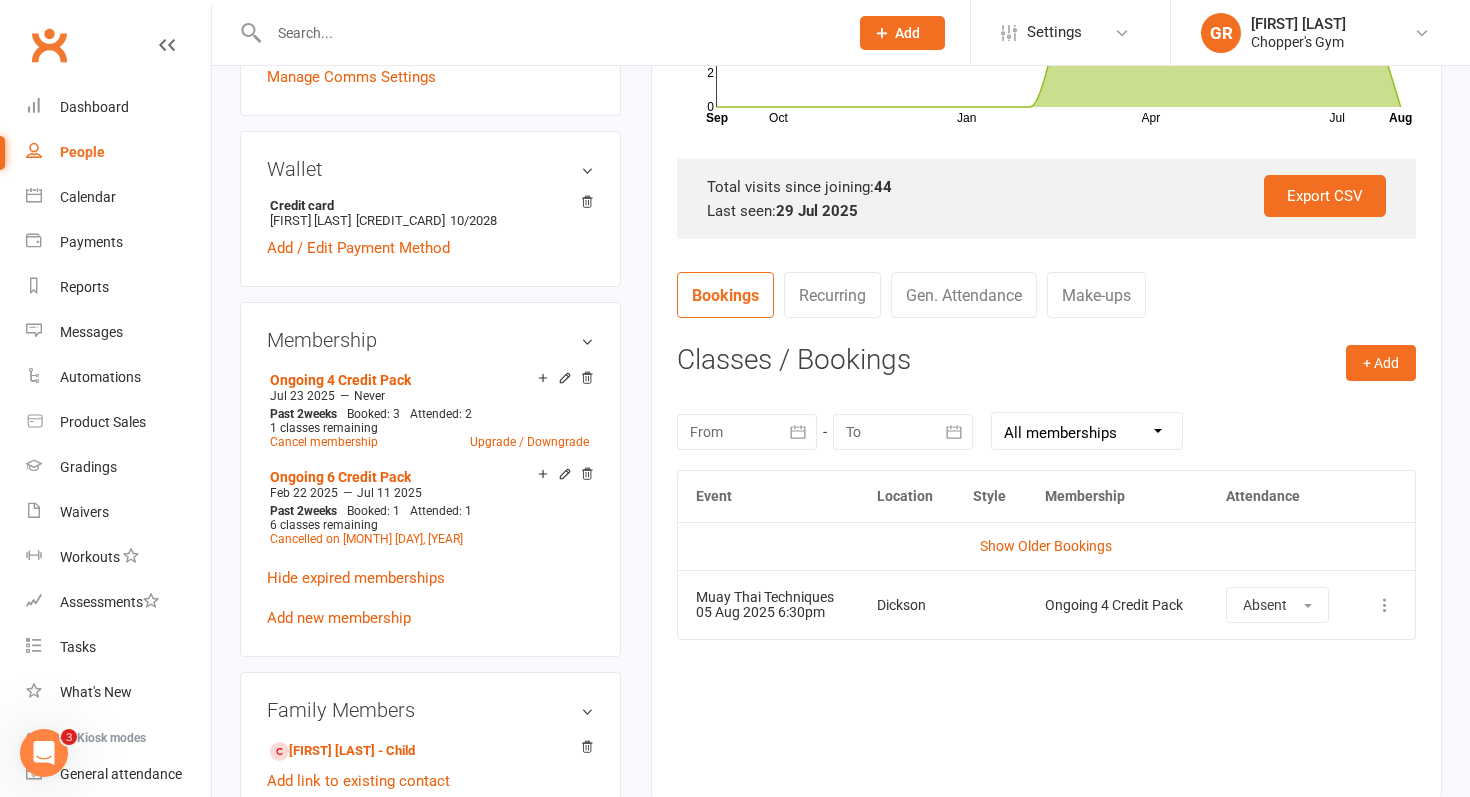 scroll, scrollTop: 0, scrollLeft: 0, axis: both 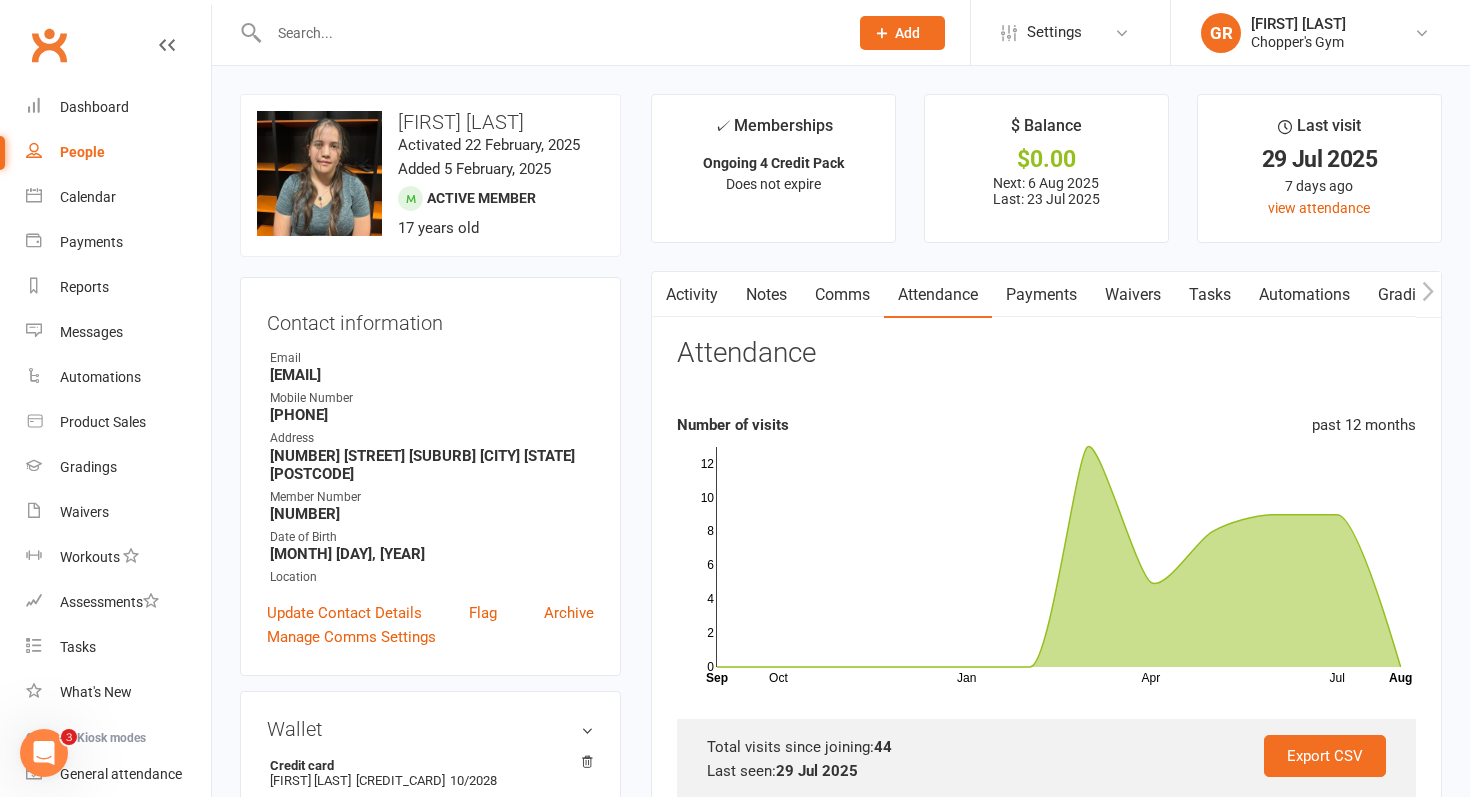 click on "[FIRST] [LAST]" at bounding box center (430, 122) 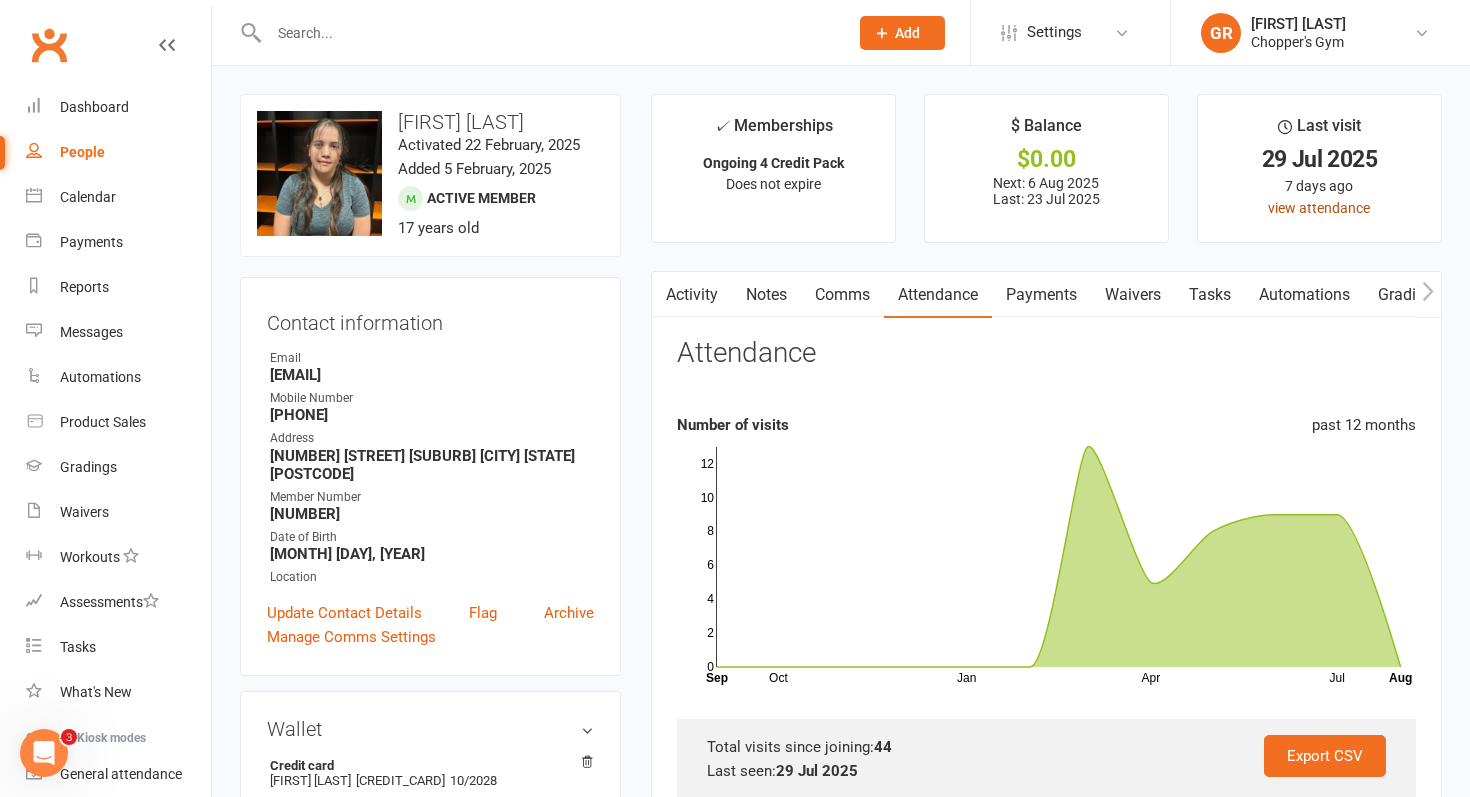 click on "view attendance" at bounding box center (1319, 208) 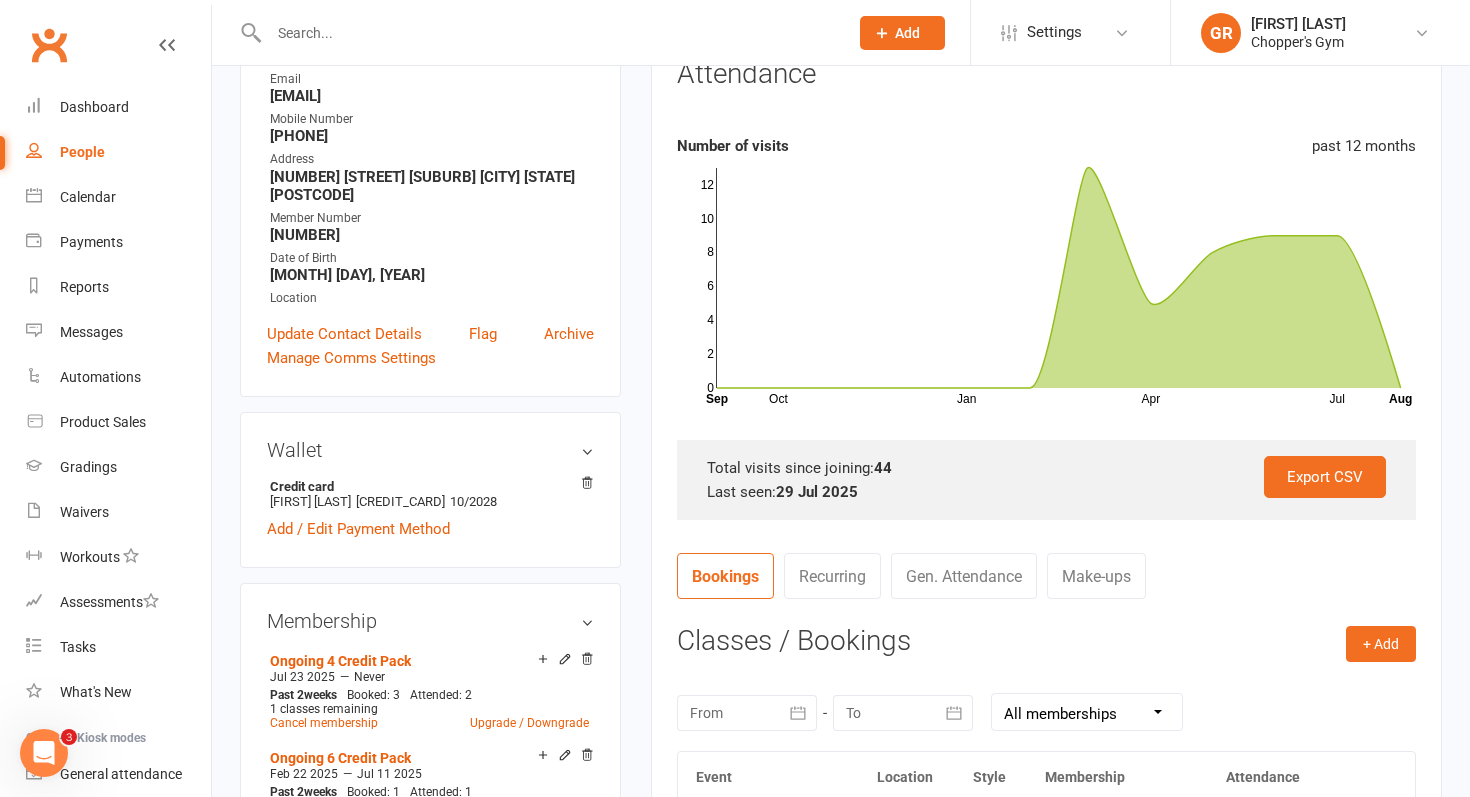 scroll, scrollTop: 229, scrollLeft: 0, axis: vertical 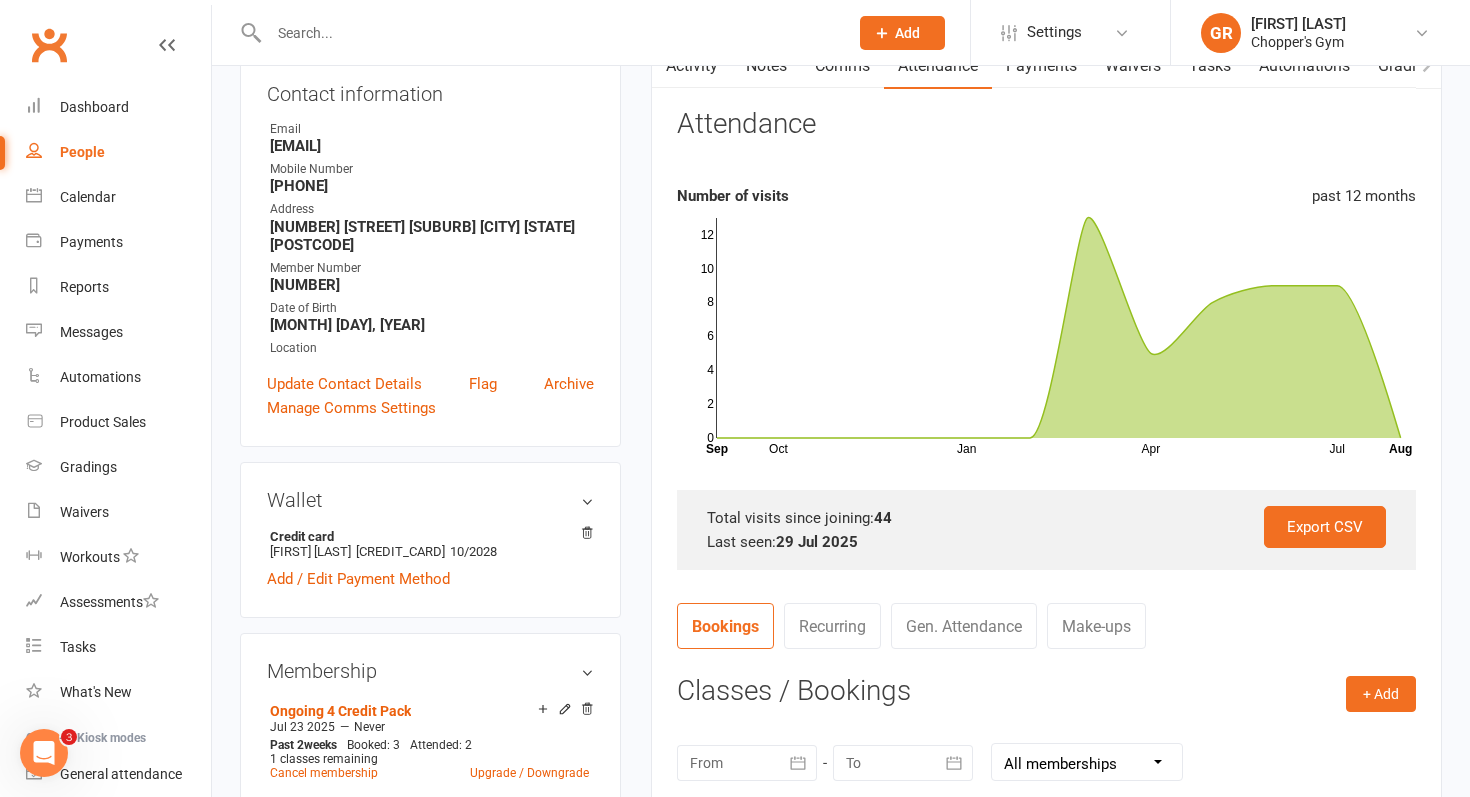 click on "Make-ups" at bounding box center (1096, 626) 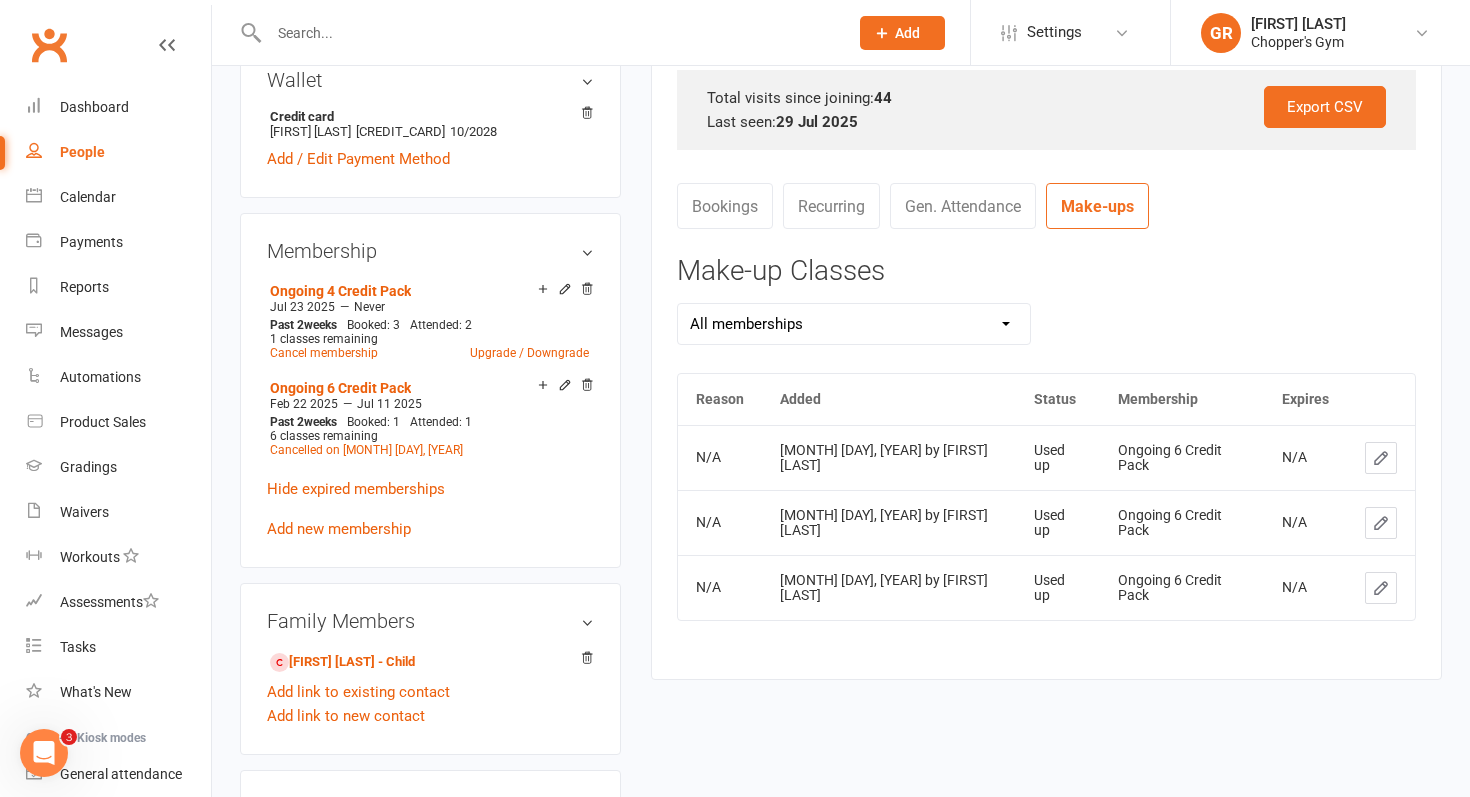 scroll, scrollTop: 650, scrollLeft: 0, axis: vertical 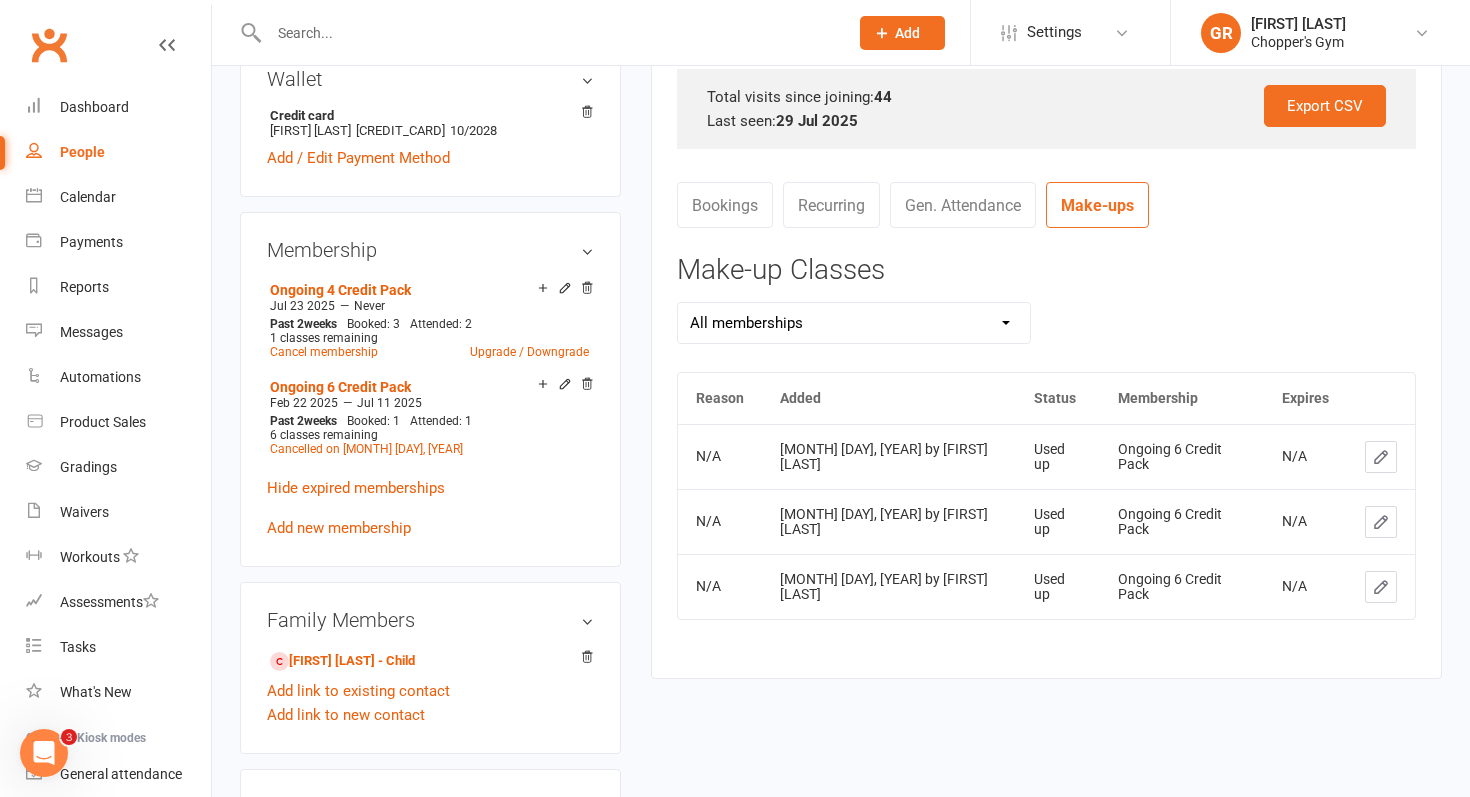 click on "All memberships Ongoing 4 Credit Pack Ongoing 6 Credit Pack" at bounding box center [854, 323] 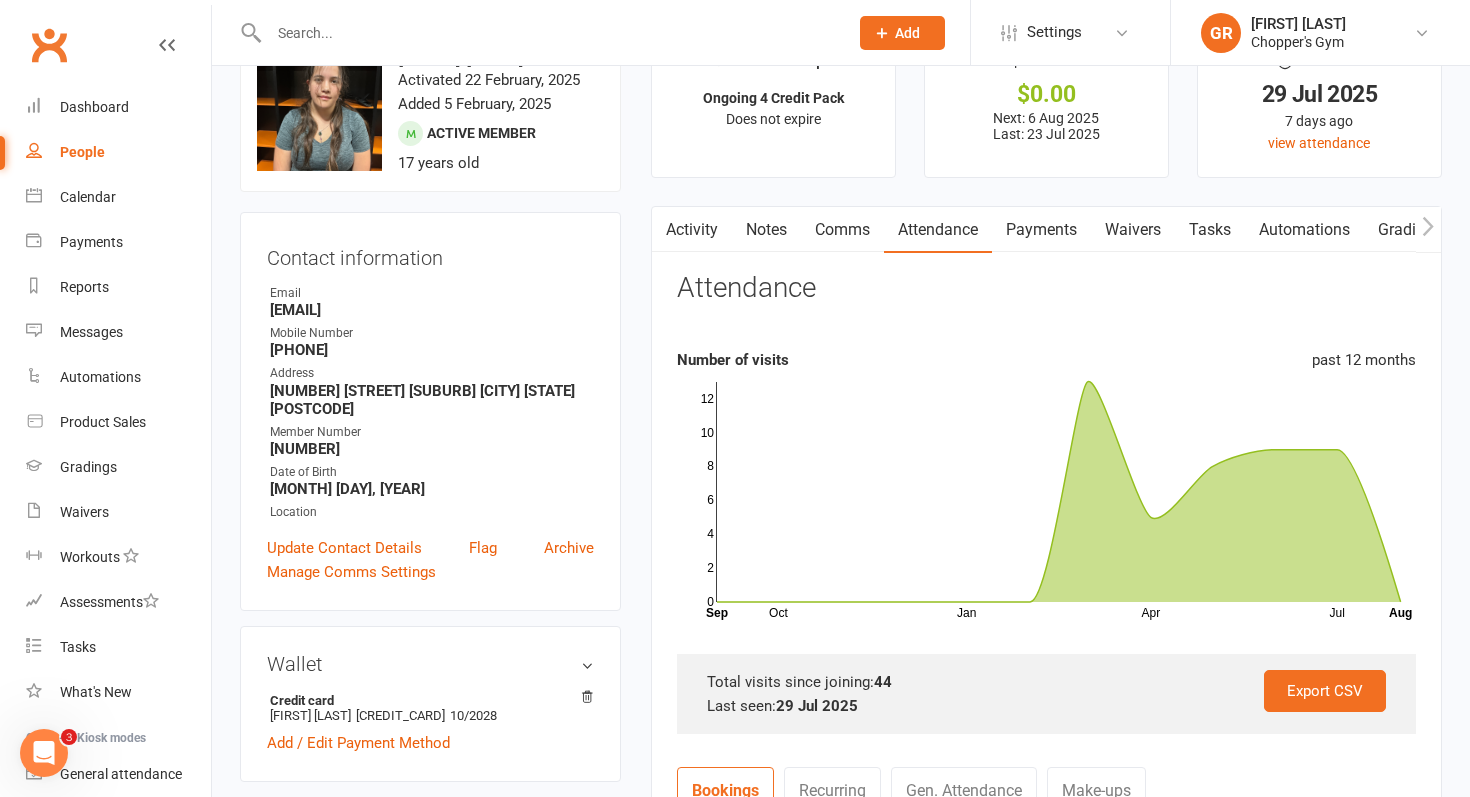 scroll, scrollTop: 0, scrollLeft: 0, axis: both 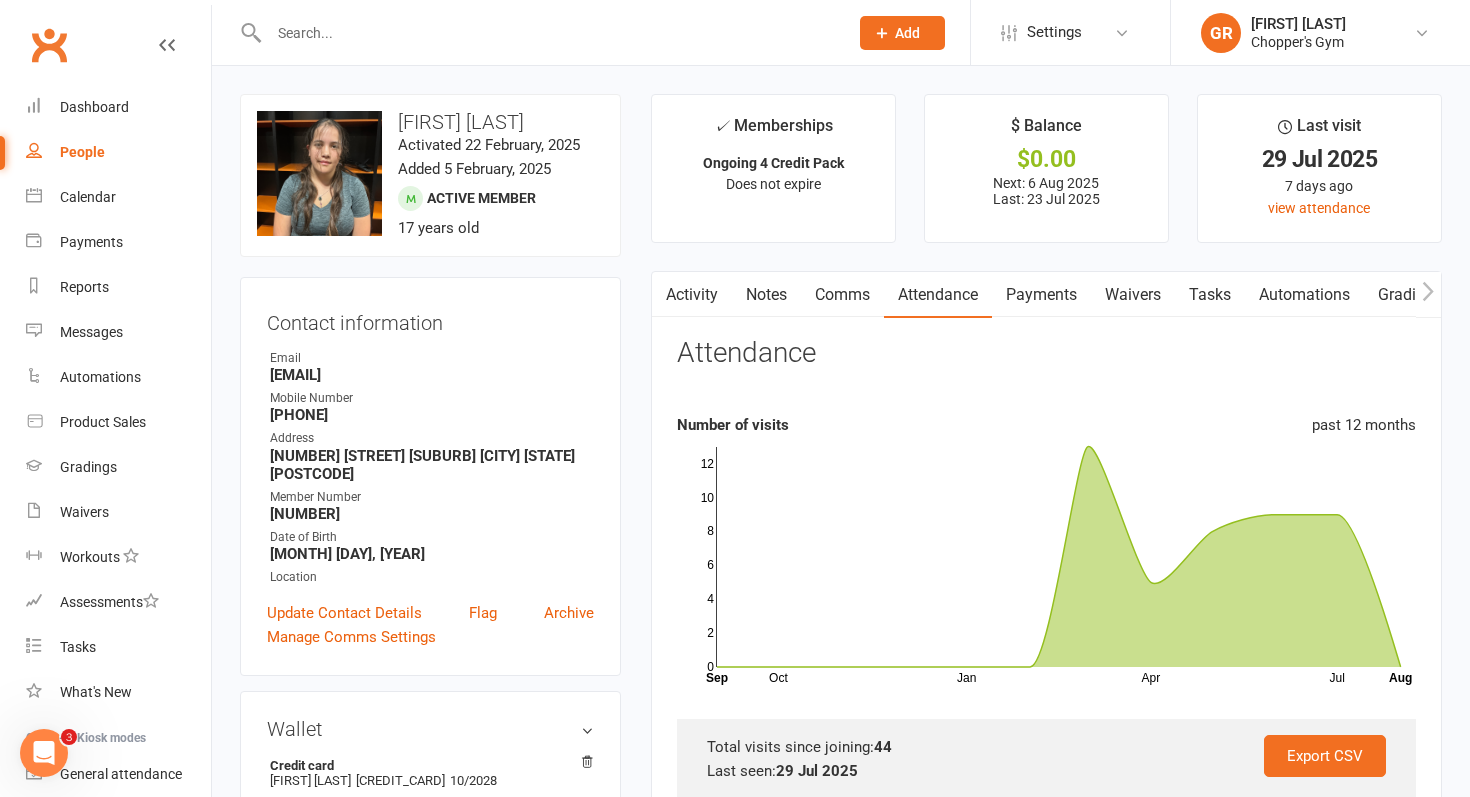 click on "Payments" at bounding box center [1041, 295] 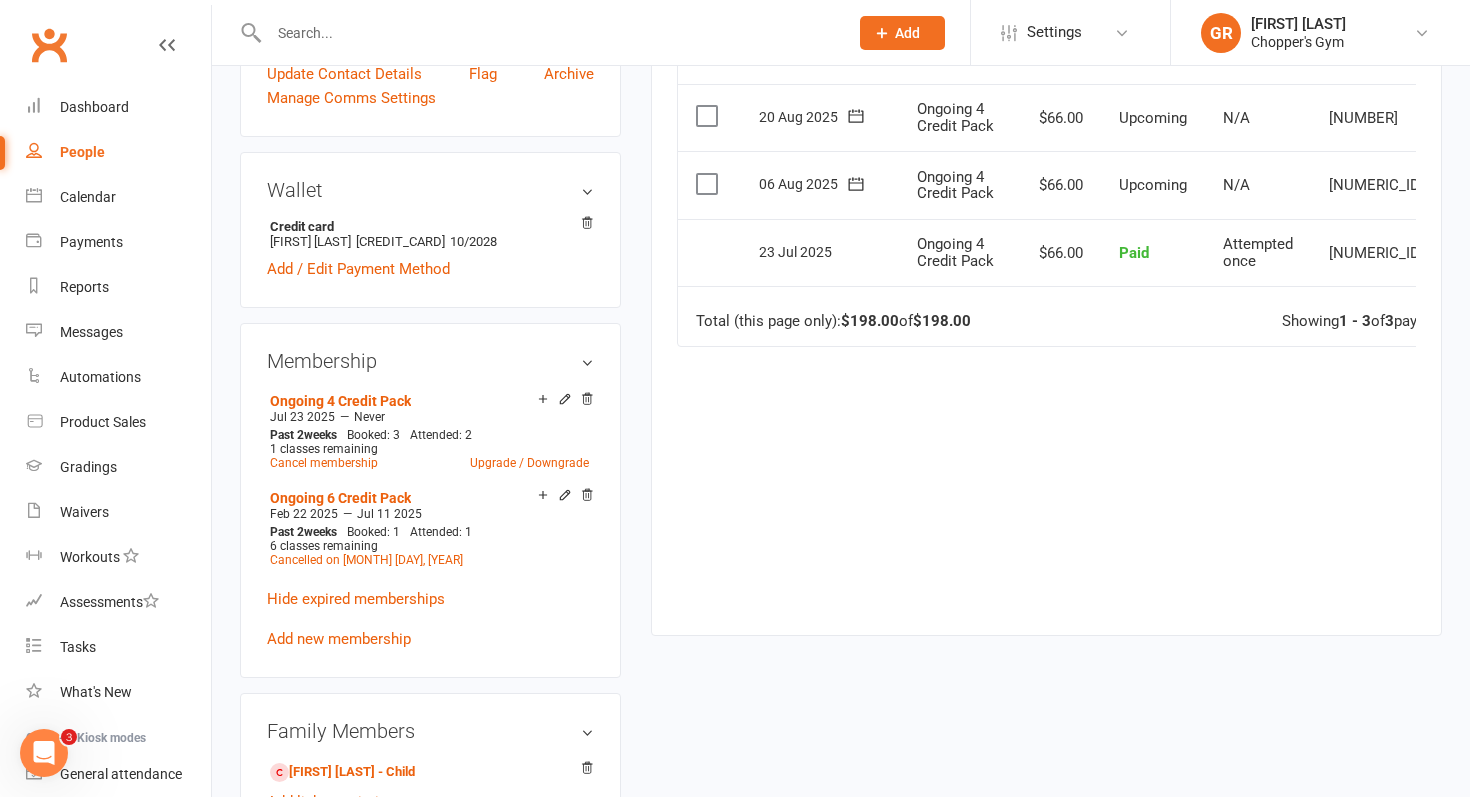 scroll, scrollTop: 541, scrollLeft: 0, axis: vertical 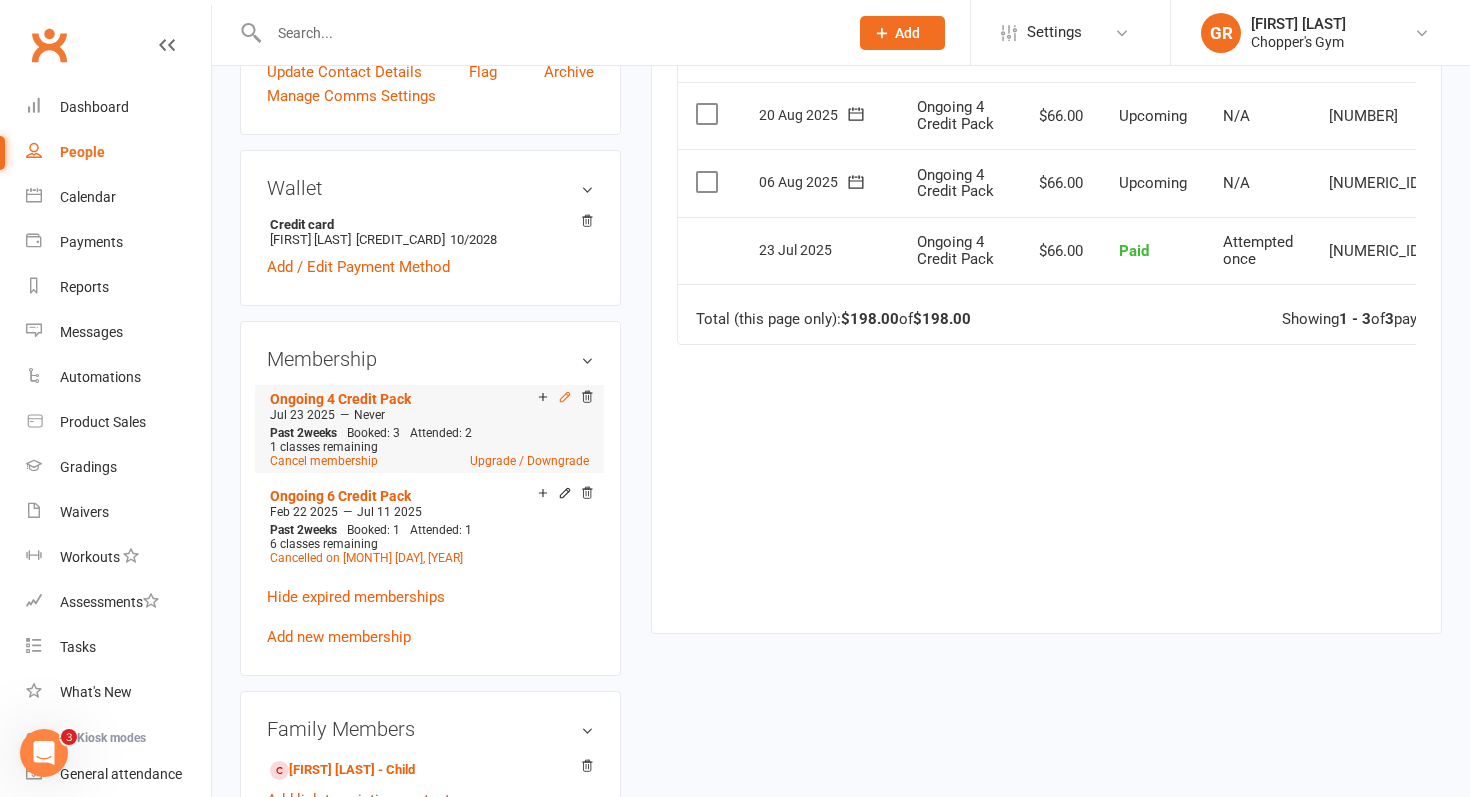 click 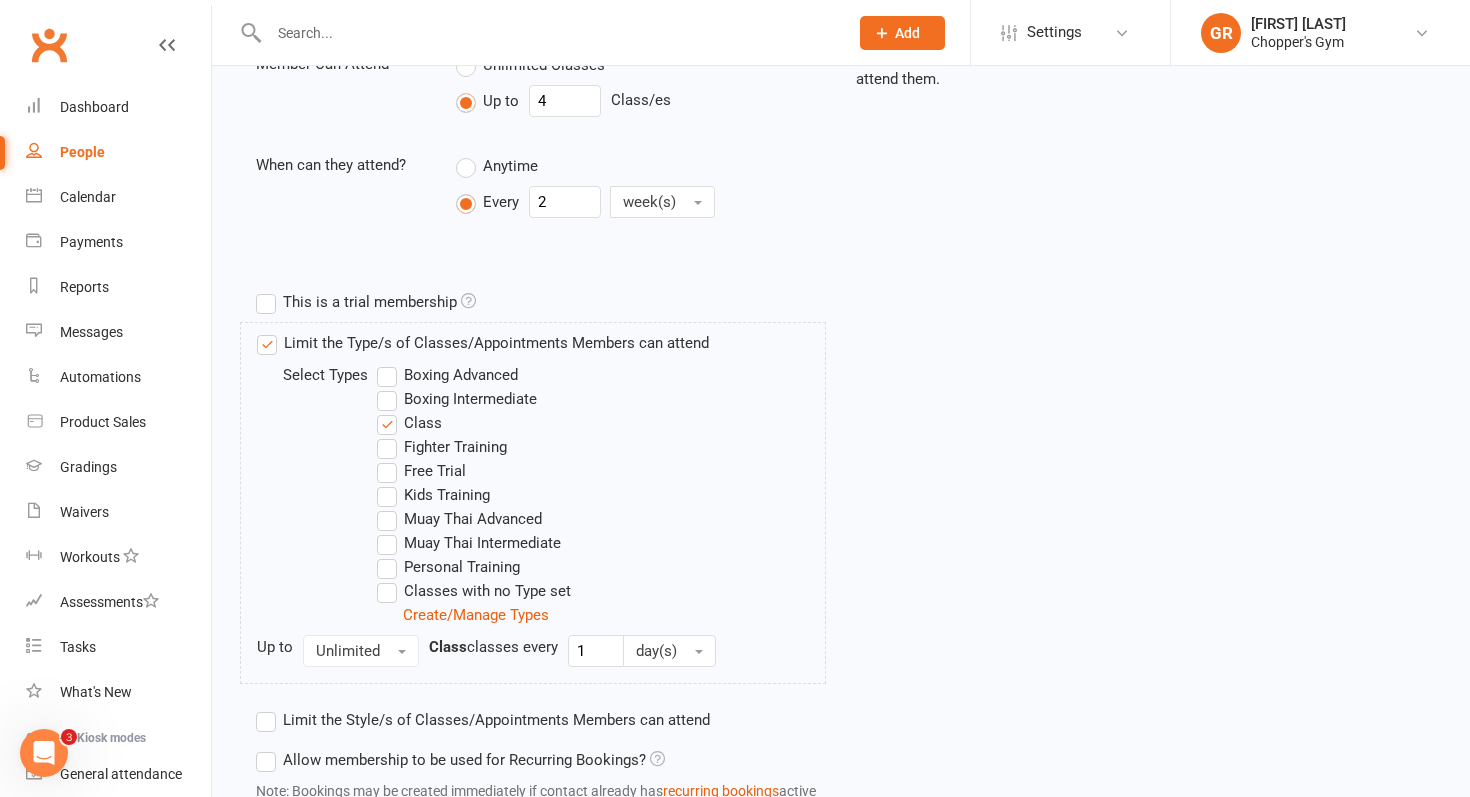 scroll, scrollTop: 510, scrollLeft: 0, axis: vertical 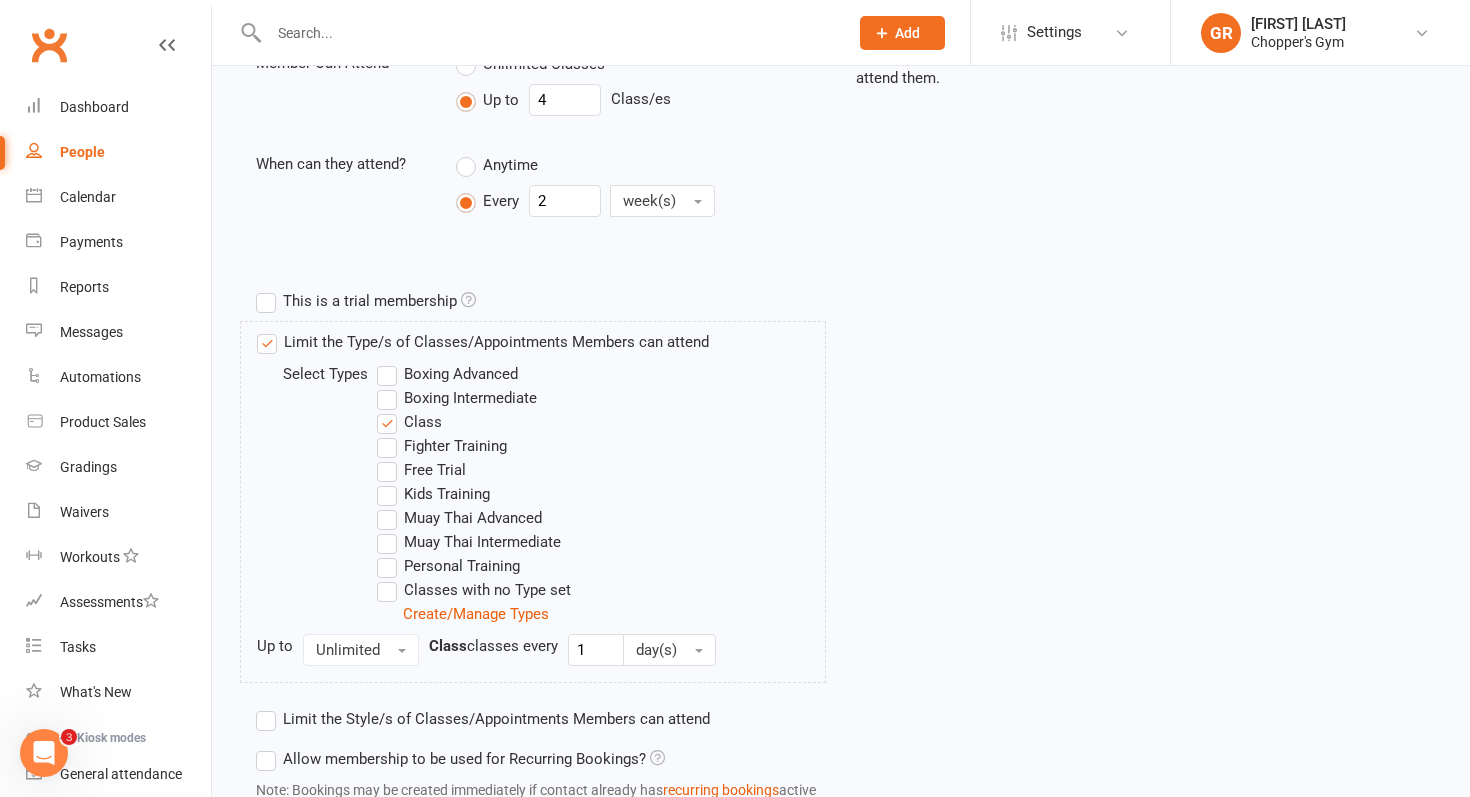 click on "Muay Thai Intermediate" at bounding box center [469, 542] 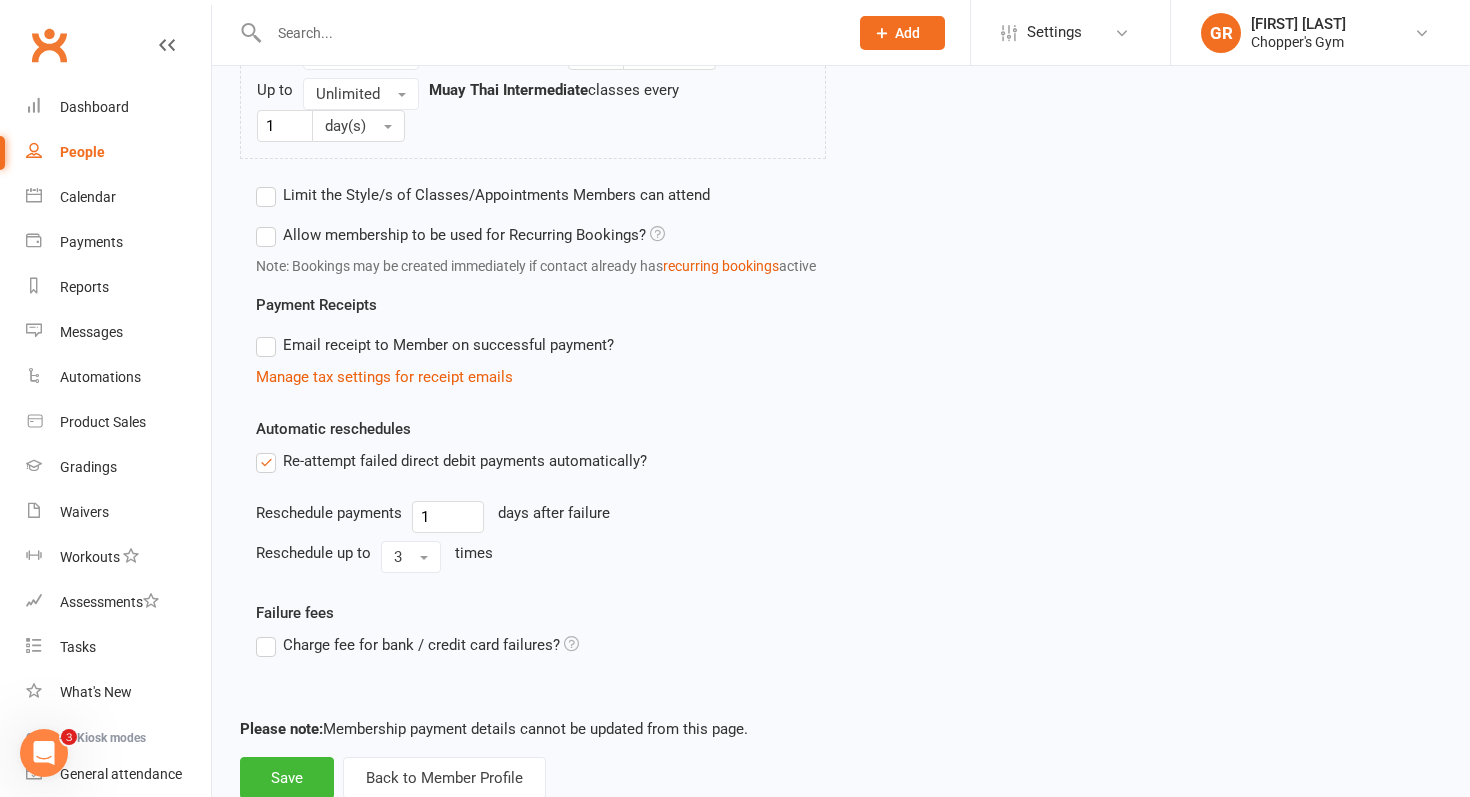 scroll, scrollTop: 1165, scrollLeft: 0, axis: vertical 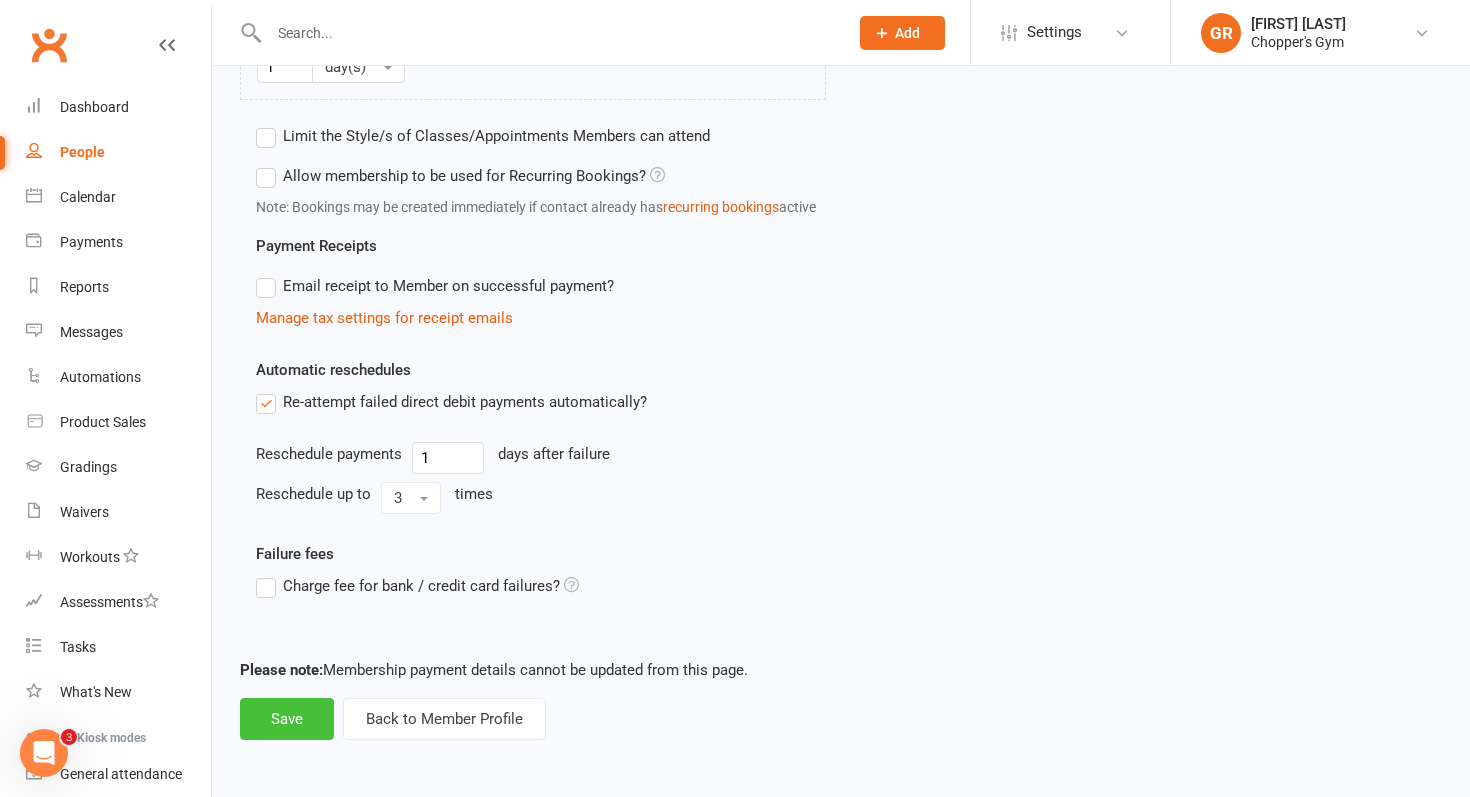 click on "Save" at bounding box center (287, 719) 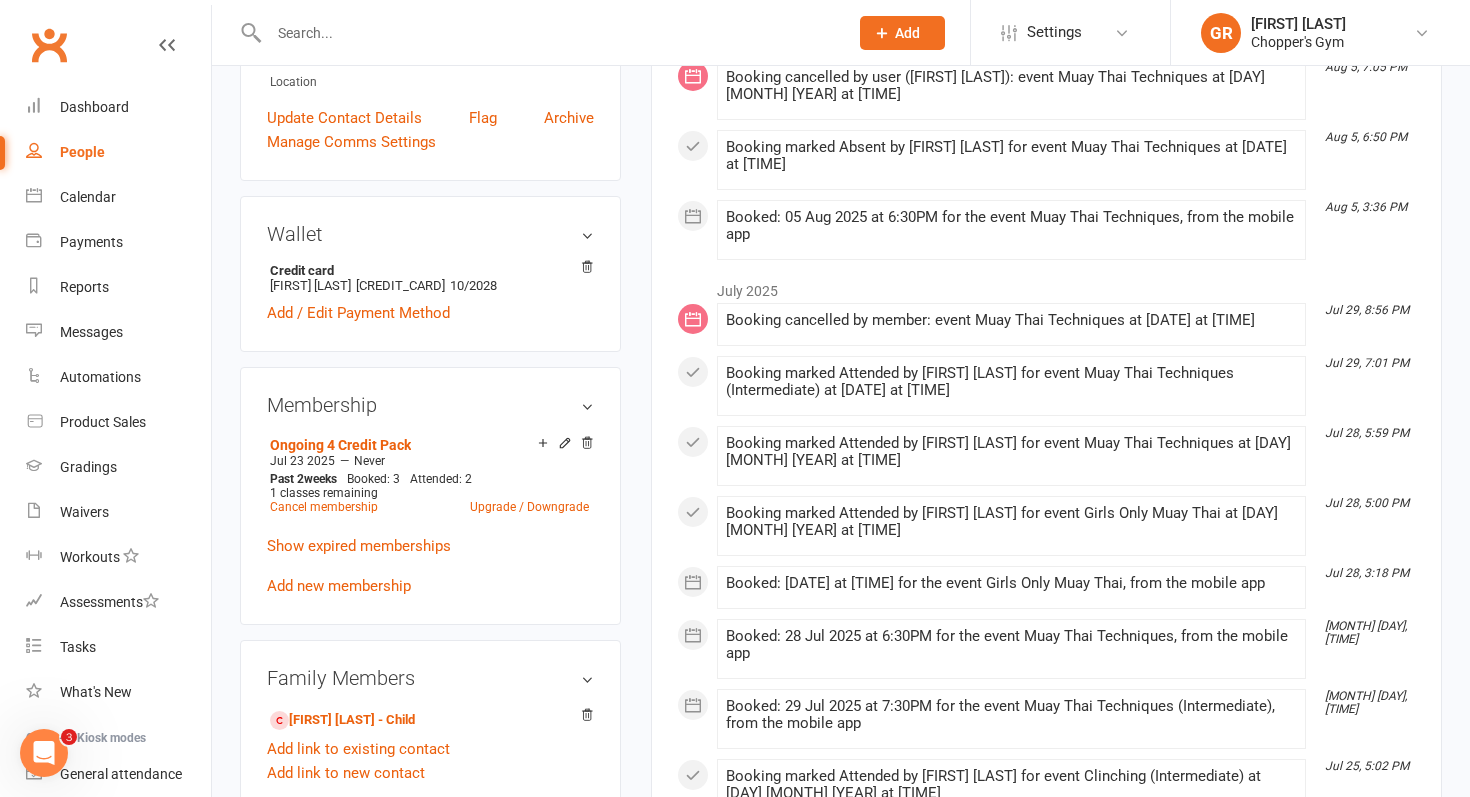 scroll, scrollTop: 497, scrollLeft: 0, axis: vertical 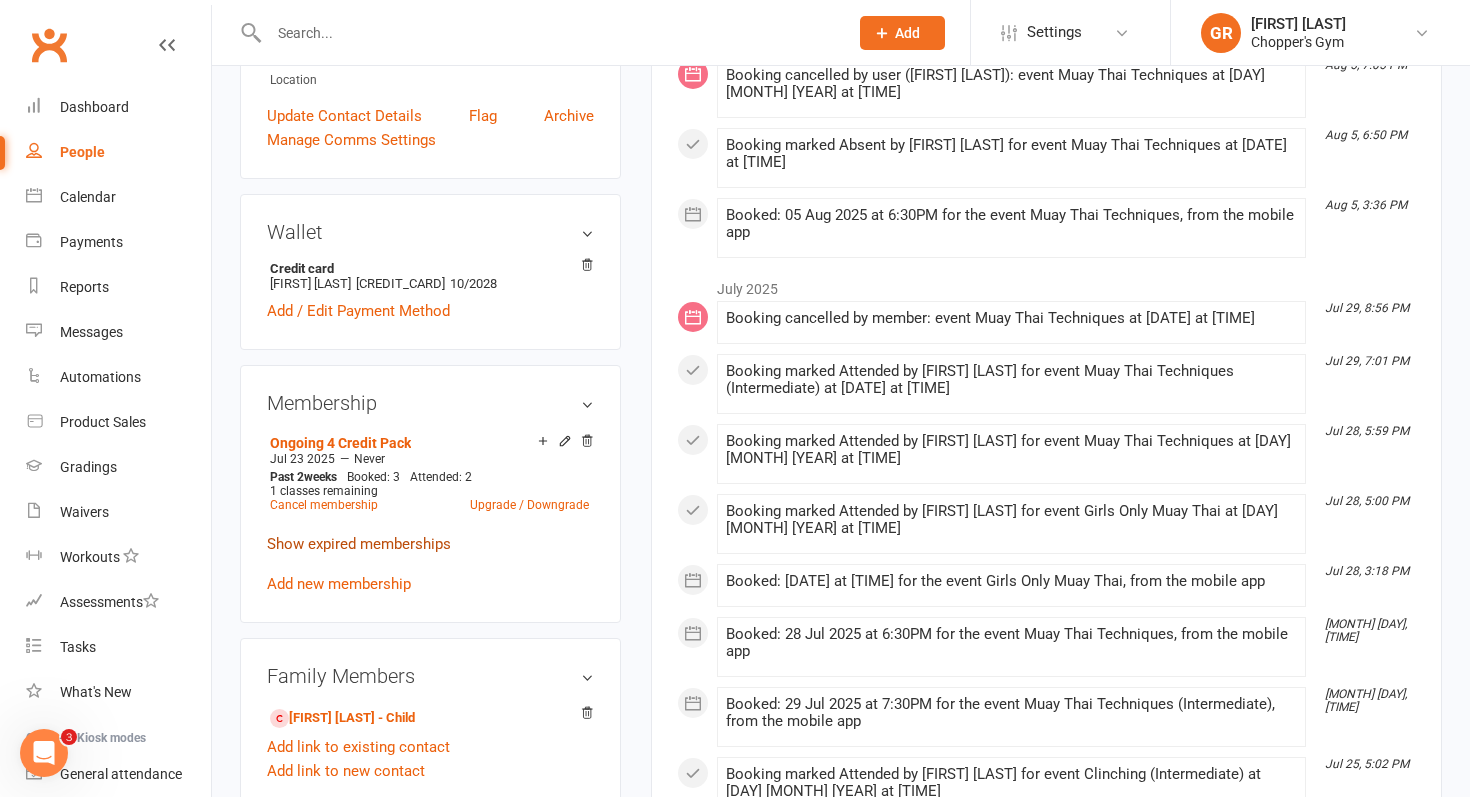 click on "Show expired memberships" at bounding box center (359, 544) 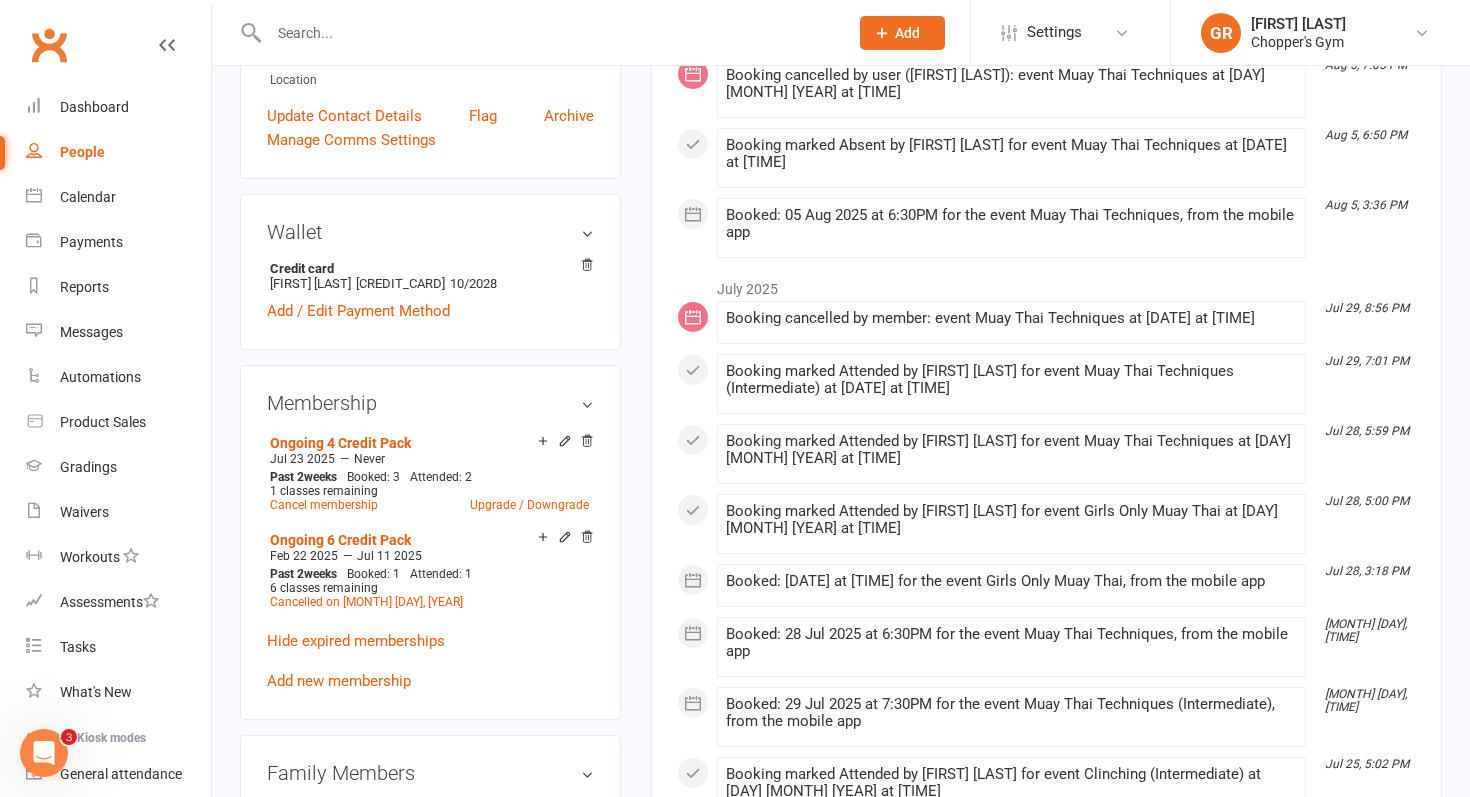 scroll, scrollTop: 0, scrollLeft: 0, axis: both 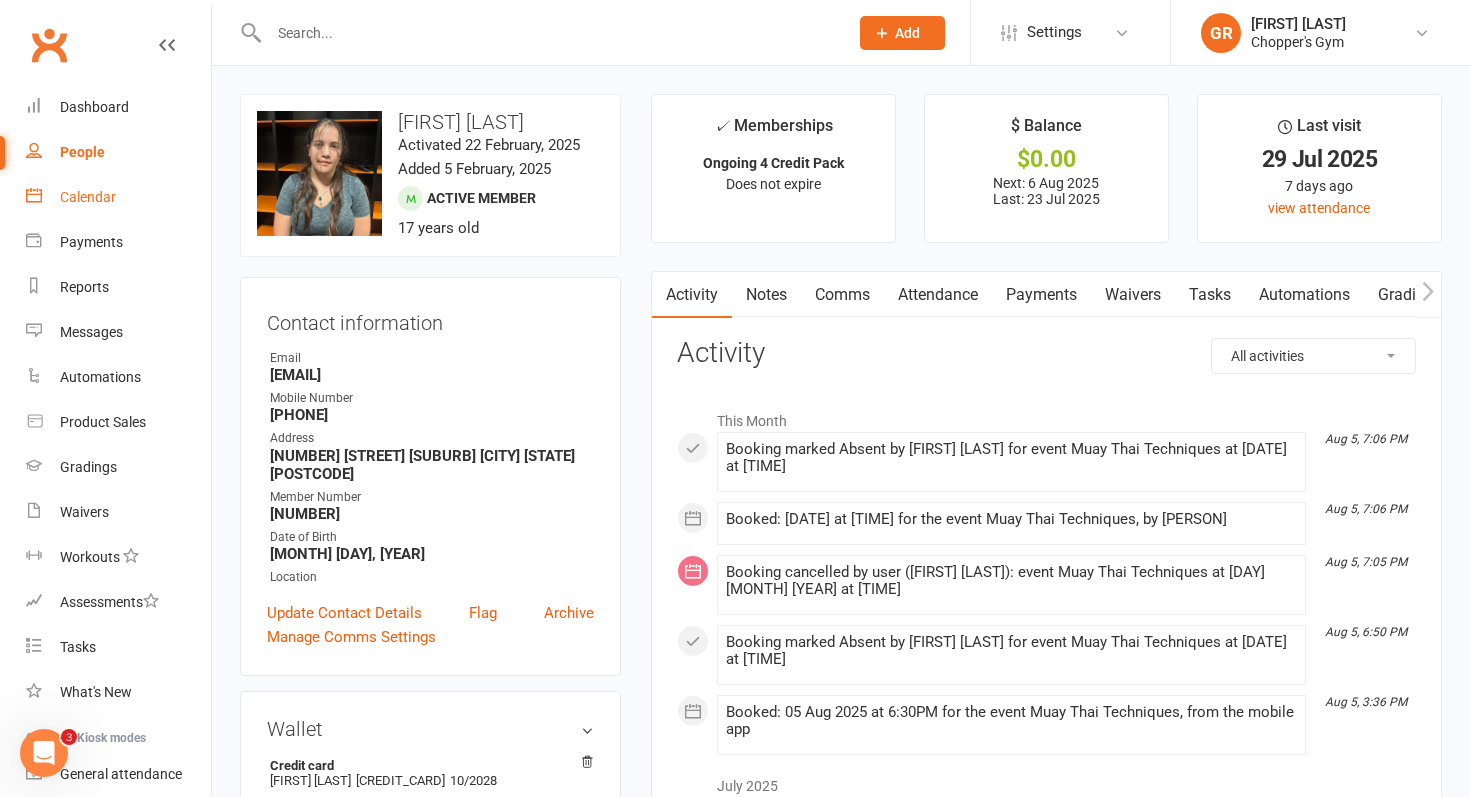 click on "Calendar" at bounding box center (88, 197) 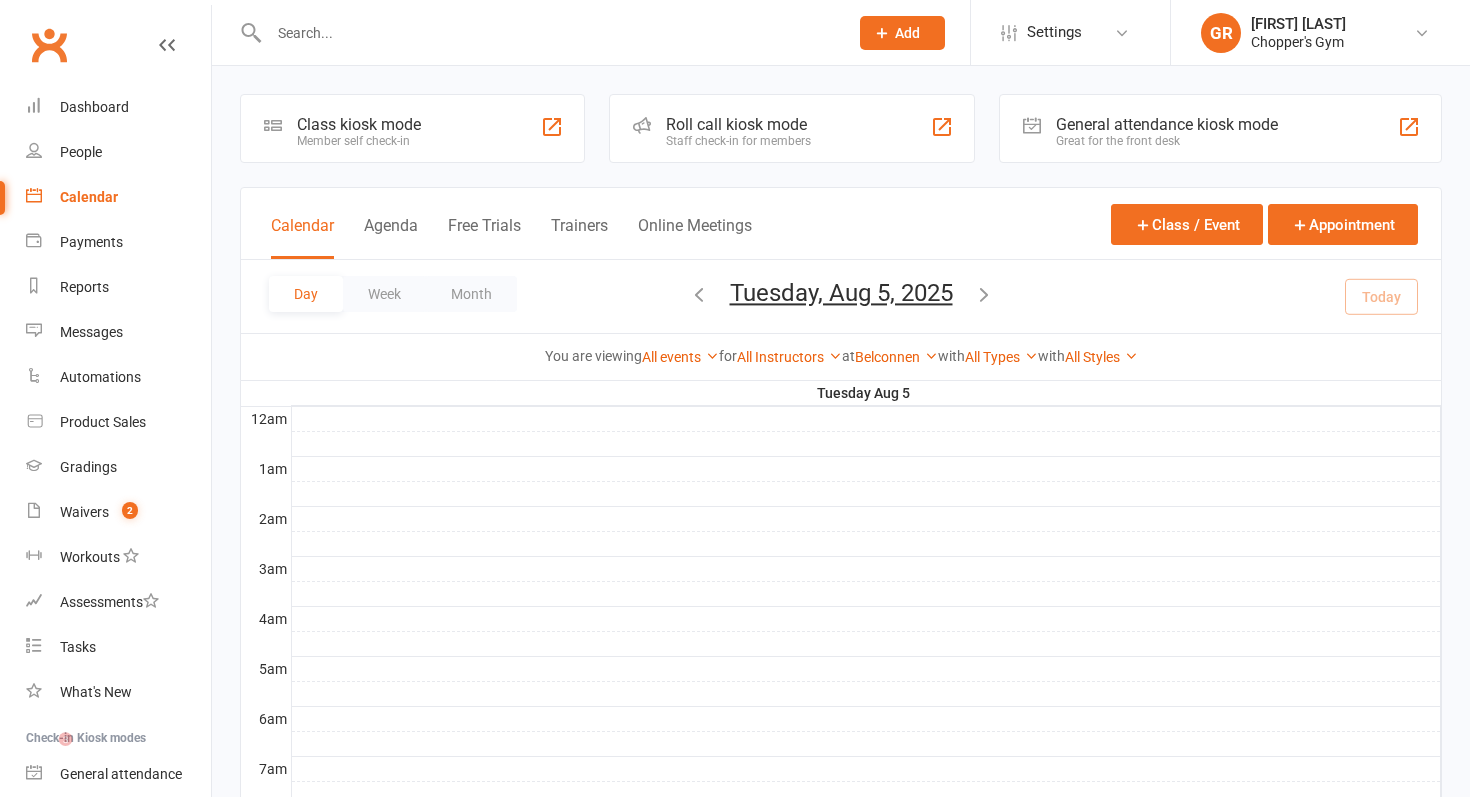 scroll, scrollTop: 0, scrollLeft: 0, axis: both 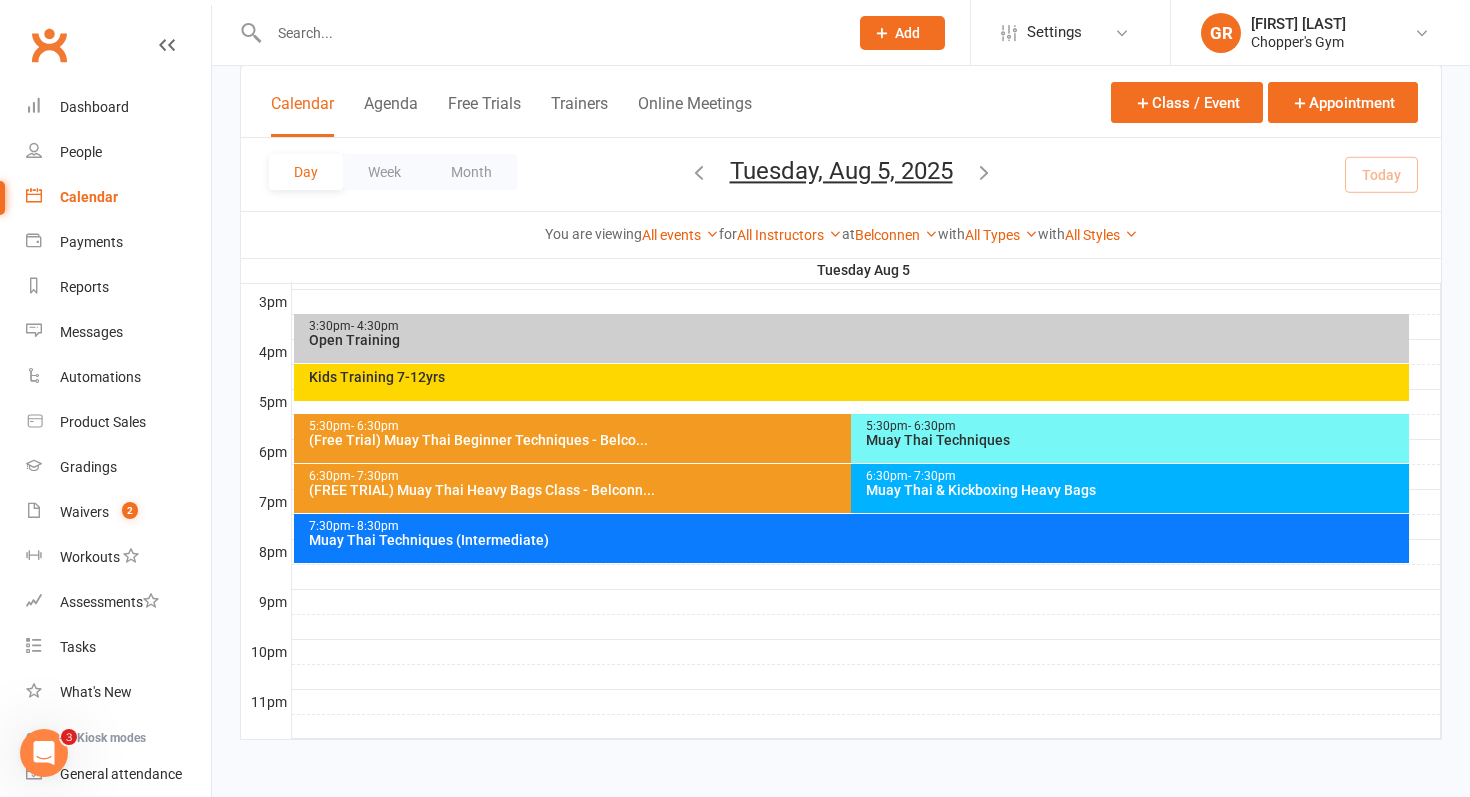 click on "7:30pm  - 8:30pm" at bounding box center [857, 526] 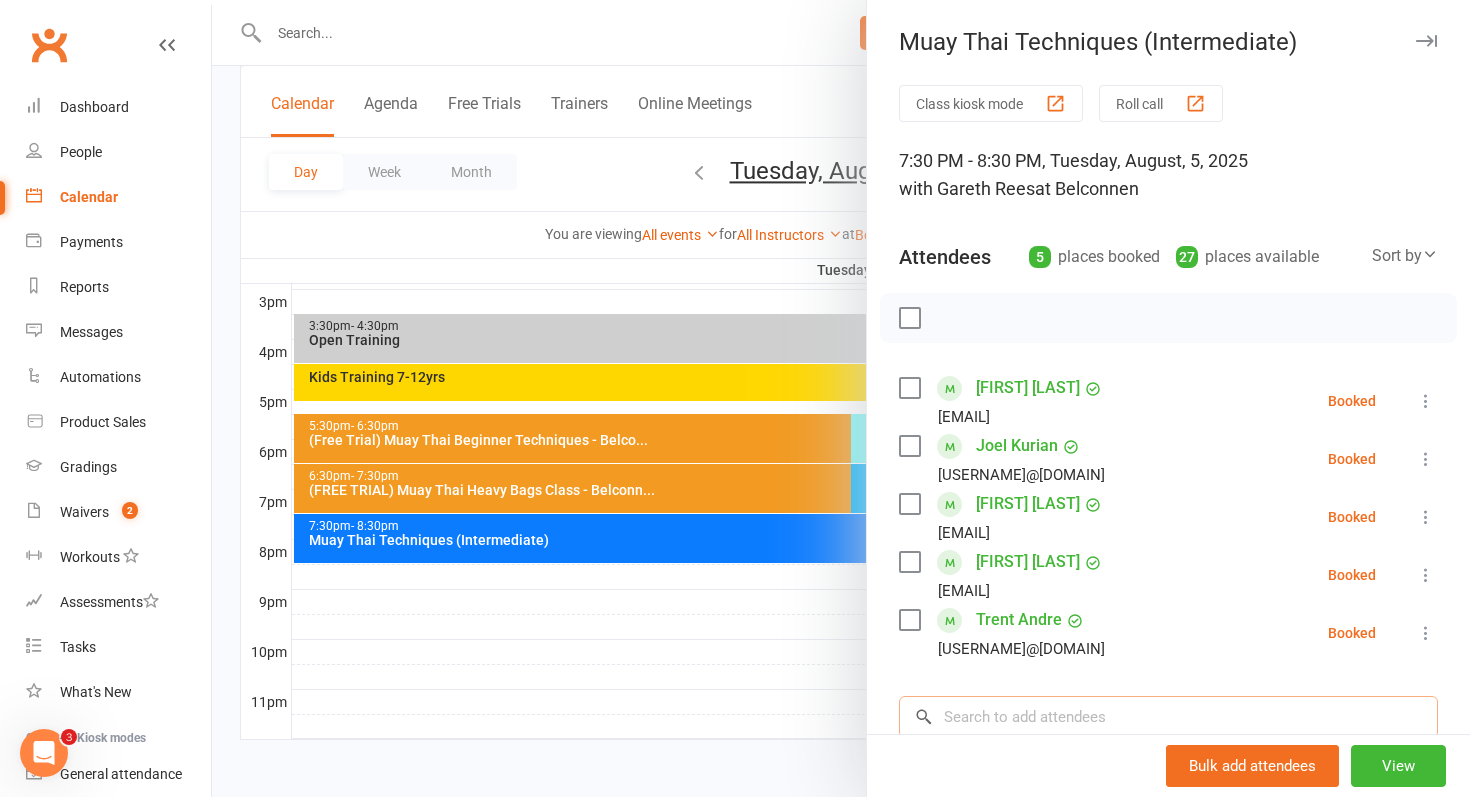 click at bounding box center [1168, 717] 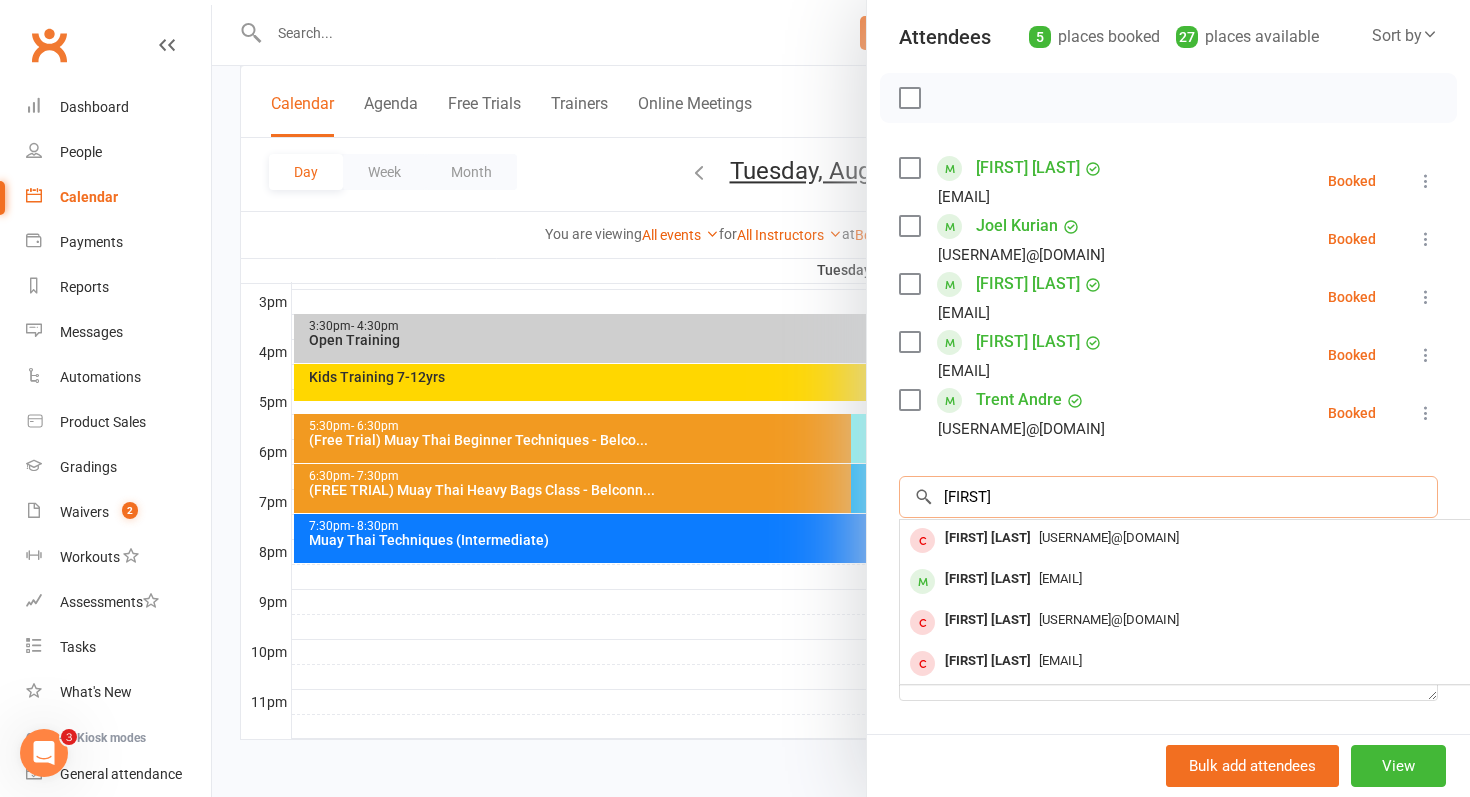 scroll, scrollTop: 239, scrollLeft: 0, axis: vertical 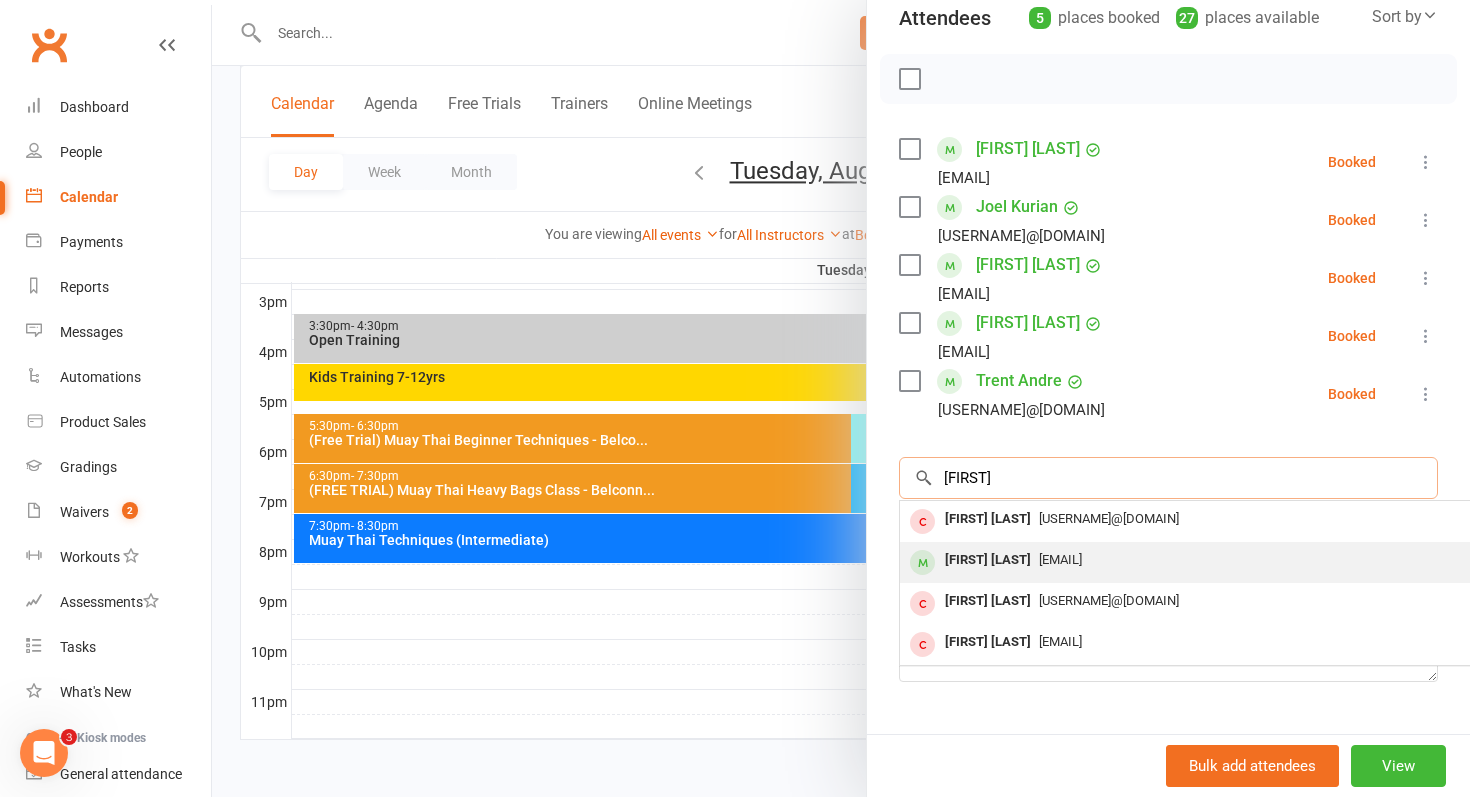 type on "[FIRST]" 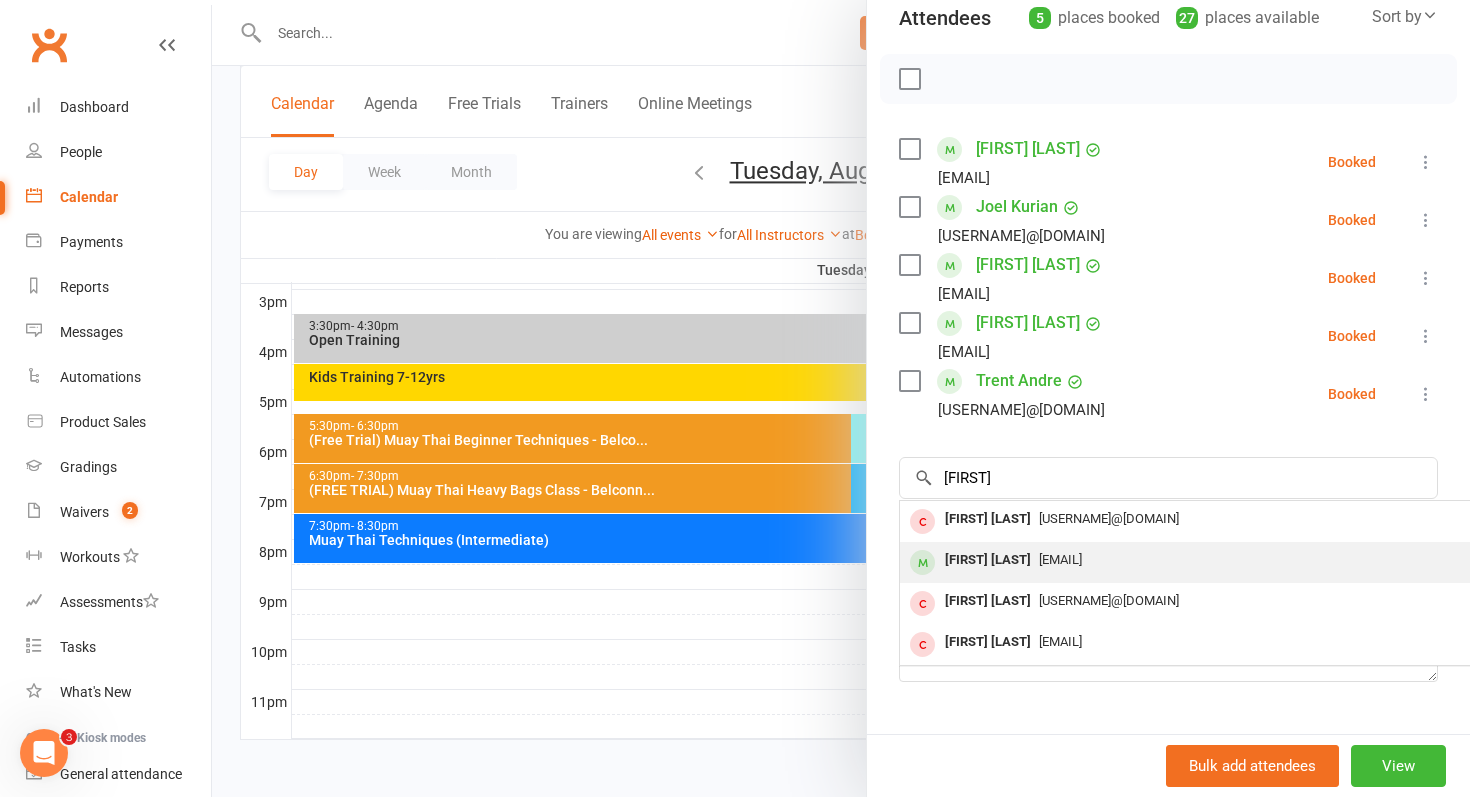 click on "[EMAIL]" at bounding box center [1060, 559] 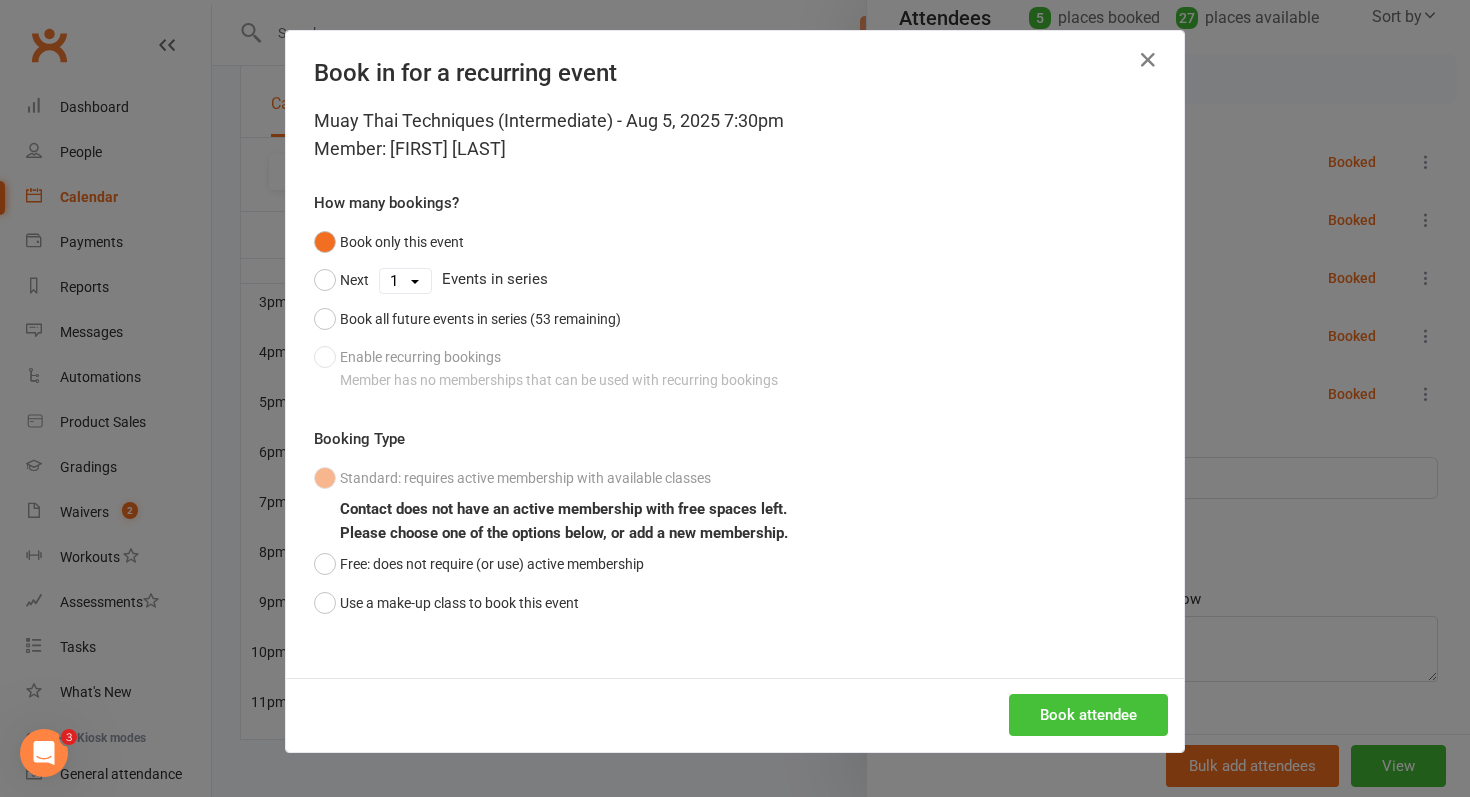 click on "Book attendee" at bounding box center (1088, 715) 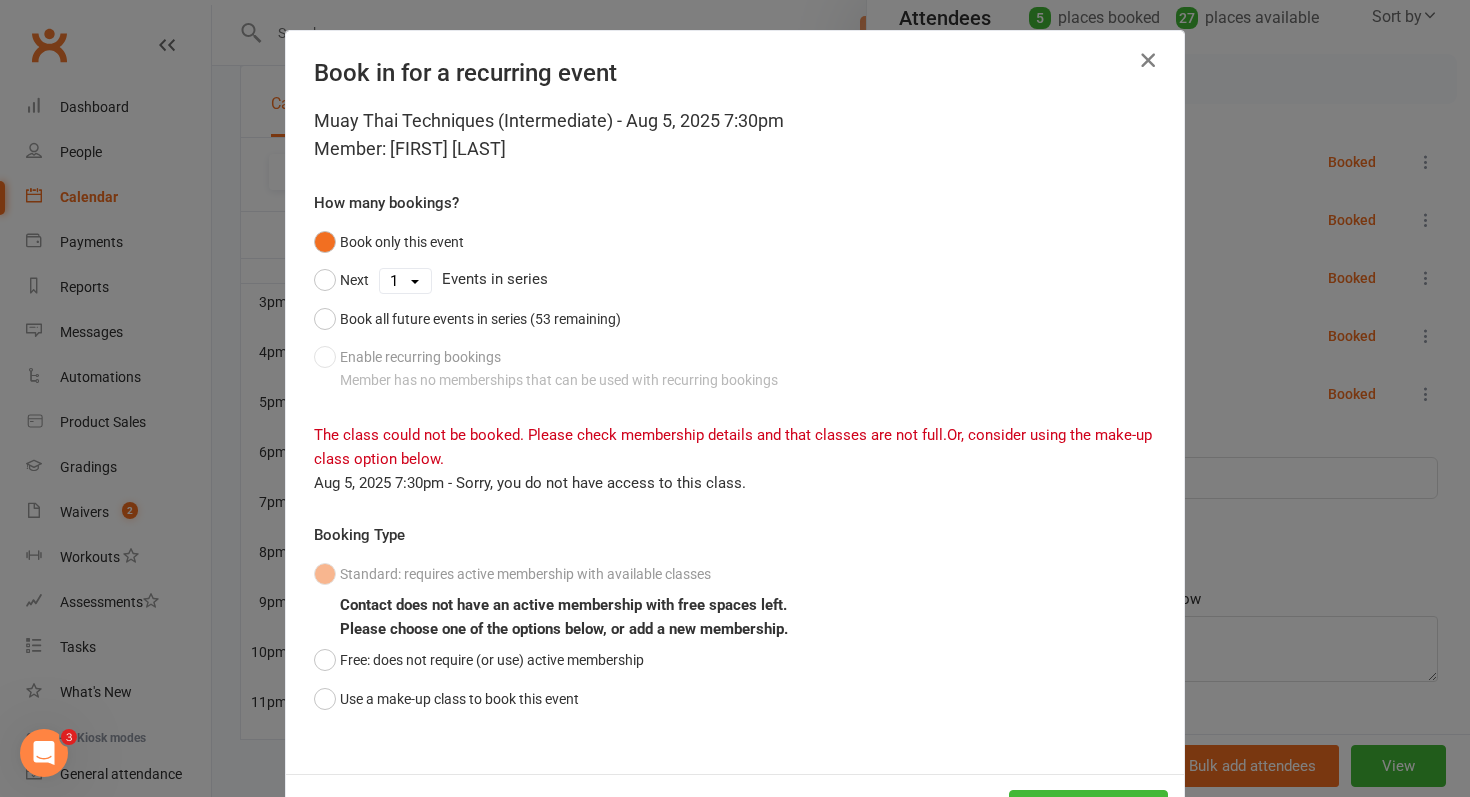 click at bounding box center (1148, 60) 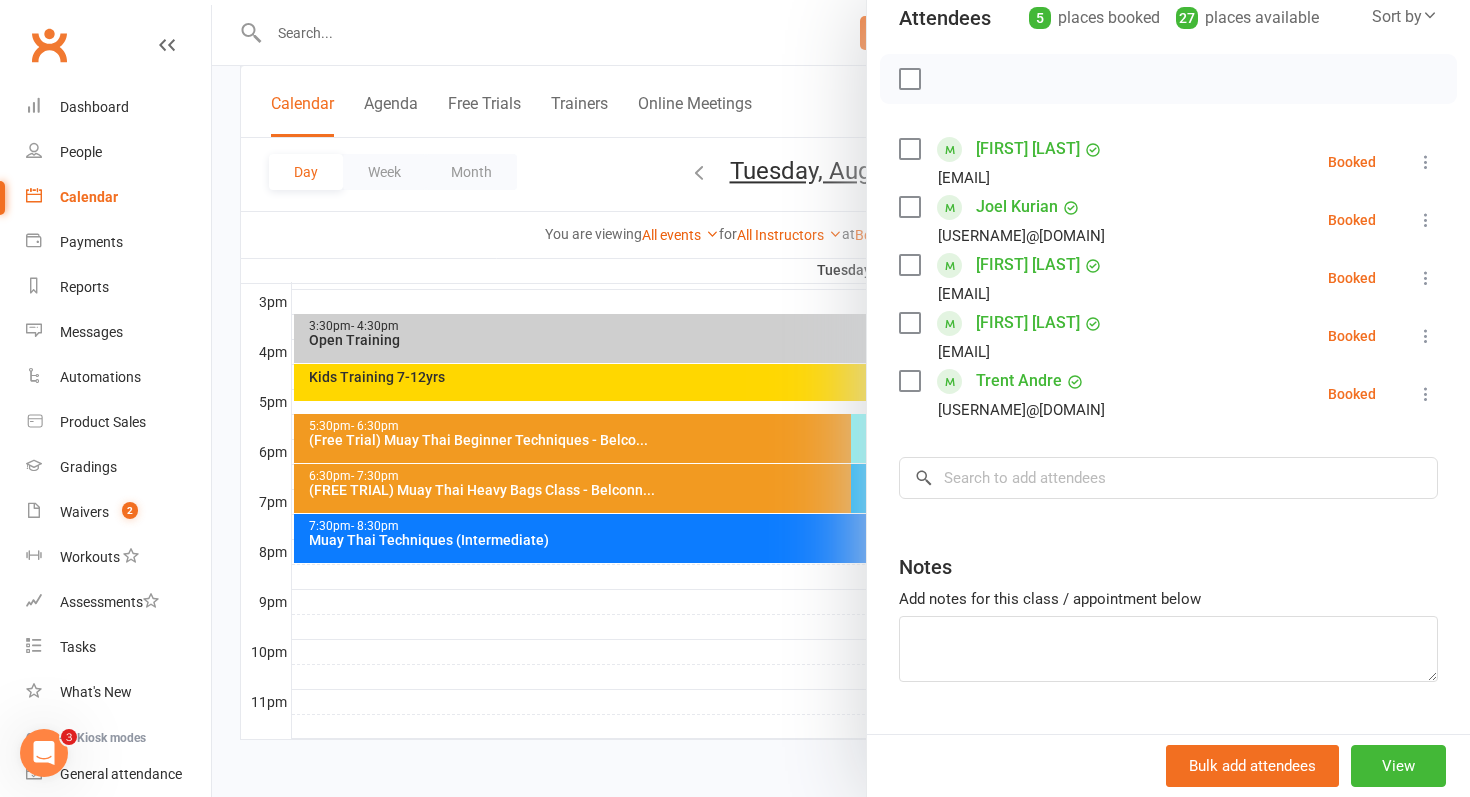 click at bounding box center [841, 398] 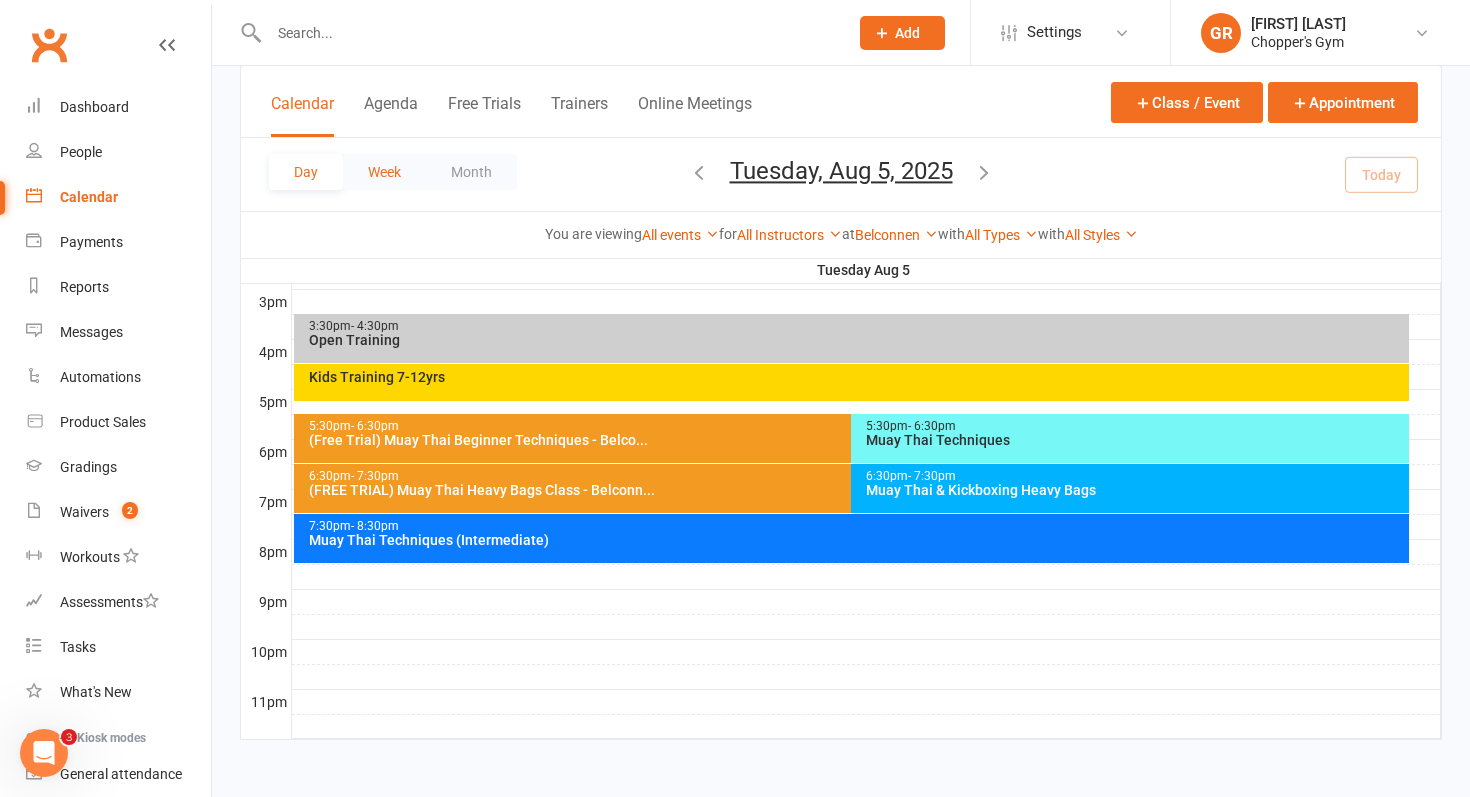 click on "Week" at bounding box center (384, 172) 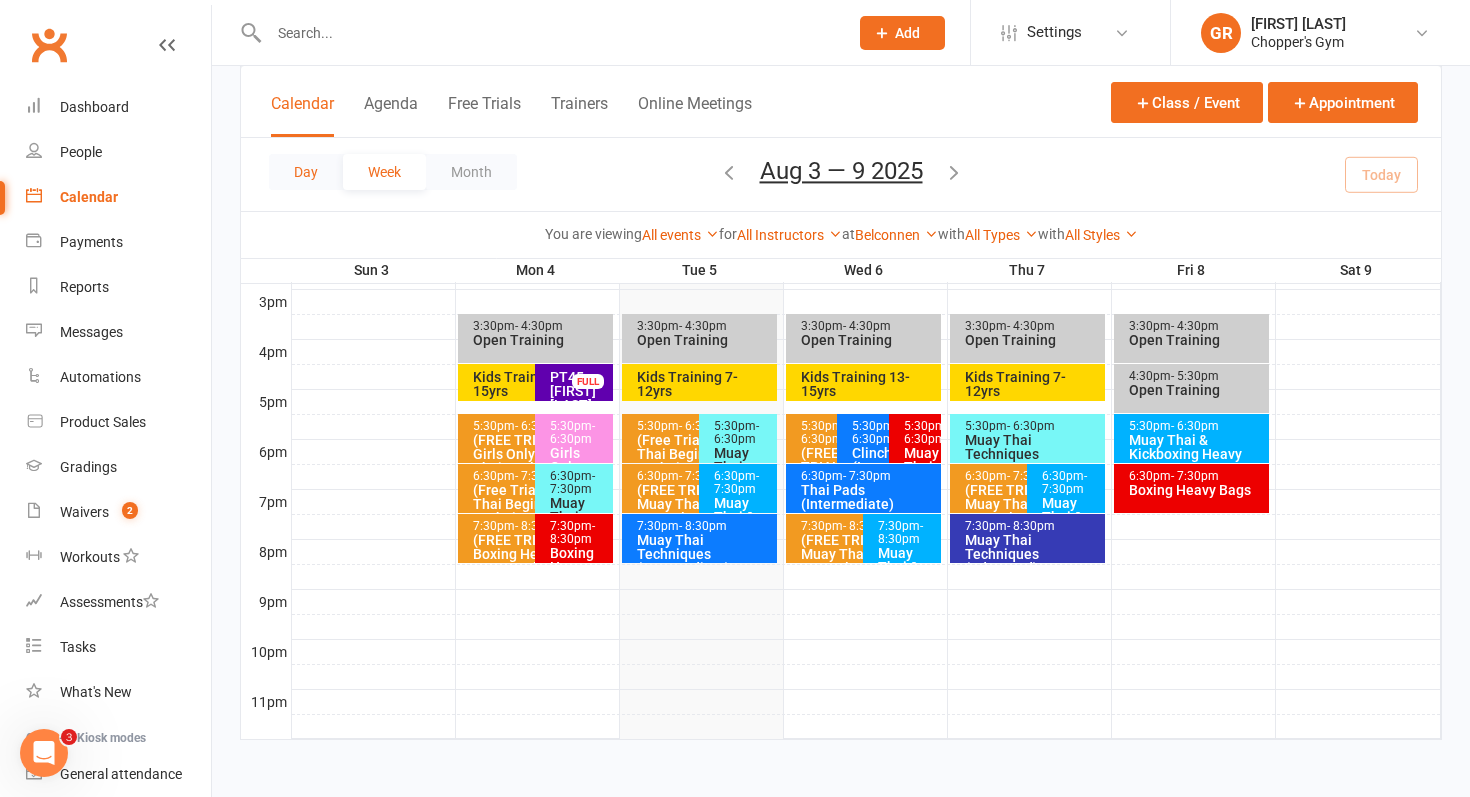 click on "Day" at bounding box center (306, 172) 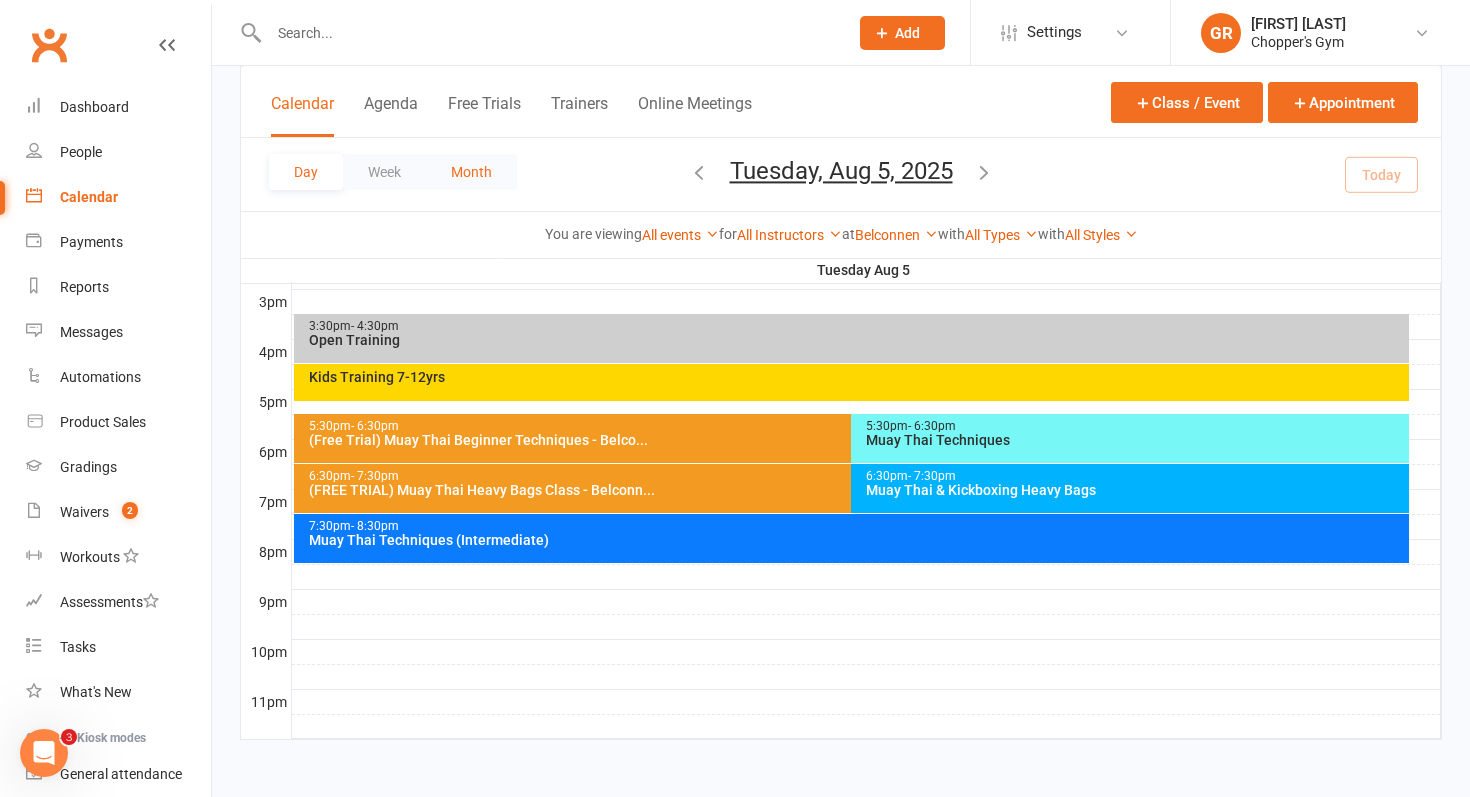 click on "Month" at bounding box center [471, 172] 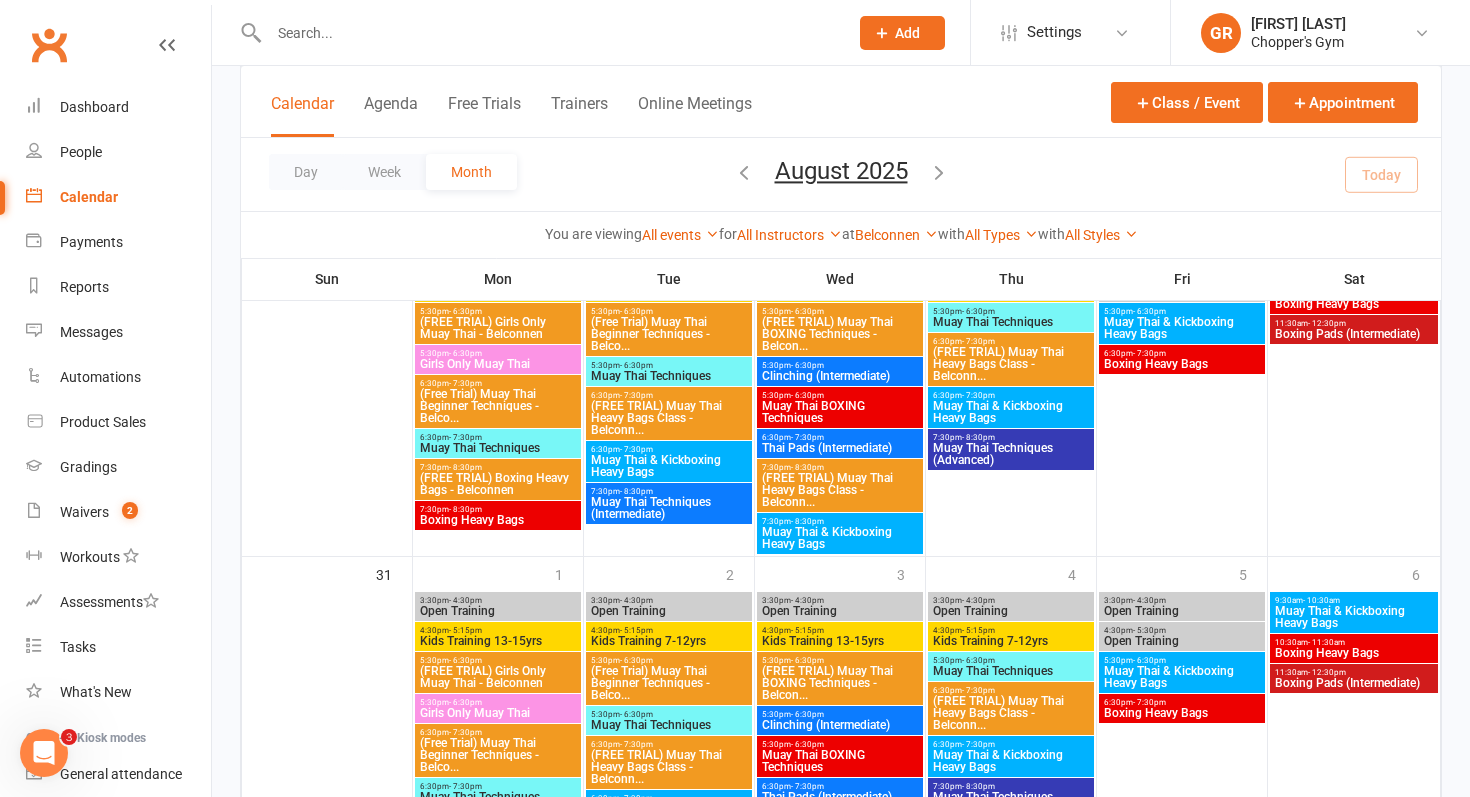 scroll, scrollTop: 1794, scrollLeft: 0, axis: vertical 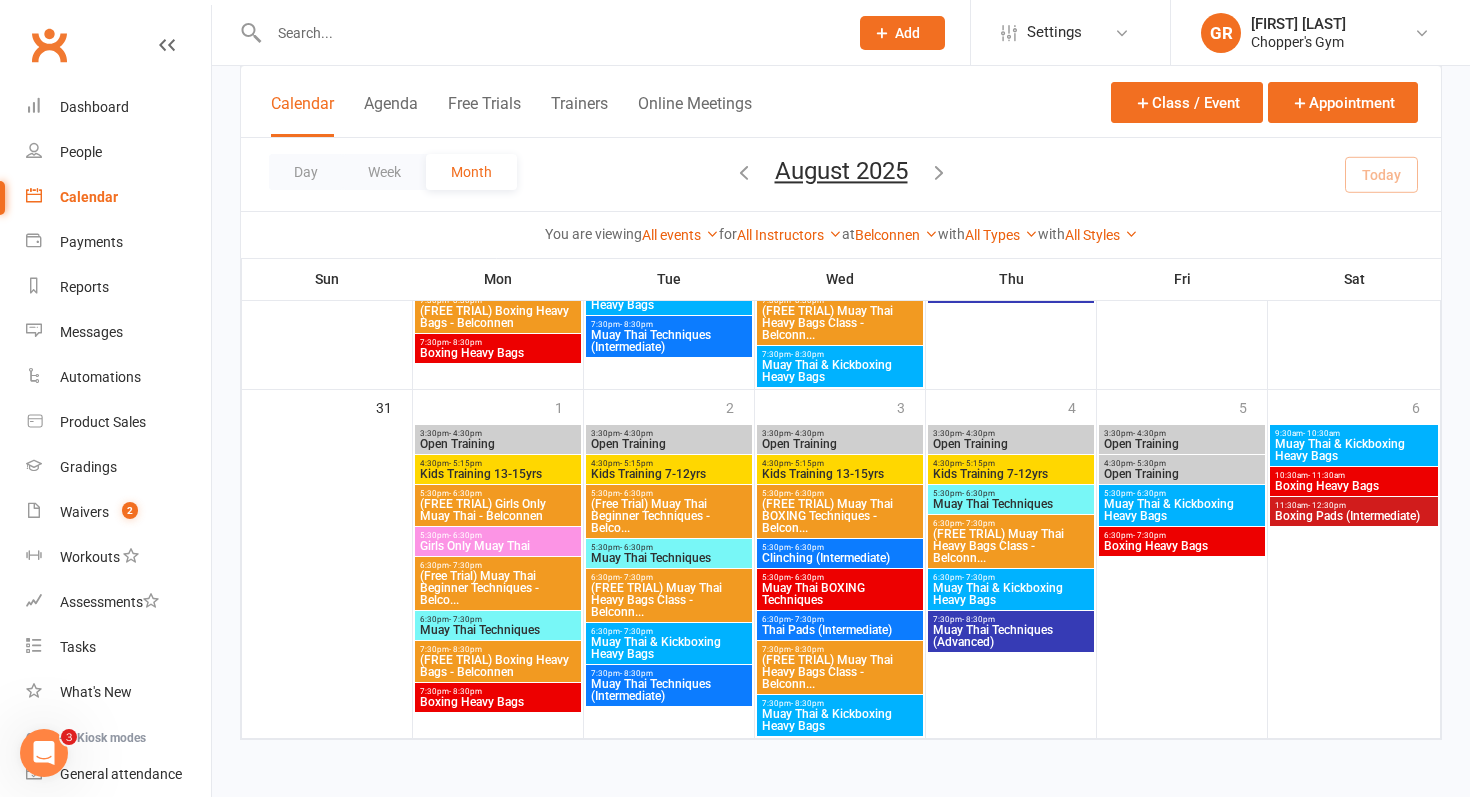 click on "Muay Thai Techniques (Intermediate)" at bounding box center (669, 690) 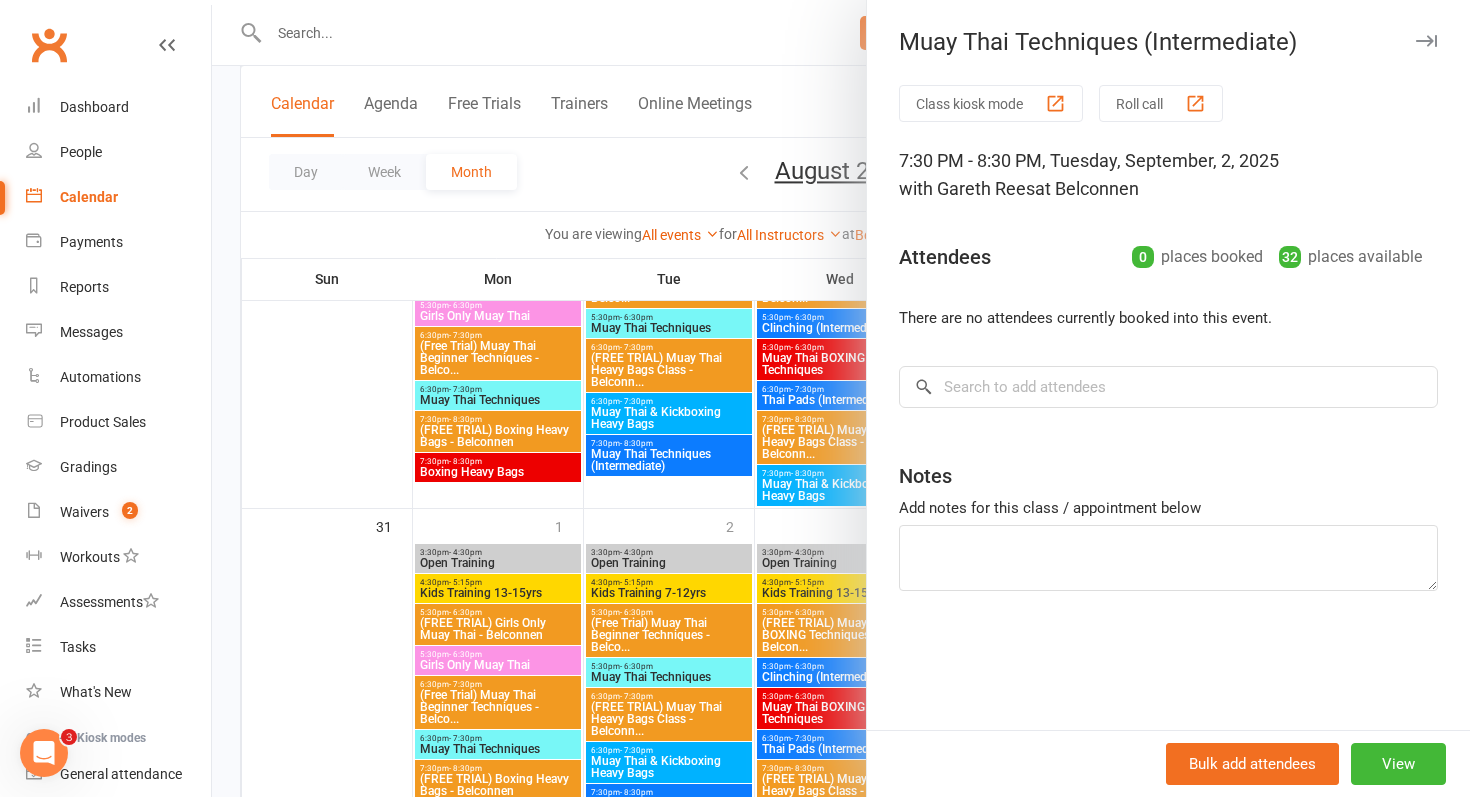 scroll, scrollTop: 1674, scrollLeft: 0, axis: vertical 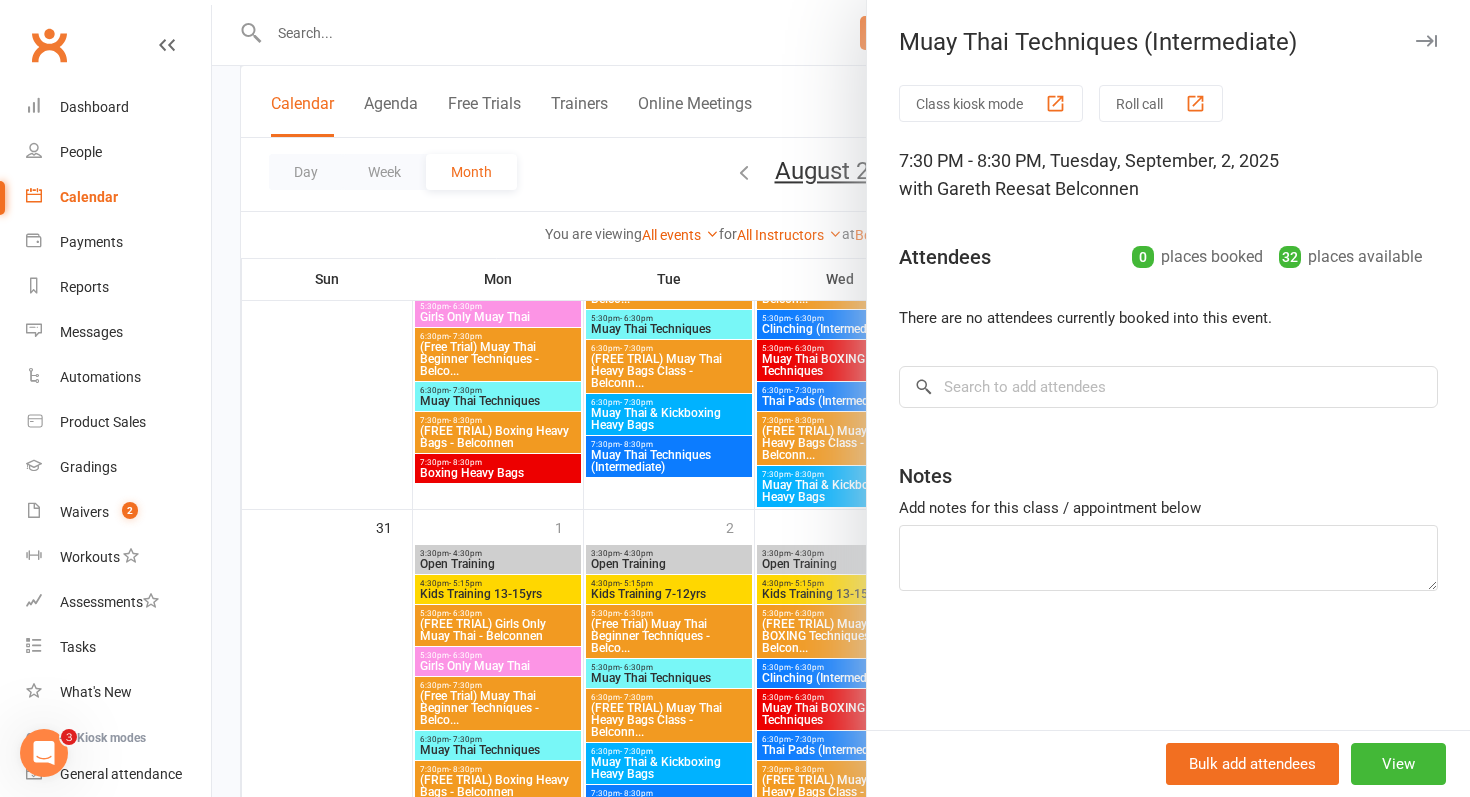 click at bounding box center [841, 398] 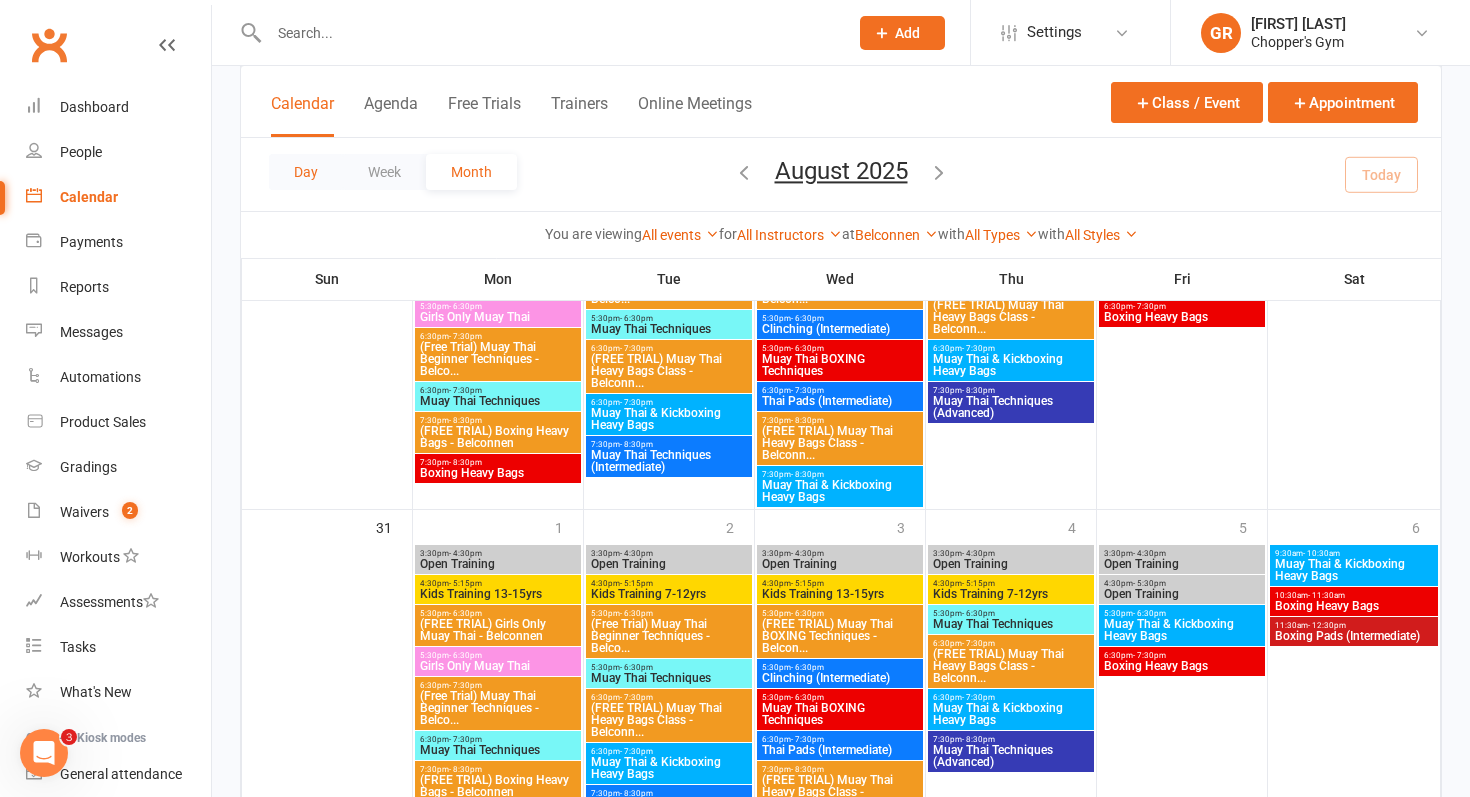 click on "Day" at bounding box center [306, 172] 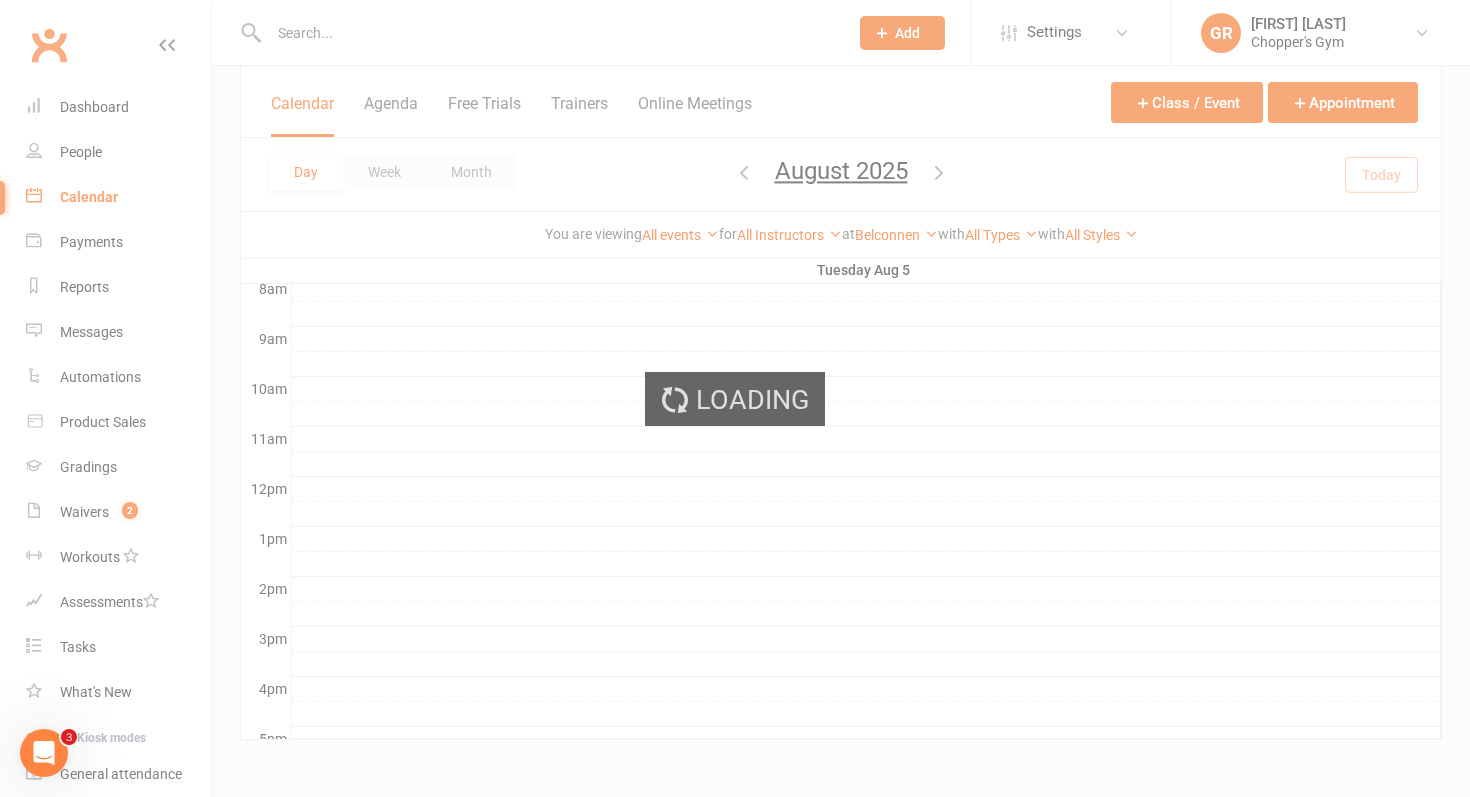 scroll, scrollTop: 0, scrollLeft: 0, axis: both 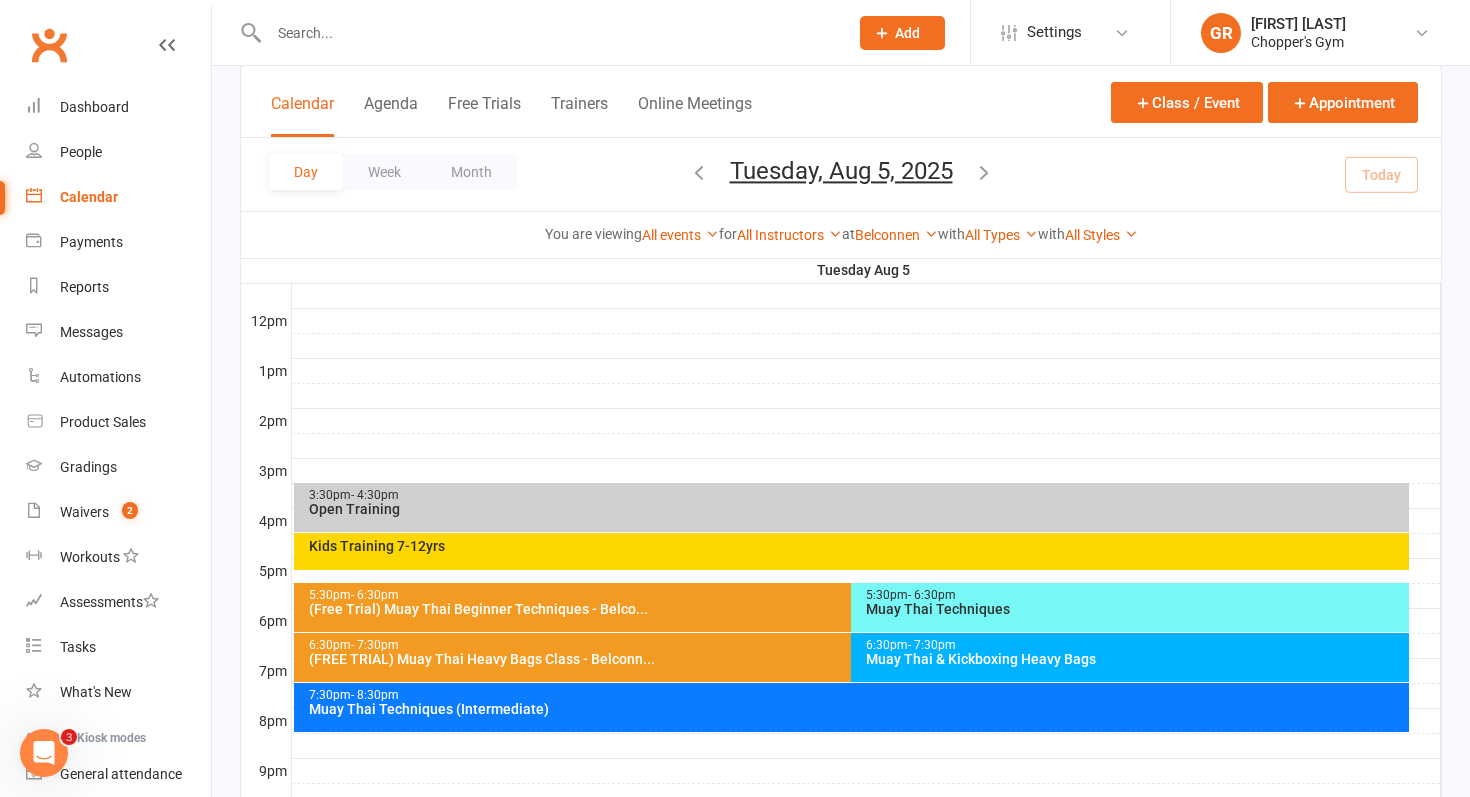 click at bounding box center (699, 172) 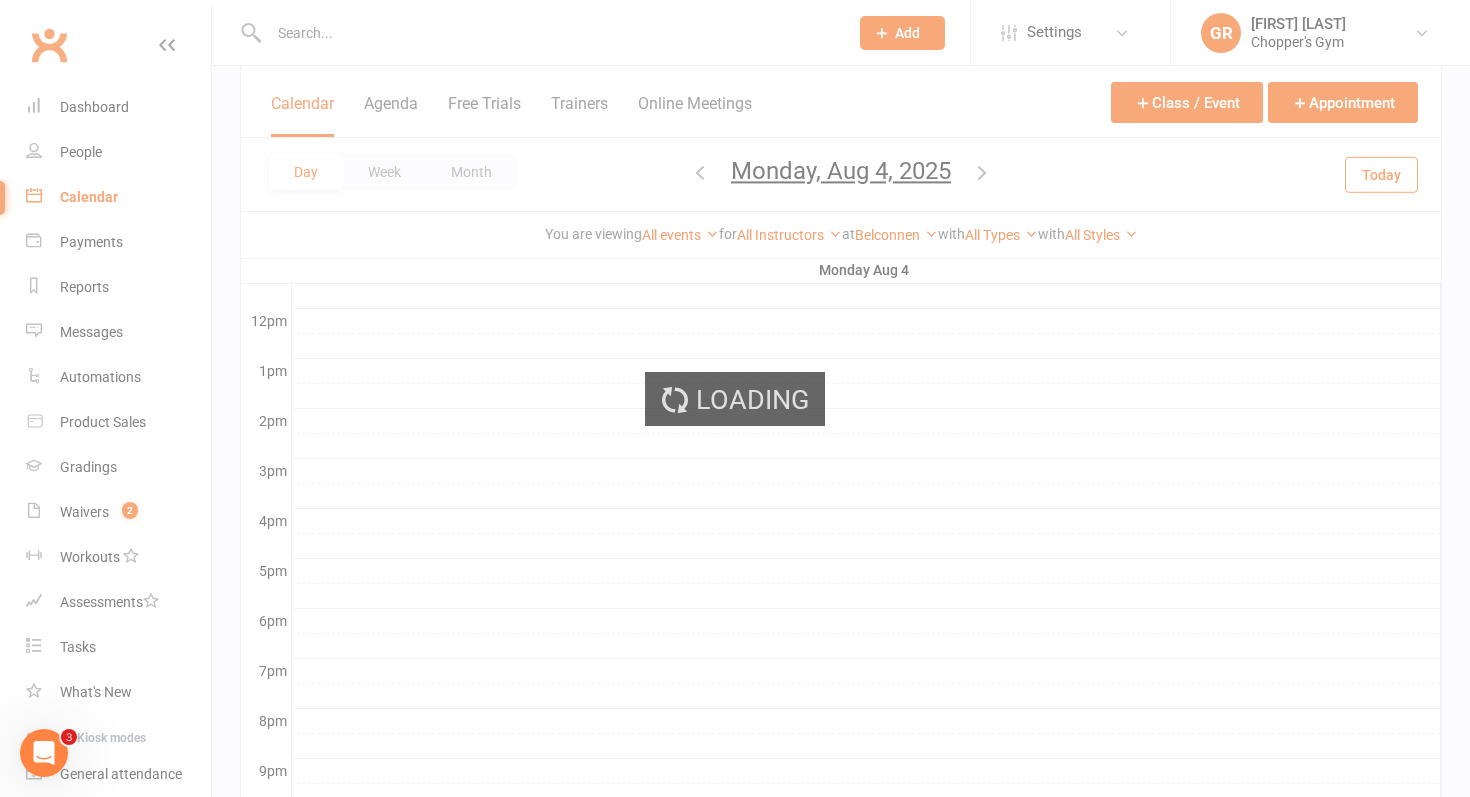 click at bounding box center (700, 172) 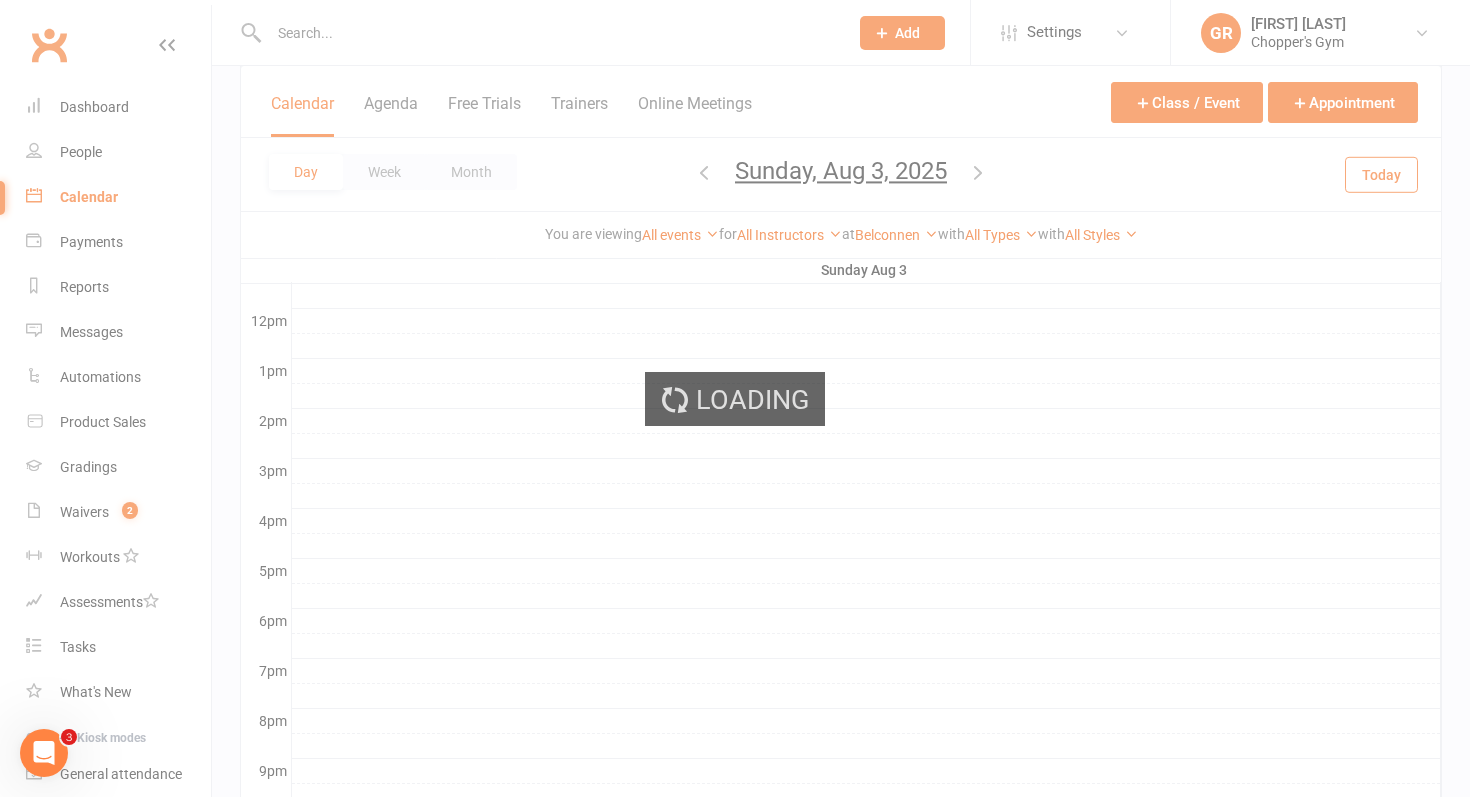 click on "Loading" at bounding box center (735, 398) 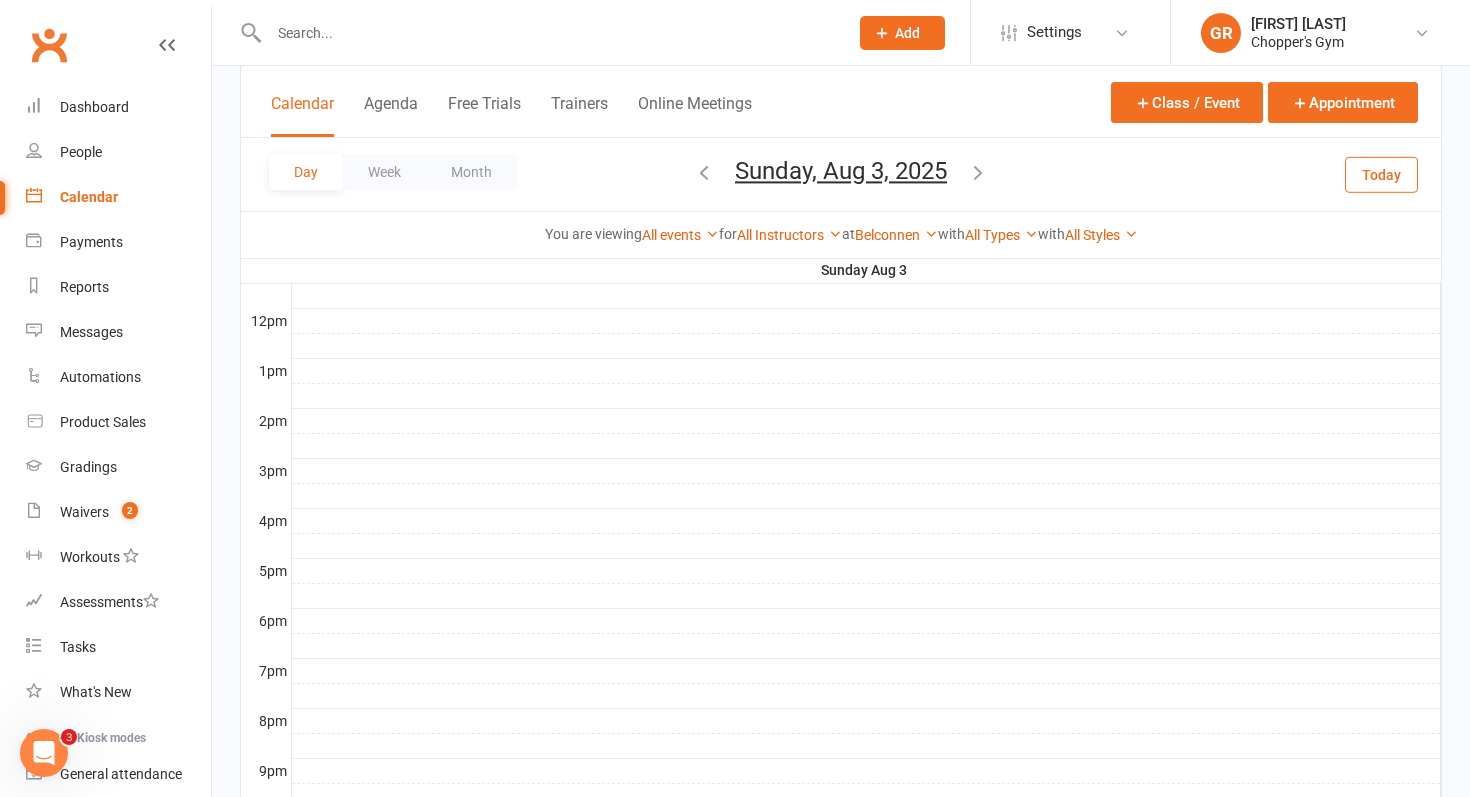 click at bounding box center [704, 172] 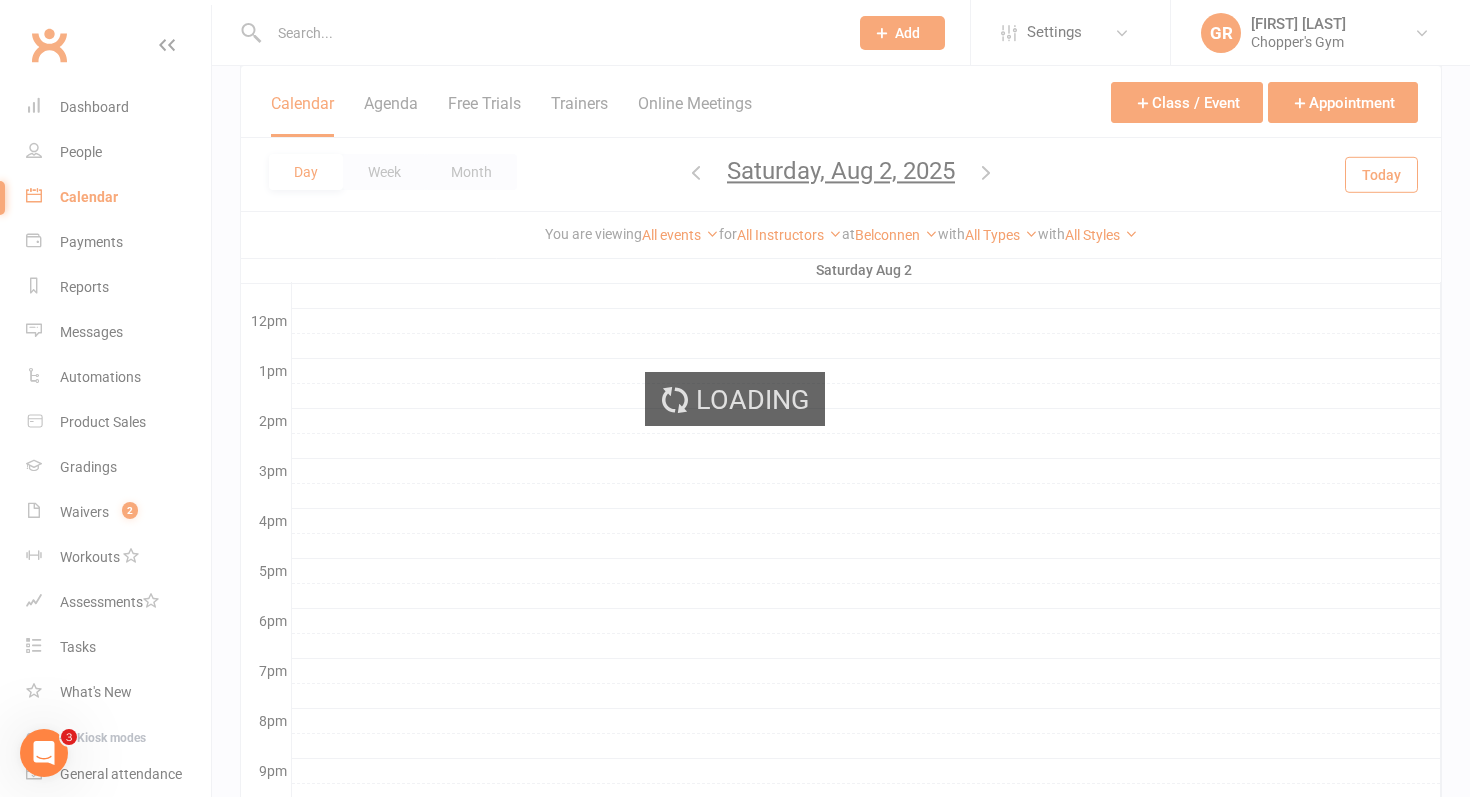 click at bounding box center [696, 172] 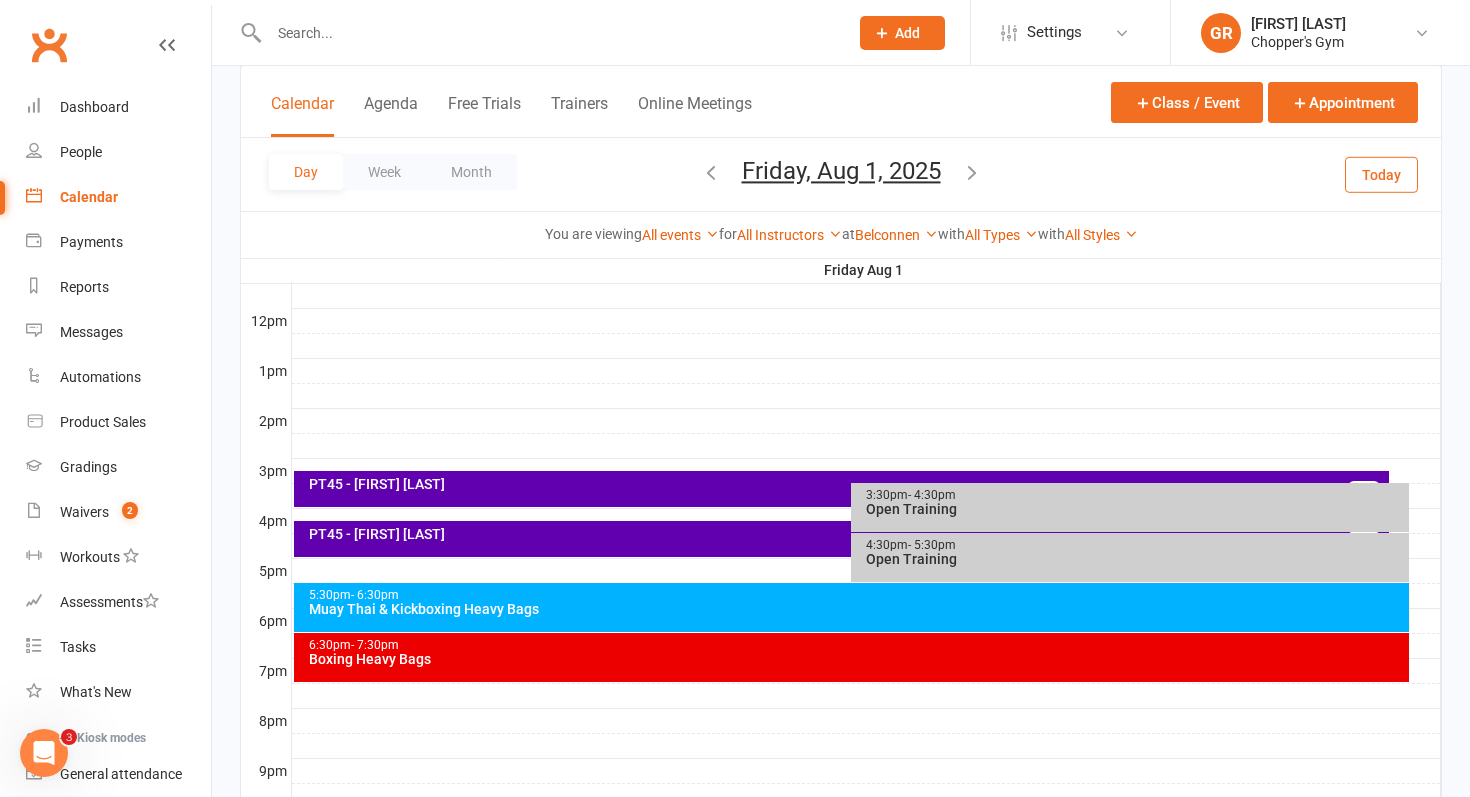 click on "Day Week Month Friday, Aug 1, 2025
August 2025
Sun Mon Tue Wed Thu Fri Sat
27
28
29
30
31
01
02
03
04
05
06
07
08
09
10
11
12
13
14
15
16
17
18
19
20
21
22
23
24
25
26
27
28
29
30
31" at bounding box center (841, 174) 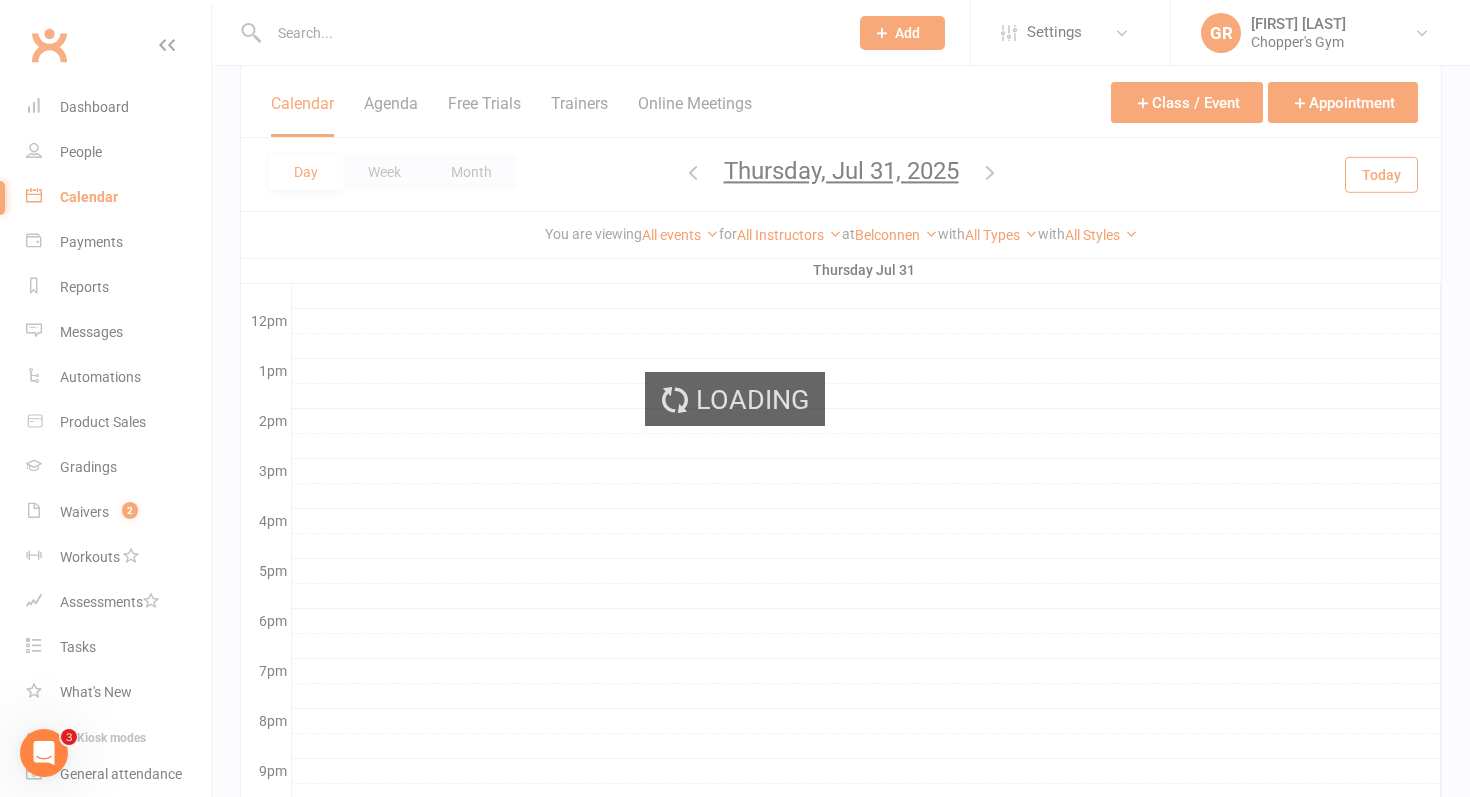 click on "Loading" at bounding box center [735, 398] 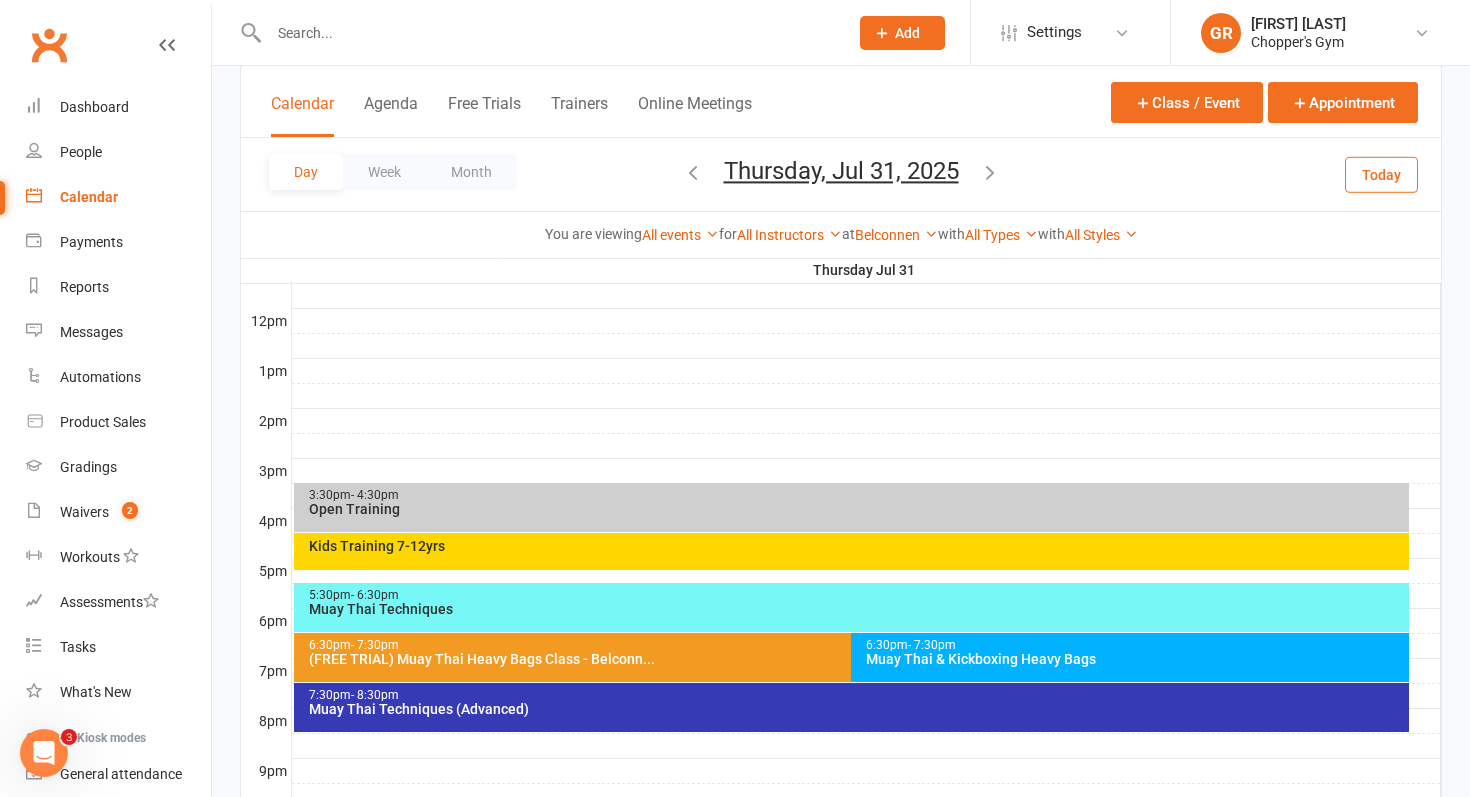 click at bounding box center [693, 172] 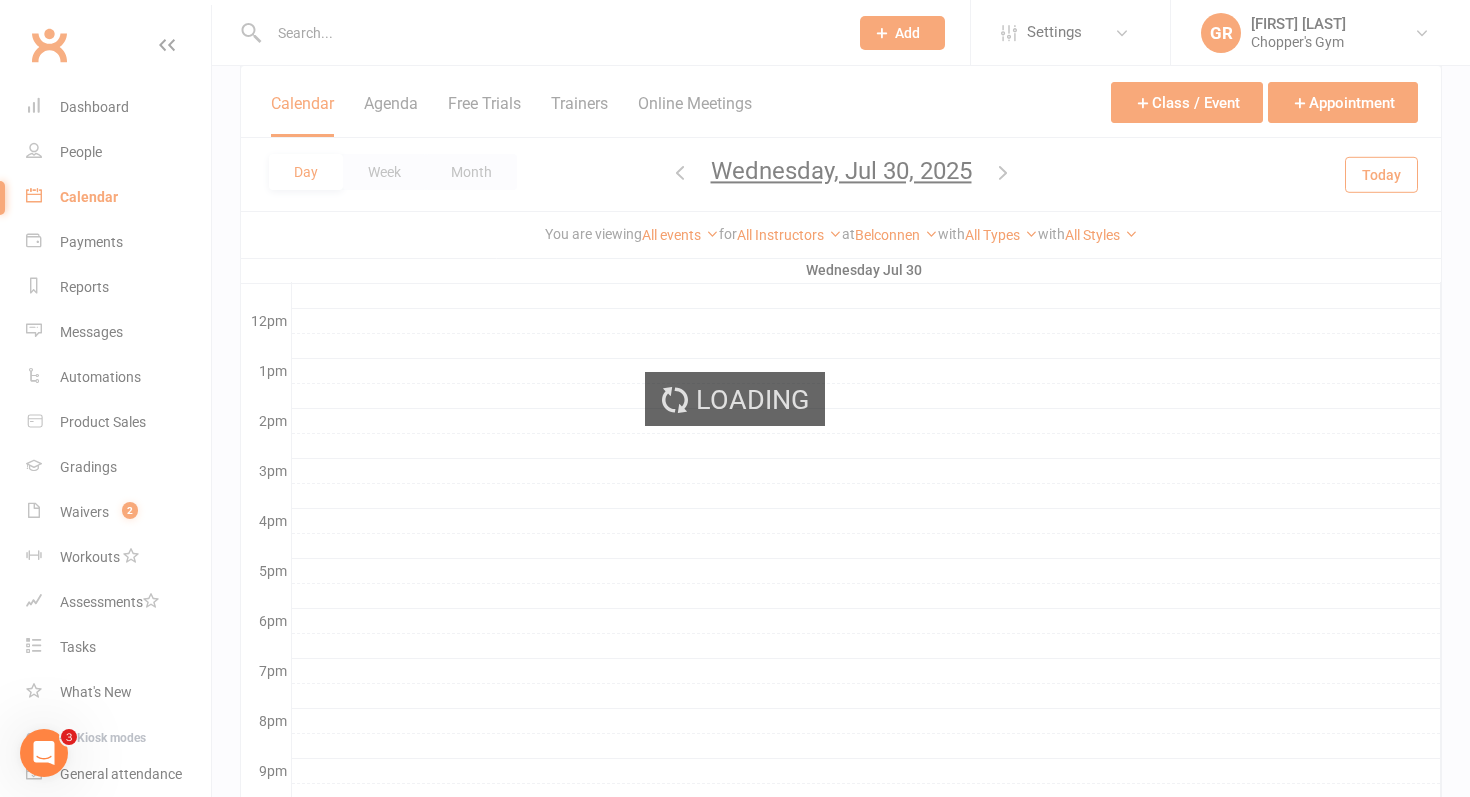 click at bounding box center [680, 172] 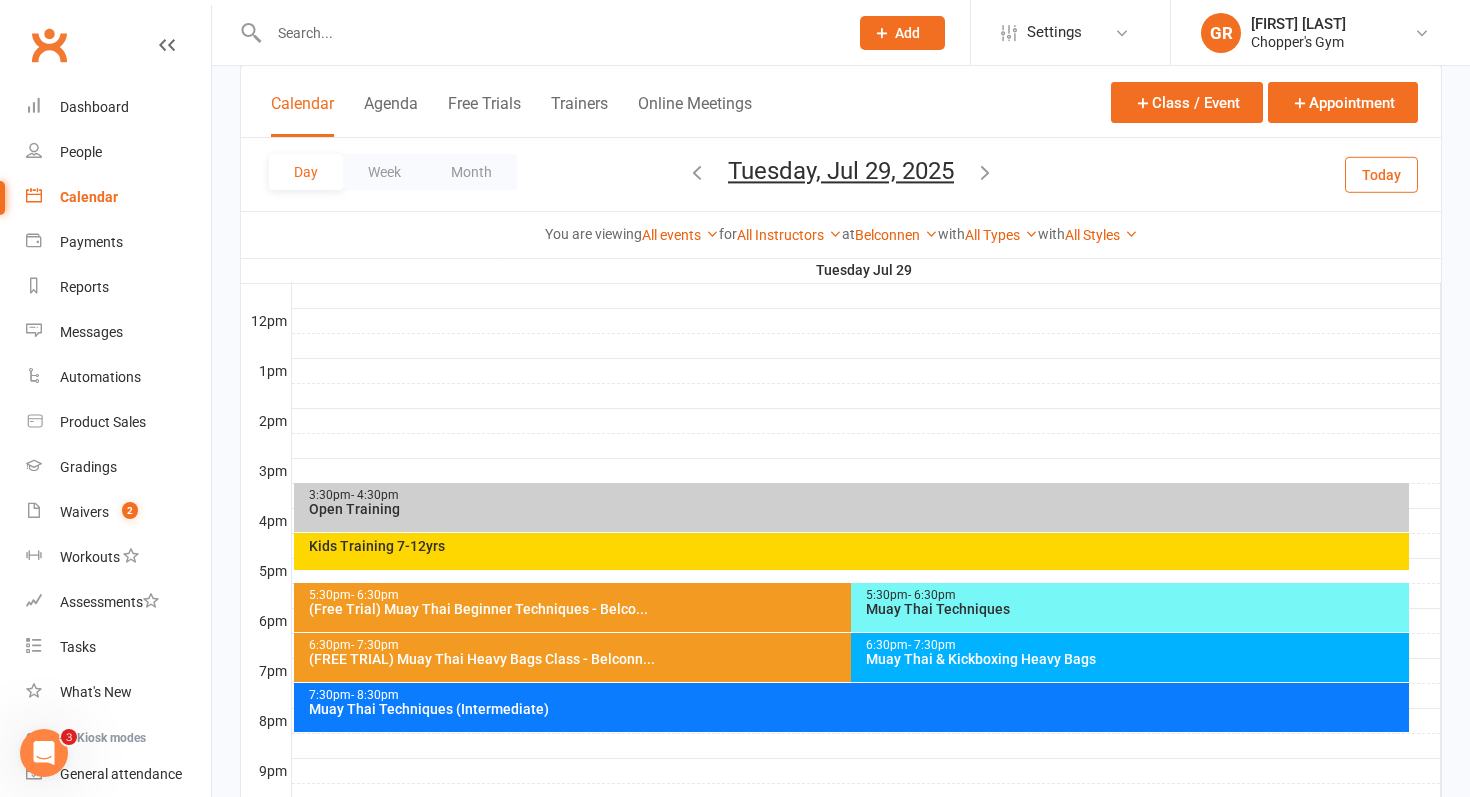 click on "[TIME] - [TIME] [EVENT_NAME]" at bounding box center (852, 707) 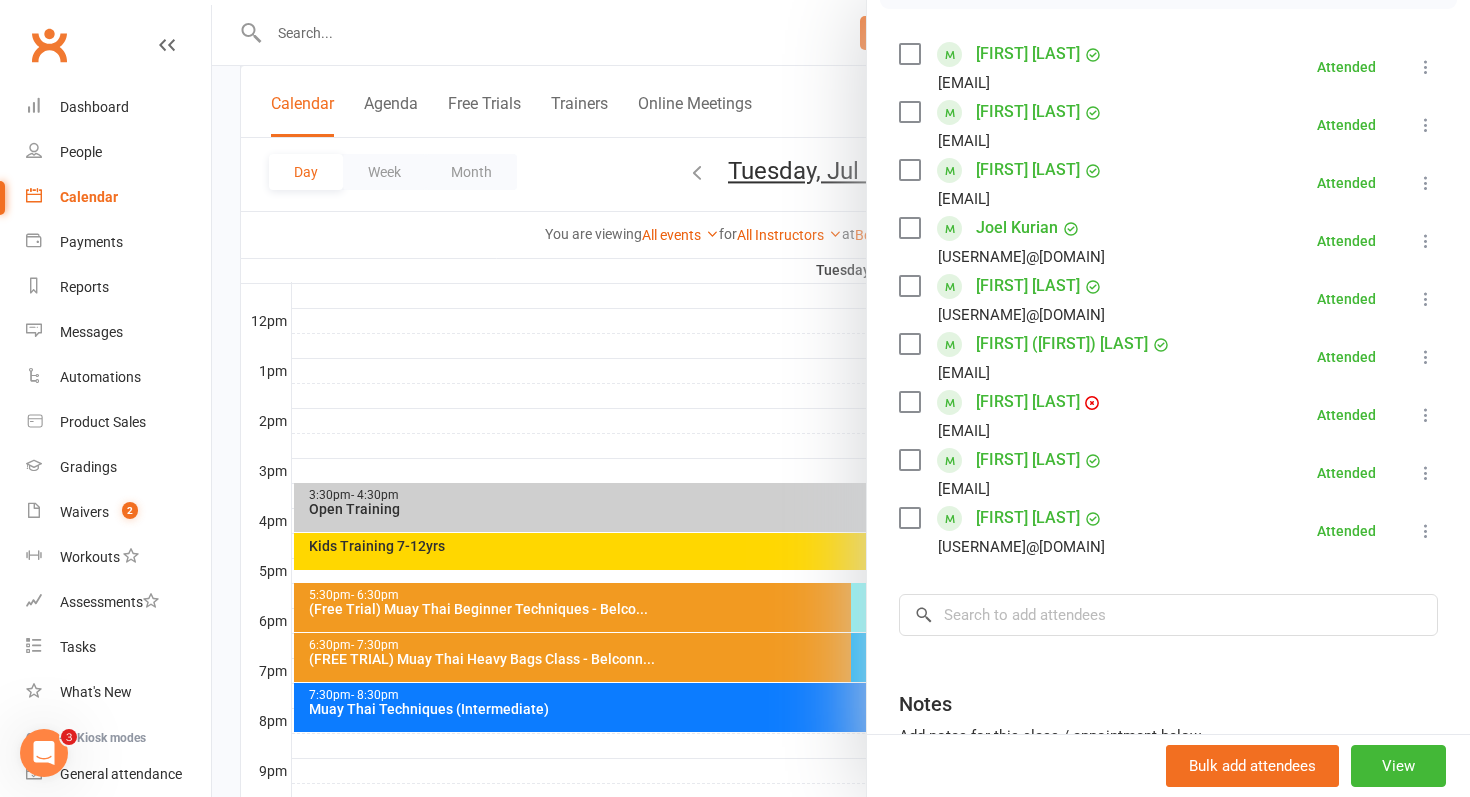 scroll, scrollTop: 344, scrollLeft: 0, axis: vertical 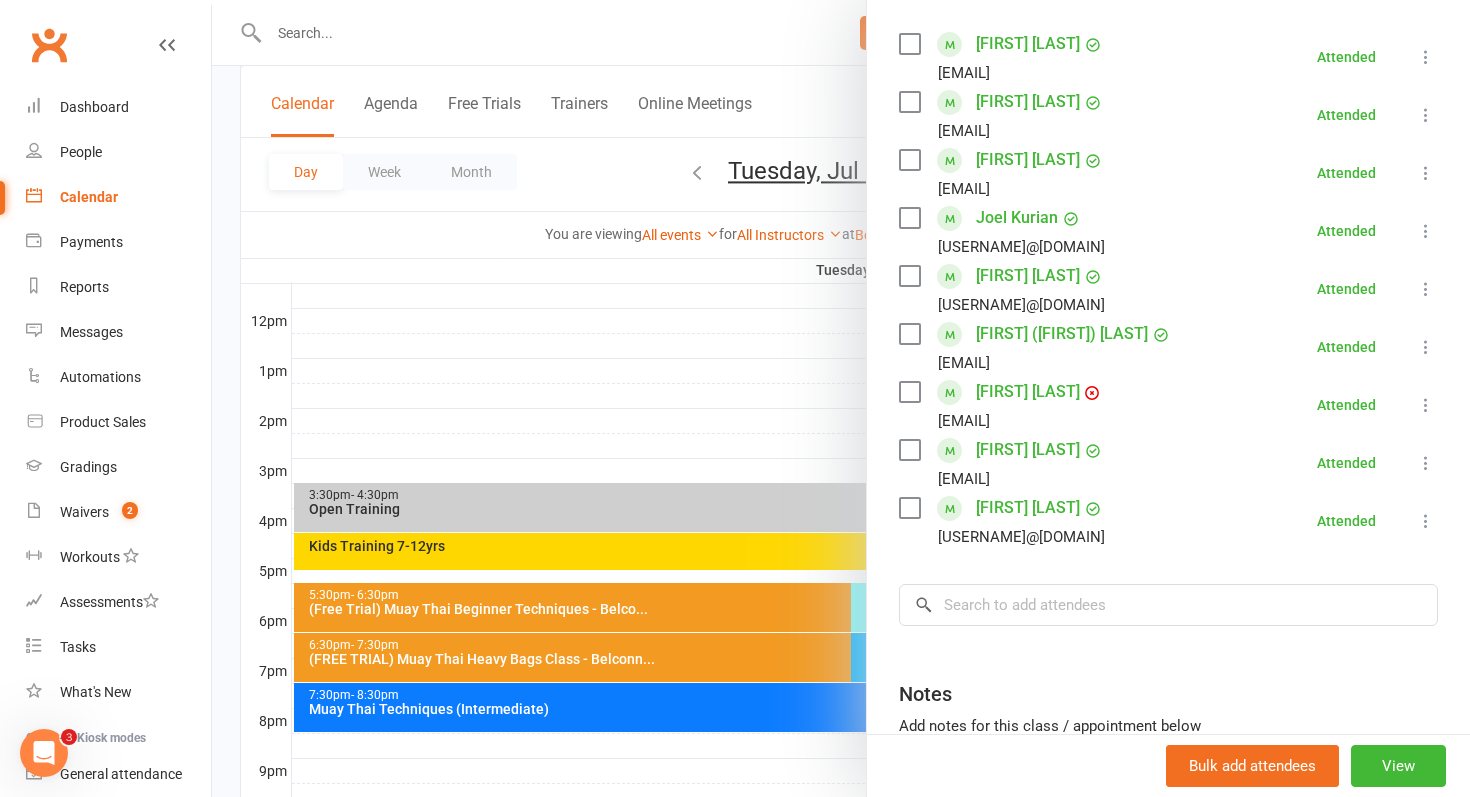 click at bounding box center (841, 398) 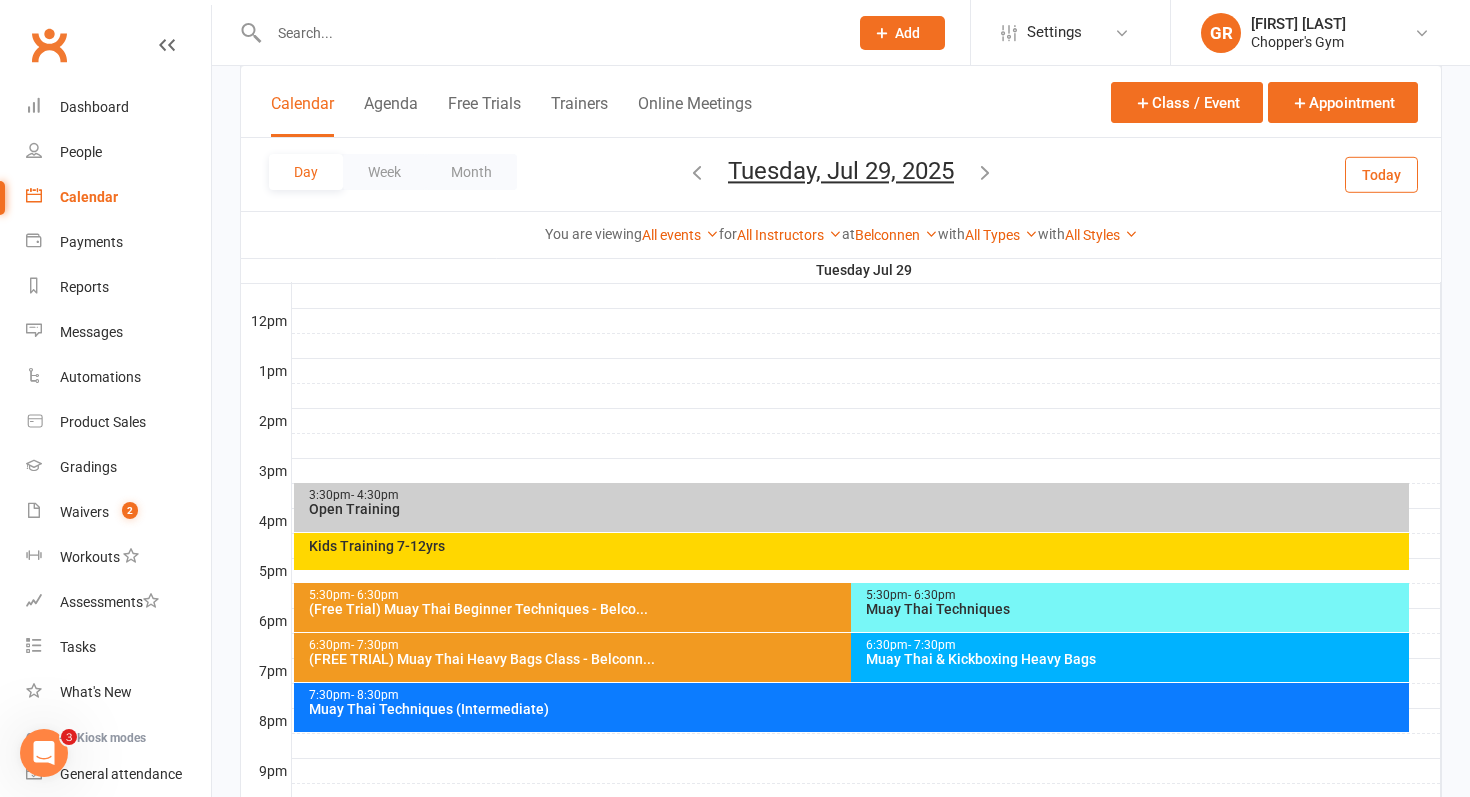 click at bounding box center (985, 172) 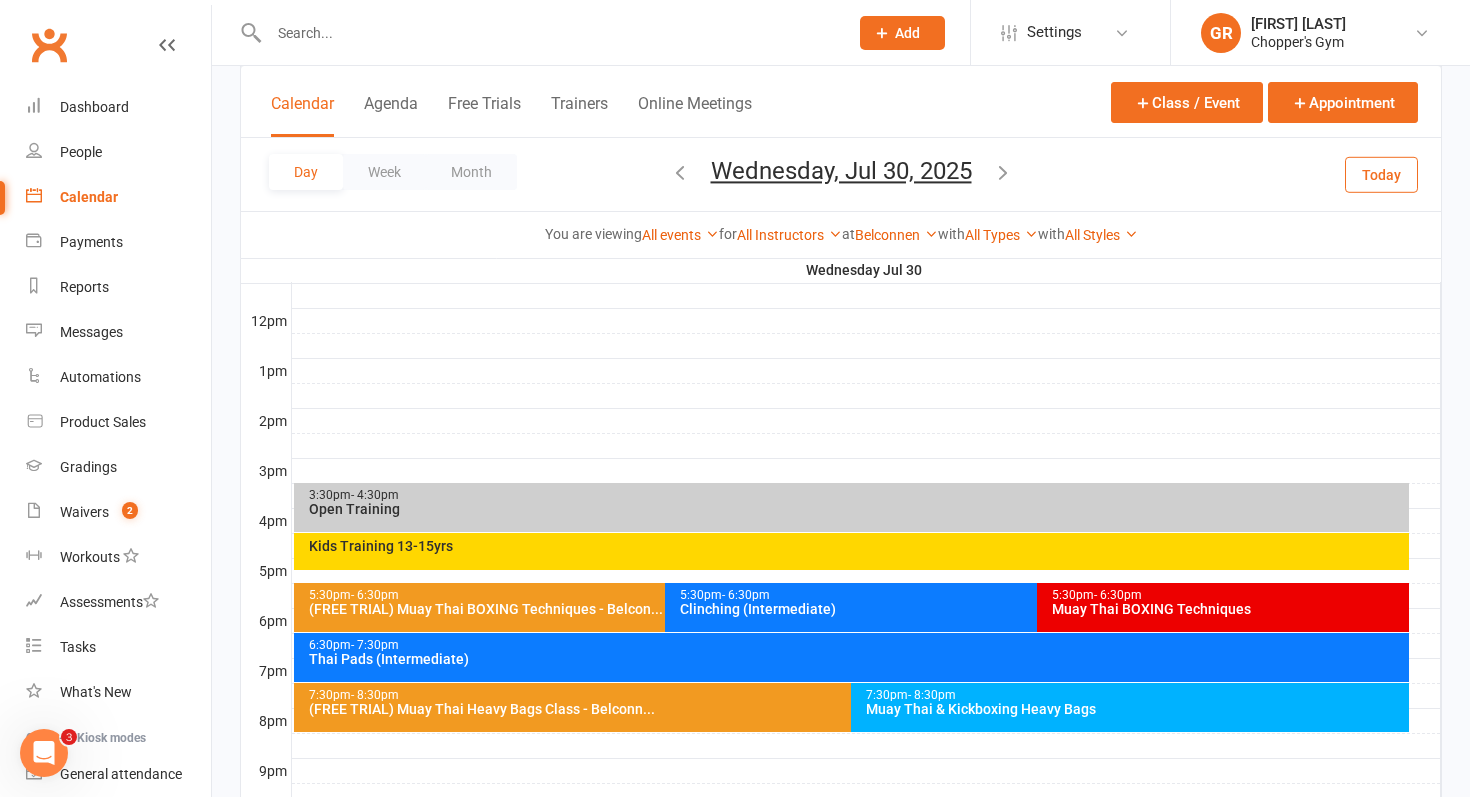 click on "Wednesday, [MONTH], [YEAR]
[MONTH] [YEAR]
Sun Mon Tue Wed Thu Fri Sat
[DAY]
[DAY]
[DAY]
[DAY]
[DAY]
[DAY]
[DAY]
[DAY]
[DAY]
[DAY]
[DAY]
[DAY]
[DAY]
[DAY]
[DAY]
[DAY]
[DAY]
[DAY]
[DAY]
[DAY]
[DAY]
[DAY]
[DAY]
[DAY]
[DAY]
[DAY]
[DAY]
[DAY]
[DAY]
[DAY]
[DAY]
[DAY]
[DAY]
[DAY]
[DAY]
[DAY] [DAY]" at bounding box center [841, 174] 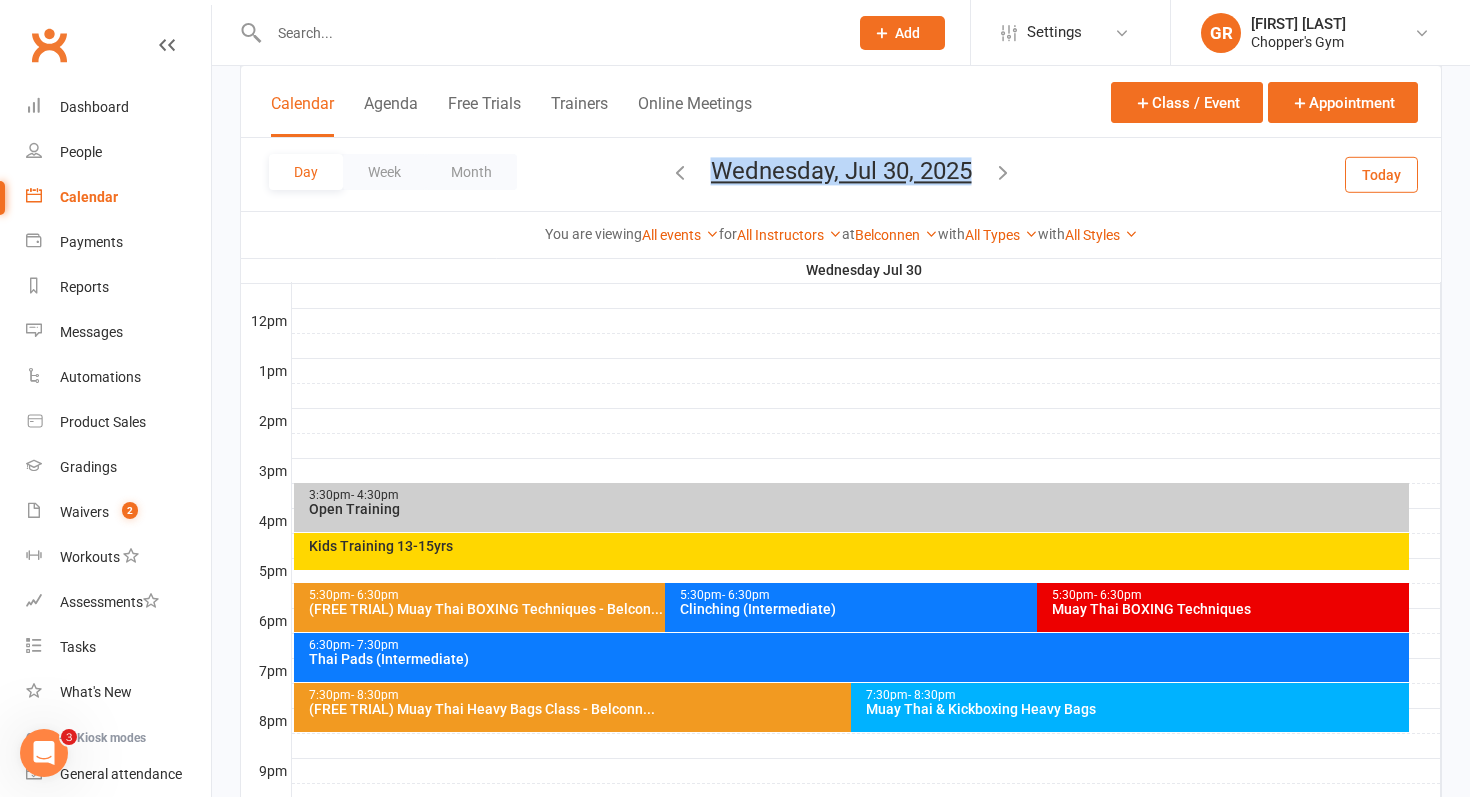 click on "Wednesday, [MONTH], [YEAR]
[MONTH] [YEAR]
Sun Mon Tue Wed Thu Fri Sat
[DAY]
[DAY]
[DAY]
[DAY]
[DAY]
[DAY]
[DAY]
[DAY]
[DAY]
[DAY]
[DAY]
[DAY]
[DAY]
[DAY]
[DAY]
[DAY]
[DAY]
[DAY]
[DAY]
[DAY]
[DAY]
[DAY]
[DAY]
[DAY]
[DAY]
[DAY]
[DAY]
[DAY]
[DAY]
[DAY]
[DAY]
[DAY]
[DAY]
[DAY]
[DAY]
[DAY] [DAY]" at bounding box center [841, 174] 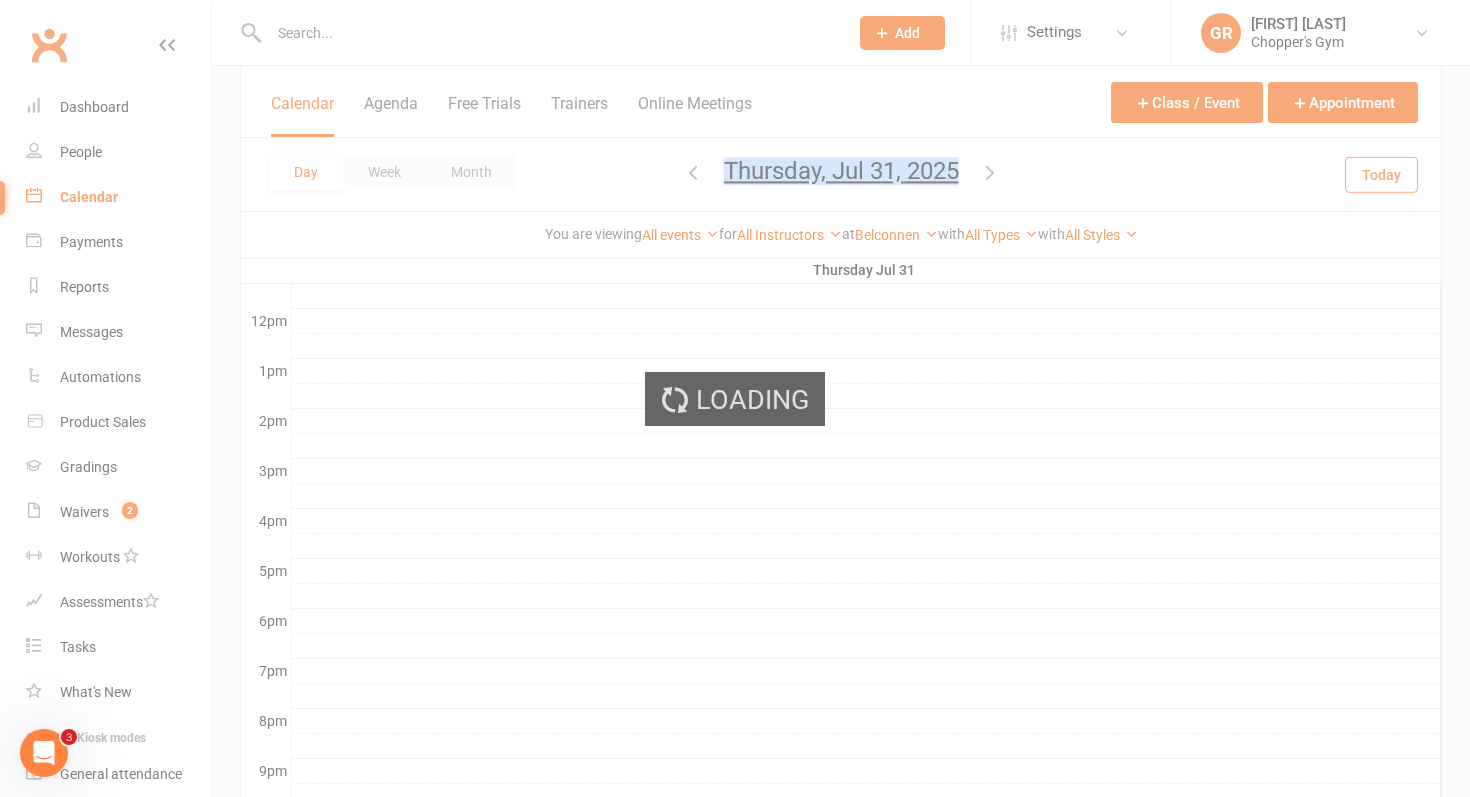 click on "Loading" at bounding box center [735, 398] 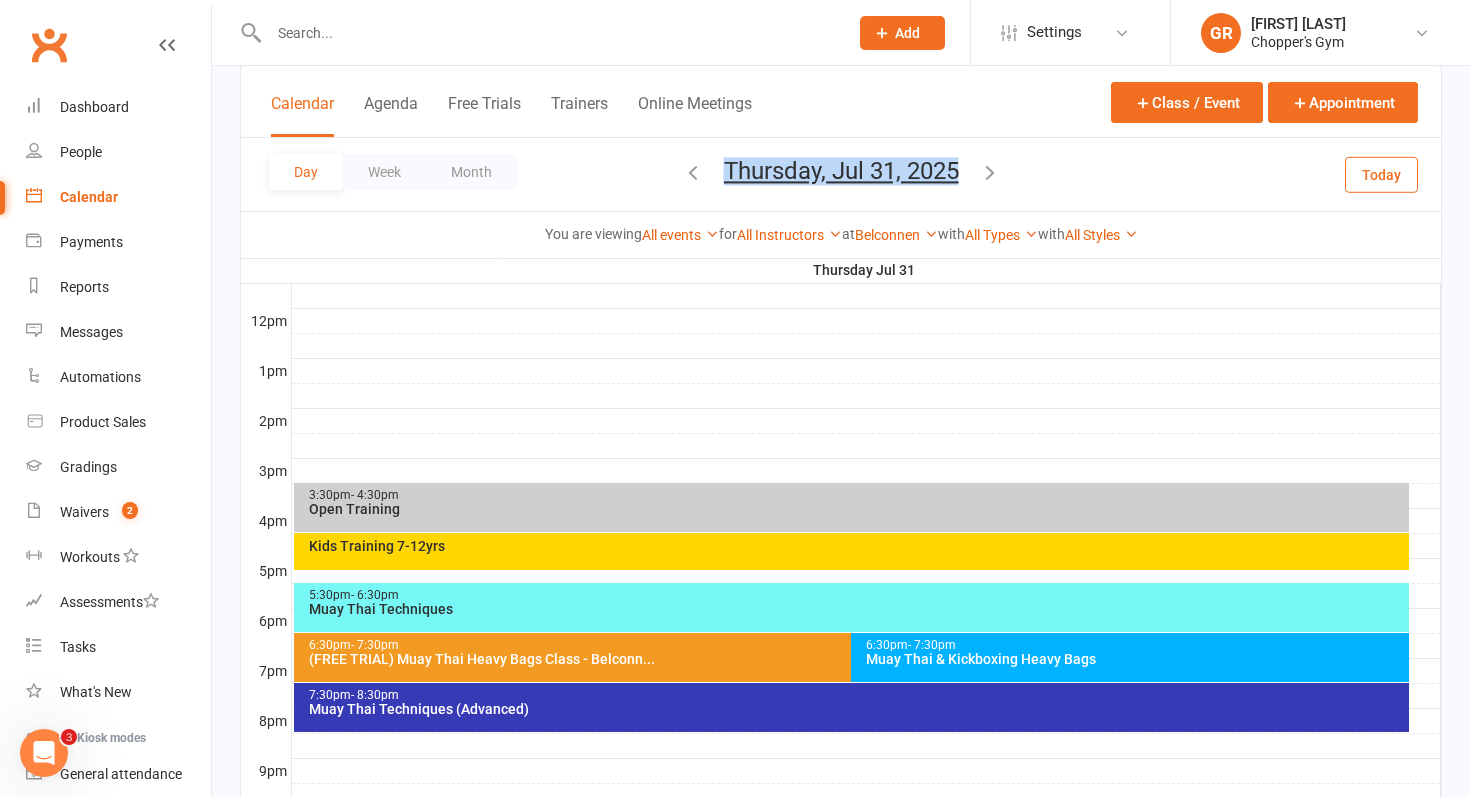 click at bounding box center [990, 172] 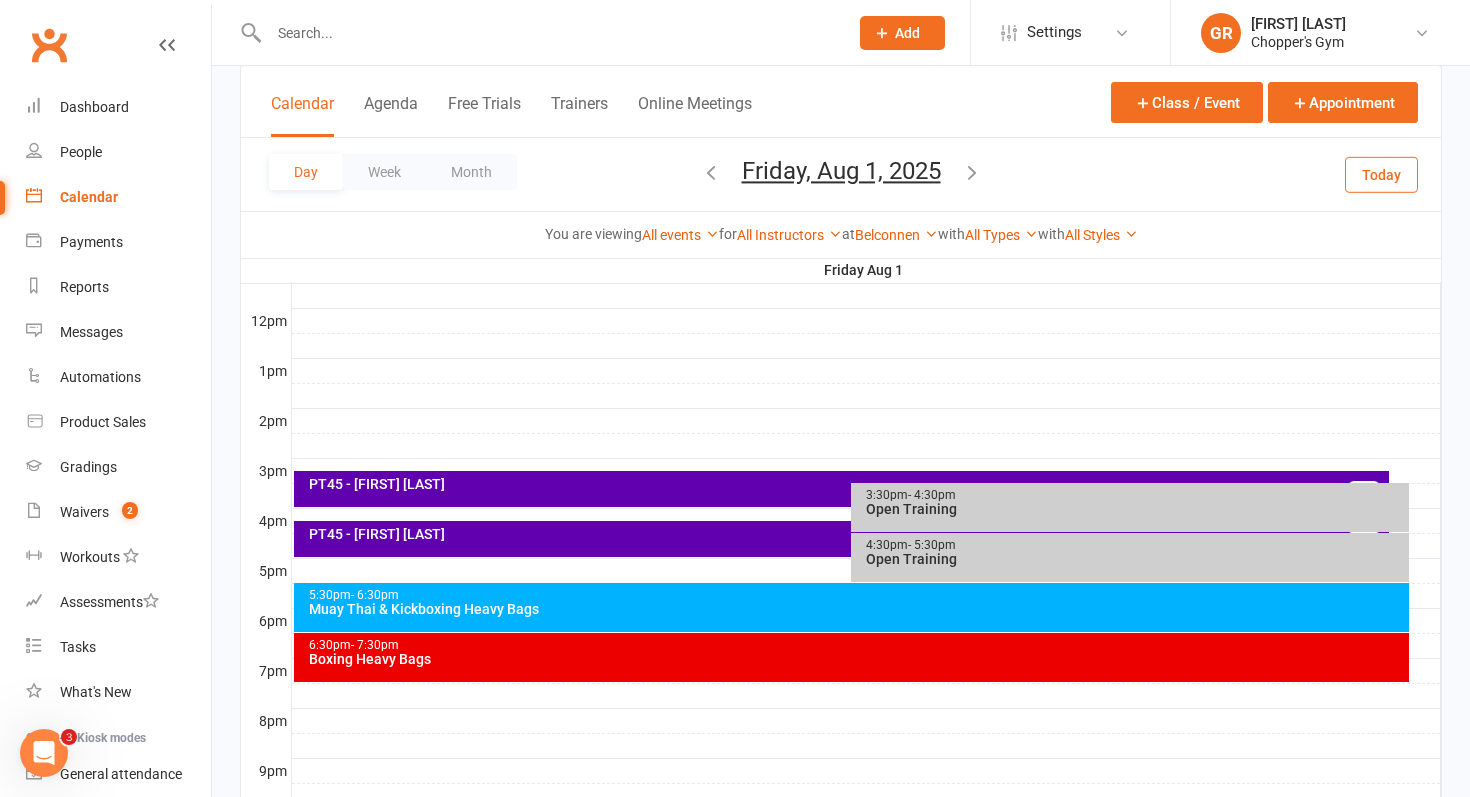 click on "Day Week Month Friday, Aug 1, 2025
August 2025
Sun Mon Tue Wed Thu Fri Sat
27
28
29
30
31
01
02
03
04
05
06
07
08
09
10
11
12
13
14
15
16
17
18
19
20
21
22
23
24
25
26
27
28
29
30
31" at bounding box center [841, 174] 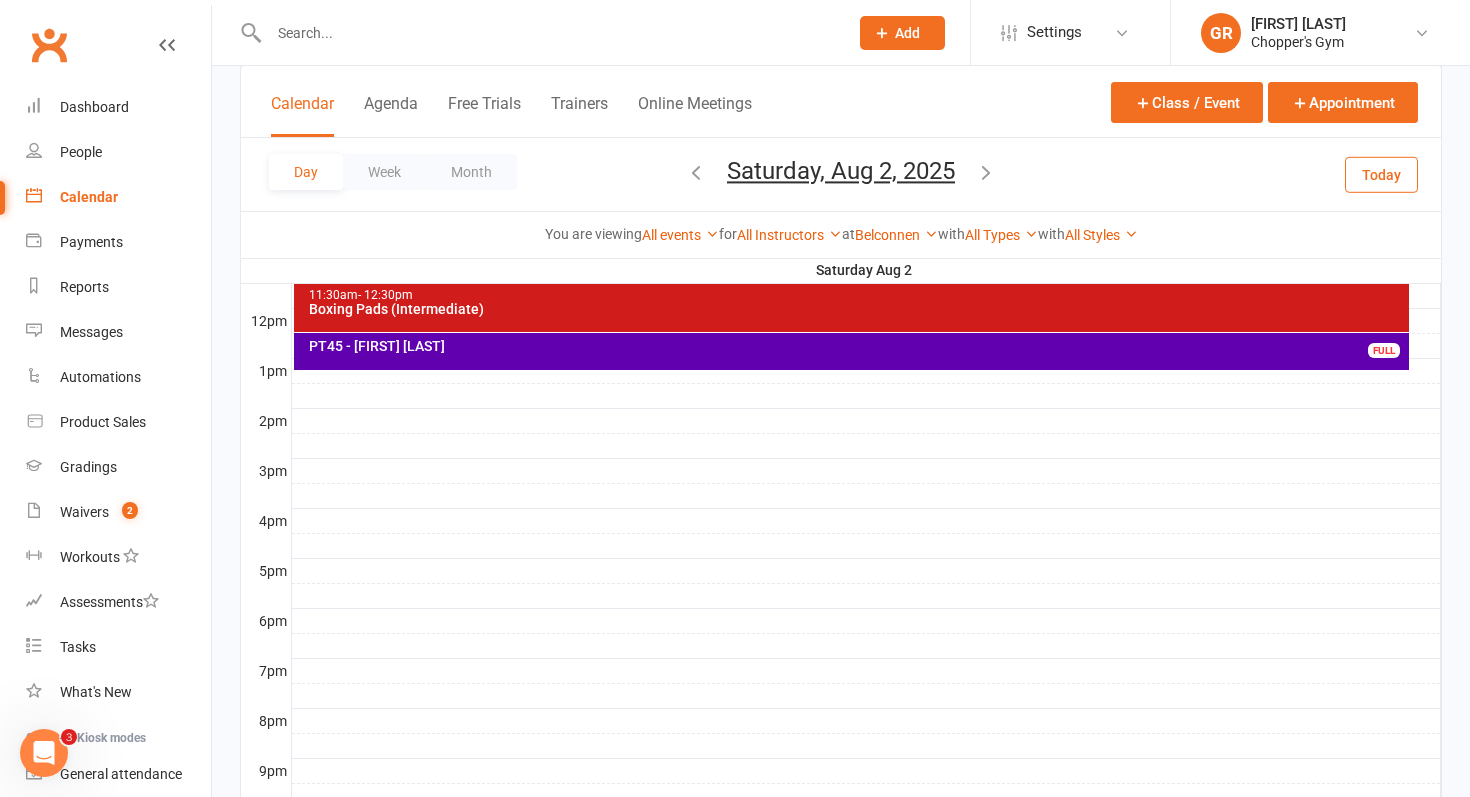 click on "Prospect
Member
Non-attending contact
Class / event
Appointment
Grading event
Task
Membership plan
Bulk message
Add
Settings Membership Plans Event Templates Appointment Types Mobile App  Website Image Library Customize Contacts Bulk Imports Access Control Users Account Profile Clubworx API [FIRST] [LAST] Chopper's Gym My profile My subscription Help Terms & conditions  Privacy policy  Sign out Clubworx Dashboard People Calendar Payments Reports Messages   Automations   Product Sales Gradings   Waivers   2 Workouts   Assessments  Tasks   What's New Check-in Kiosk modes General attendance Roll call Class check-in × × × Class kiosk mode Member self check-in Roll call kiosk mode Staff check-in for members General attendance kiosk mode" at bounding box center [735, 122] 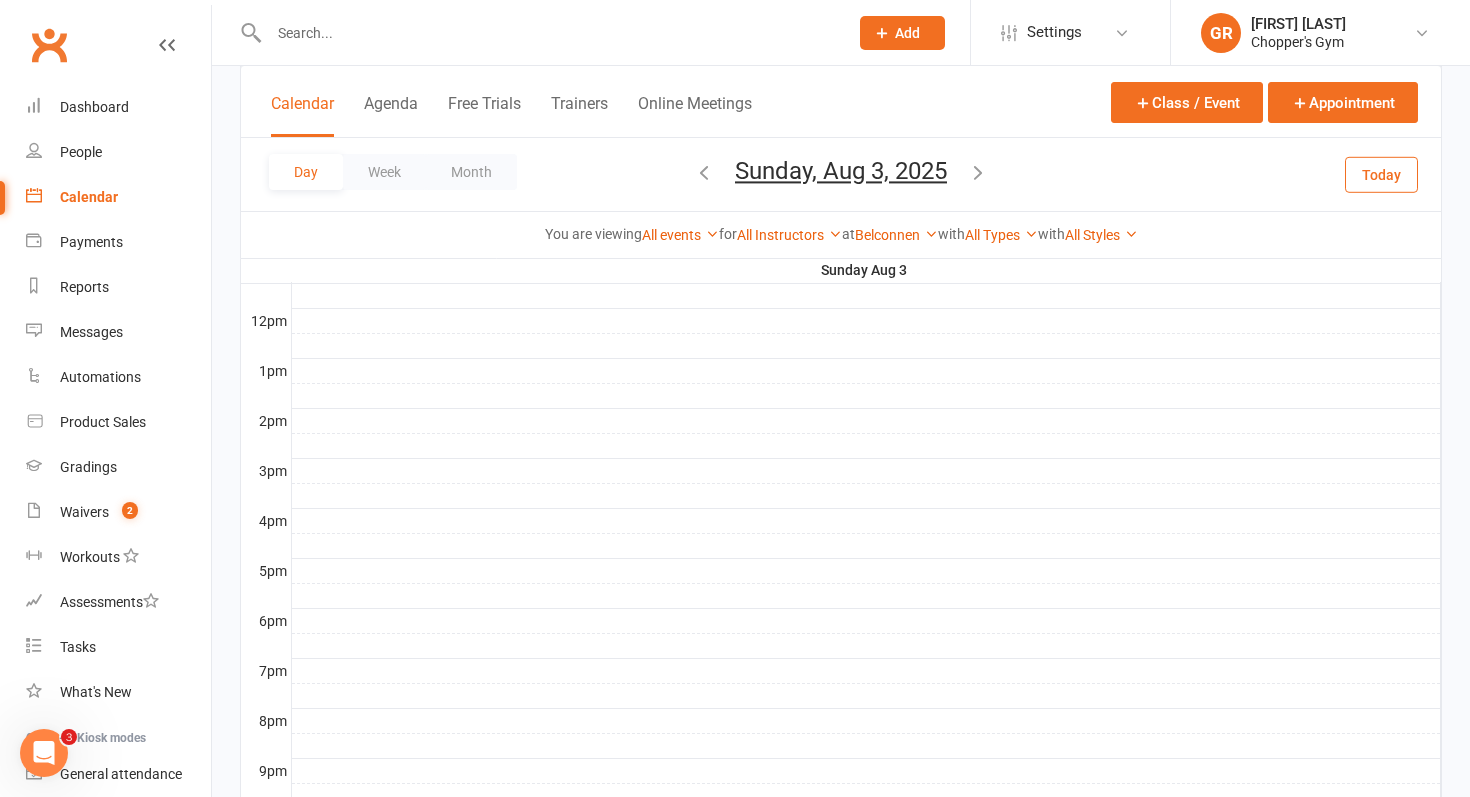 click at bounding box center (978, 172) 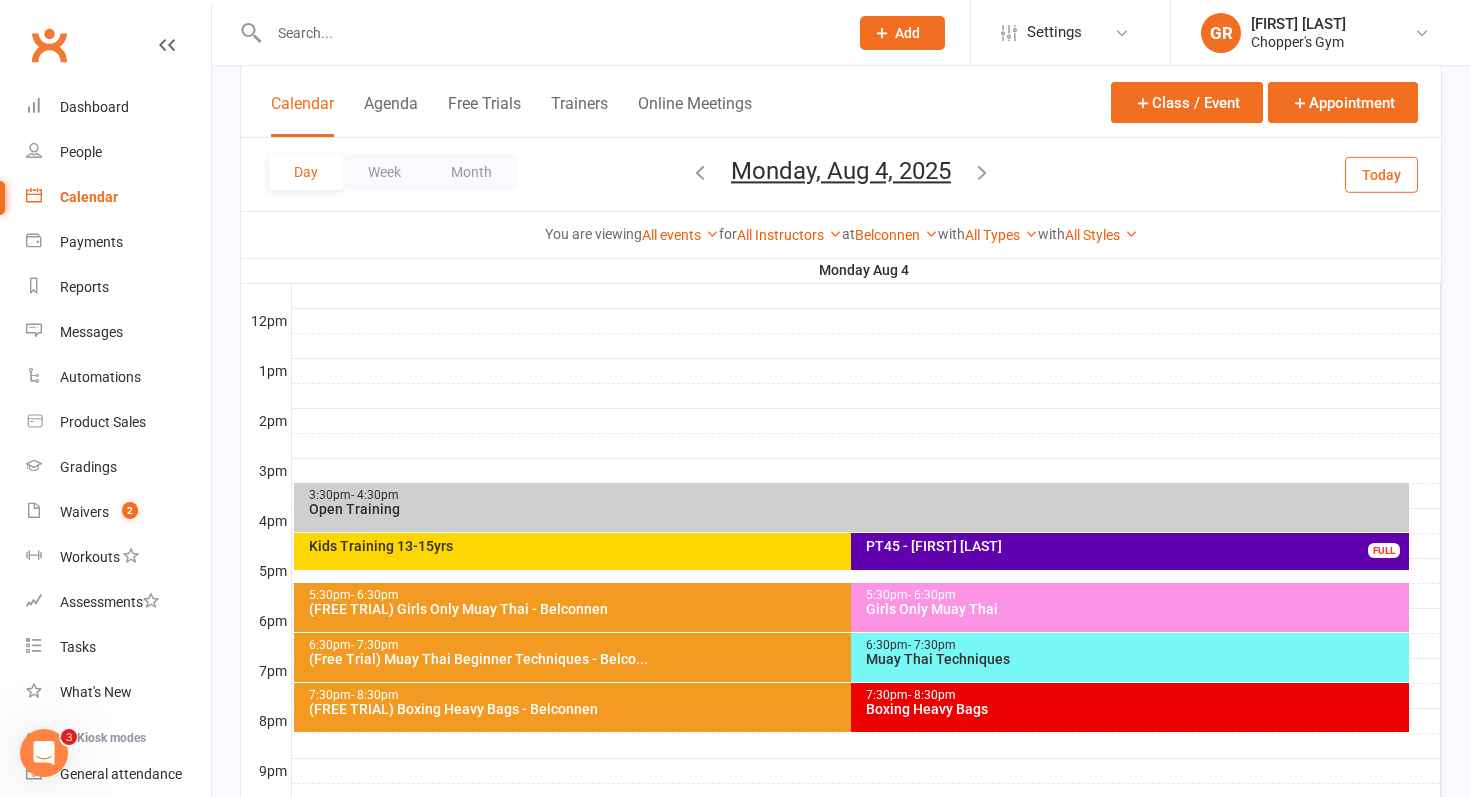 click on "Monday, [MONTH], [YEAR]
[MONTH] [YEAR]
Sun Mon Tue Wed Thu Fri Sat
[DAY]
[DAY]
[DAY]
[DAY]
[DAY]
[DAY]
[DAY]
[DAY]
[DAY]
[DAY]
[DAY]
[DAY]
[DAY]
[DAY]
[DAY]
[DAY]
[DAY]
[DAY]
[DAY]
[DAY]
[DAY]
[DAY]
[DAY]
[DAY]
[DAY]
[DAY]
[DAY]
[DAY]
[DAY]
[DAY]
[DAY]
[DAY]
[DAY]
[DAY]
[DAY]
[DAY] [DAY]" at bounding box center (841, 174) 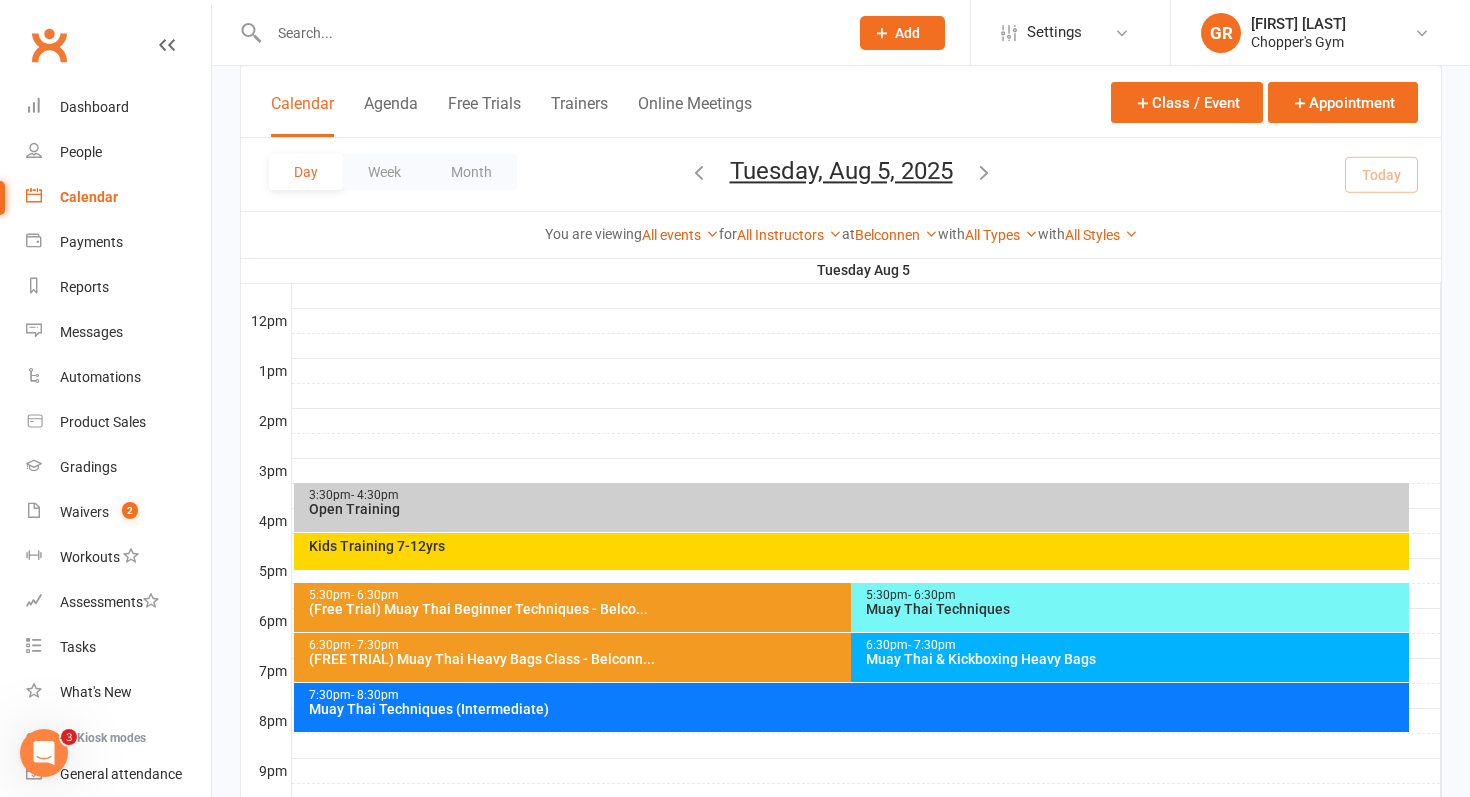 click on "Muay Thai Techniques (Intermediate)" at bounding box center [857, 709] 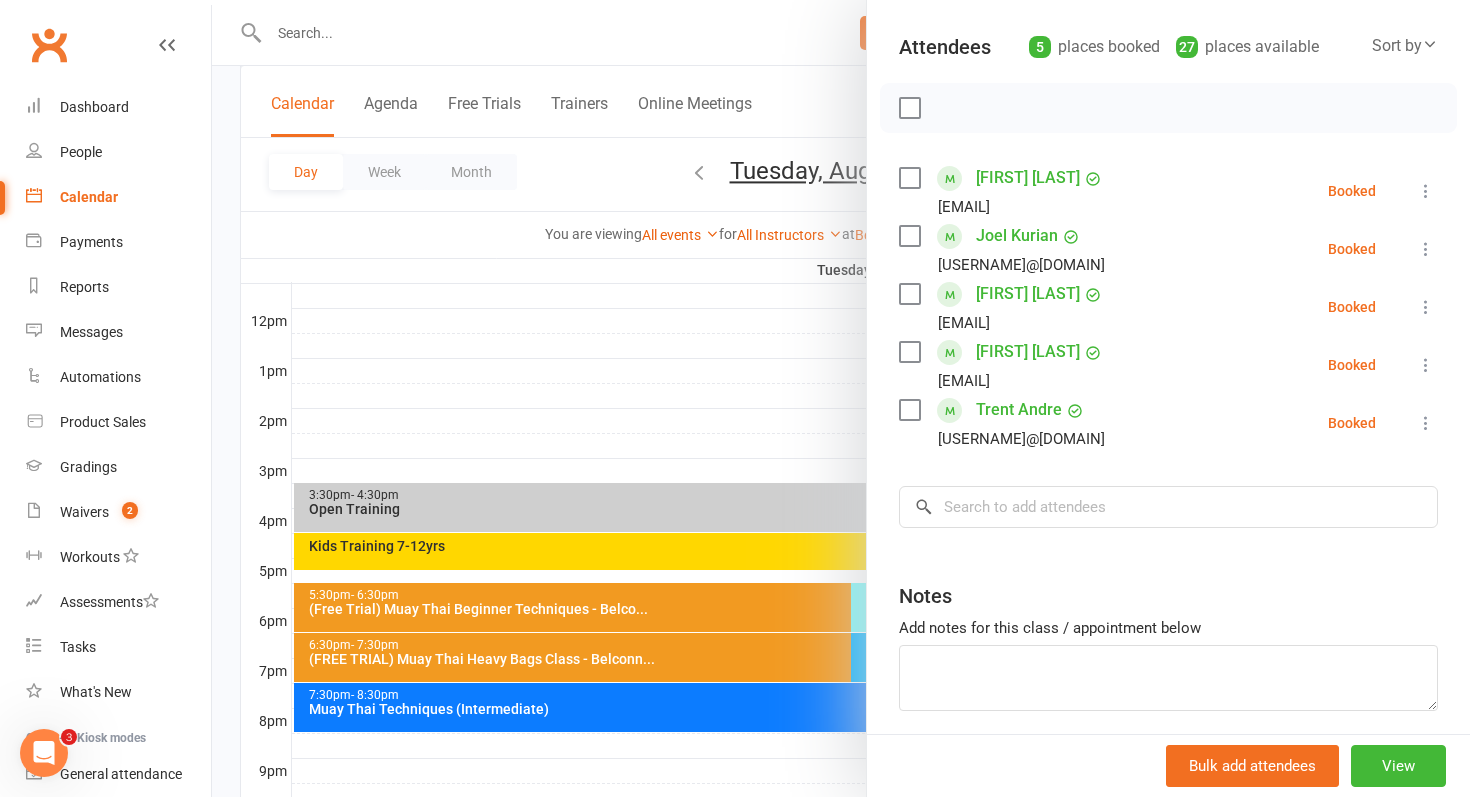 scroll, scrollTop: 209, scrollLeft: 0, axis: vertical 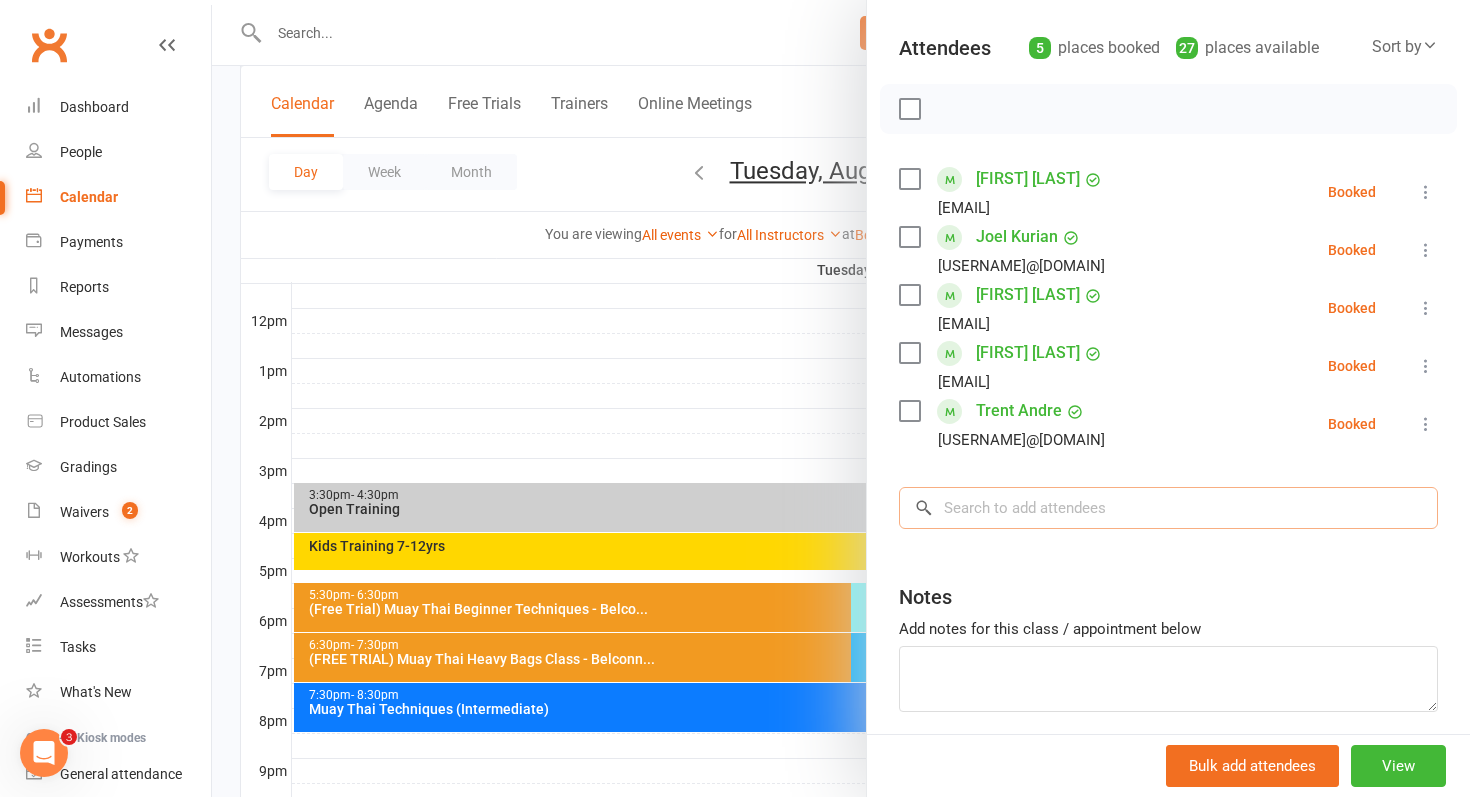click at bounding box center [1168, 508] 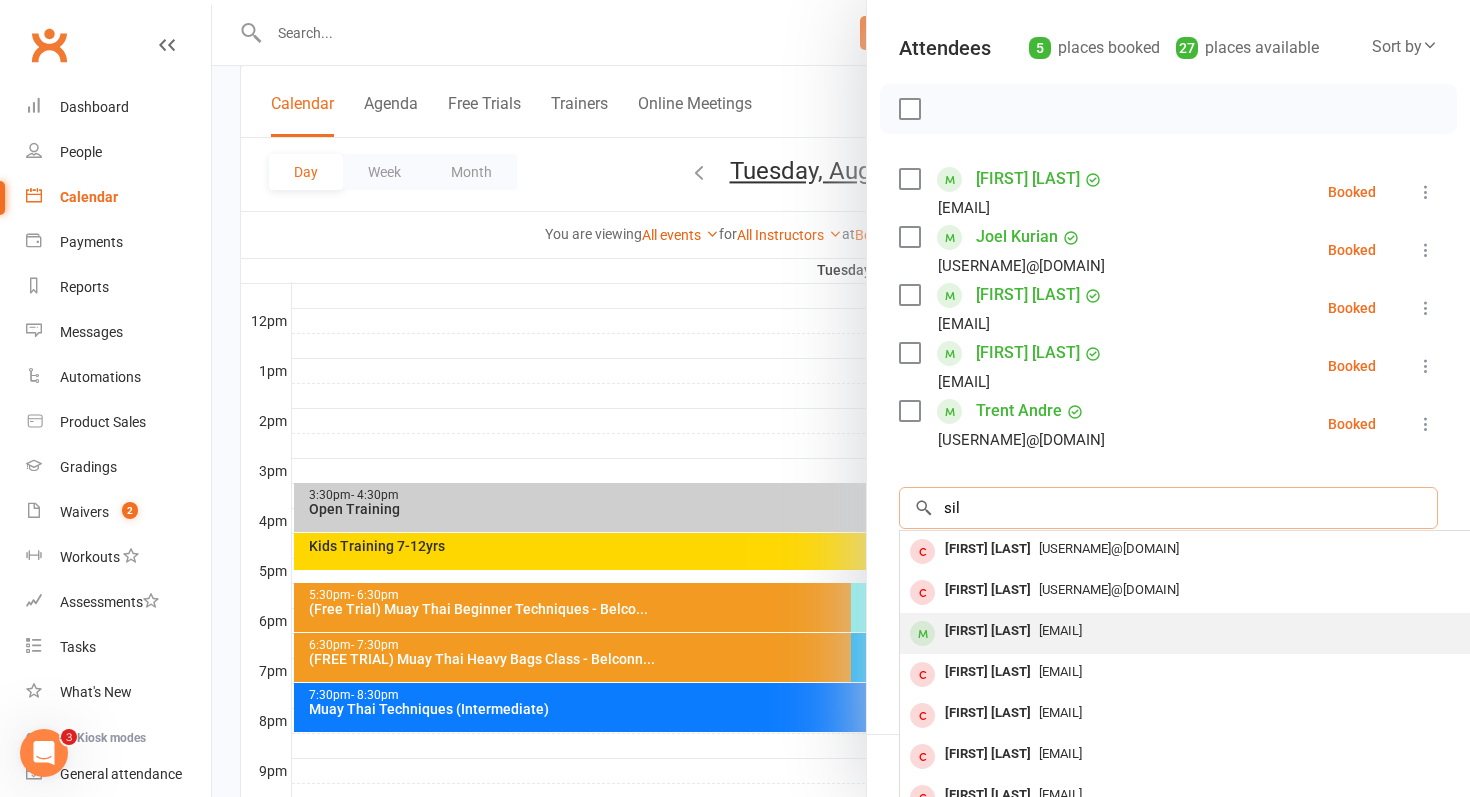 type on "sil" 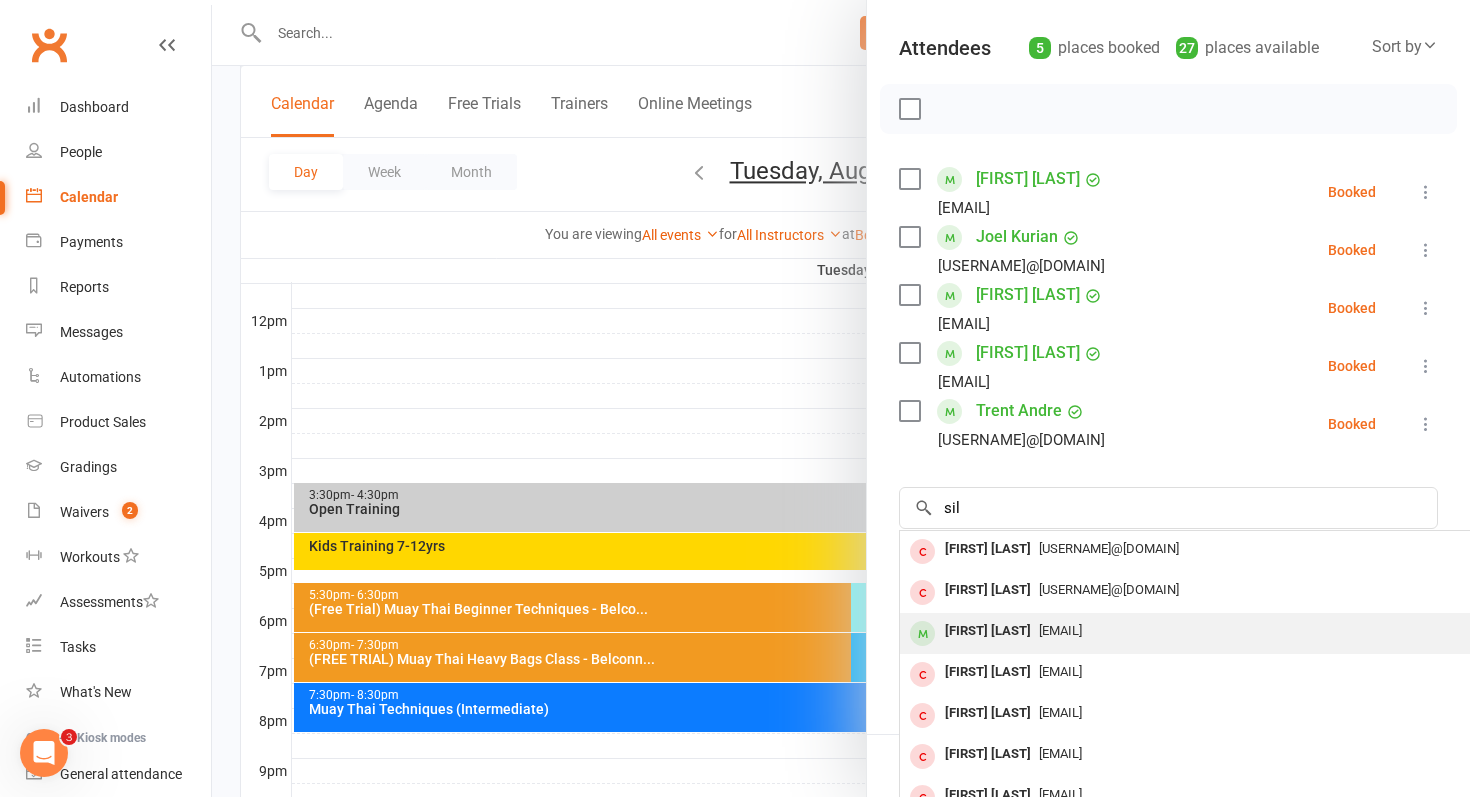 click on "[EMAIL]" at bounding box center [1060, 630] 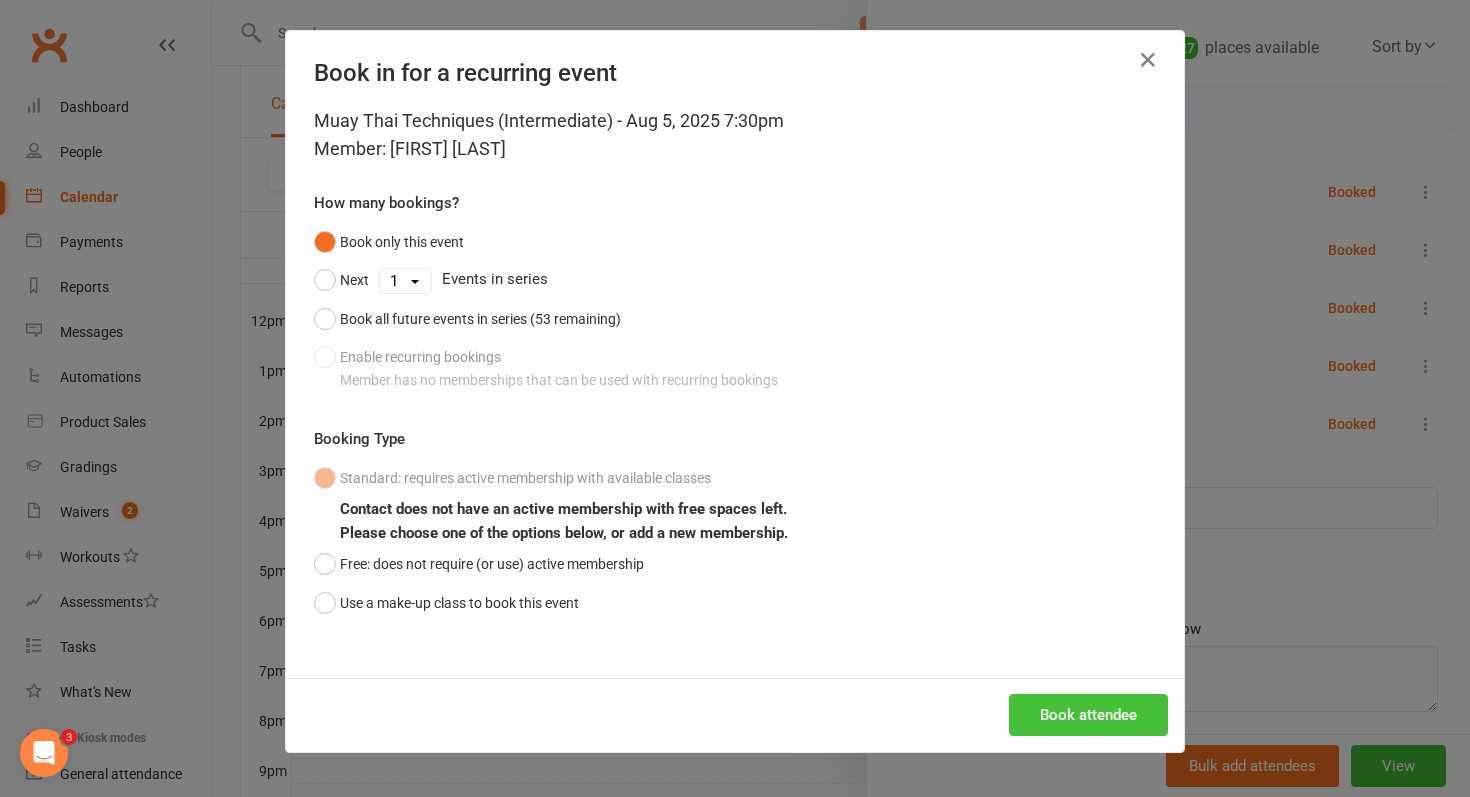 click on "Book attendee" at bounding box center (1088, 715) 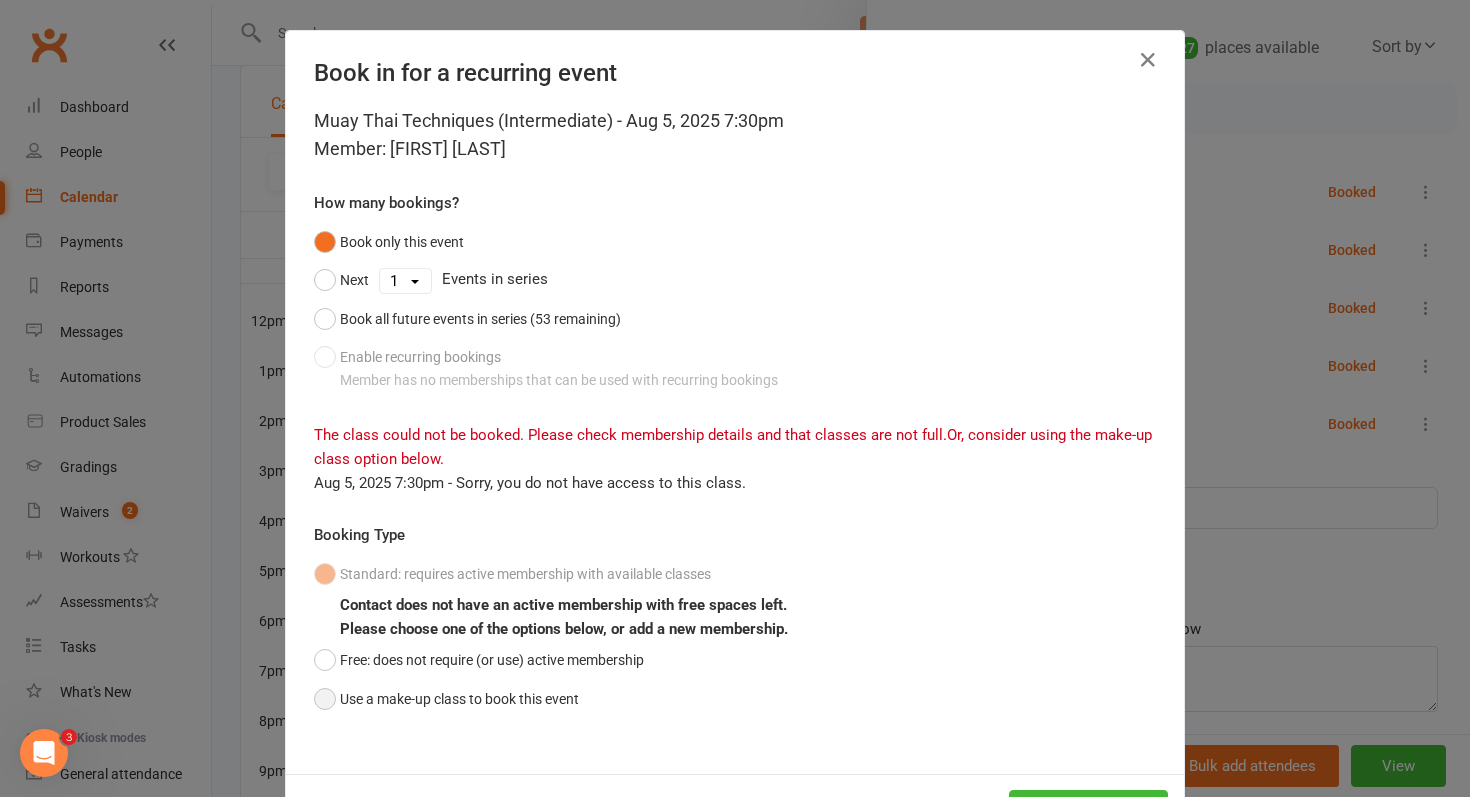 click on "Use a make-up class to book this event" at bounding box center [446, 699] 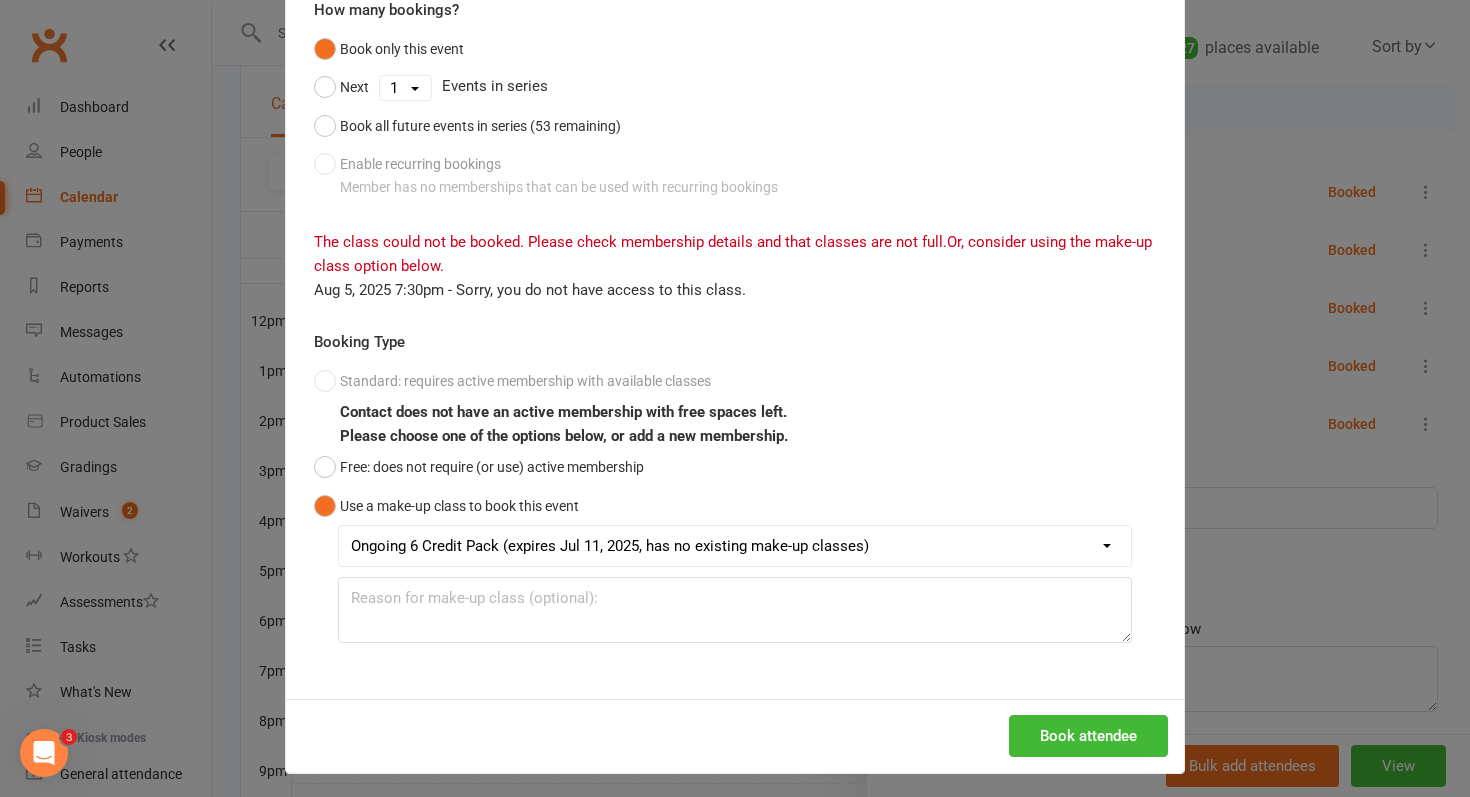scroll, scrollTop: 195, scrollLeft: 0, axis: vertical 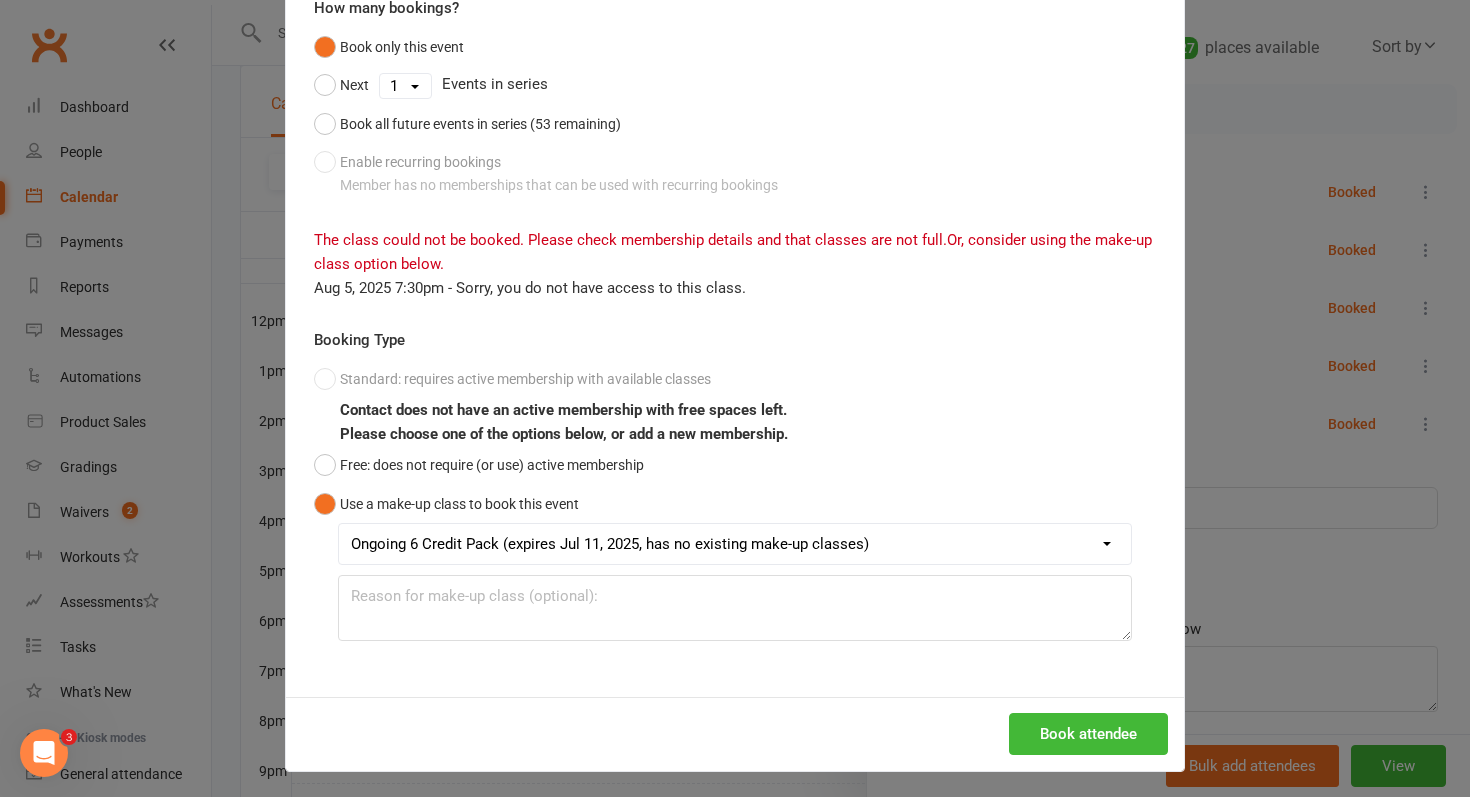 click on "Standard: requires active membership with available classes Contact does not have an active membership with free spaces left. Please choose one of the options below, or add a new membership. Free: does not require (or use) active membership Use a make-up class to book this event Ongoing 6 Credit Pack (expires Jul 11, 2025, has no existing make-up classes)" at bounding box center (735, 500) 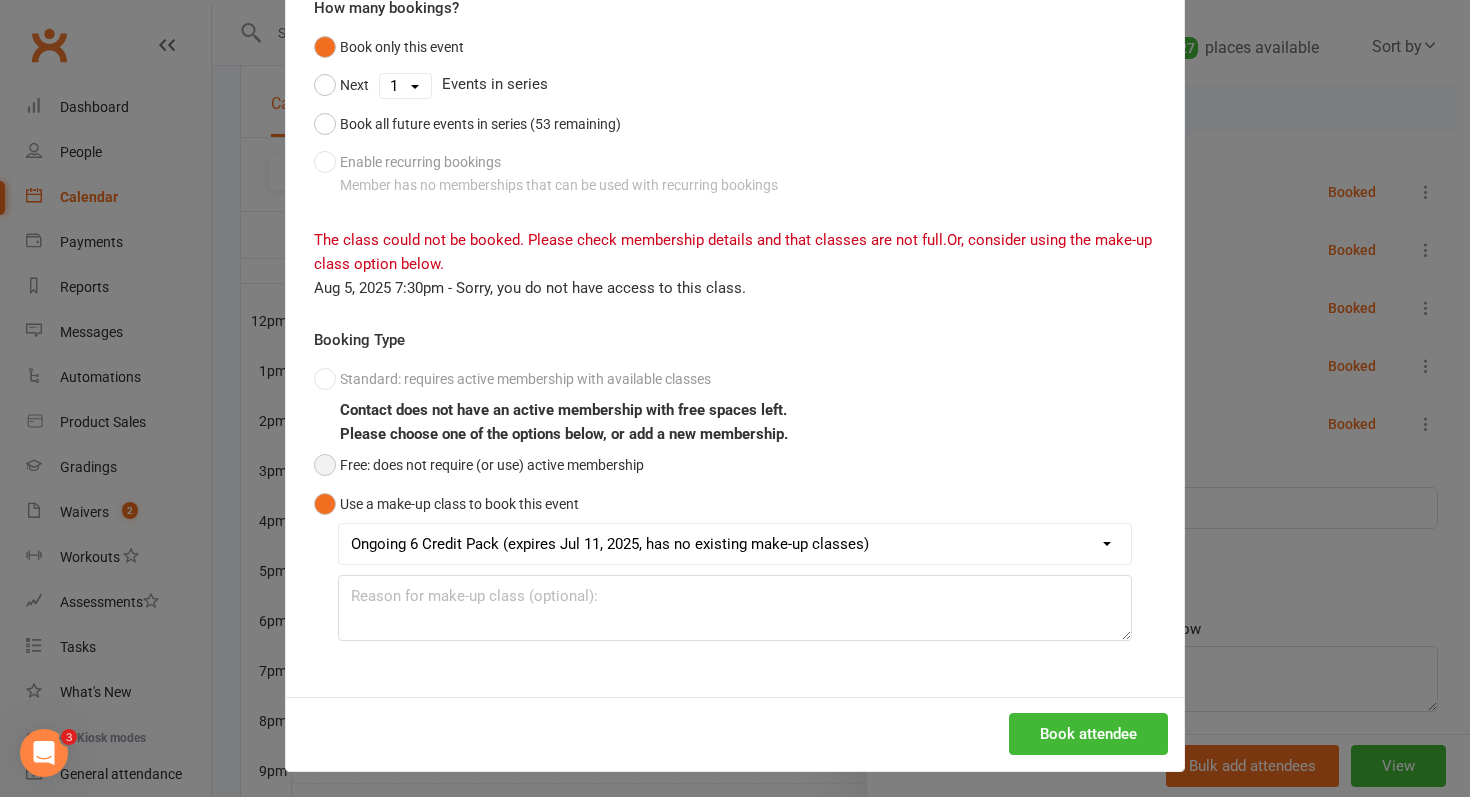 click on "Free: does not require (or use) active membership" at bounding box center [479, 465] 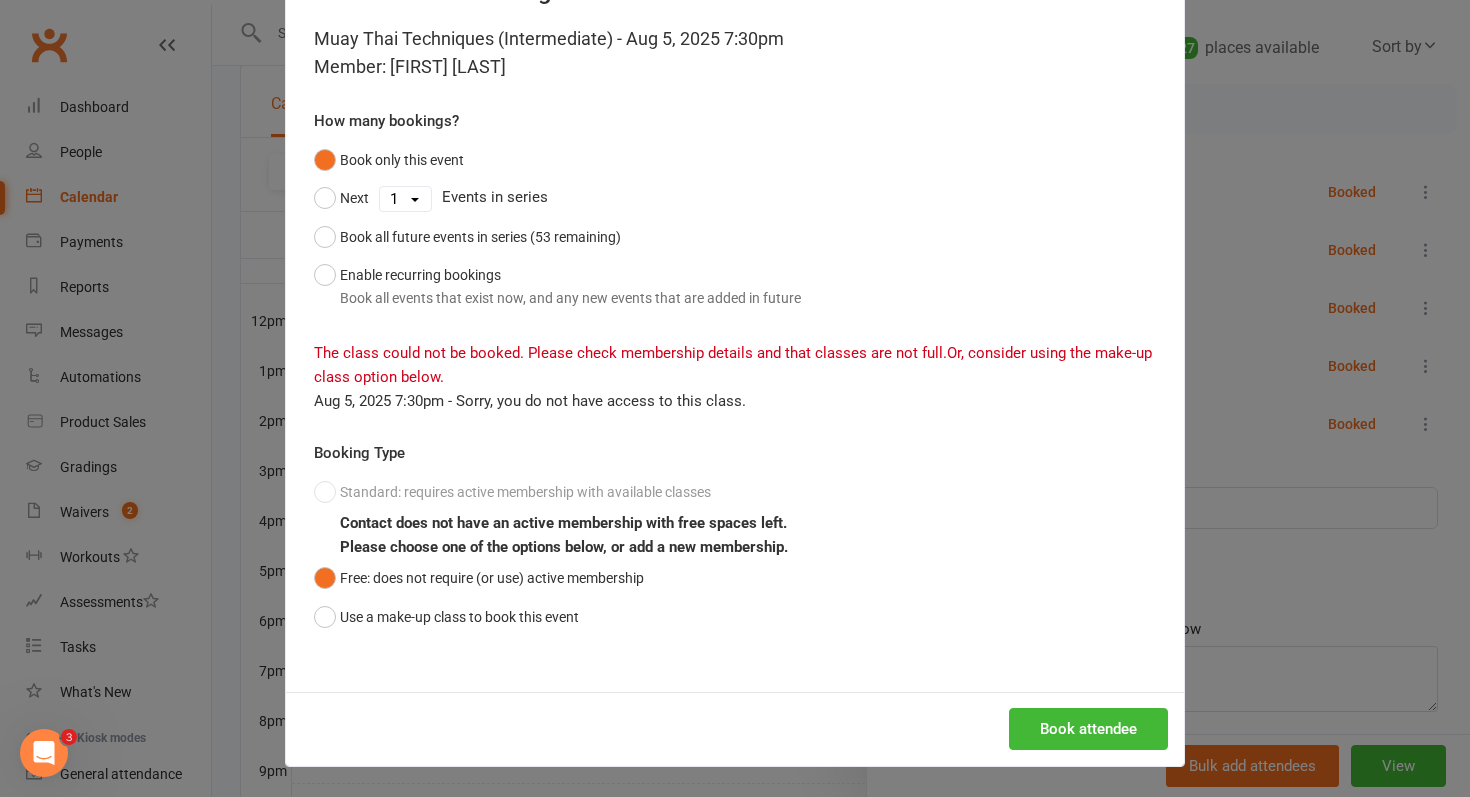 scroll, scrollTop: 82, scrollLeft: 0, axis: vertical 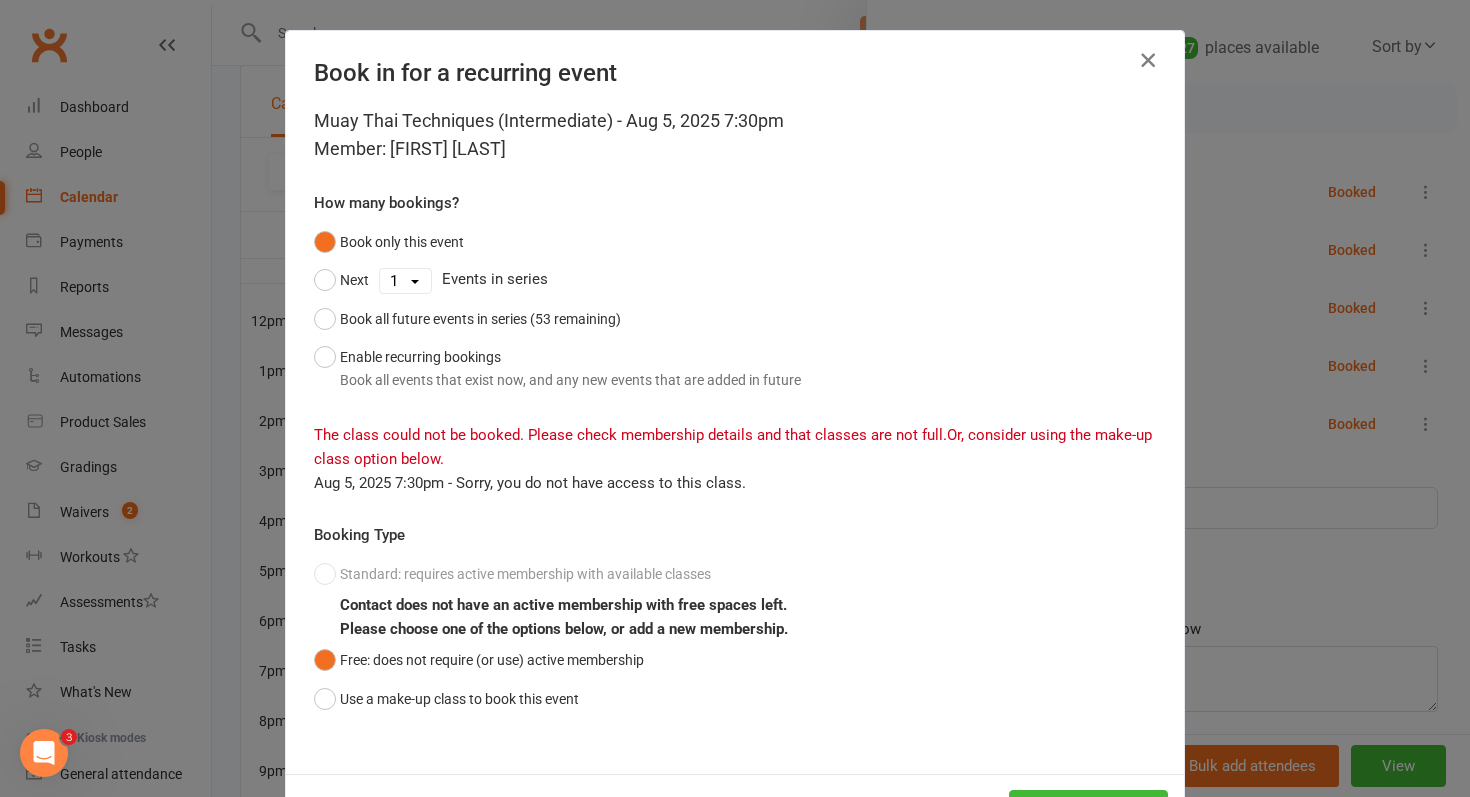 click at bounding box center [1148, 60] 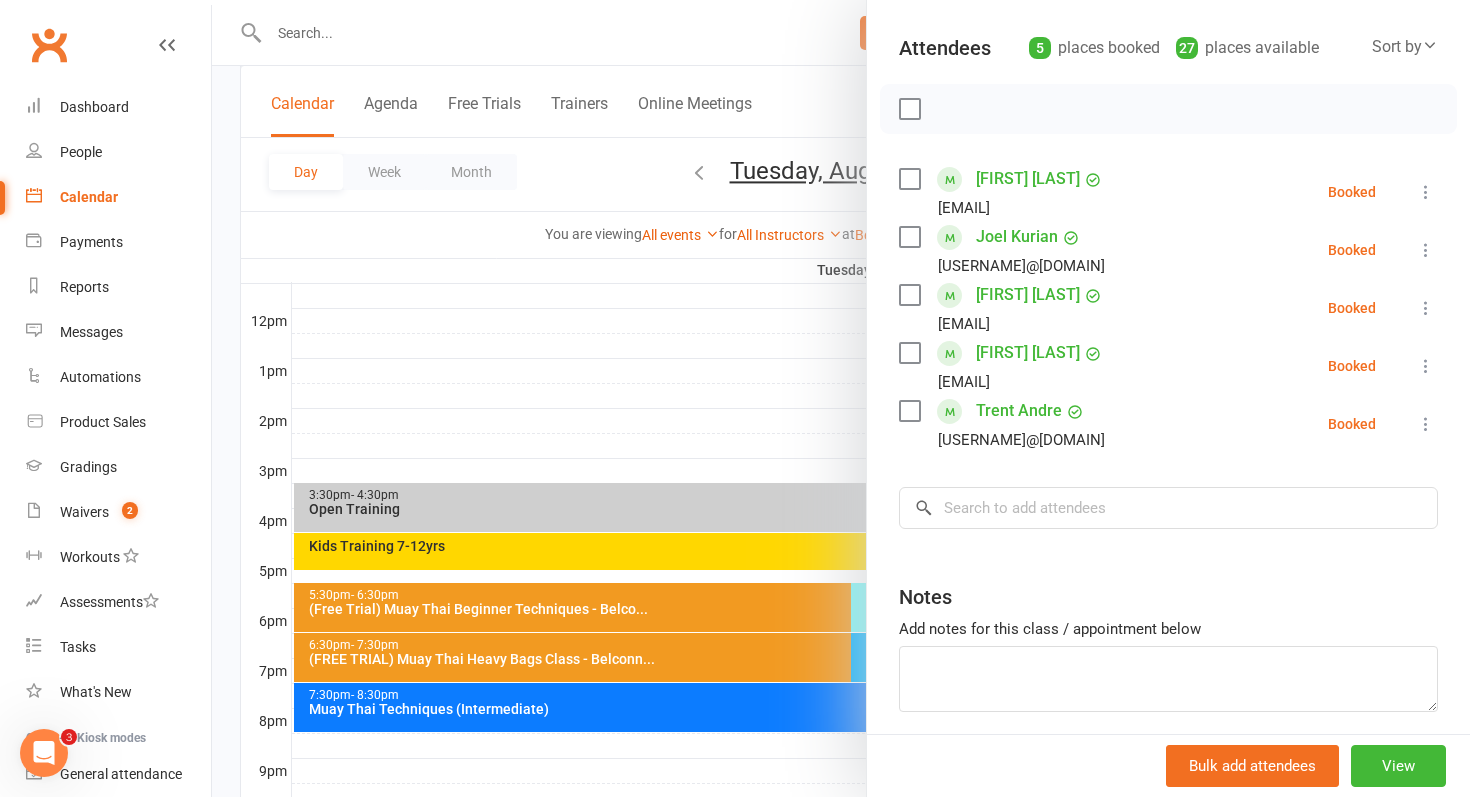 click at bounding box center [841, 398] 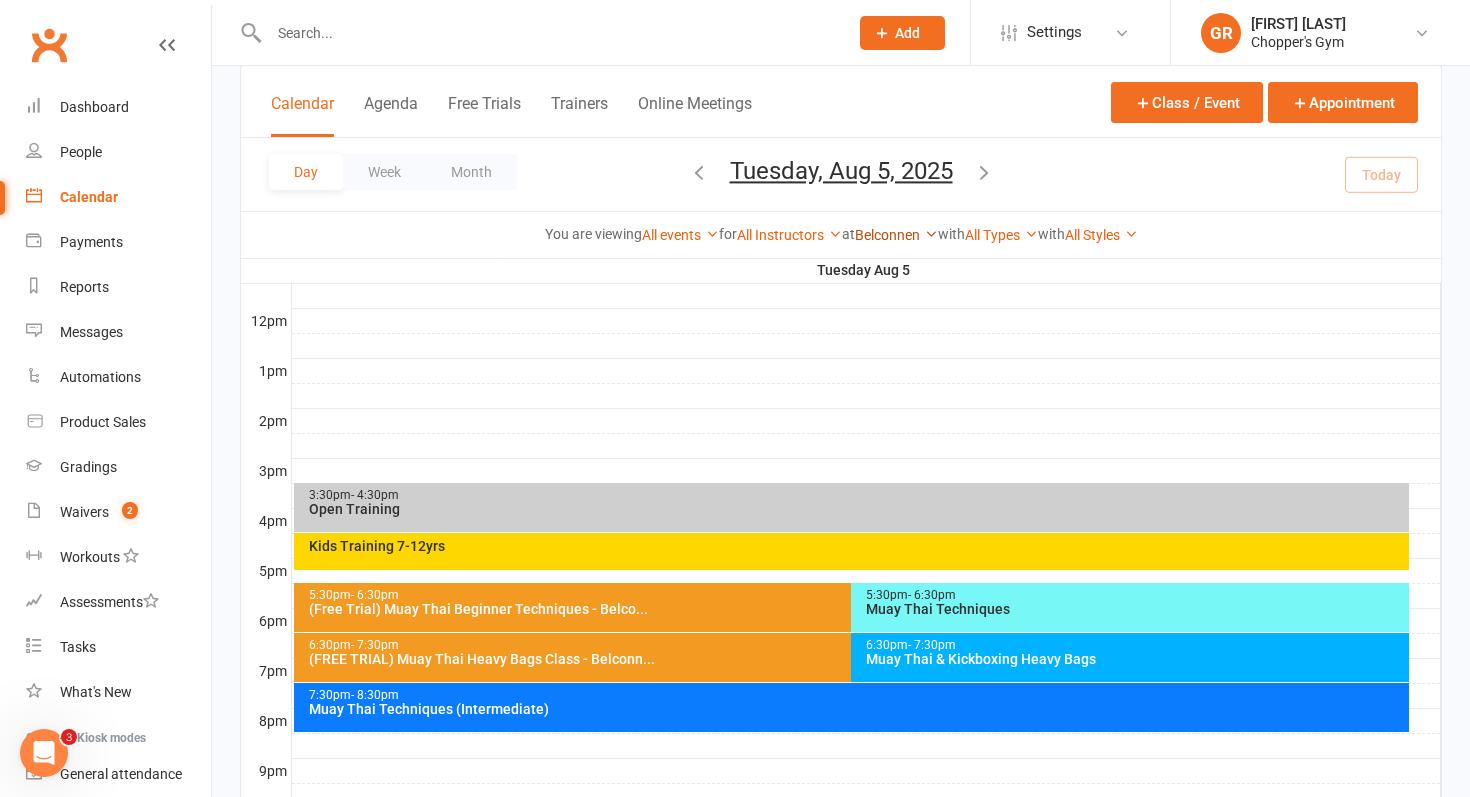 click on "Belconnen" at bounding box center (896, 235) 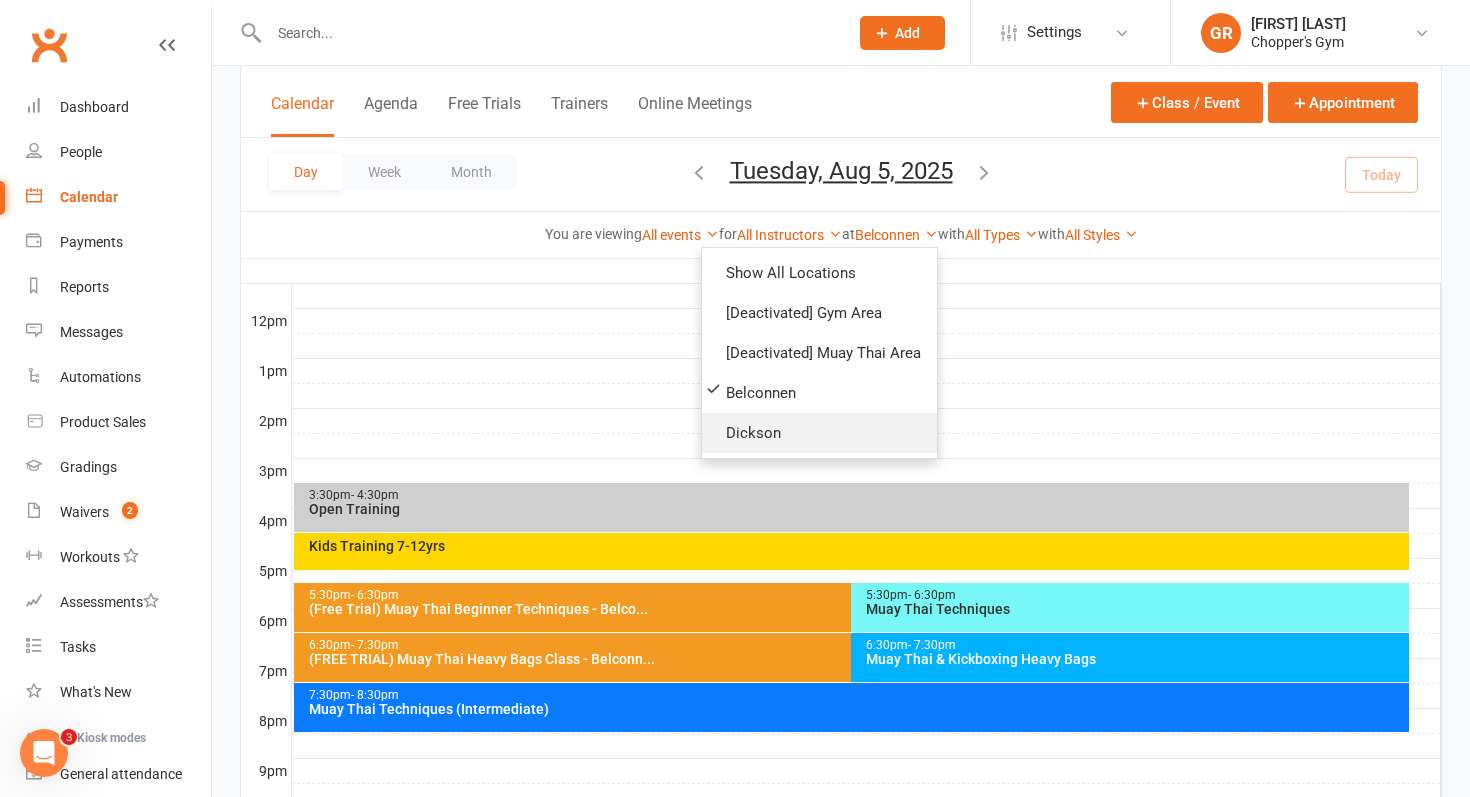 click on "Dickson" at bounding box center [819, 433] 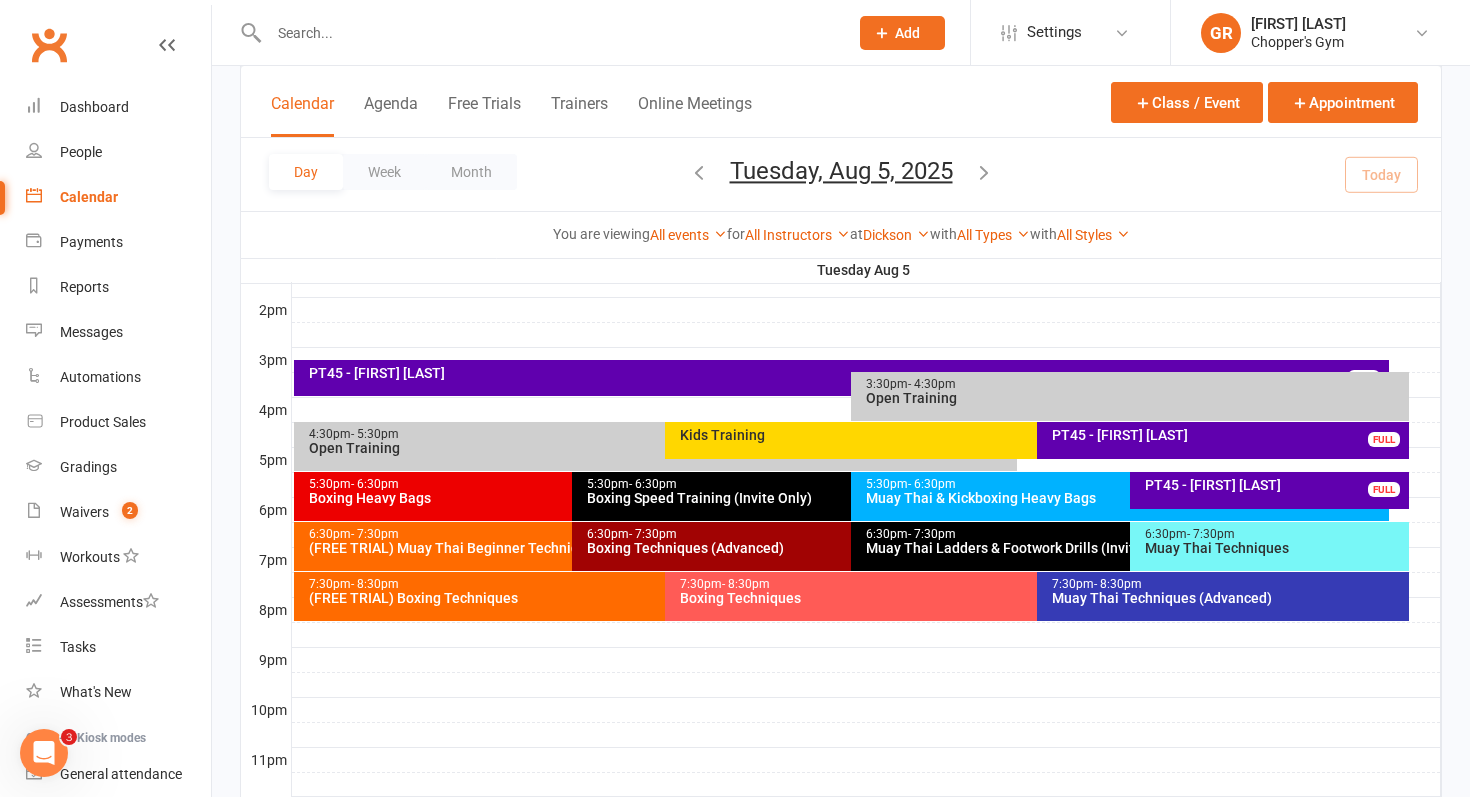 scroll, scrollTop: 810, scrollLeft: 0, axis: vertical 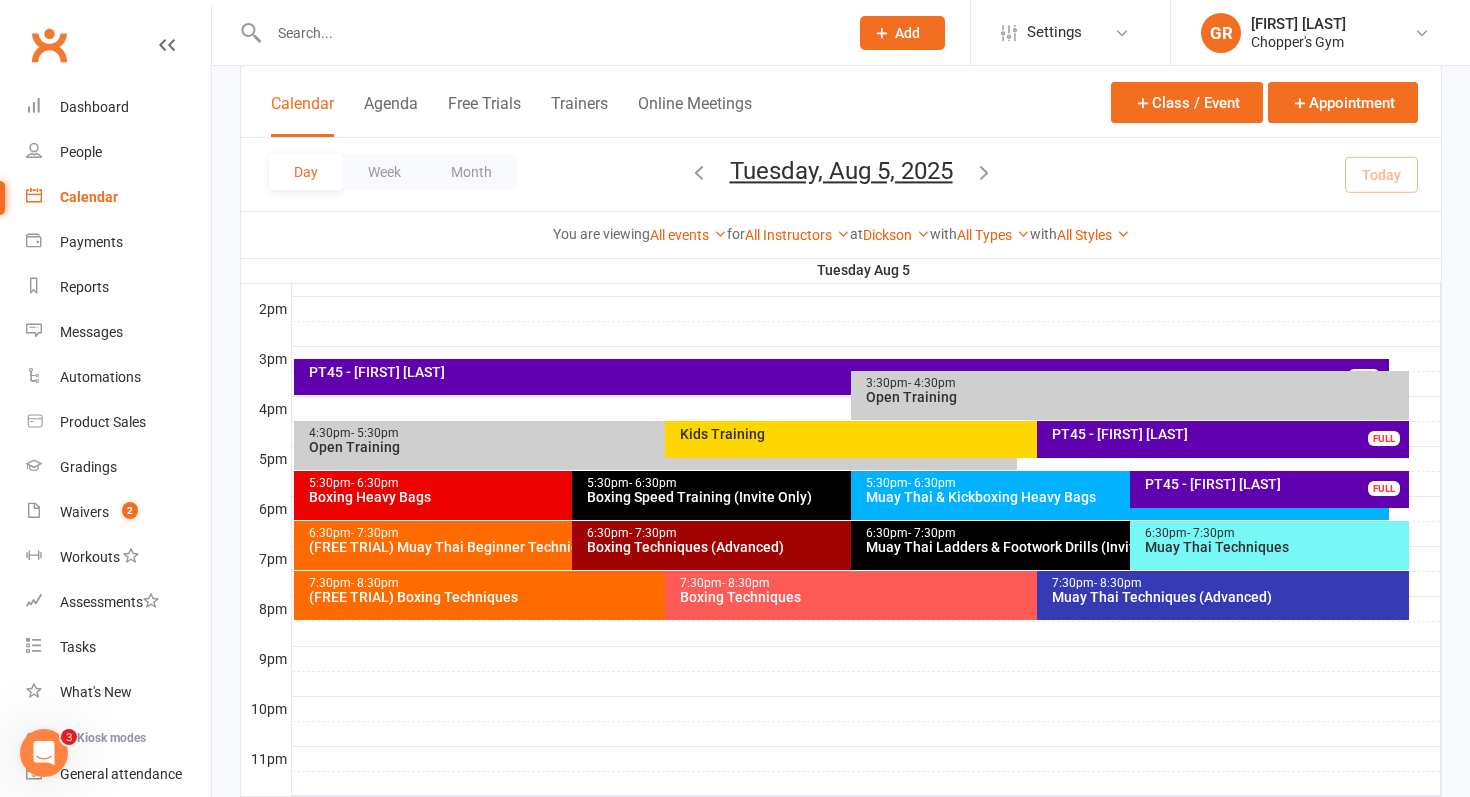 click on "Muay Thai Techniques" at bounding box center (1274, 547) 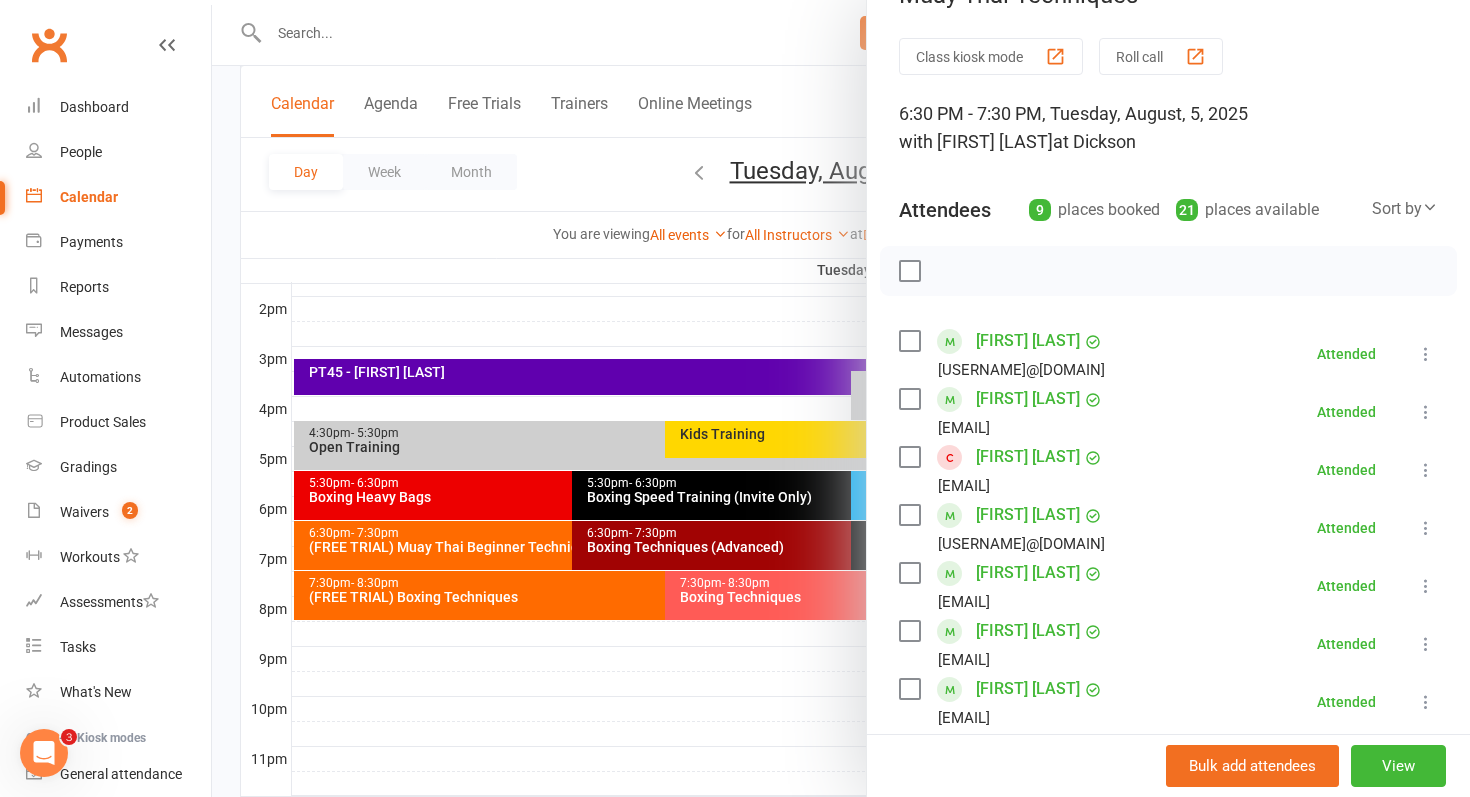 scroll, scrollTop: 45, scrollLeft: 0, axis: vertical 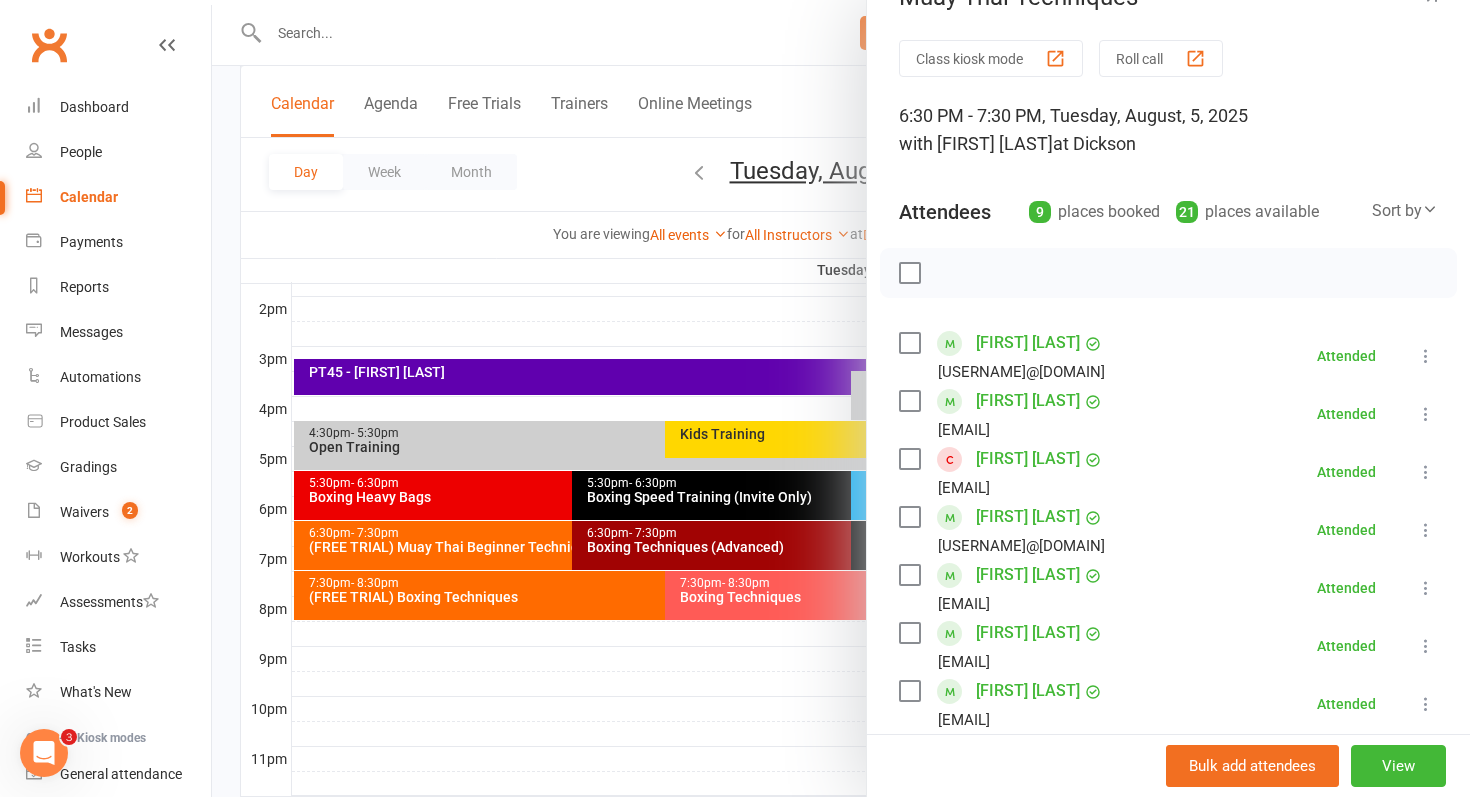 click at bounding box center (841, 398) 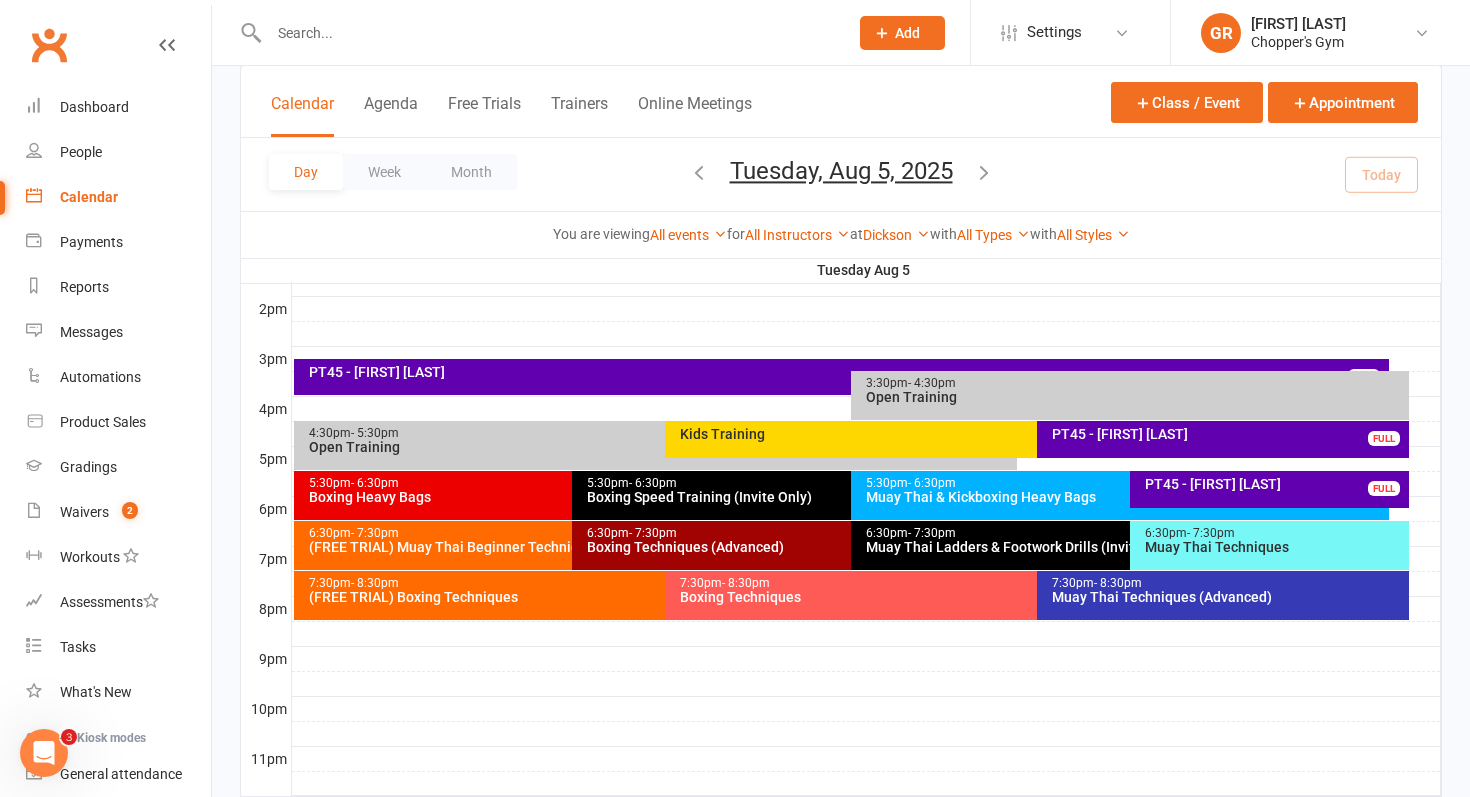 click on "6:30pm  - 7:30pm" at bounding box center [1274, 533] 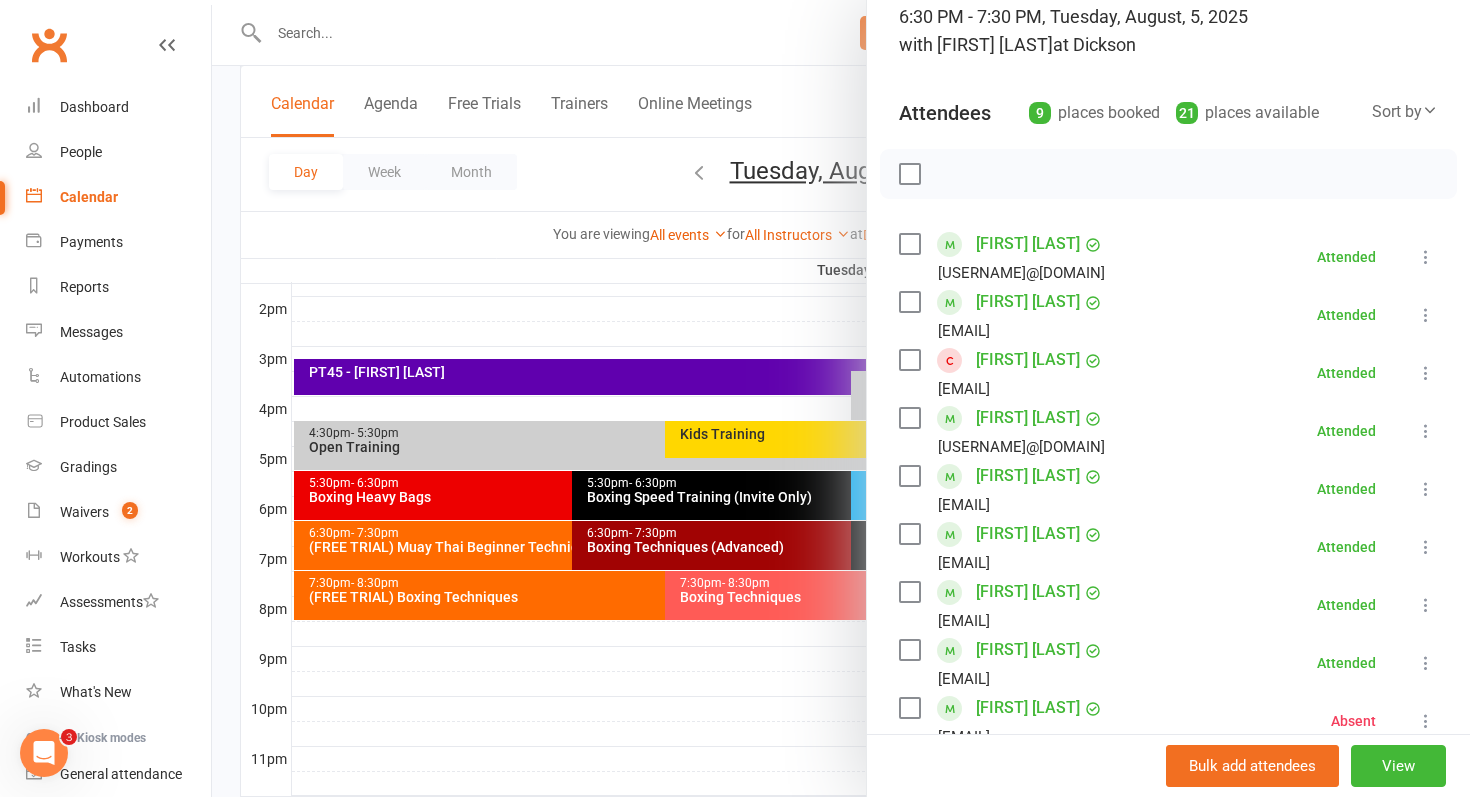 scroll, scrollTop: 148, scrollLeft: 0, axis: vertical 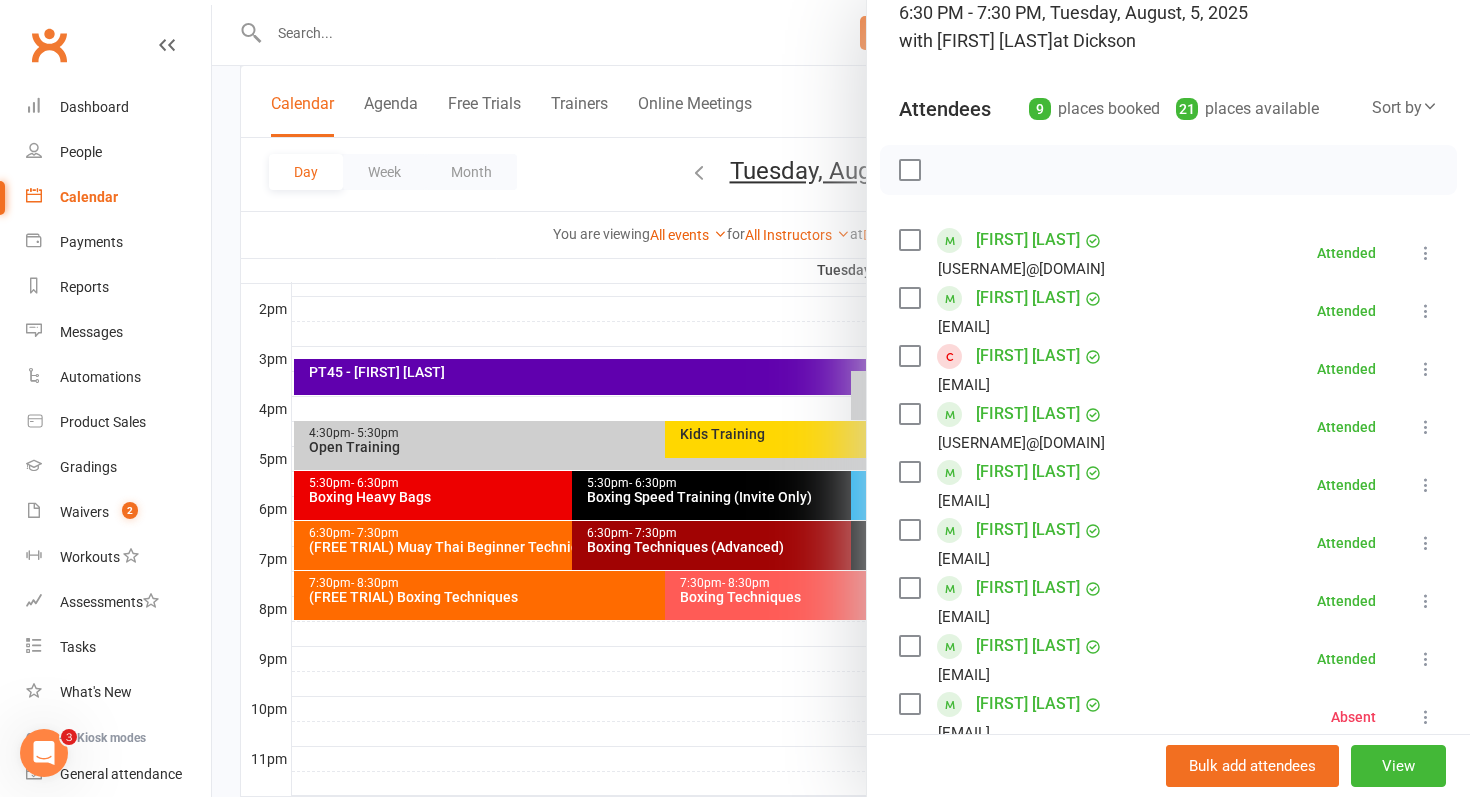 click at bounding box center [841, 398] 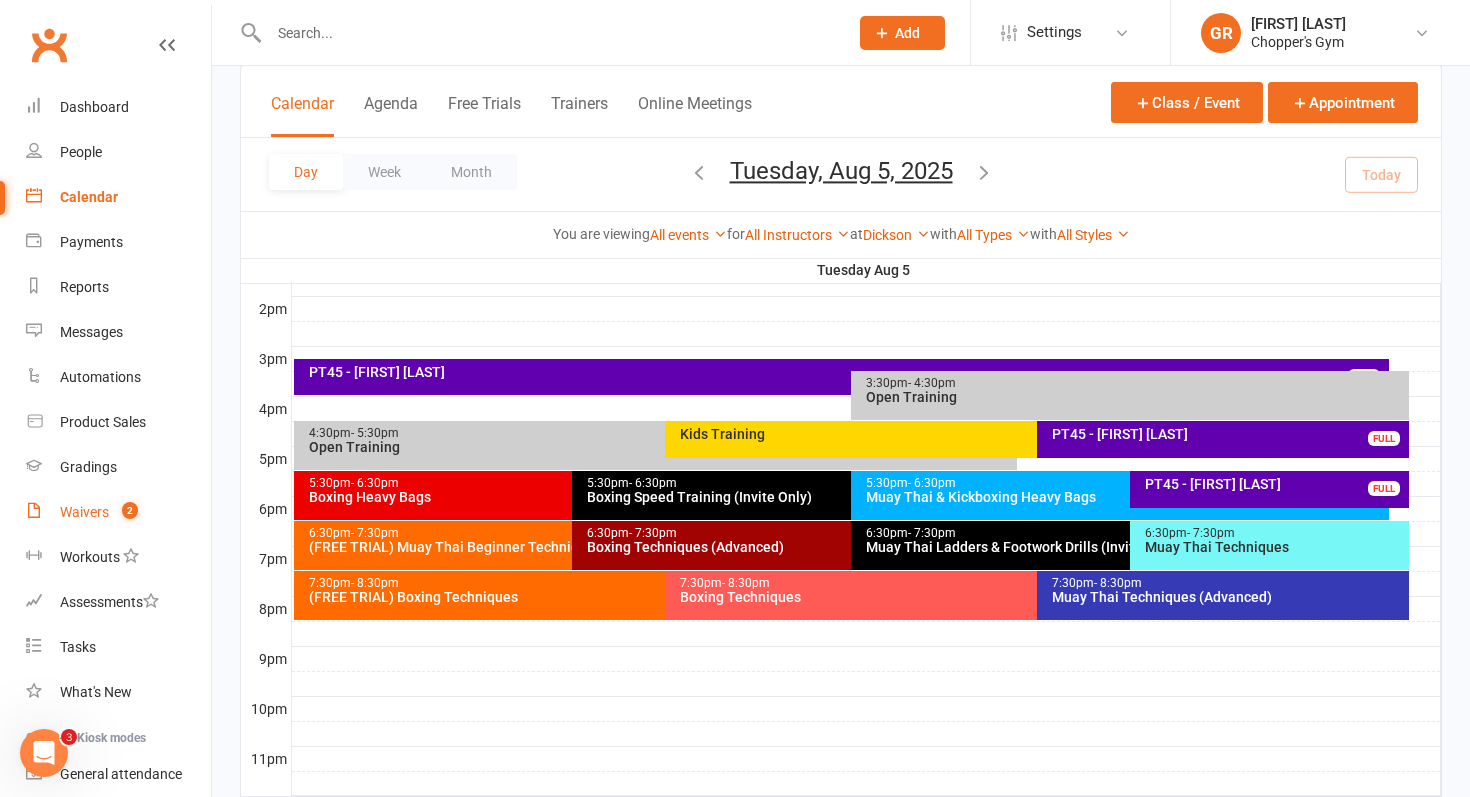 click on "Waivers" at bounding box center [84, 512] 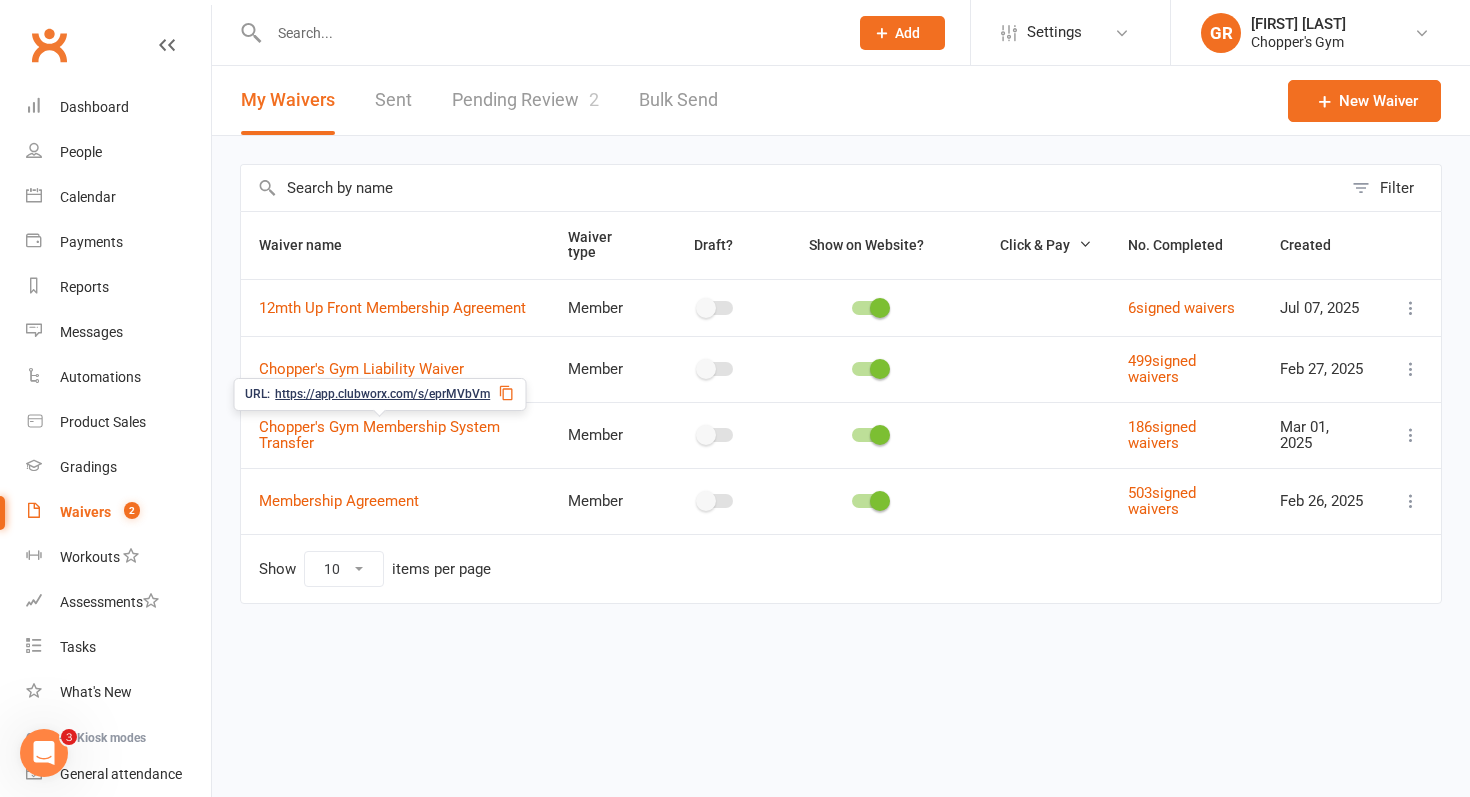 click on "Pending Review 2" at bounding box center (525, 100) 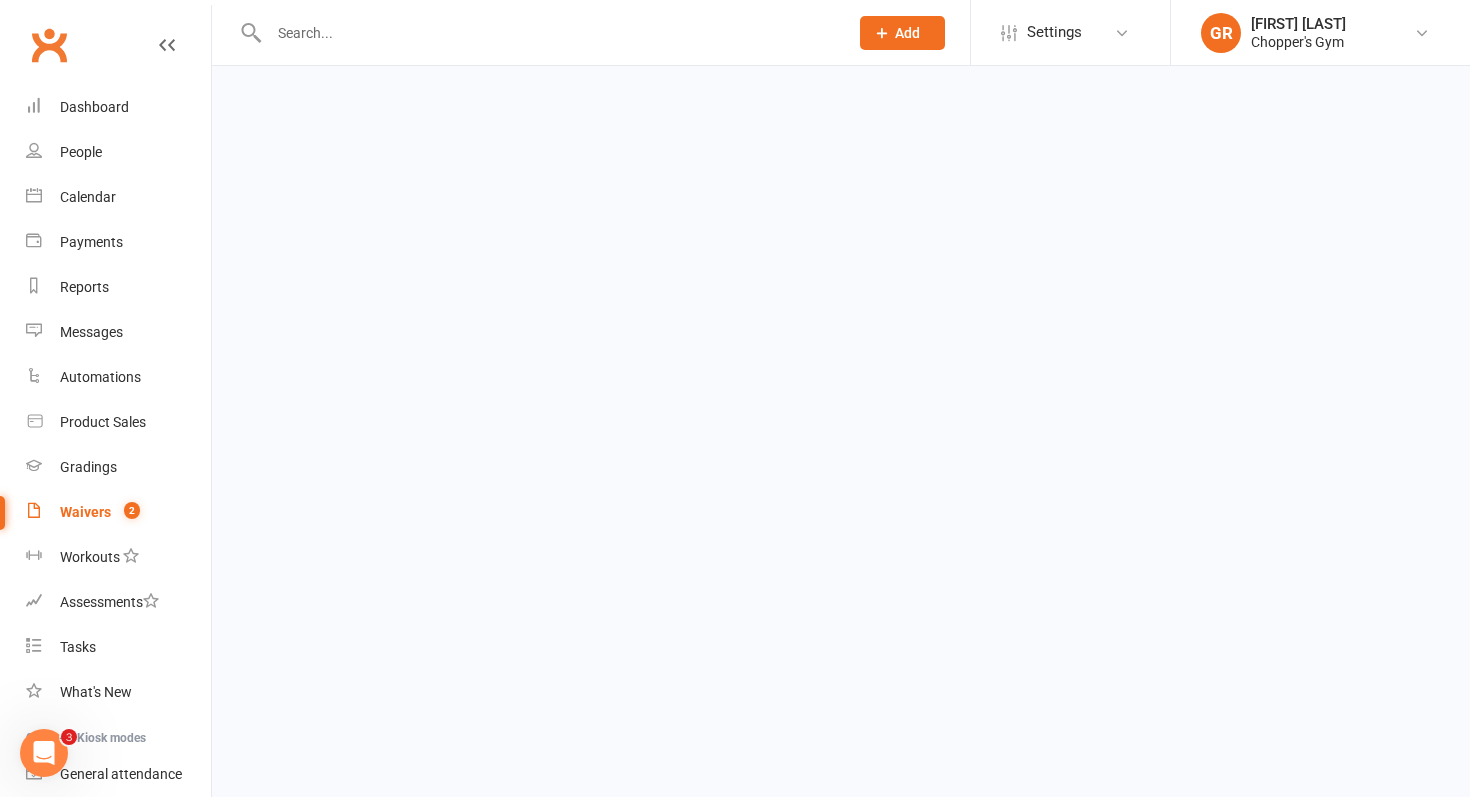 select on "50" 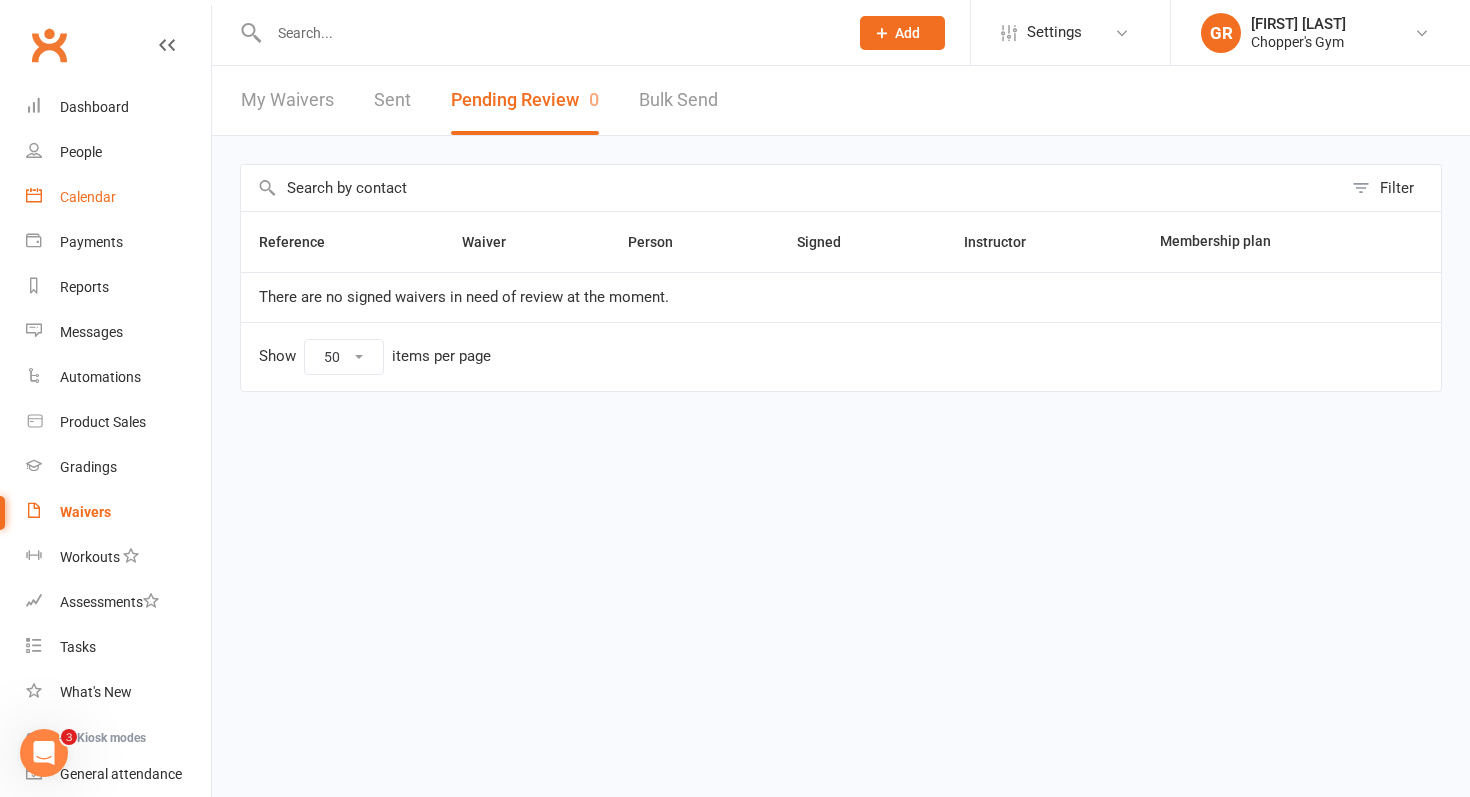 click on "Calendar" at bounding box center (118, 197) 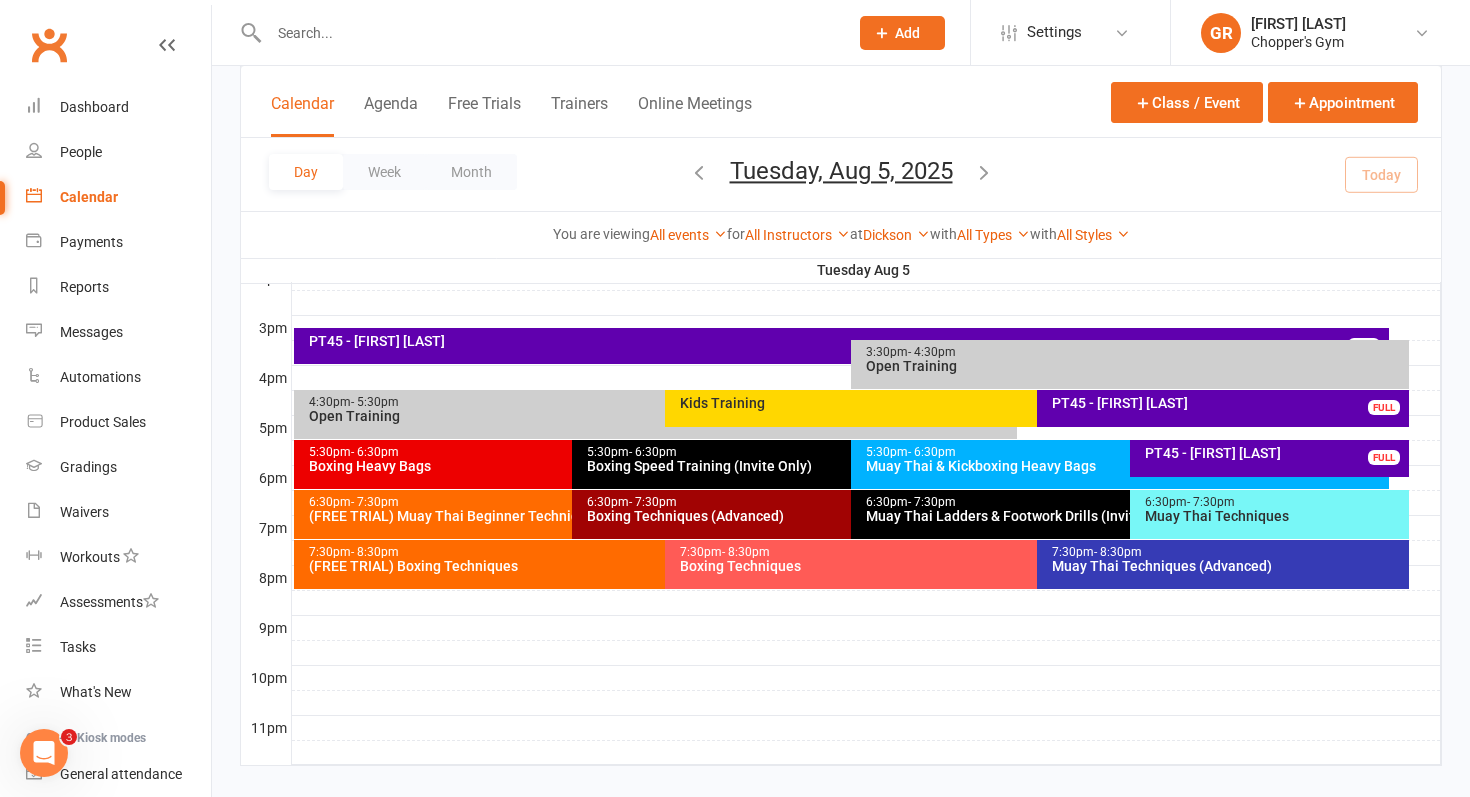 scroll, scrollTop: 861, scrollLeft: 0, axis: vertical 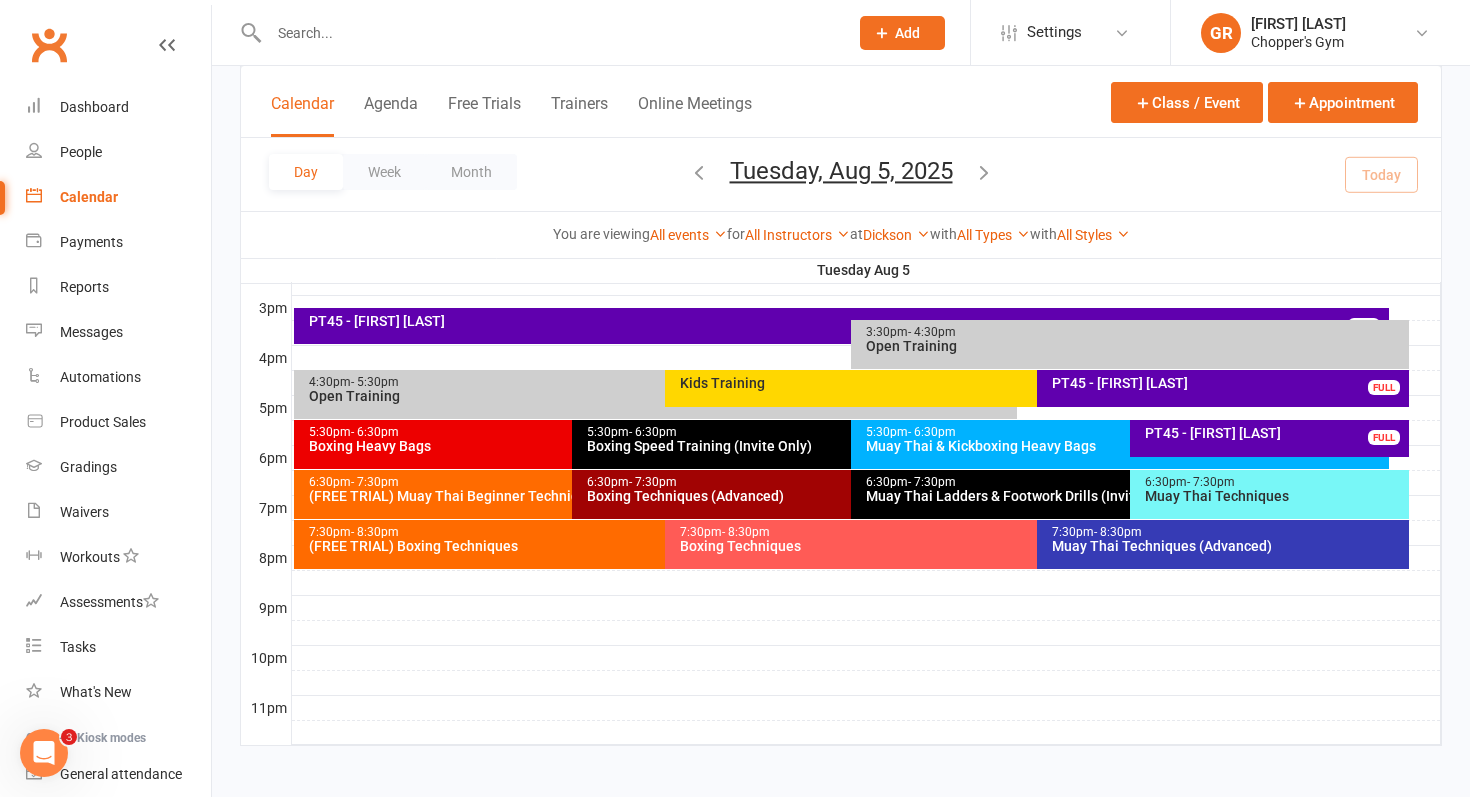 click on "Muay Thai Techniques" at bounding box center (1274, 496) 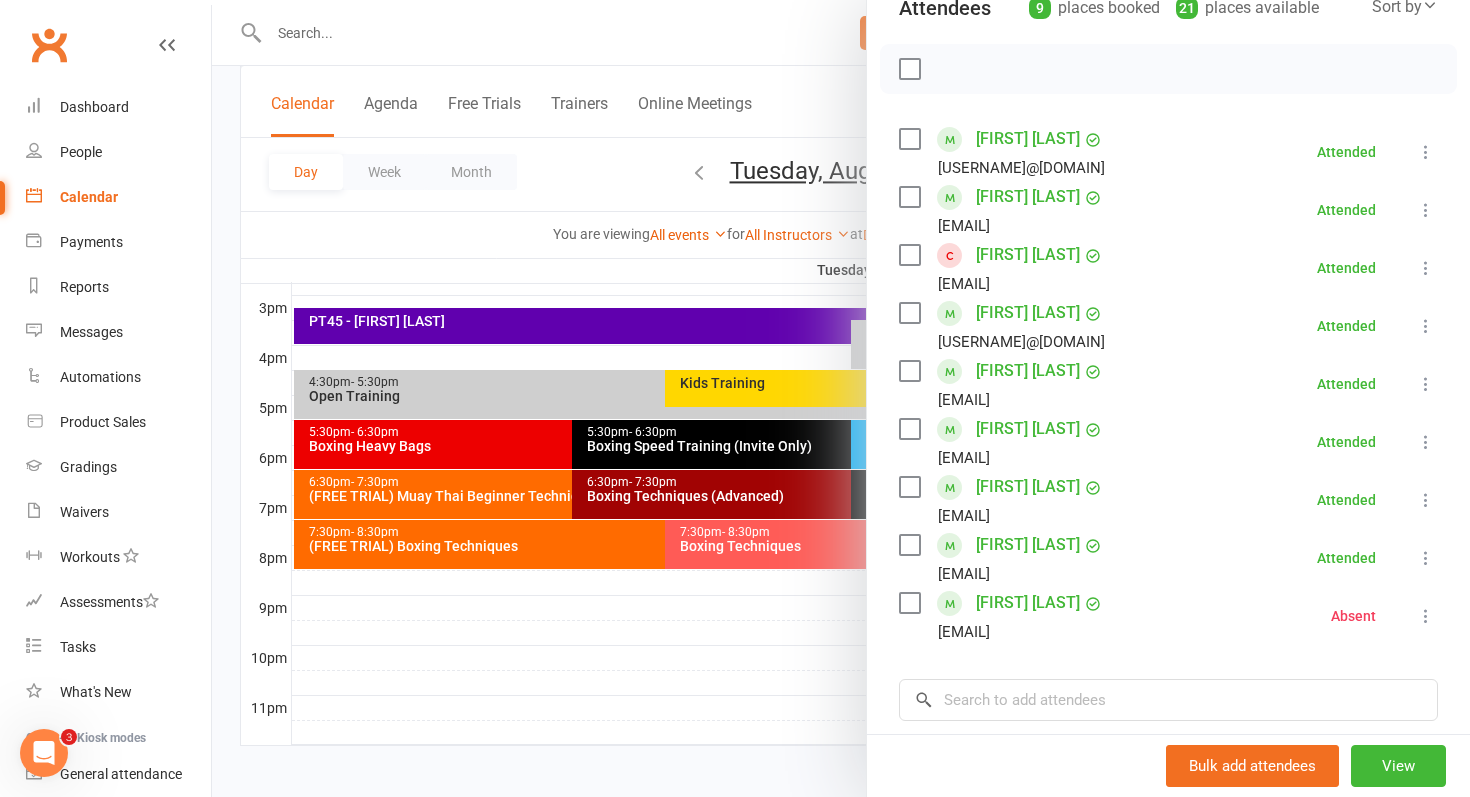 scroll, scrollTop: 287, scrollLeft: 0, axis: vertical 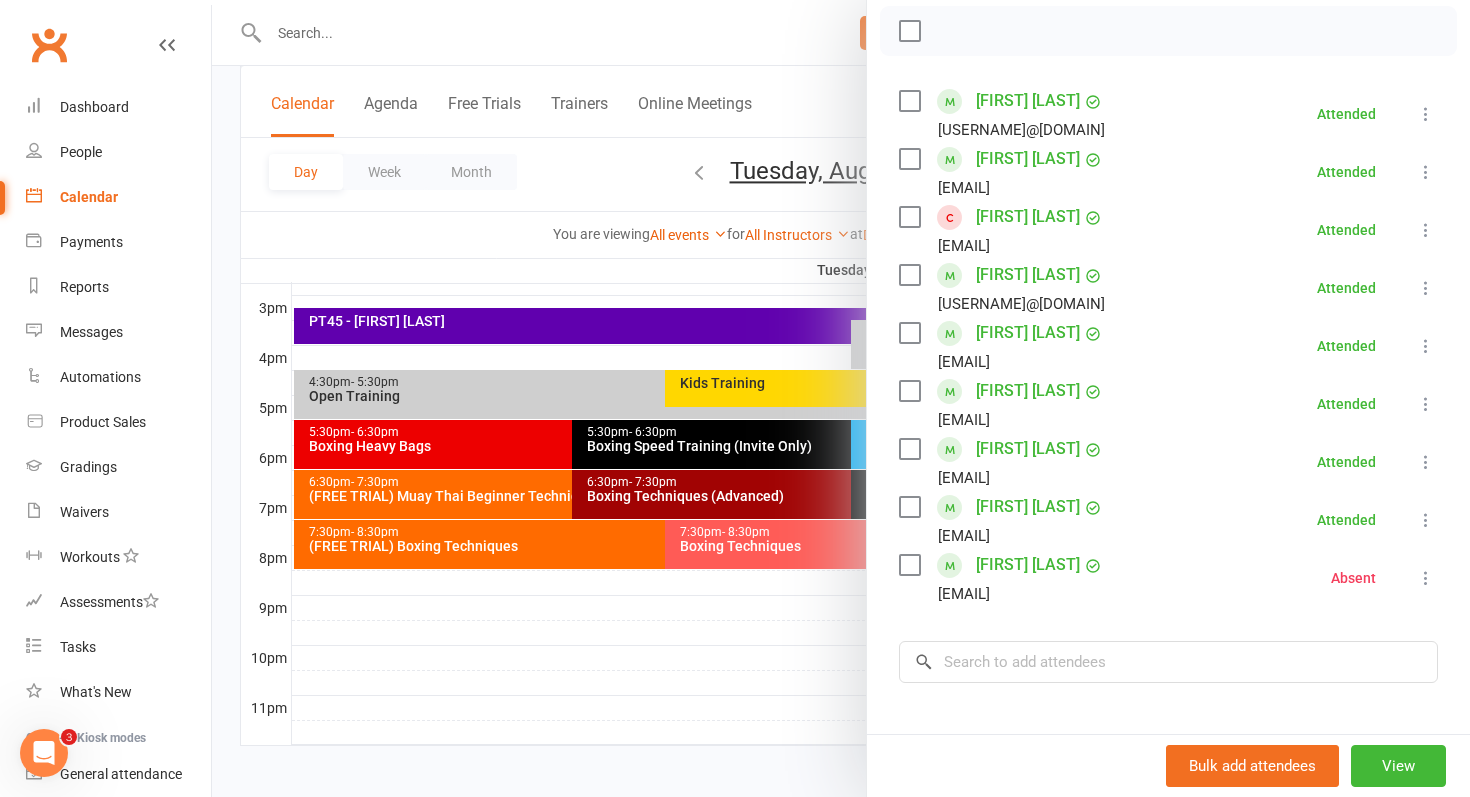 click on "[FIRST] [LAST]" at bounding box center [1028, 565] 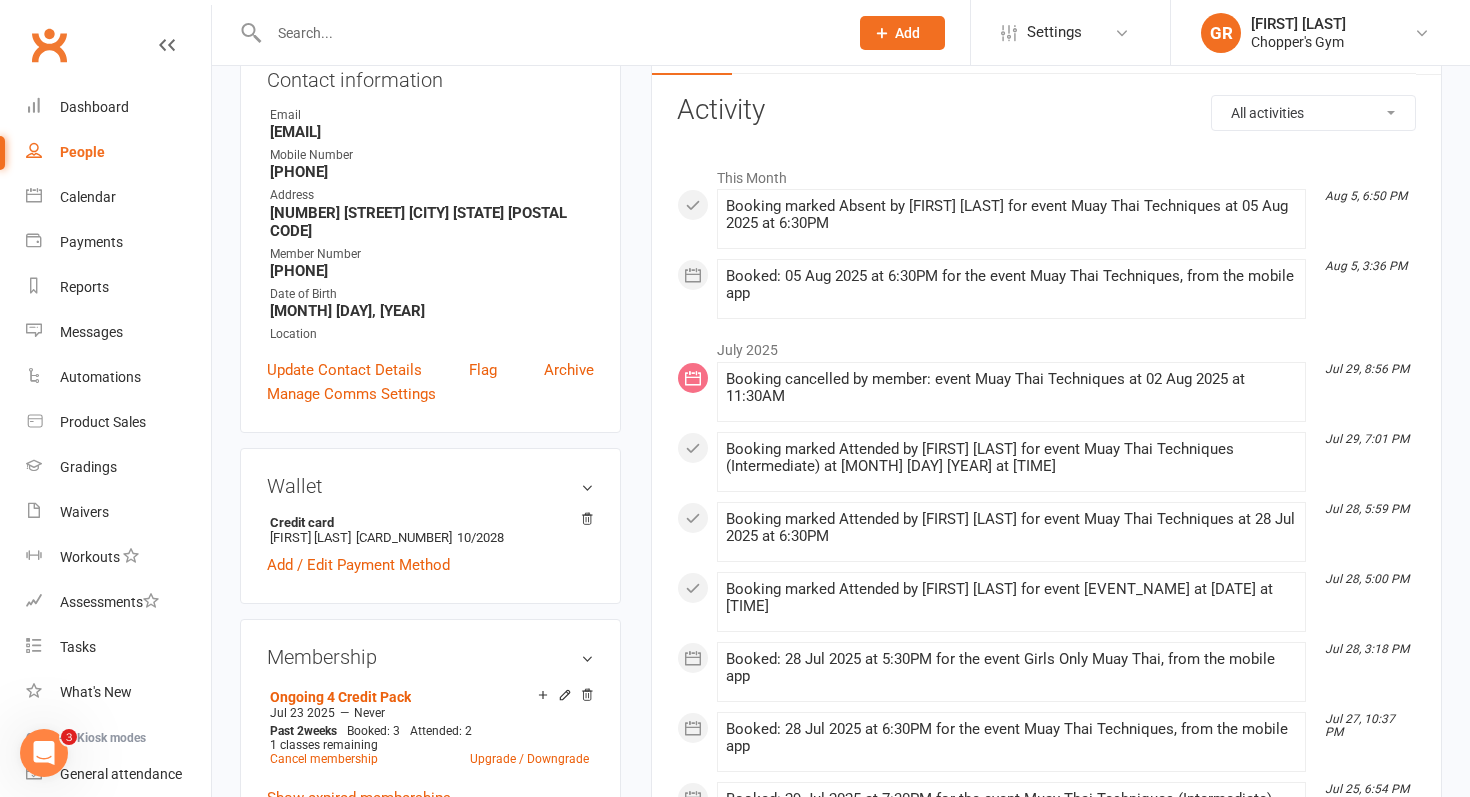 scroll, scrollTop: 249, scrollLeft: 0, axis: vertical 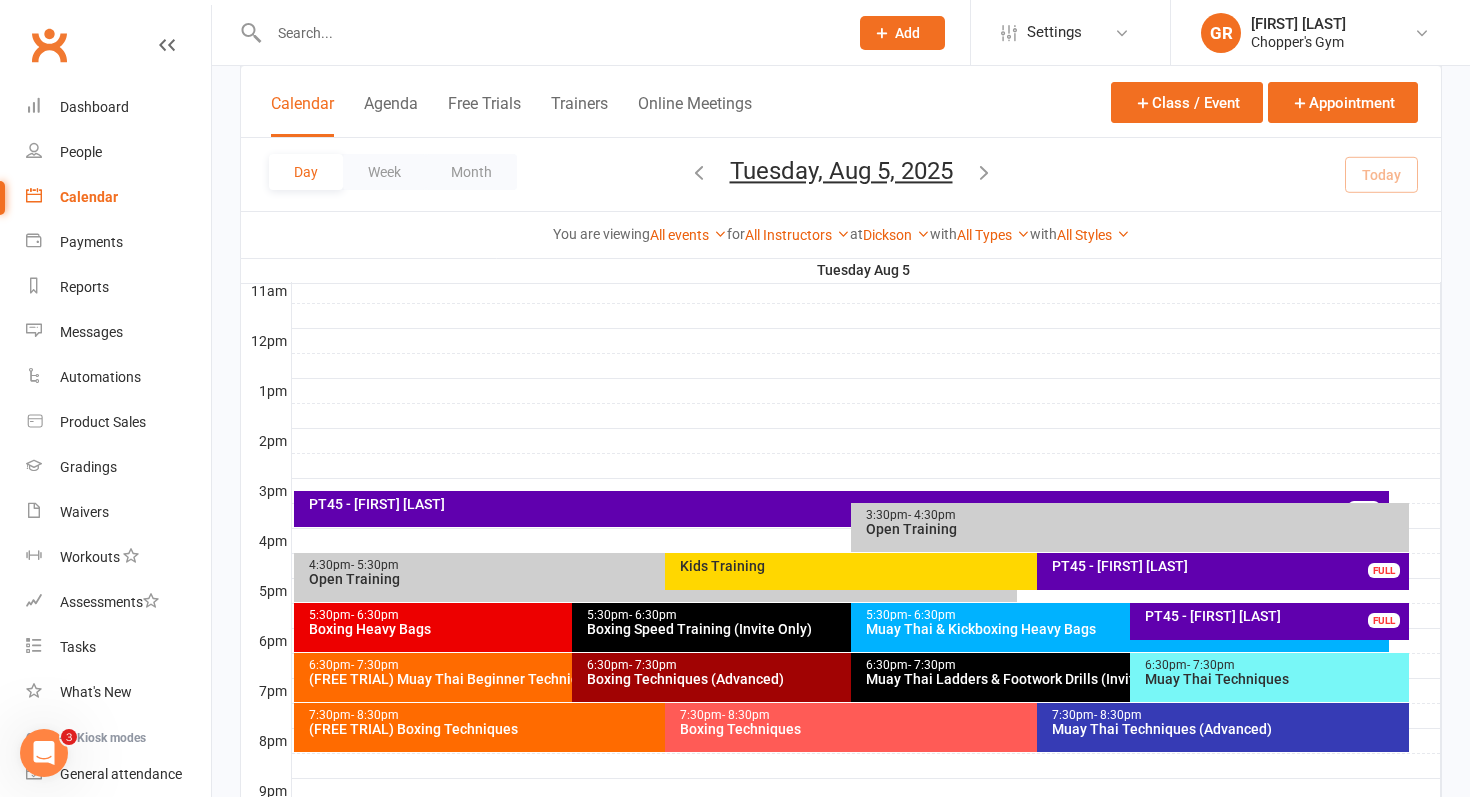 click on "Muay Thai Techniques" at bounding box center (1274, 679) 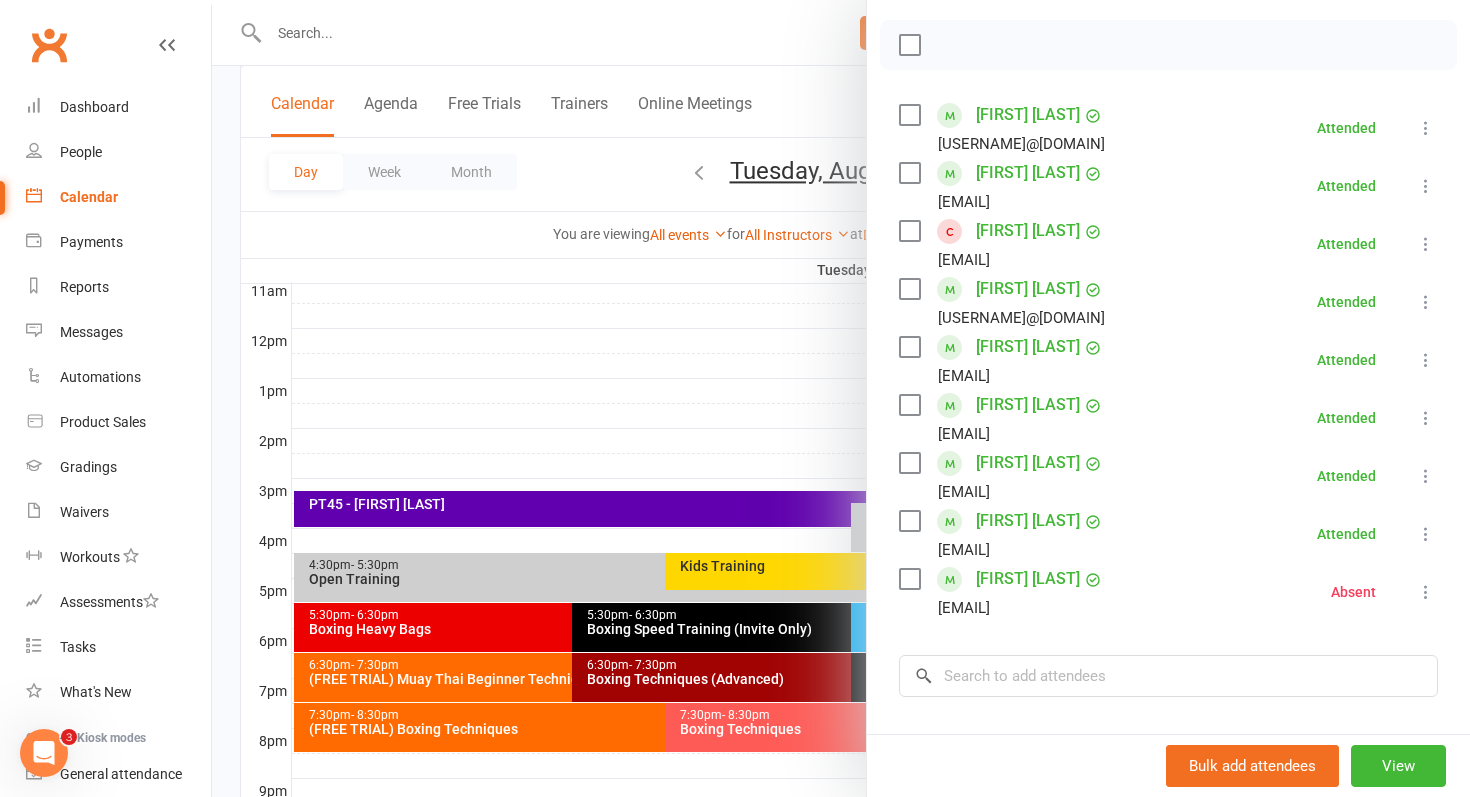 scroll, scrollTop: 288, scrollLeft: 0, axis: vertical 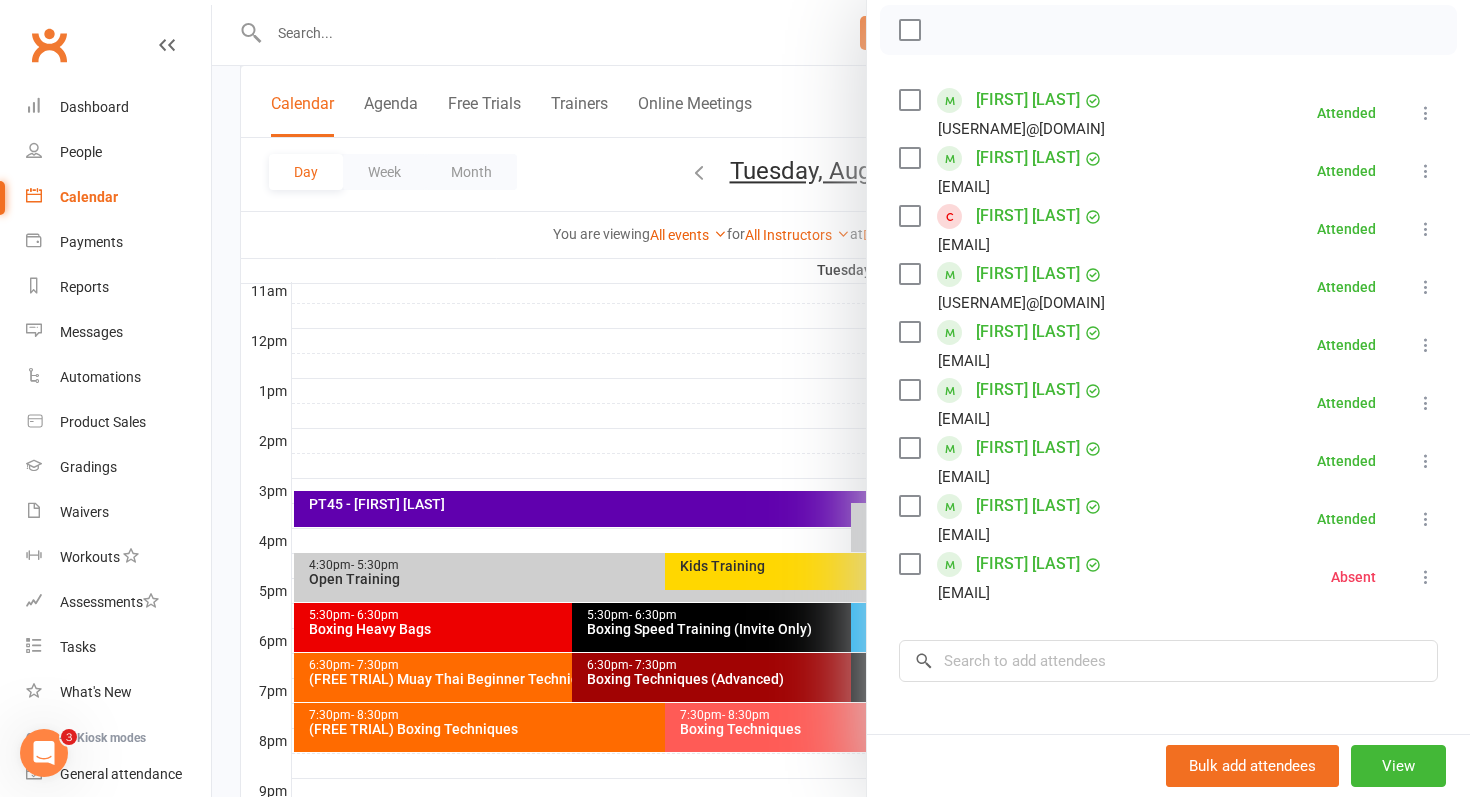 click at bounding box center (1426, 577) 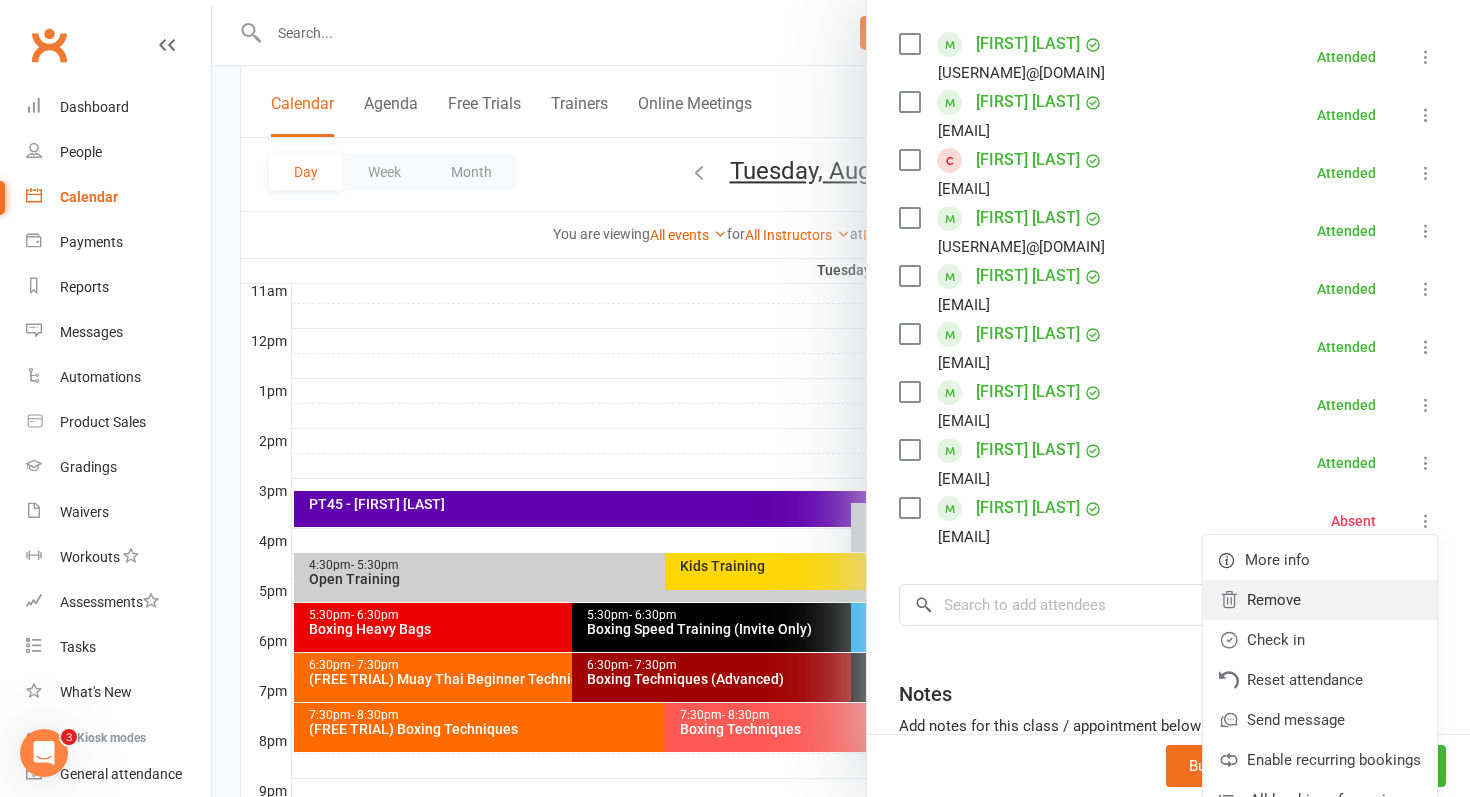 scroll, scrollTop: 345, scrollLeft: 0, axis: vertical 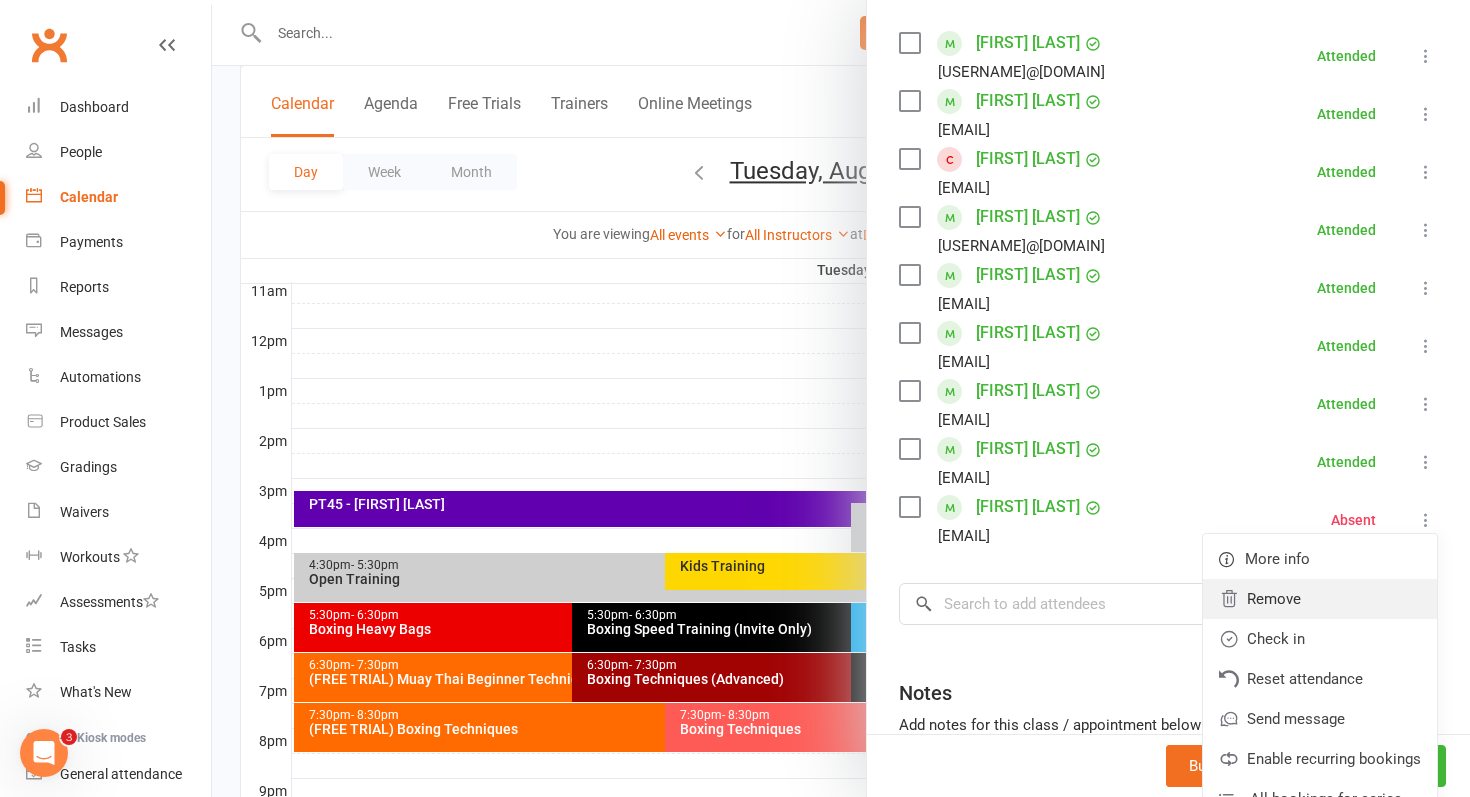 click on "Remove" at bounding box center (1320, 599) 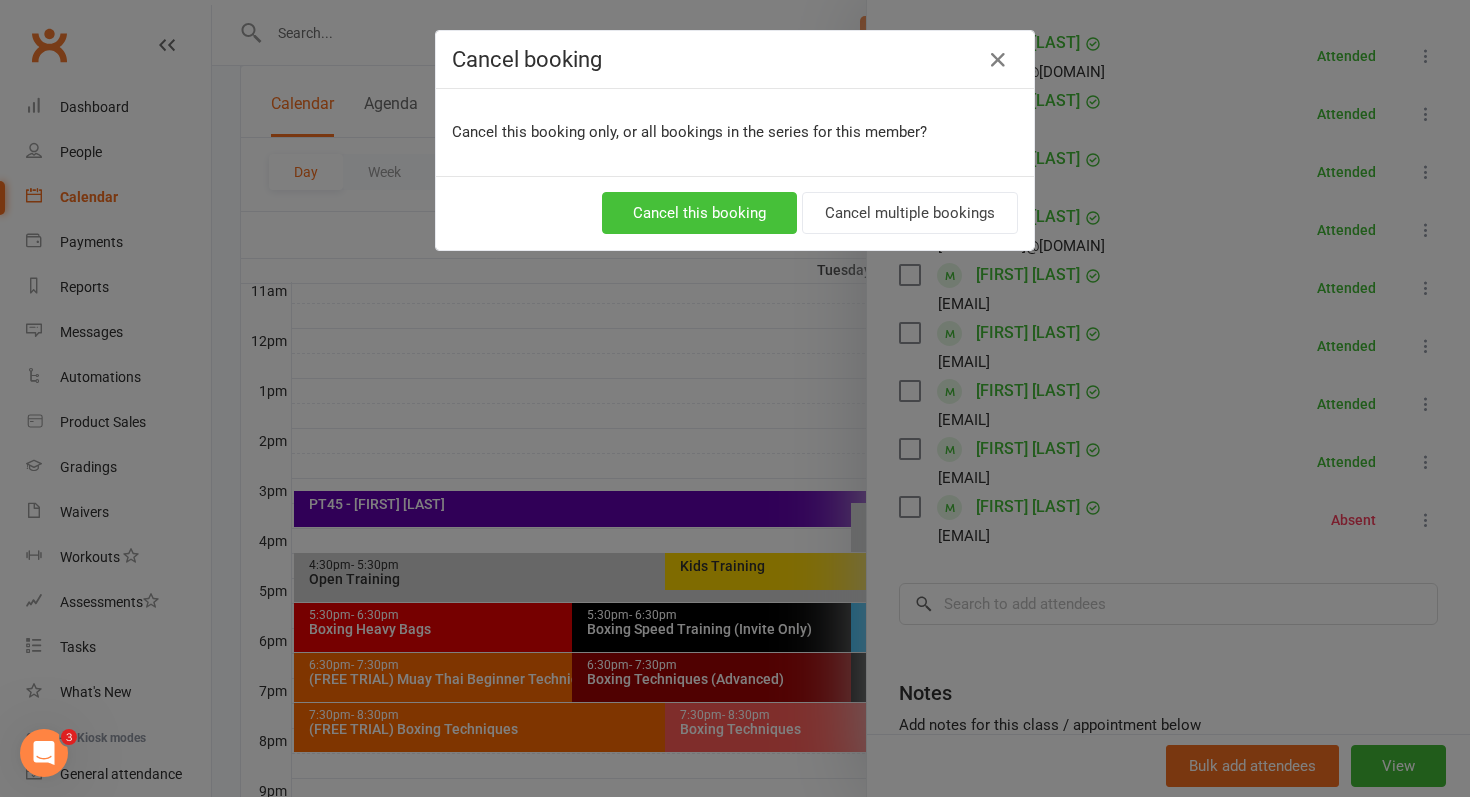 click on "Cancel this booking" at bounding box center (699, 213) 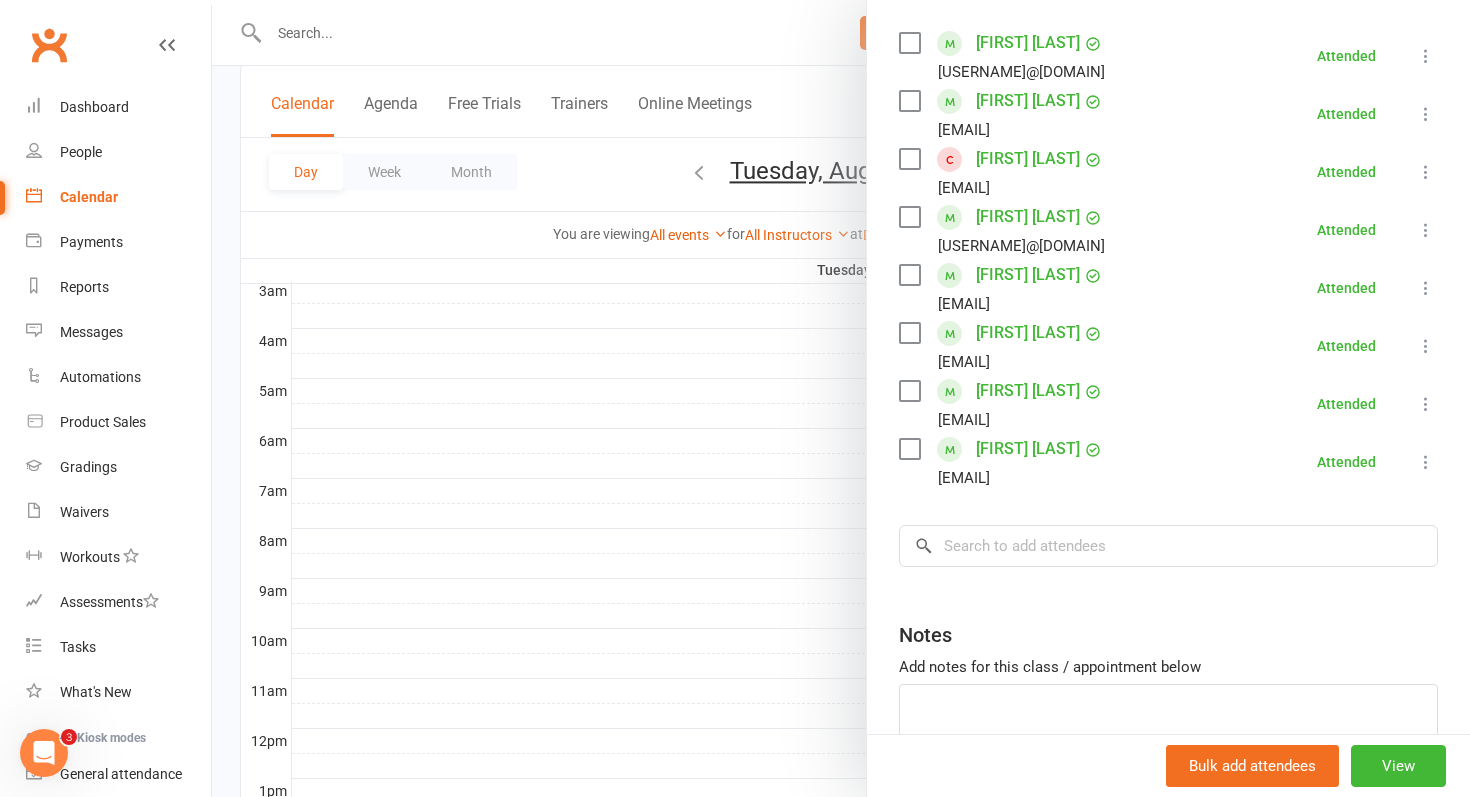 scroll, scrollTop: 0, scrollLeft: 0, axis: both 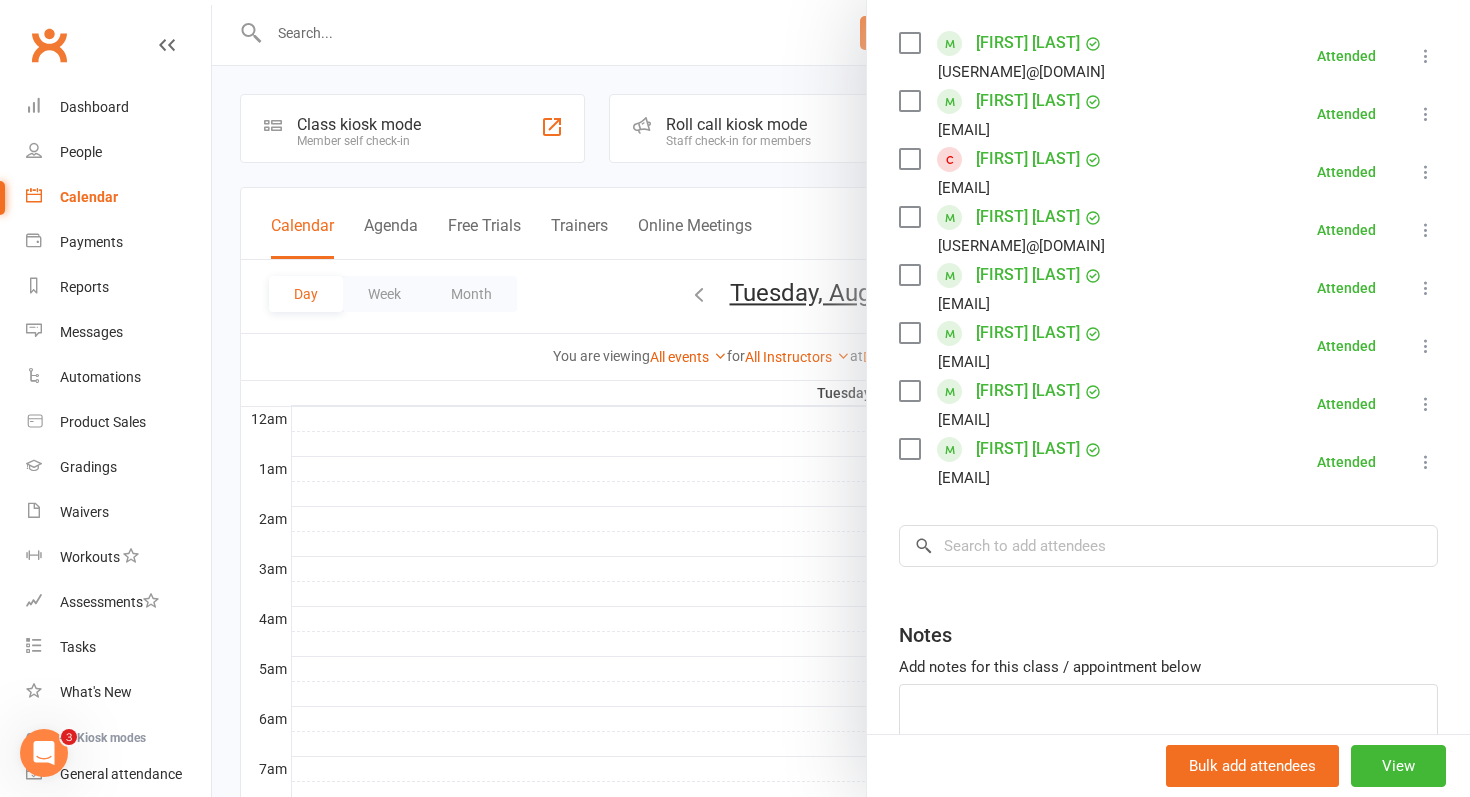 click at bounding box center (841, 398) 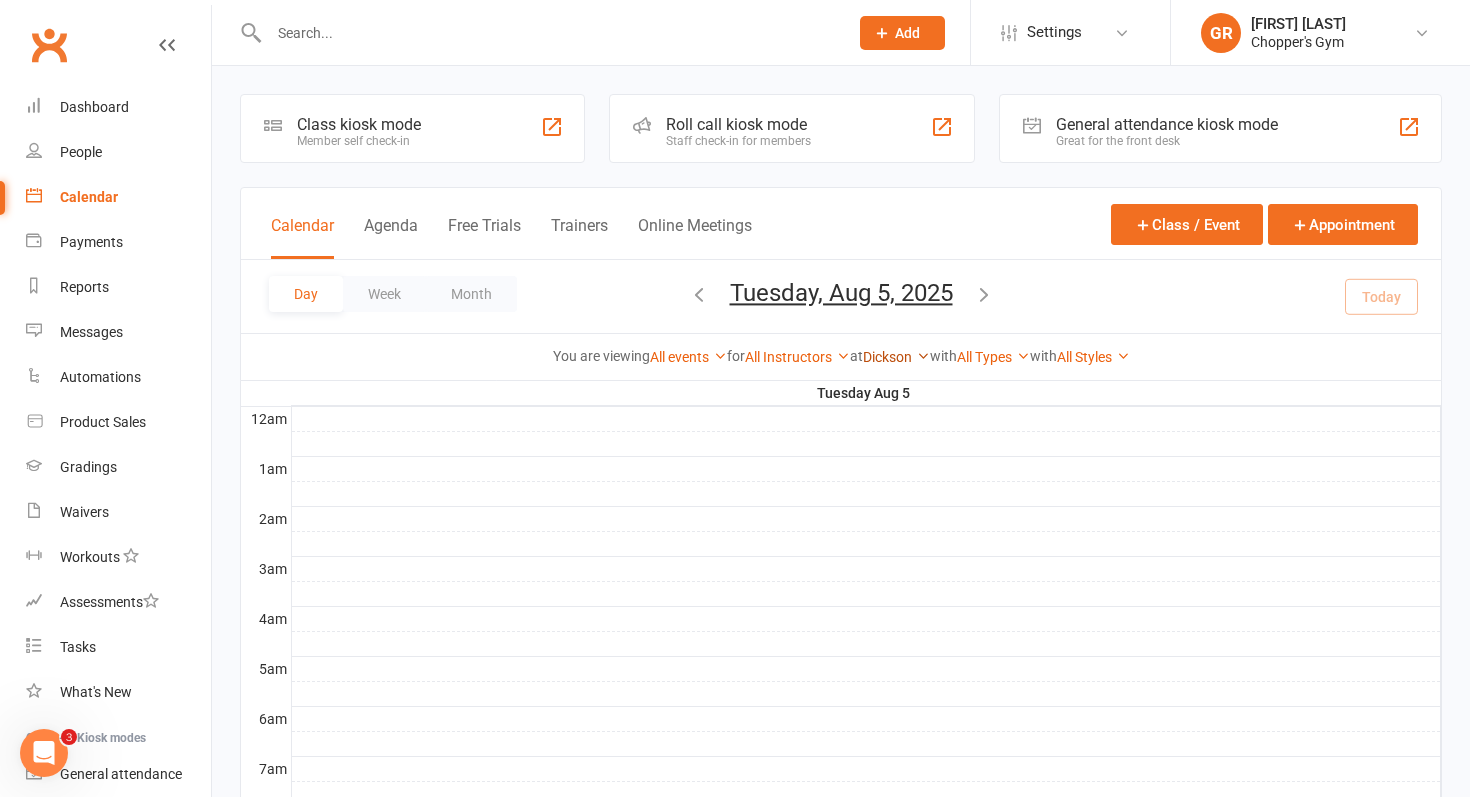 click on "Dickson" at bounding box center (896, 357) 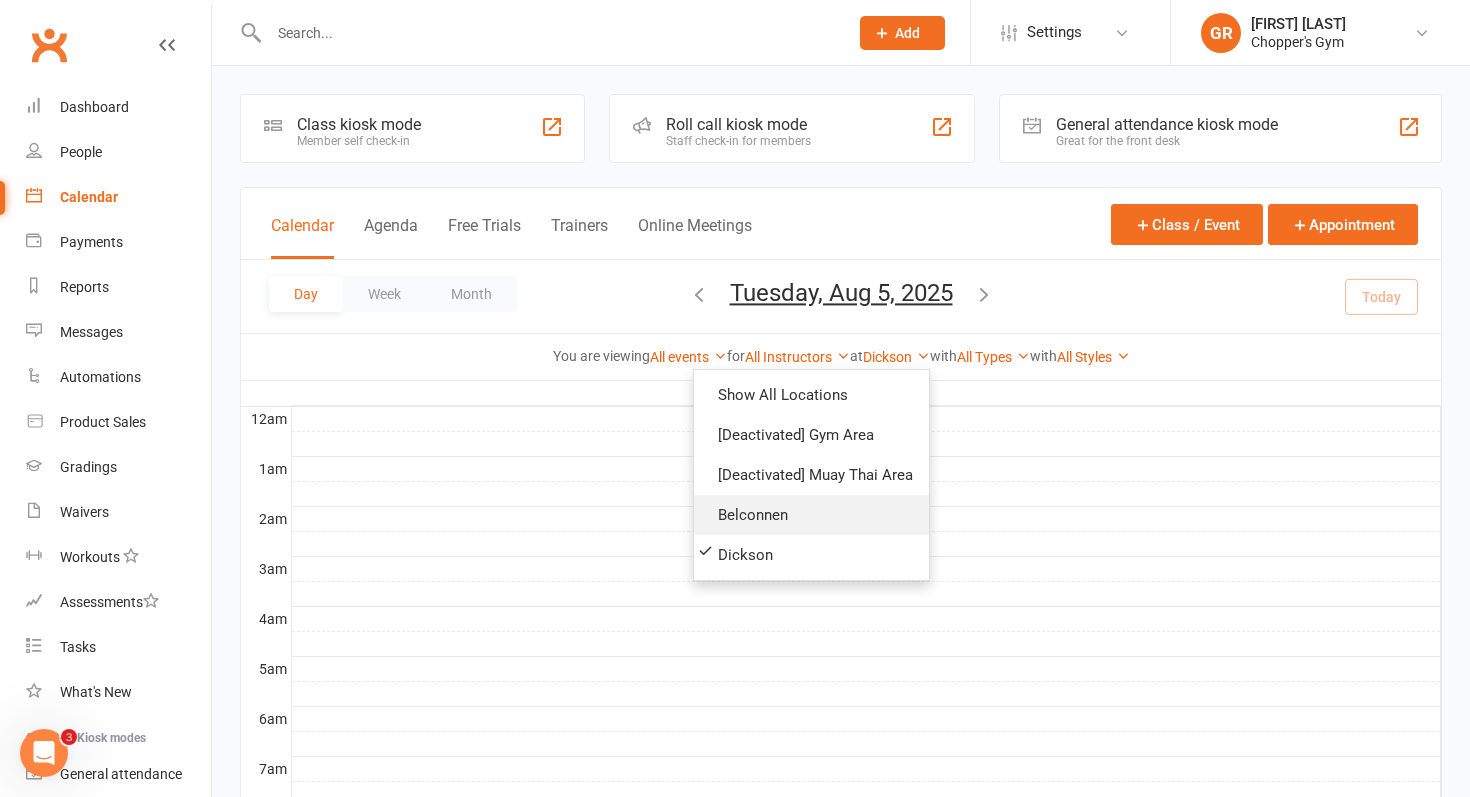 click on "Belconnen" at bounding box center (811, 515) 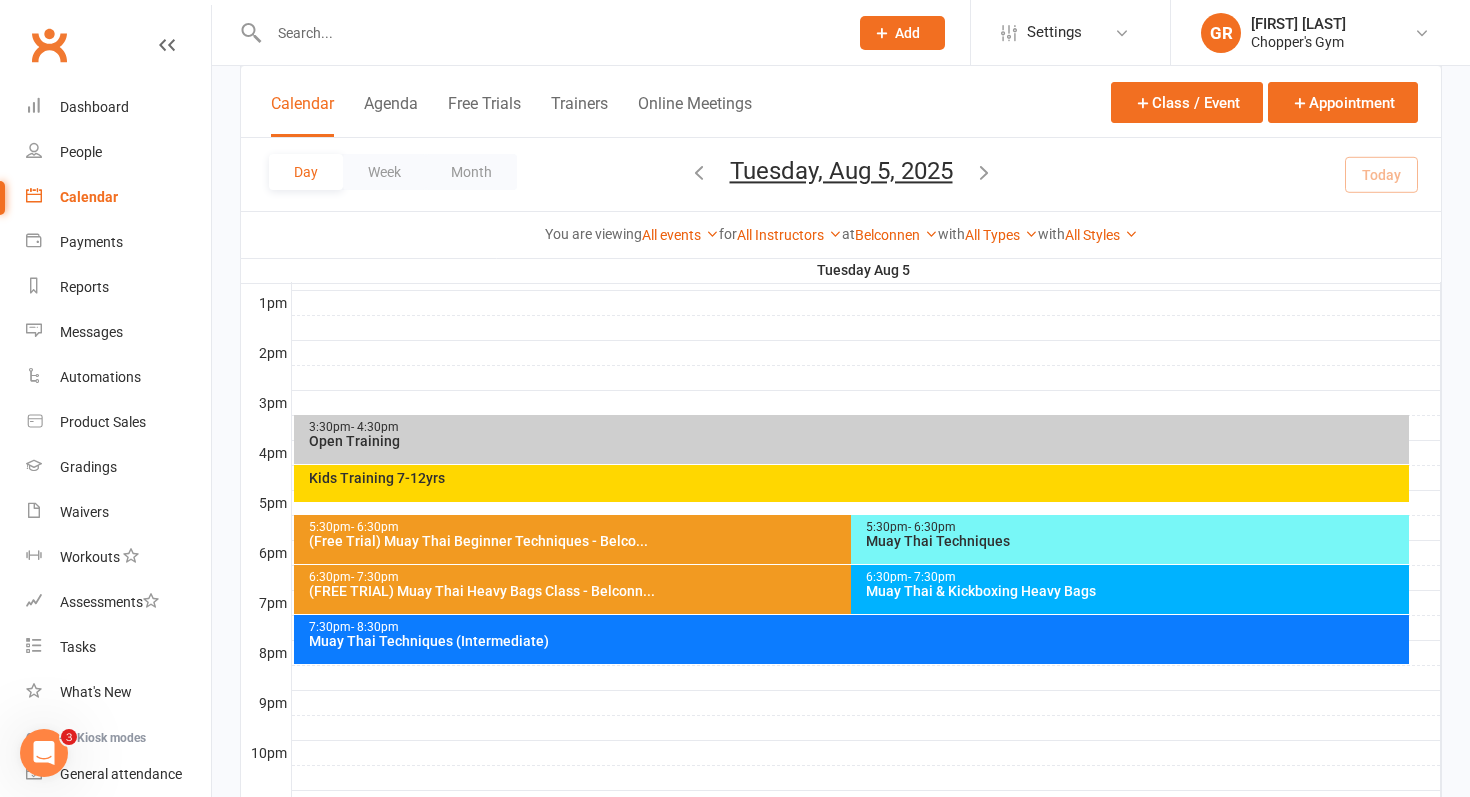 scroll, scrollTop: 867, scrollLeft: 0, axis: vertical 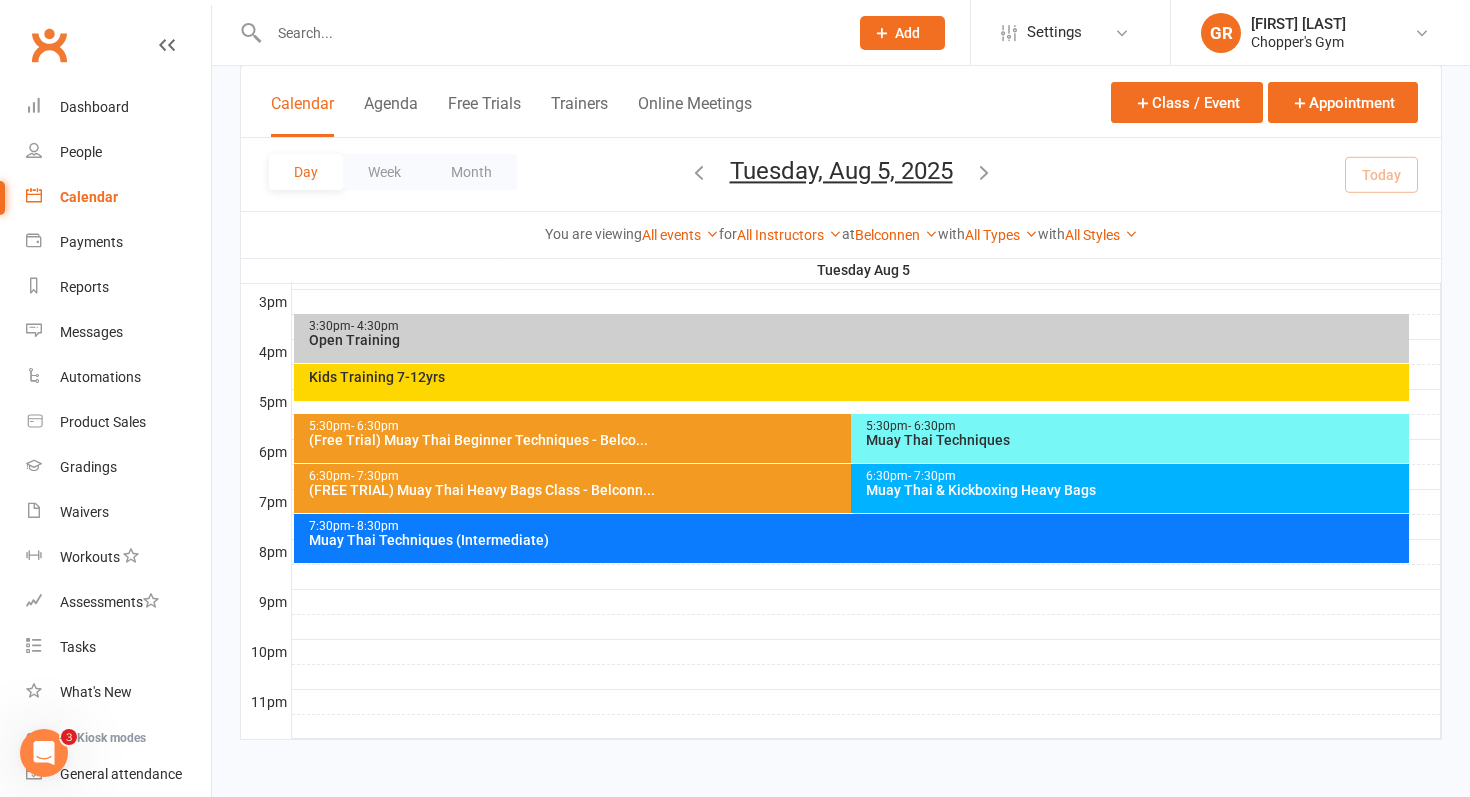 click on "7:30pm  - 8:30pm" at bounding box center (857, 526) 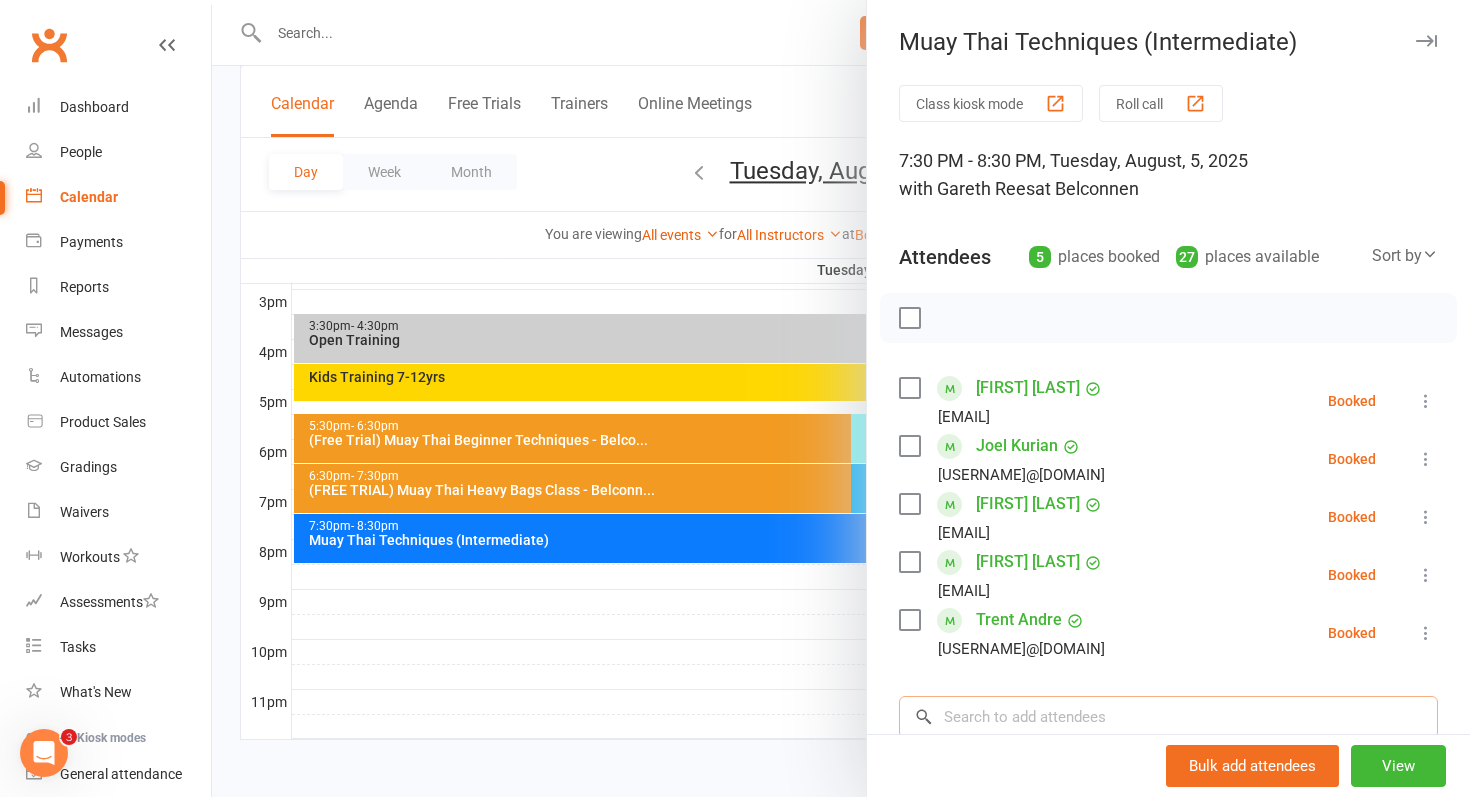 click at bounding box center (1168, 717) 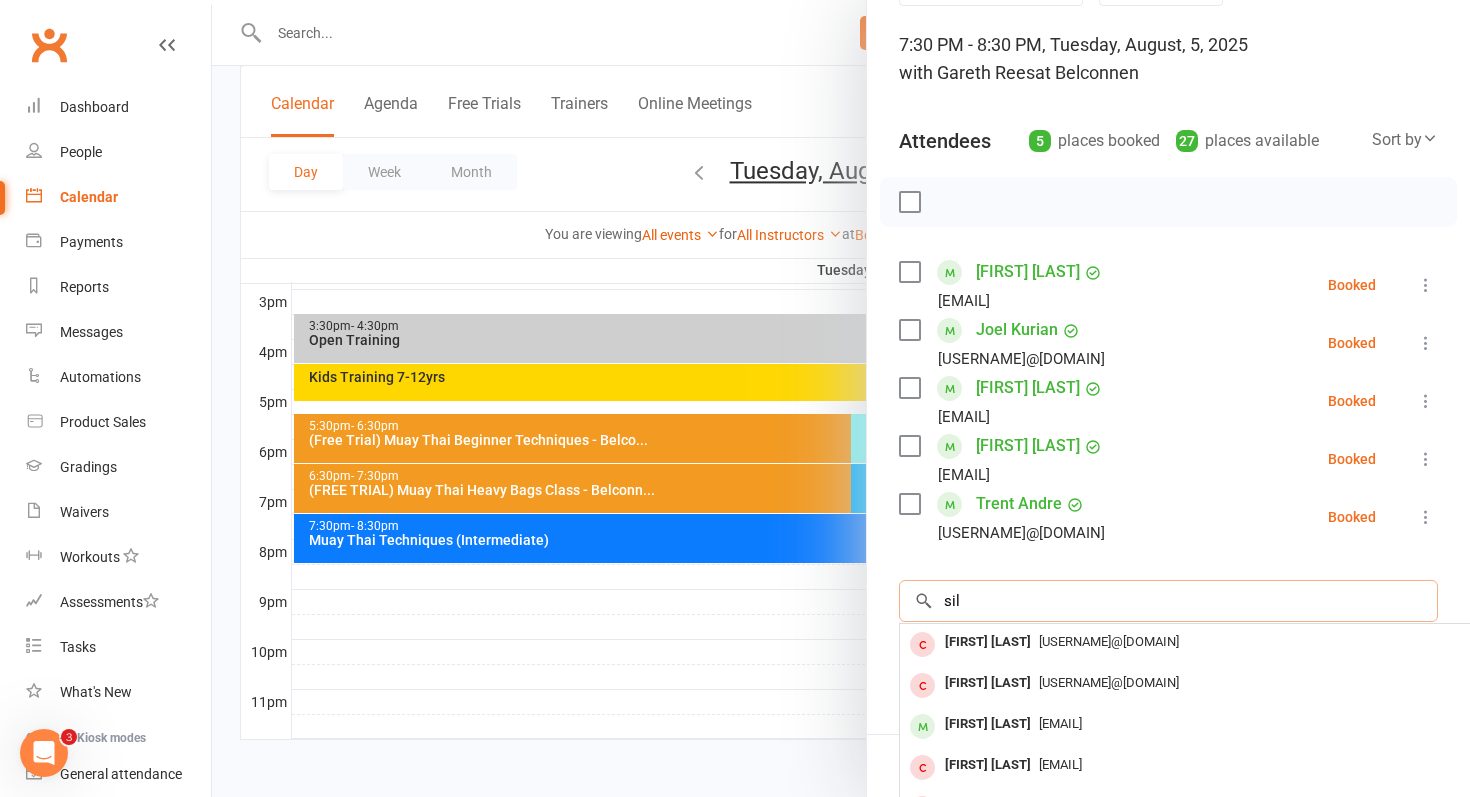 scroll, scrollTop: 117, scrollLeft: 0, axis: vertical 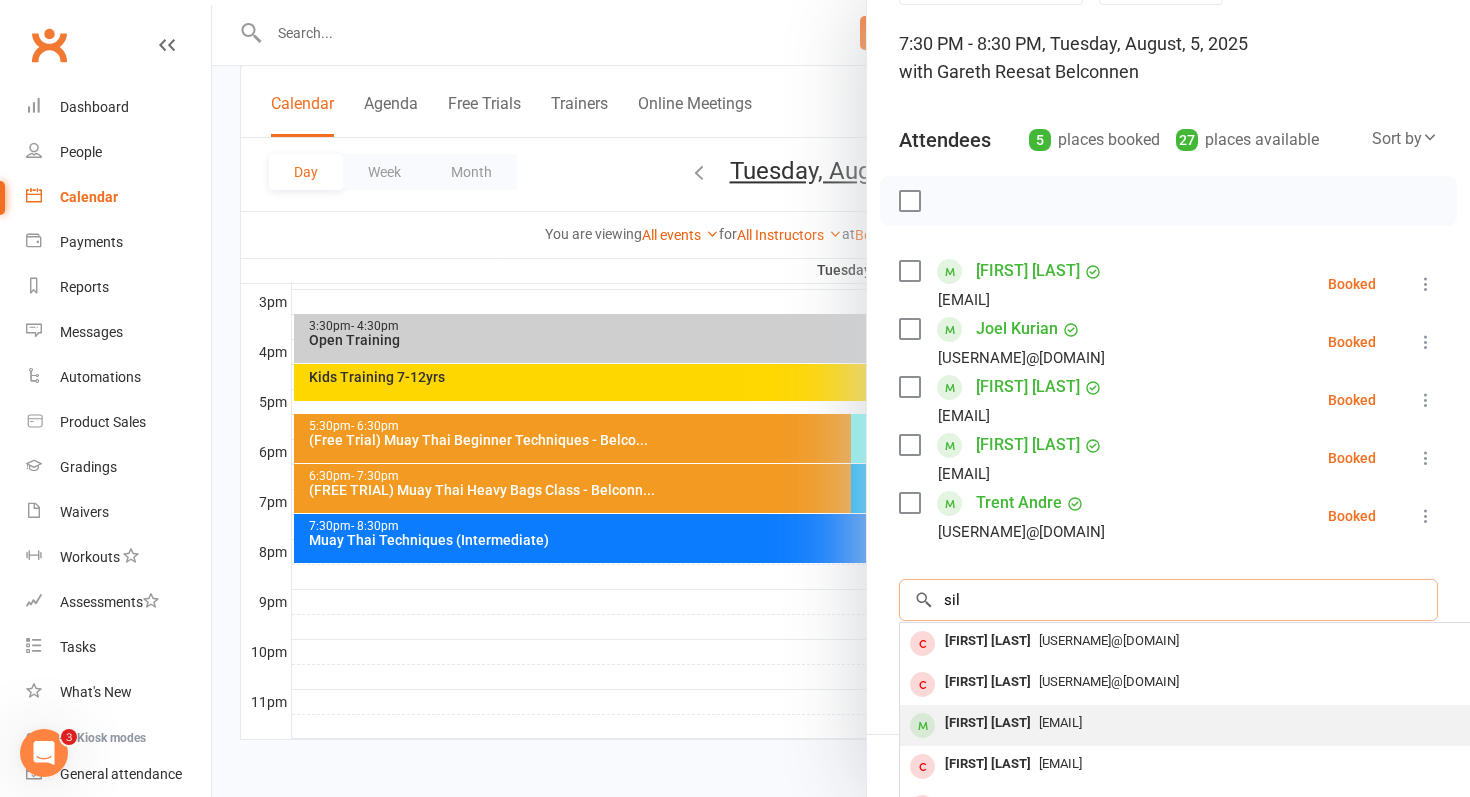 type on "sil" 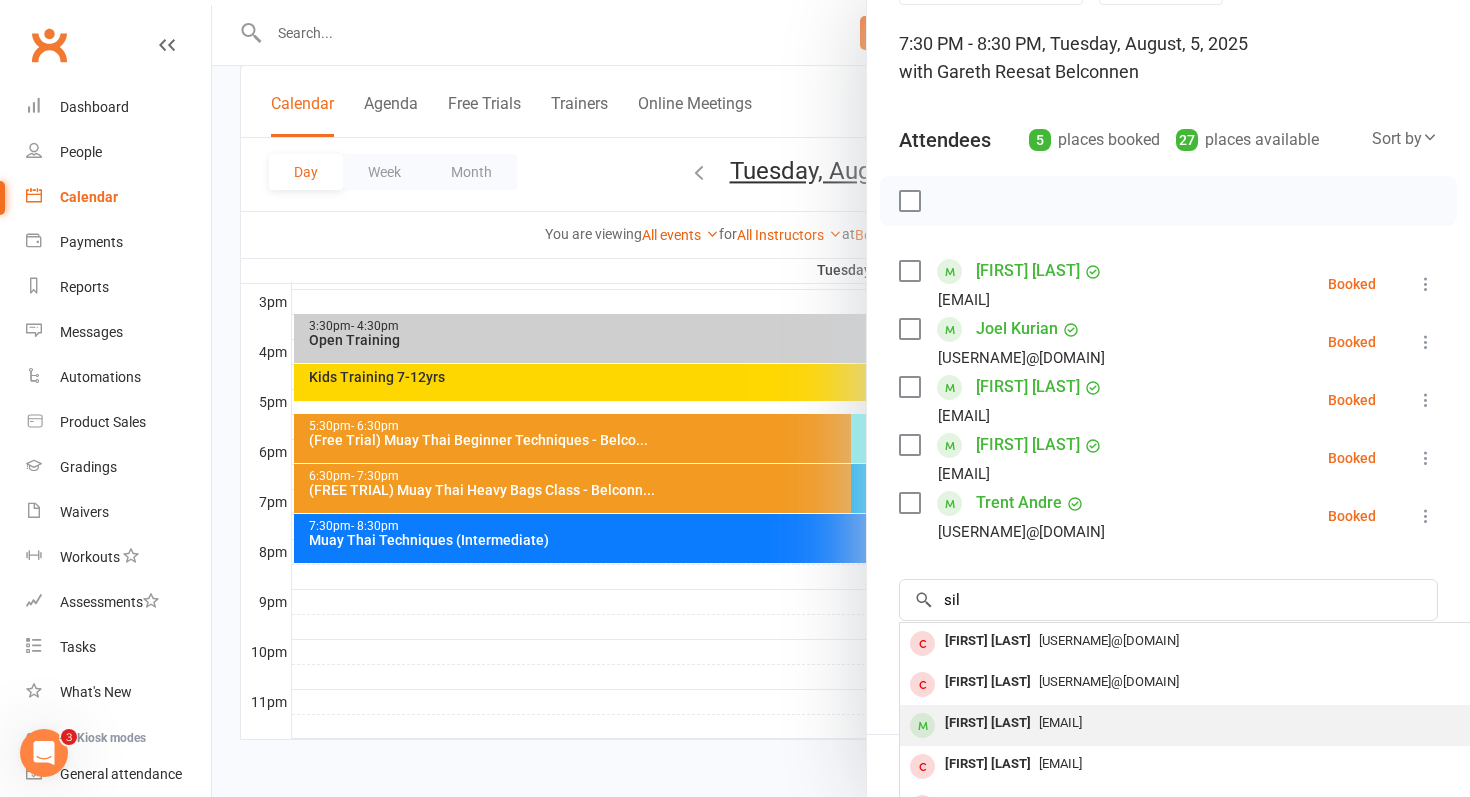 click on "[EMAIL]" at bounding box center [1060, 722] 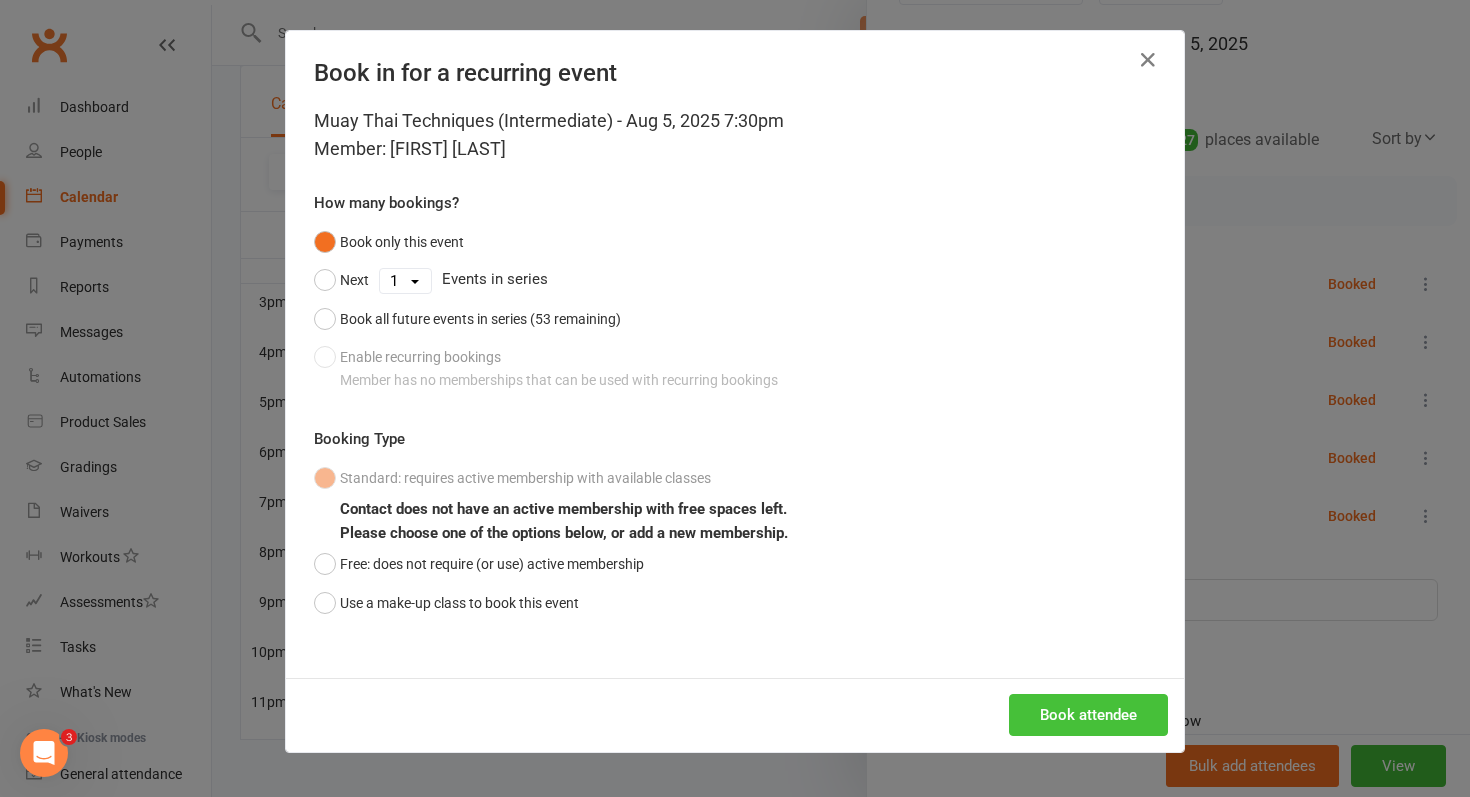 click on "Book attendee" at bounding box center [1088, 715] 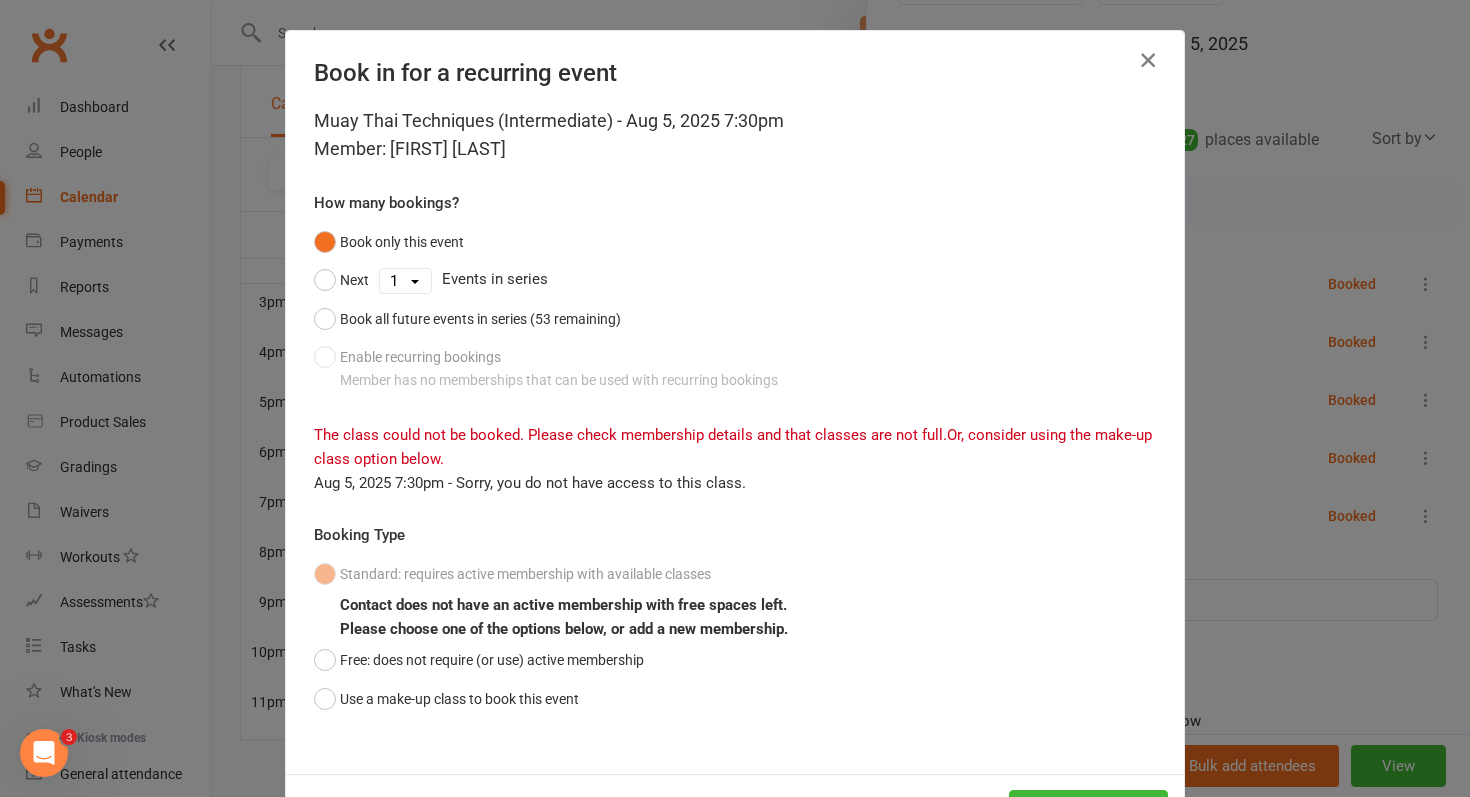 click at bounding box center (1148, 60) 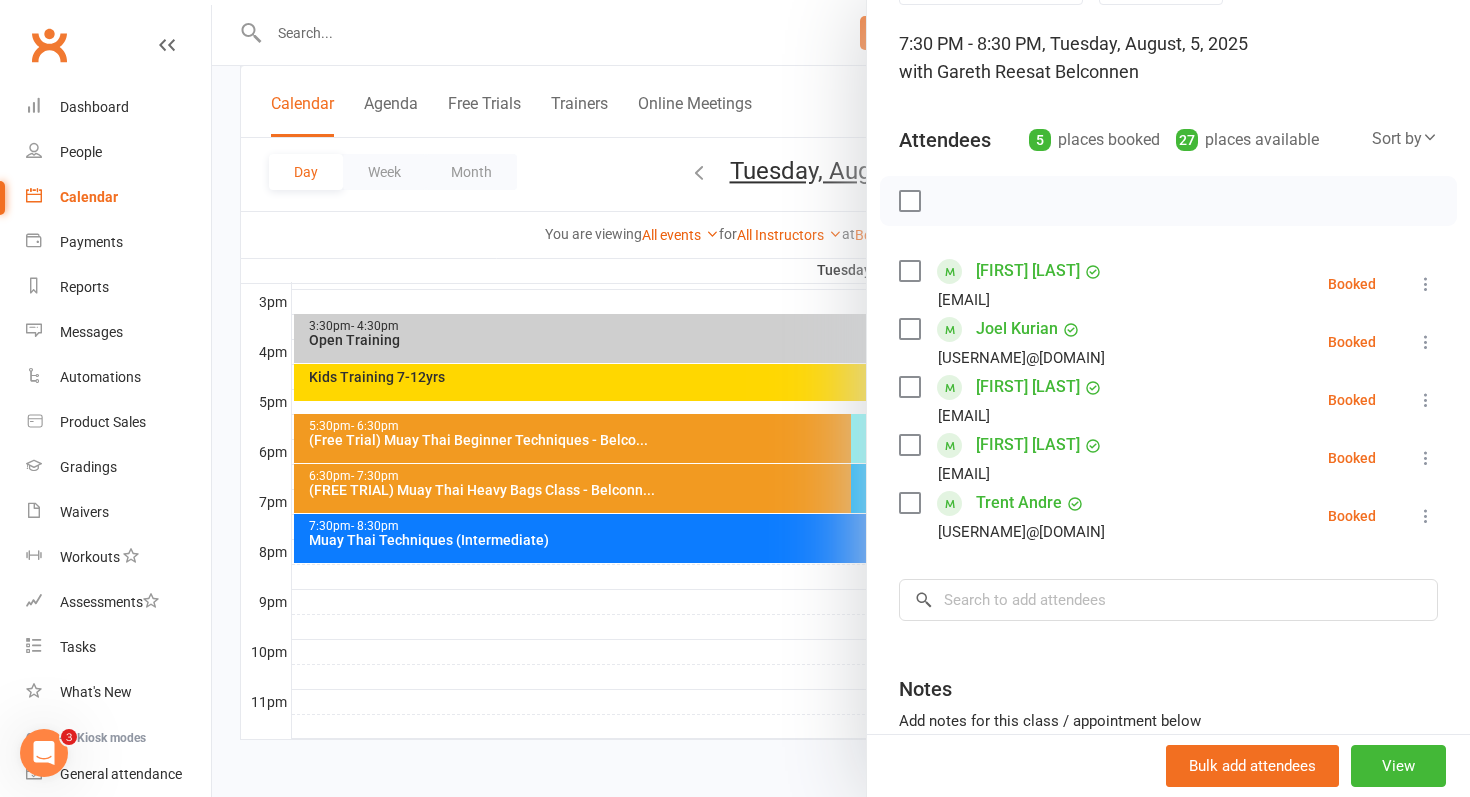 click at bounding box center (841, 398) 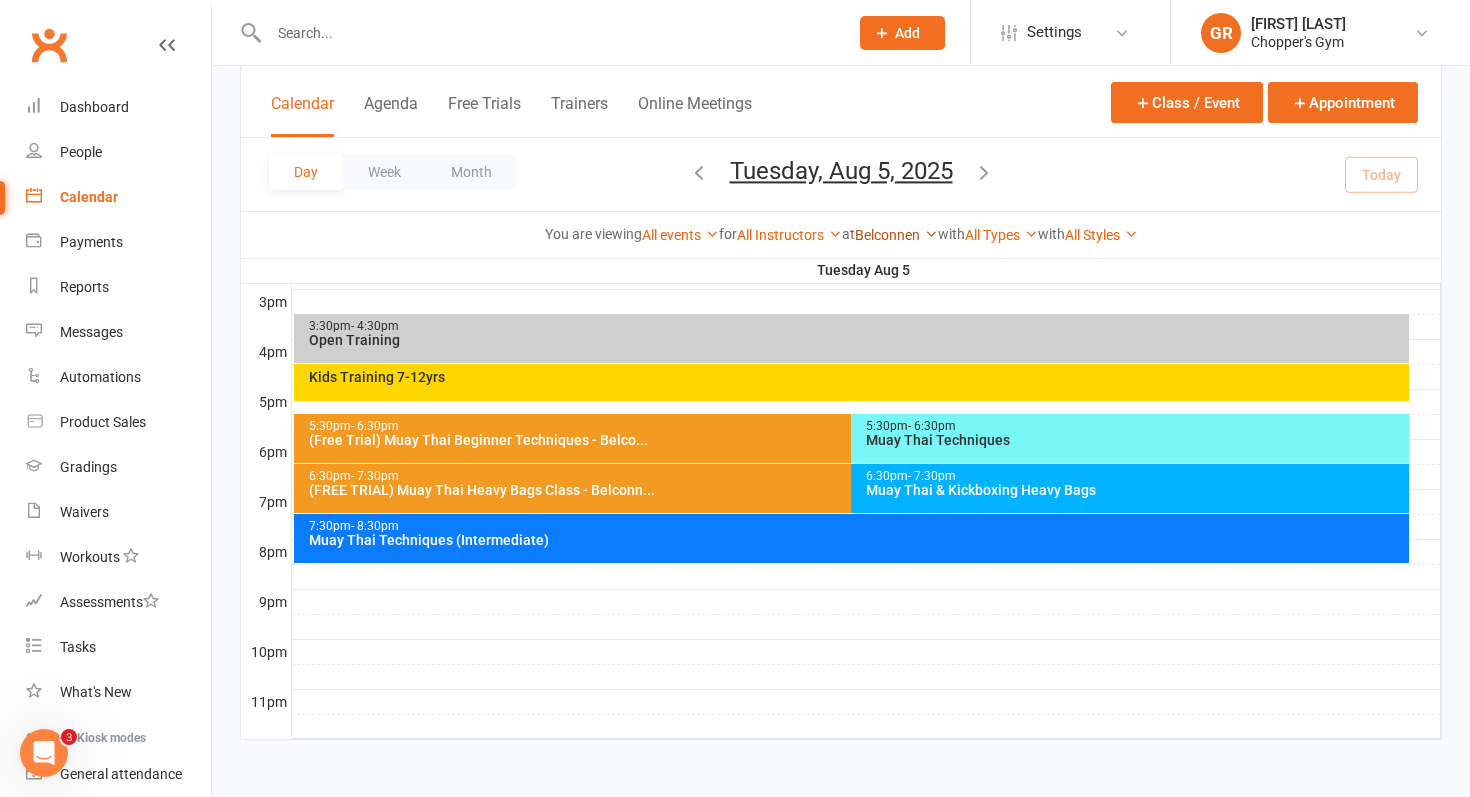 click on "Belconnen" at bounding box center [896, 235] 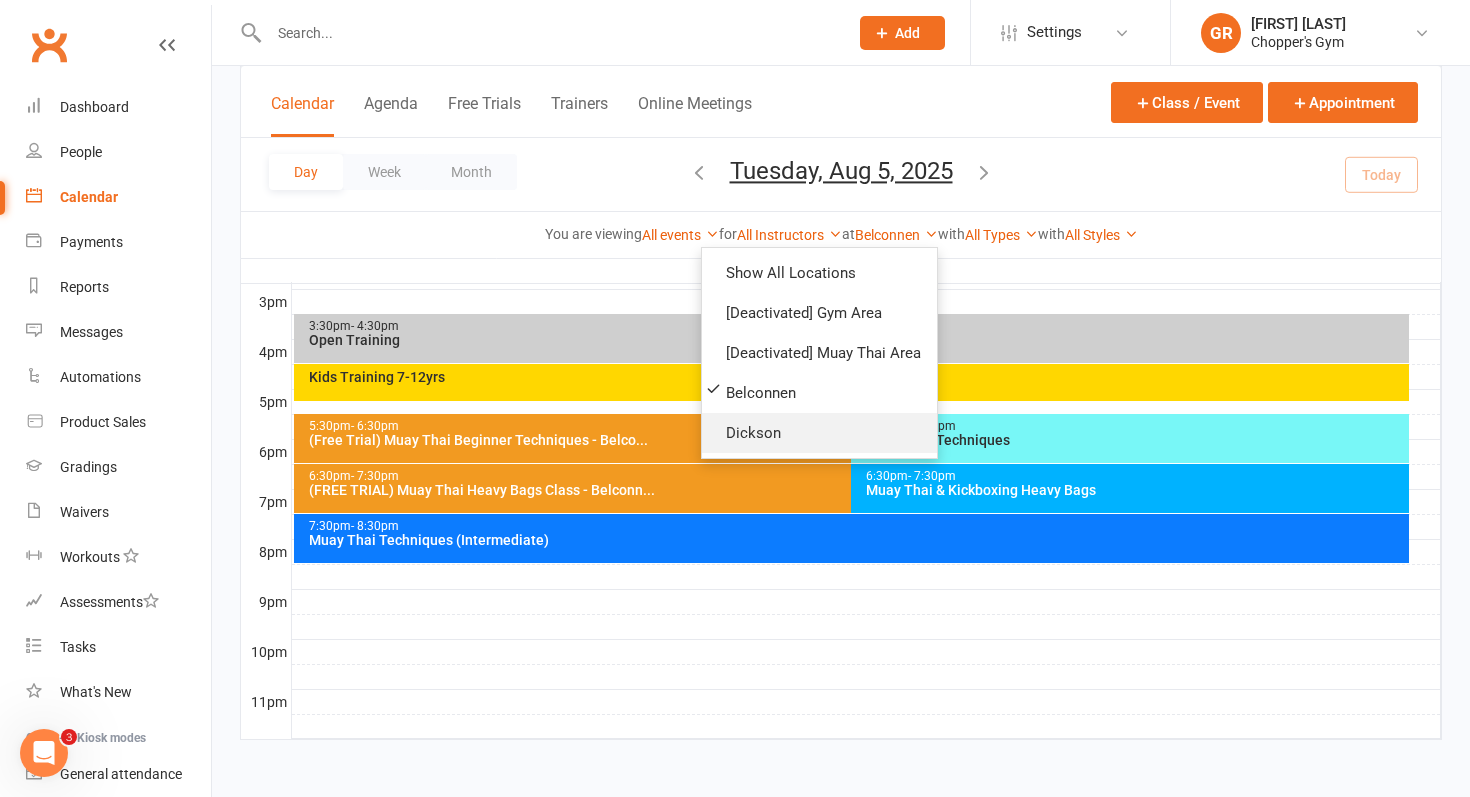 click on "Dickson" at bounding box center (819, 433) 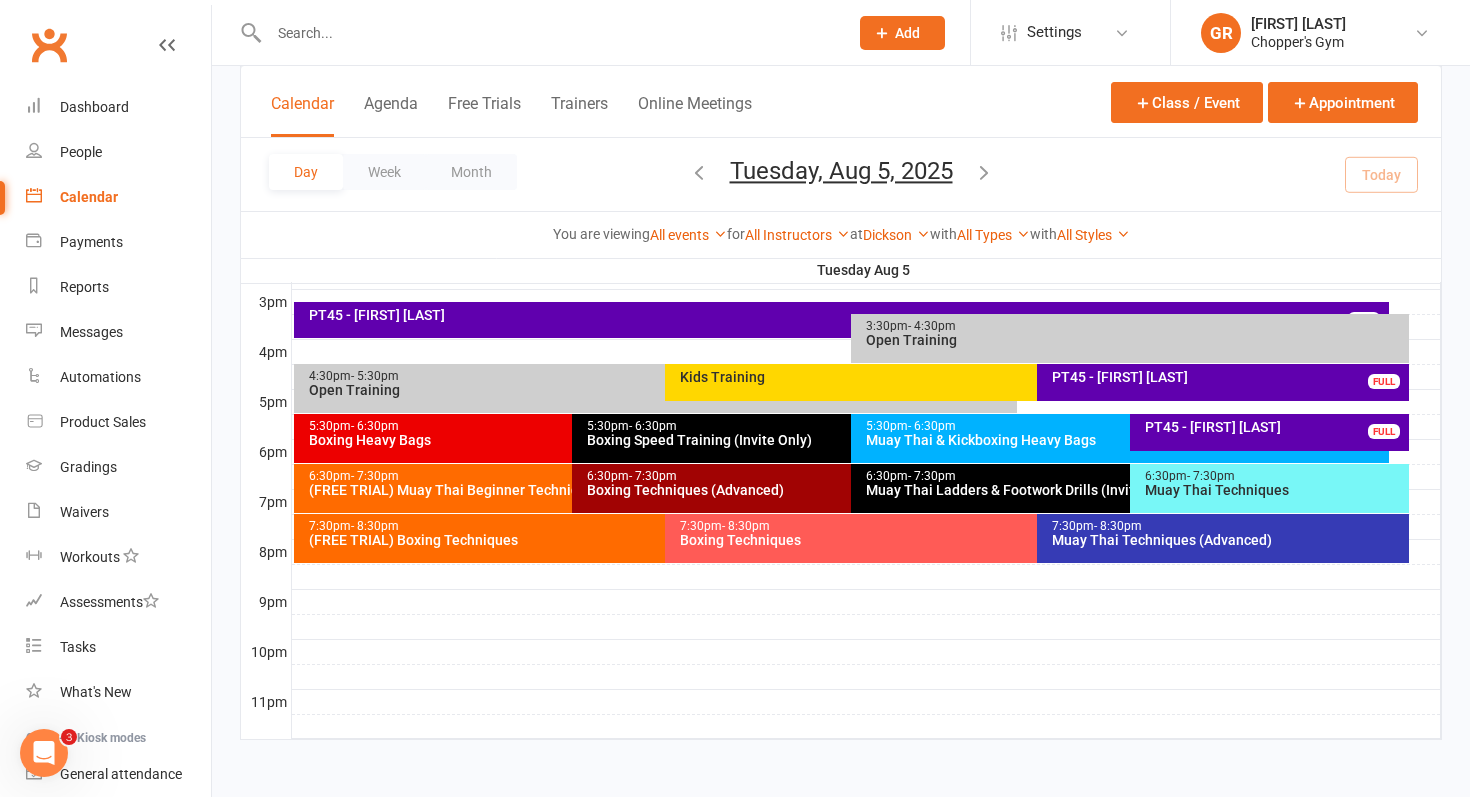 click on "- 7:30pm" at bounding box center (1211, 476) 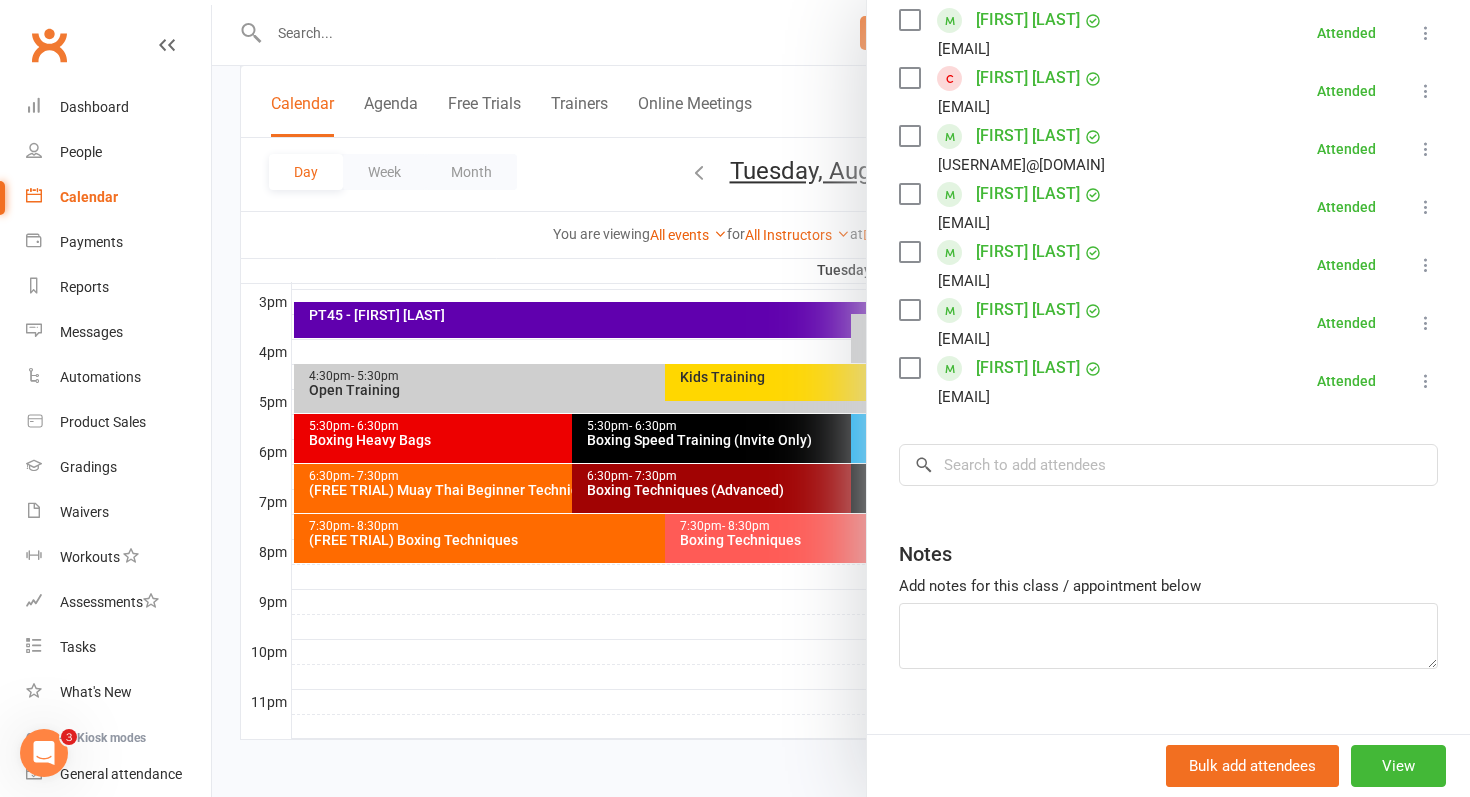 scroll, scrollTop: 438, scrollLeft: 0, axis: vertical 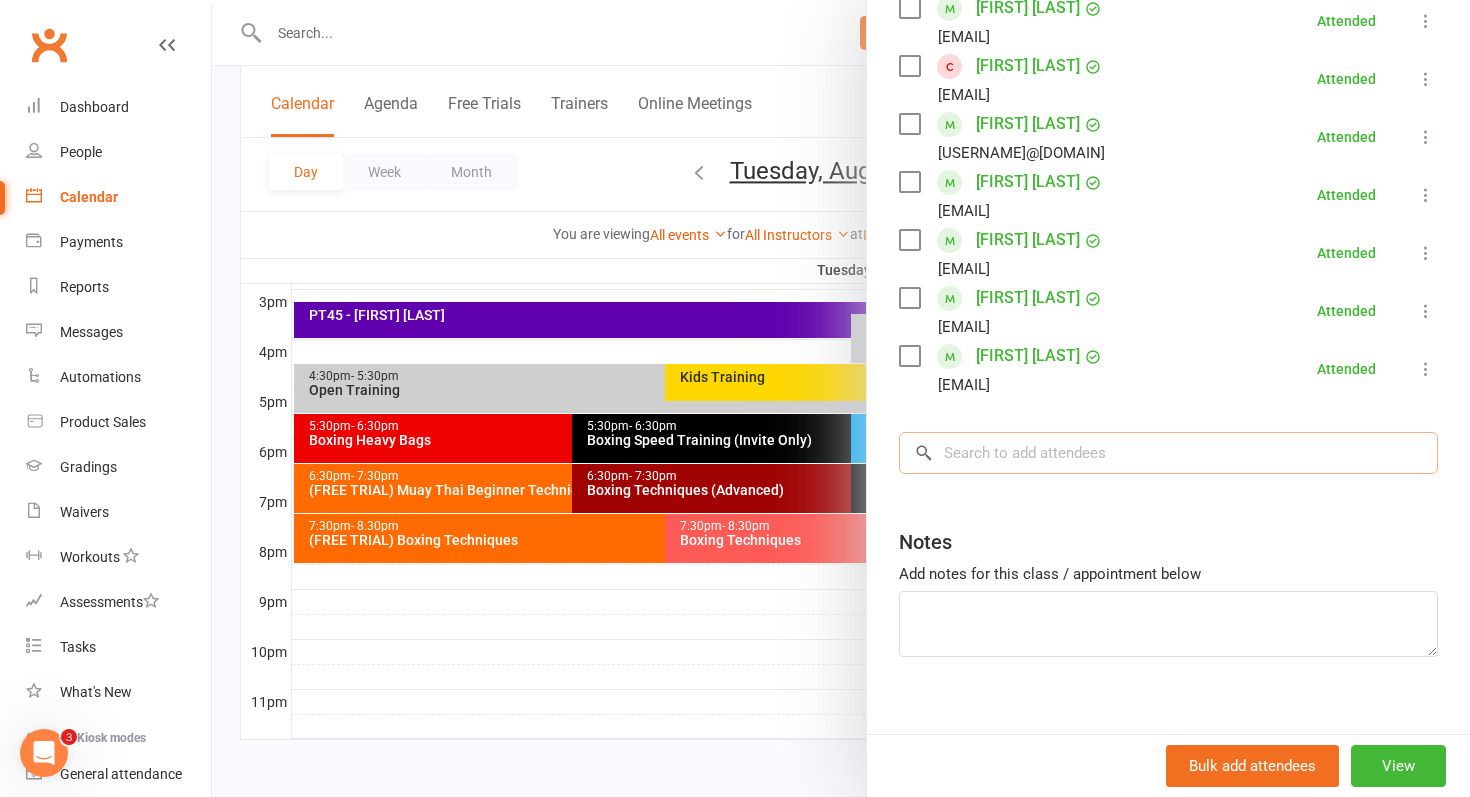click at bounding box center (1168, 453) 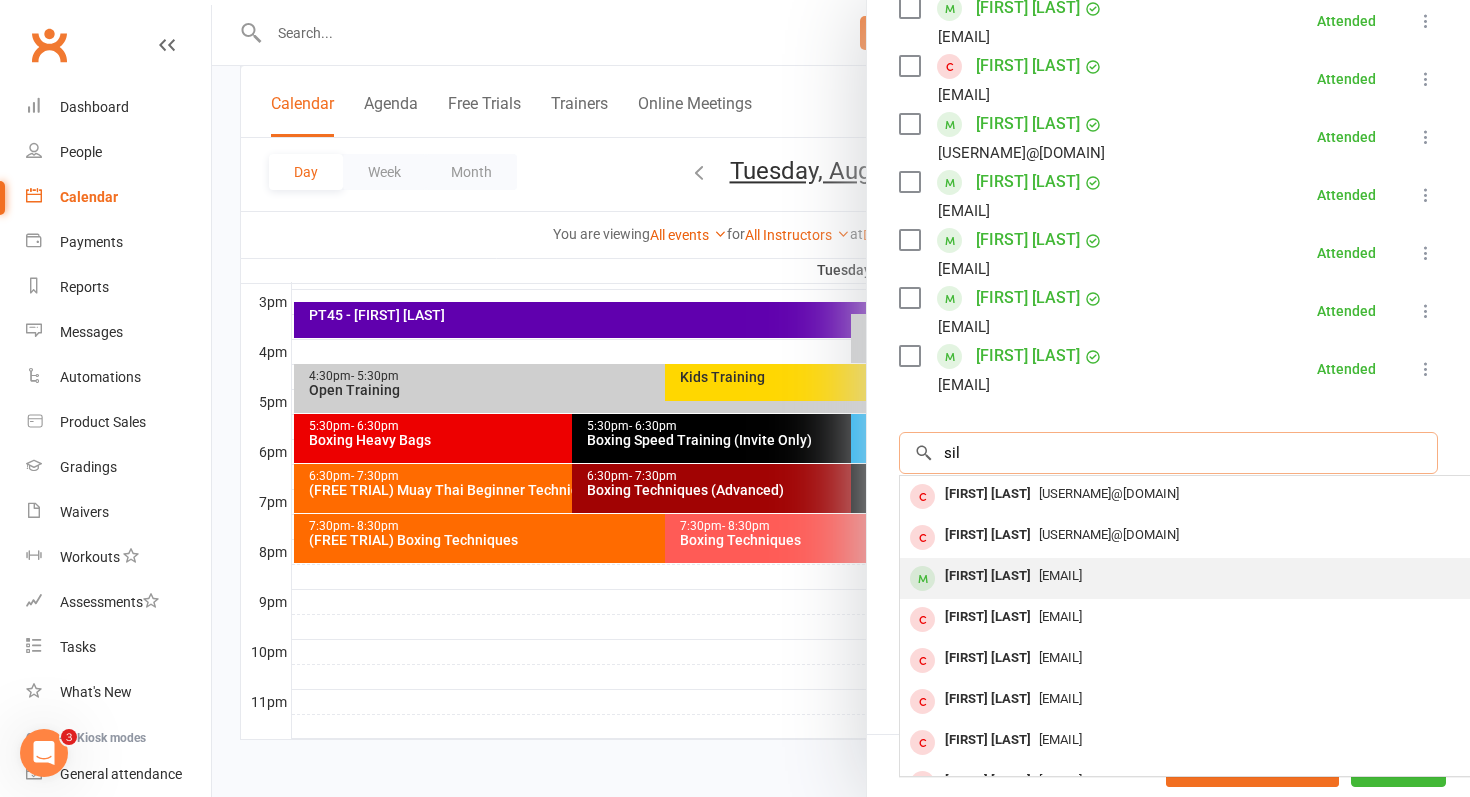 type on "sil" 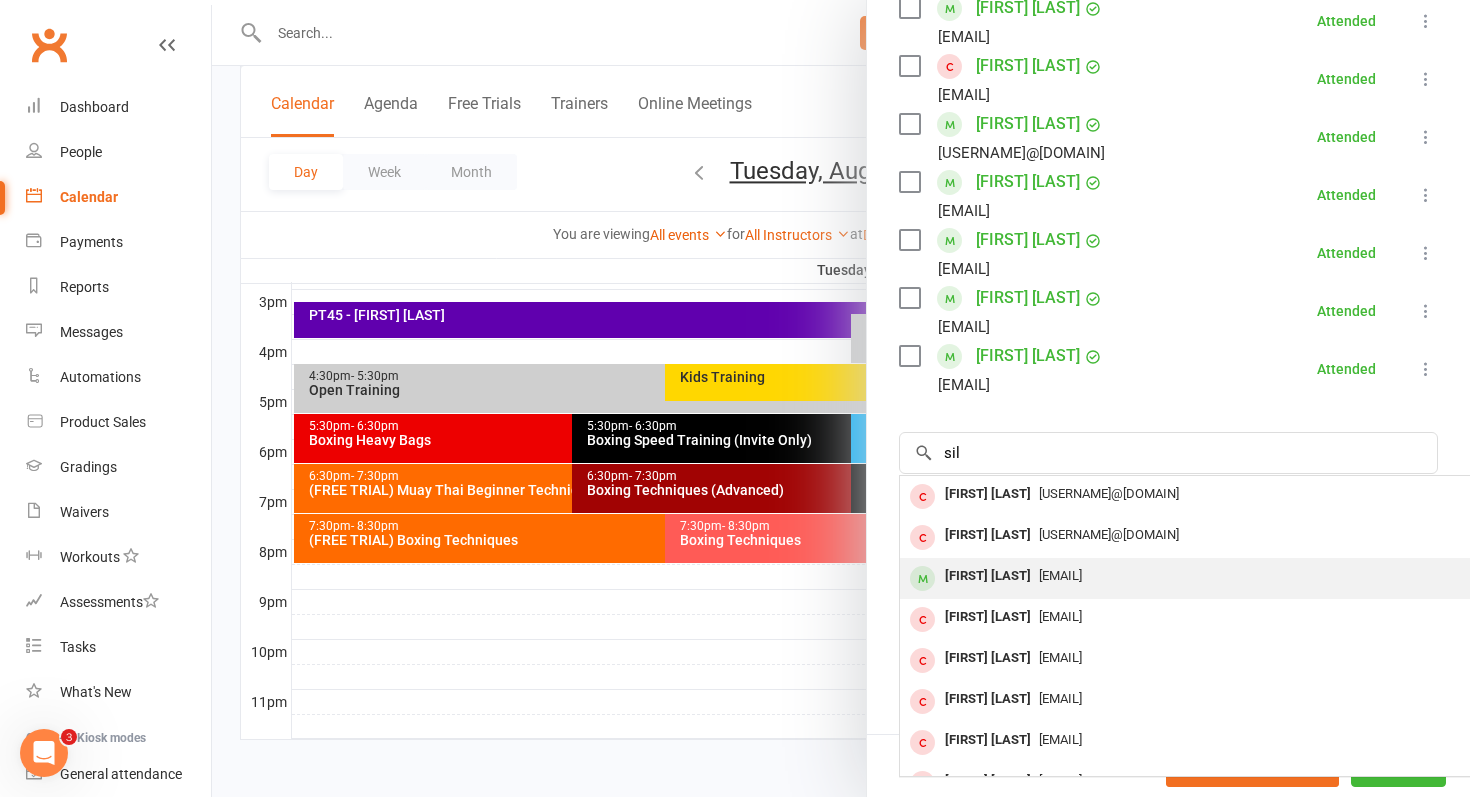 click on "[EMAIL]" at bounding box center (1060, 575) 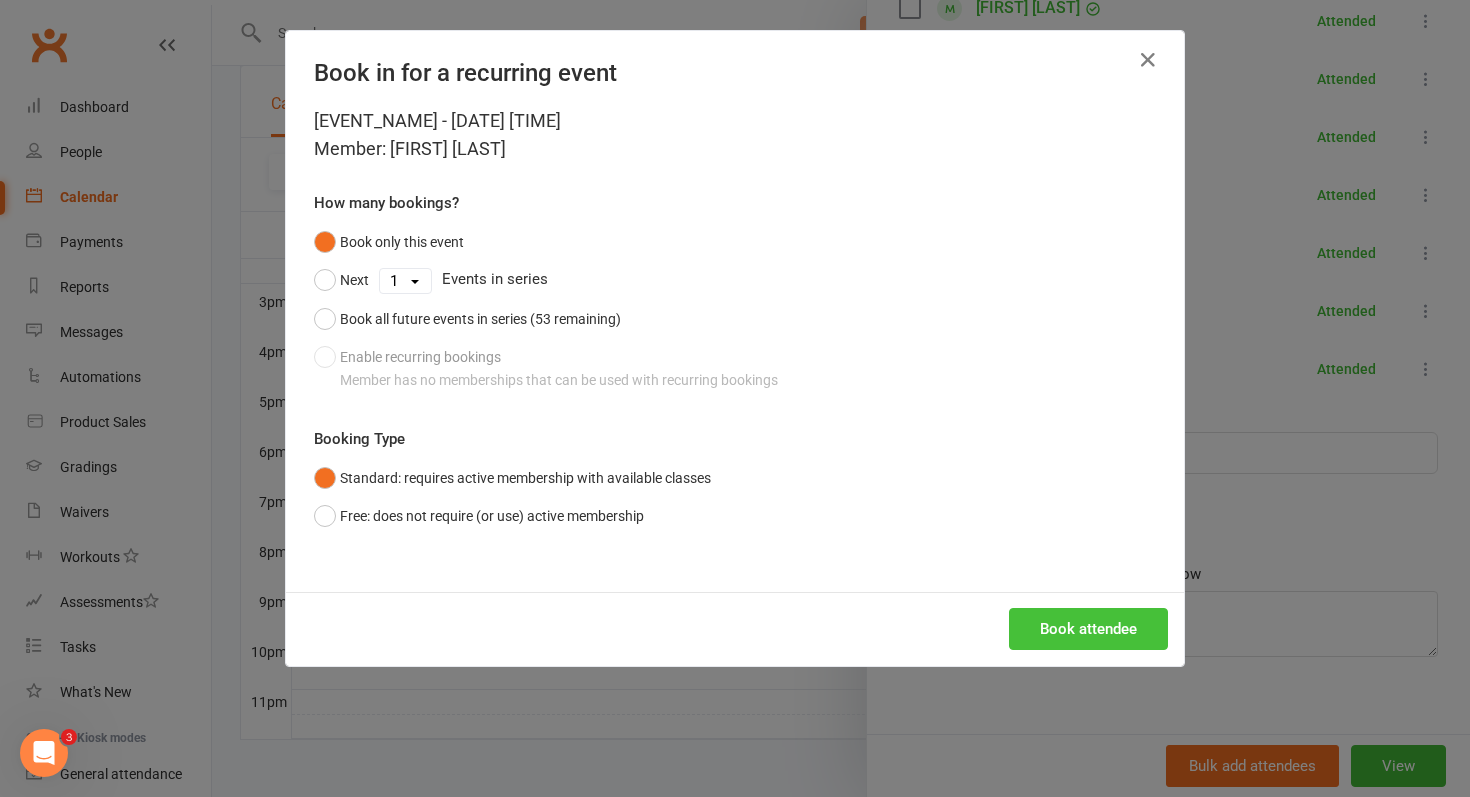 click on "Book attendee" at bounding box center [1088, 629] 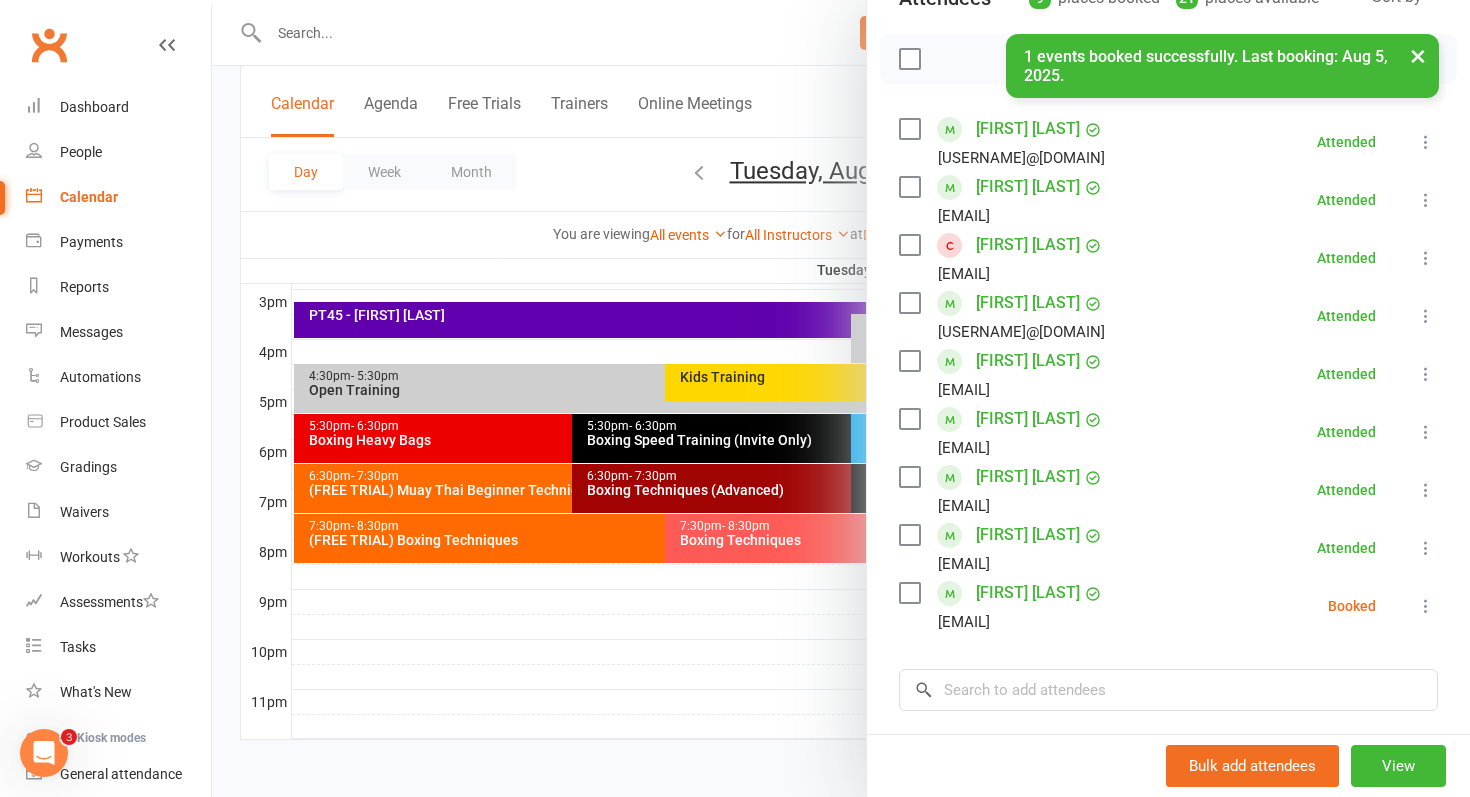 scroll, scrollTop: 258, scrollLeft: 0, axis: vertical 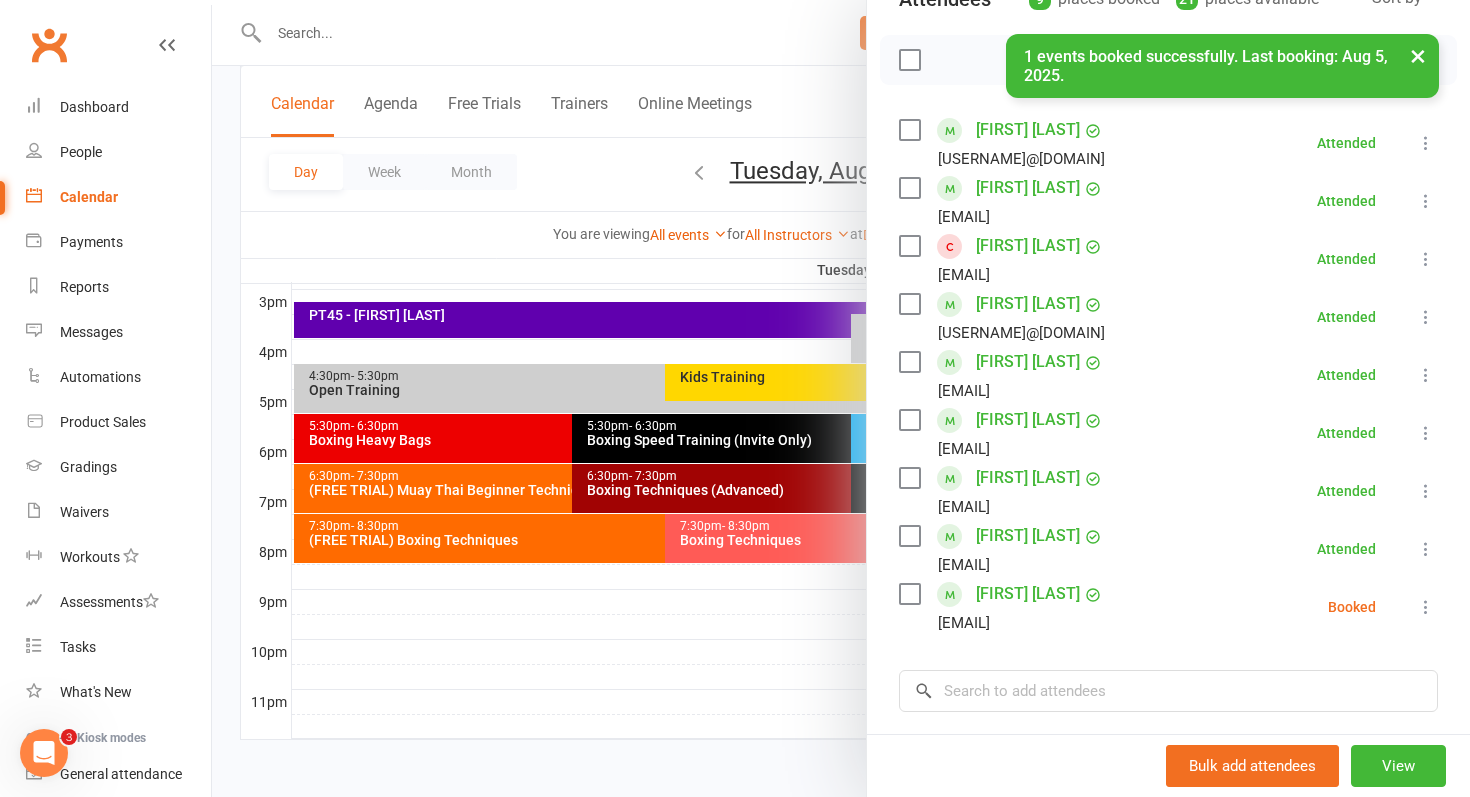 click at bounding box center (1426, 607) 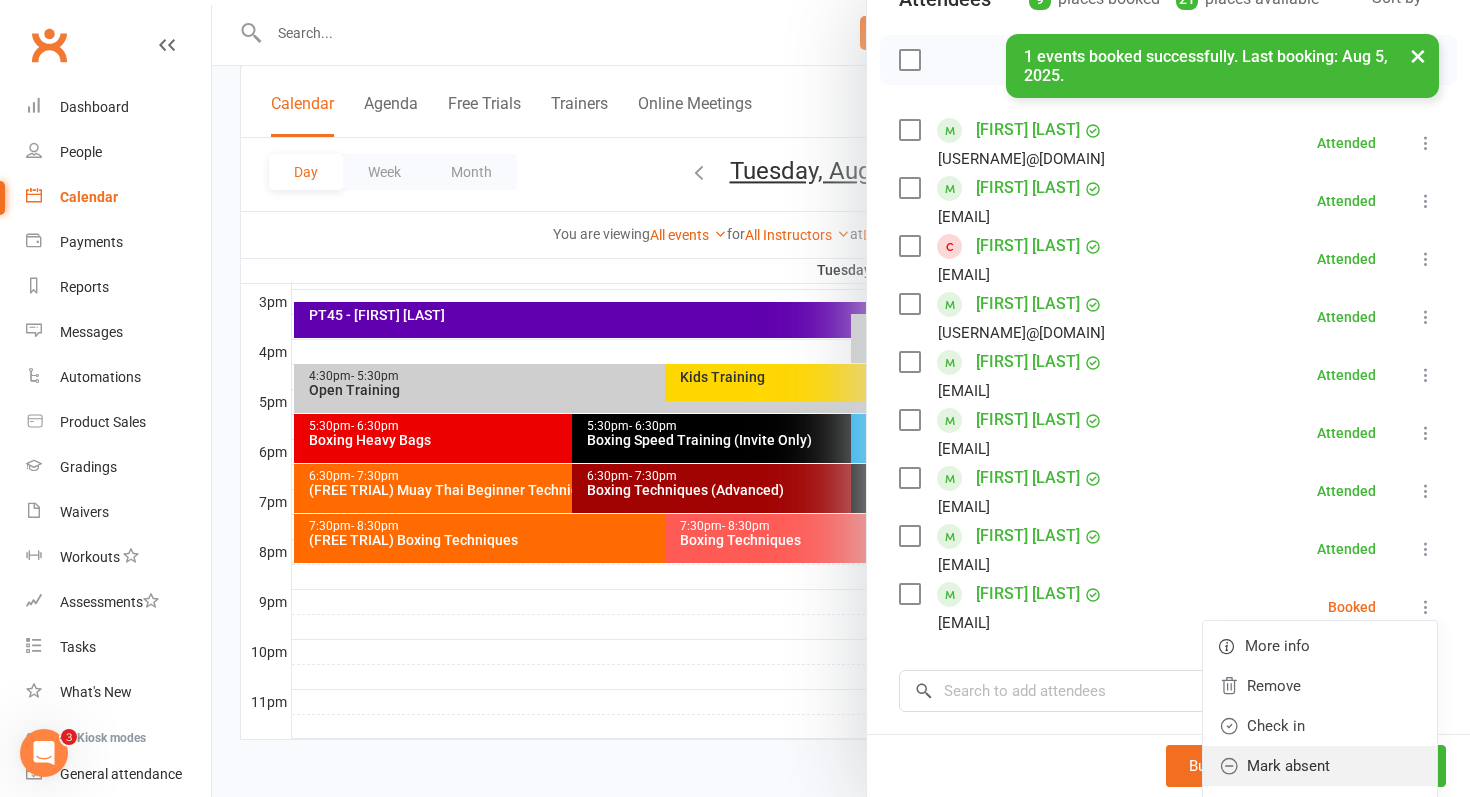 click on "Mark absent" at bounding box center [1320, 766] 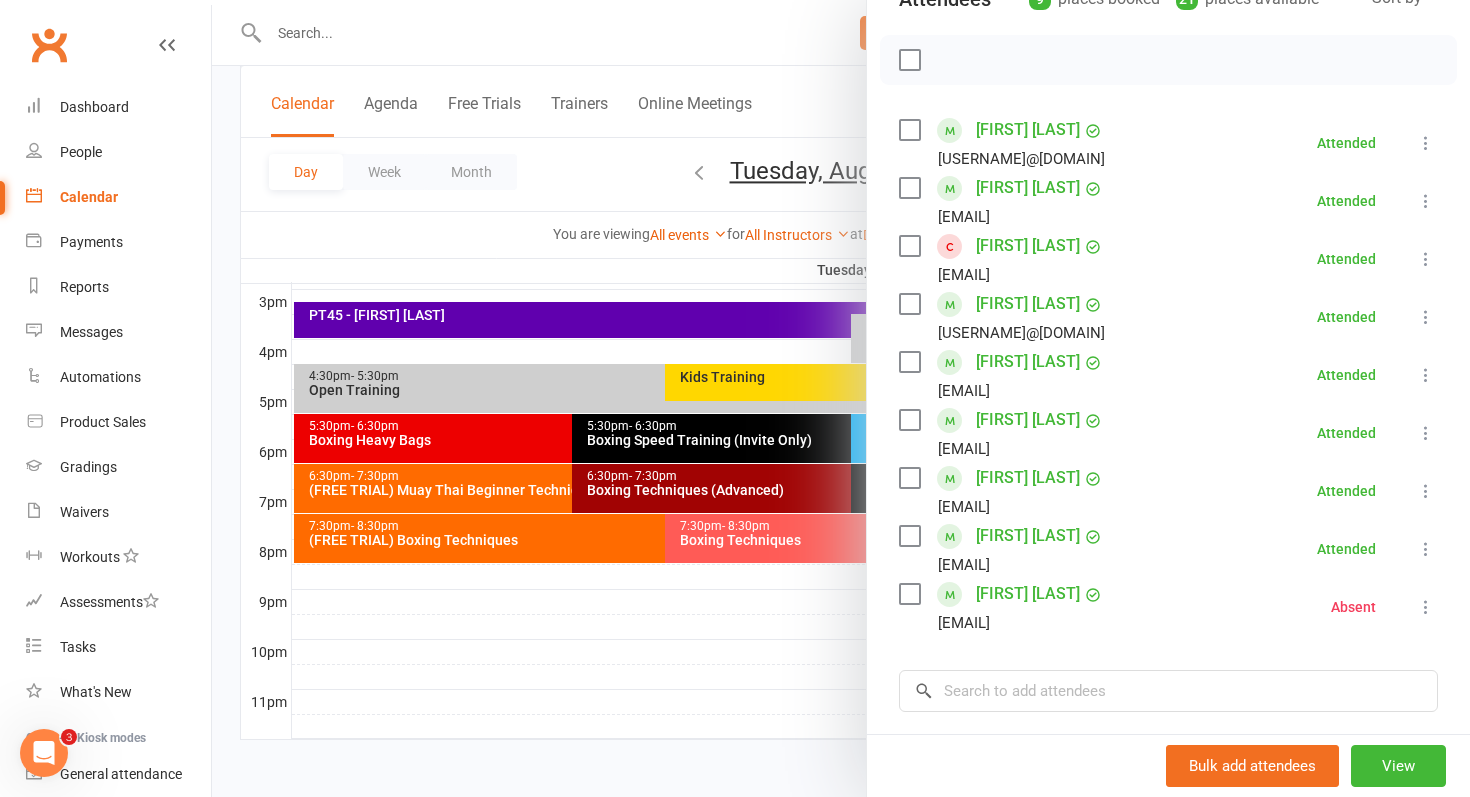 click at bounding box center [841, 398] 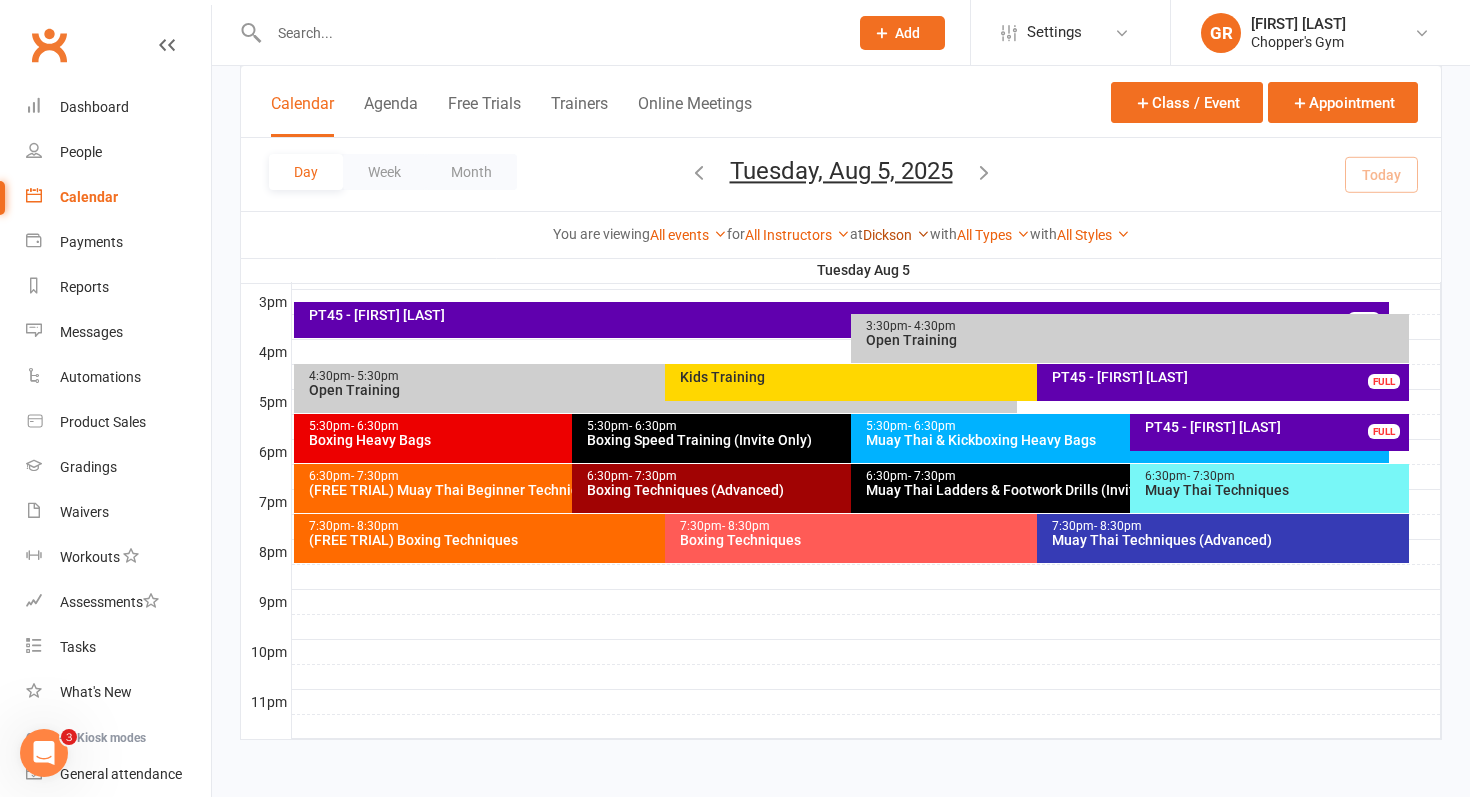 click on "Dickson" at bounding box center [896, 235] 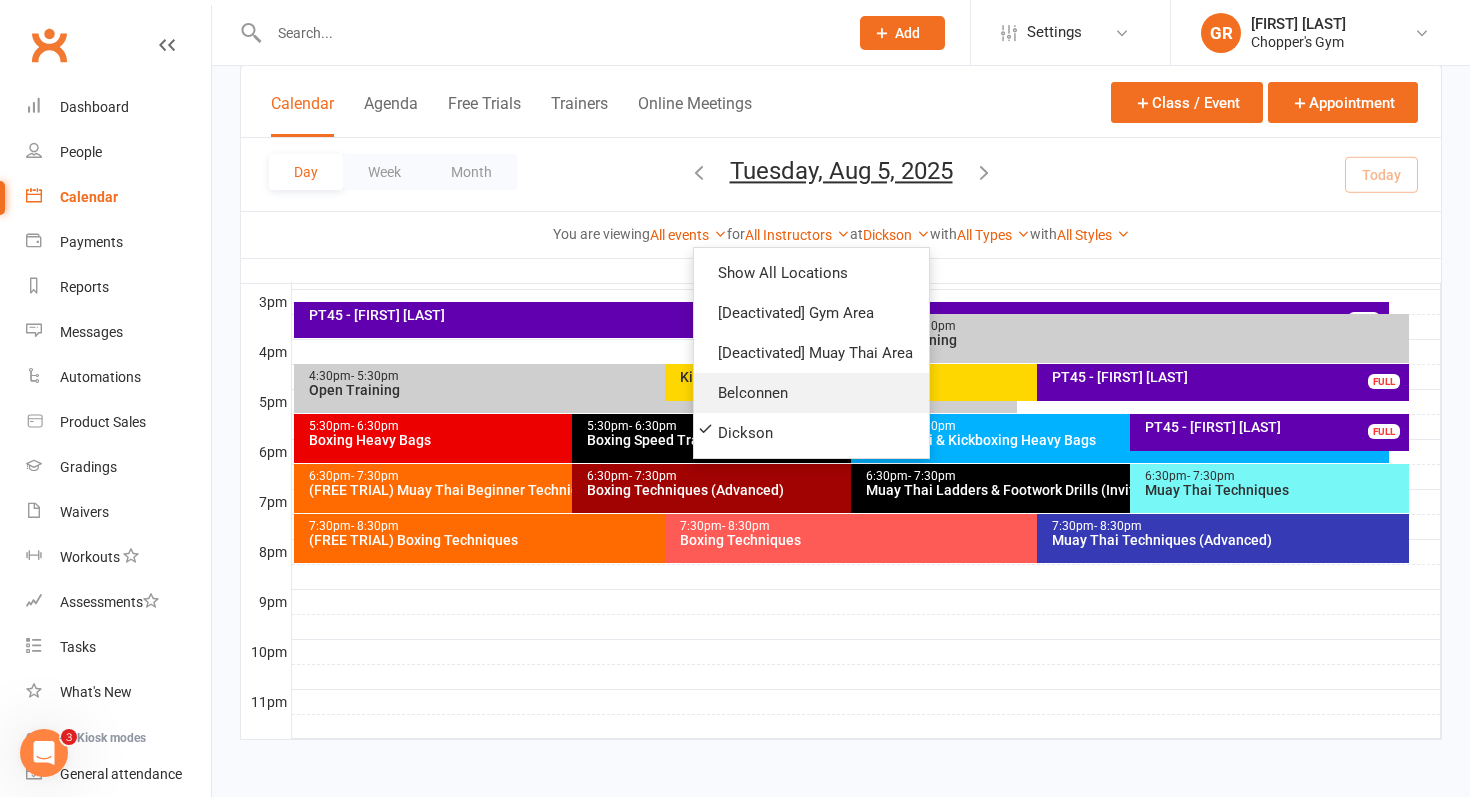 click on "Belconnen" at bounding box center [811, 393] 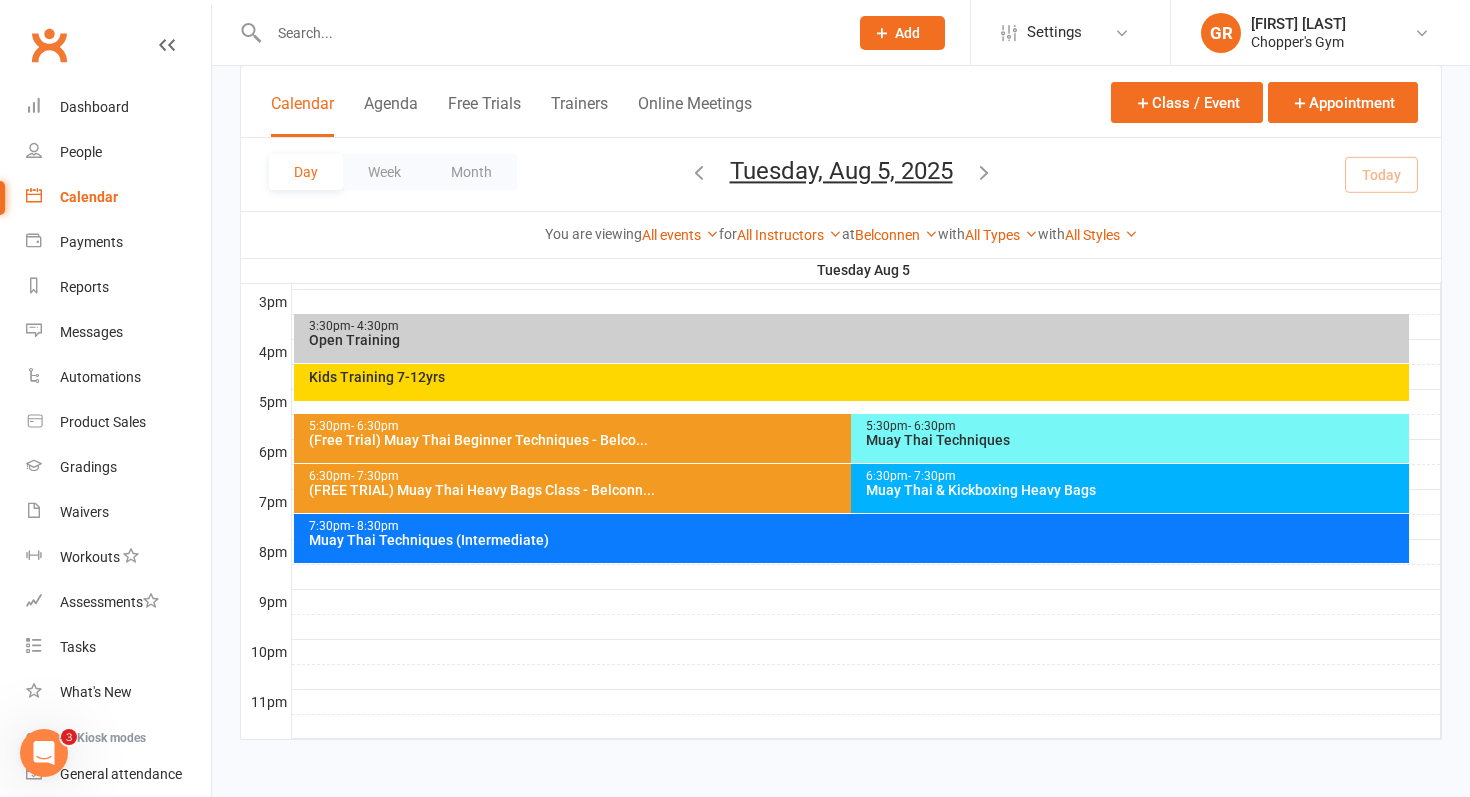 click on "7:30pm  - 8:30pm" at bounding box center (857, 526) 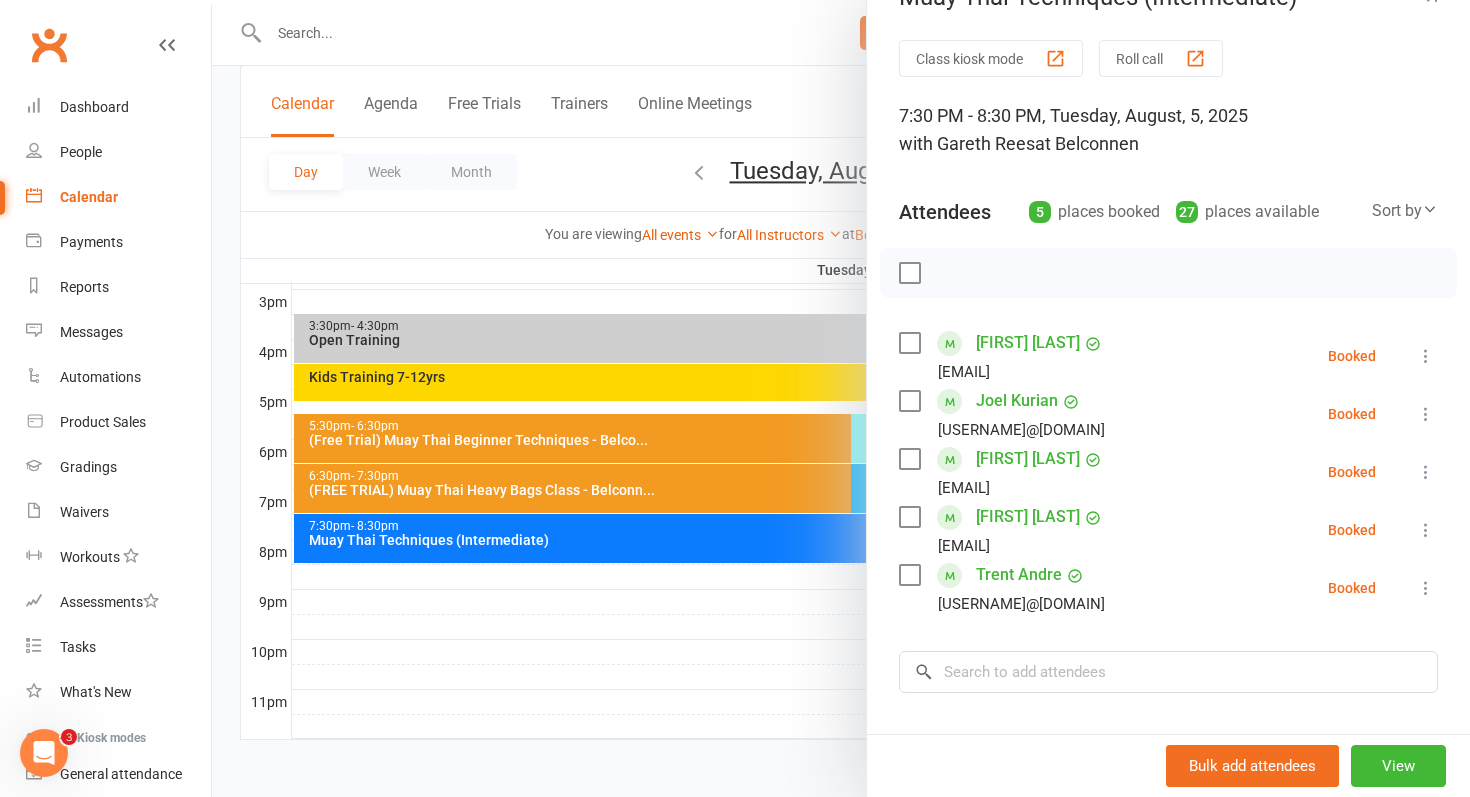 scroll, scrollTop: 48, scrollLeft: 0, axis: vertical 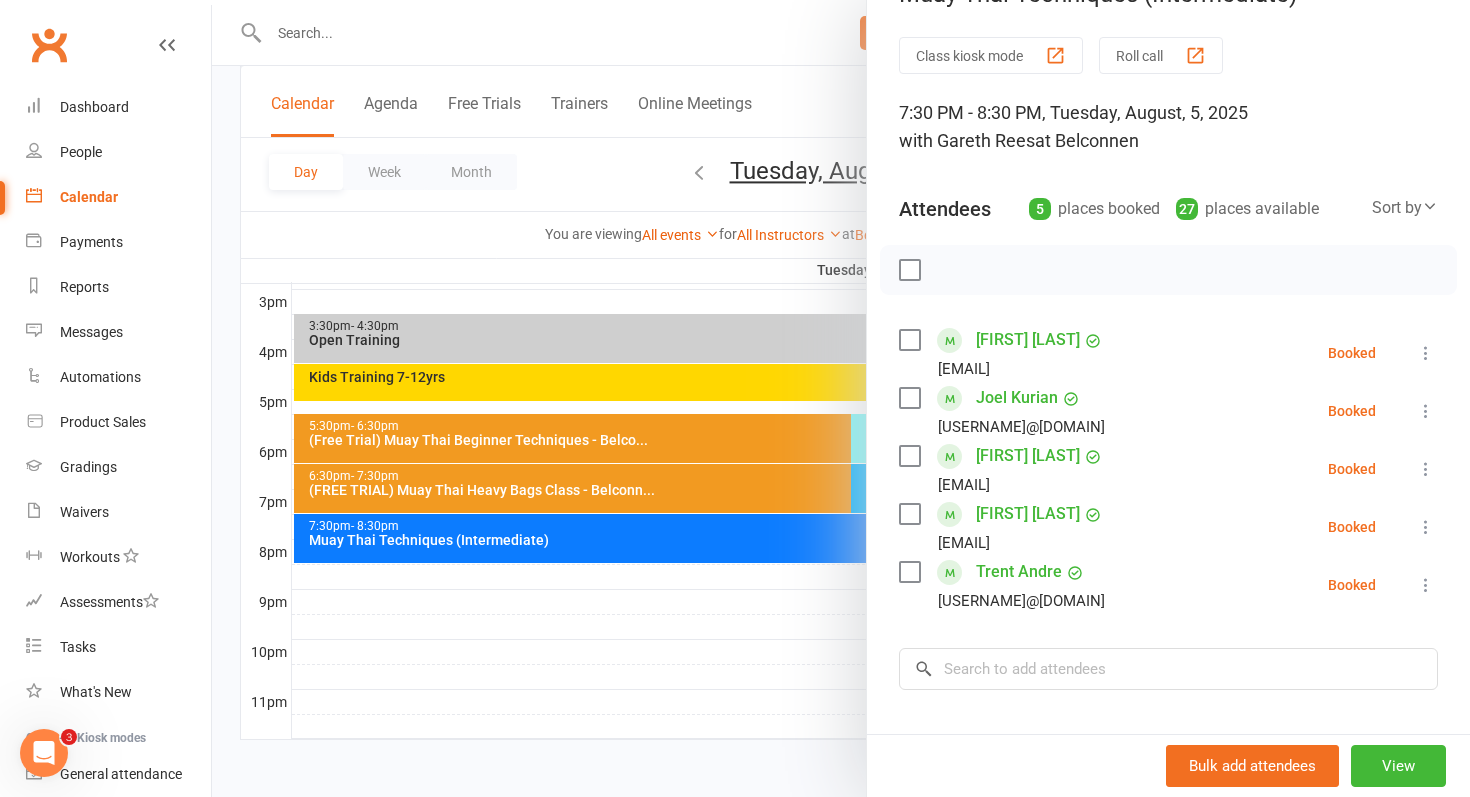 click at bounding box center (841, 398) 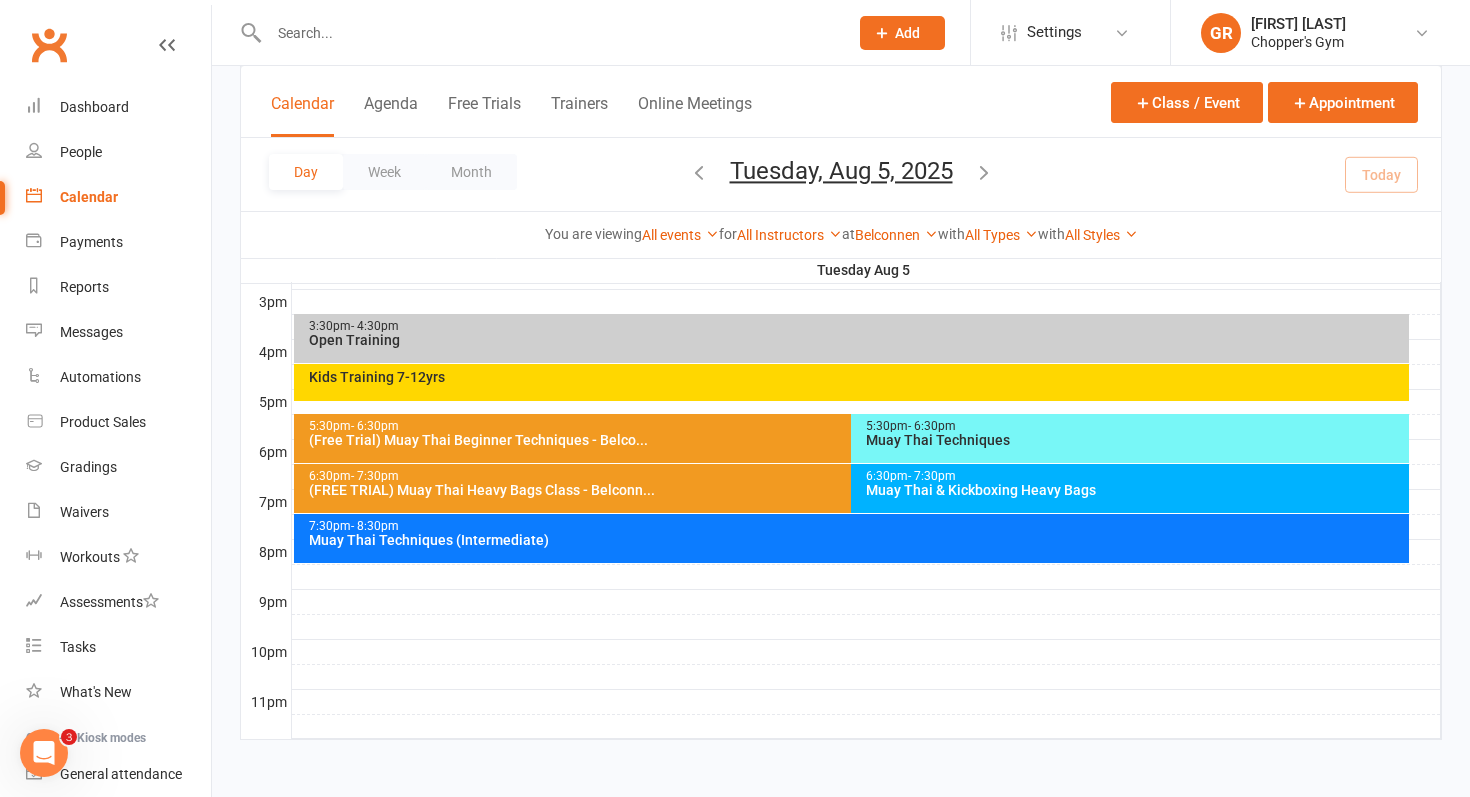 click on "Muay Thai & Kickboxing Heavy Bags" at bounding box center [1135, 490] 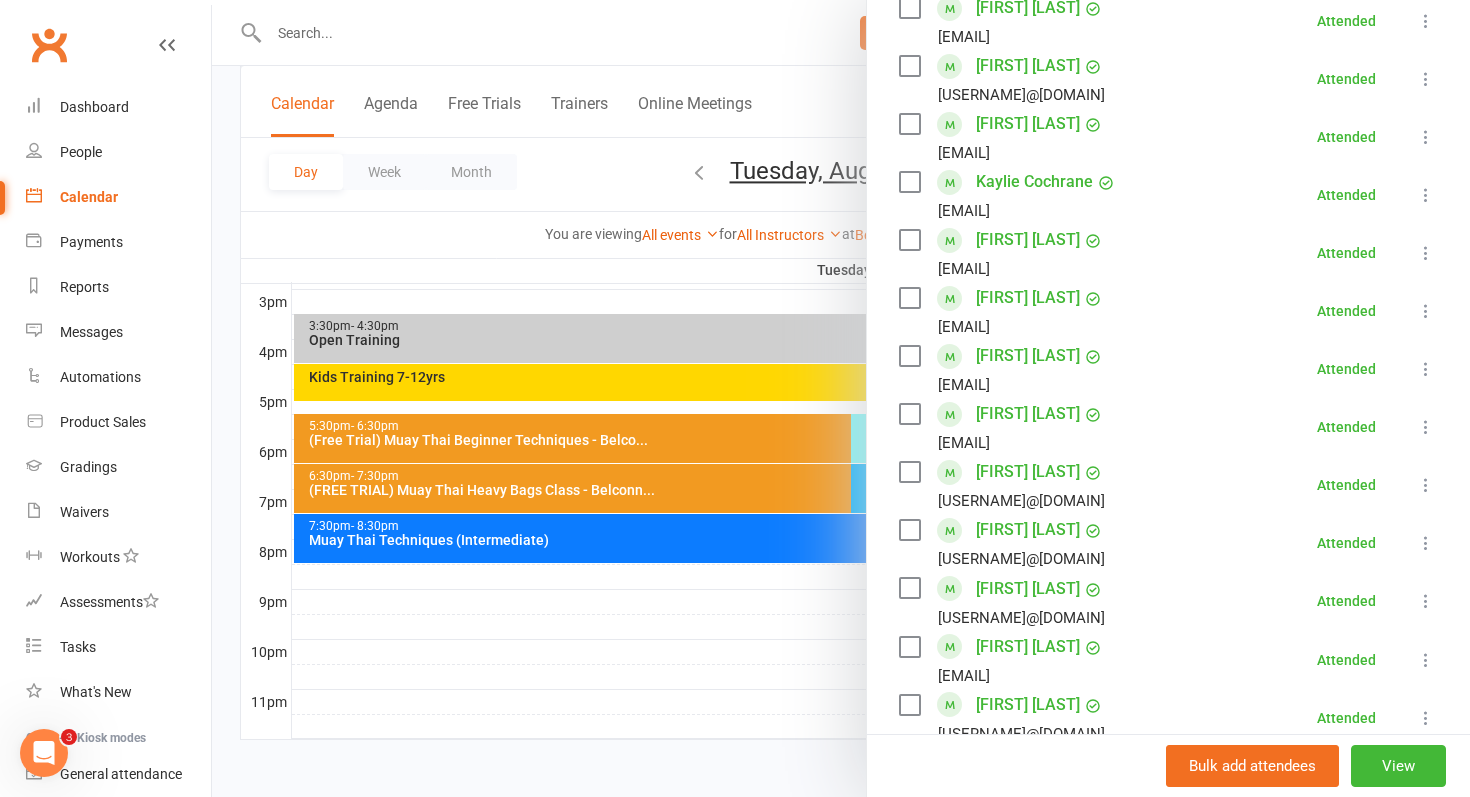 scroll, scrollTop: 674, scrollLeft: 0, axis: vertical 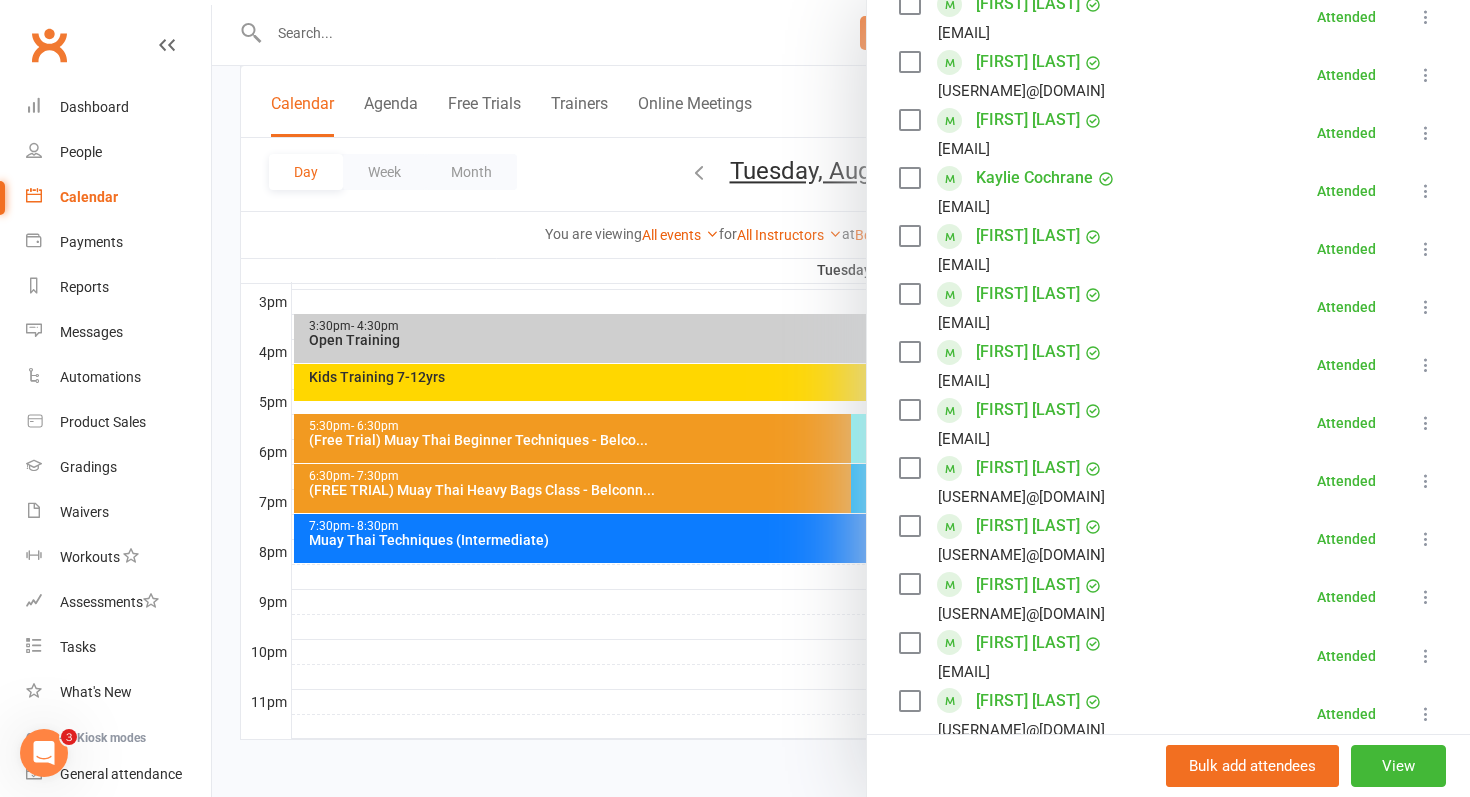 click at bounding box center (841, 398) 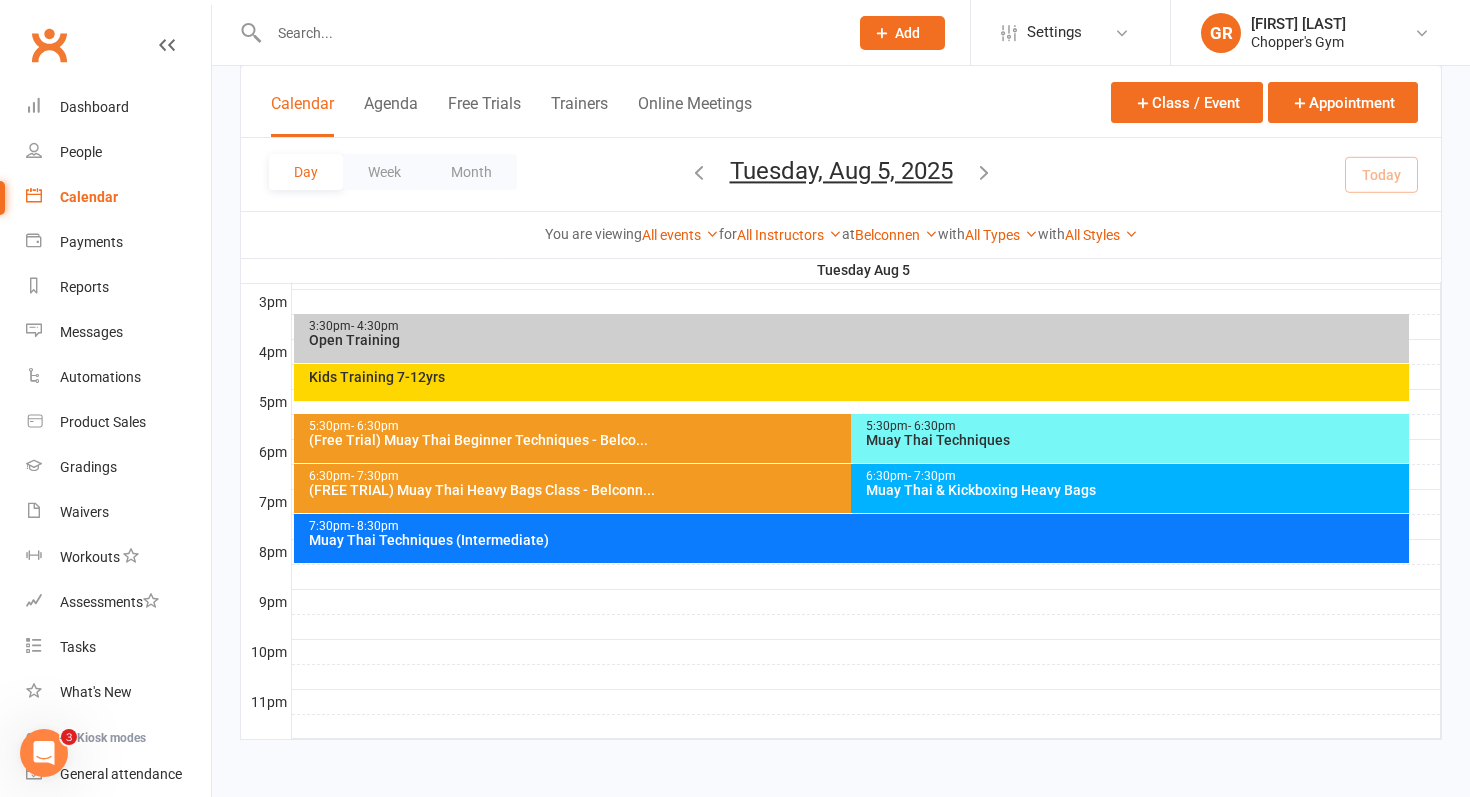 click at bounding box center (866, 577) 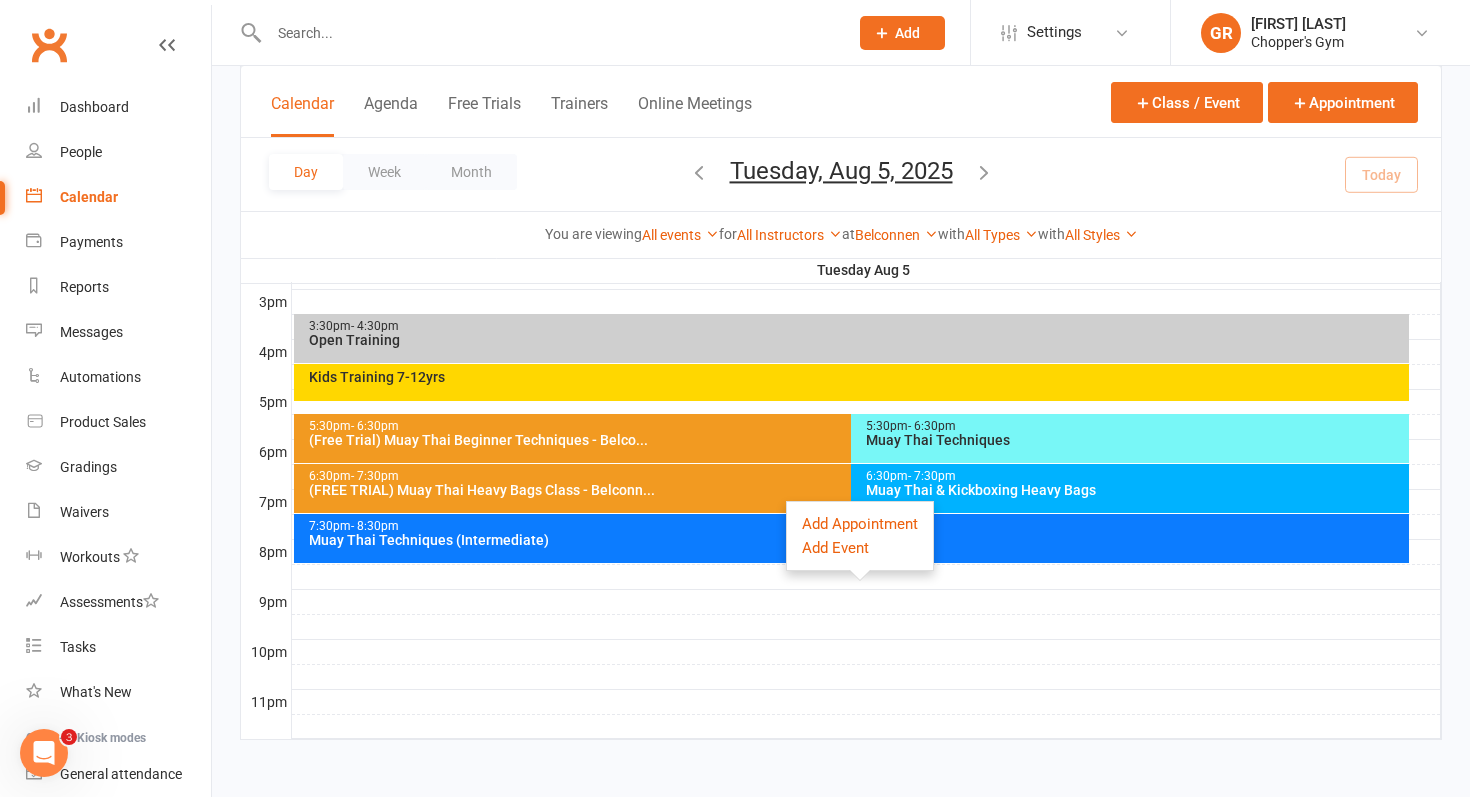 click on "[TIME] - [TIME] [EVENT_NAME]" at bounding box center (852, 538) 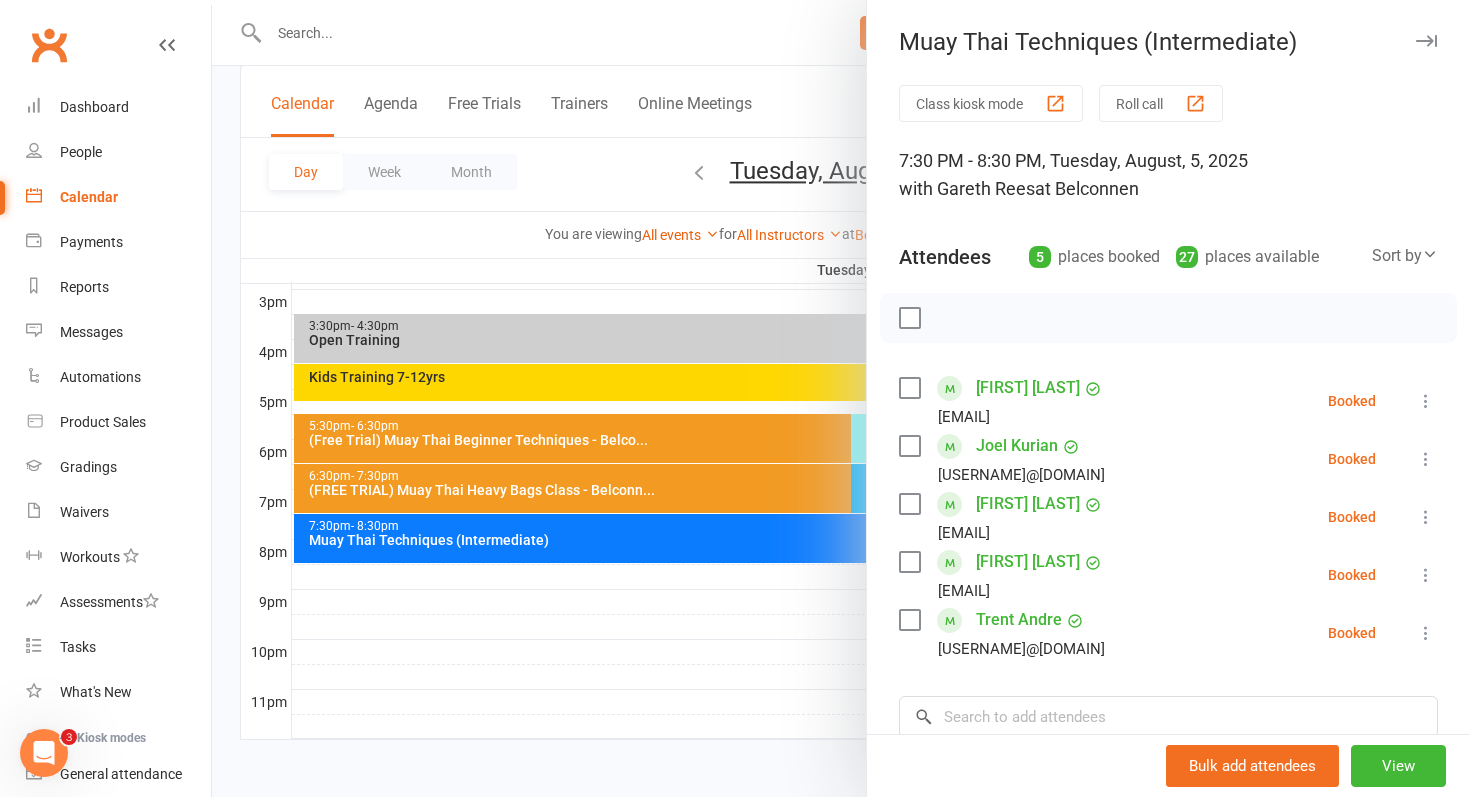 click at bounding box center [1426, 517] 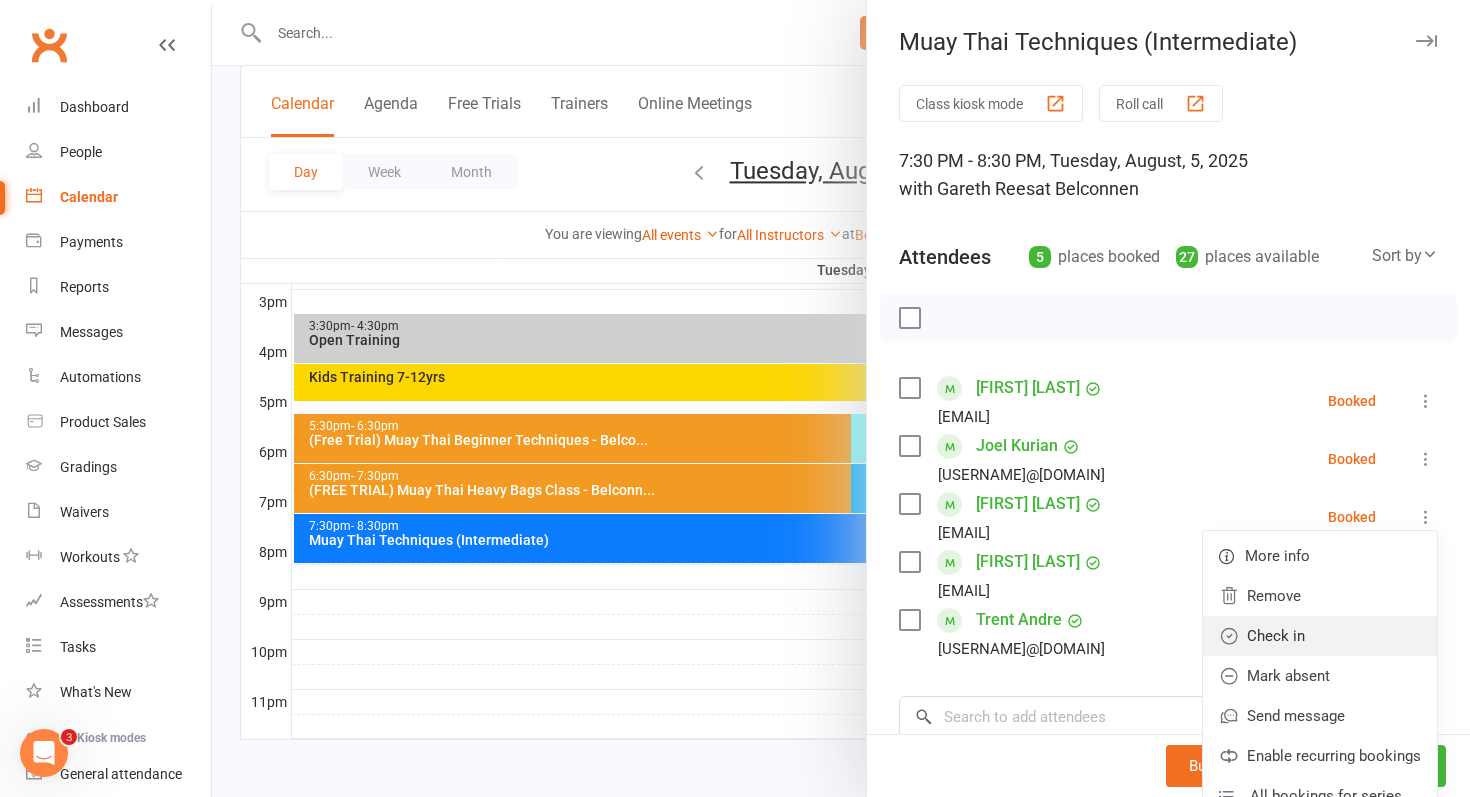 click on "Check in" at bounding box center (1320, 636) 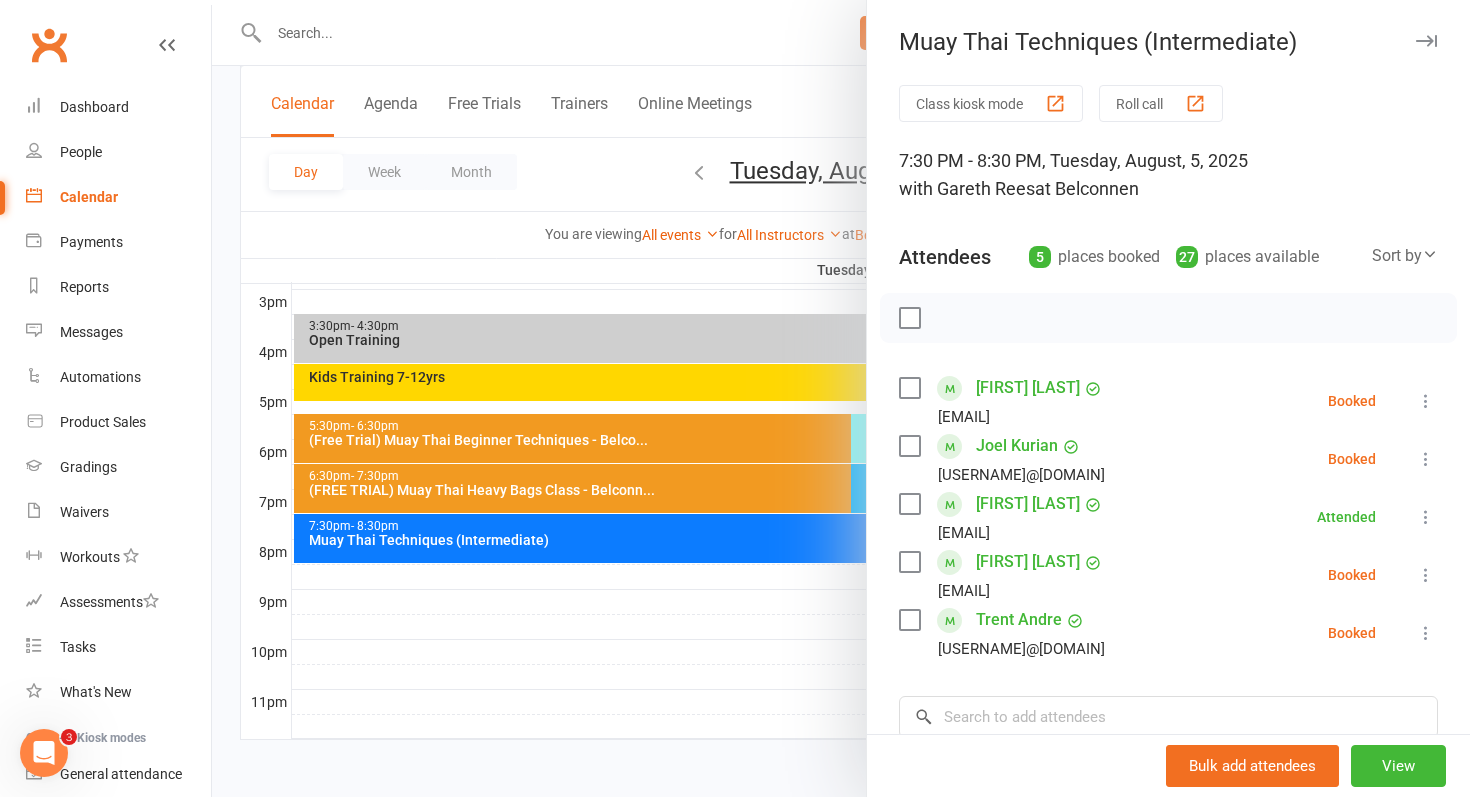 click at bounding box center [841, 398] 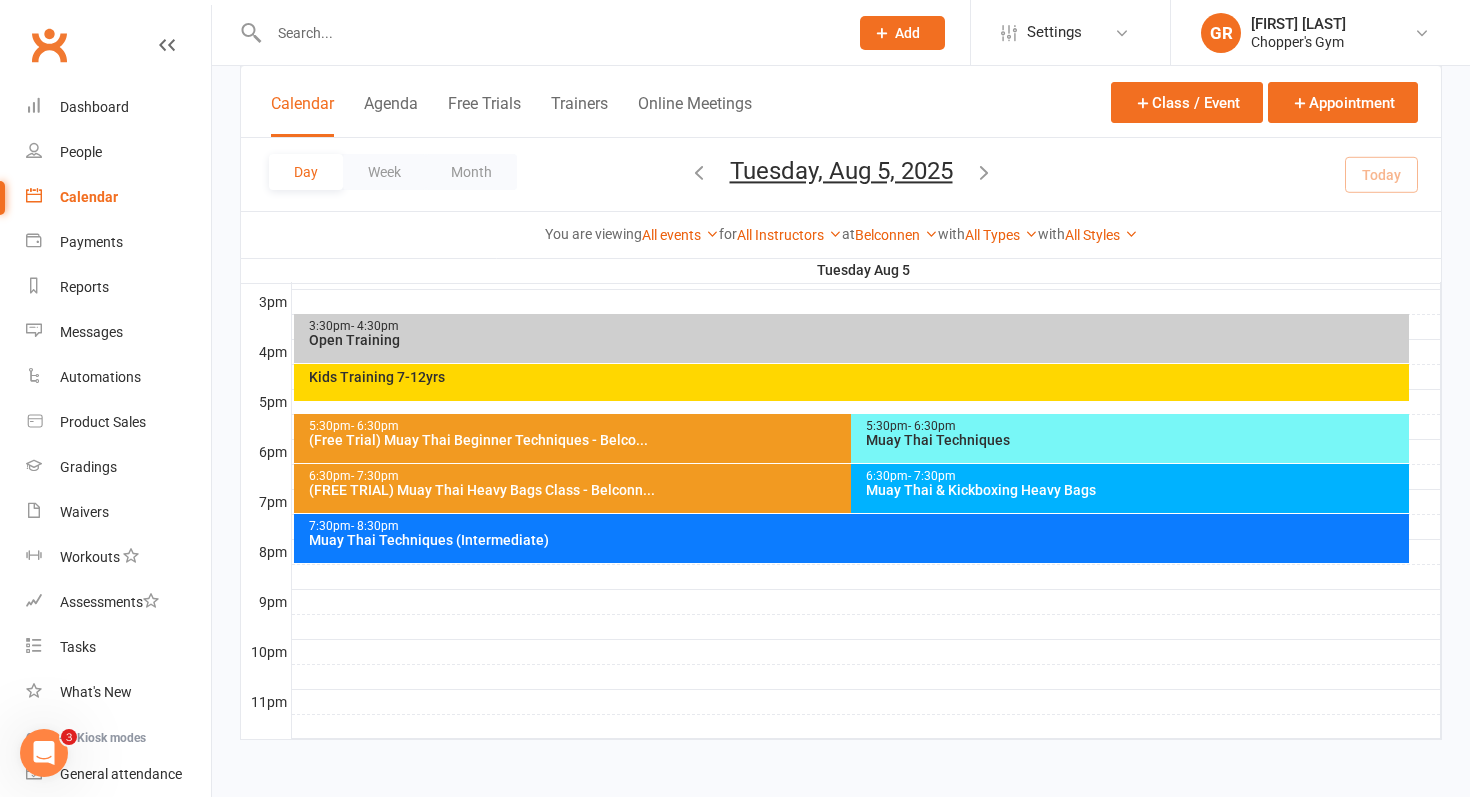 click on "- 7:30pm" at bounding box center (932, 476) 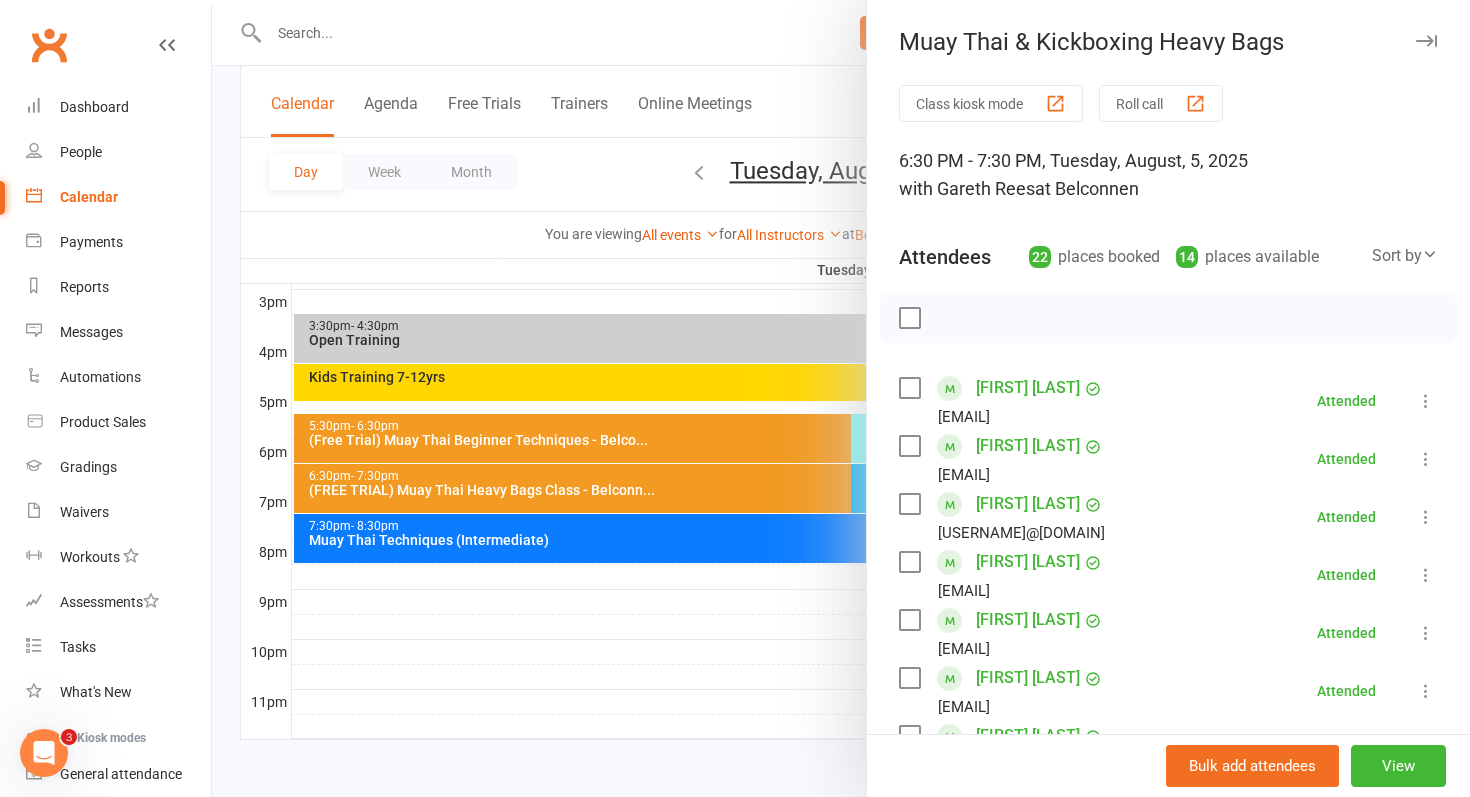 click at bounding box center (841, 398) 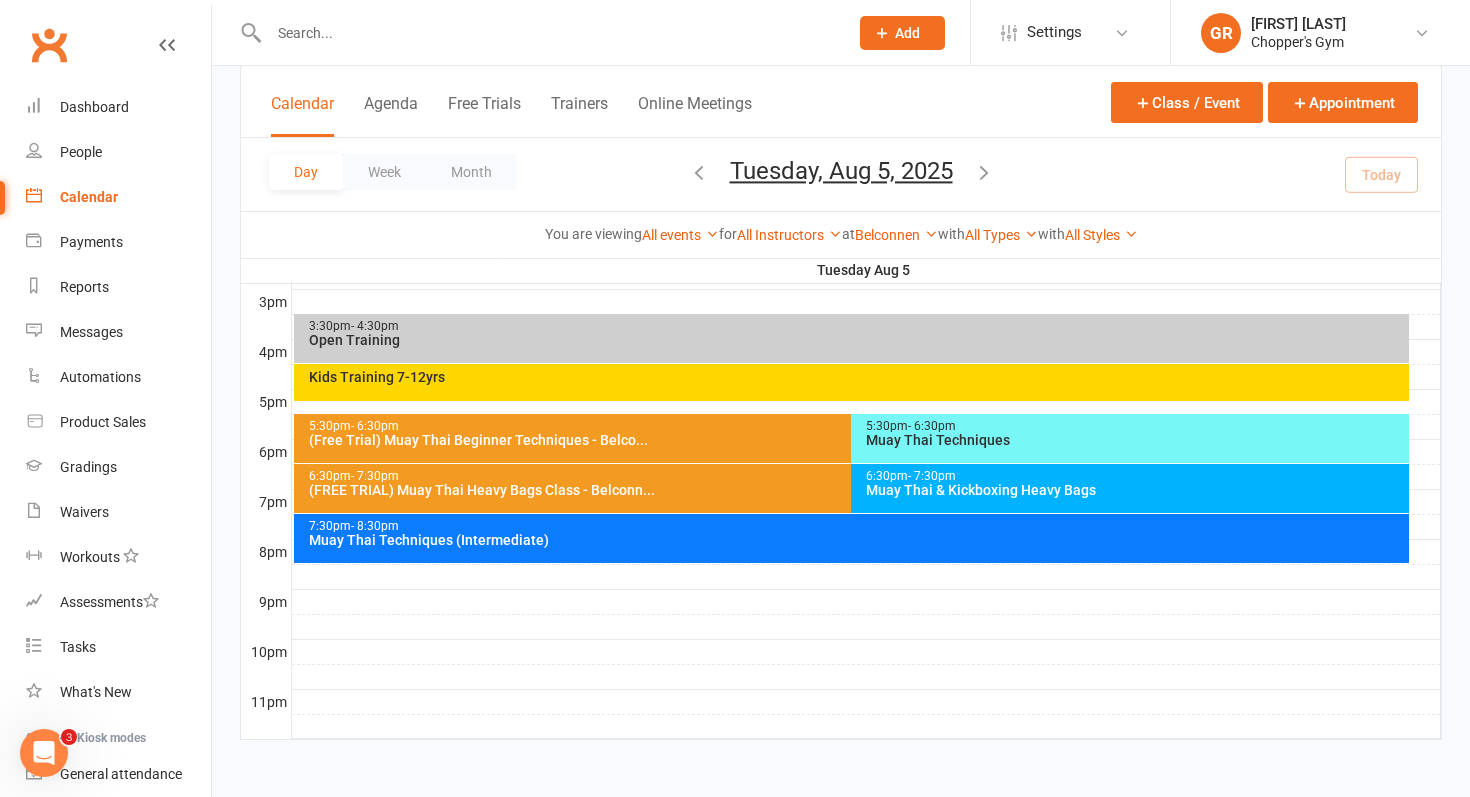 click on "Muay Thai Techniques (Intermediate)" at bounding box center (857, 540) 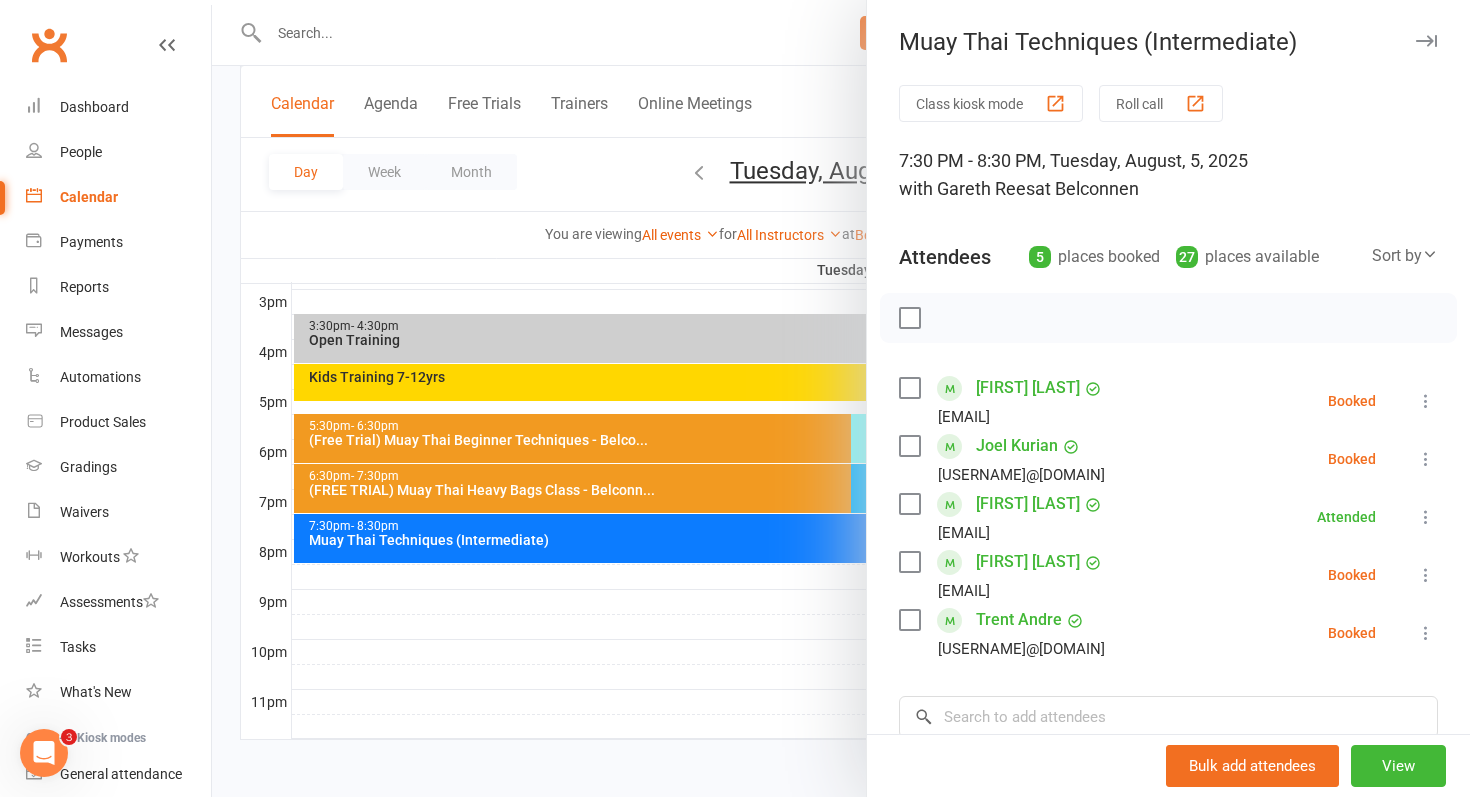 click at bounding box center (841, 398) 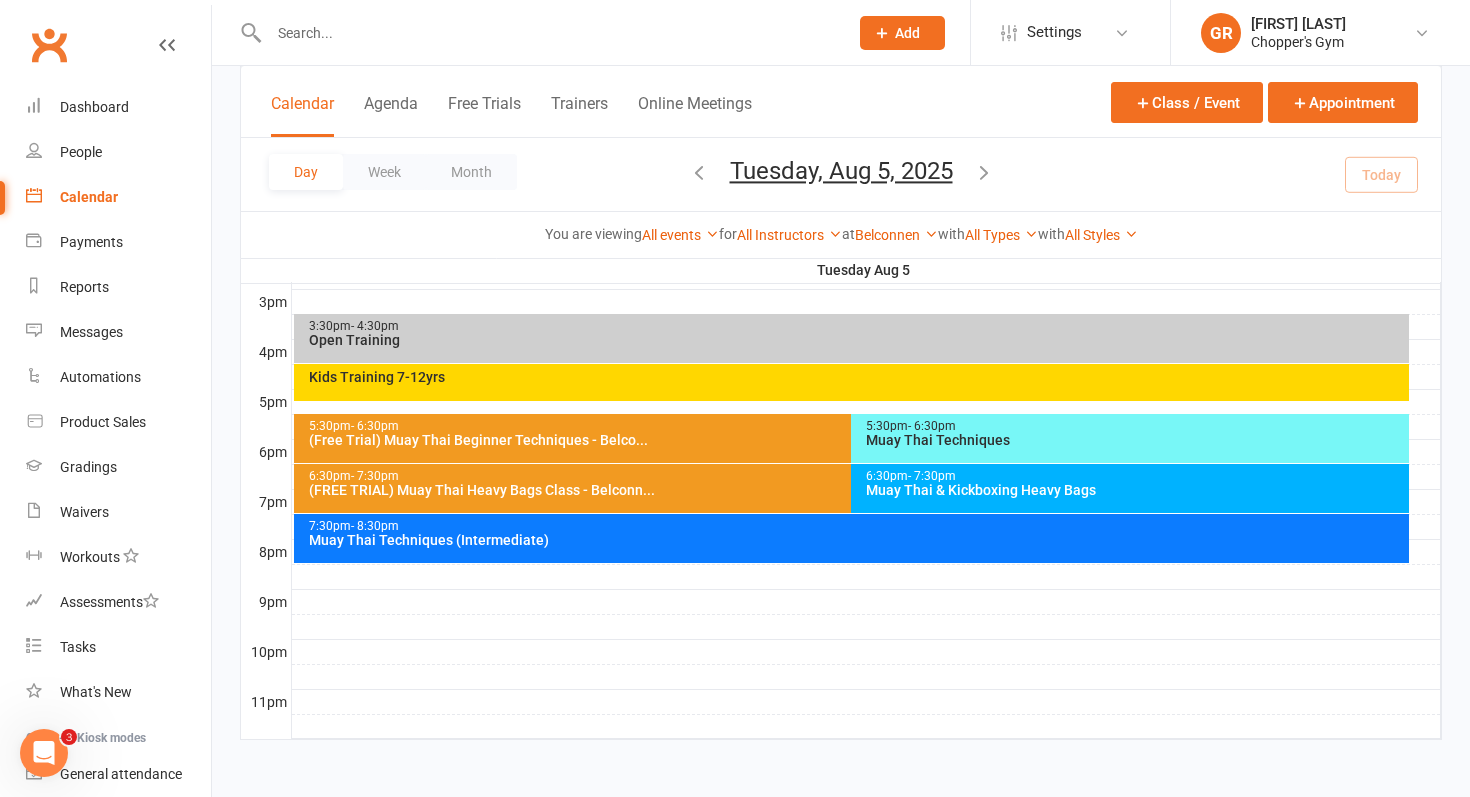click on "7:30pm  - 8:30pm" at bounding box center (857, 526) 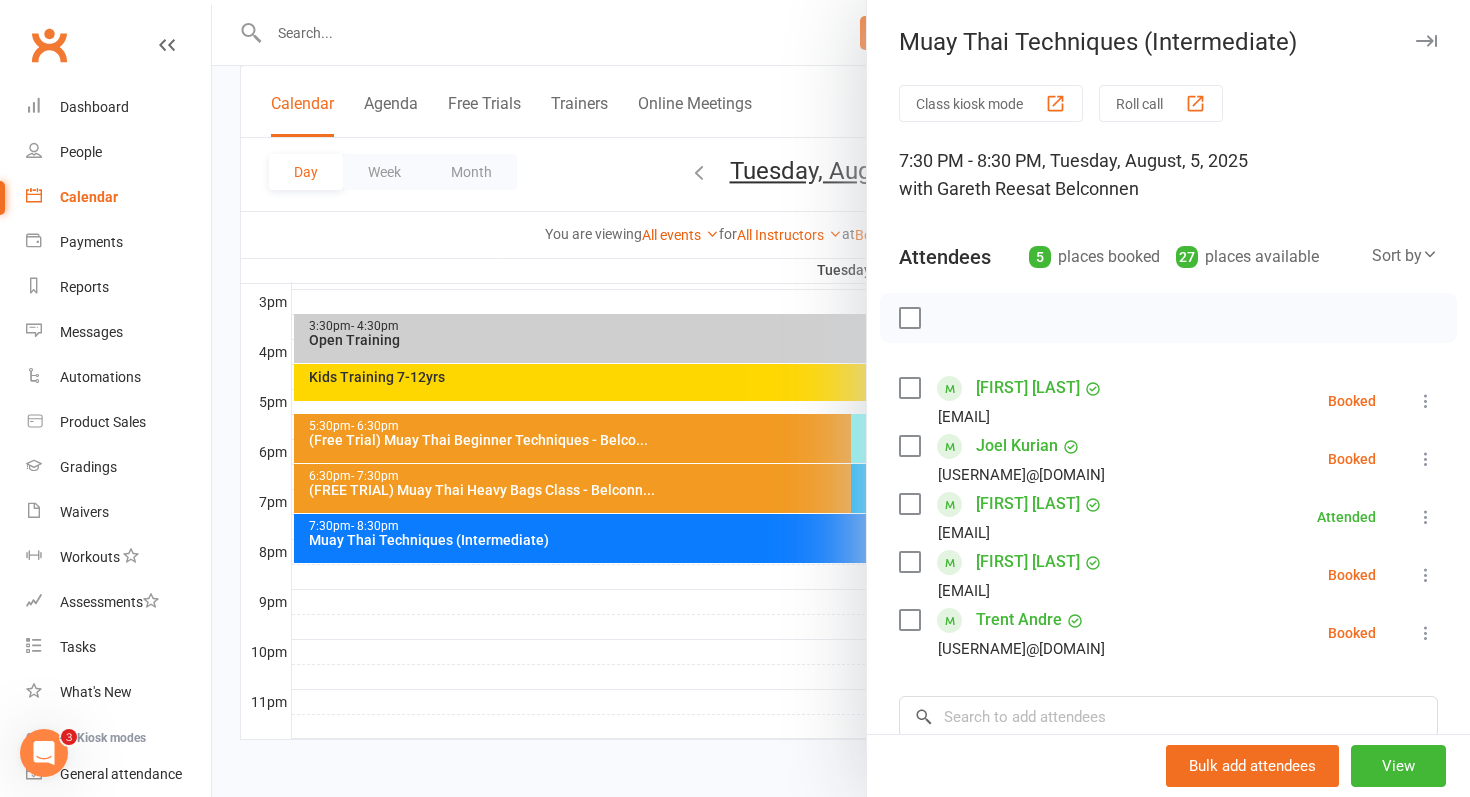 click at bounding box center (841, 398) 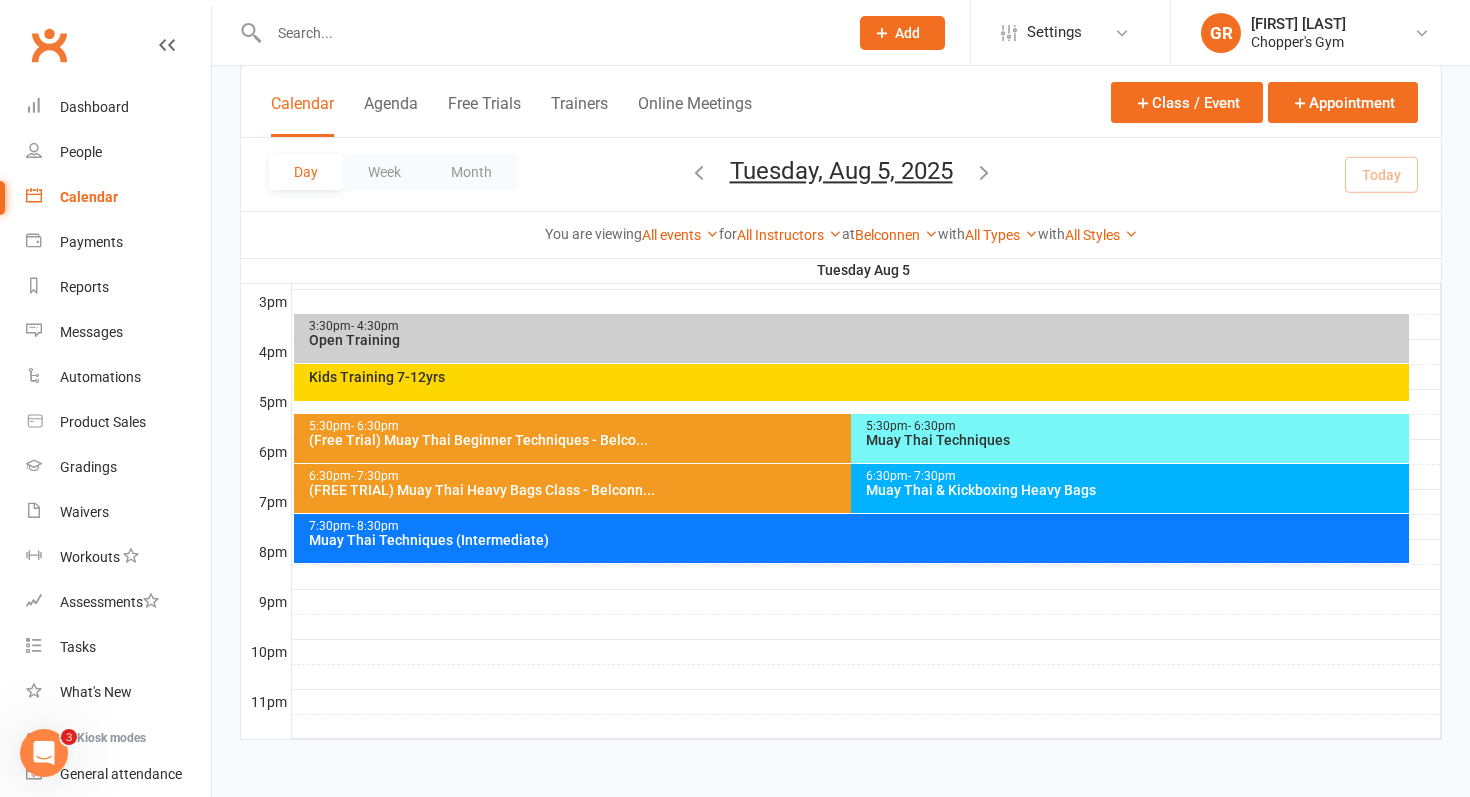 click on "Muay Thai & Kickboxing Heavy Bags" at bounding box center (1135, 490) 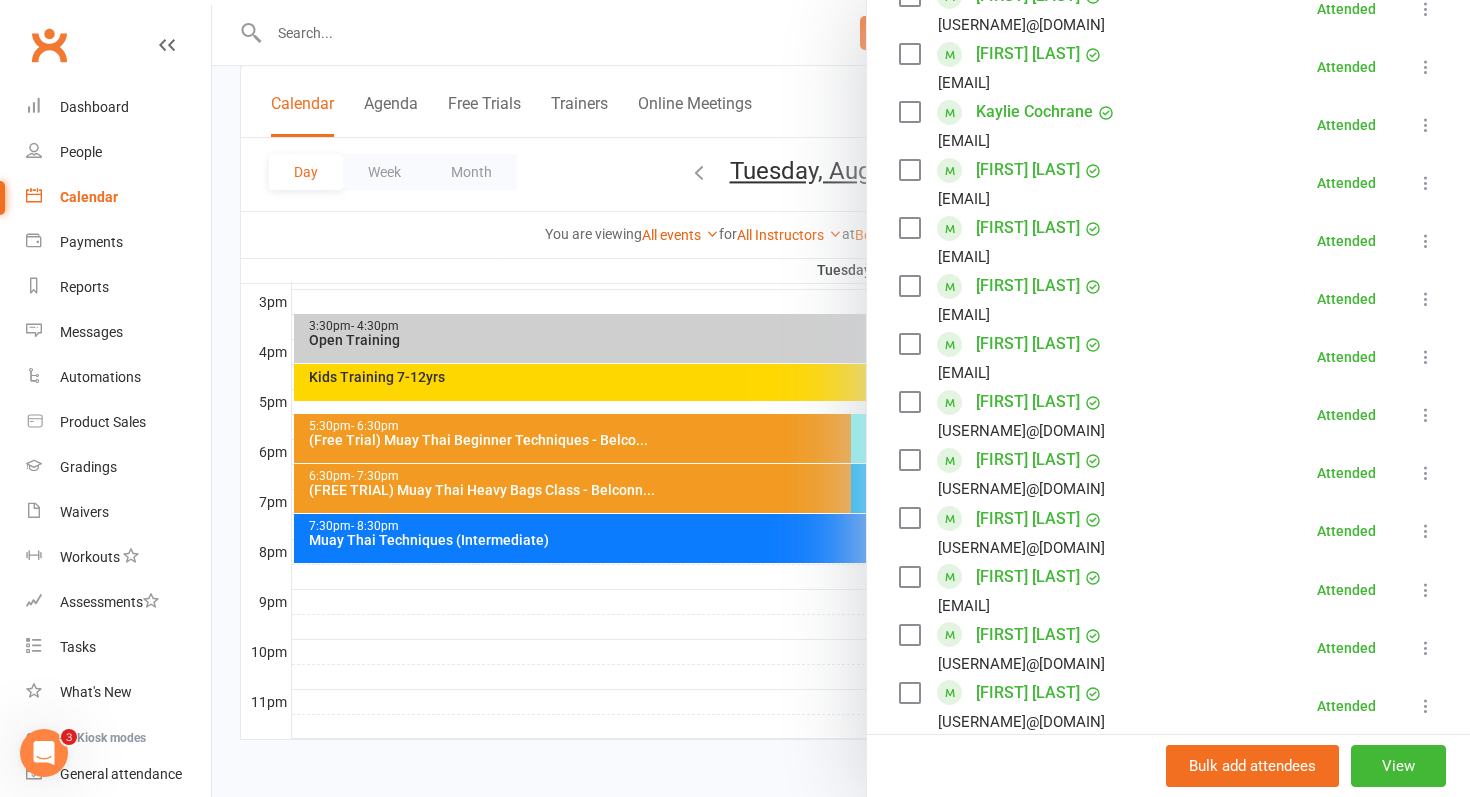 scroll, scrollTop: 771, scrollLeft: 0, axis: vertical 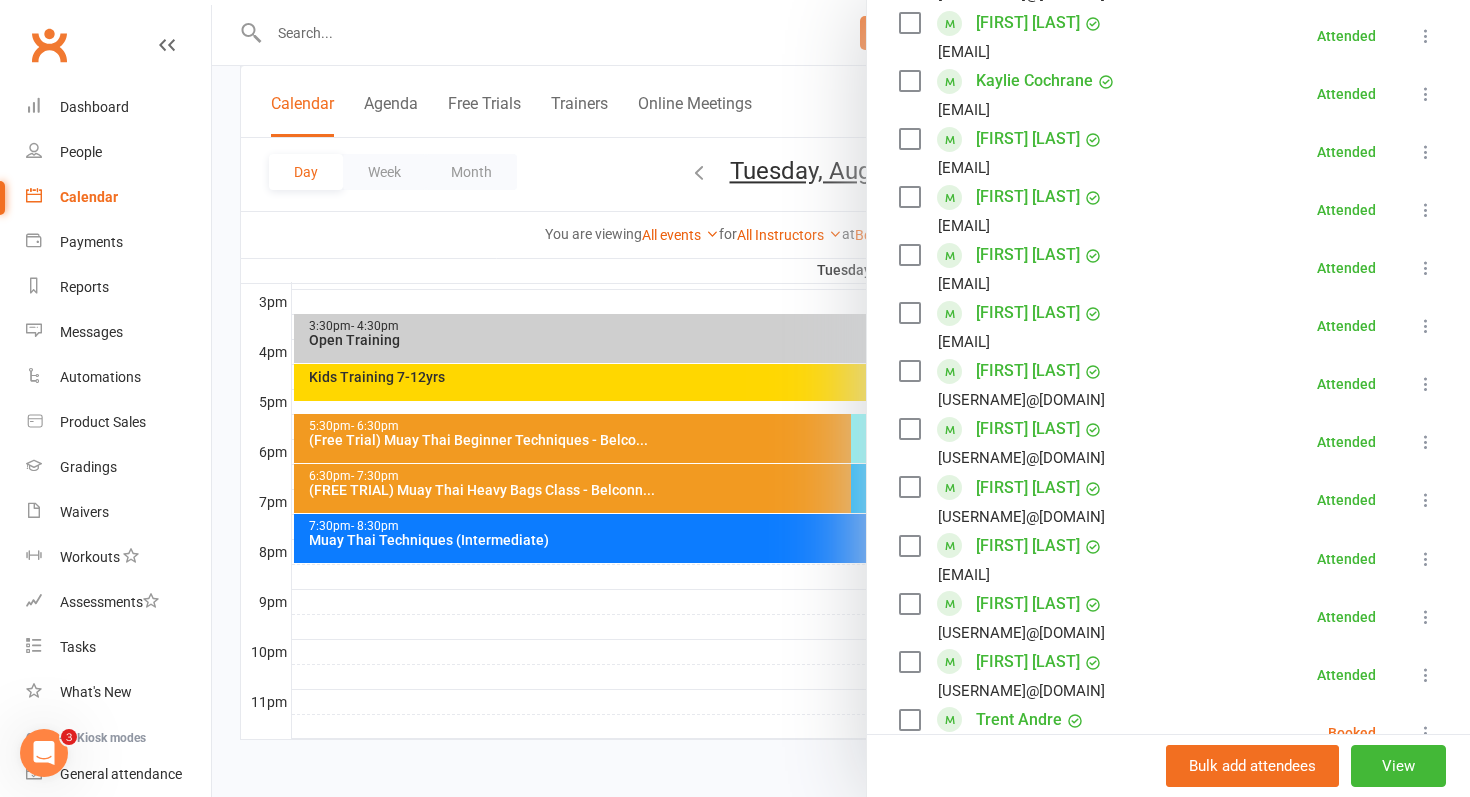 click at bounding box center (1426, 500) 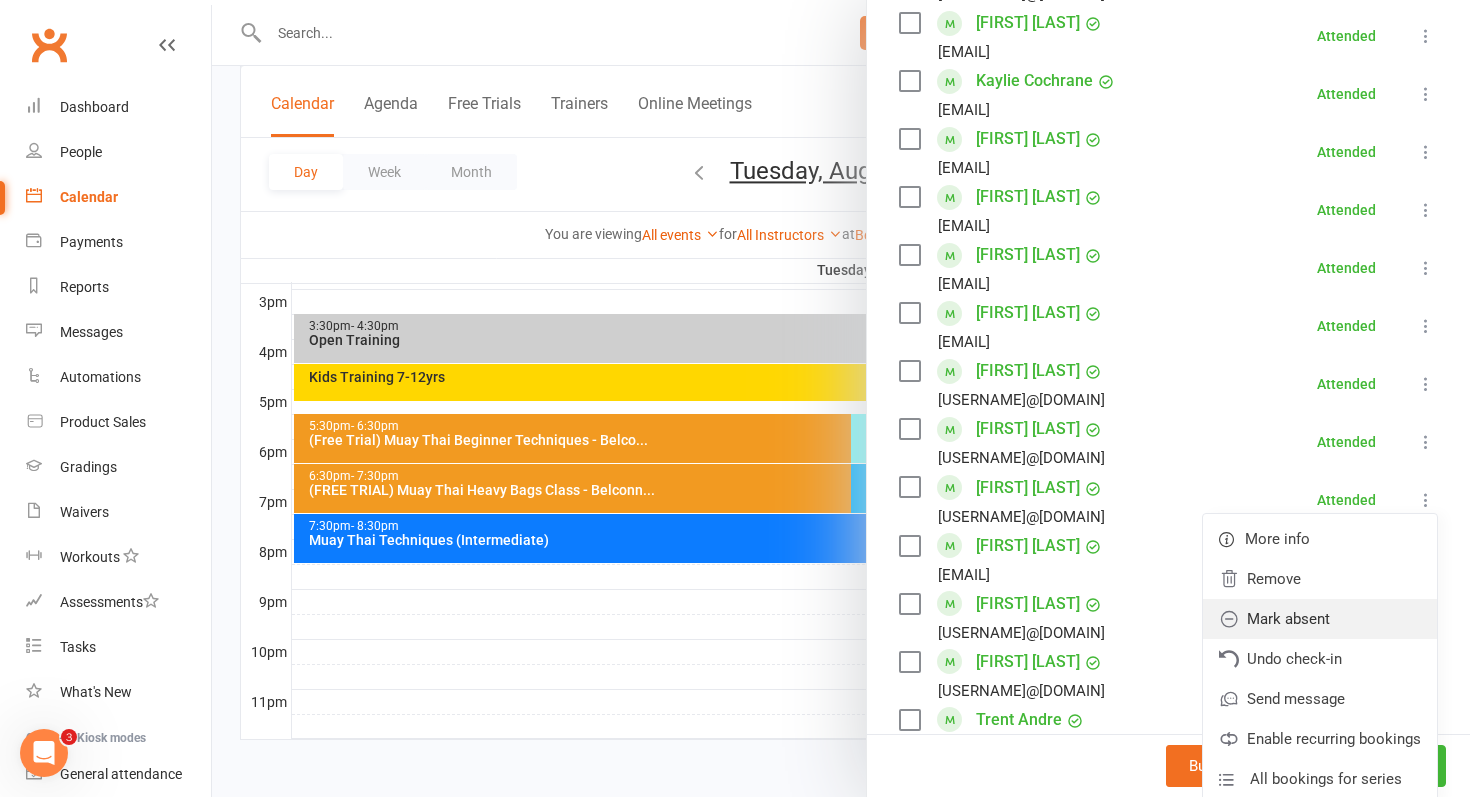 click on "Mark absent" at bounding box center [1320, 619] 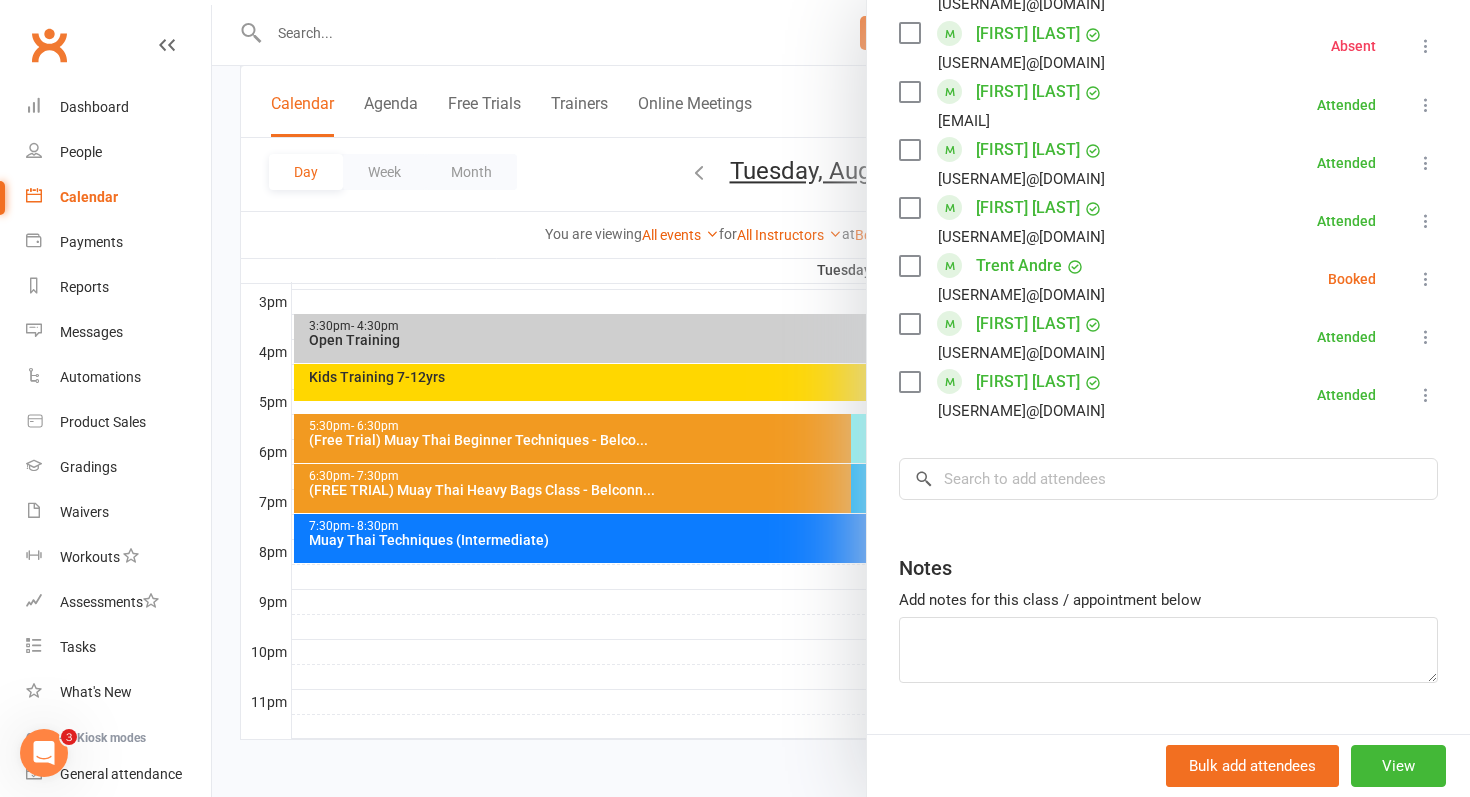 scroll, scrollTop: 1274, scrollLeft: 0, axis: vertical 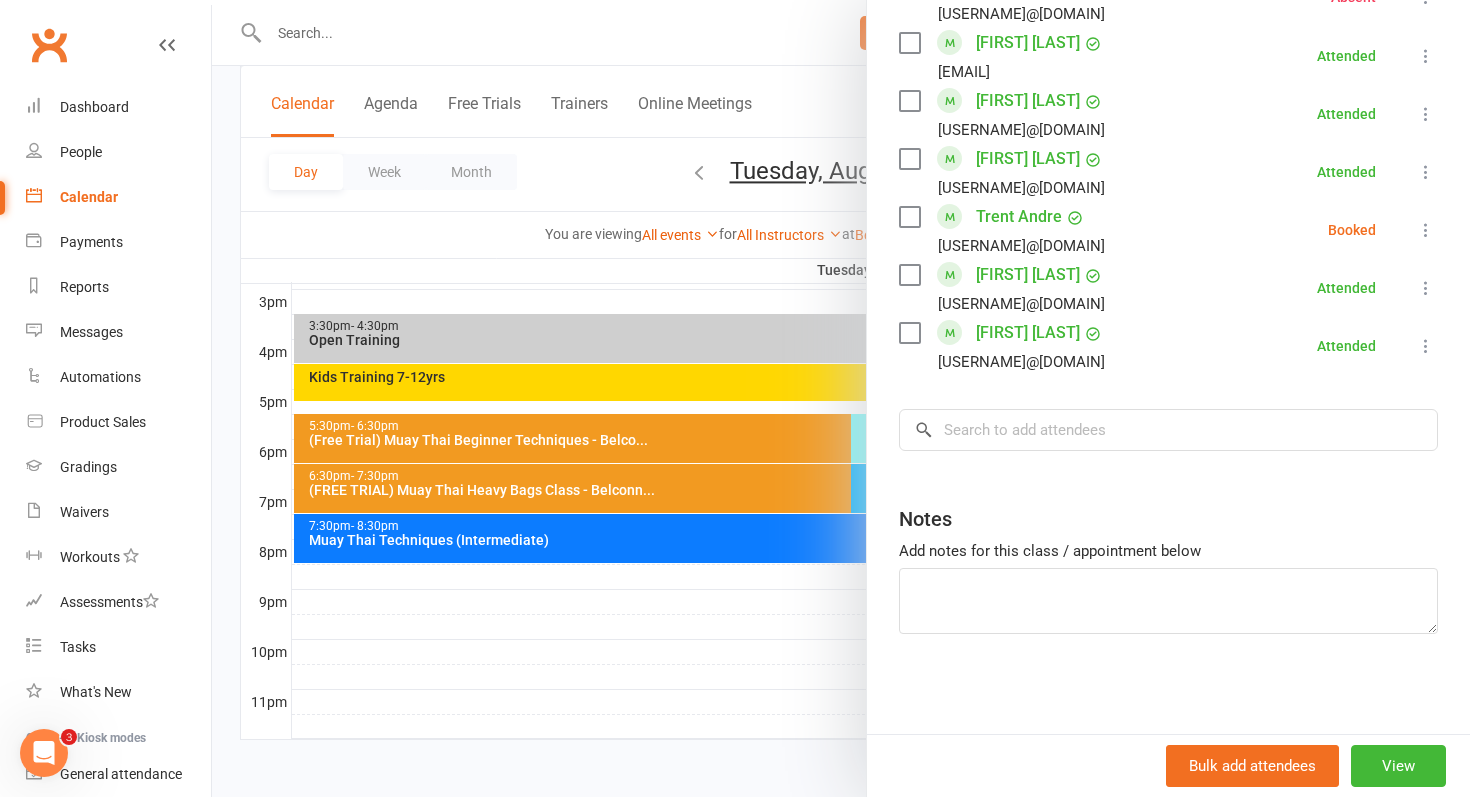 click at bounding box center [841, 398] 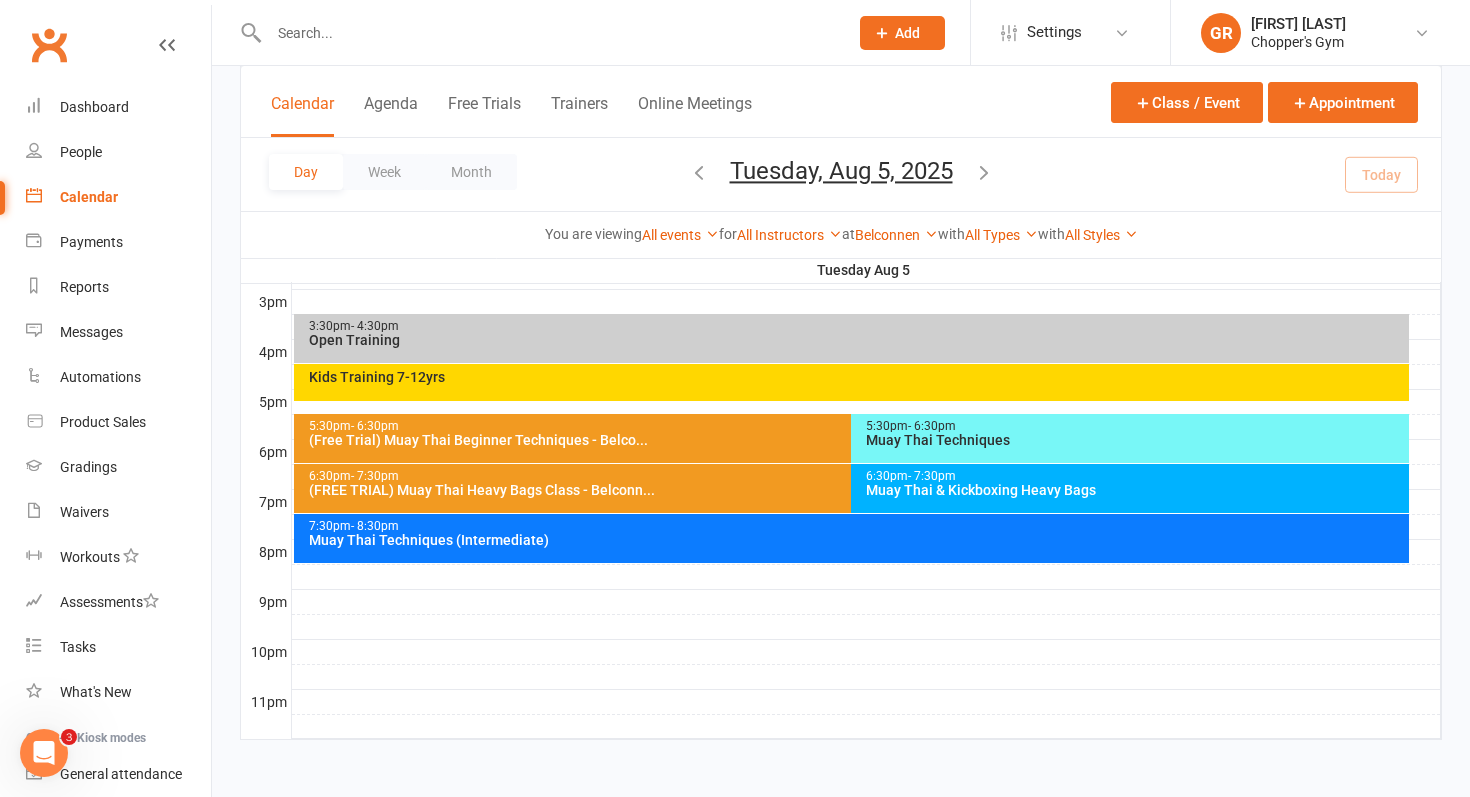 click on "7:30pm  - 8:30pm" at bounding box center (857, 526) 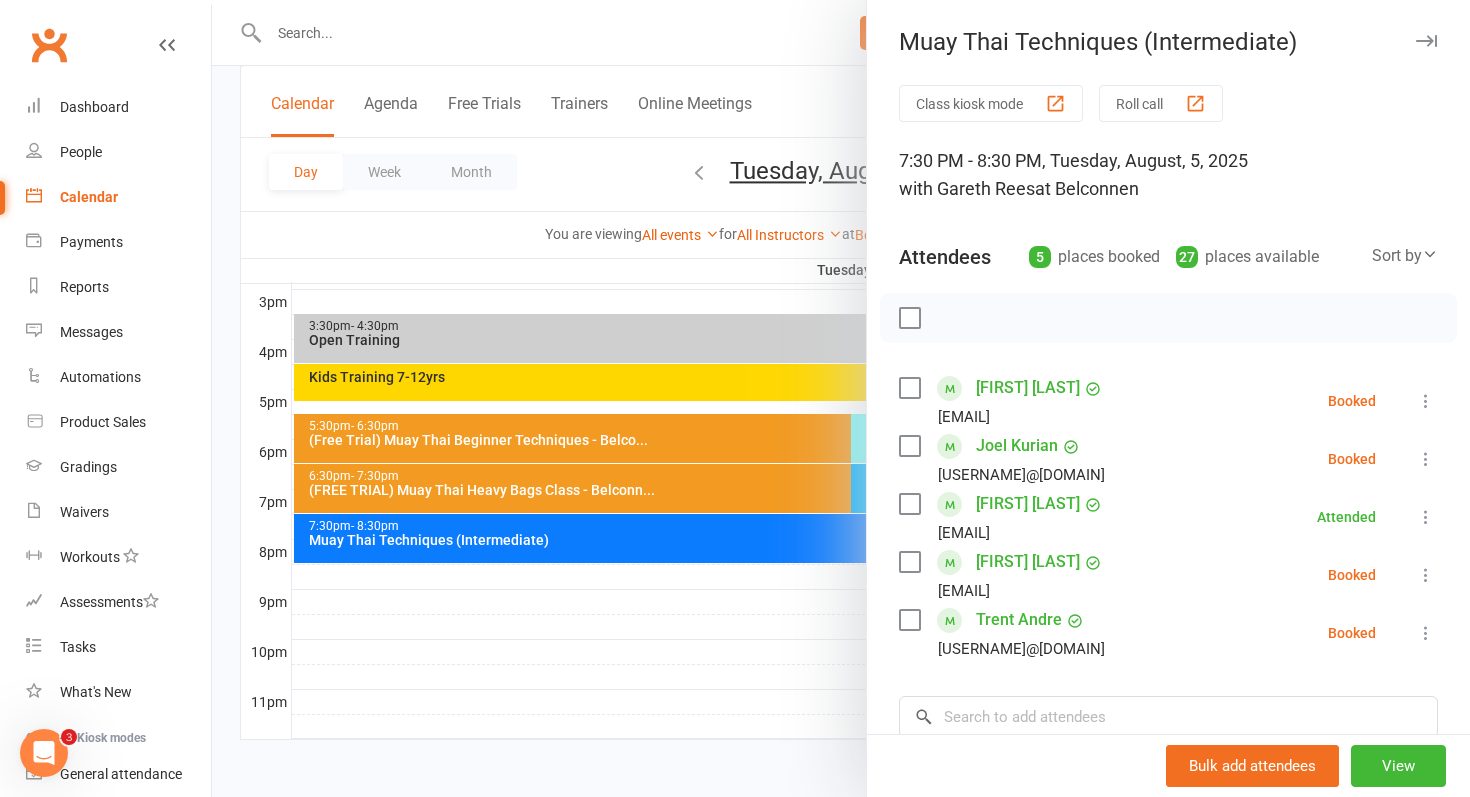 scroll, scrollTop: 44, scrollLeft: 0, axis: vertical 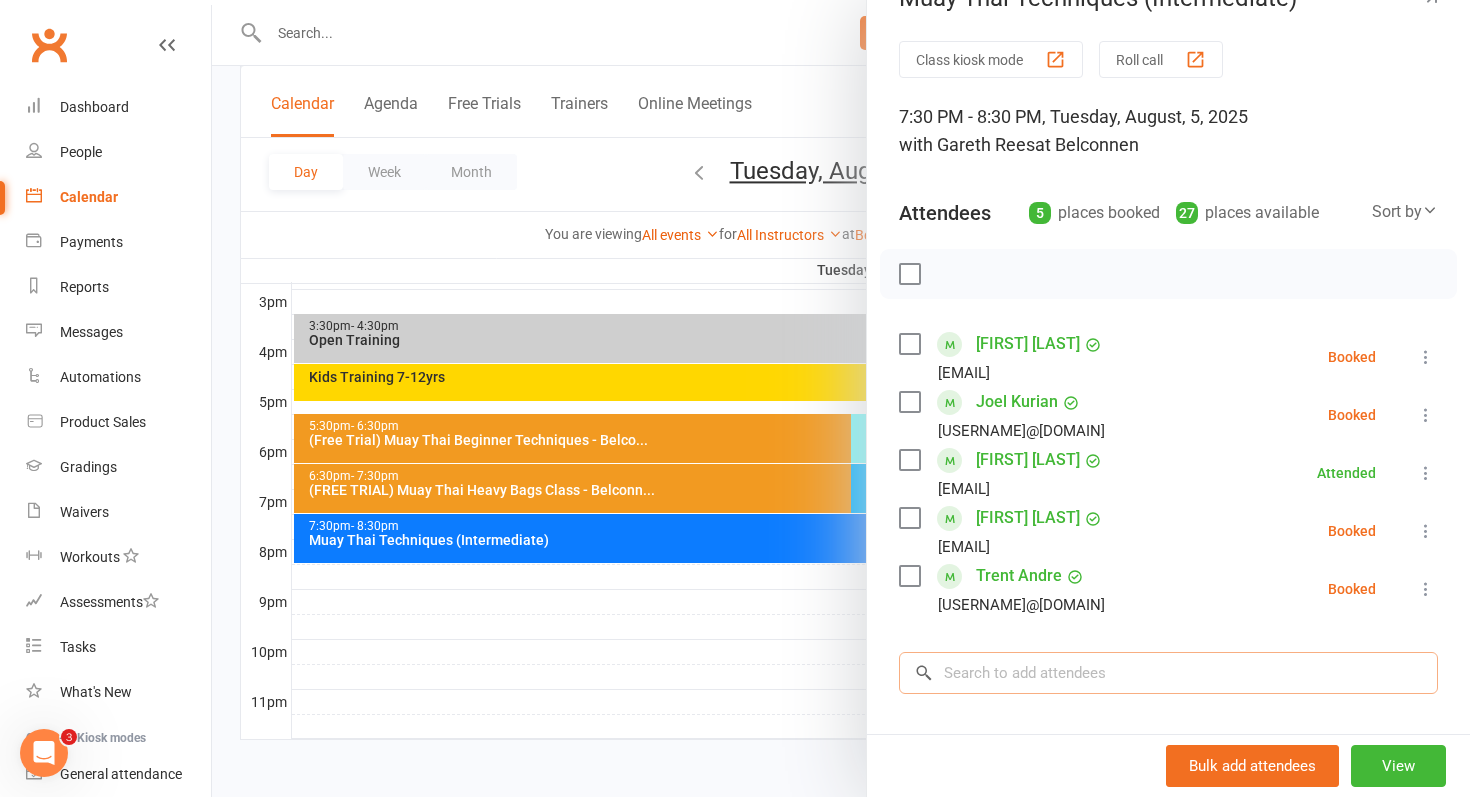 click at bounding box center (1168, 673) 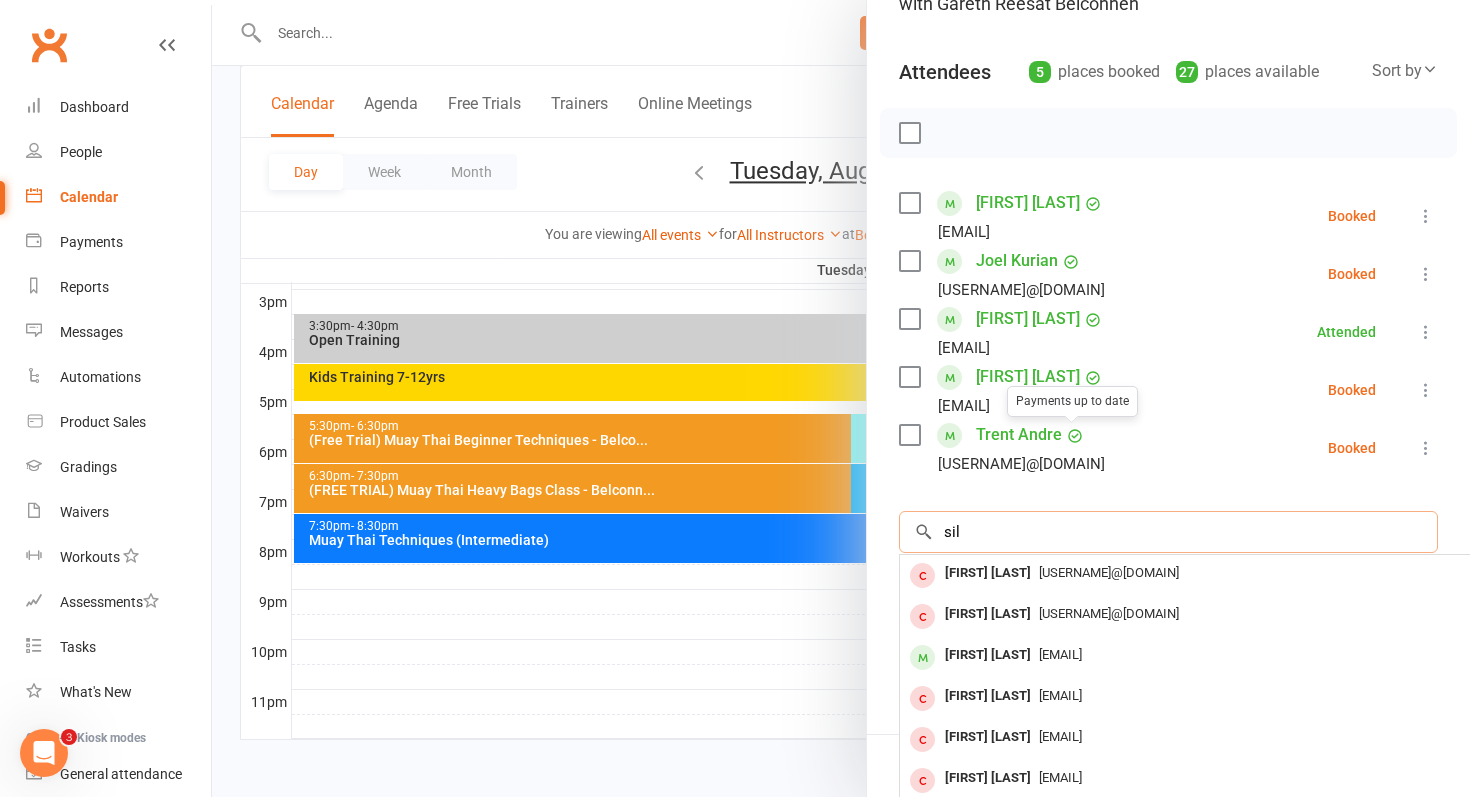 scroll, scrollTop: 186, scrollLeft: 0, axis: vertical 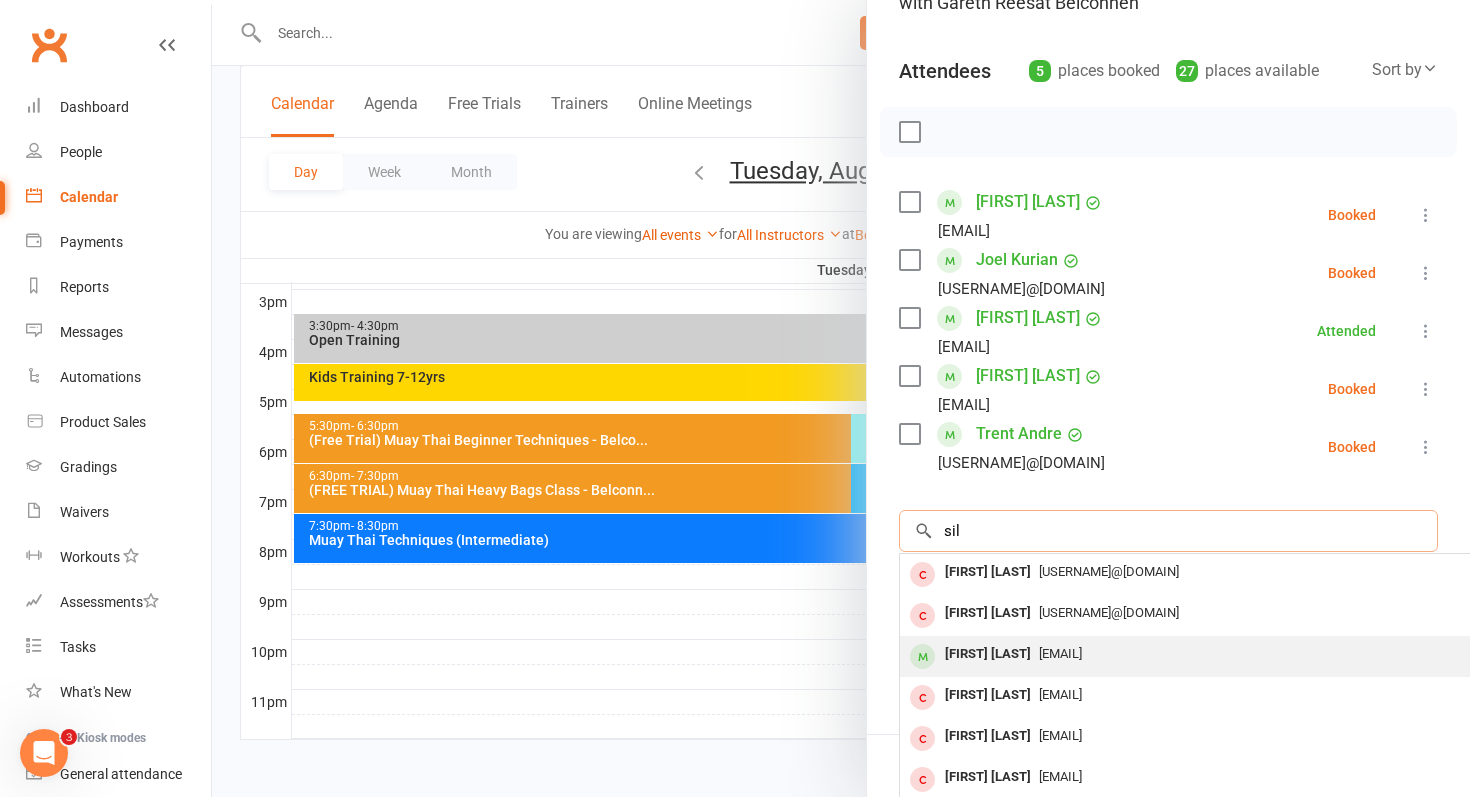 type on "sil" 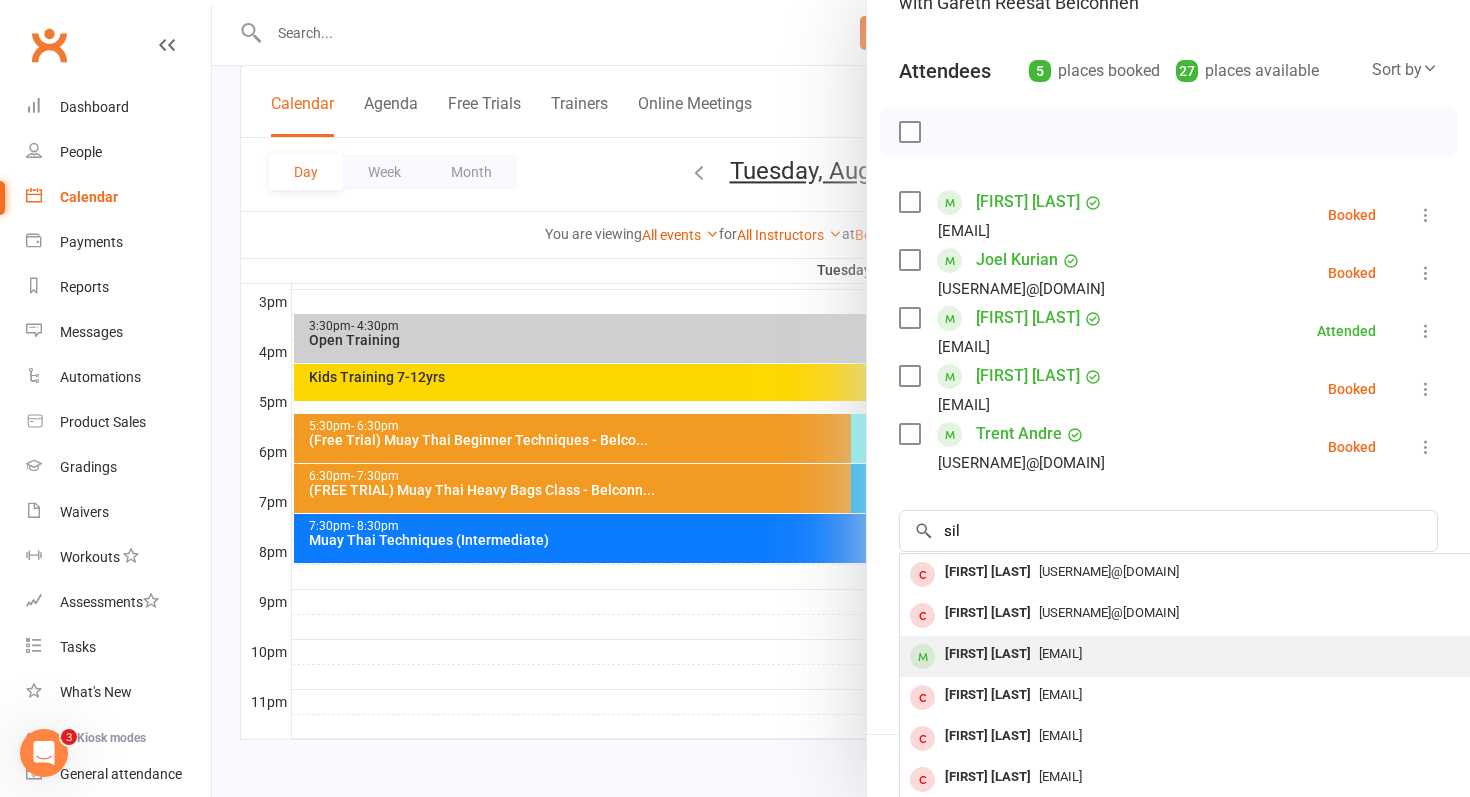 click on "[FIRST] [LAST] [EMAIL]" at bounding box center [1199, 656] 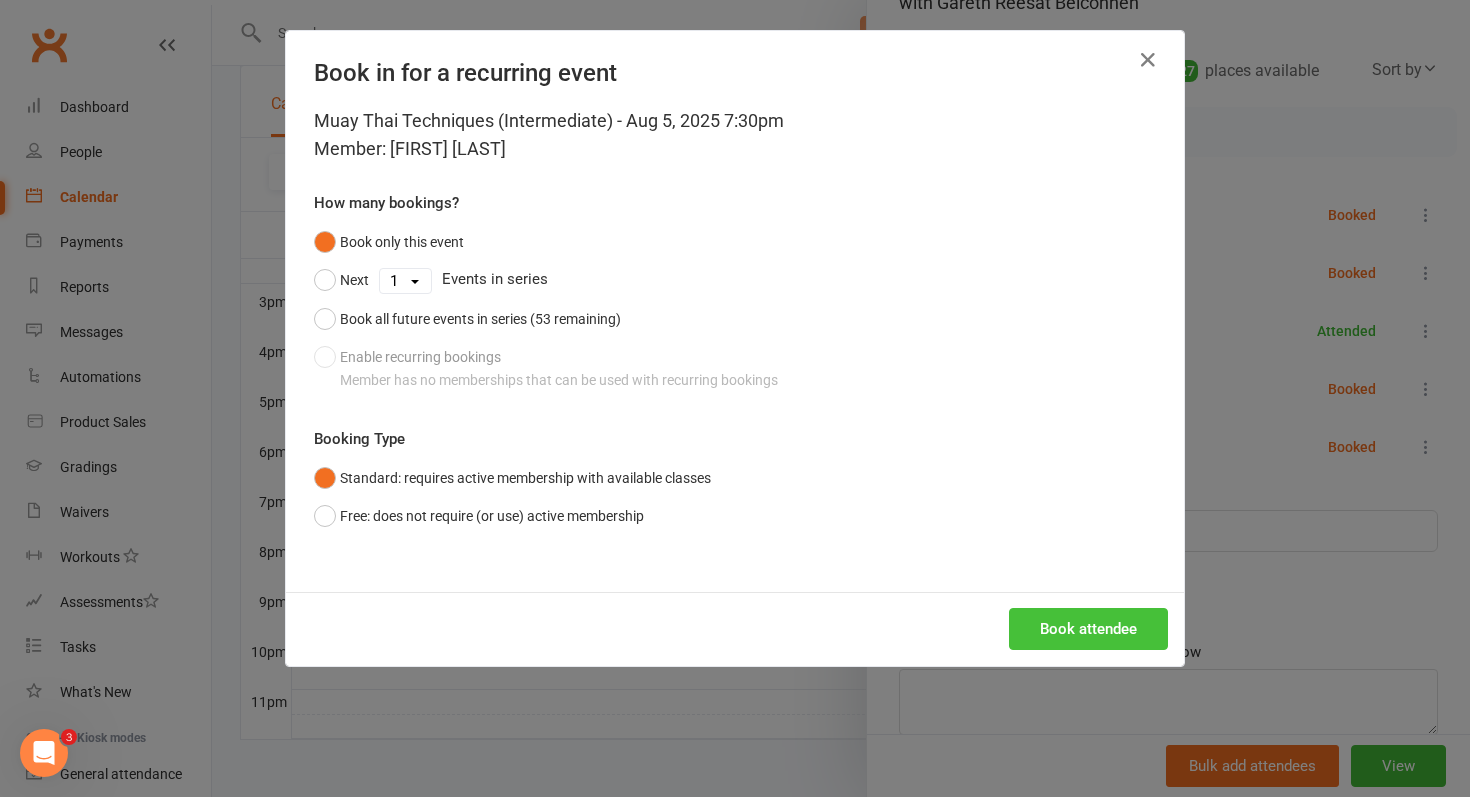click on "Book attendee" at bounding box center (1088, 629) 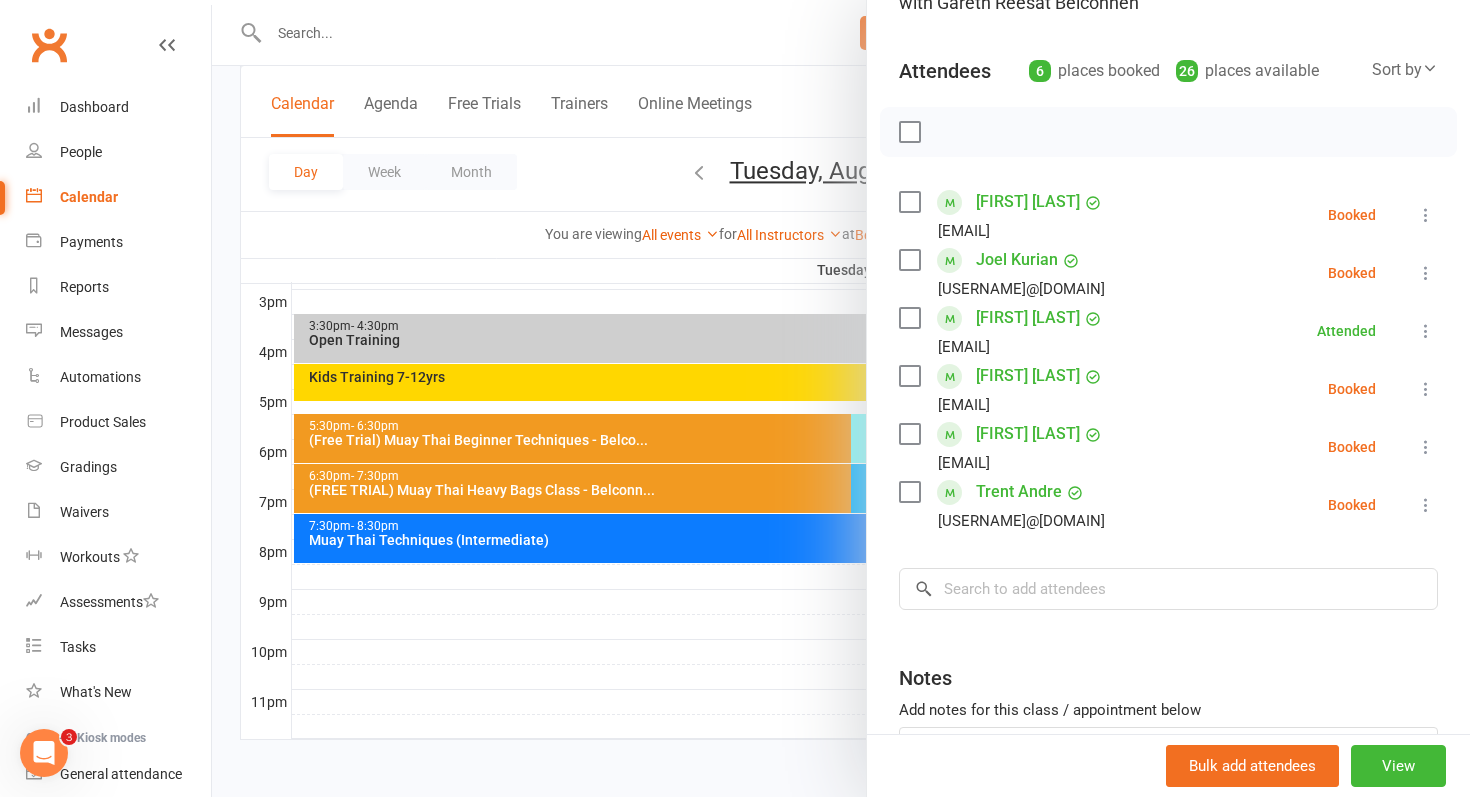 click at bounding box center (1426, 447) 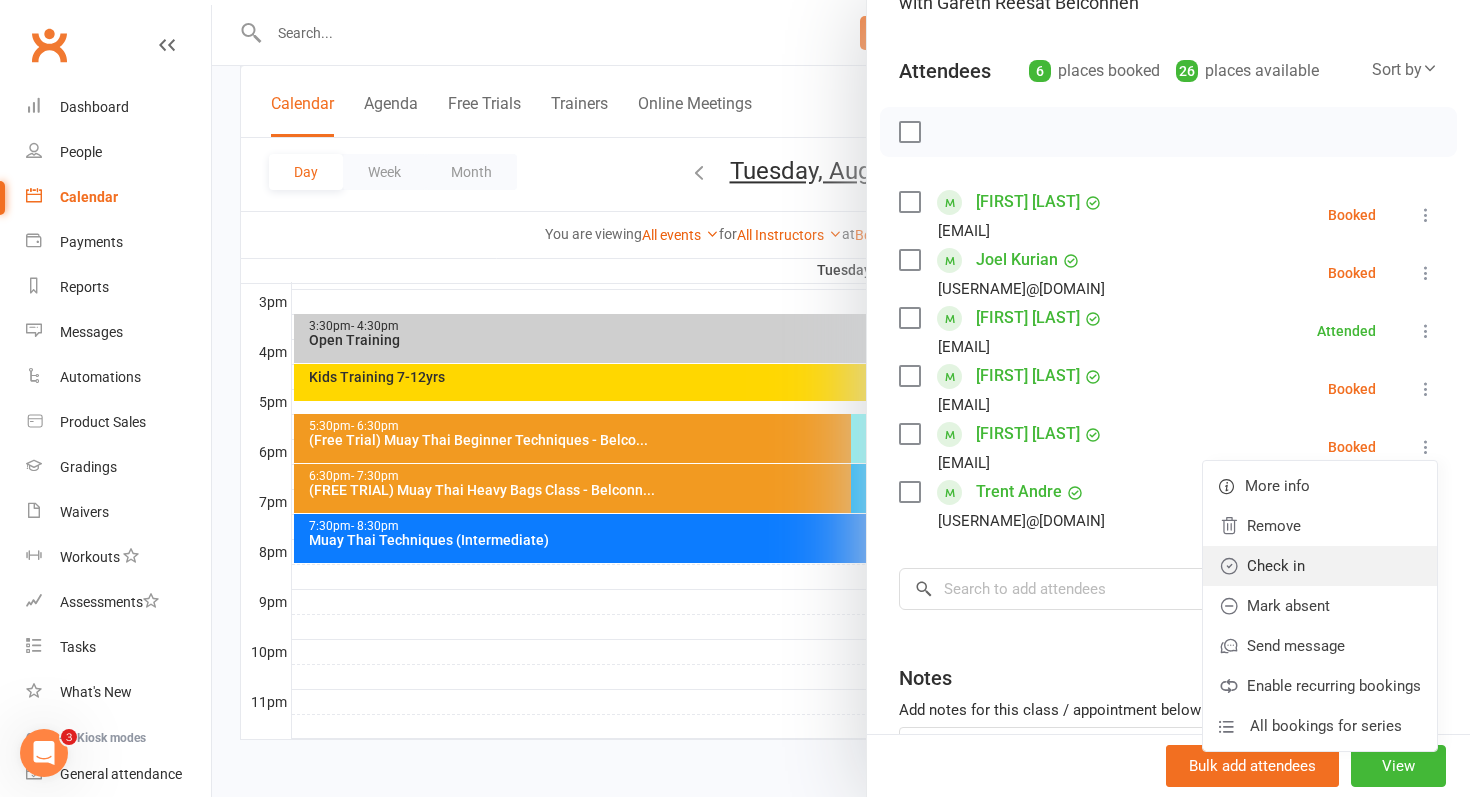 click on "Check in" at bounding box center (1320, 566) 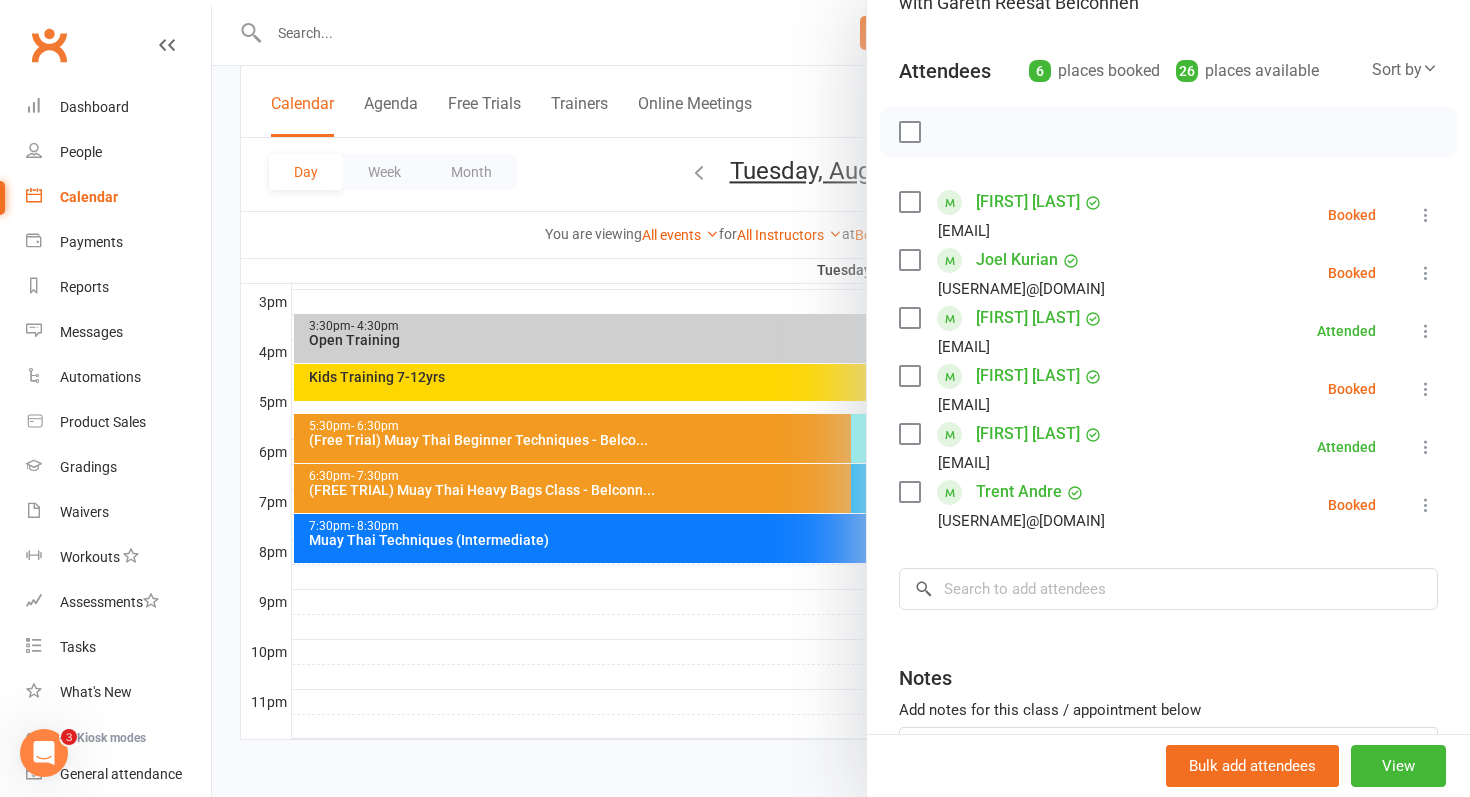 click at bounding box center [841, 398] 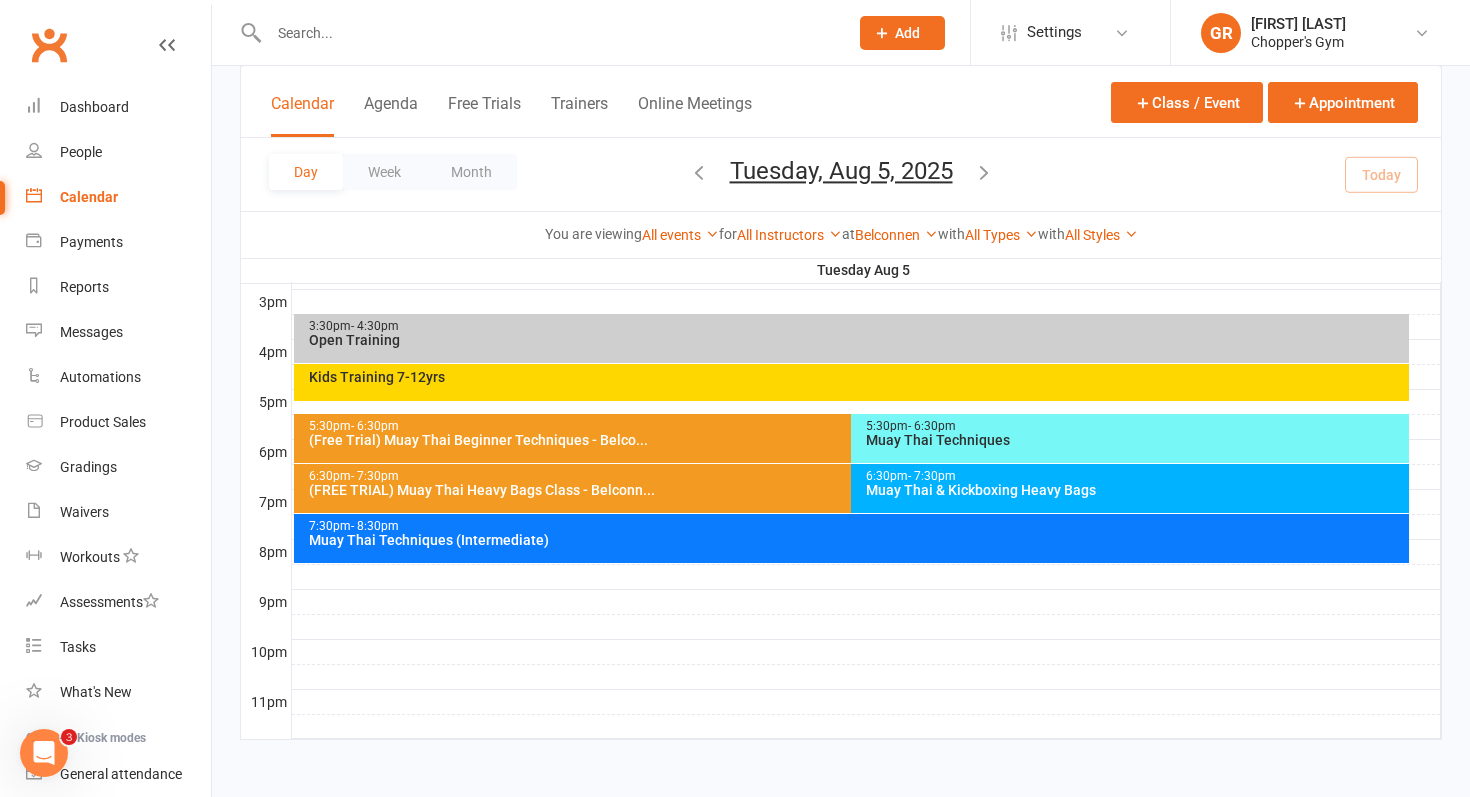 click on "Muay Thai & Kickboxing Heavy Bags" at bounding box center (1135, 490) 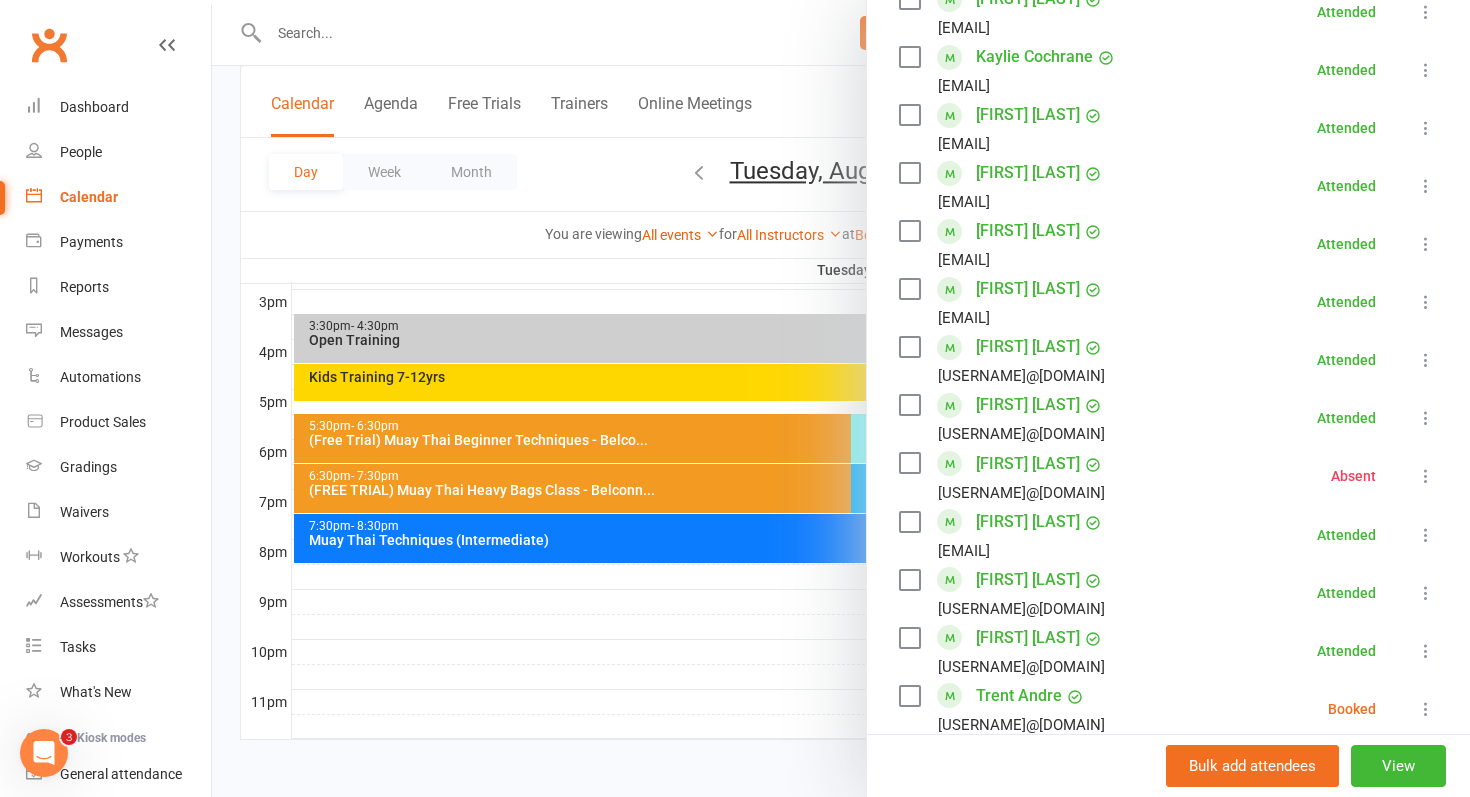 scroll, scrollTop: 796, scrollLeft: 0, axis: vertical 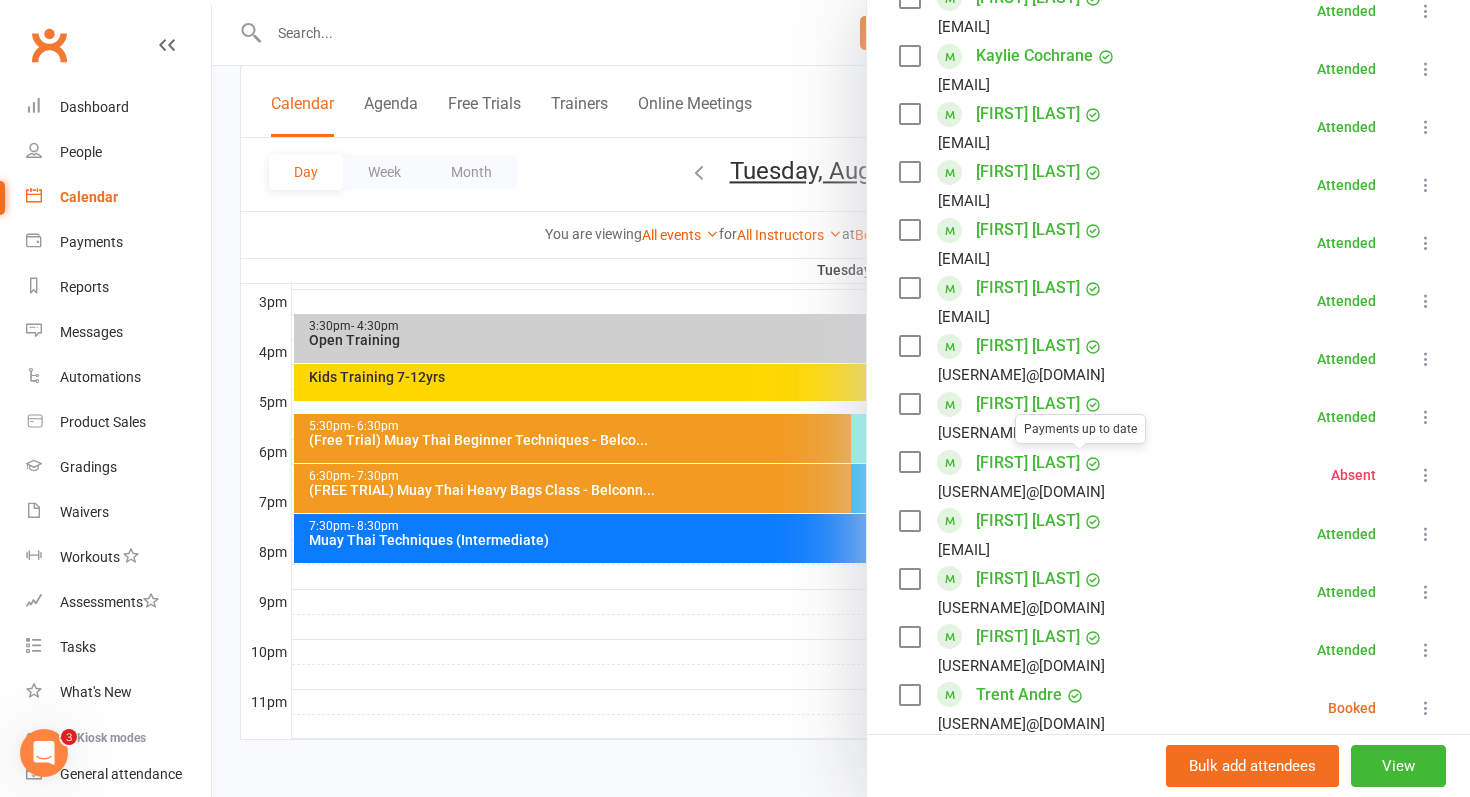 click at bounding box center (841, 398) 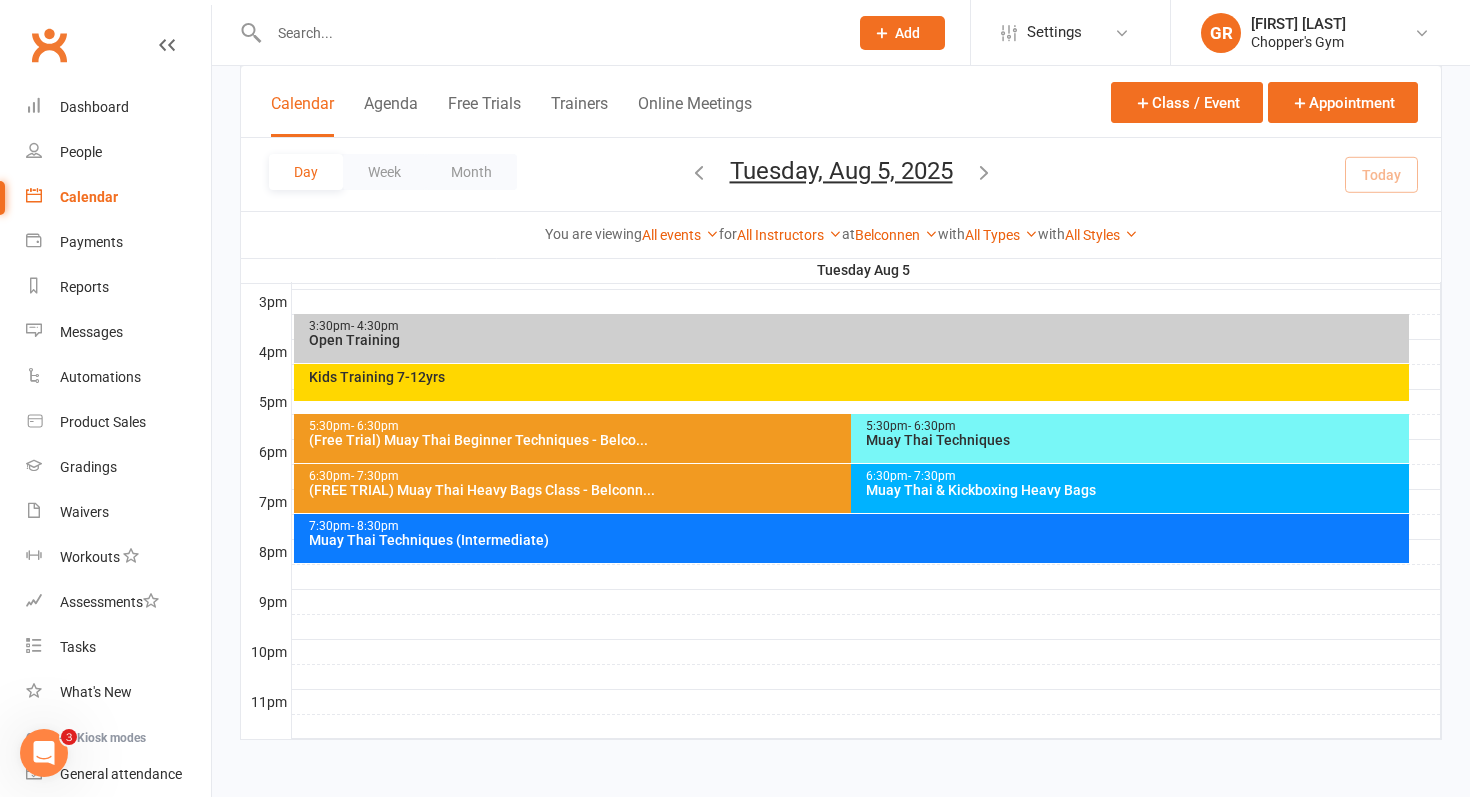 click on "[TIME] - [TIME] [EVENT_NAME]" at bounding box center (852, 538) 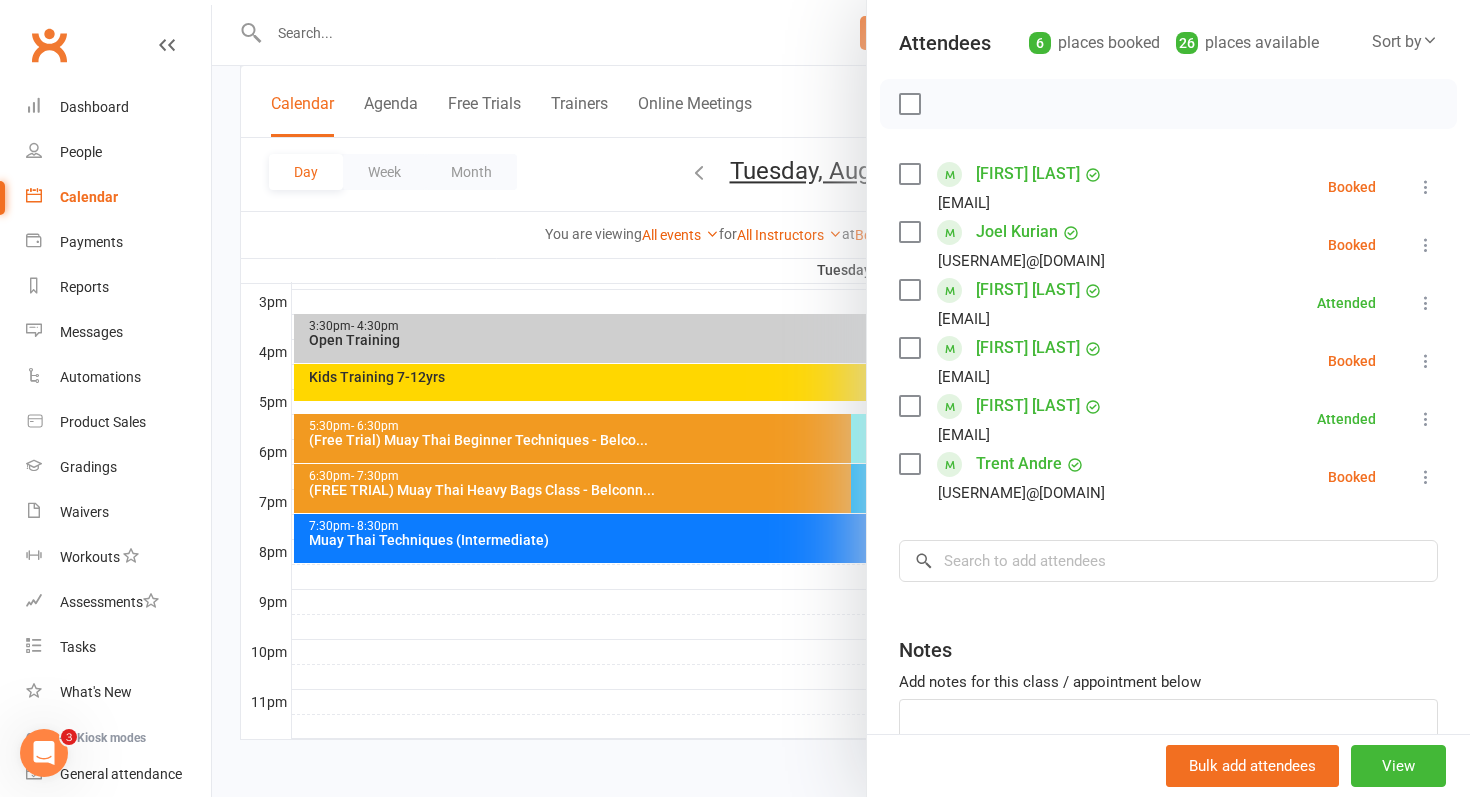scroll, scrollTop: 215, scrollLeft: 0, axis: vertical 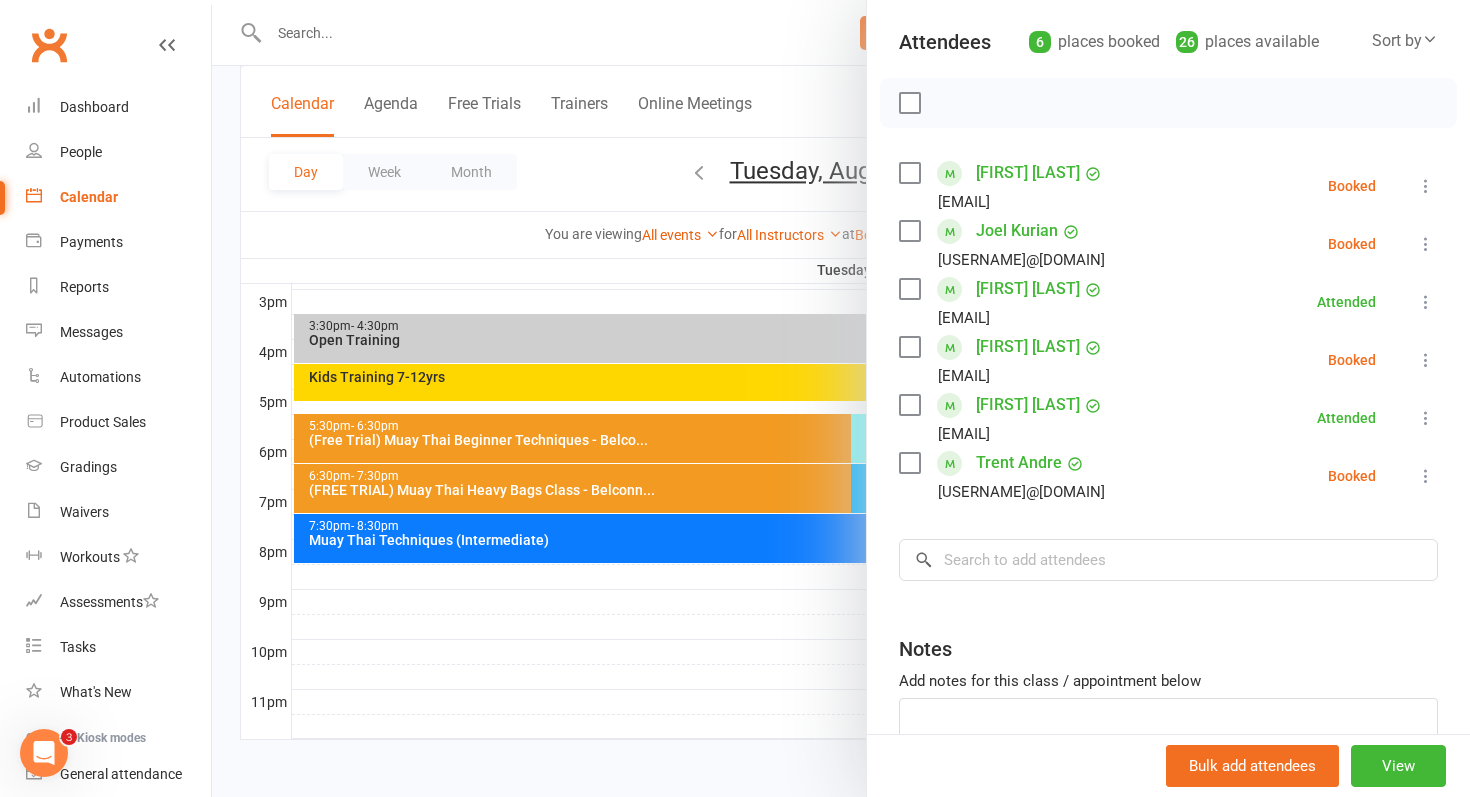 click at bounding box center [841, 398] 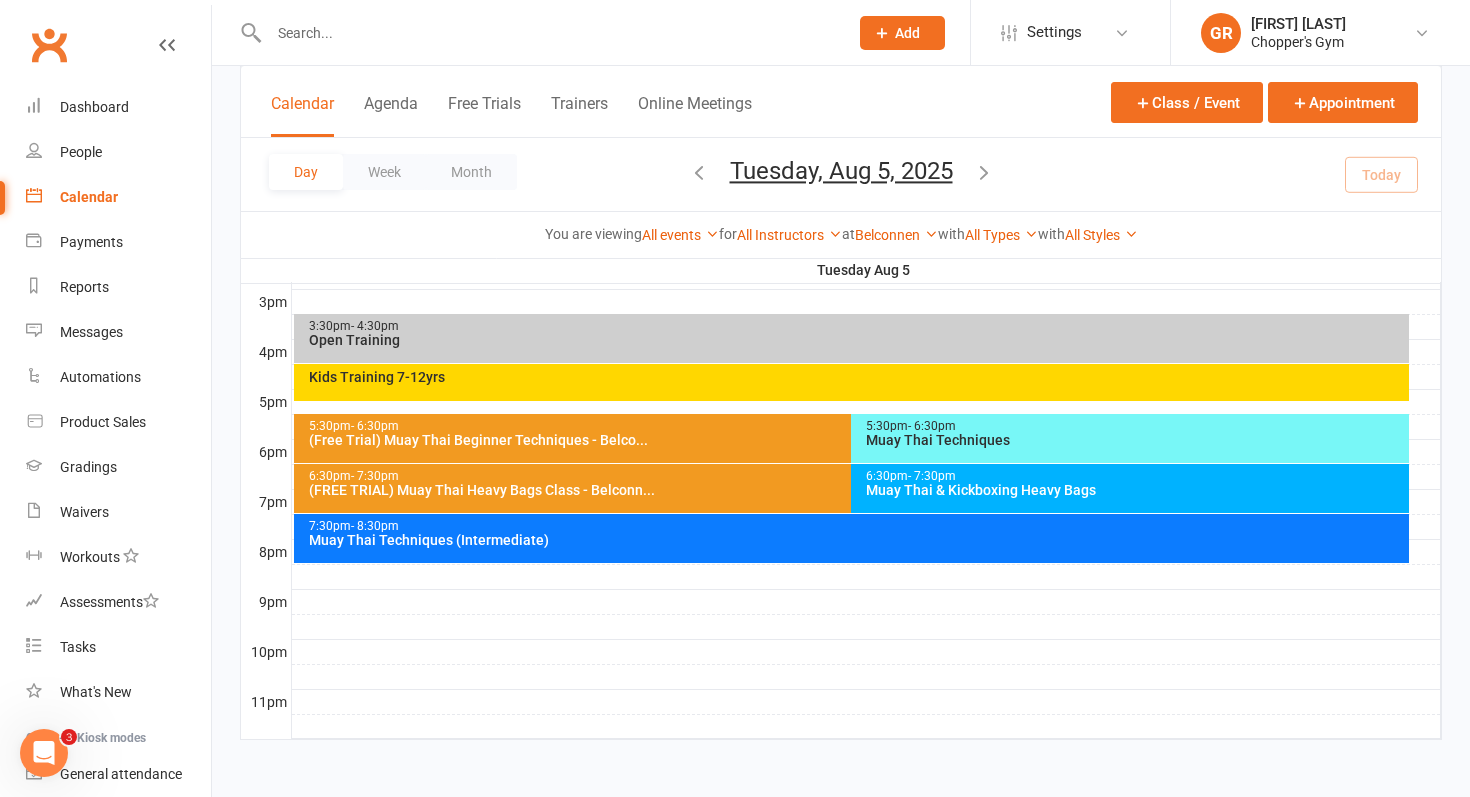 click on "Muay Thai & Kickboxing Heavy Bags" at bounding box center (1135, 490) 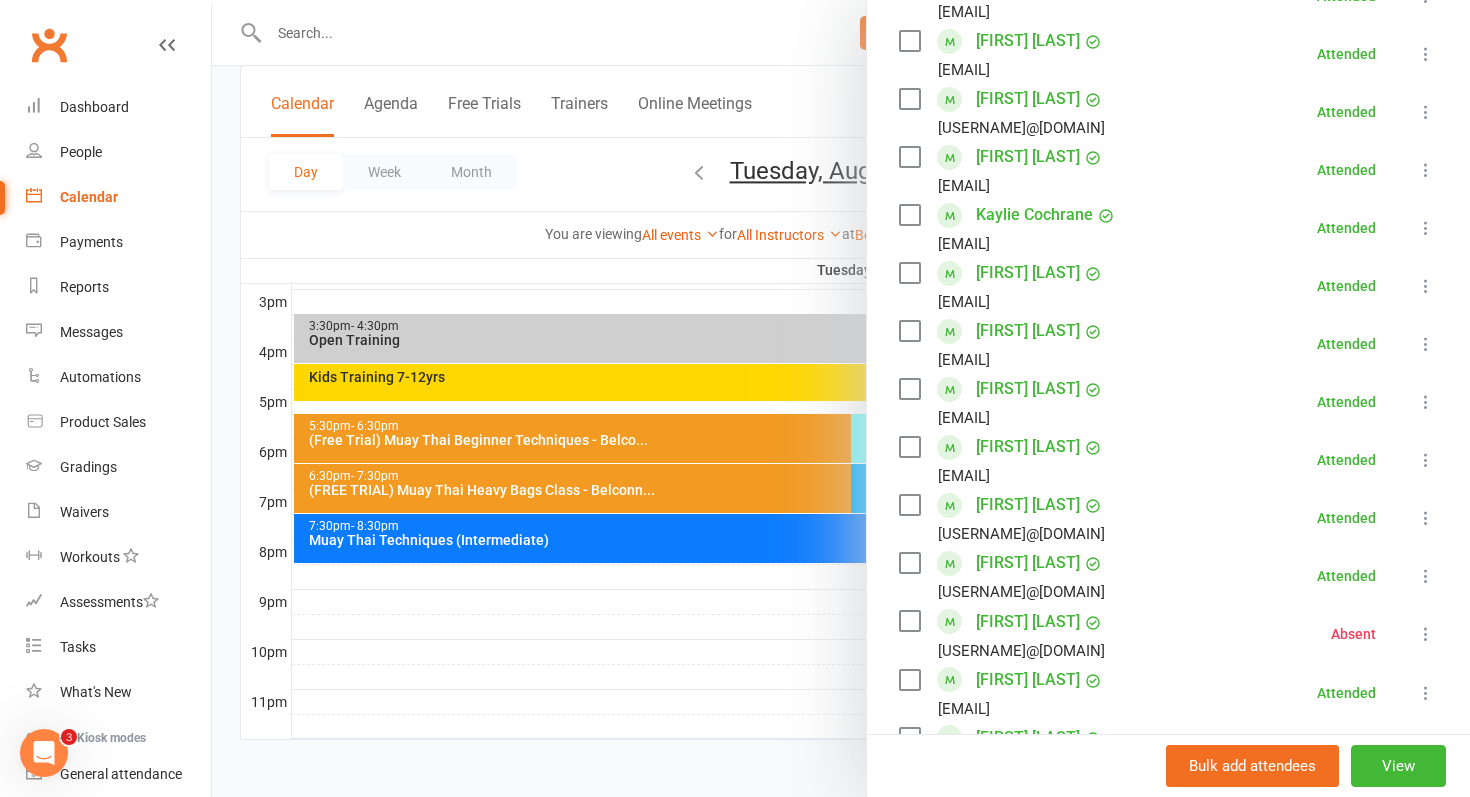 scroll, scrollTop: 645, scrollLeft: 0, axis: vertical 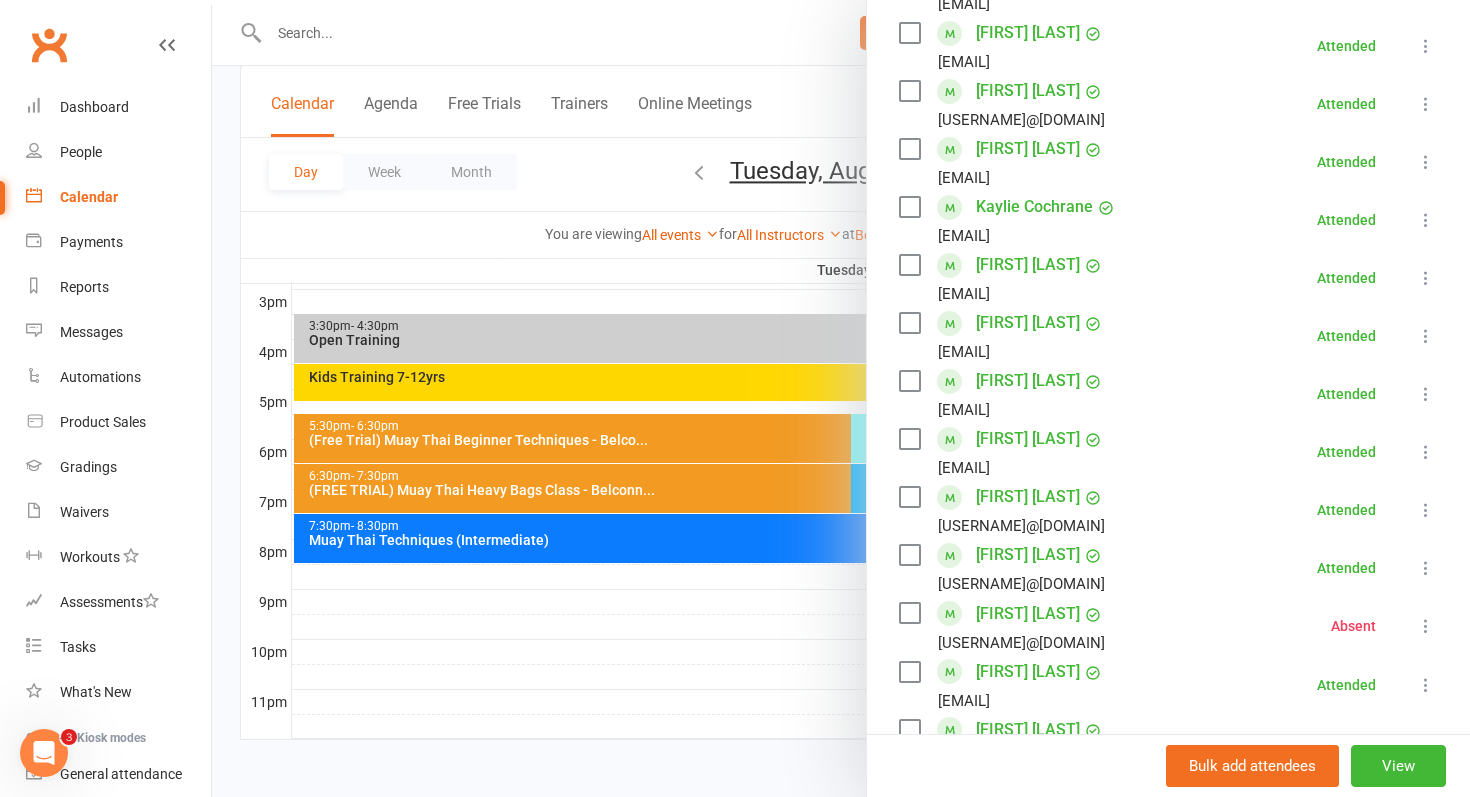 click at bounding box center (1426, 626) 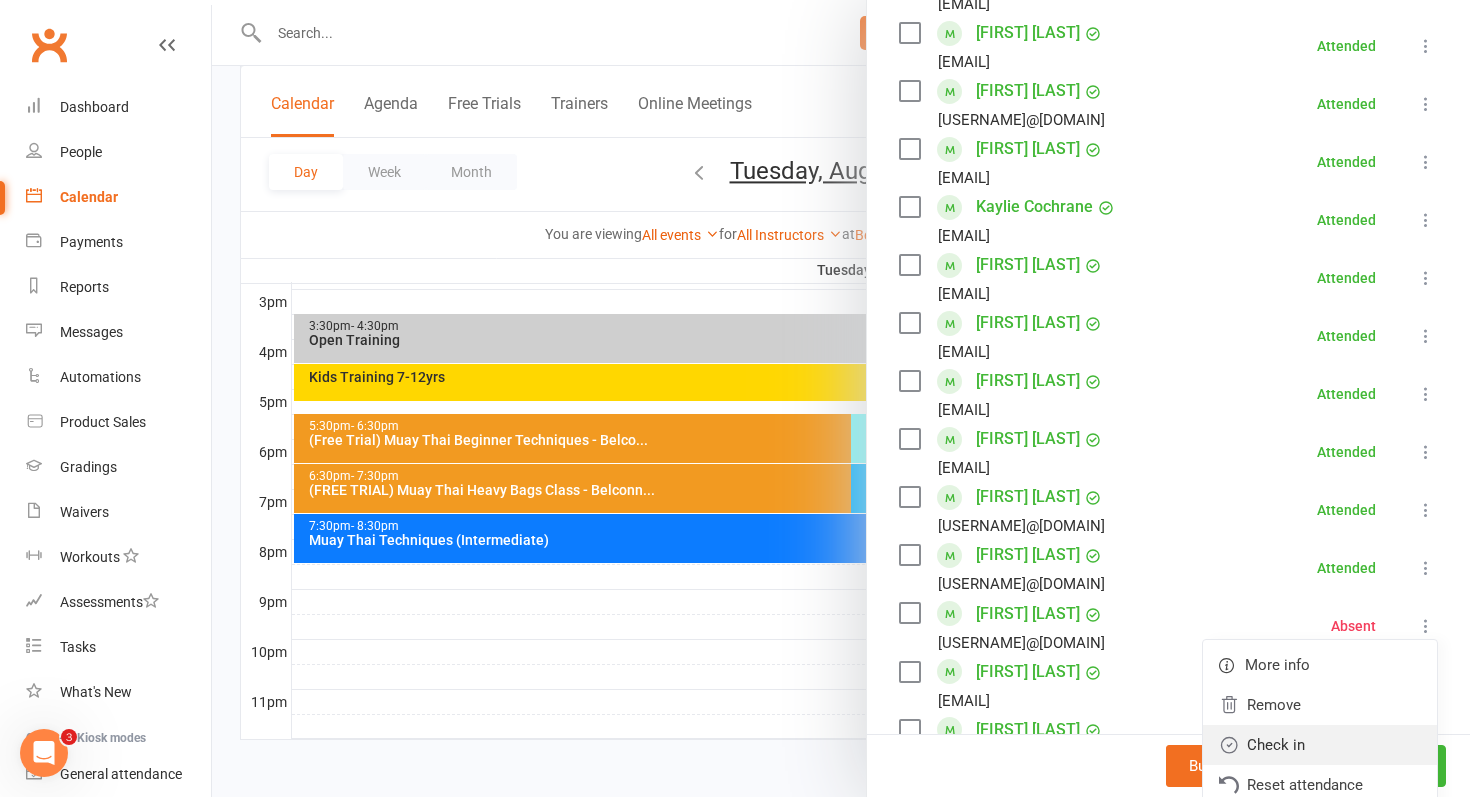 click on "Check in" at bounding box center (1320, 745) 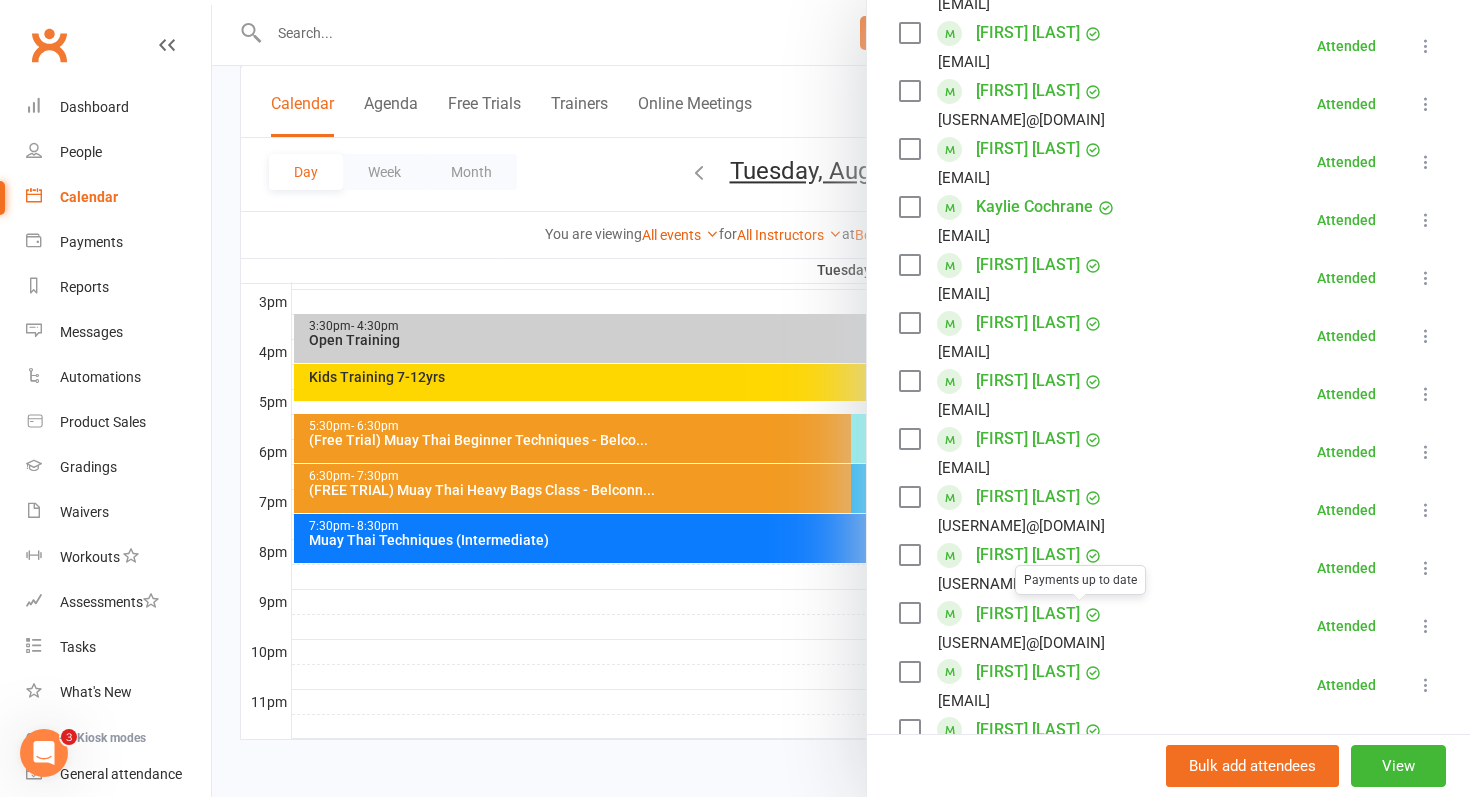 click on "[FIRST] [LAST]" at bounding box center (1028, 614) 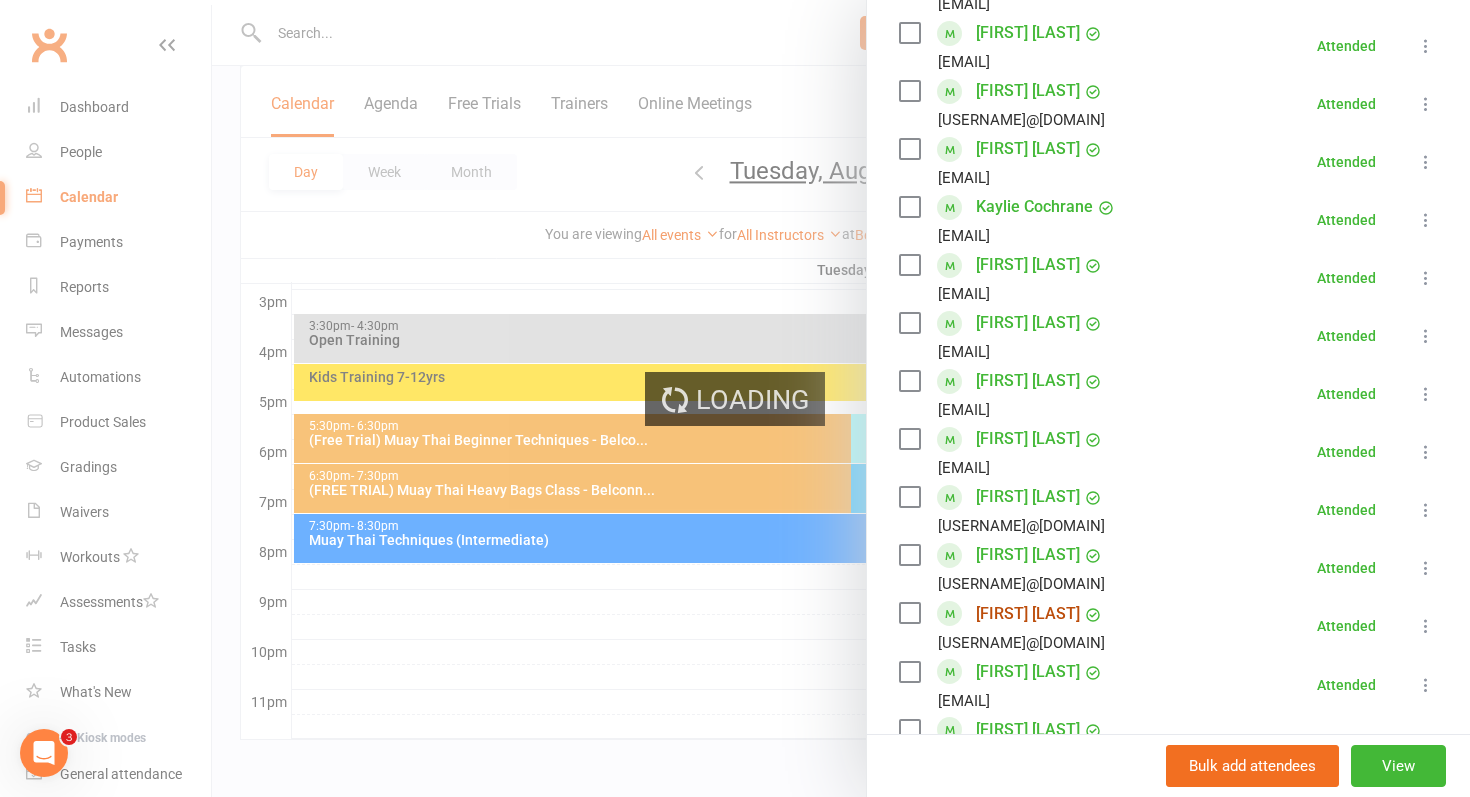 scroll, scrollTop: 0, scrollLeft: 0, axis: both 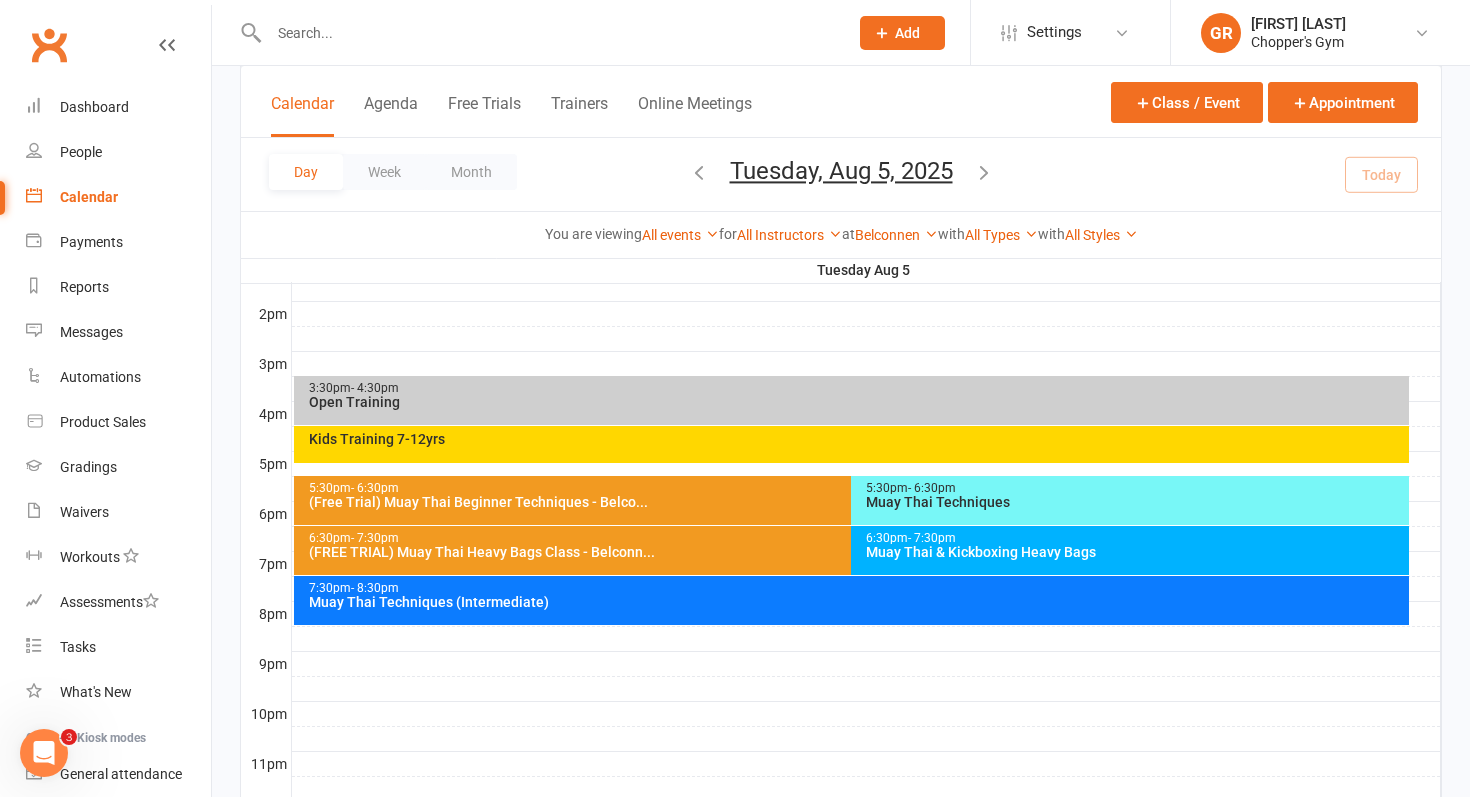 click on "[TIME] - [TIME] [EVENT_NAME]" at bounding box center (852, 600) 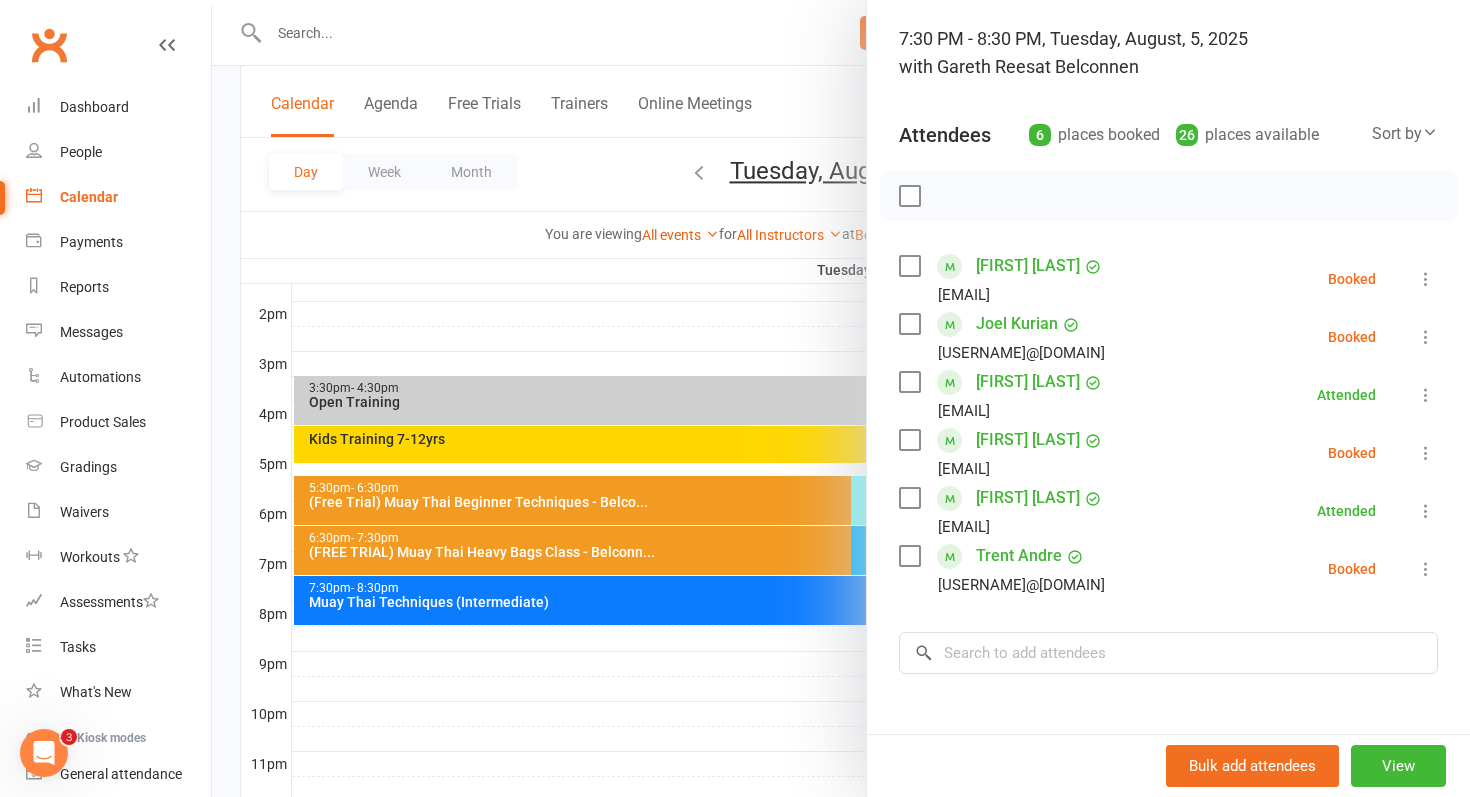 scroll, scrollTop: 126, scrollLeft: 0, axis: vertical 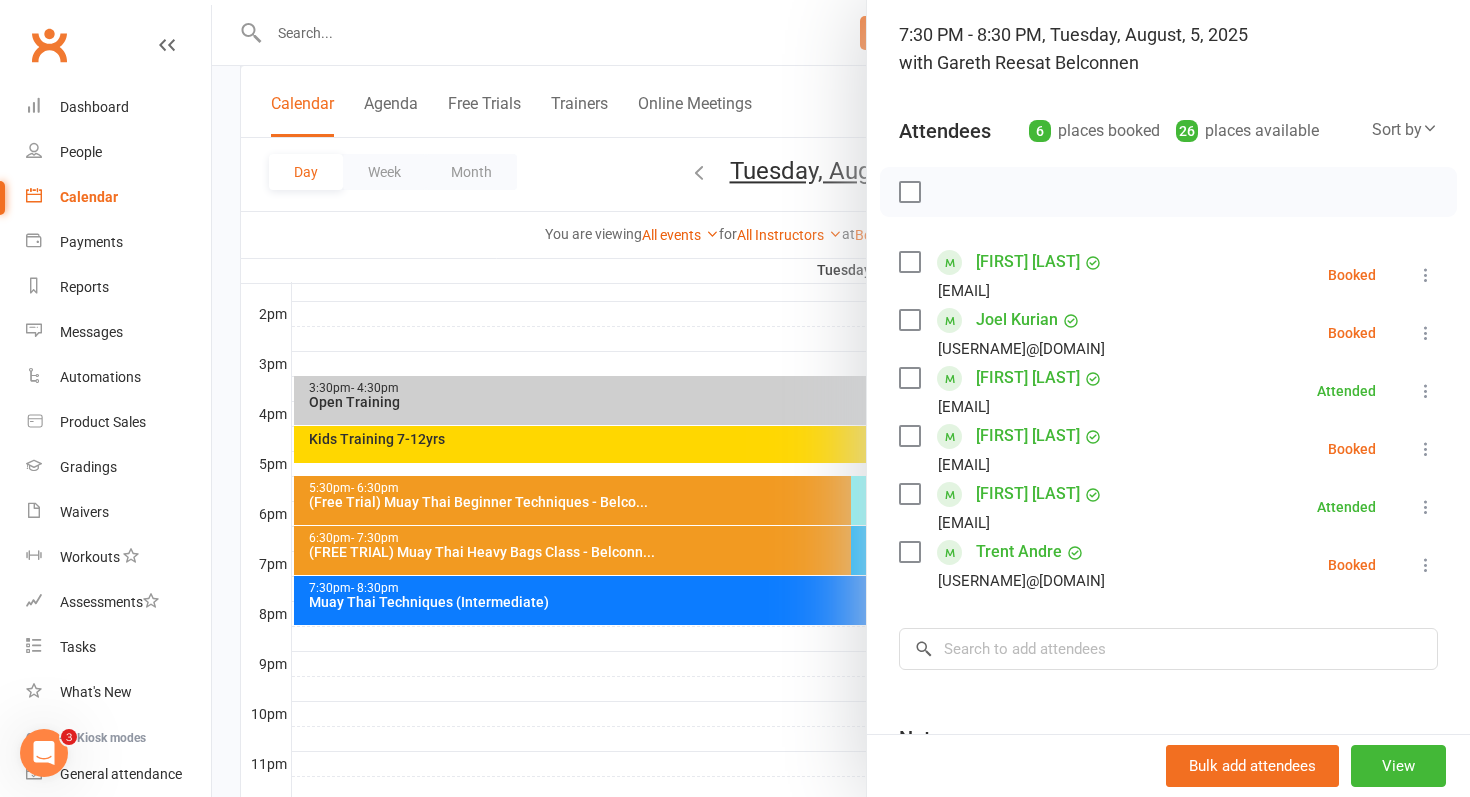 click on "[FIRST] [LAST]" at bounding box center [1028, 436] 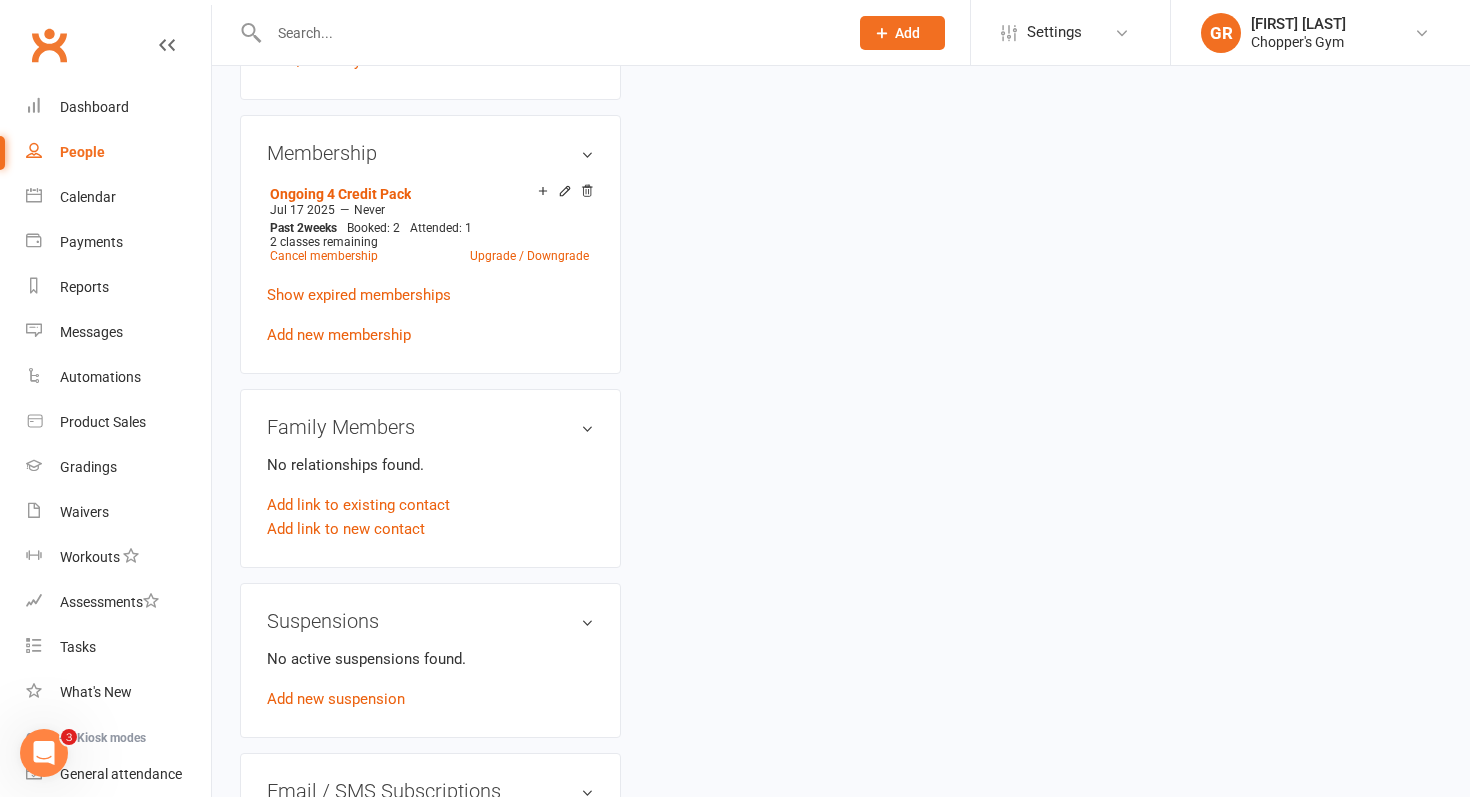 scroll, scrollTop: 0, scrollLeft: 0, axis: both 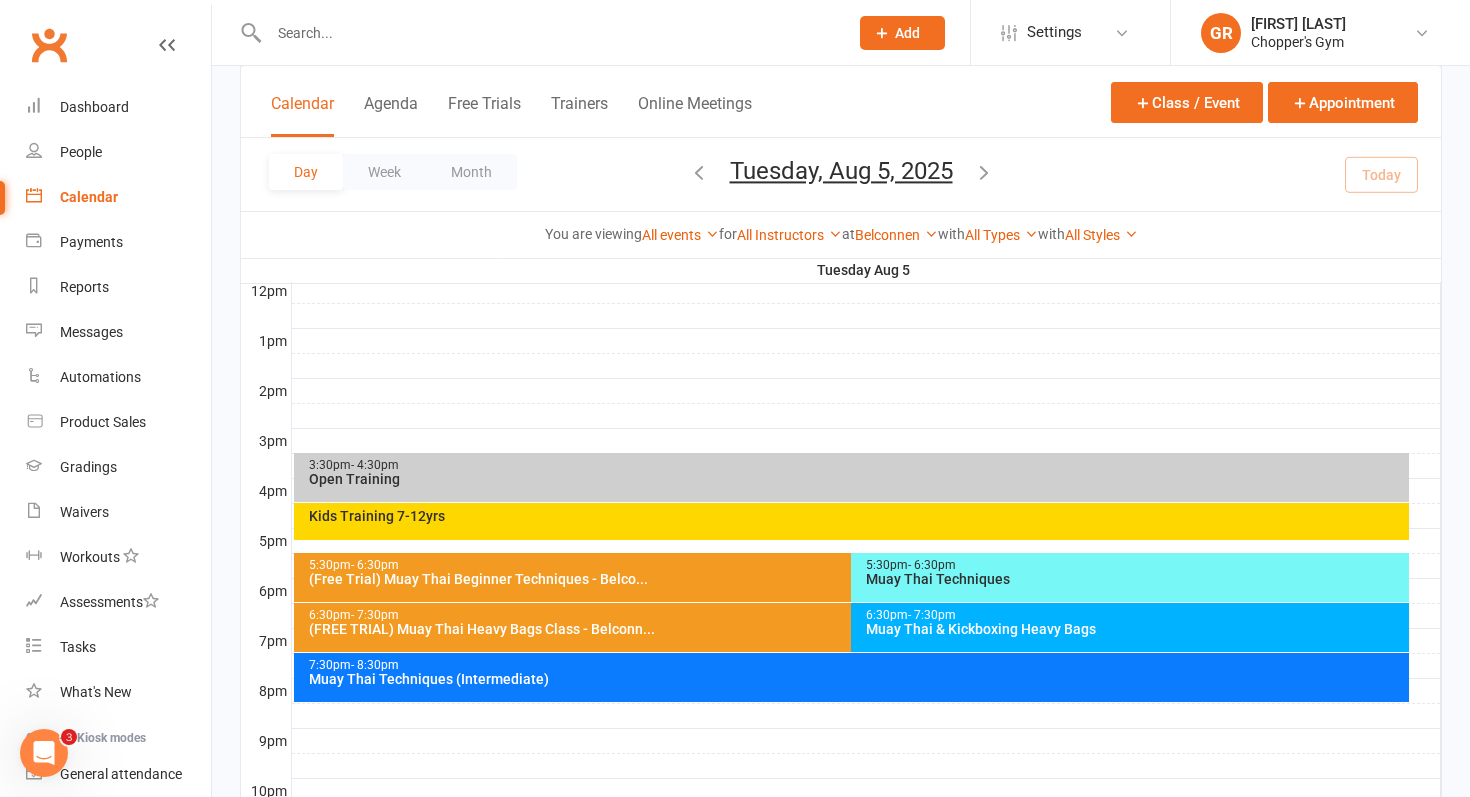 click on "7:30pm  - 8:30pm" at bounding box center (857, 665) 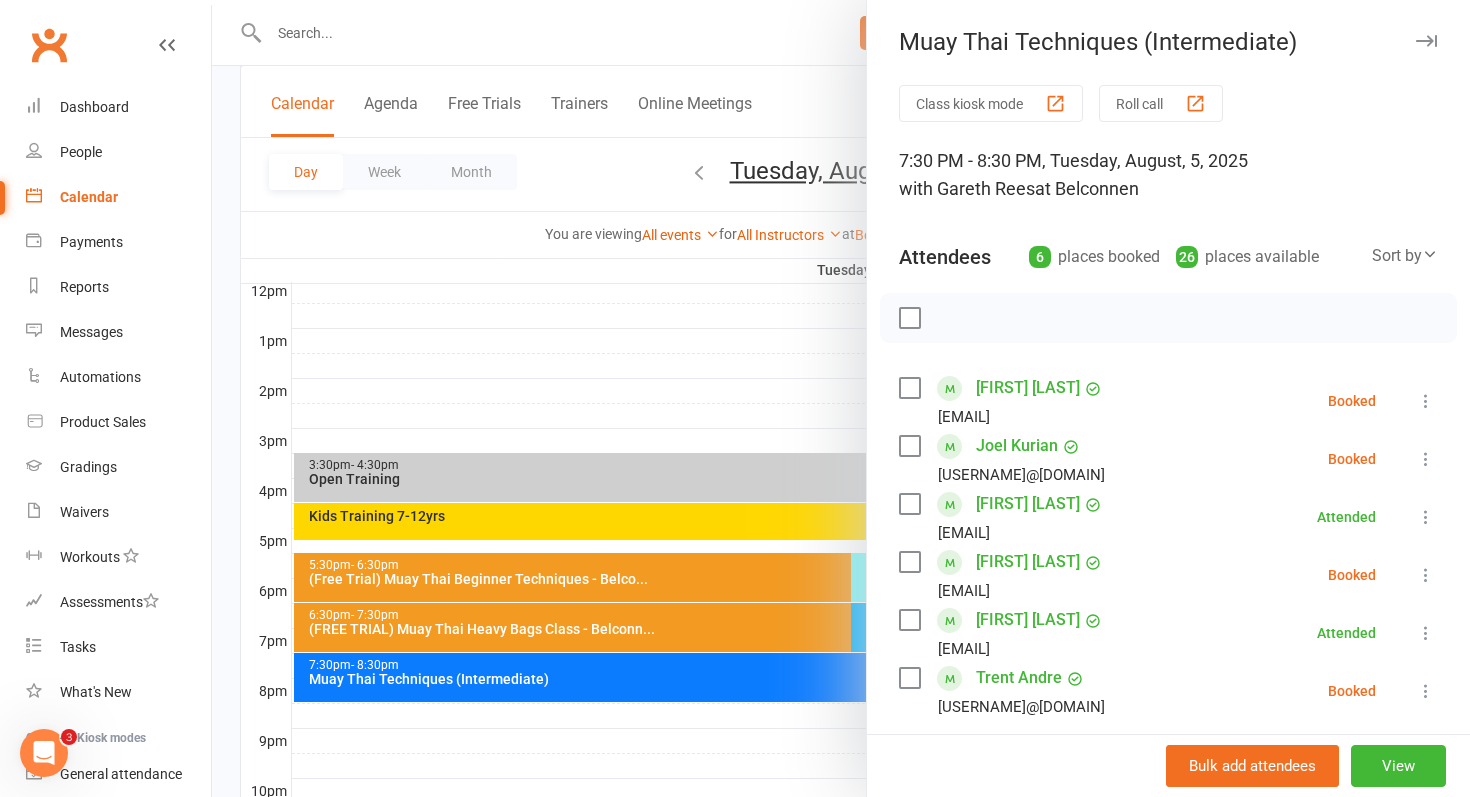 click on "Joel Kurian" at bounding box center [1017, 446] 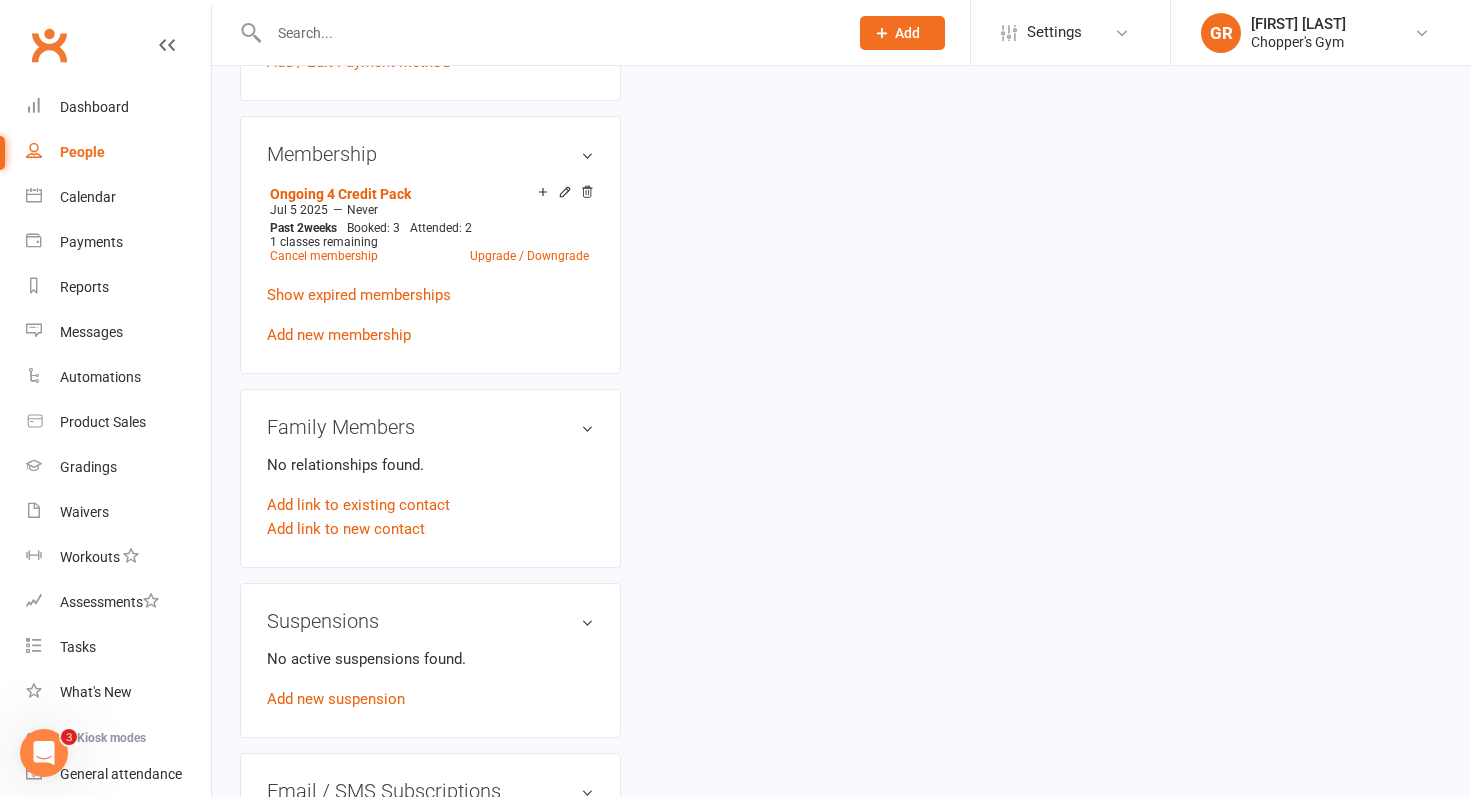 scroll, scrollTop: 0, scrollLeft: 0, axis: both 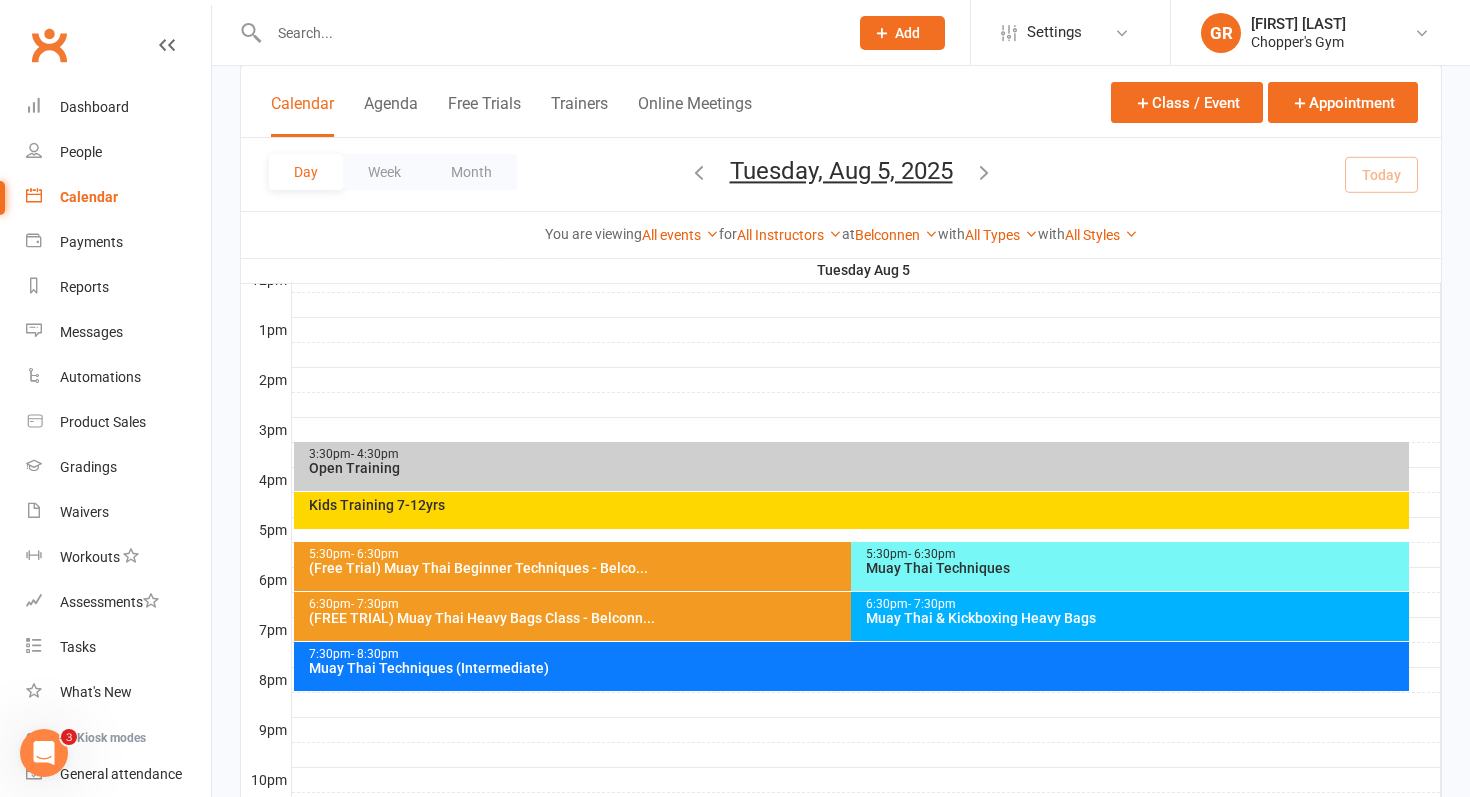 click on "[TIME] - [TIME] [EVENT_NAME]" at bounding box center [852, 666] 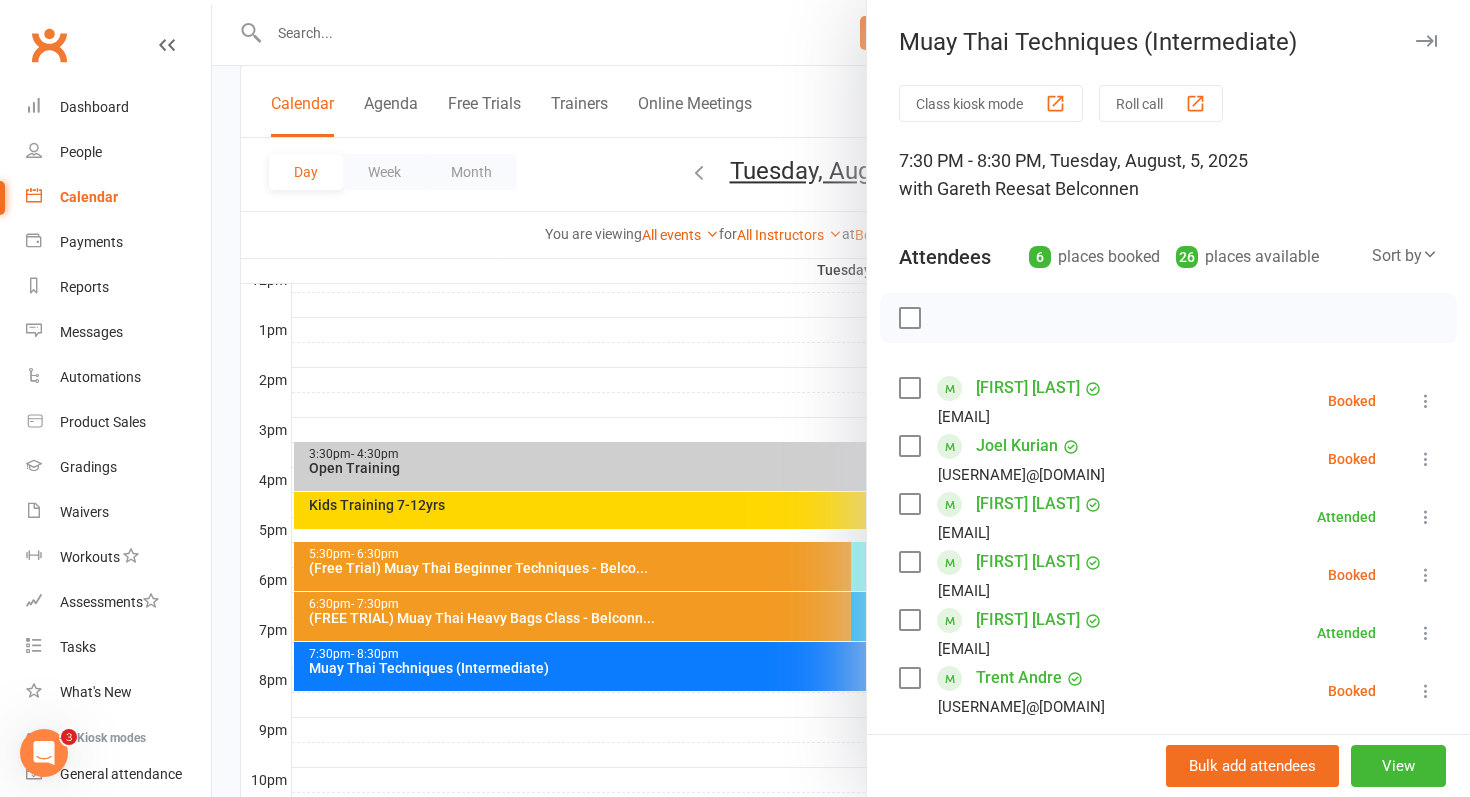 click at bounding box center (1426, 575) 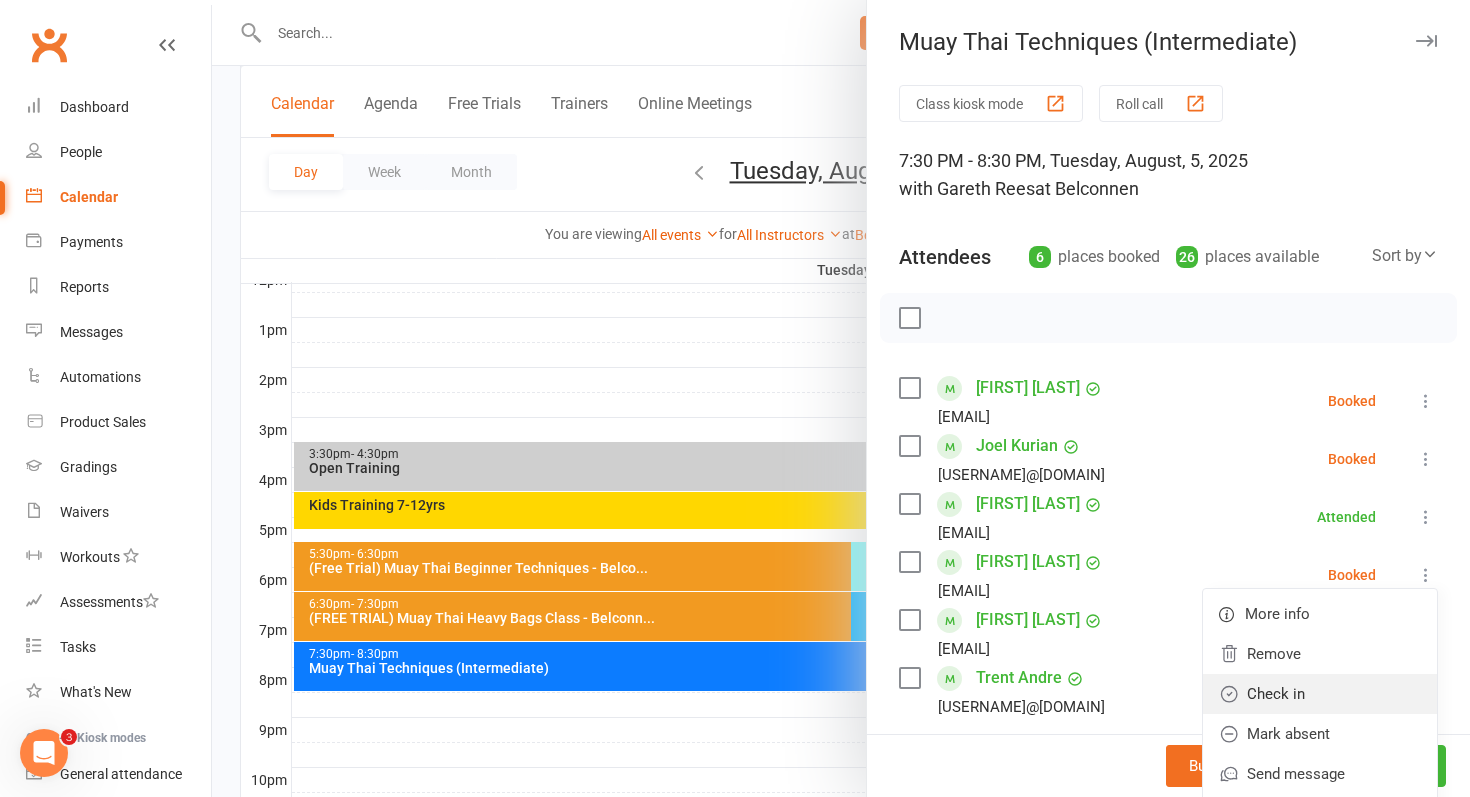 click on "Check in" at bounding box center [1320, 694] 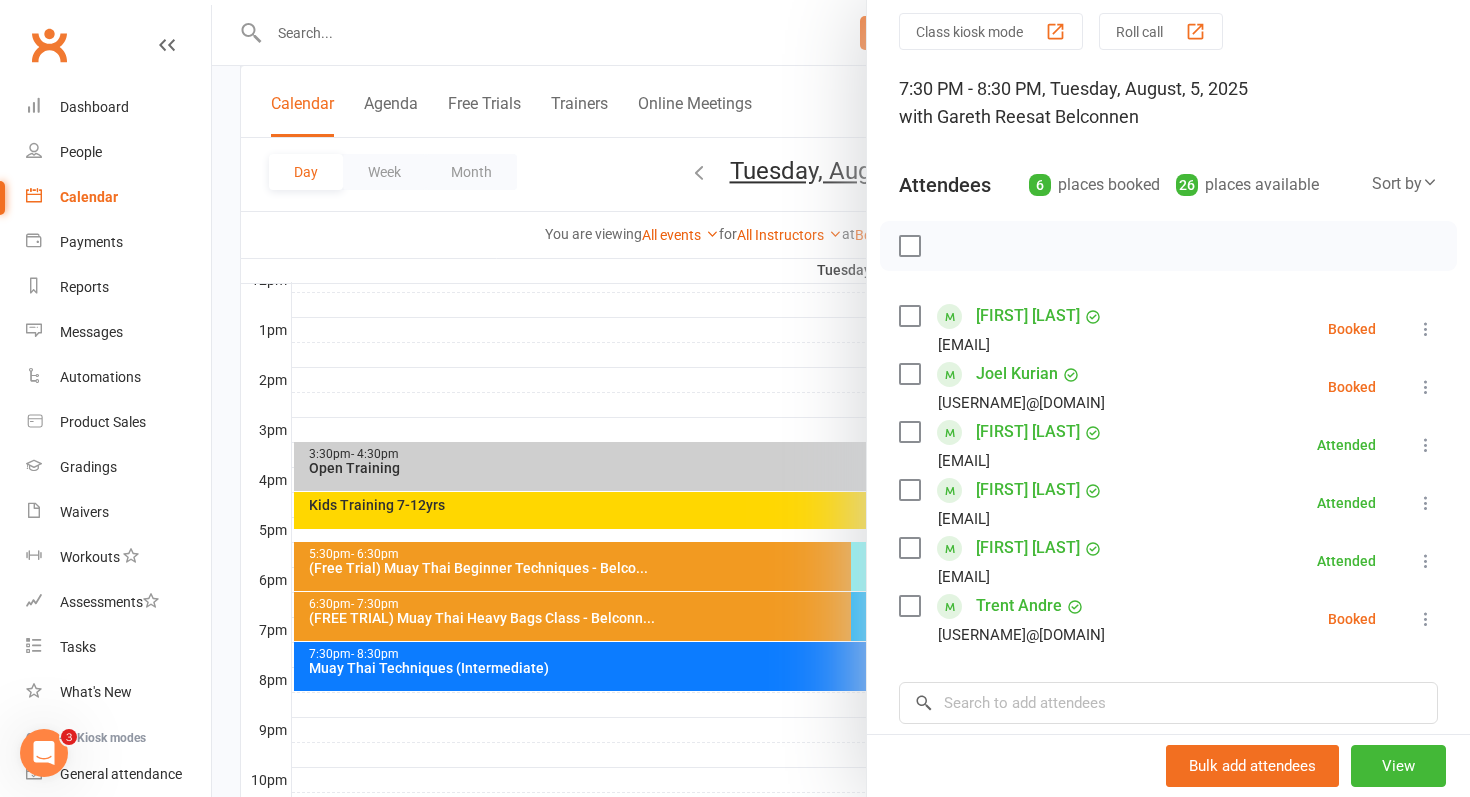 scroll, scrollTop: 90, scrollLeft: 0, axis: vertical 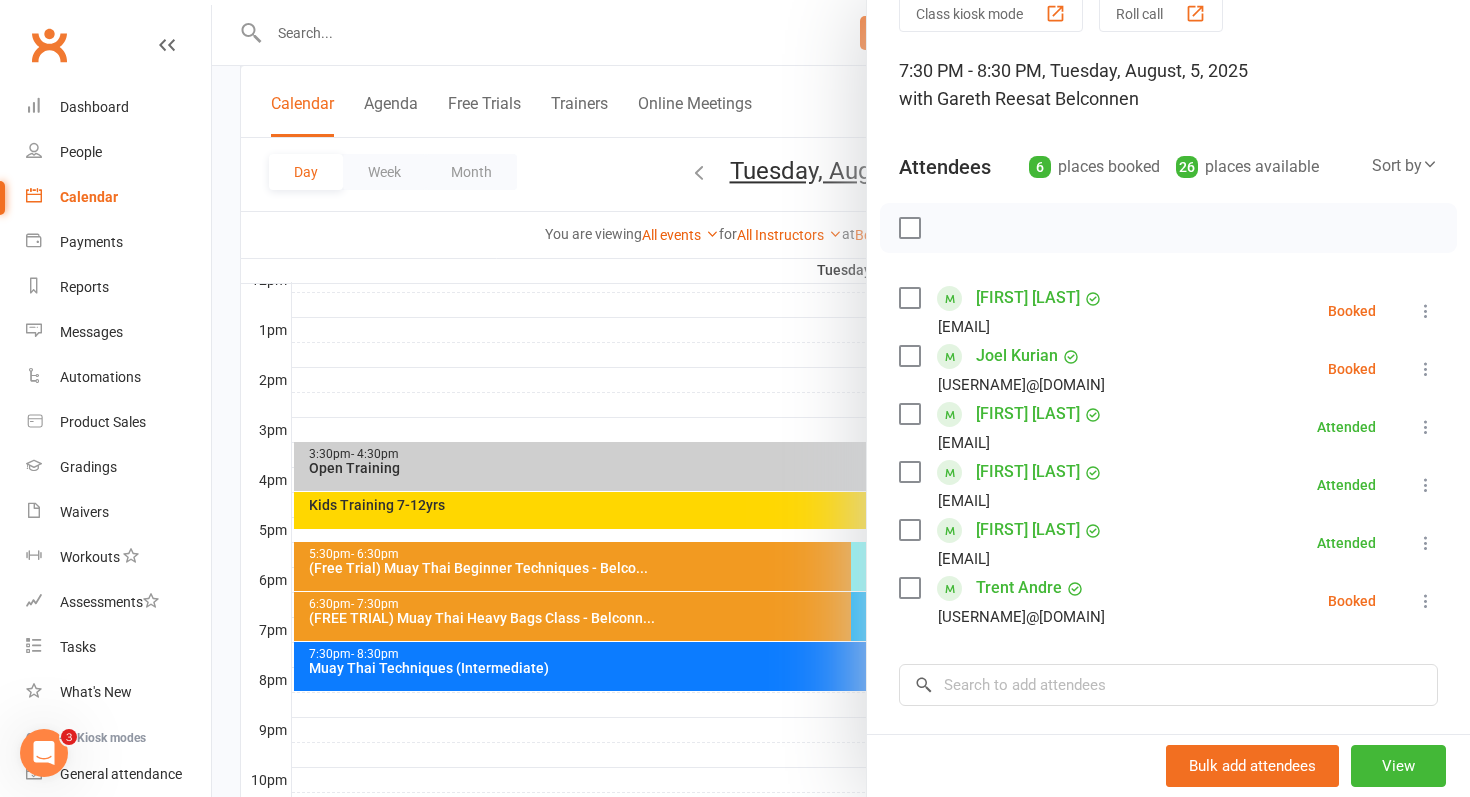 click at bounding box center (1426, 369) 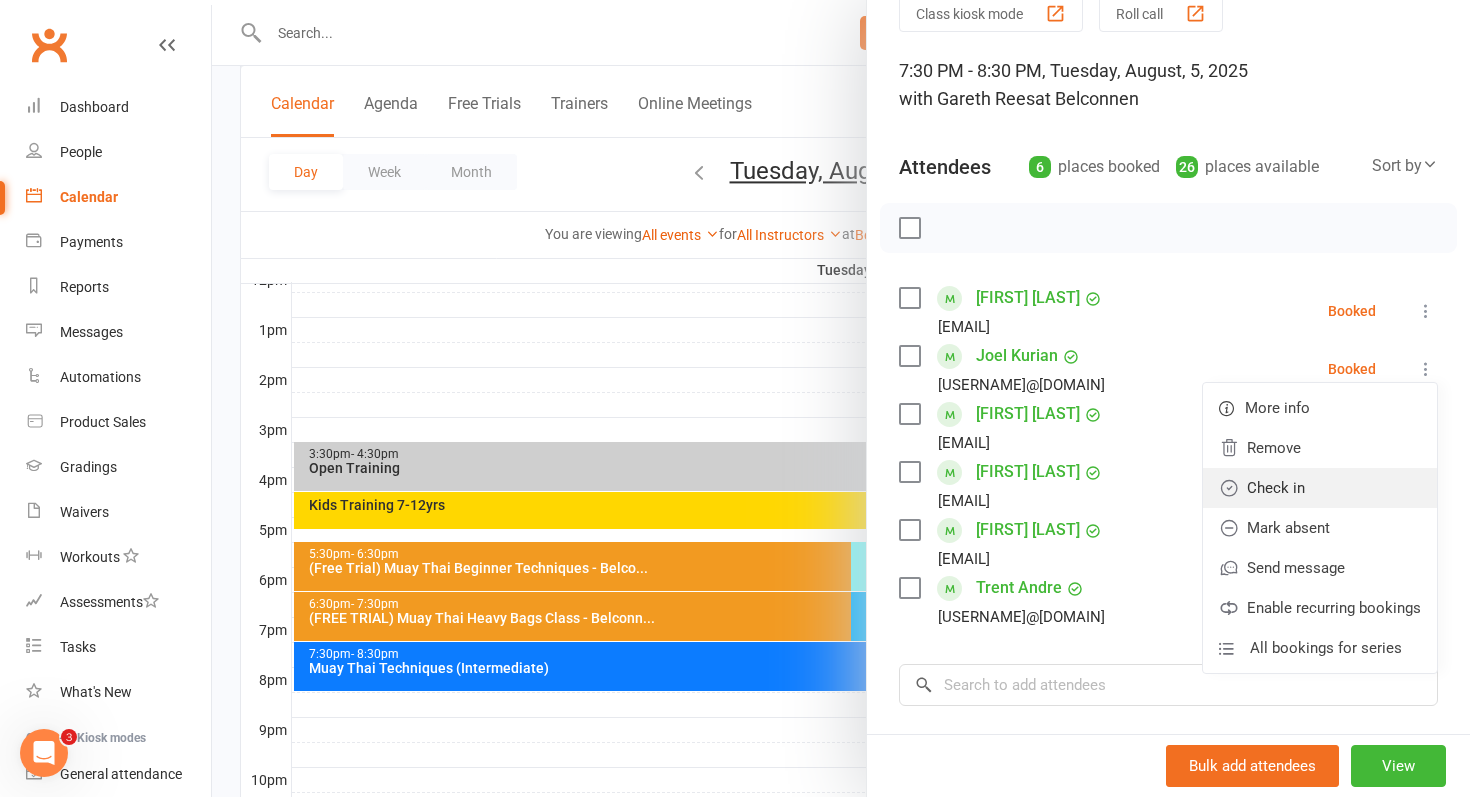 click on "Check in" at bounding box center [1320, 488] 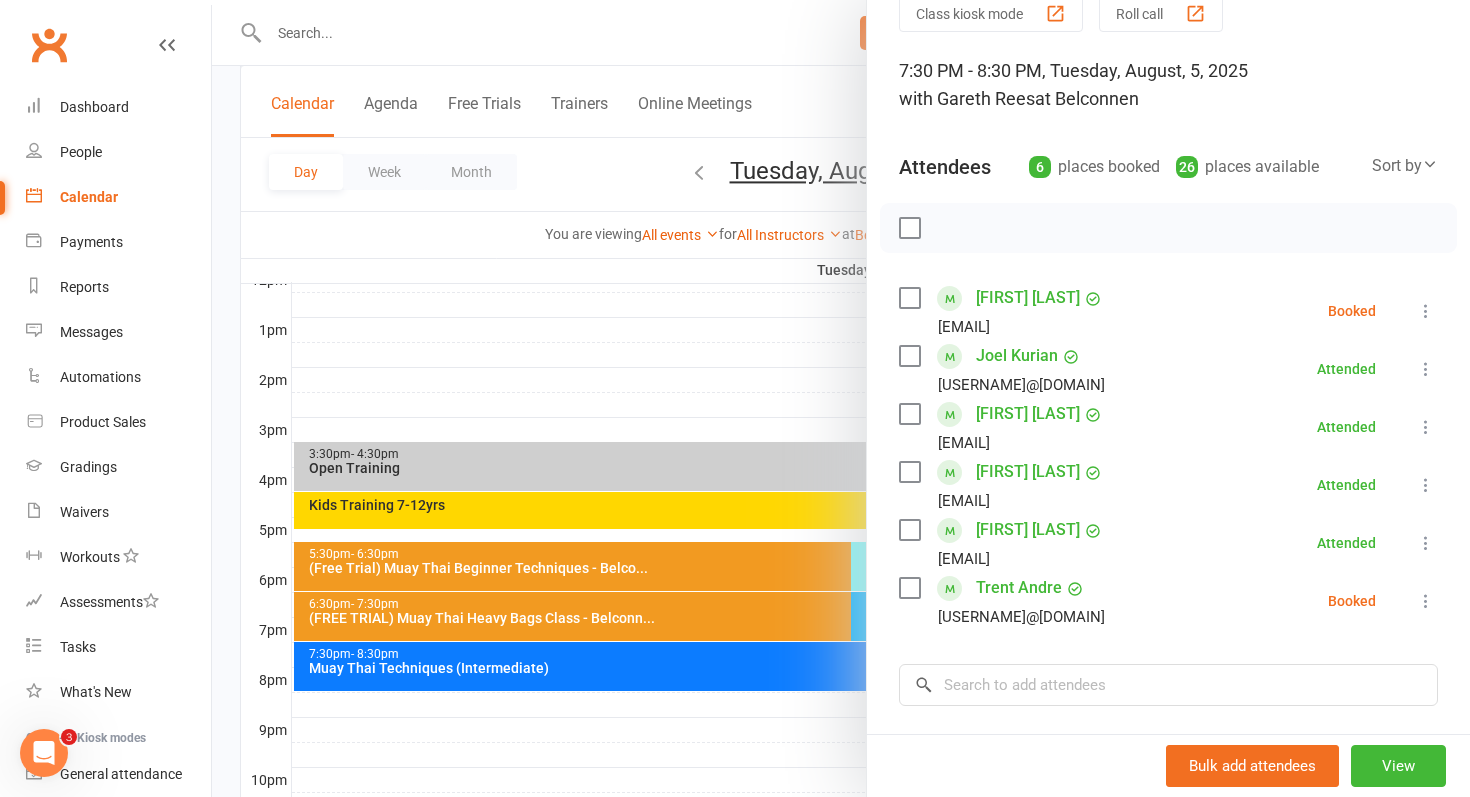 click at bounding box center [1426, 311] 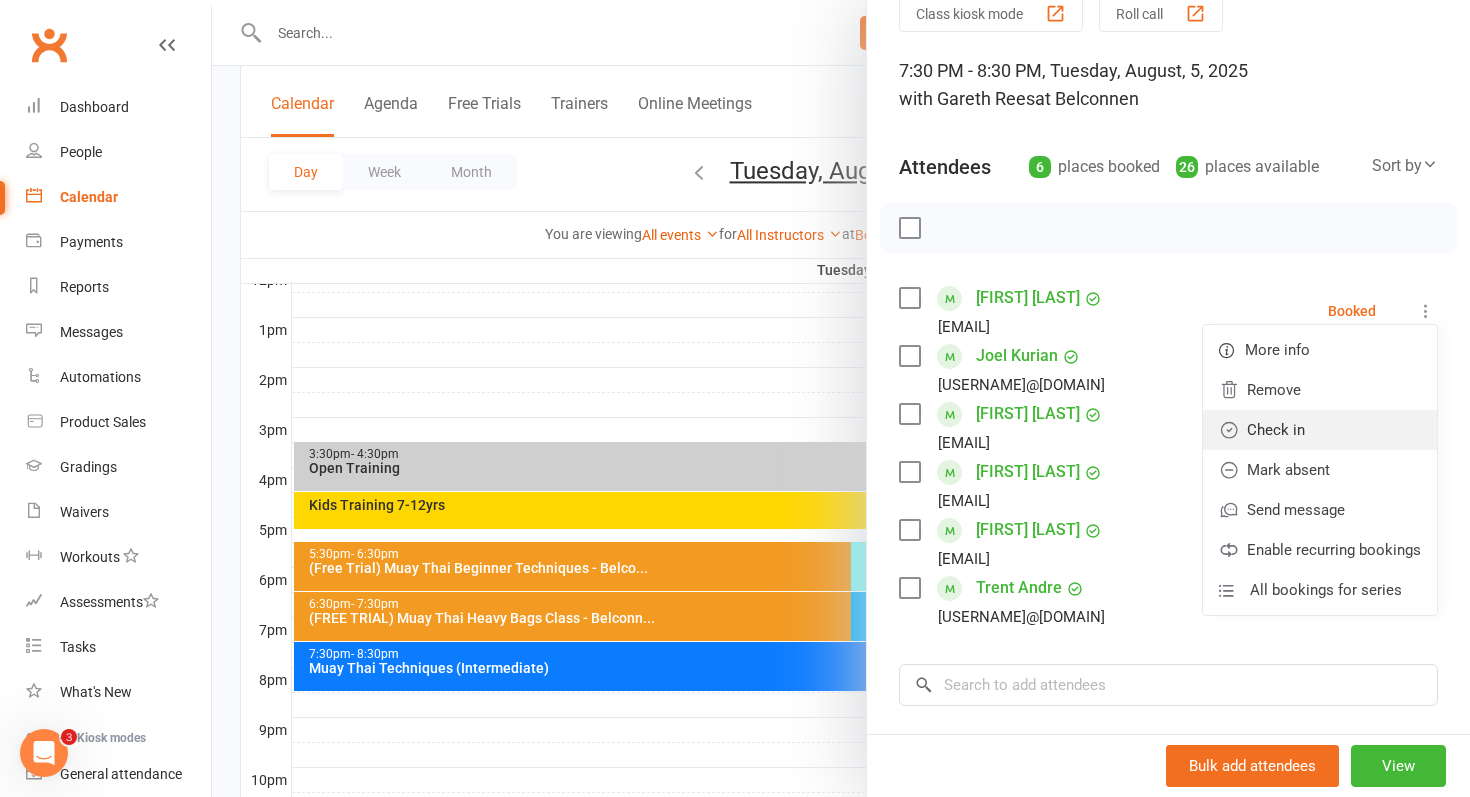 click on "Check in" at bounding box center (1320, 430) 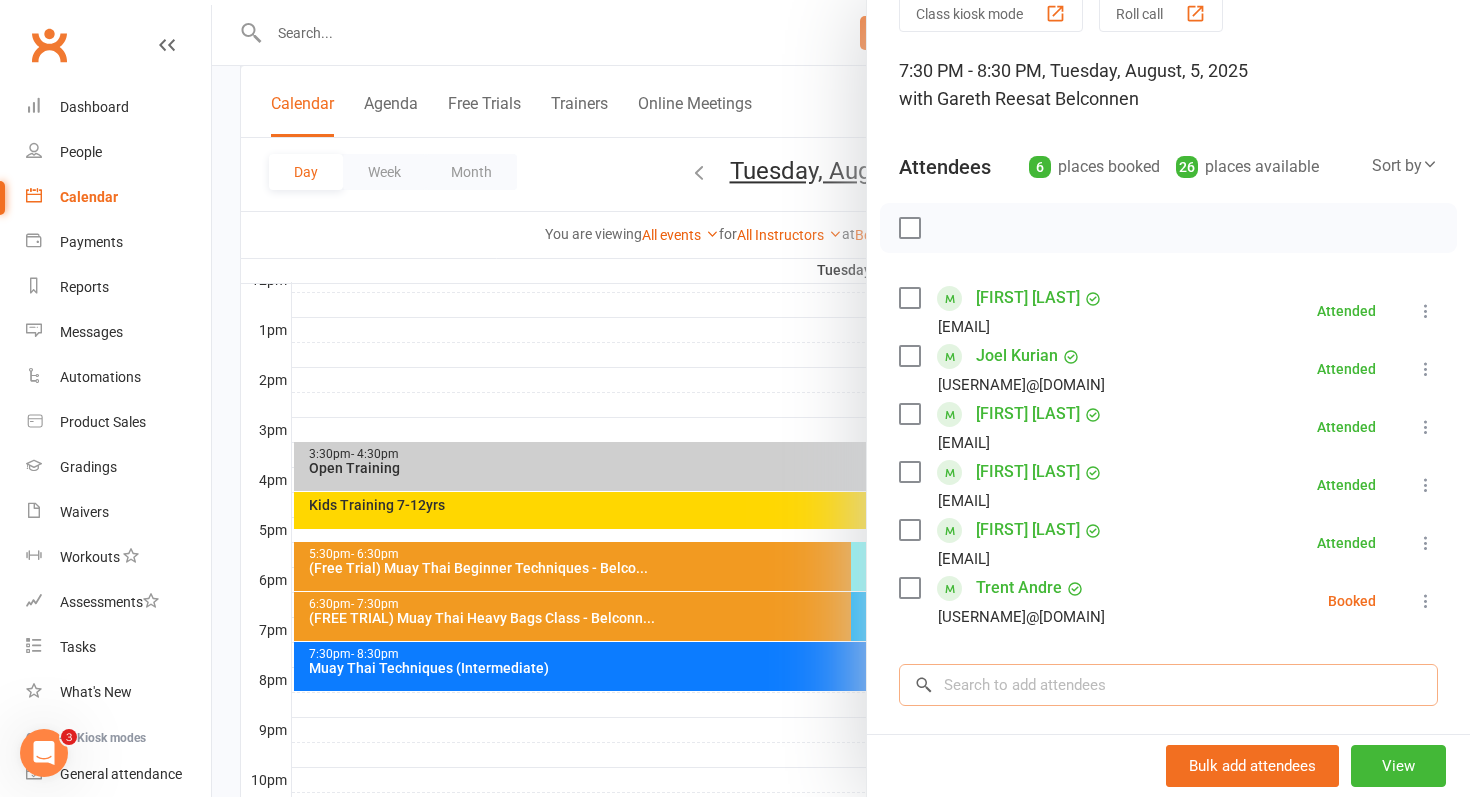 click at bounding box center (1168, 685) 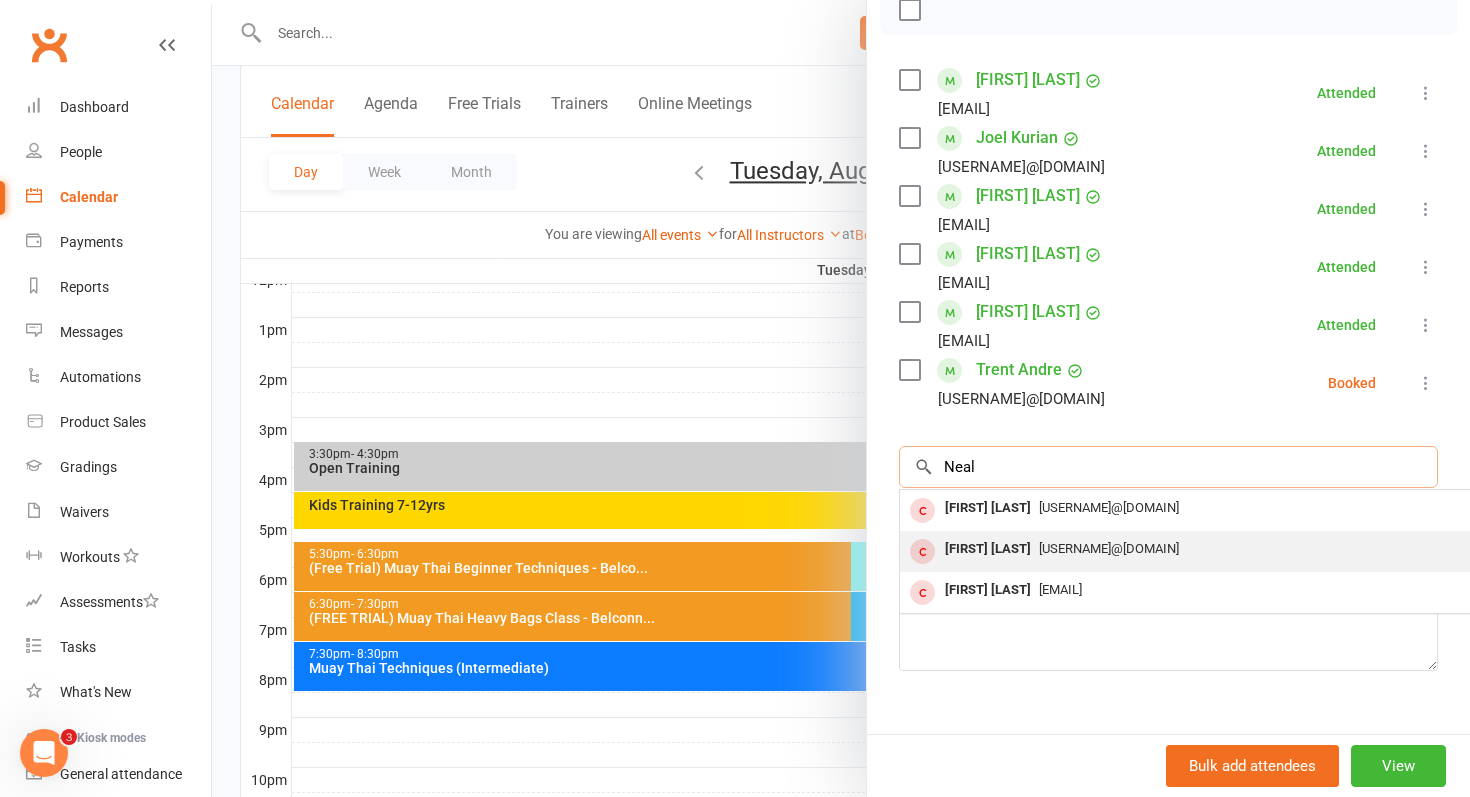 scroll, scrollTop: 345, scrollLeft: 0, axis: vertical 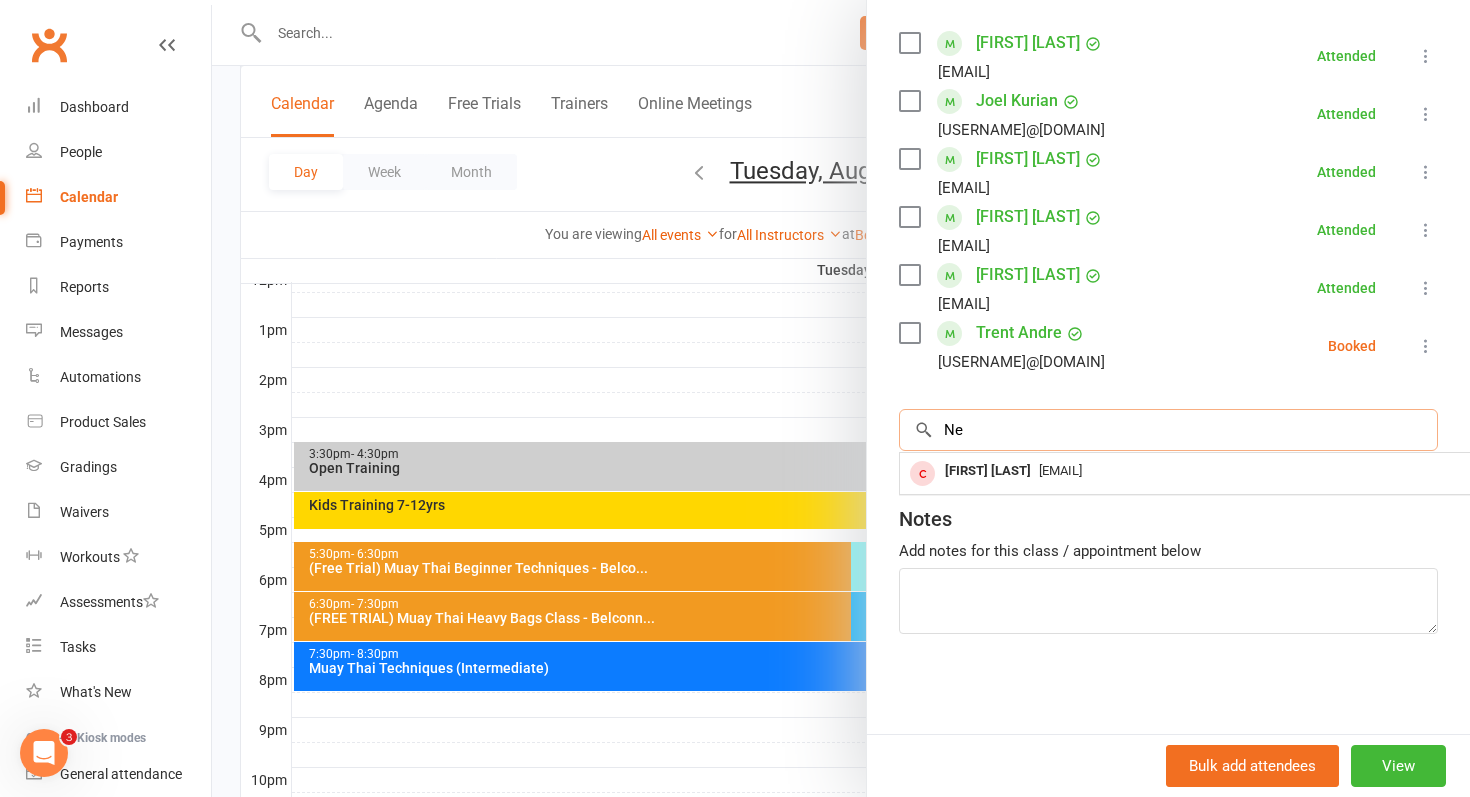 type on "N" 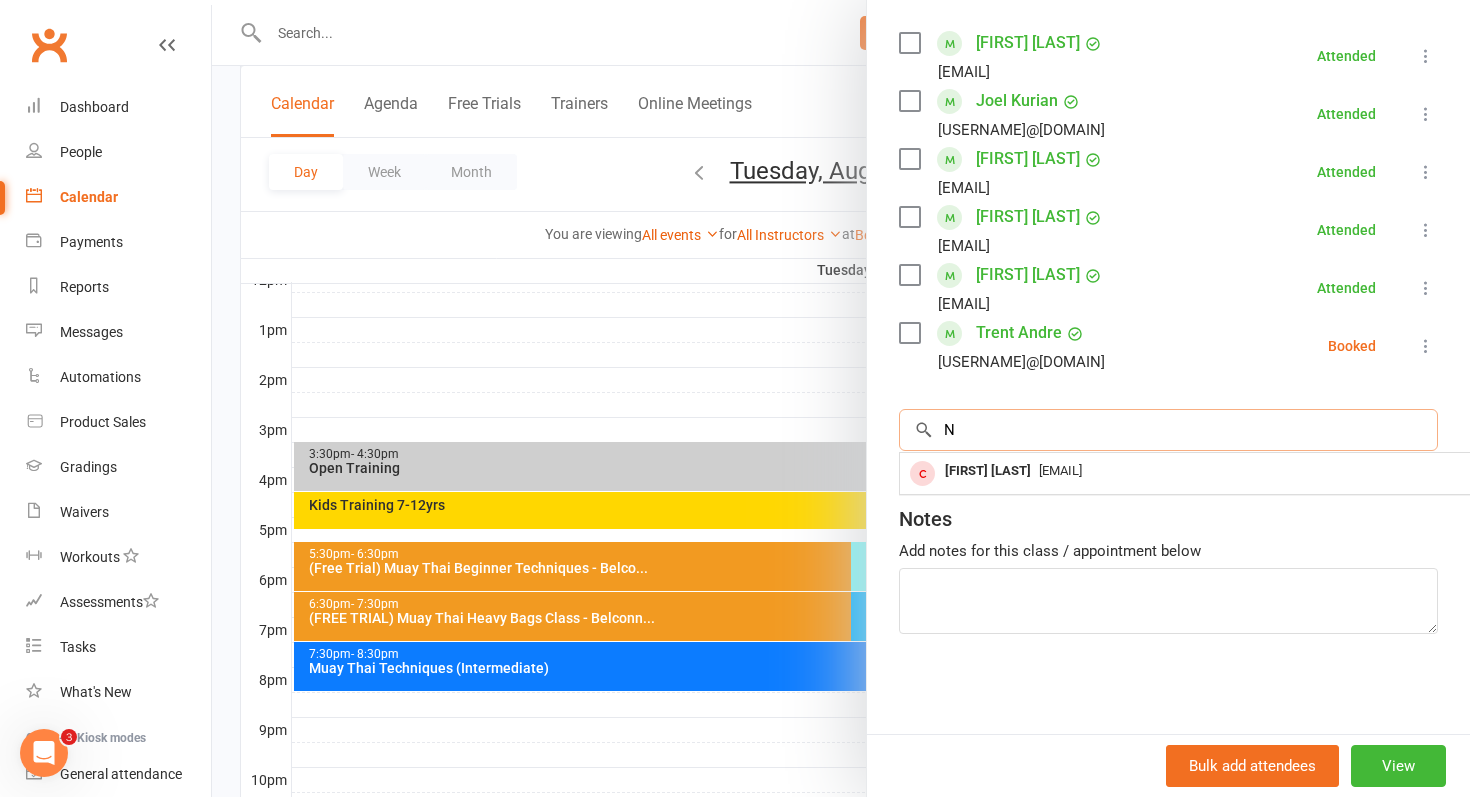 type 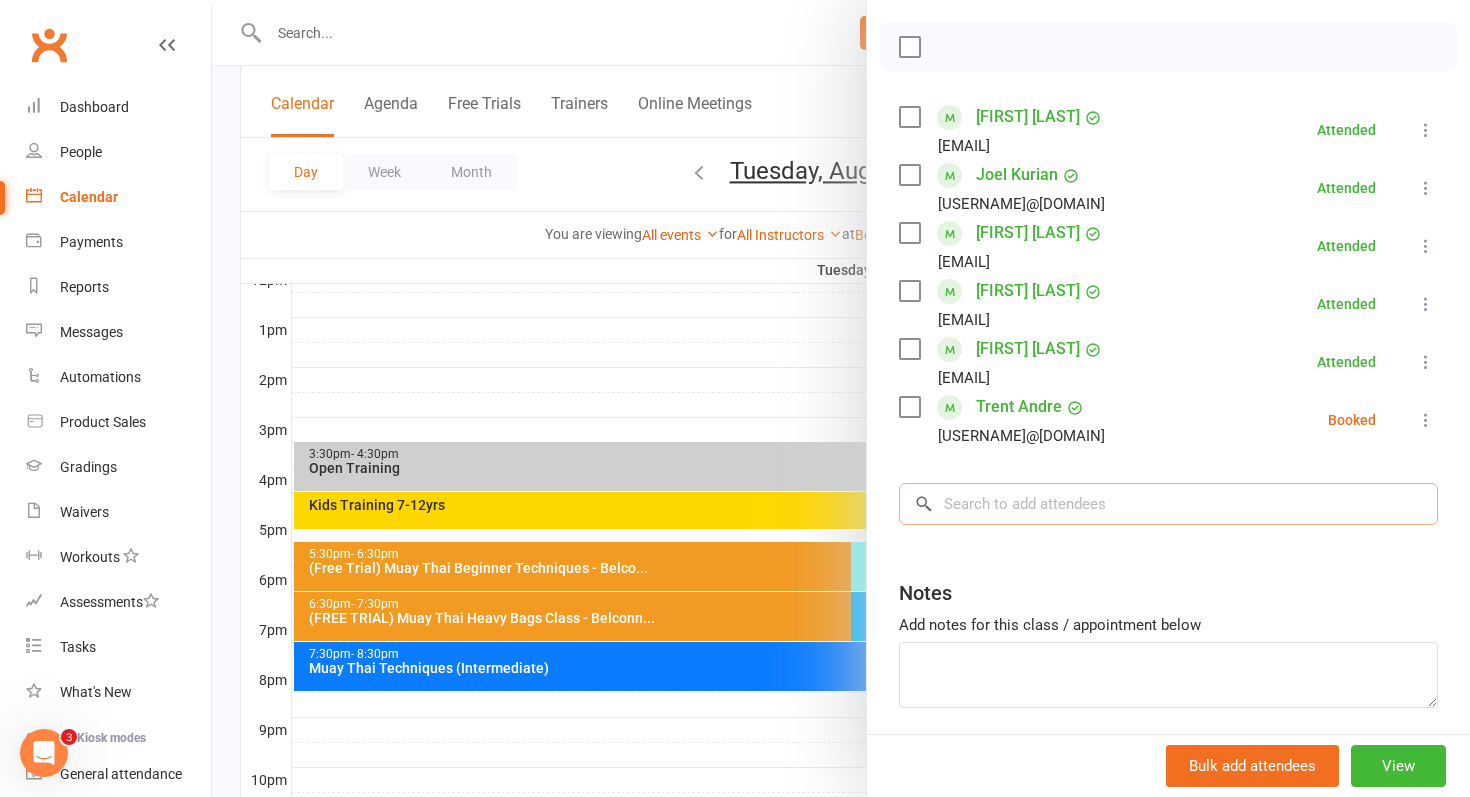 scroll, scrollTop: 276, scrollLeft: 0, axis: vertical 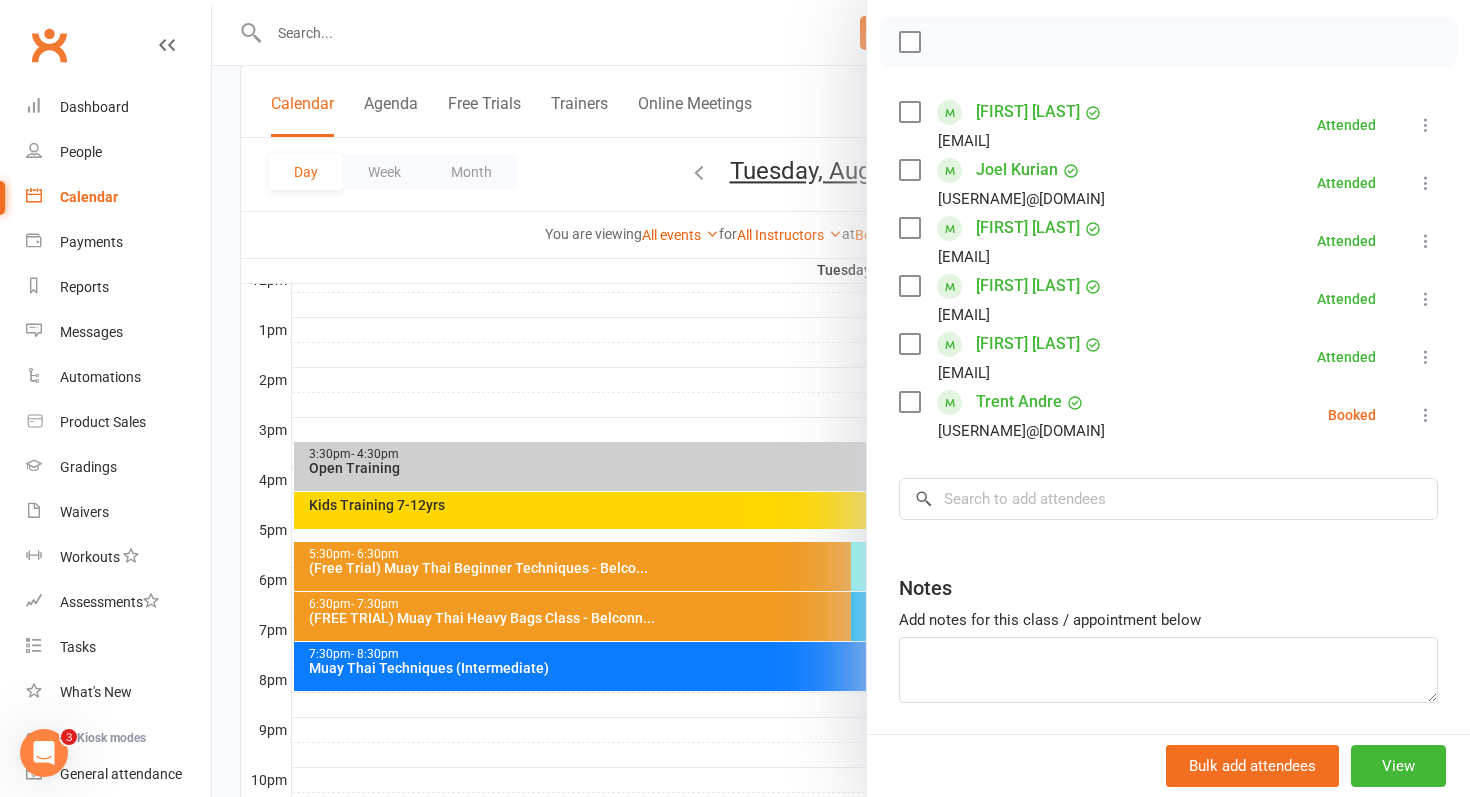 click at bounding box center [841, 398] 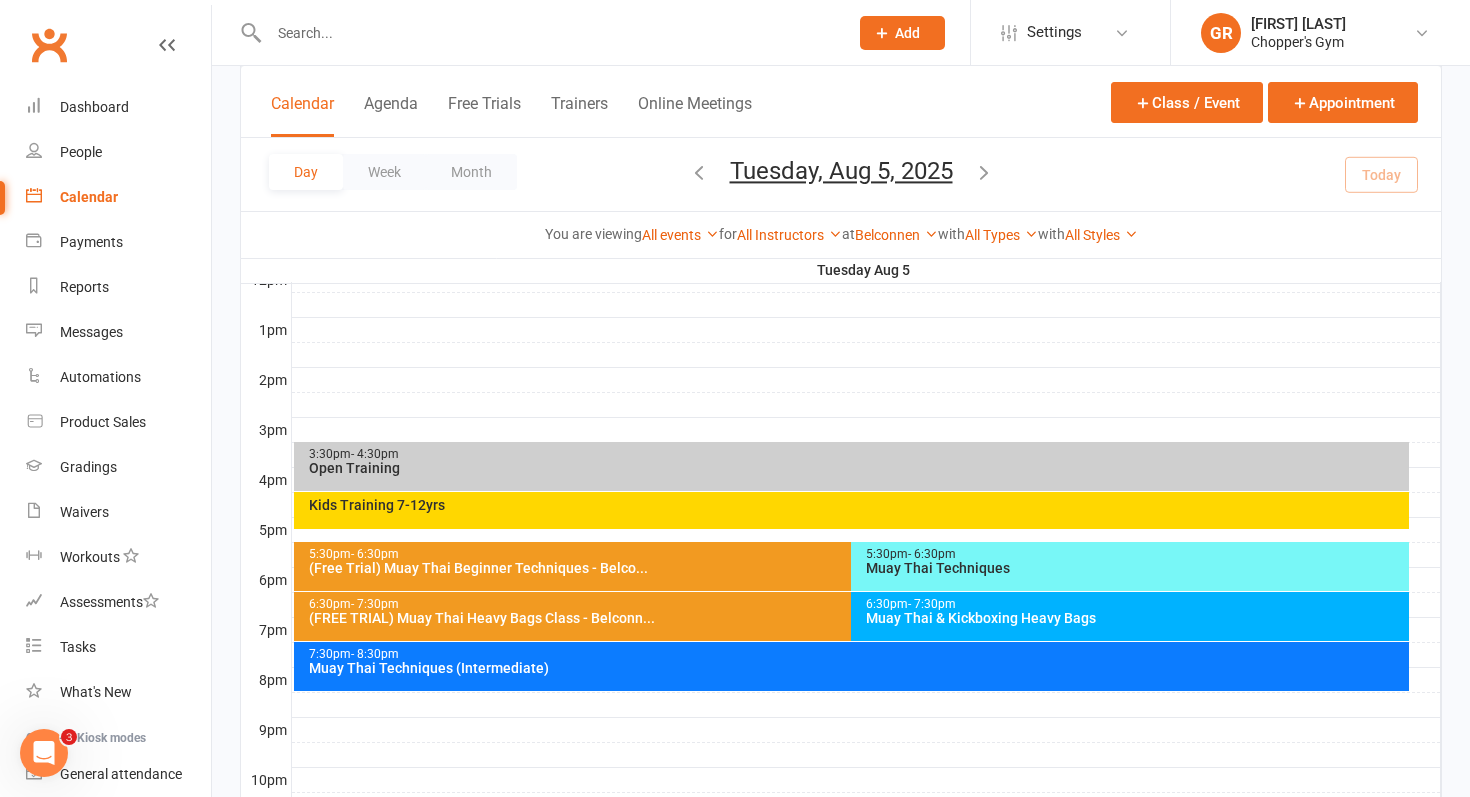 click on "[TIME] - [TIME] ([TRIAL_TYPE]) [EVENT_NAME] - [LOCATION]" at bounding box center (842, 616) 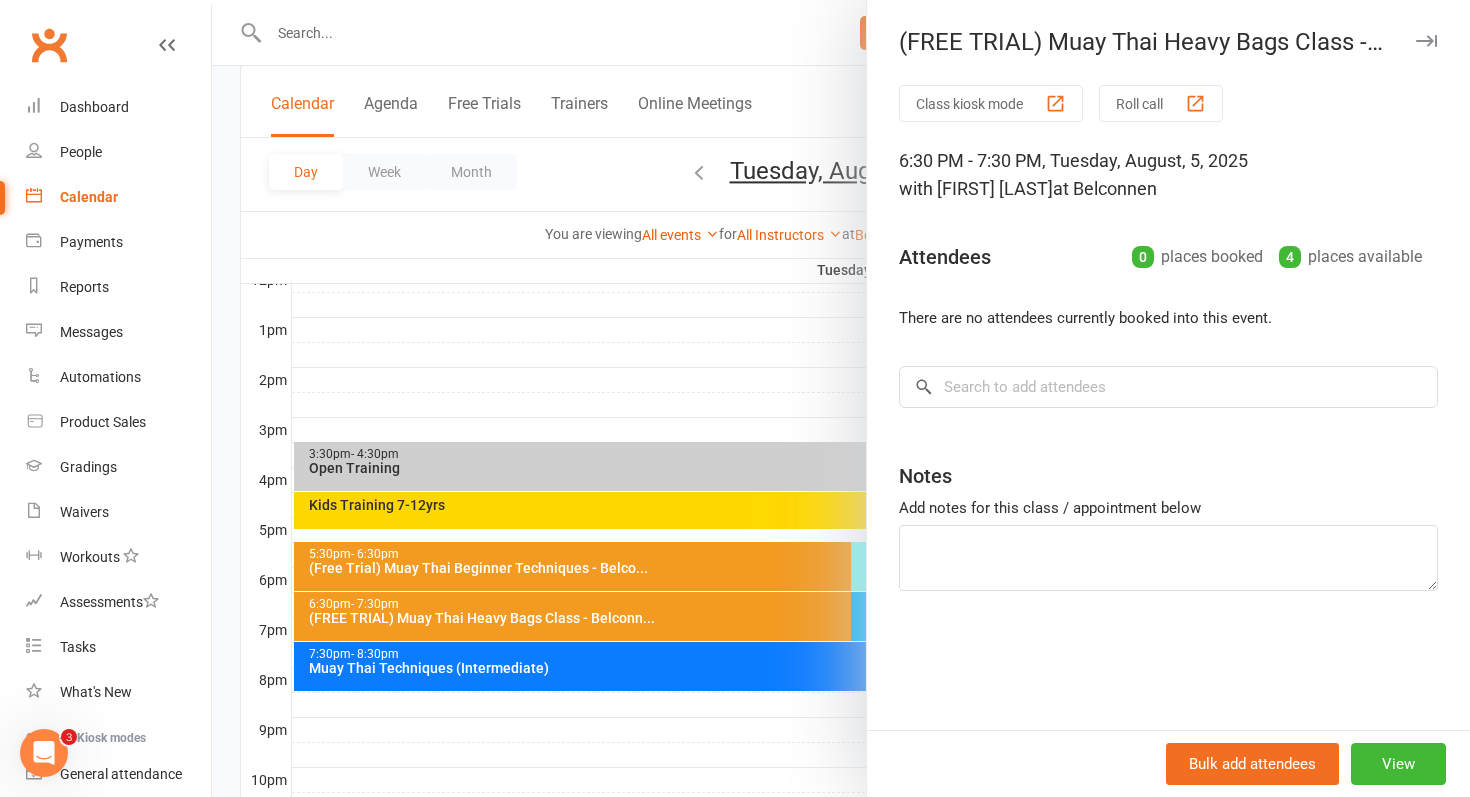 click at bounding box center [841, 398] 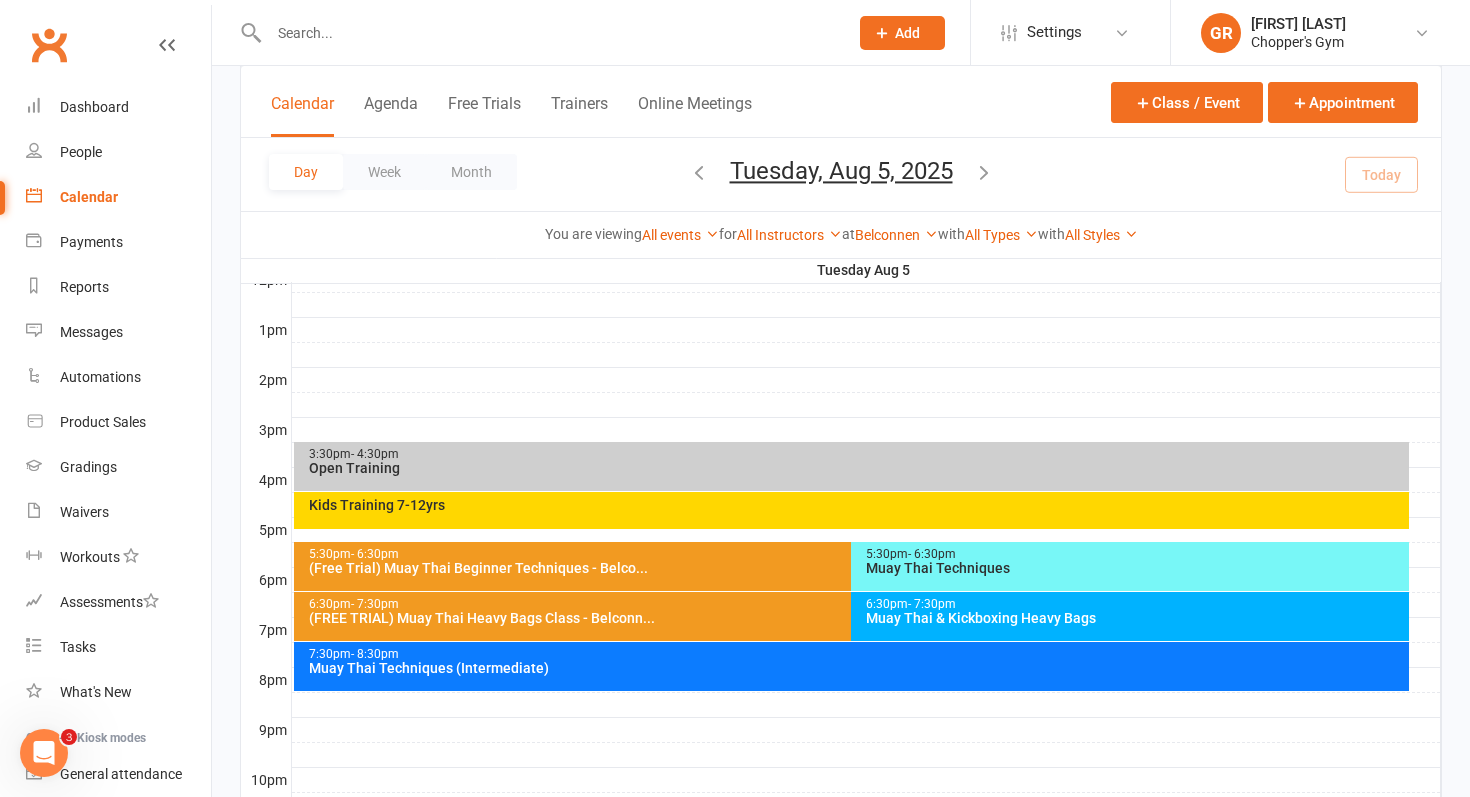 click on "Muay Thai & Kickboxing Heavy Bags" at bounding box center [1135, 618] 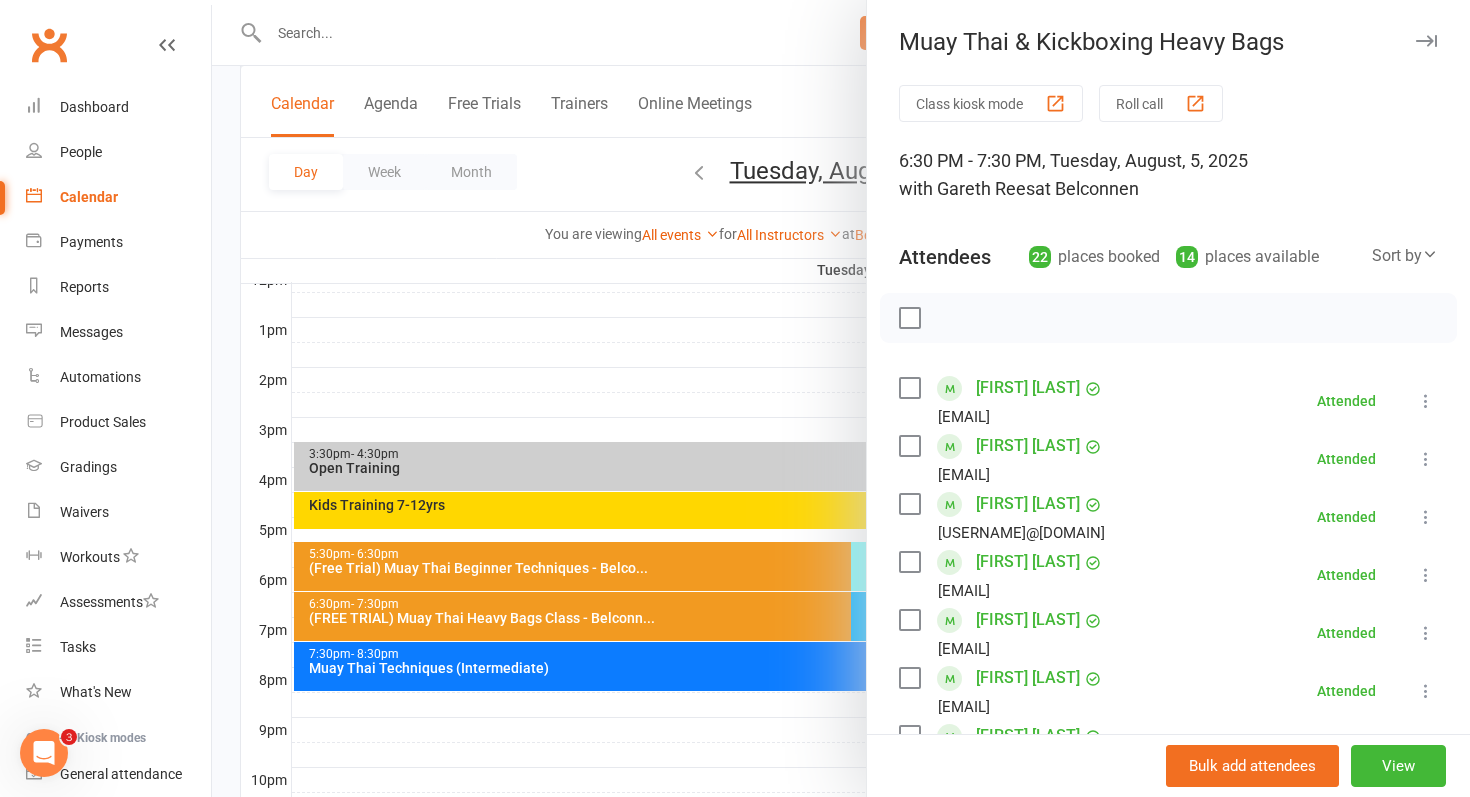 click at bounding box center [841, 398] 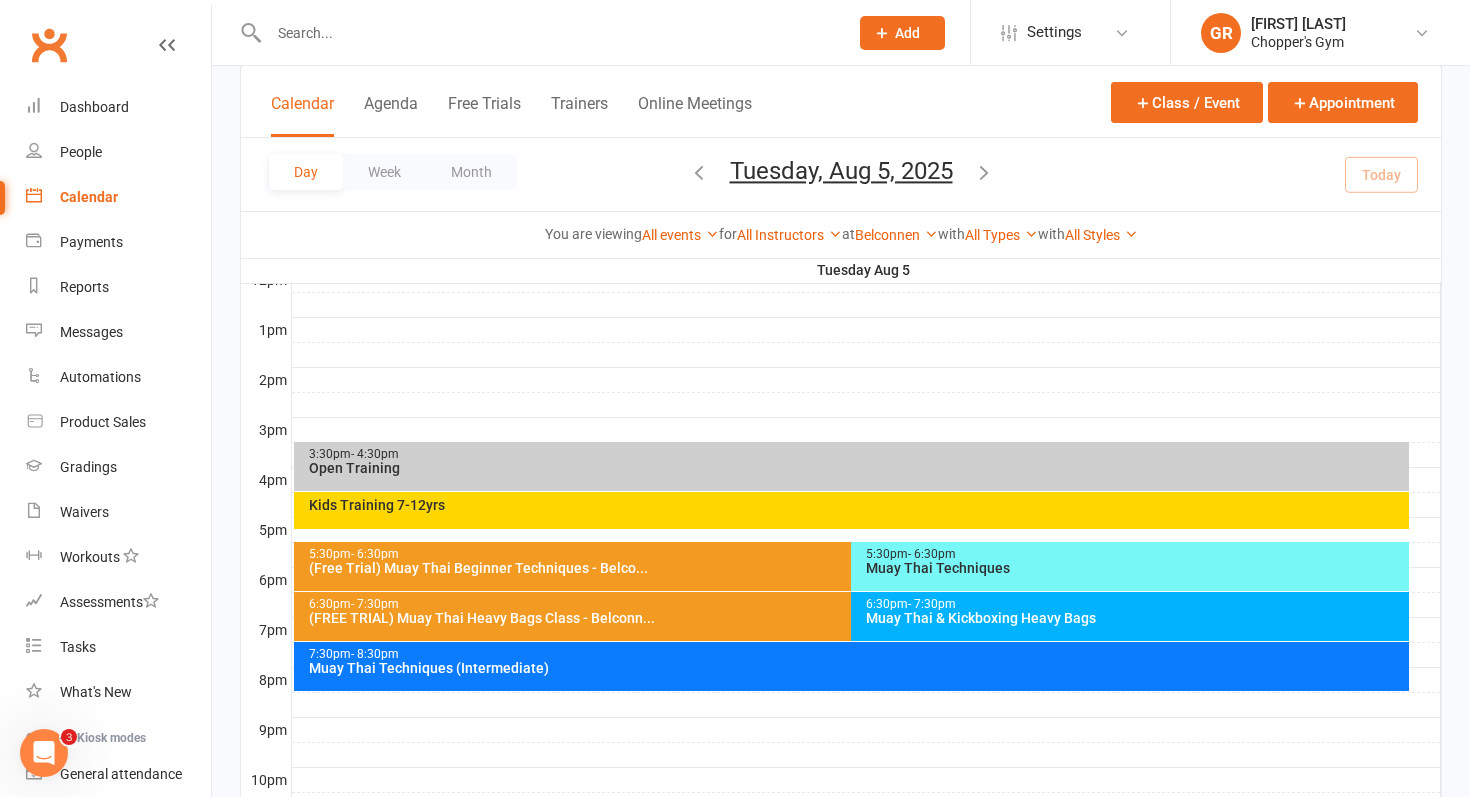 click on "- 7:30pm" at bounding box center (932, 604) 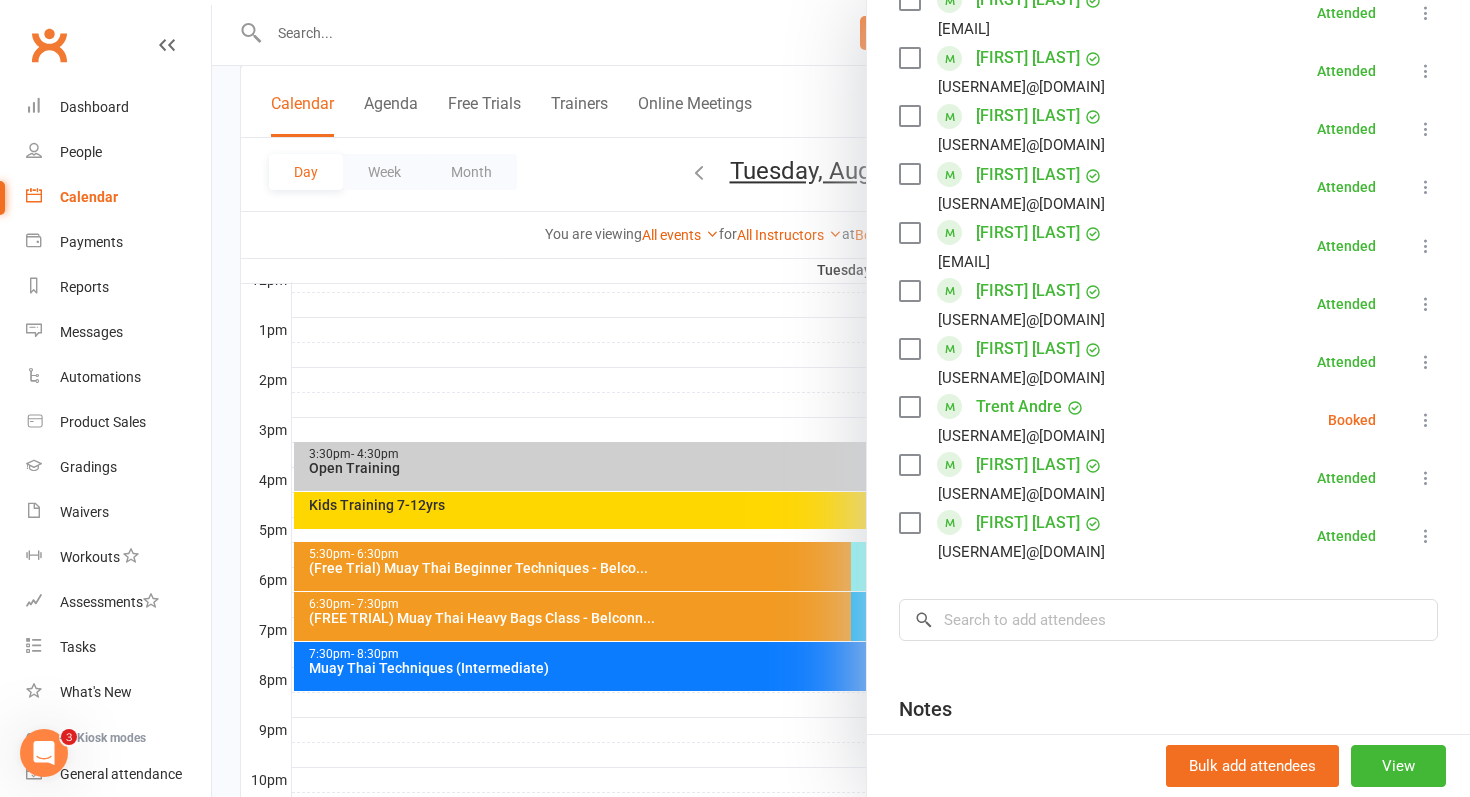 scroll, scrollTop: 1086, scrollLeft: 0, axis: vertical 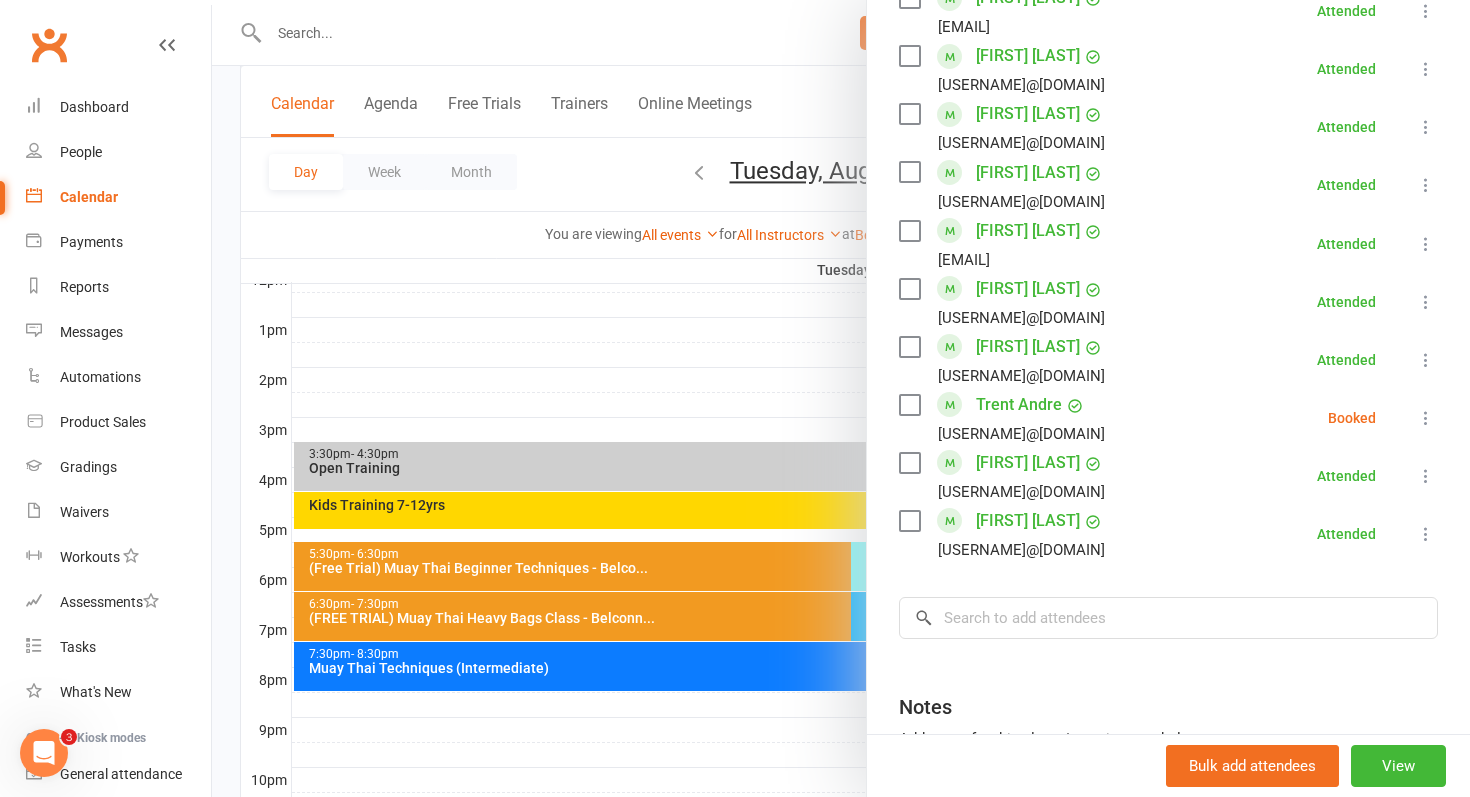 click at bounding box center (1426, 418) 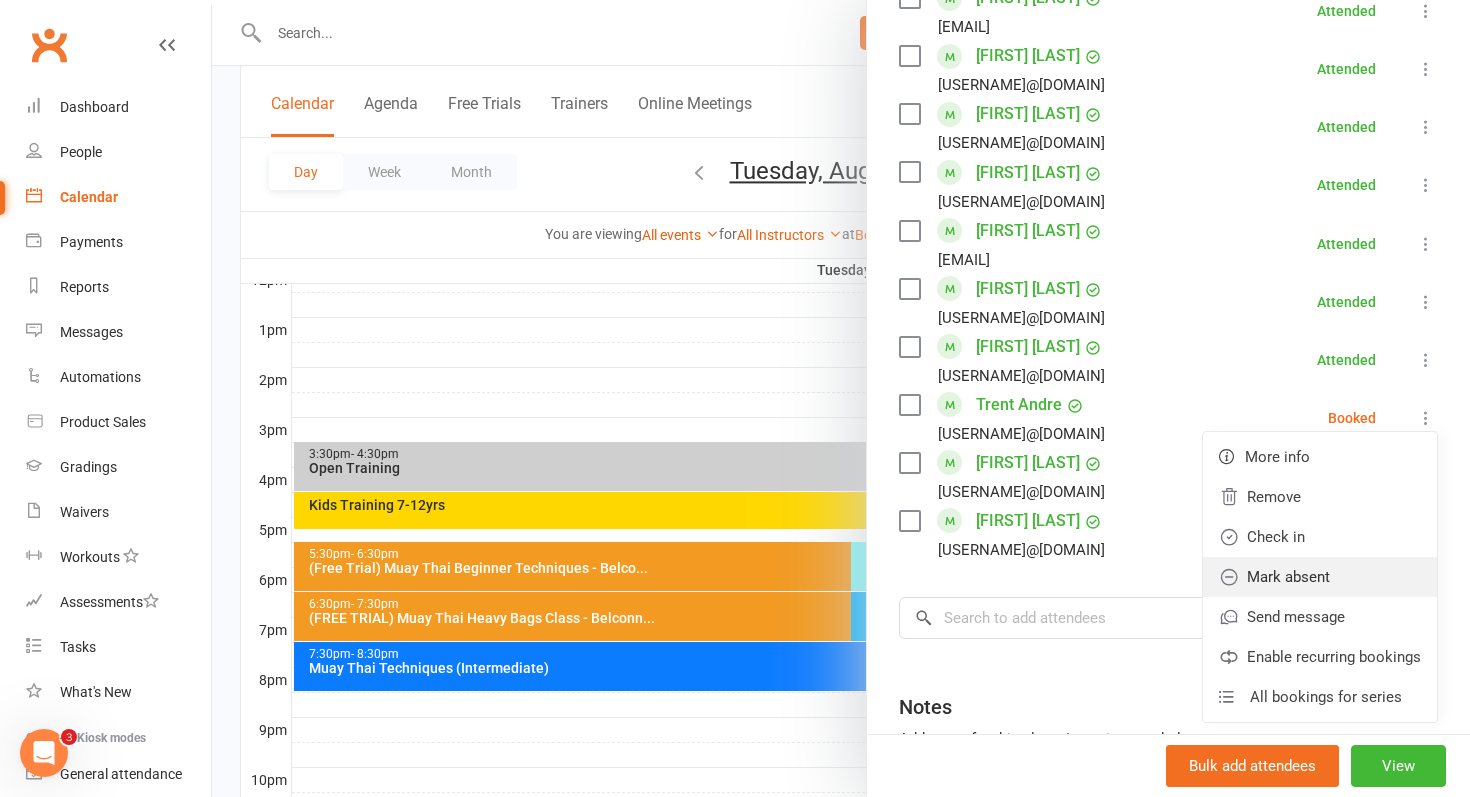 click on "Mark absent" at bounding box center (1320, 577) 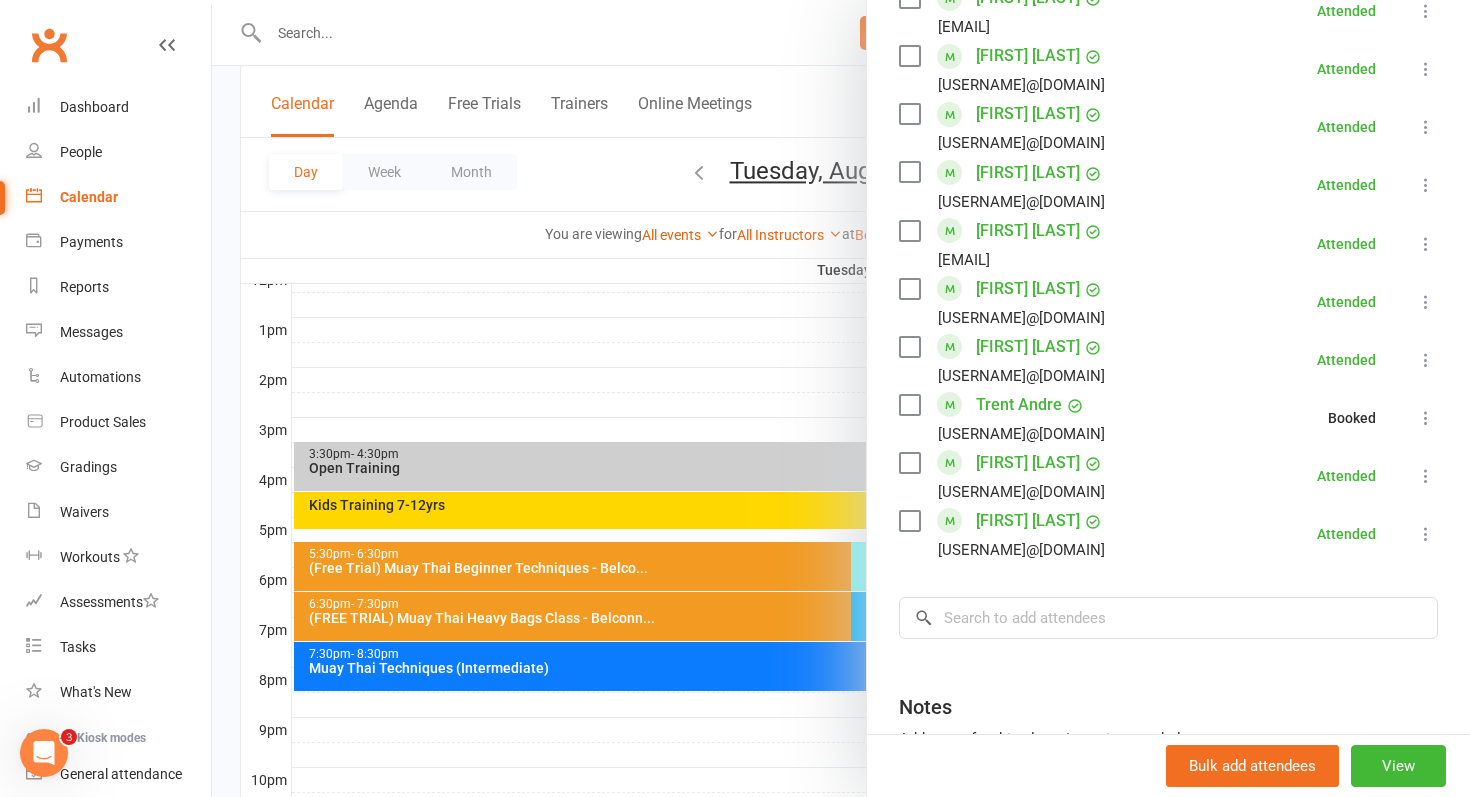 click at bounding box center (841, 398) 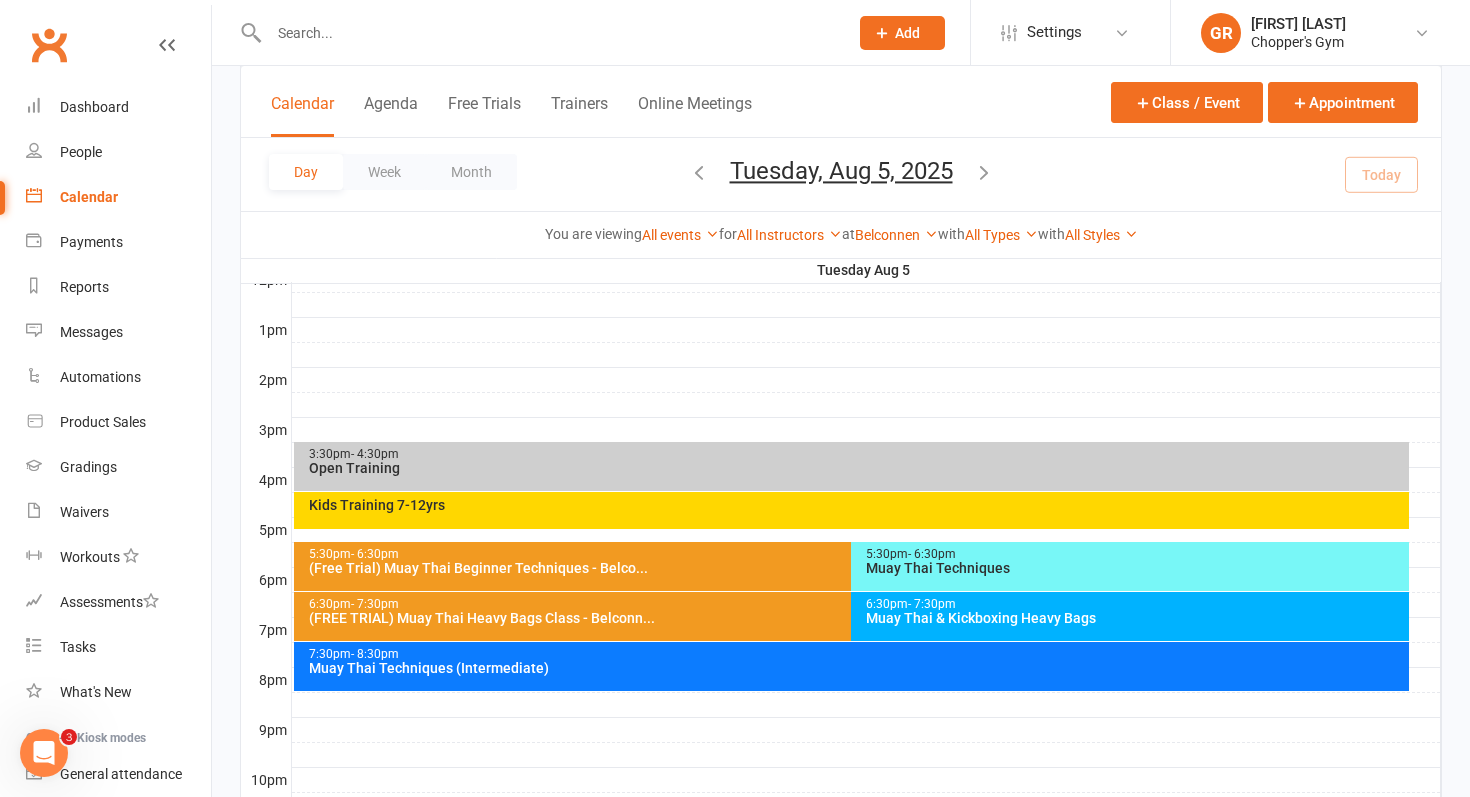 click on "Muay Thai Techniques (Intermediate)" at bounding box center (857, 668) 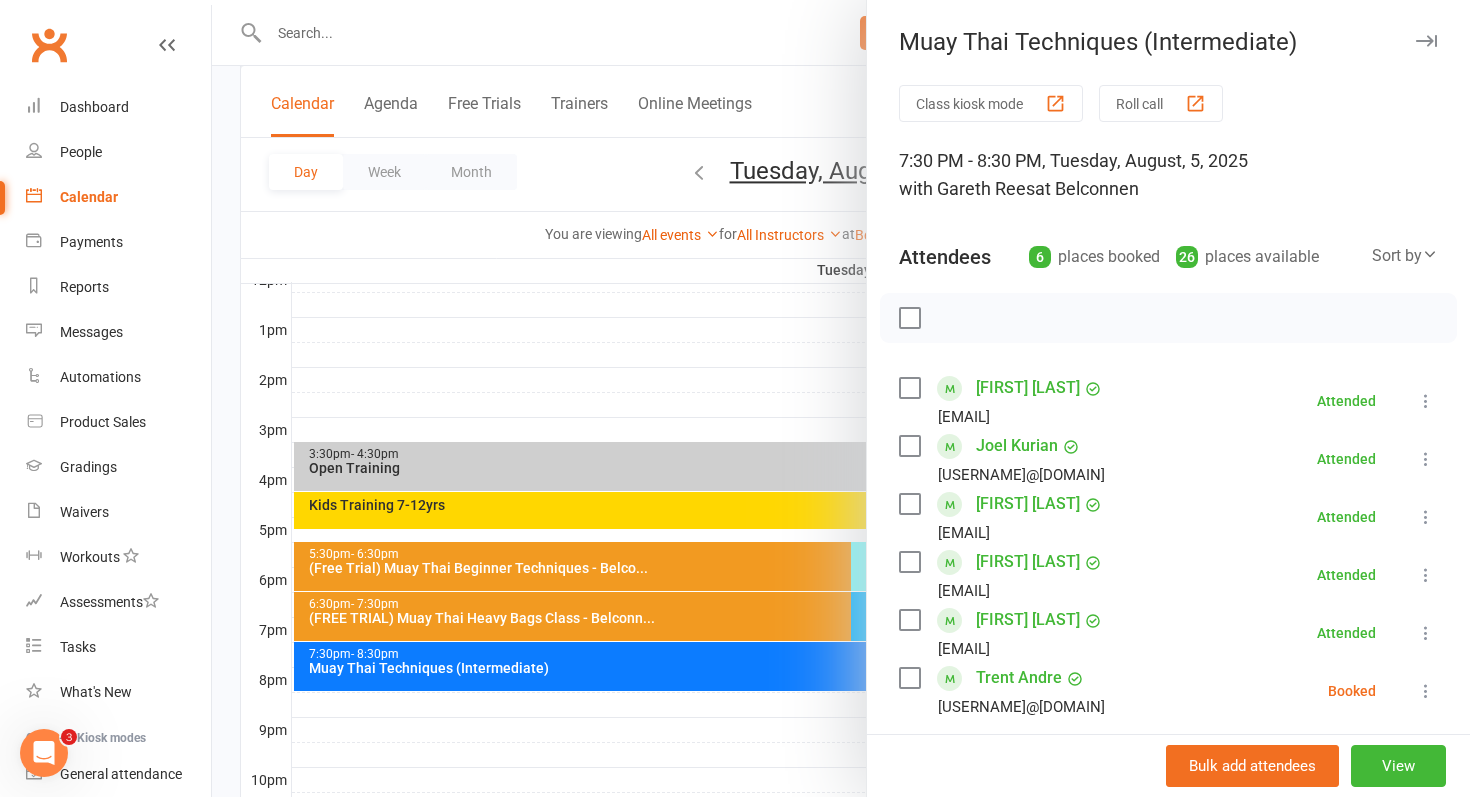 click at bounding box center (841, 398) 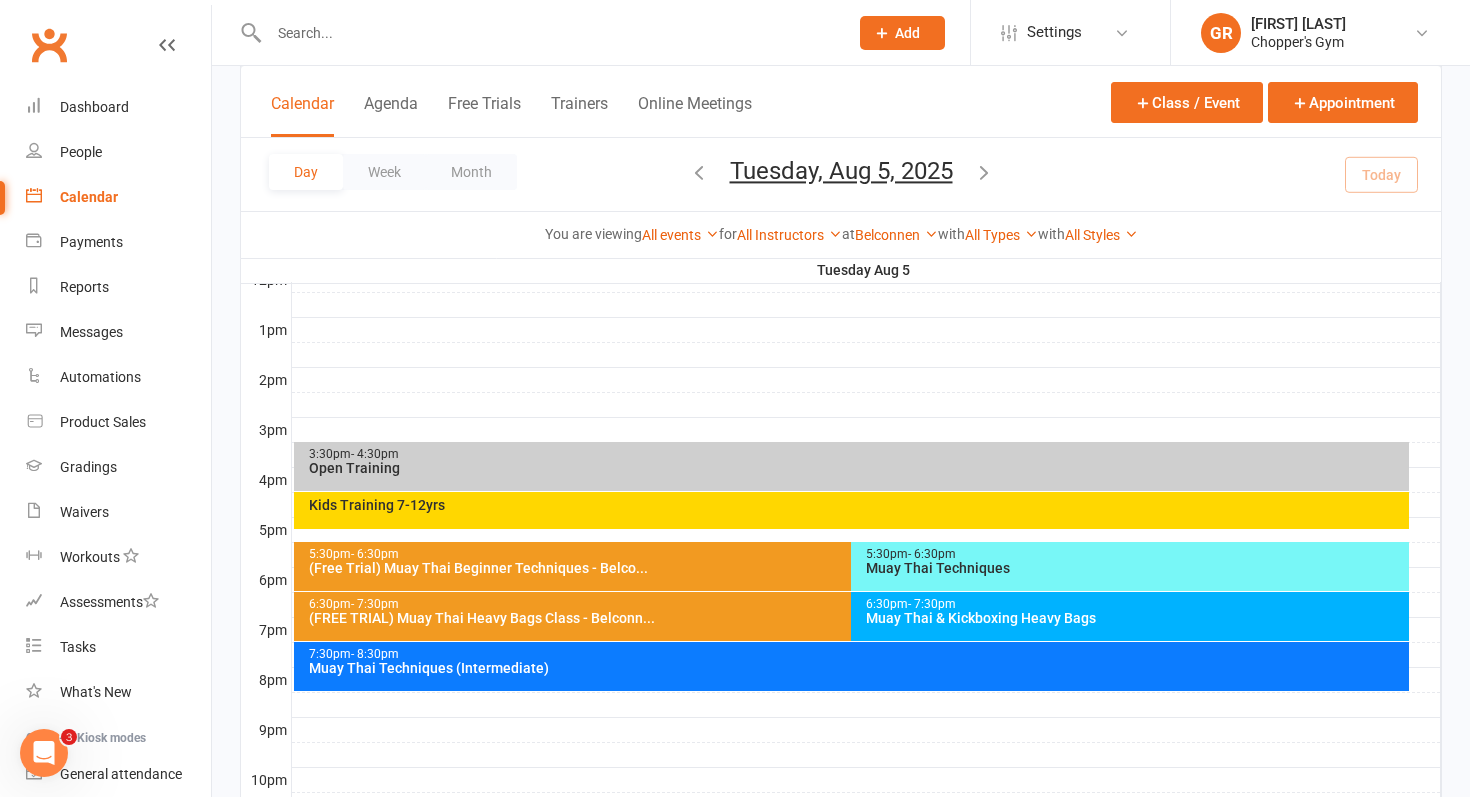 click at bounding box center [548, 33] 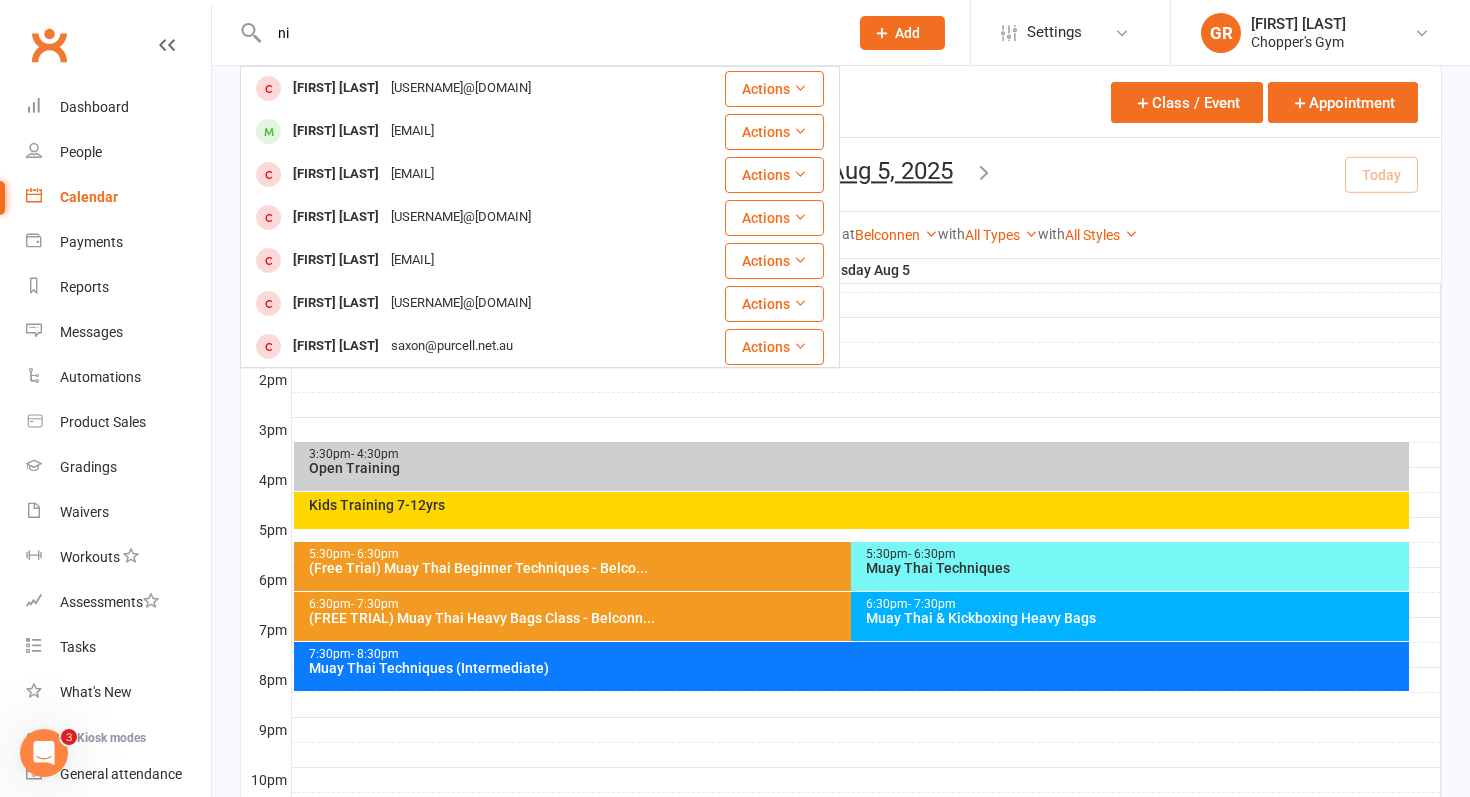 type on "n" 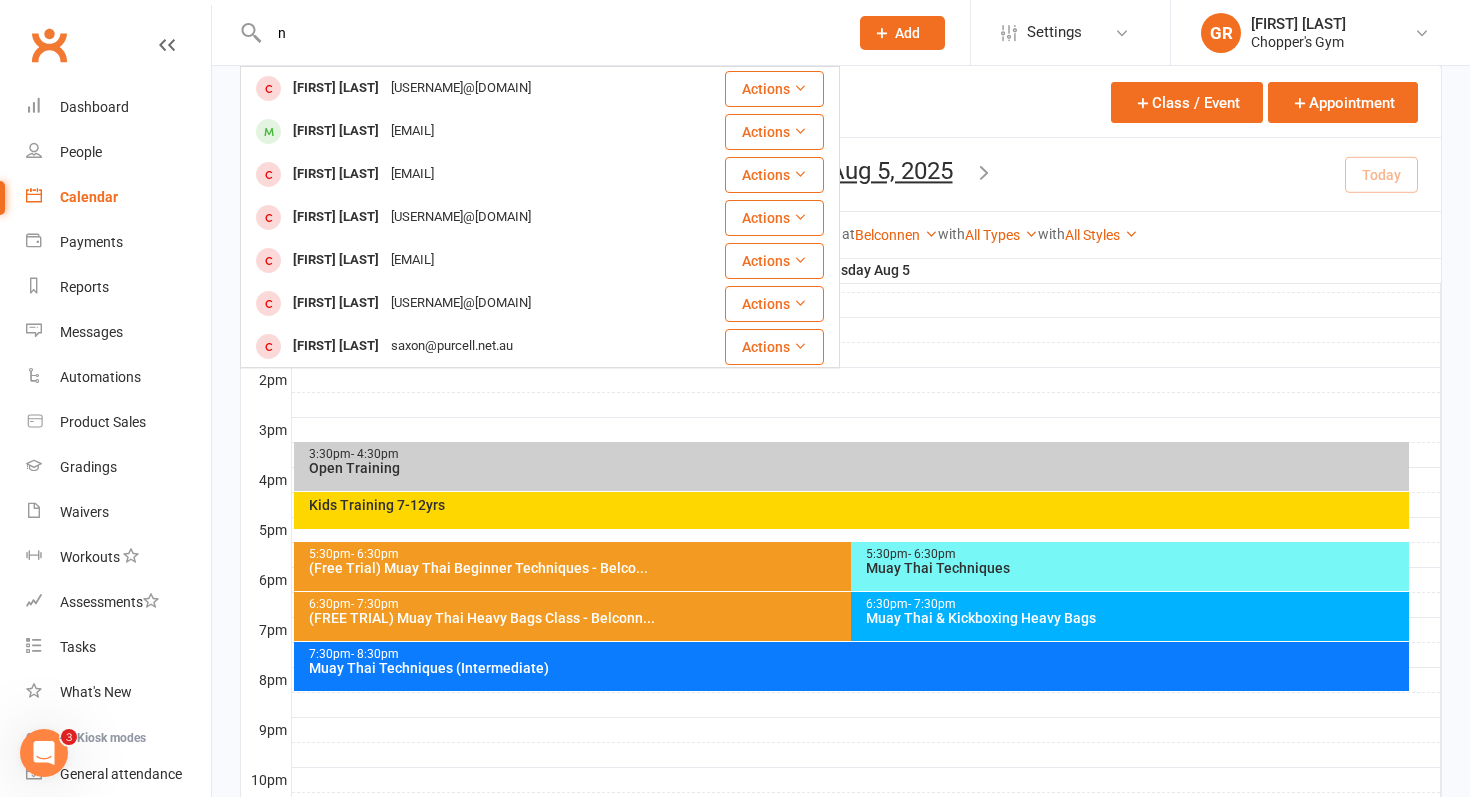 type 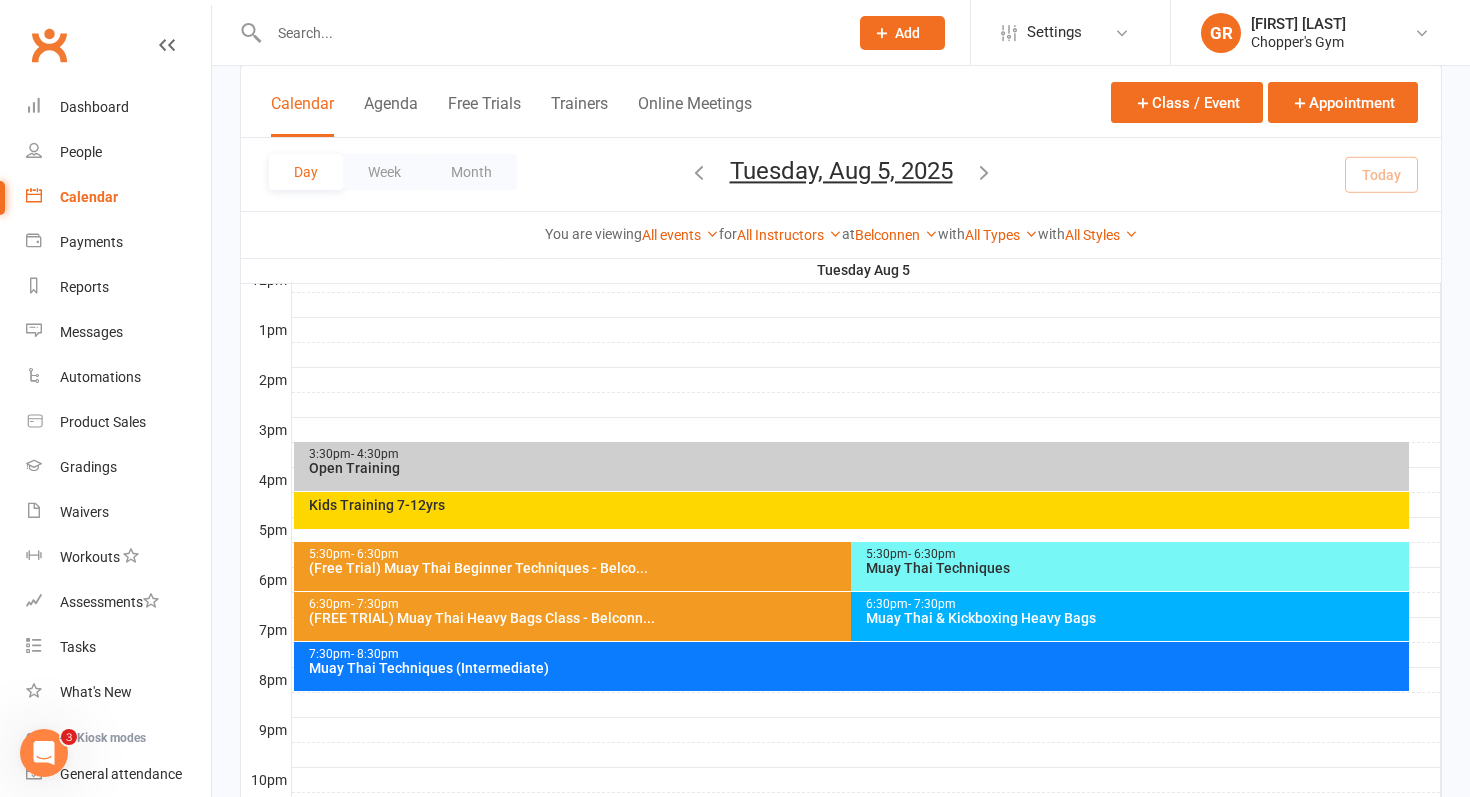 click at bounding box center (866, 379) 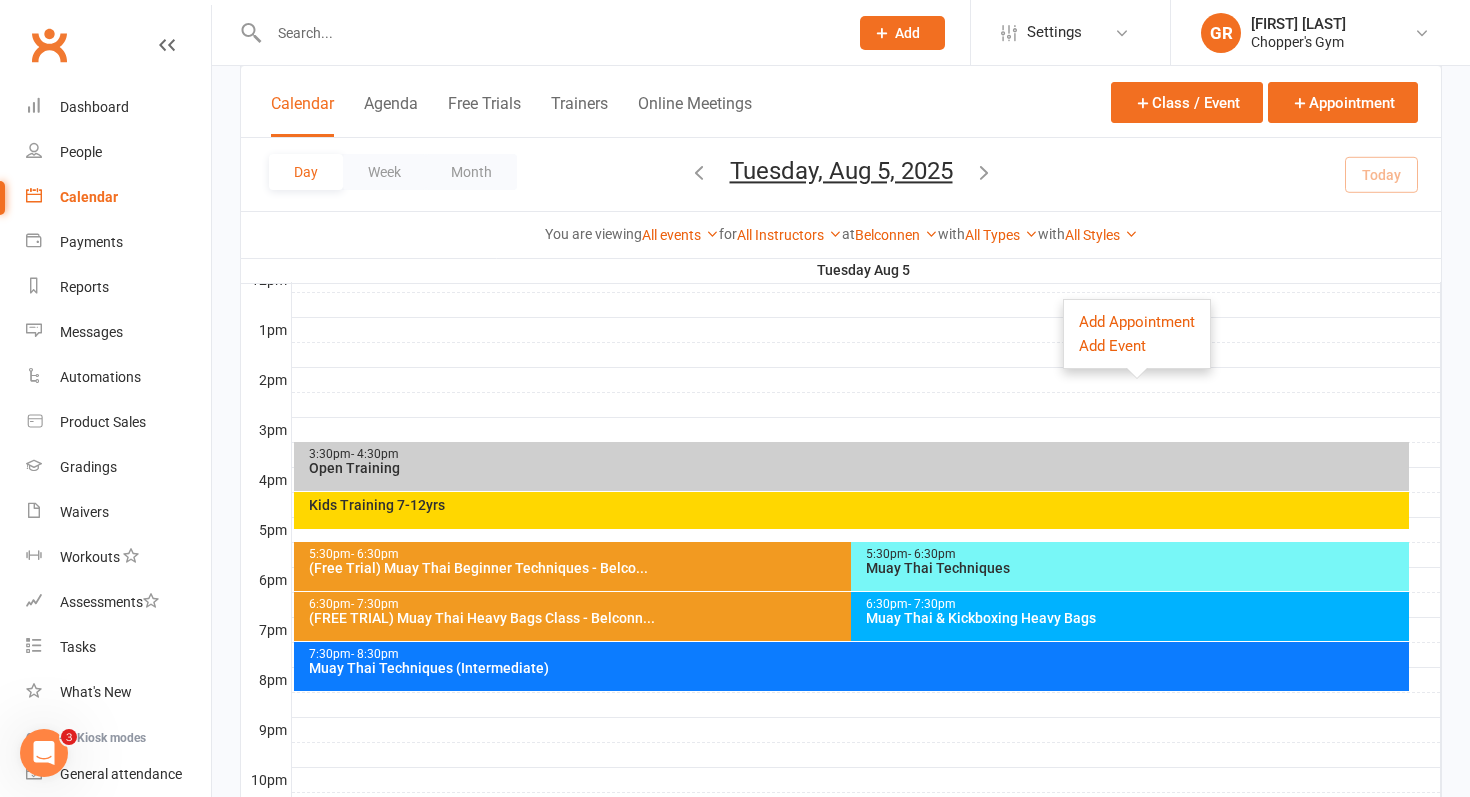 click at bounding box center [866, 430] 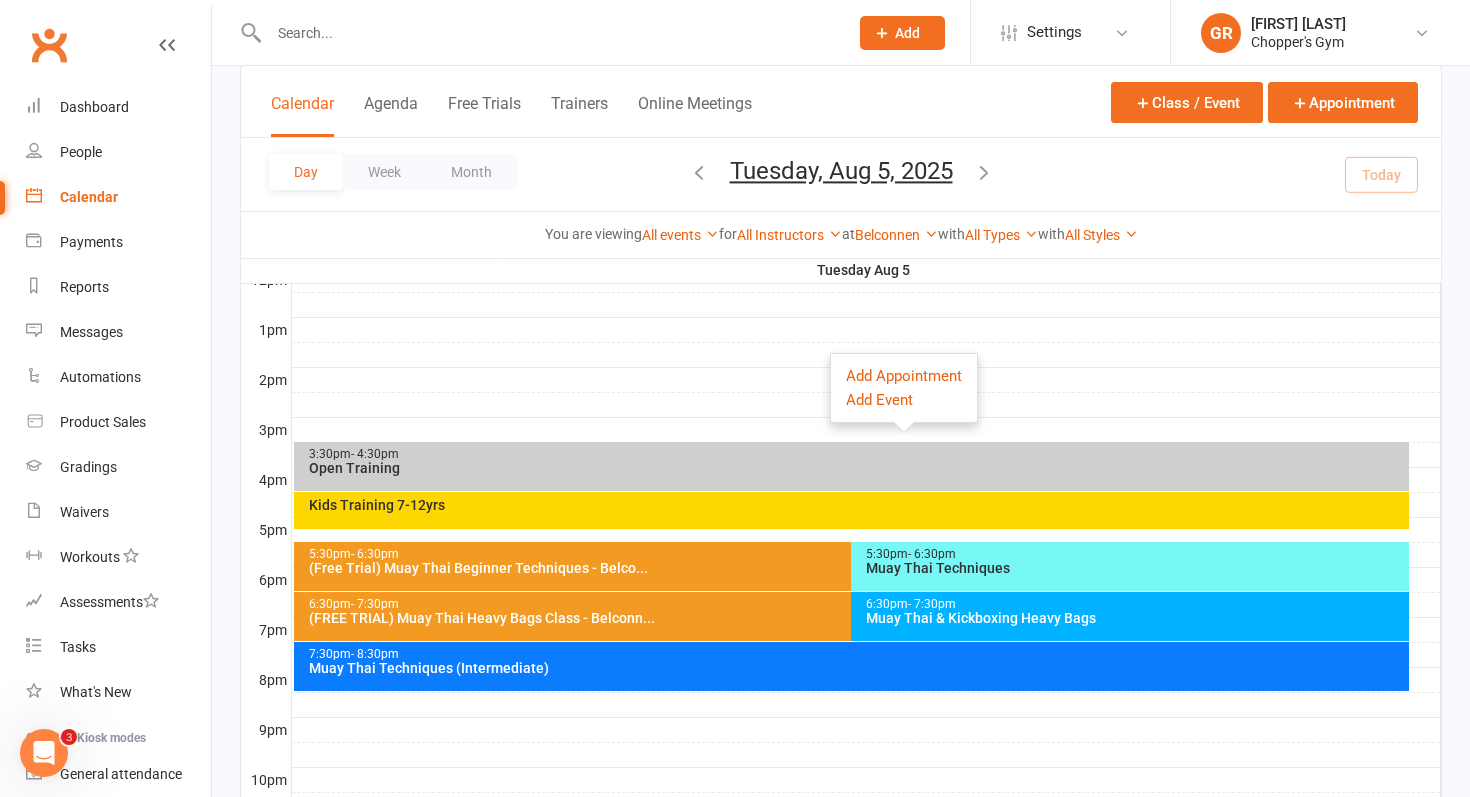 click on "Day Week Month Tuesday, Aug 5, 2025
August 2025
Sun Mon Tue Wed Thu Fri Sat
27
28
29
30
31
01
02
03
04
05
06
07
08
09
10
11
12
13
14
15
16
17
18
19
20
21
22
23
24
25
26
27
28
29
30" at bounding box center (841, 174) 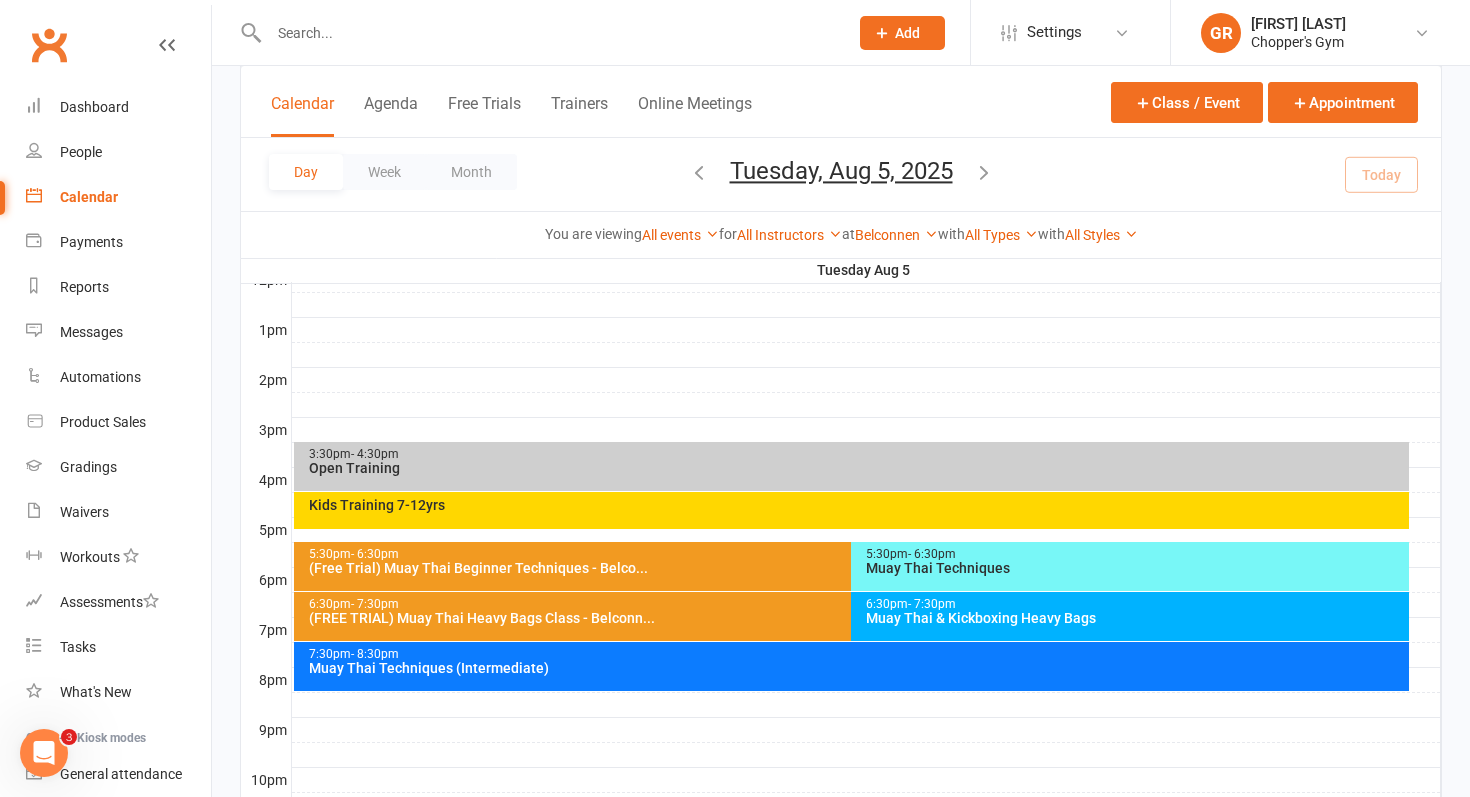 click at bounding box center [699, 172] 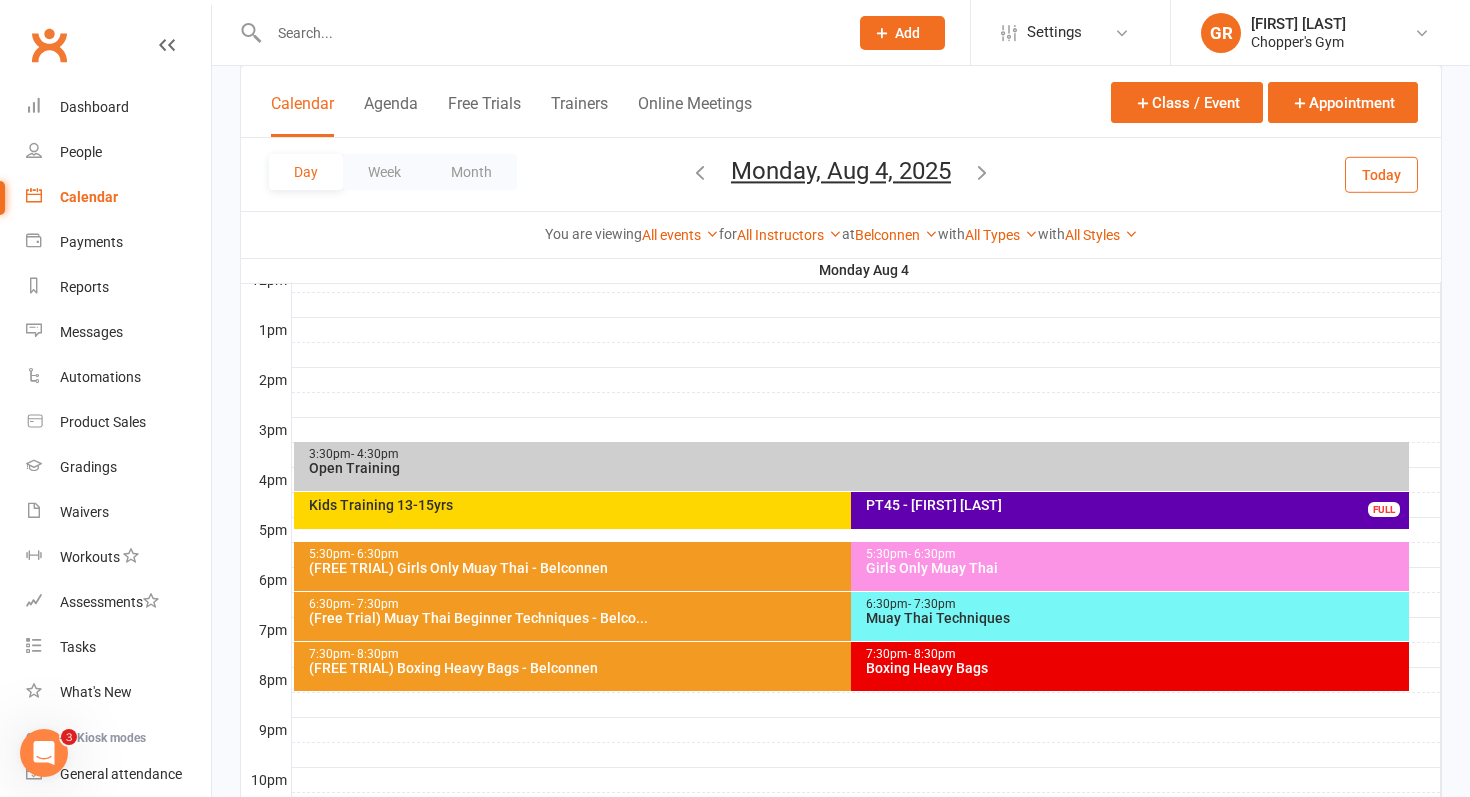 click on "Muay Thai Techniques" at bounding box center (1135, 618) 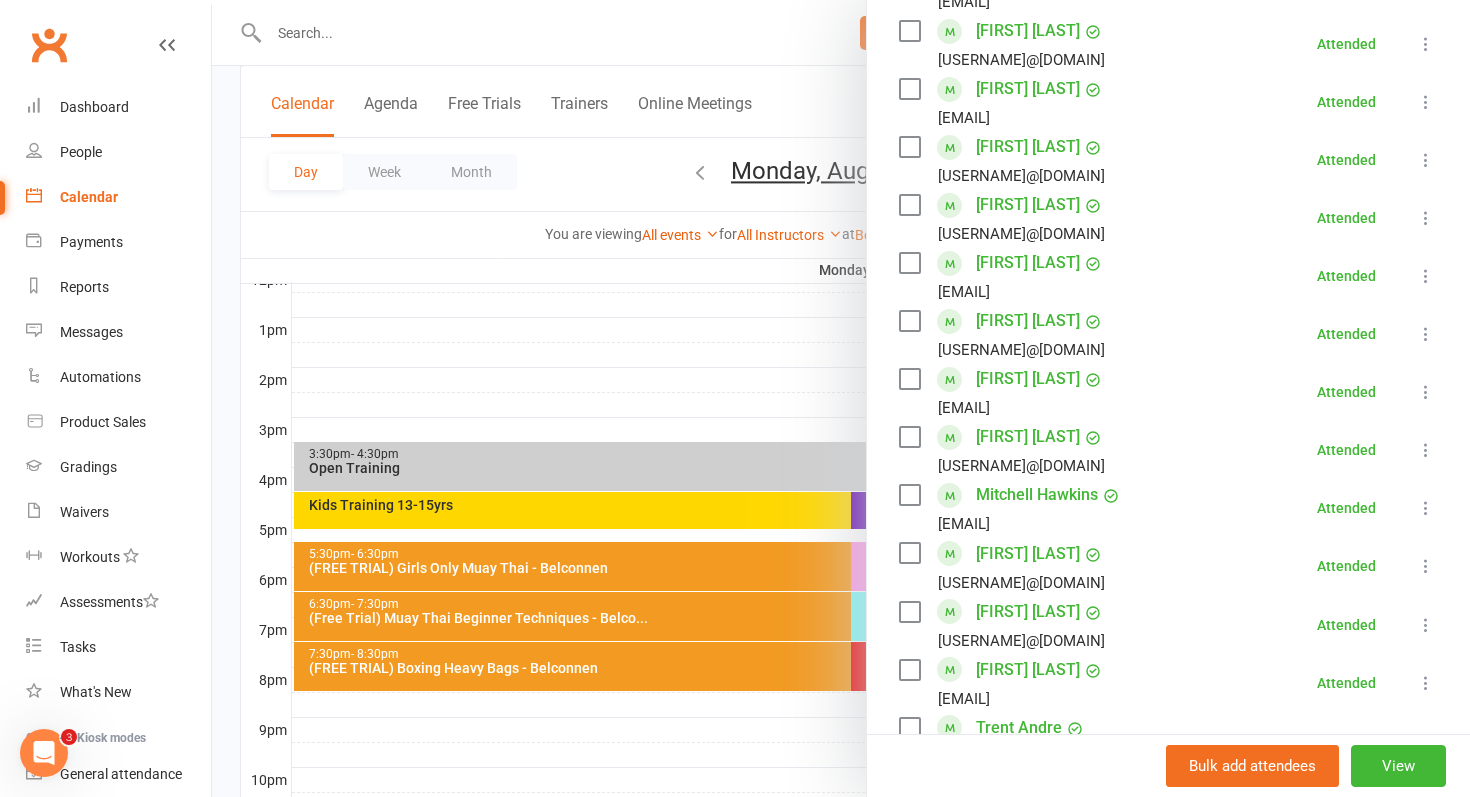 scroll, scrollTop: 711, scrollLeft: 0, axis: vertical 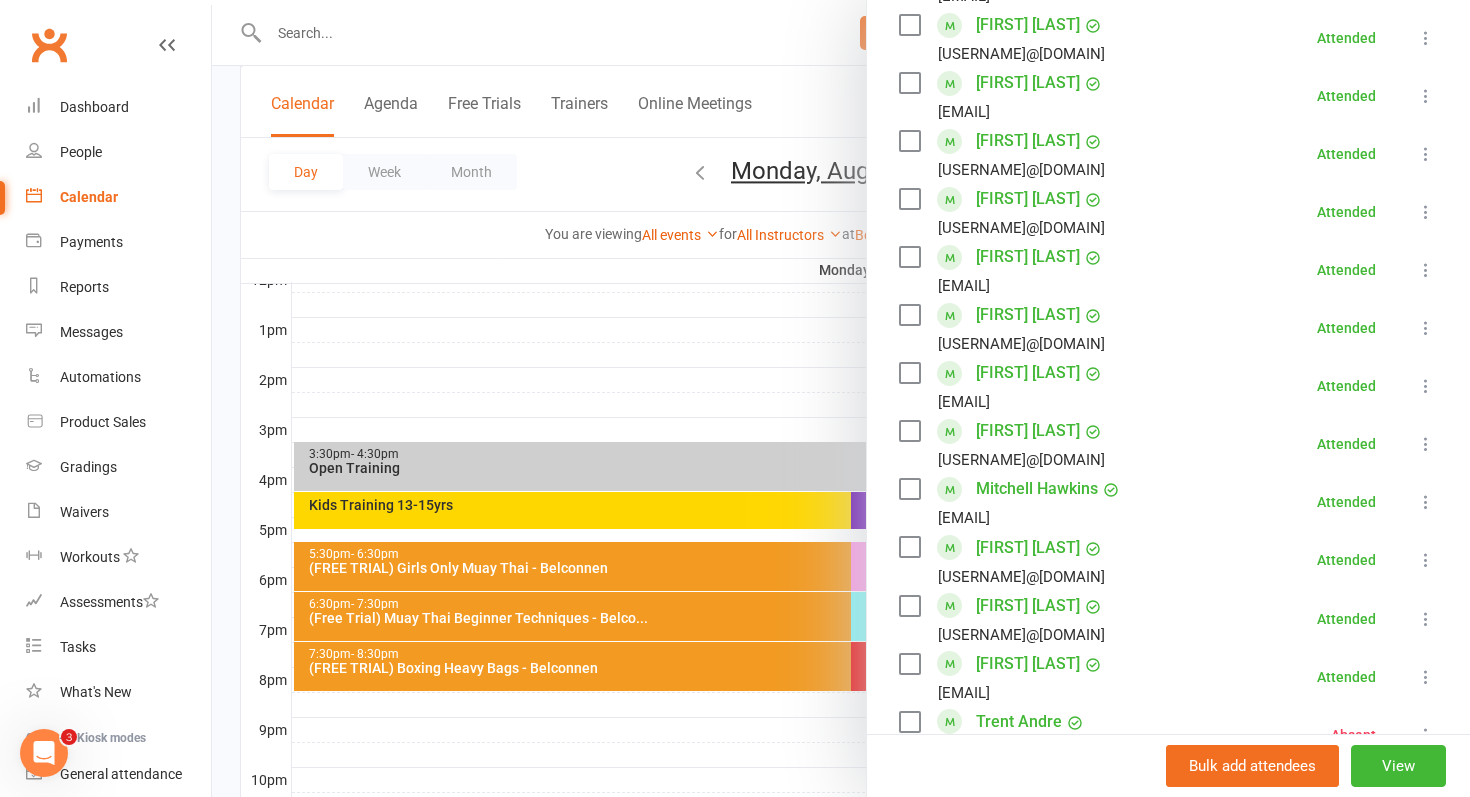 click at bounding box center (841, 398) 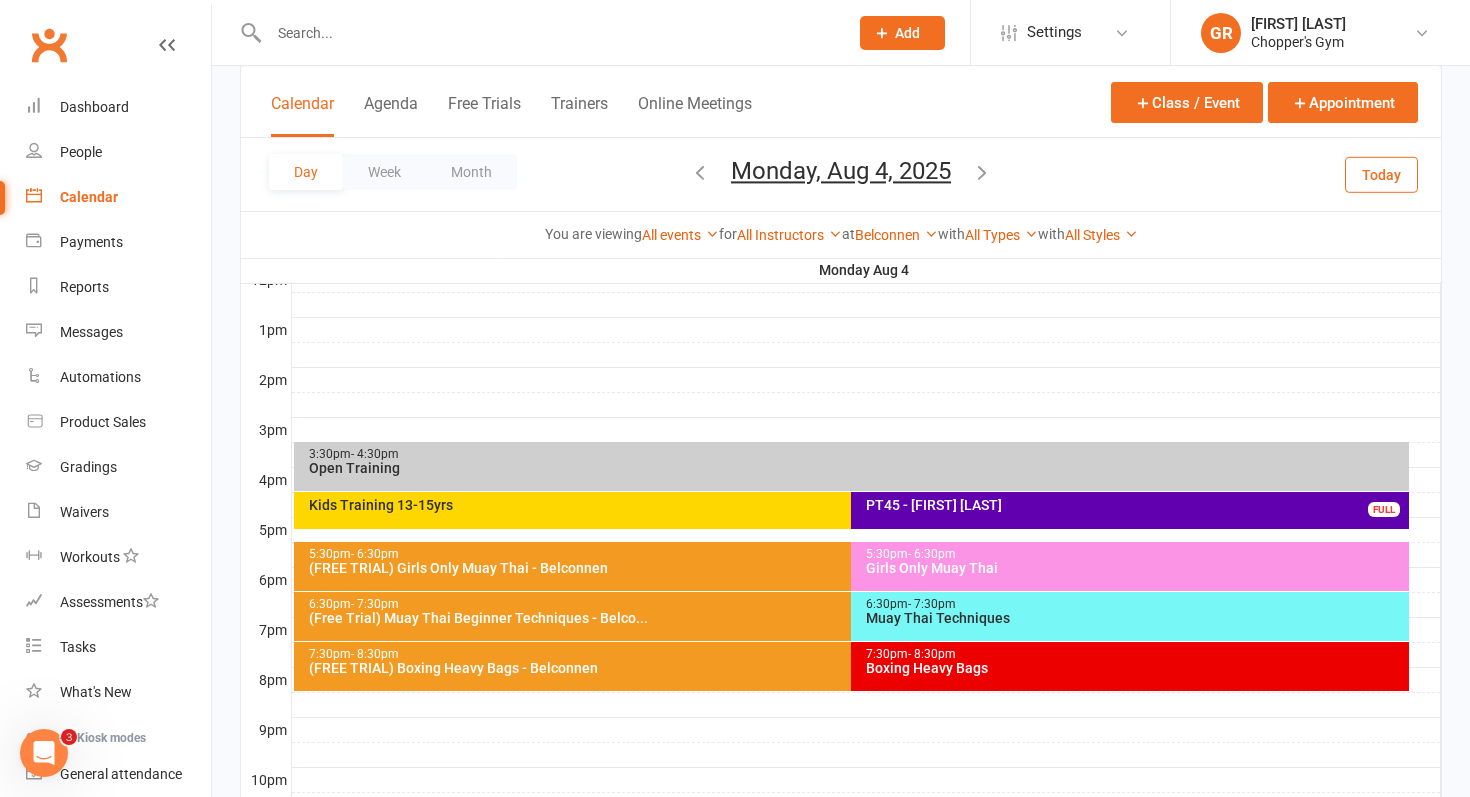 click at bounding box center [982, 172] 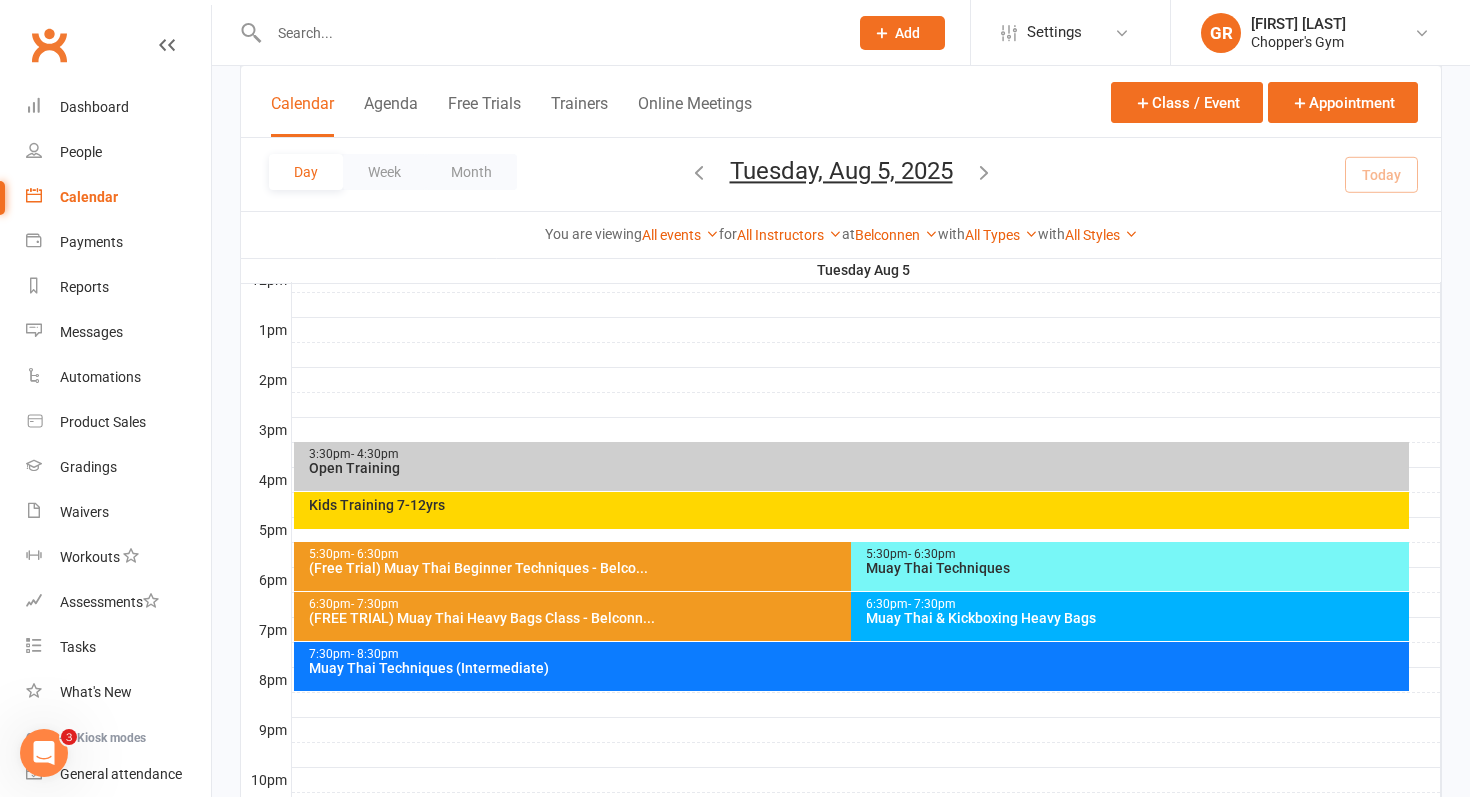 click on "Muay Thai & Kickboxing Heavy Bags" at bounding box center [1135, 618] 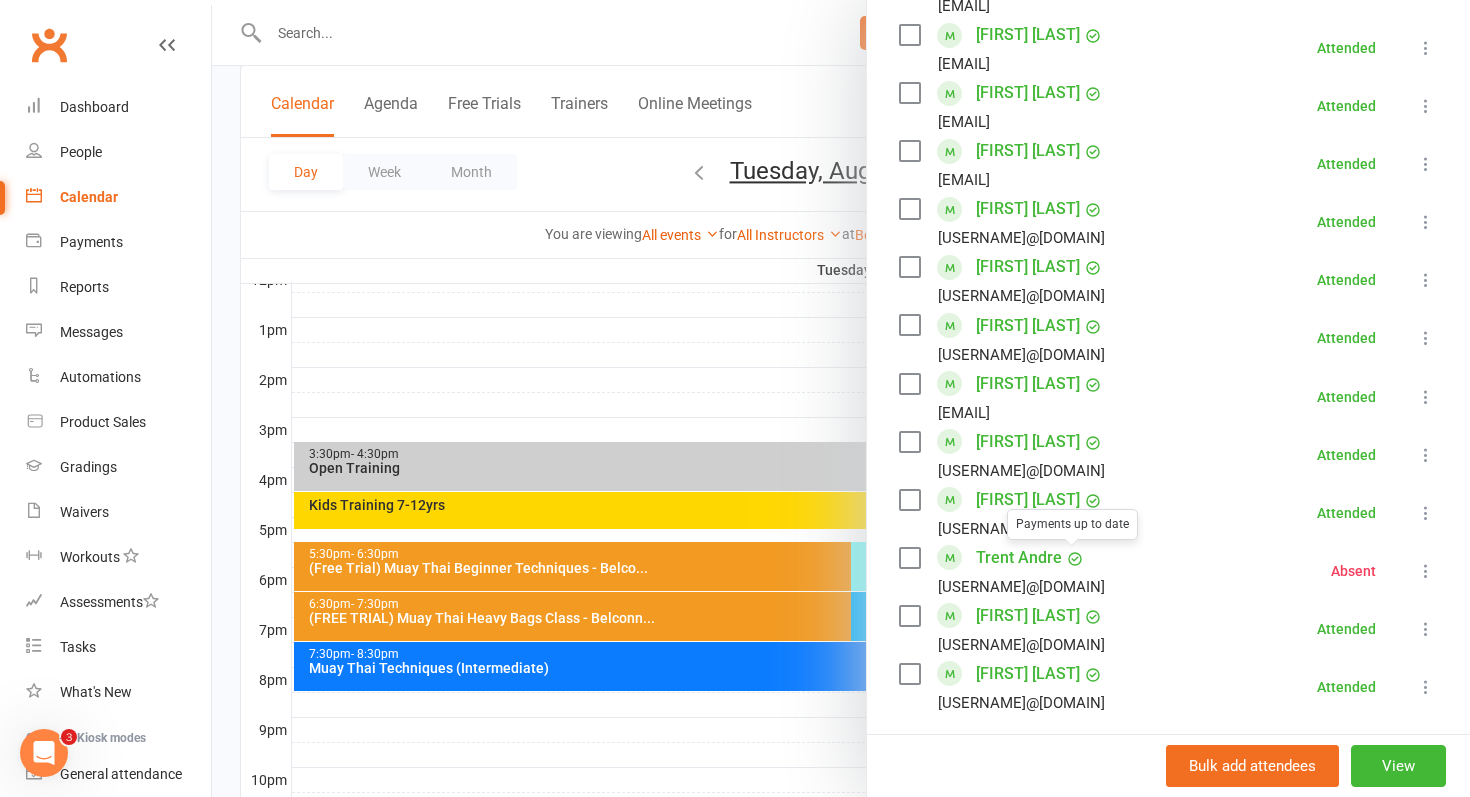 scroll, scrollTop: 941, scrollLeft: 0, axis: vertical 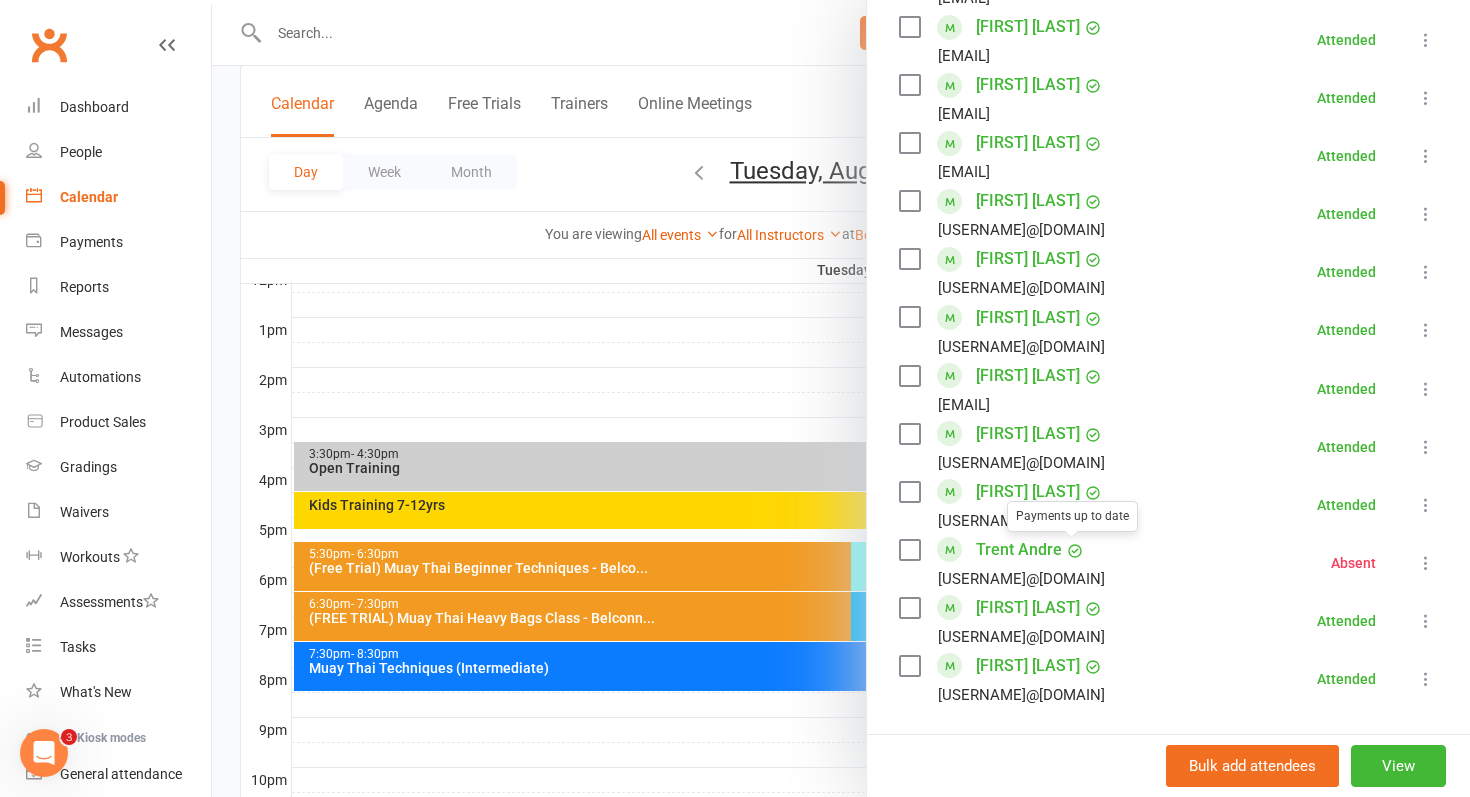 click at bounding box center (841, 398) 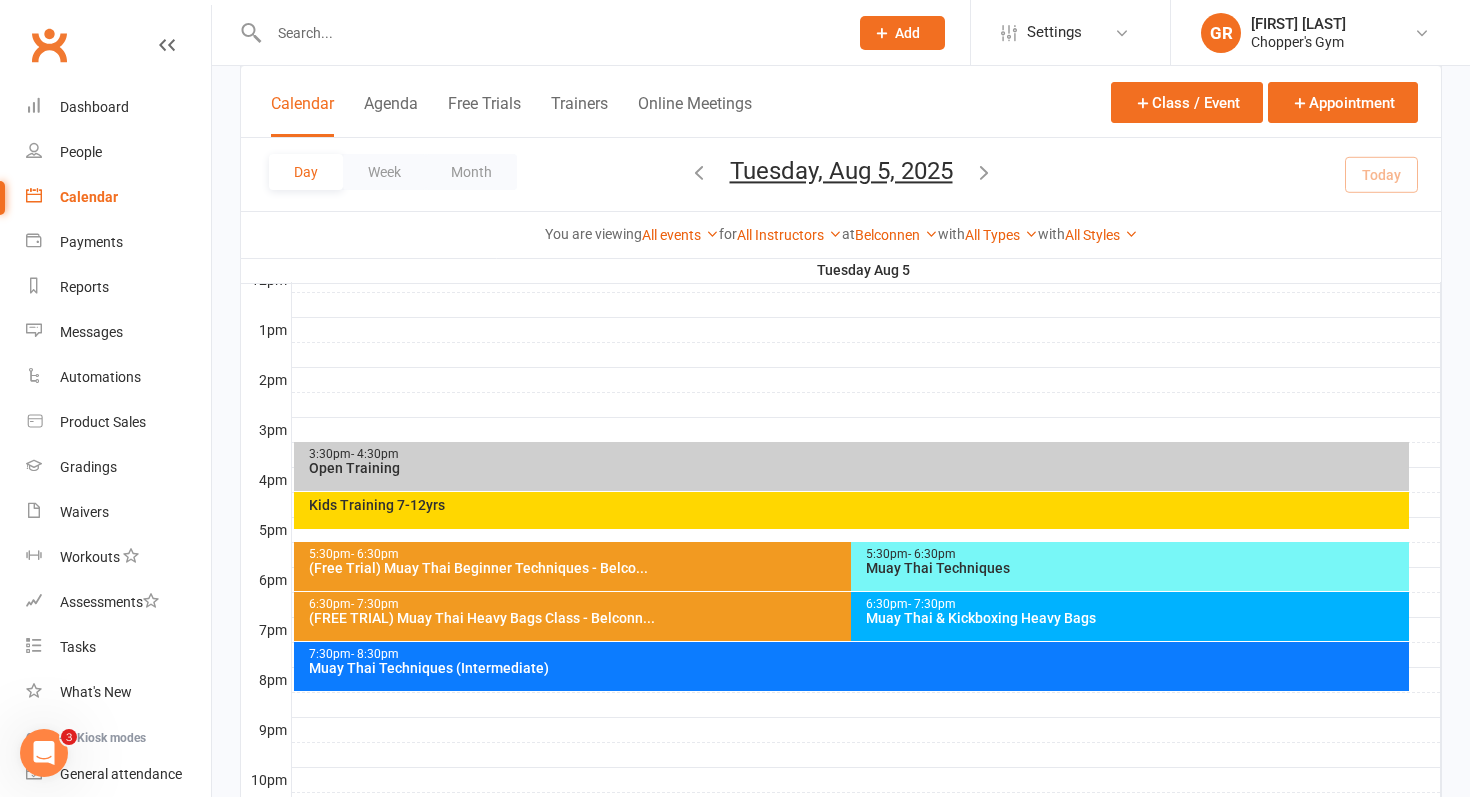 click on "7:30pm  - 8:30pm" at bounding box center [857, 654] 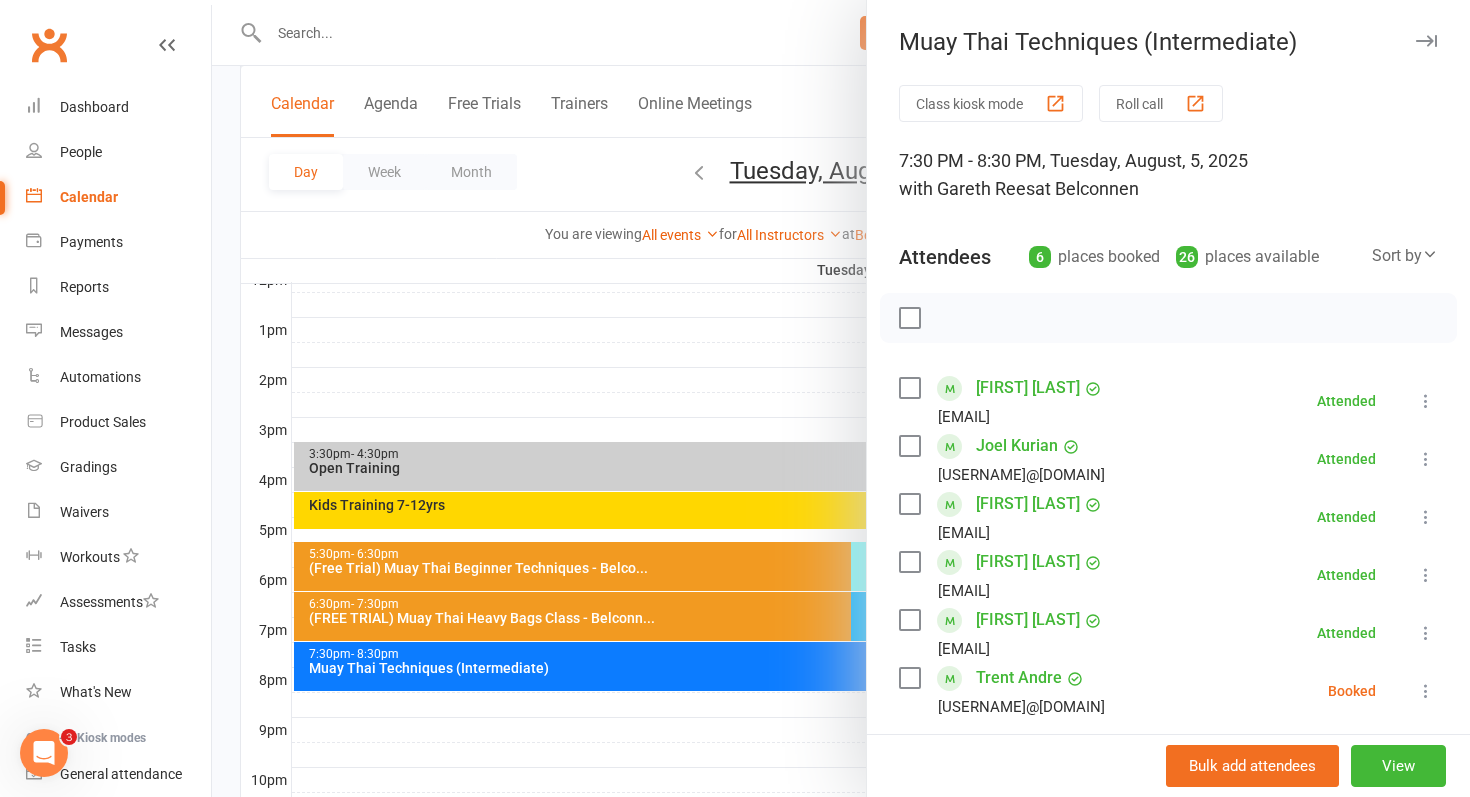 click on "[FIRST] [LAST] [USERNAME]@[DOMAIN] Booked More info Remove Check in Mark absent Send message Enable recurring bookings All bookings for series" at bounding box center (1168, 691) 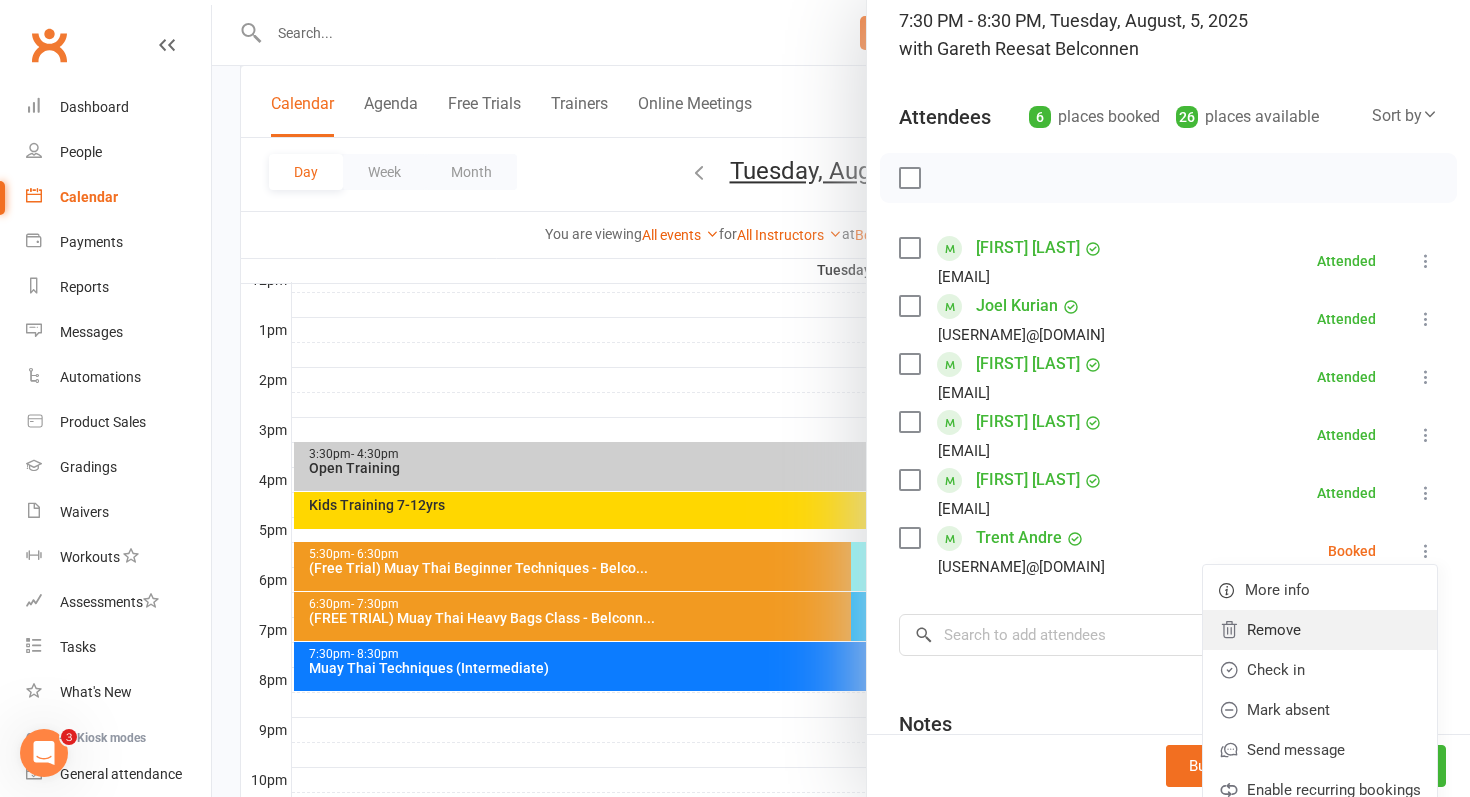 scroll, scrollTop: 154, scrollLeft: 0, axis: vertical 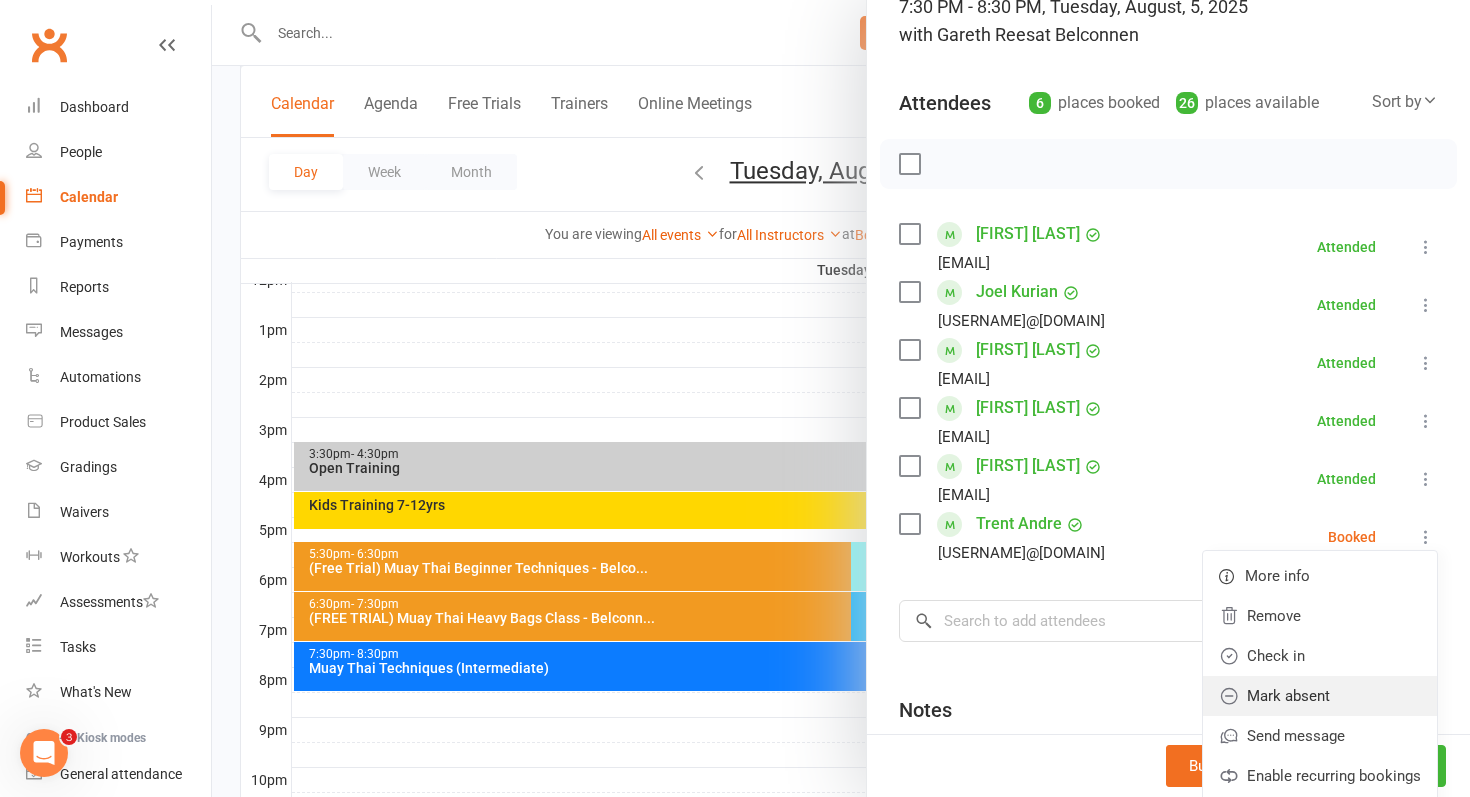 click on "Mark absent" at bounding box center [1320, 696] 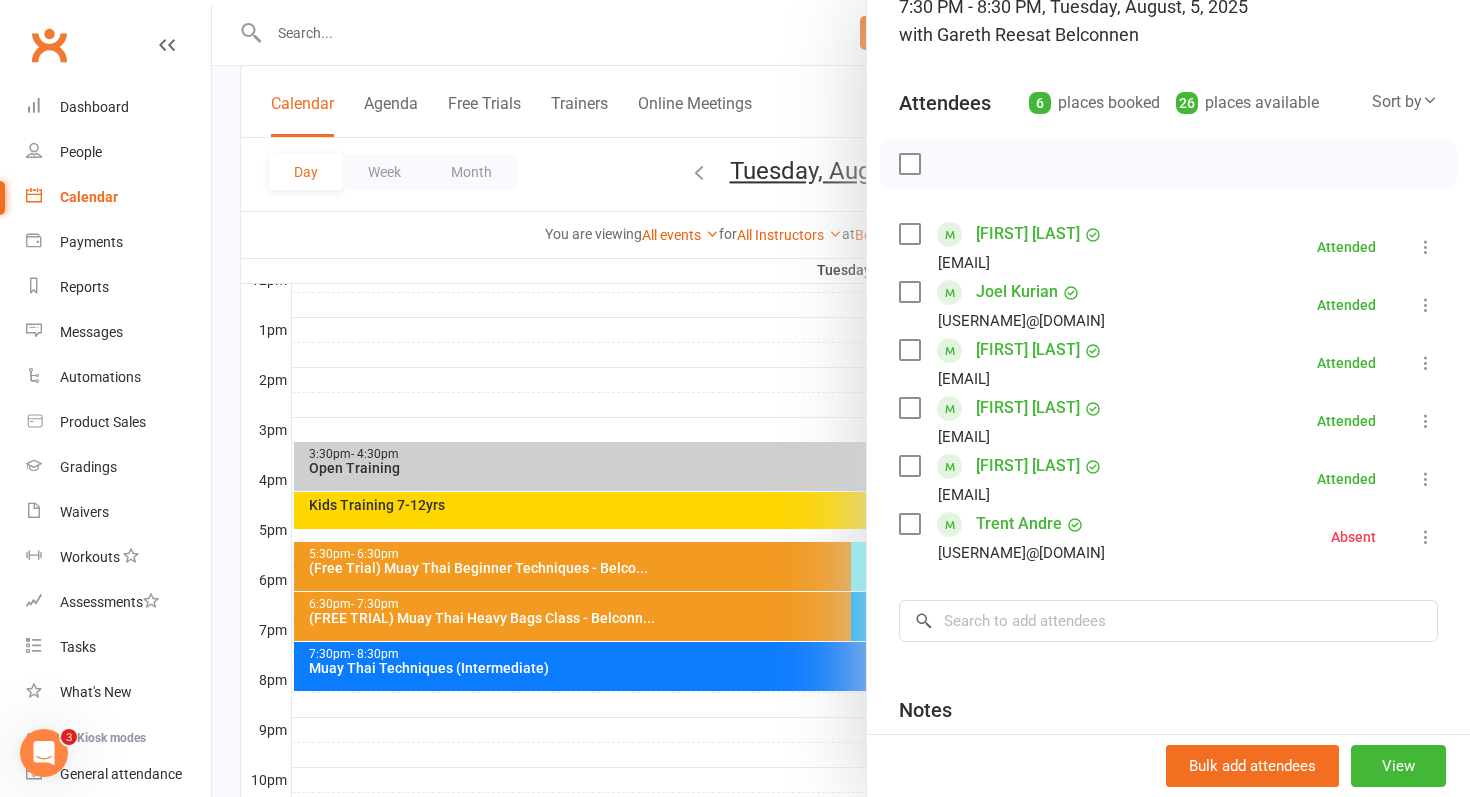 click at bounding box center (841, 398) 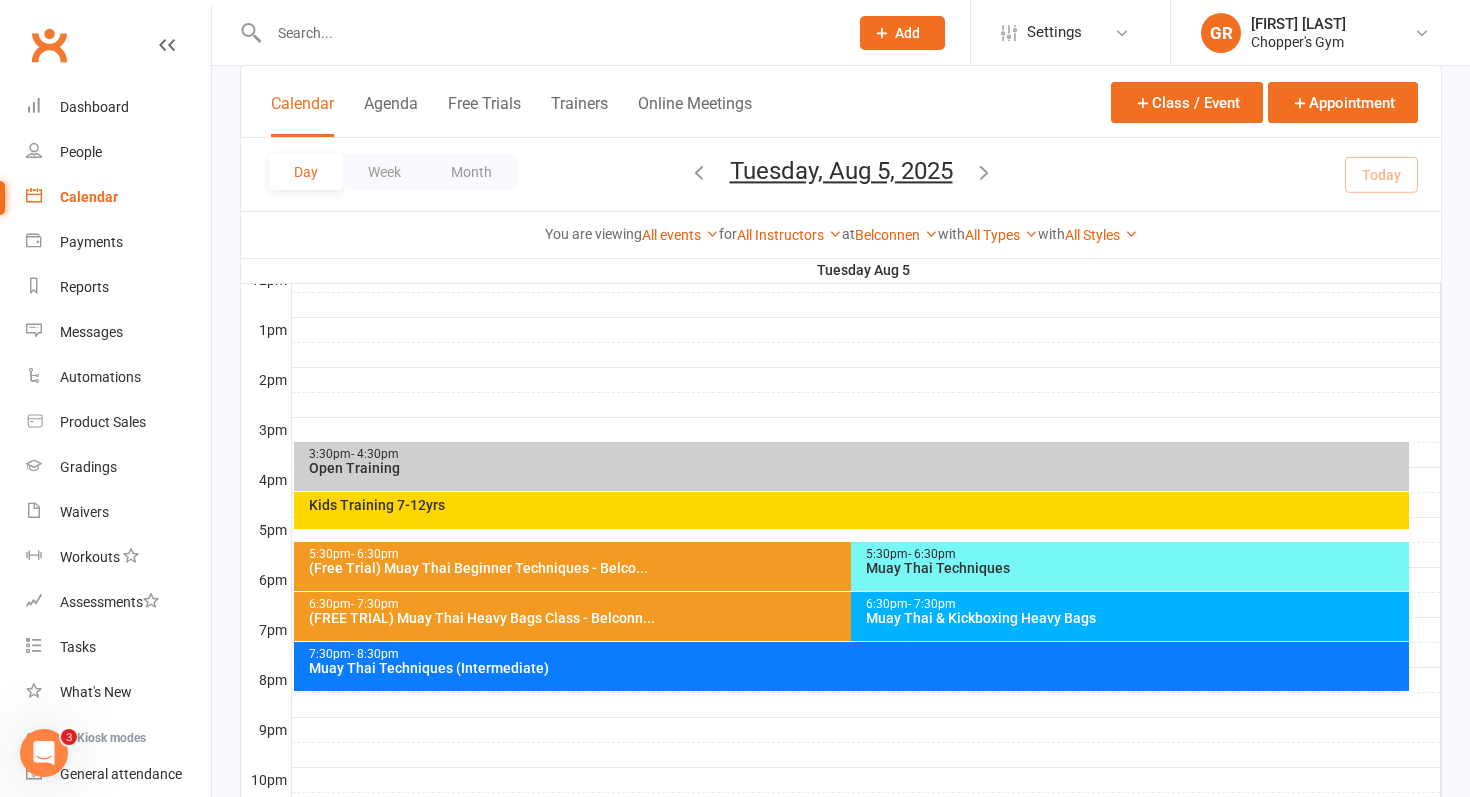 click on "5:30pm  - 6:30pm (Free Trial) Muay Thai Beginner Techniques - Belco..." at bounding box center (842, 566) 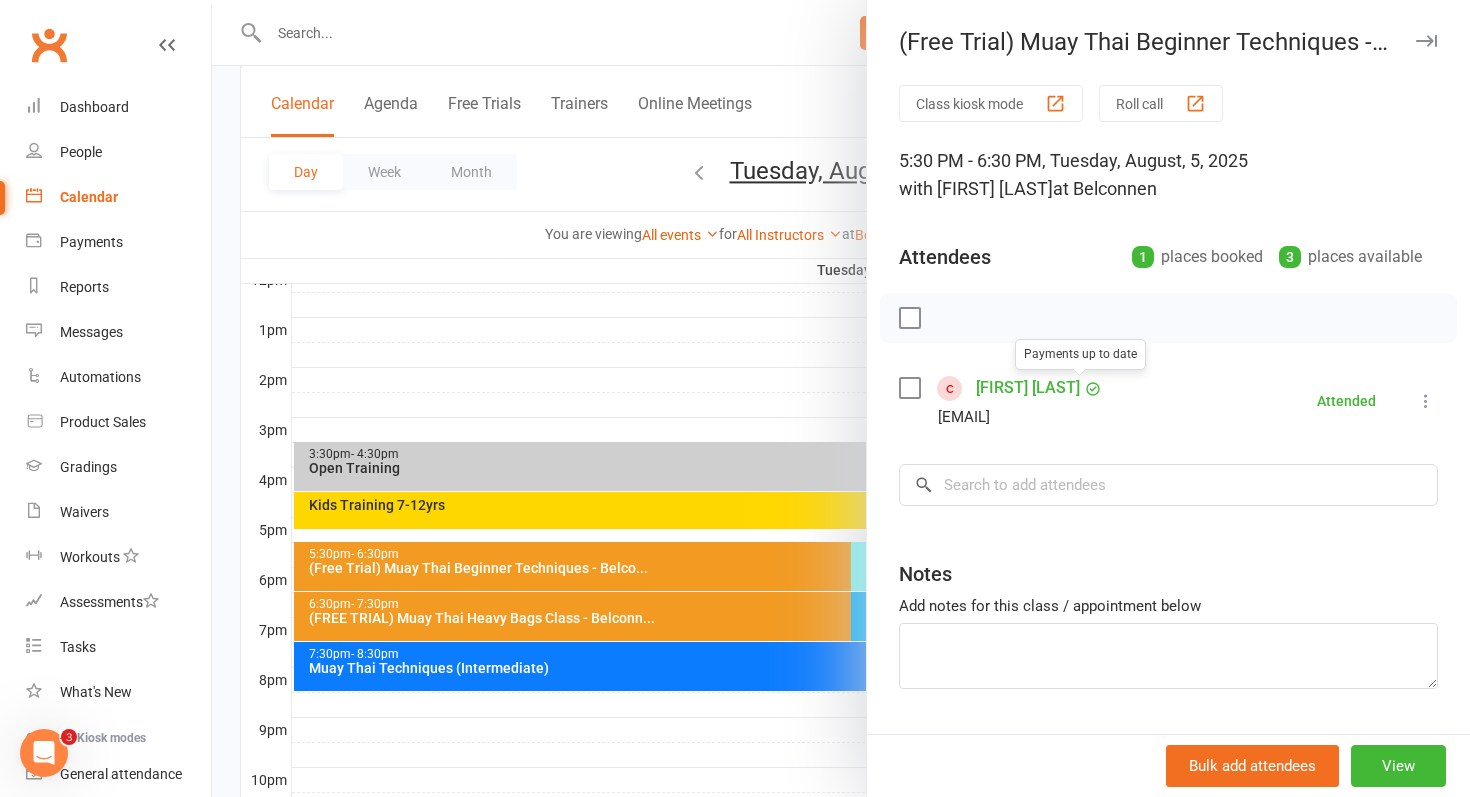 click on "[FIRST] [LAST]" at bounding box center [1028, 388] 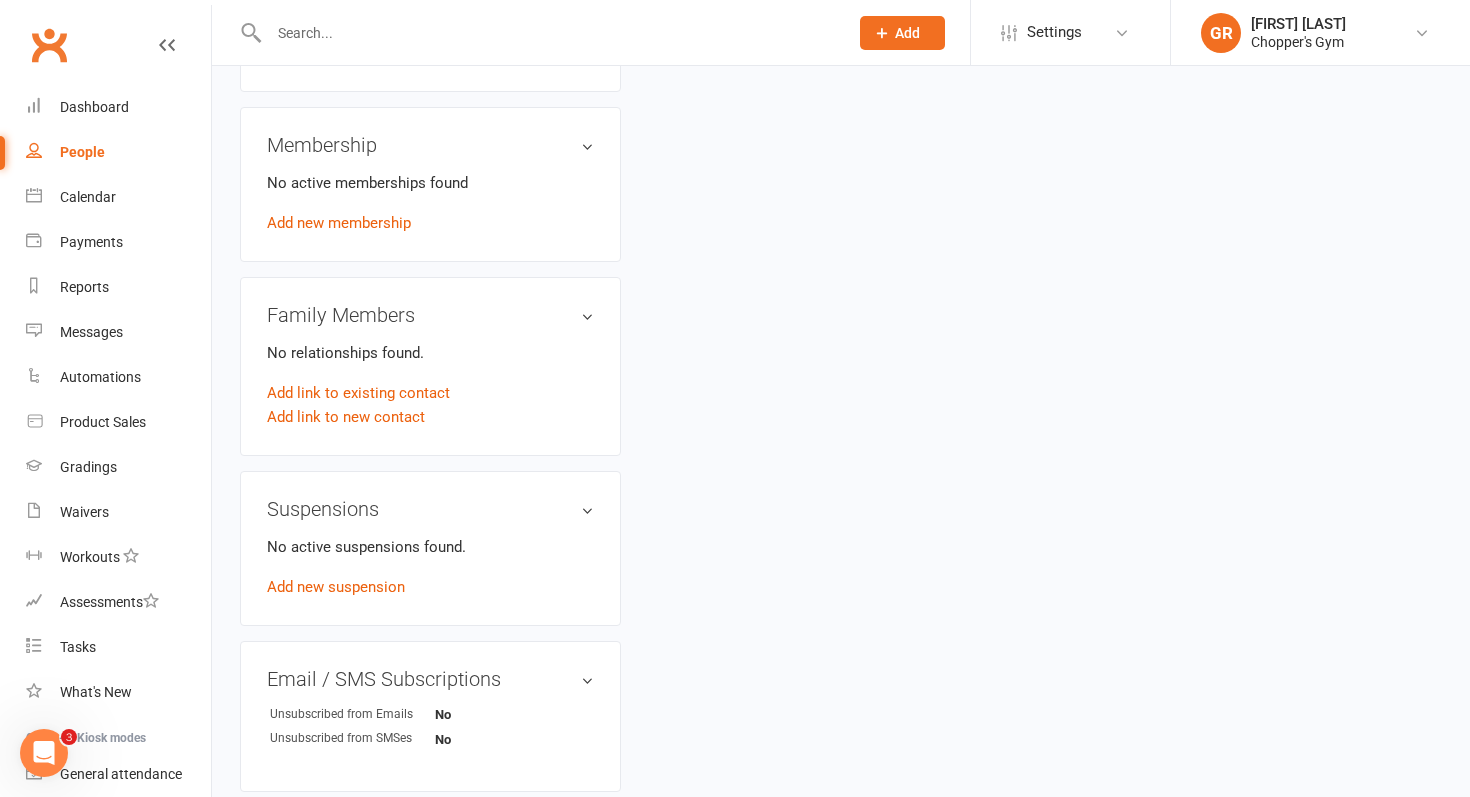 scroll, scrollTop: 0, scrollLeft: 0, axis: both 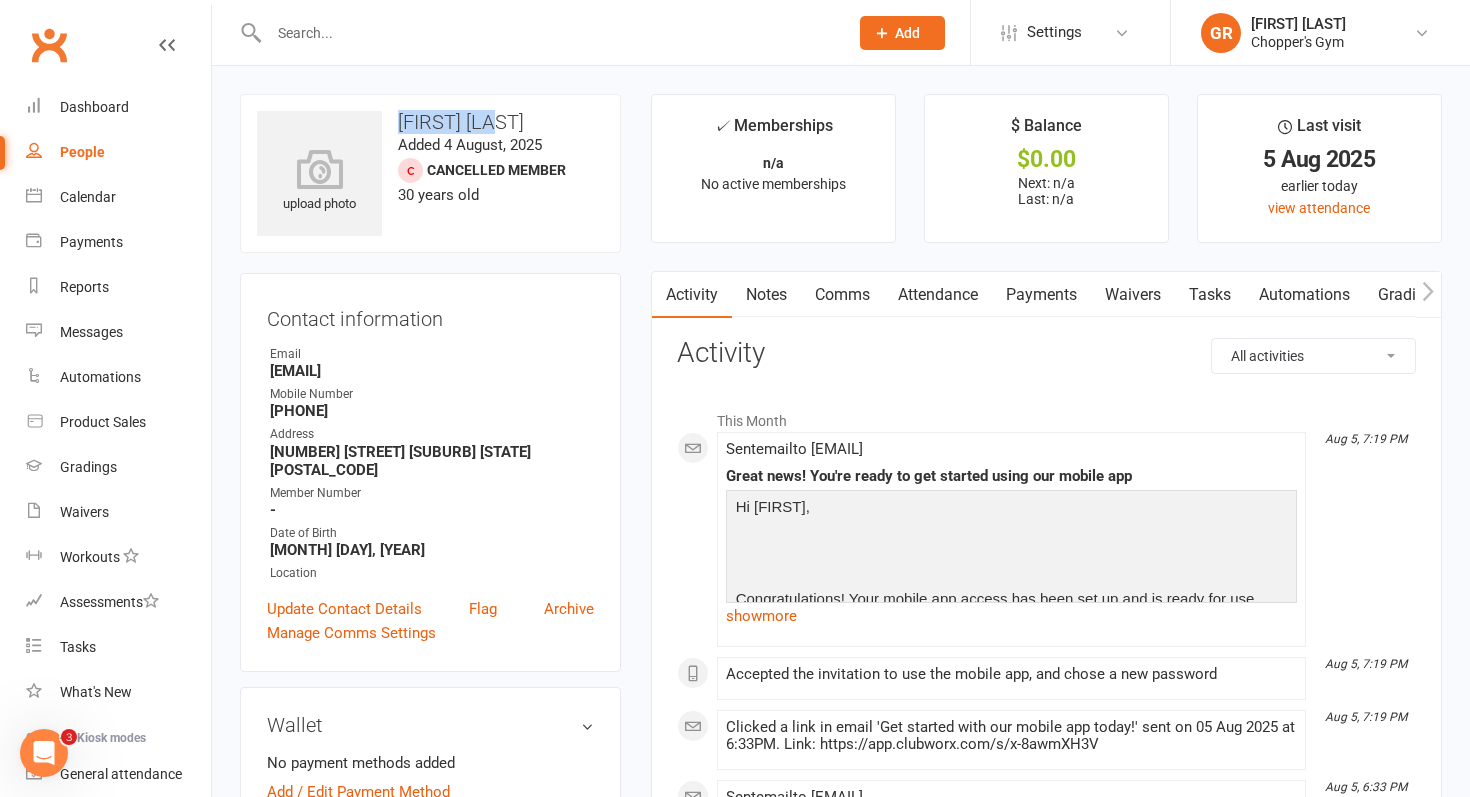 drag, startPoint x: 516, startPoint y: 123, endPoint x: 395, endPoint y: 115, distance: 121.264175 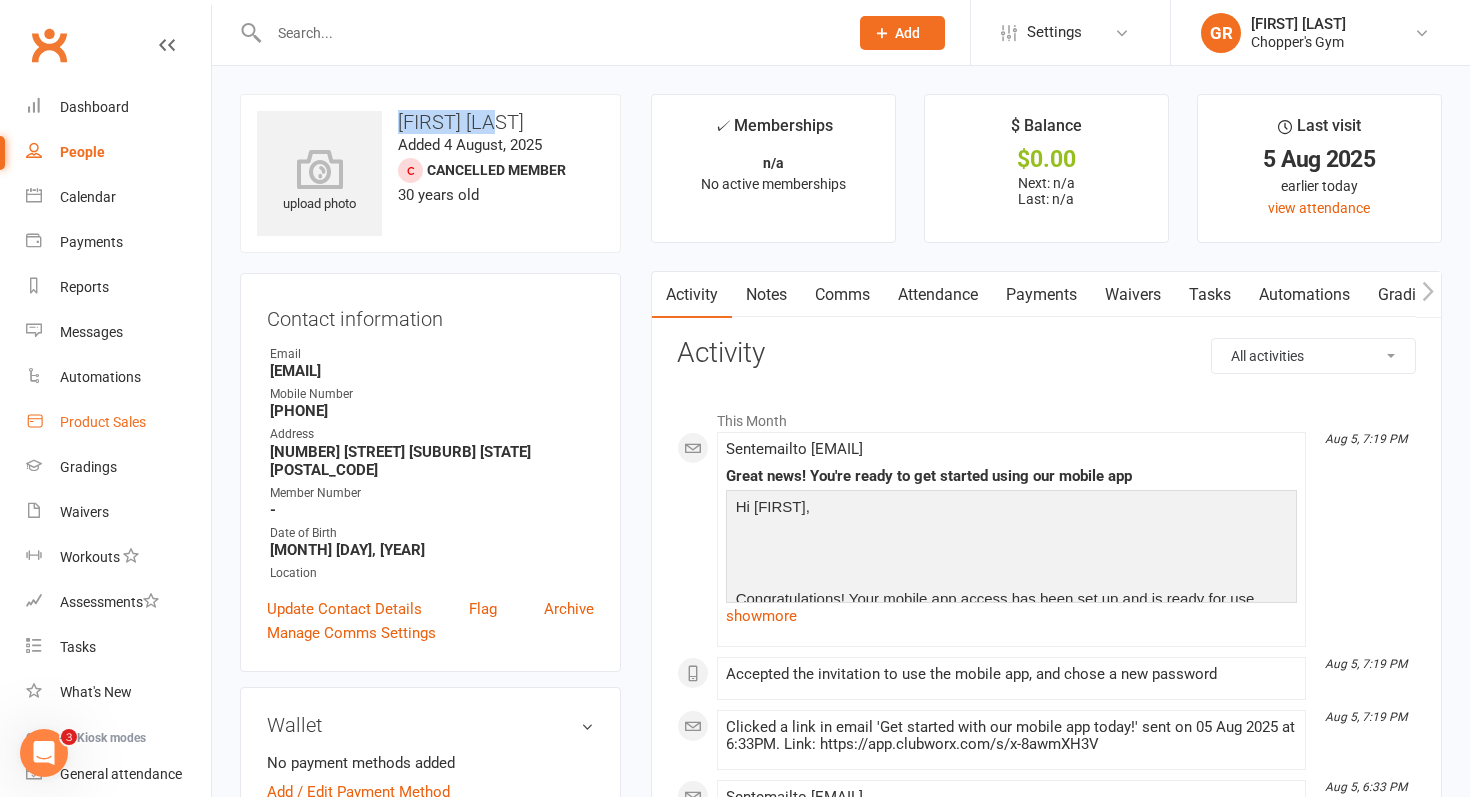 click on "Product Sales" at bounding box center [103, 422] 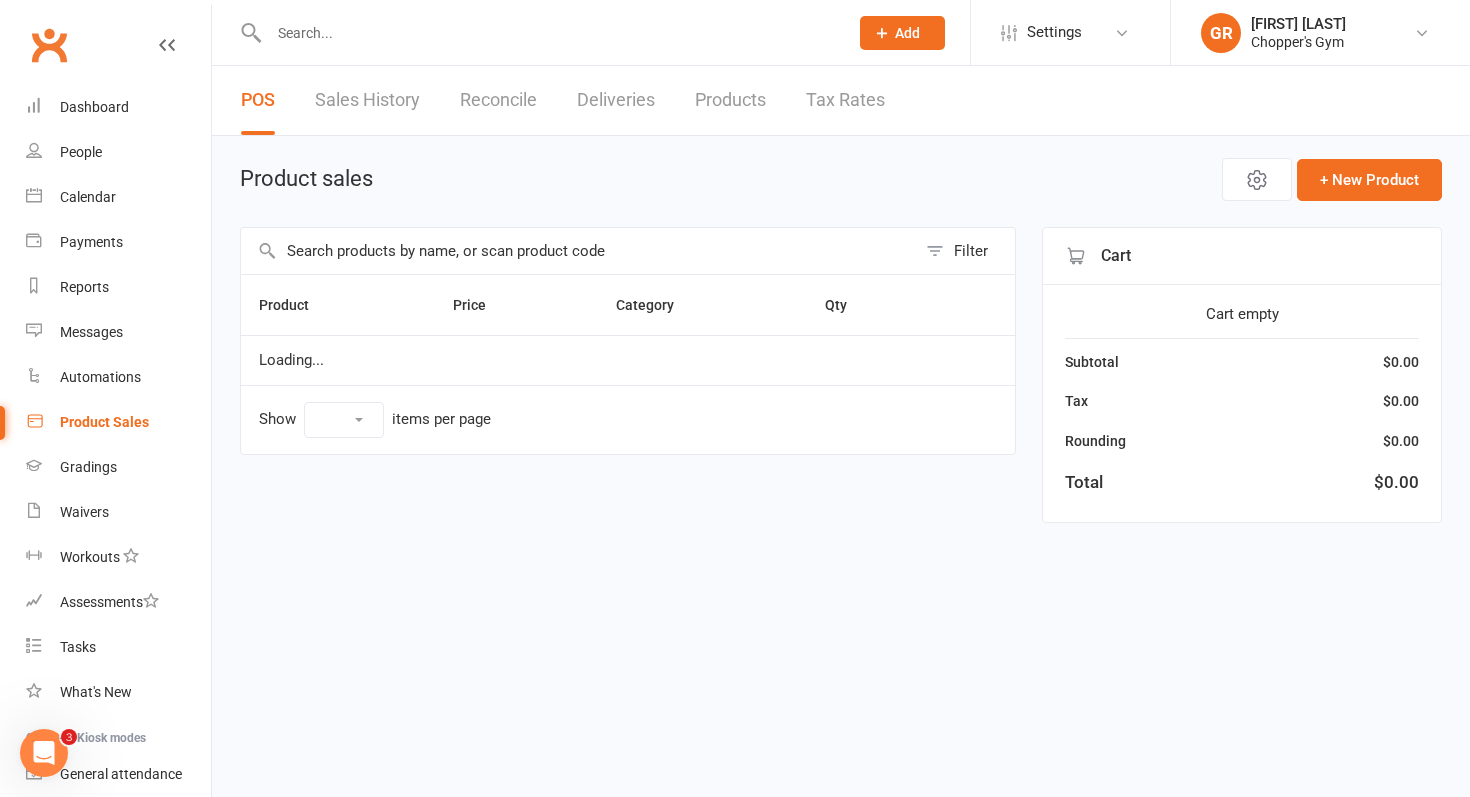 select on "100" 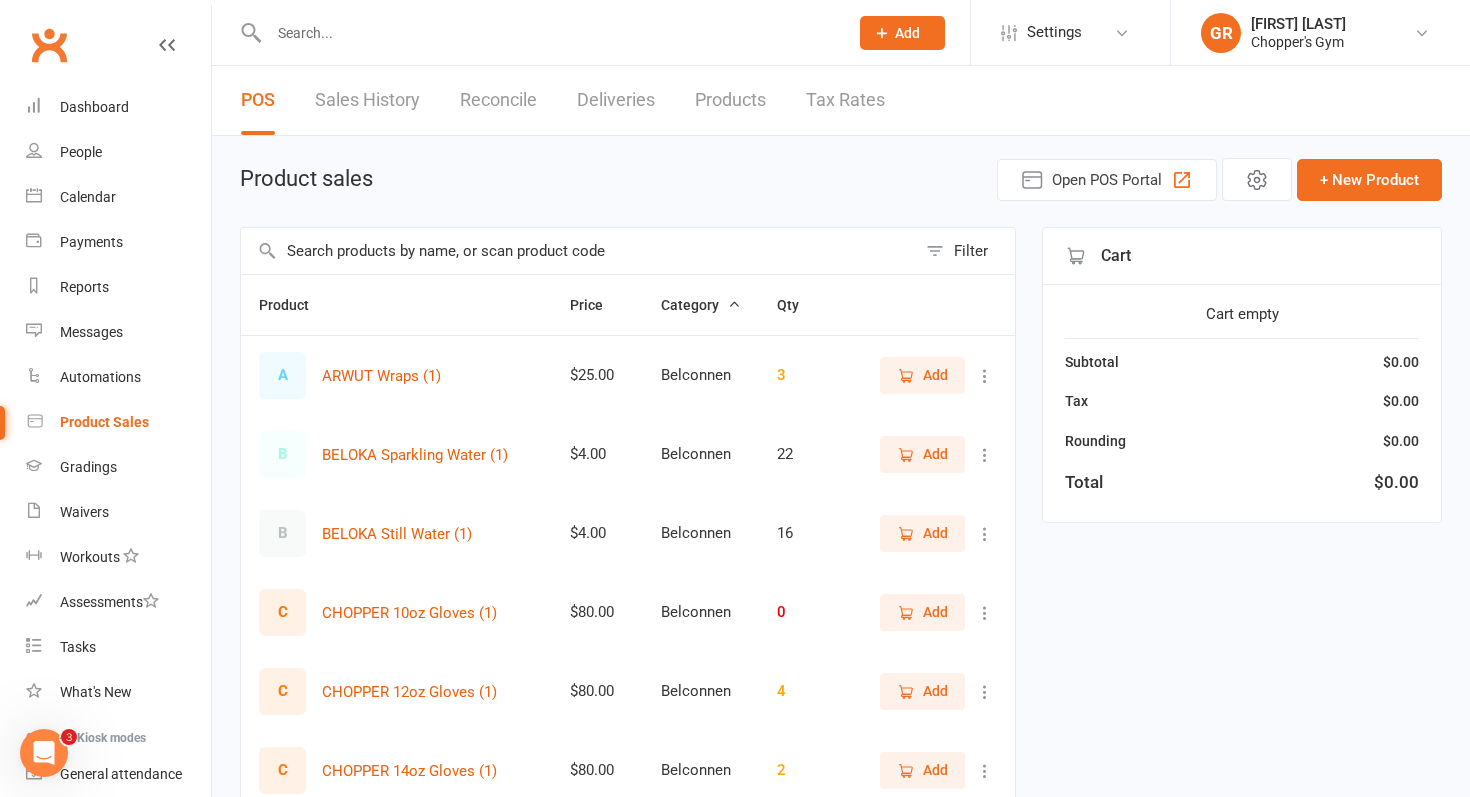 click at bounding box center (578, 251) 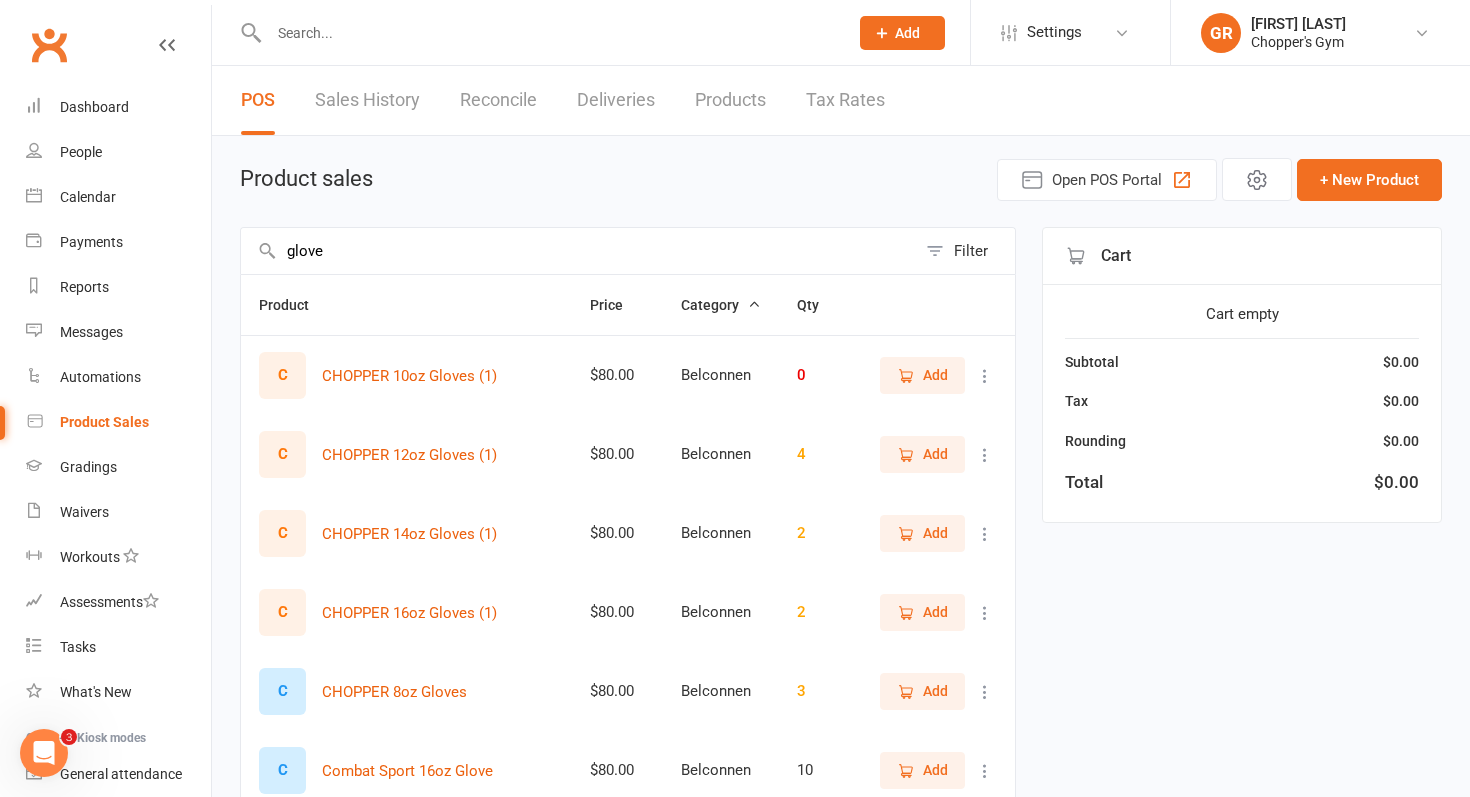 type on "glove" 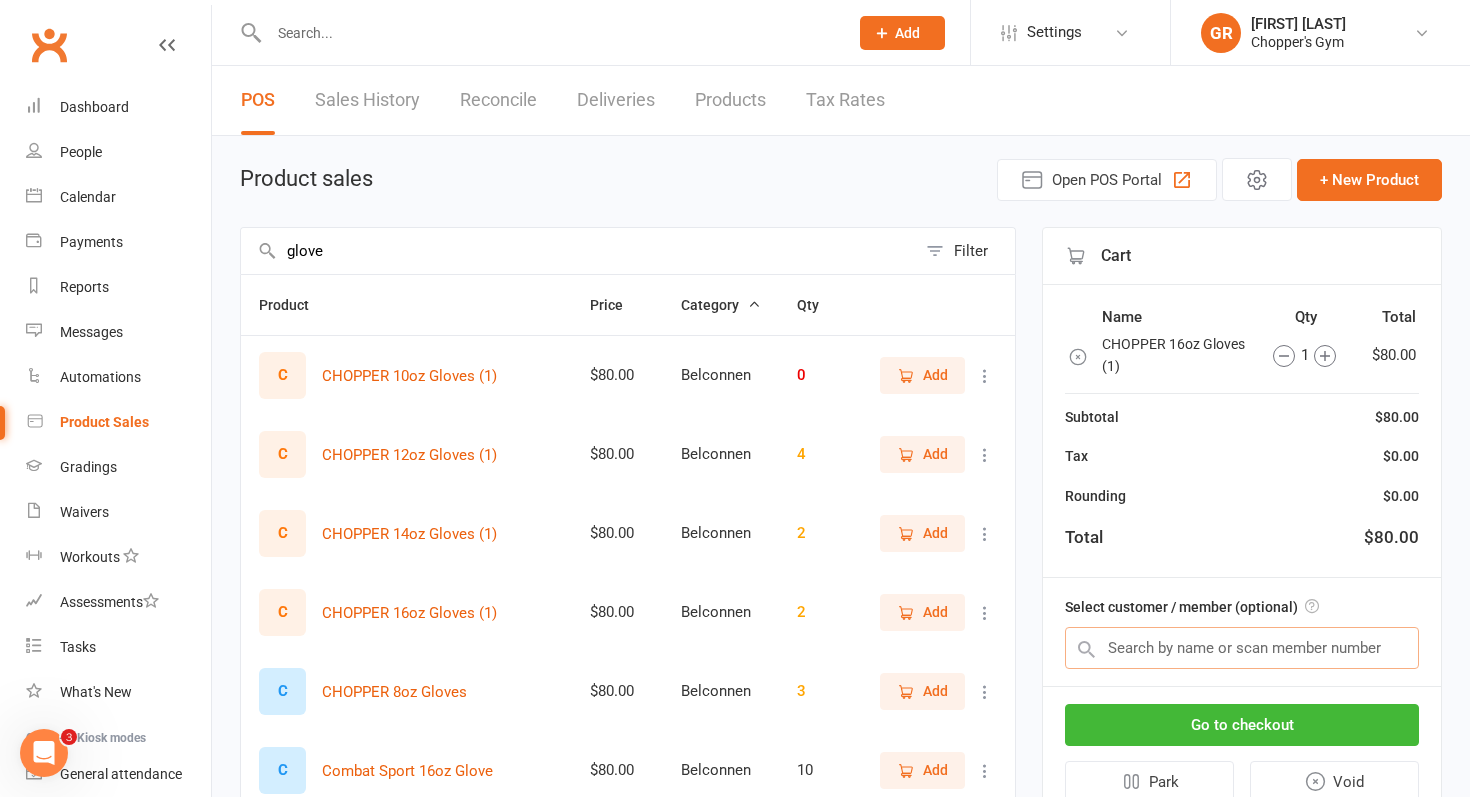 click at bounding box center [1242, 648] 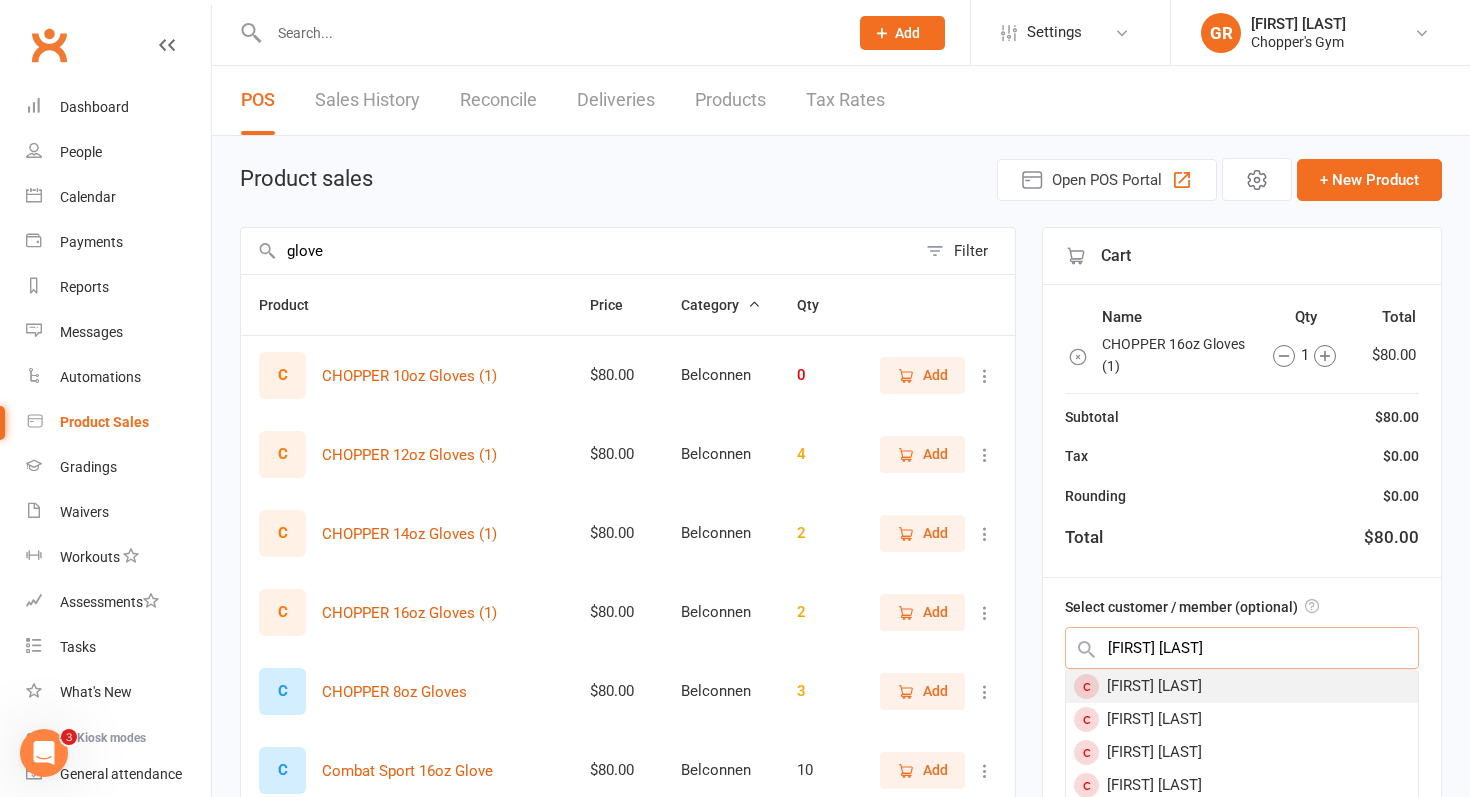type on "[FIRST] [LAST]" 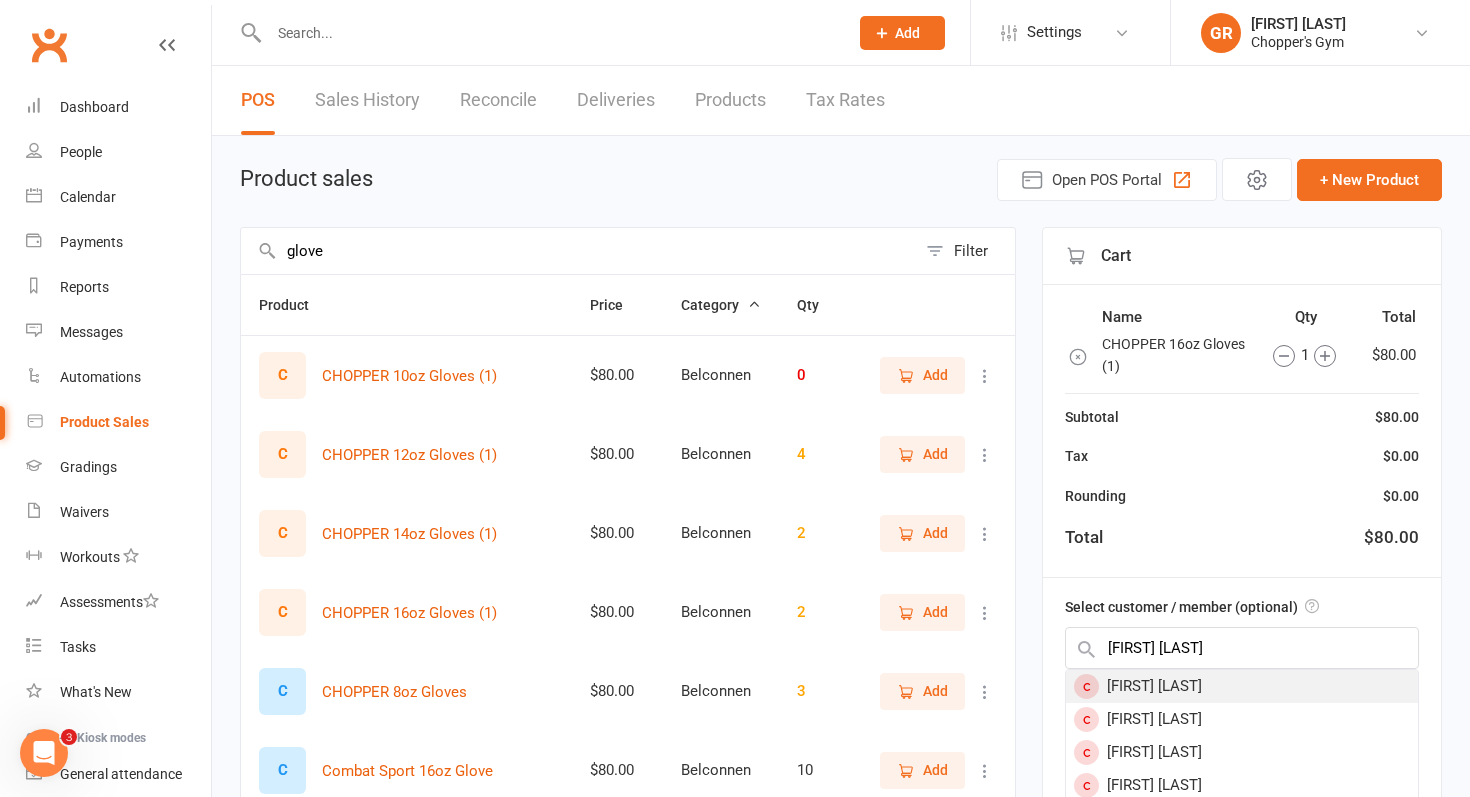 click on "[FIRST] [LAST]" at bounding box center [1242, 686] 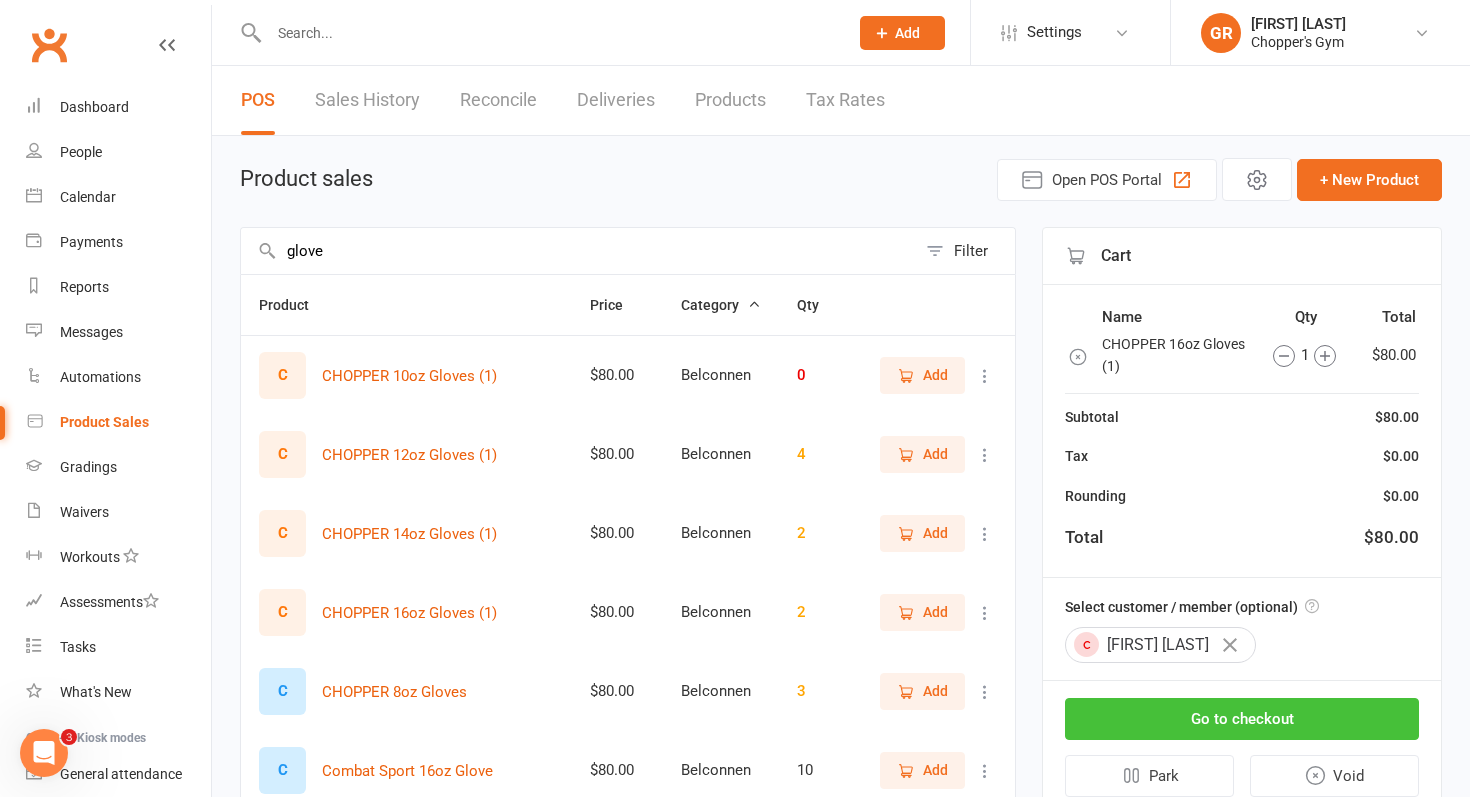 click on "Go to checkout" at bounding box center (1242, 719) 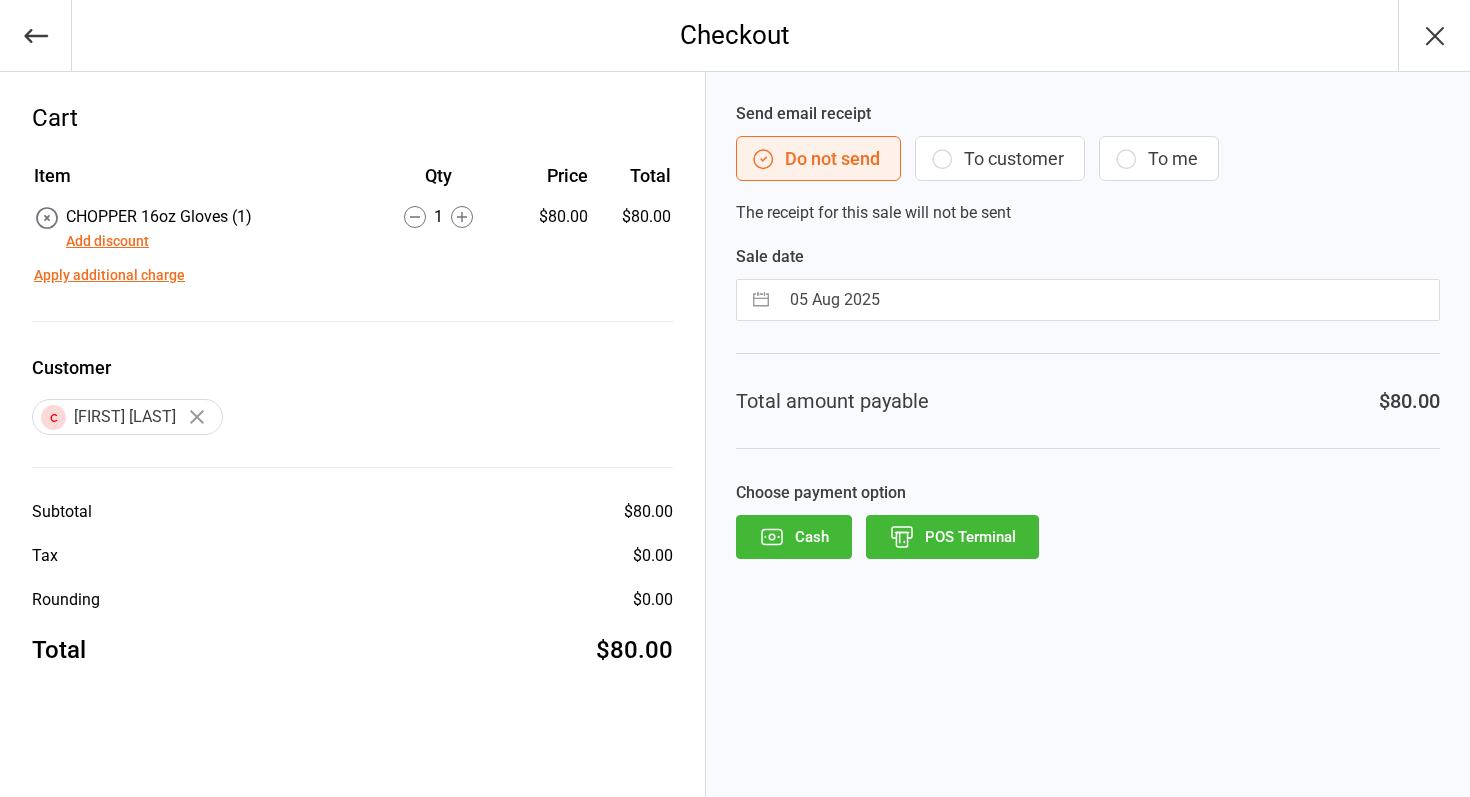 scroll, scrollTop: 0, scrollLeft: 0, axis: both 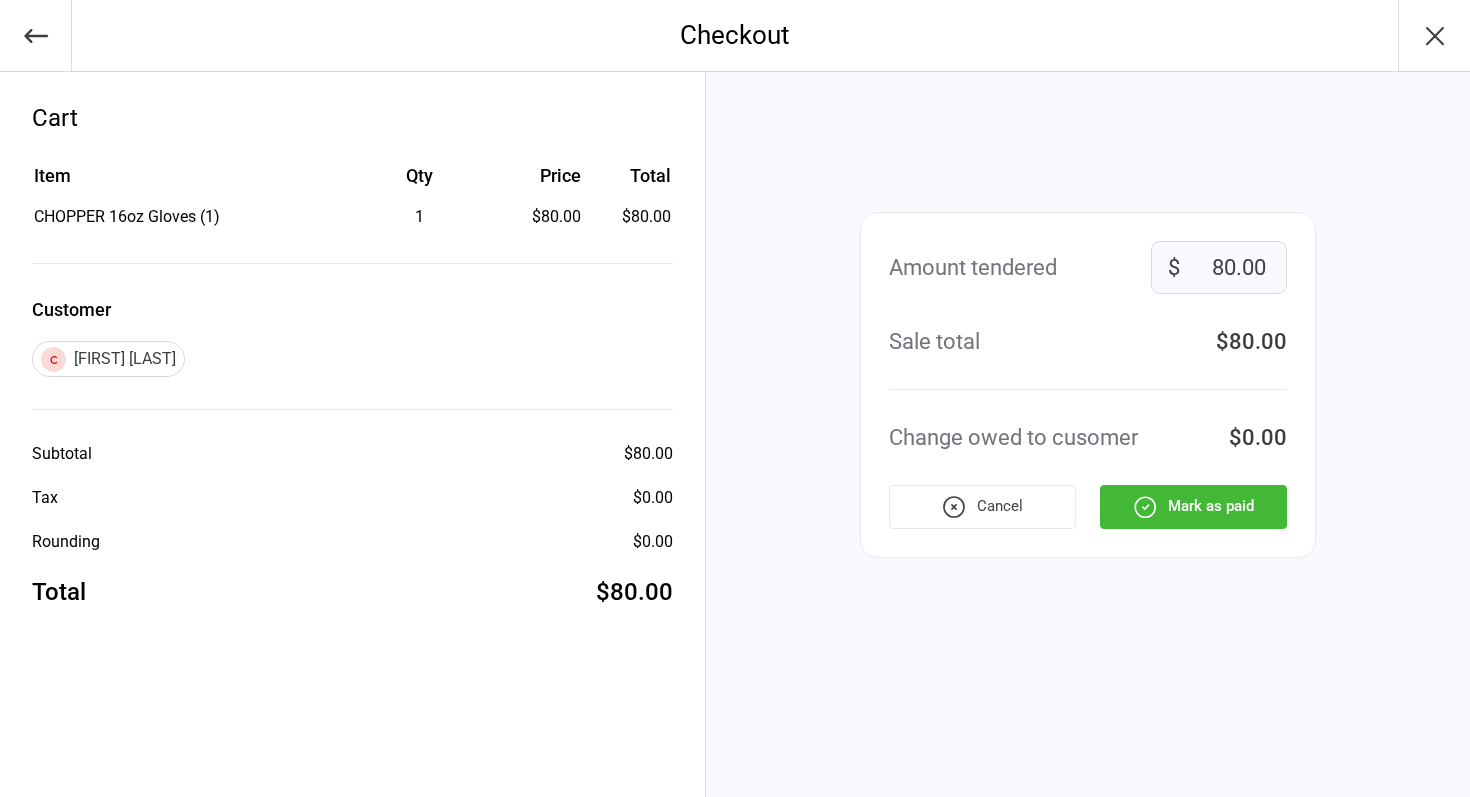 click on "Mark as paid" at bounding box center [1193, 507] 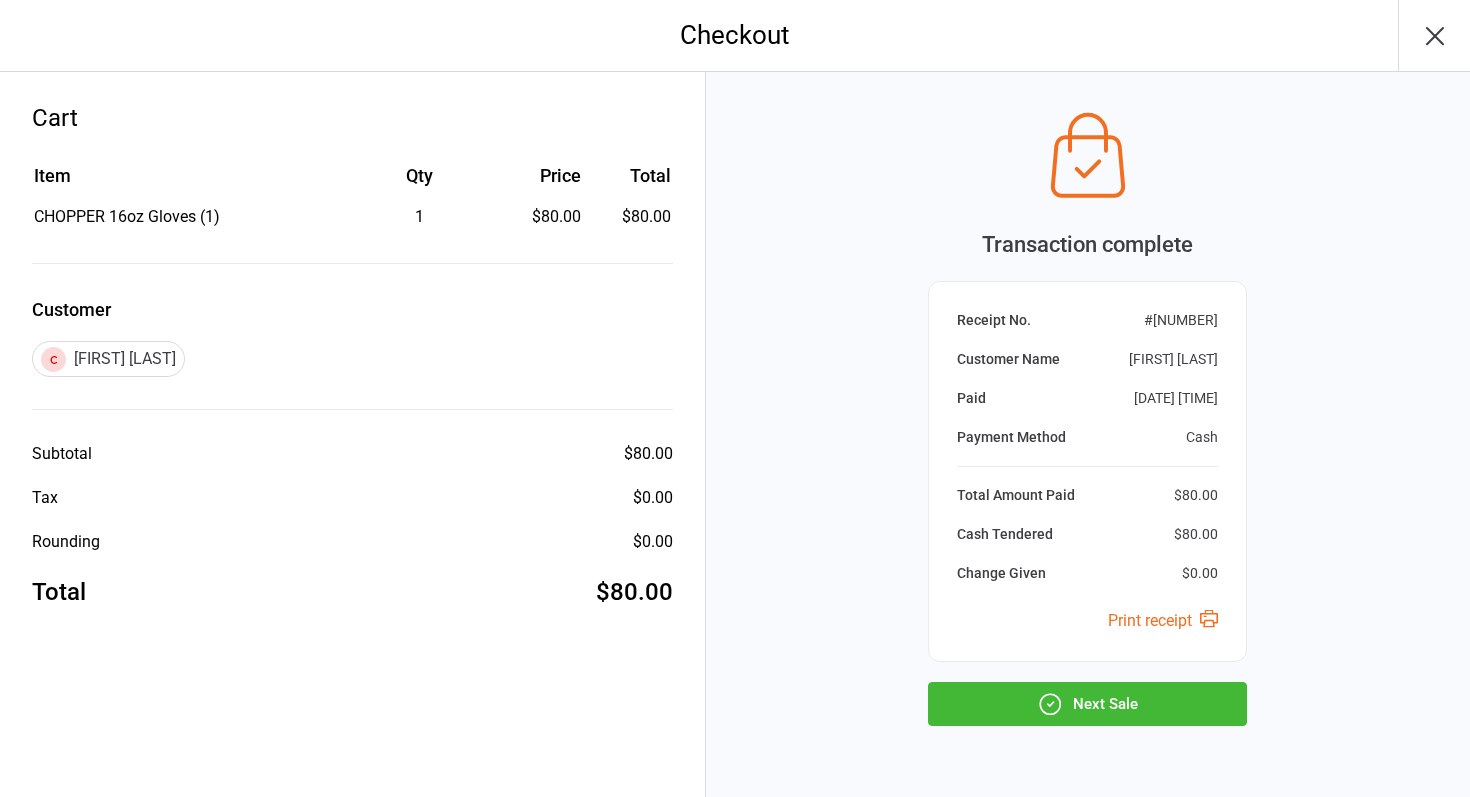 click 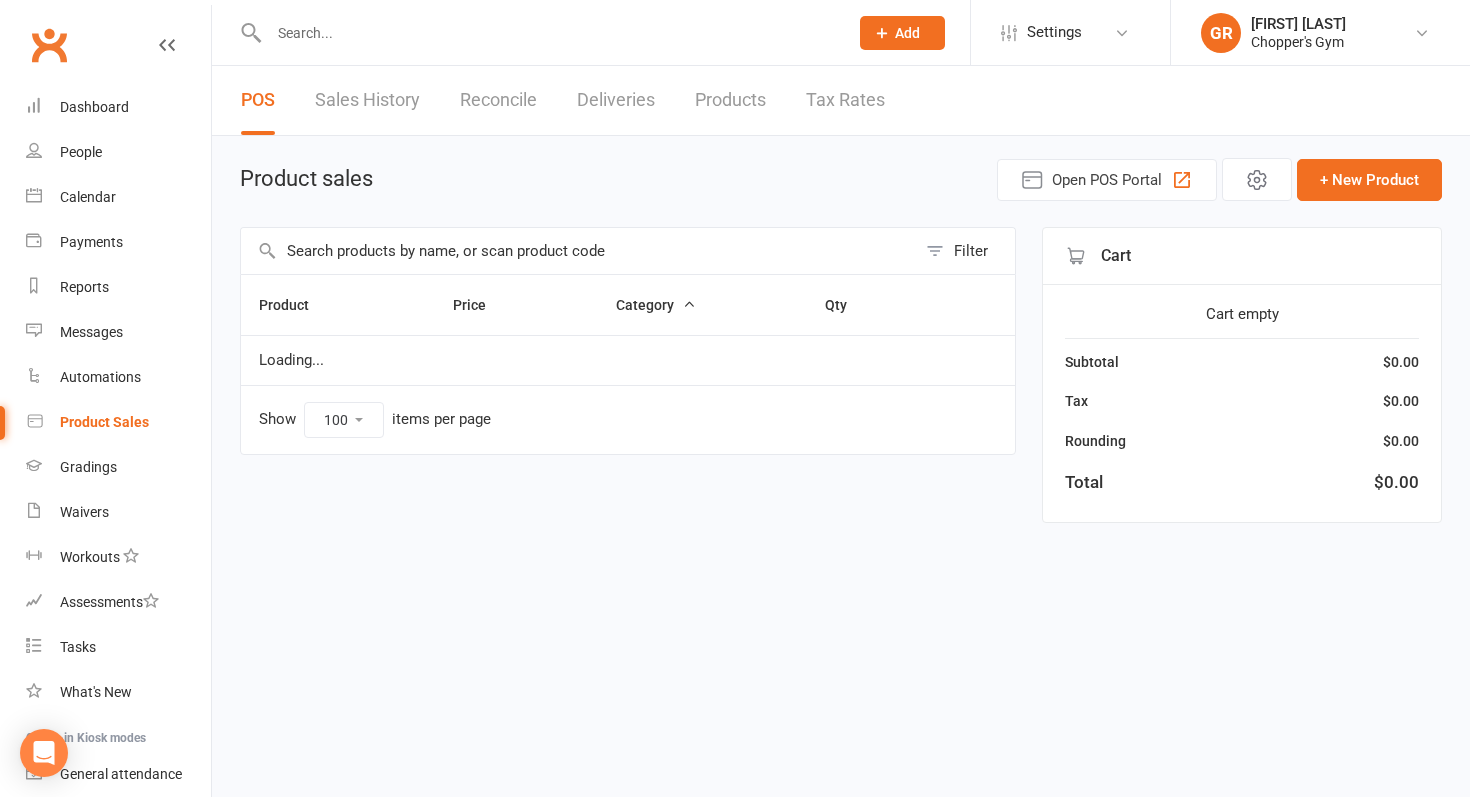 select on "100" 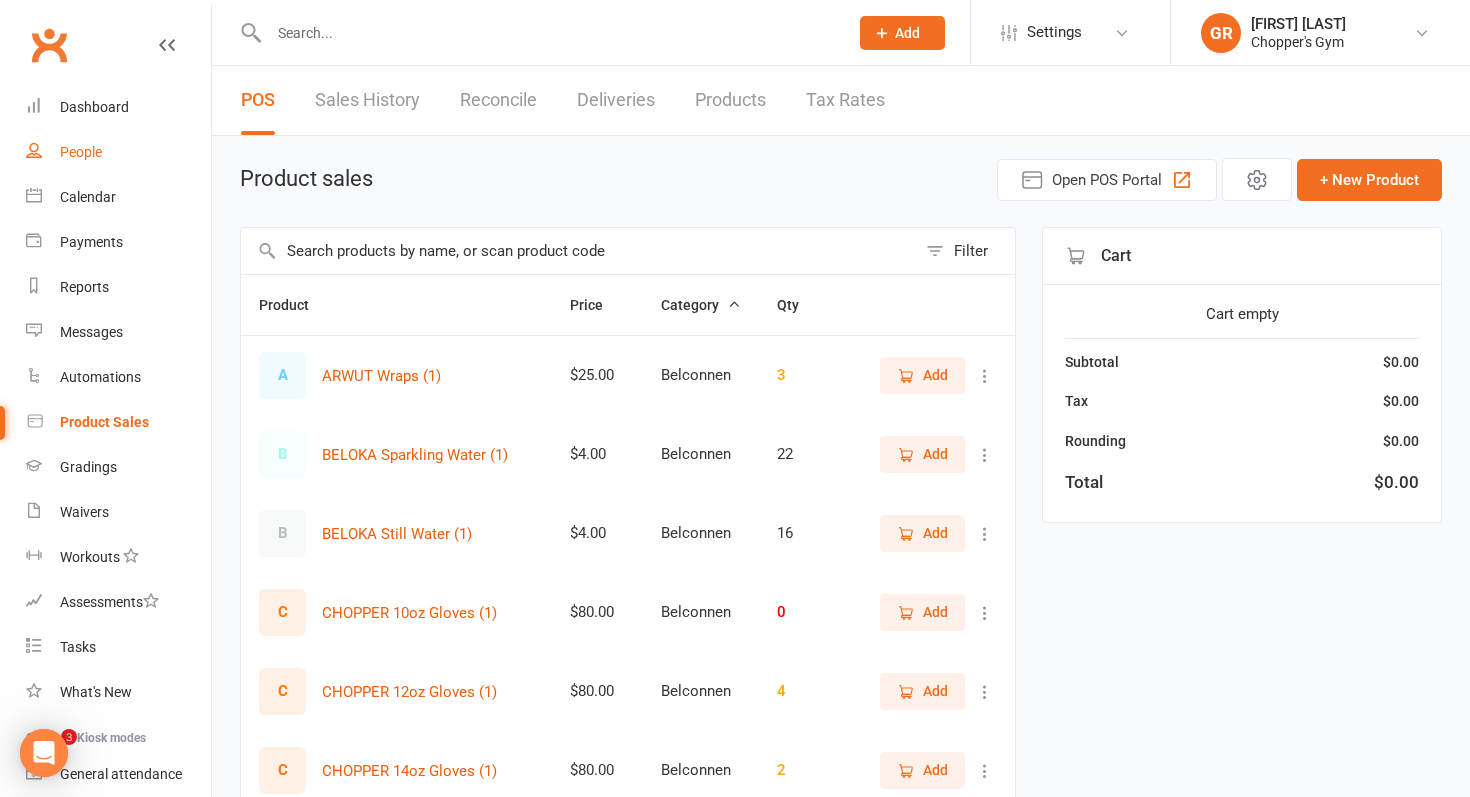 scroll, scrollTop: 0, scrollLeft: 0, axis: both 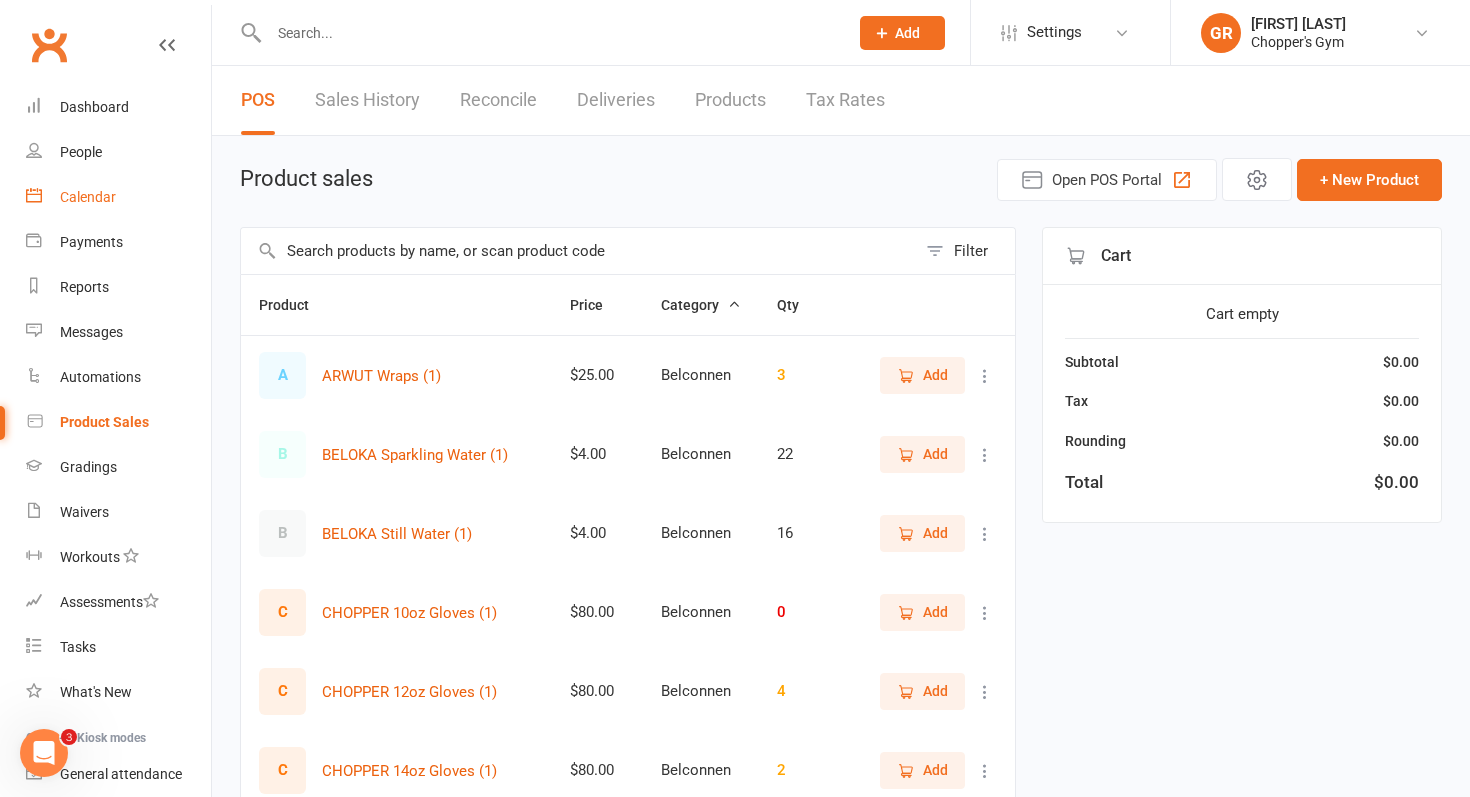 click on "Calendar" at bounding box center [88, 197] 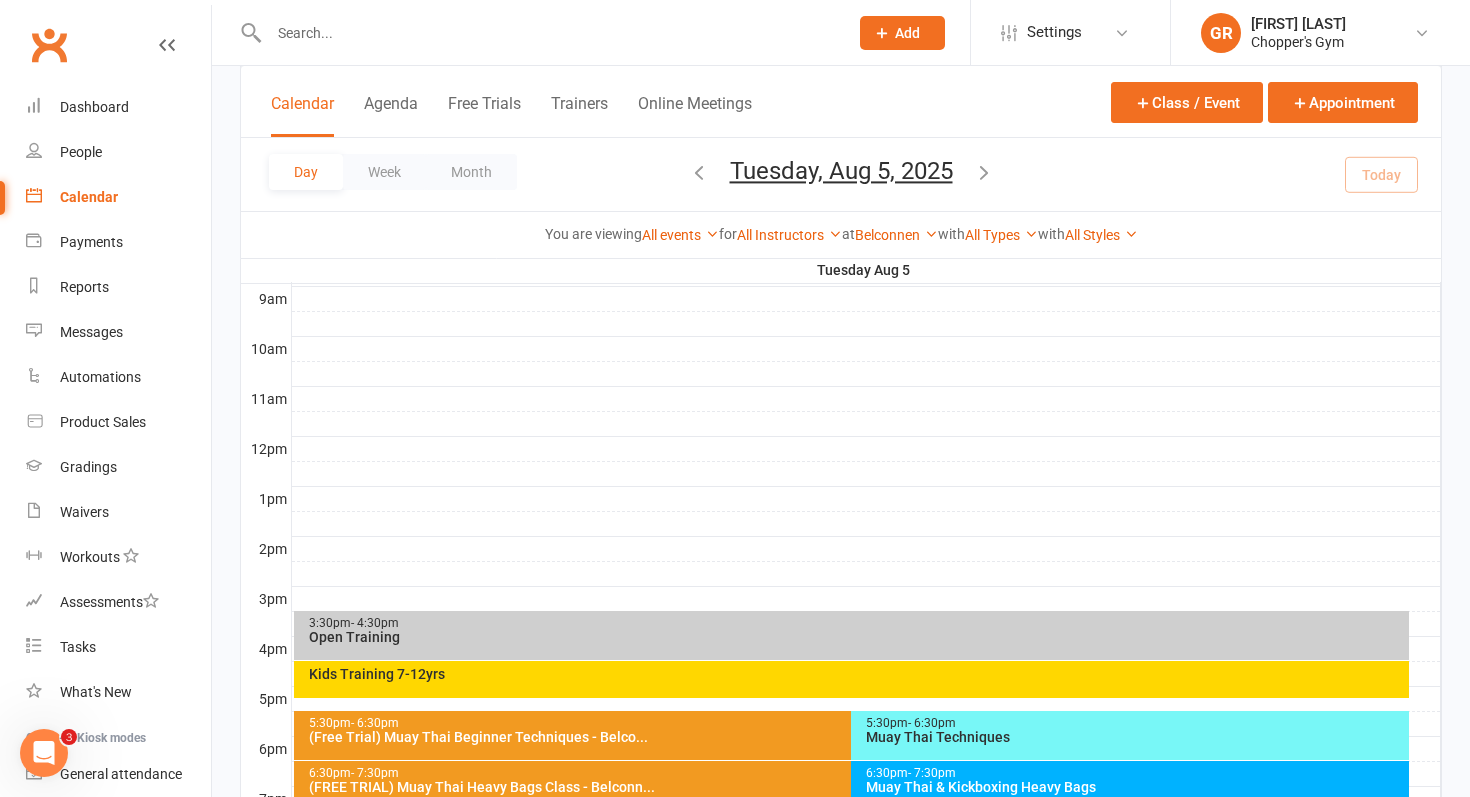 scroll, scrollTop: 588, scrollLeft: 0, axis: vertical 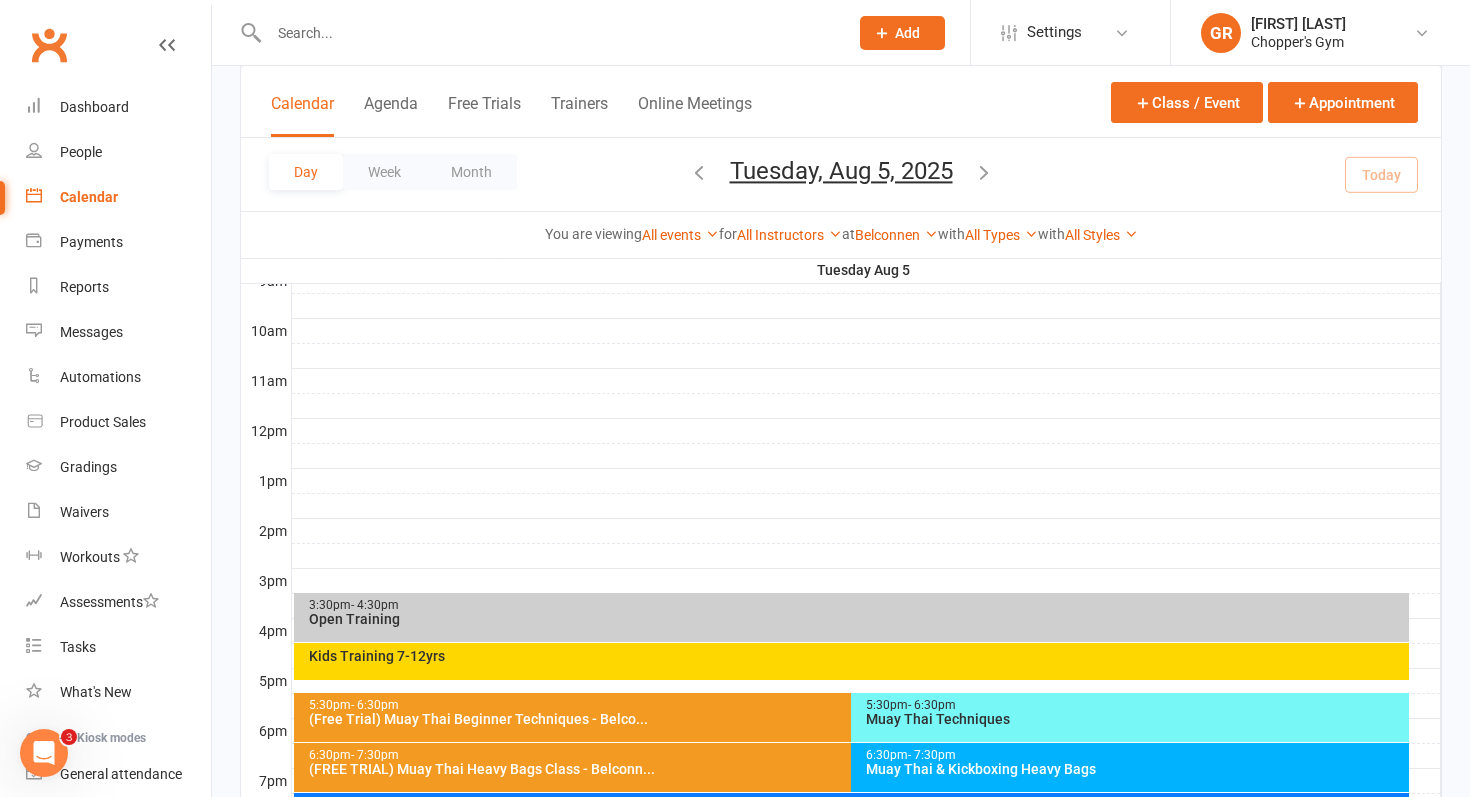 click on "Kids Training 7-12yrs" at bounding box center (857, 656) 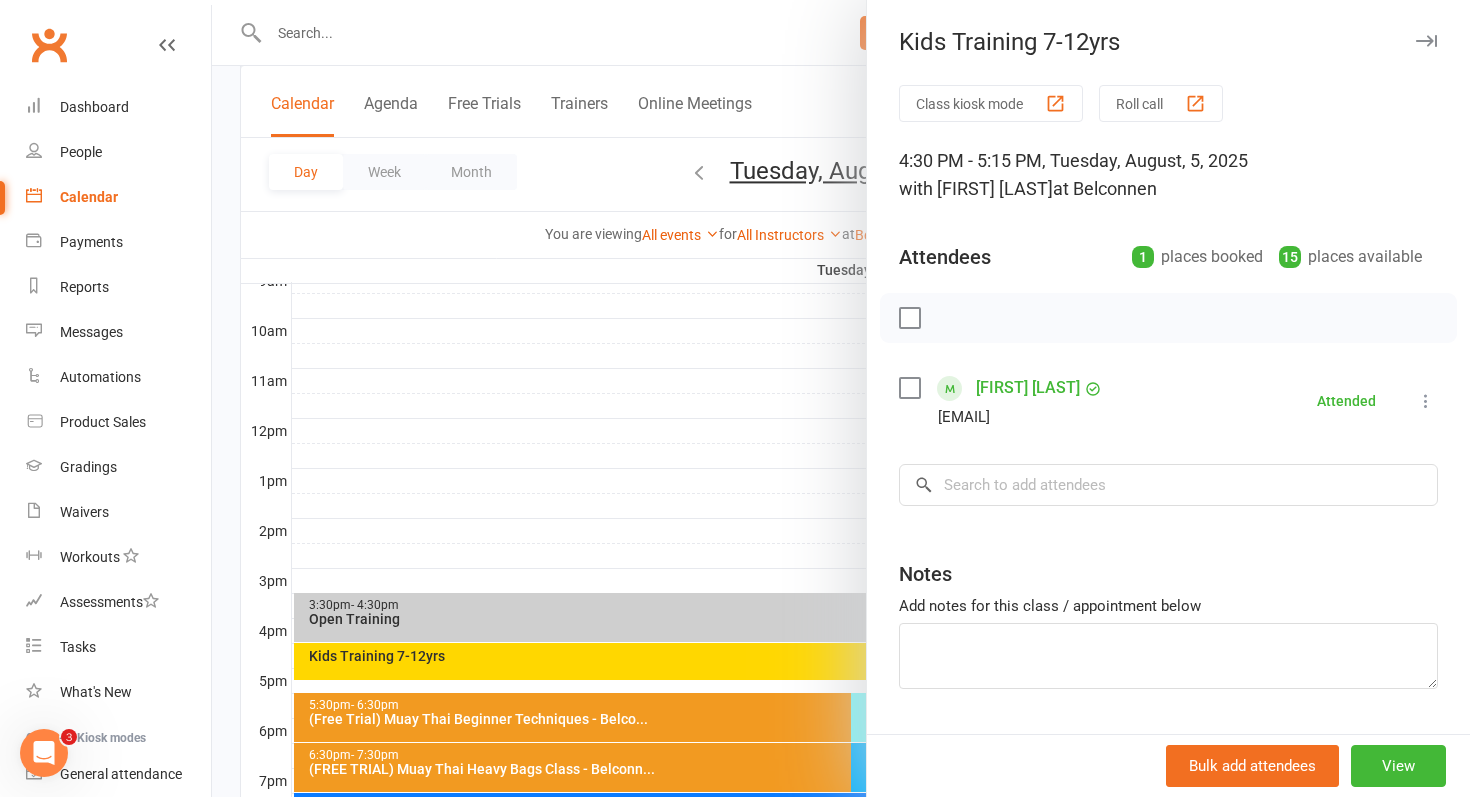 click on "Henry Larkin" at bounding box center (1028, 388) 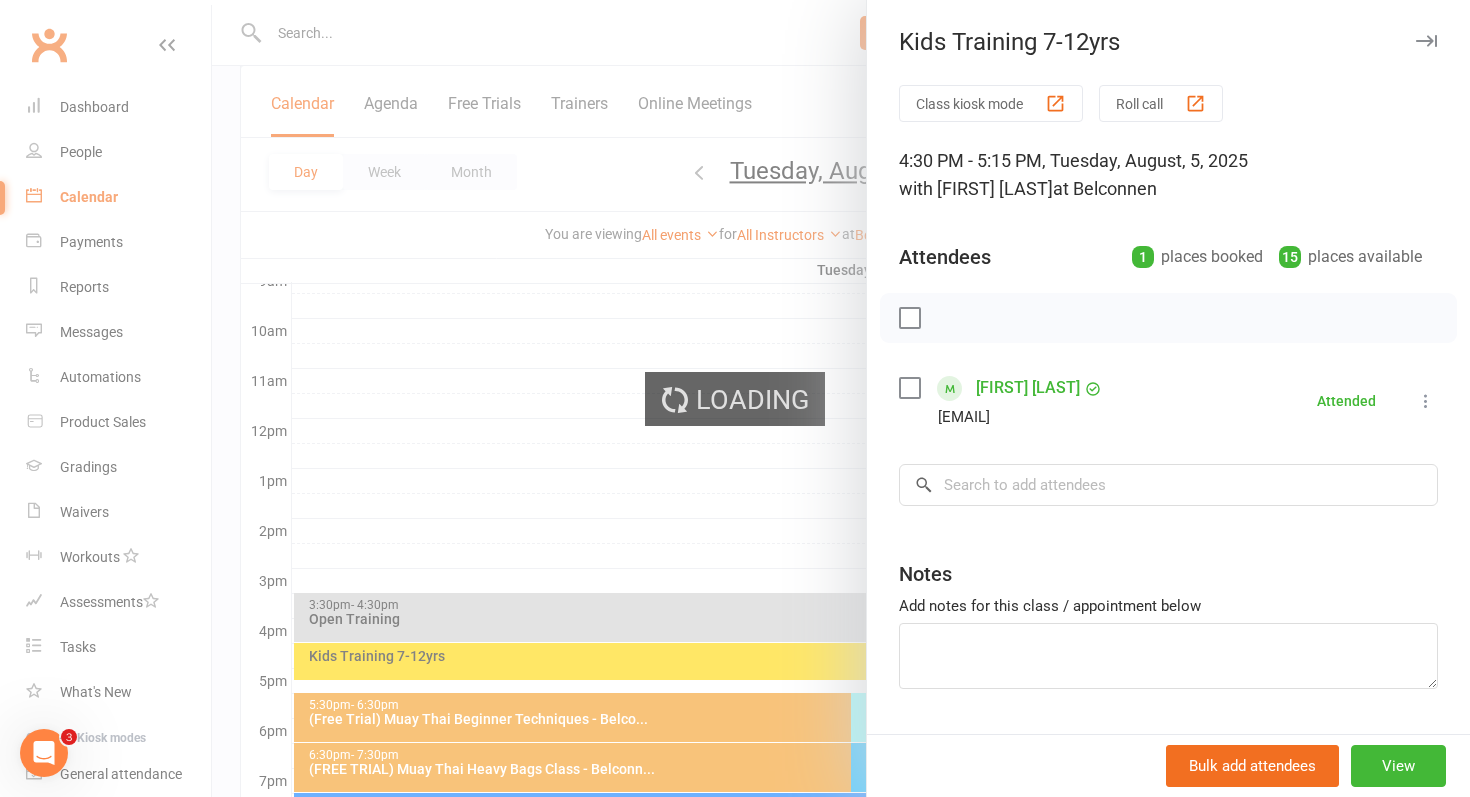 scroll, scrollTop: 0, scrollLeft: 0, axis: both 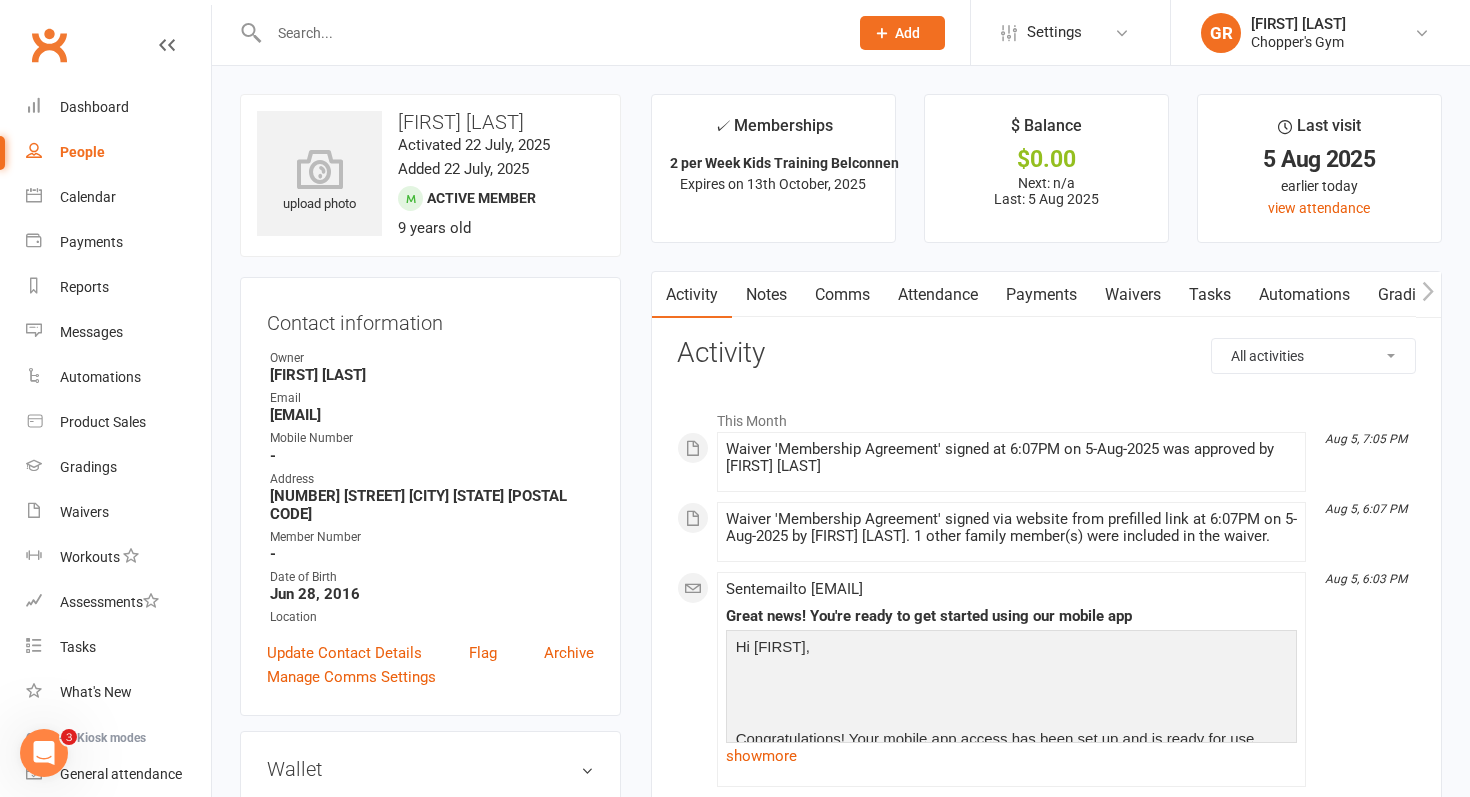 click on "Payments" at bounding box center [1041, 295] 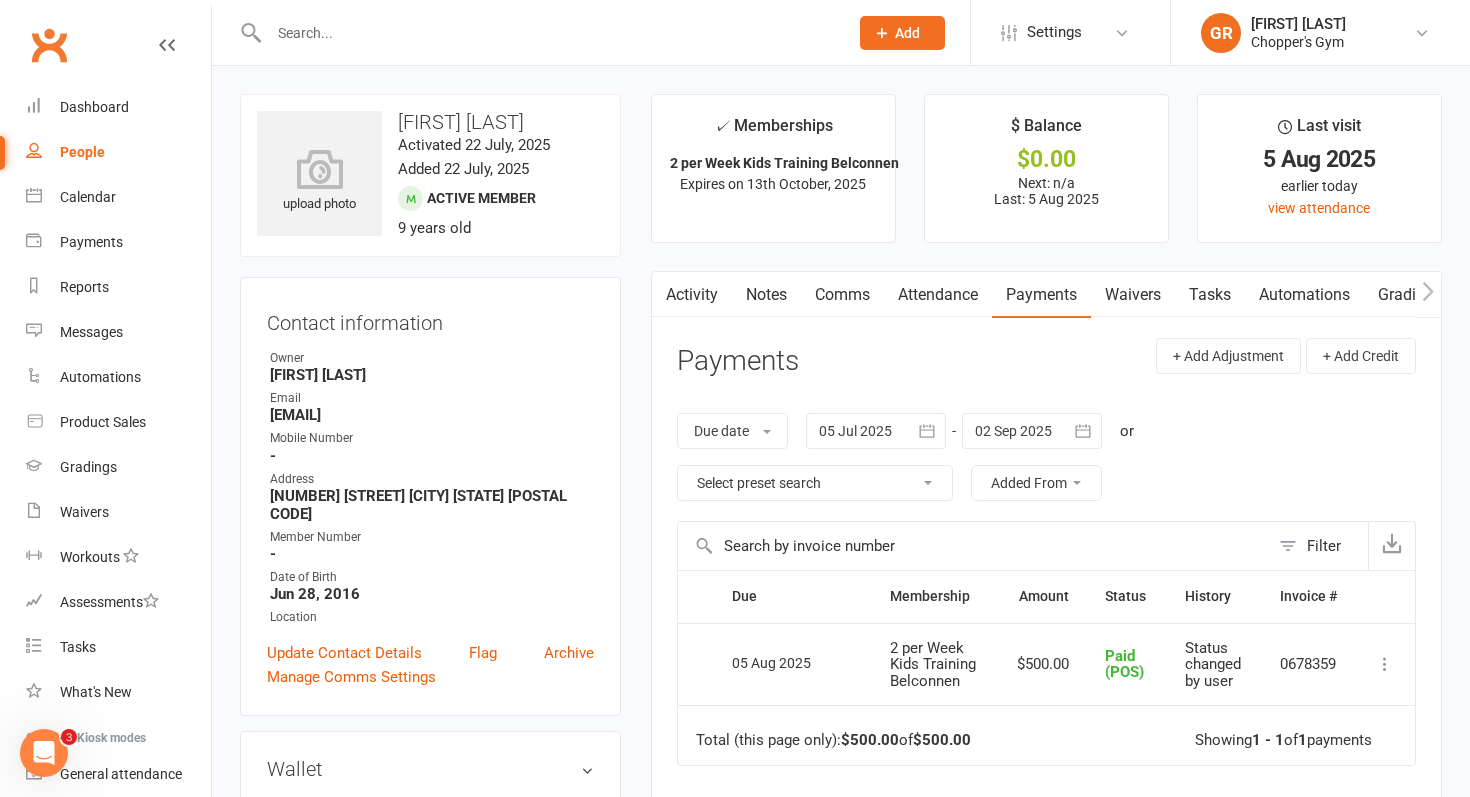click on "People" at bounding box center (118, 152) 